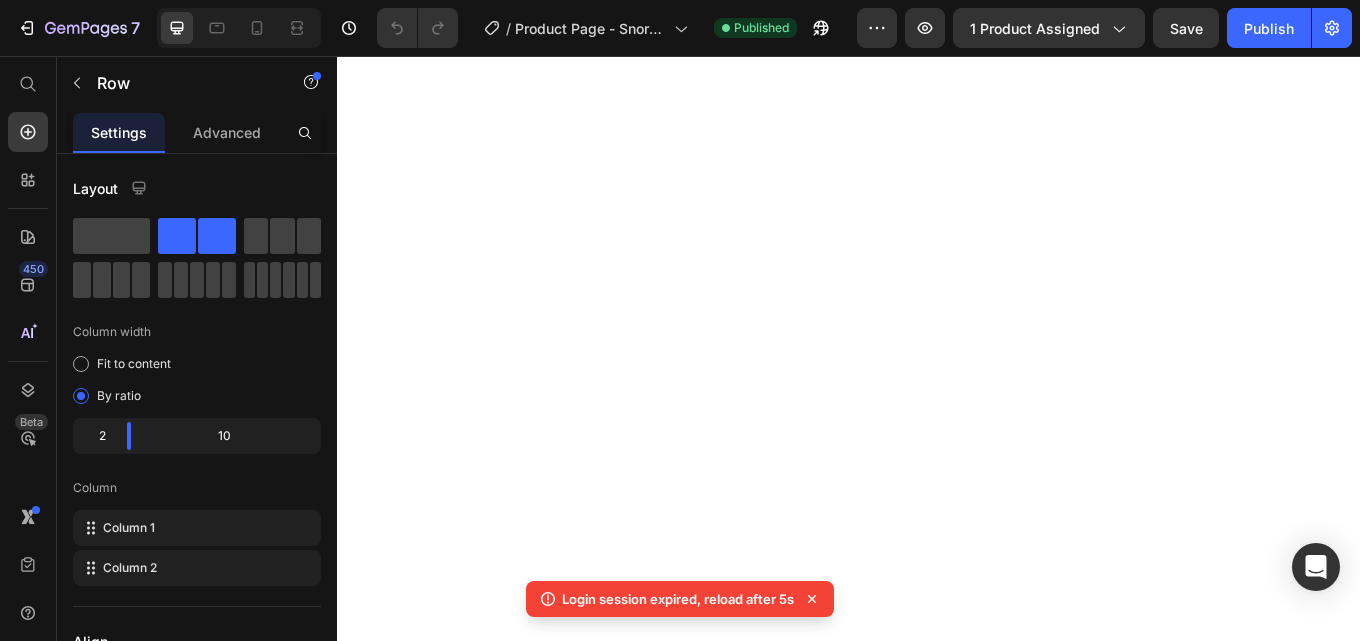 scroll, scrollTop: 0, scrollLeft: 0, axis: both 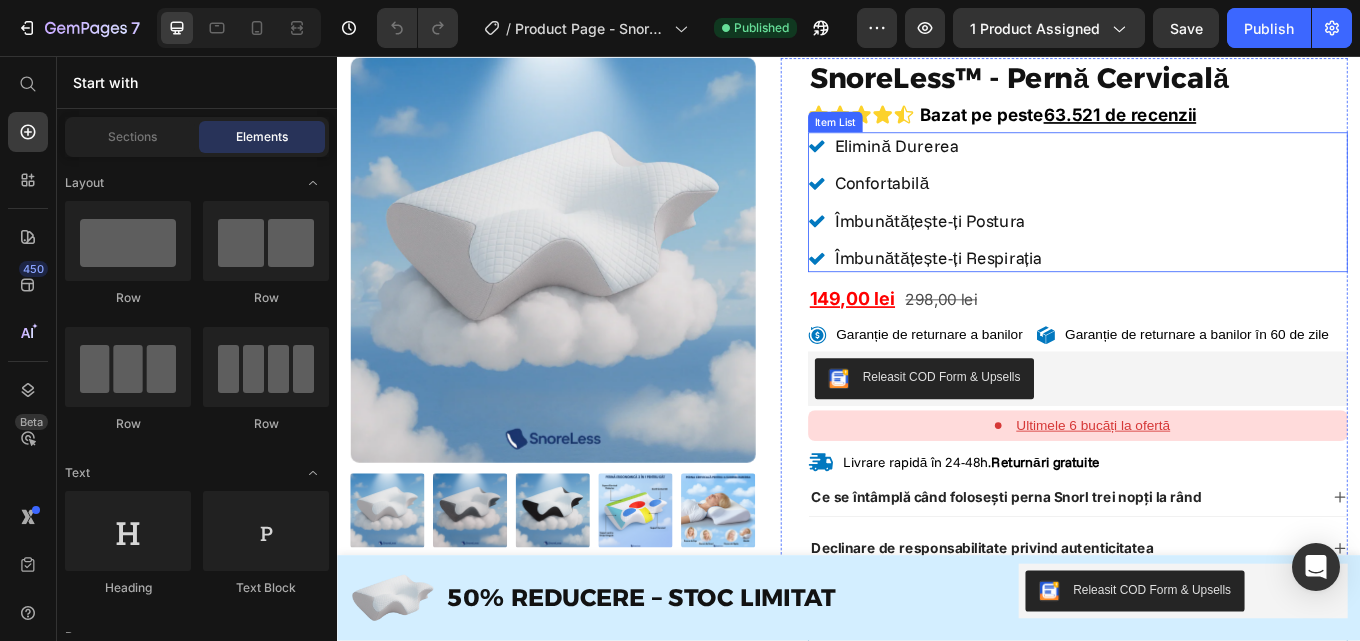 click on "Elimină Durerea
Confortabilă
Îmbunătățește-ți Postura
Îmbunătățește-ți Respirația" at bounding box center (1205, 228) 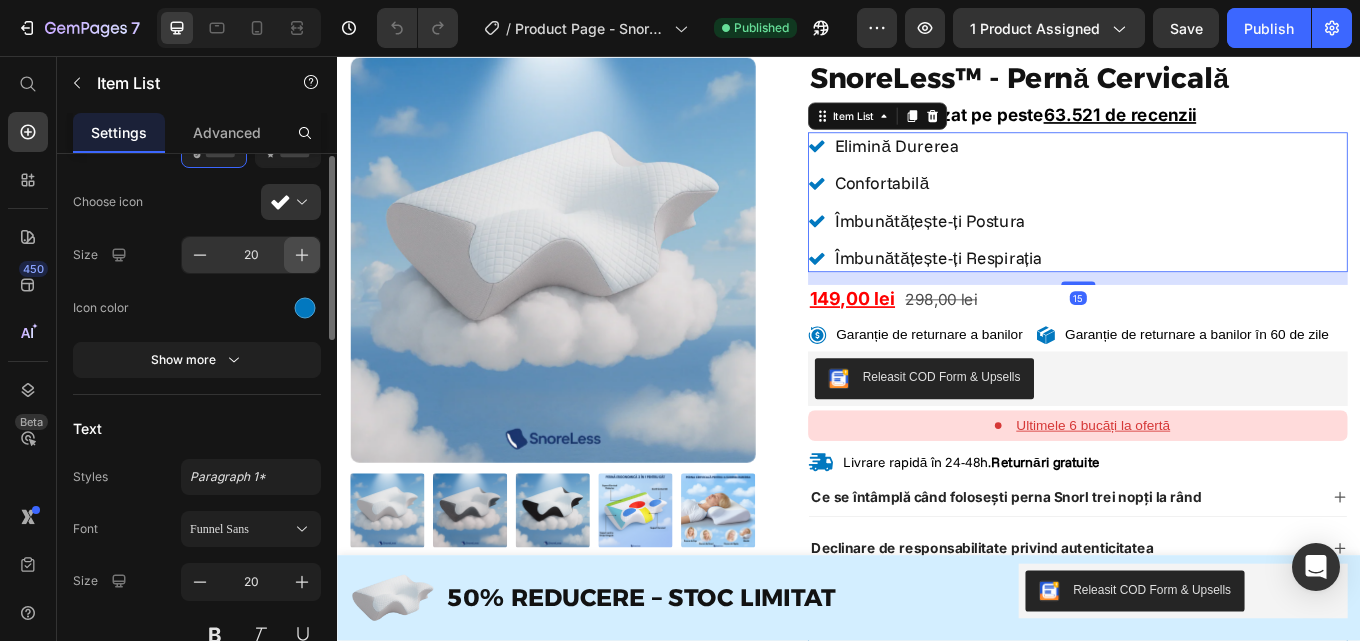 scroll, scrollTop: 300, scrollLeft: 0, axis: vertical 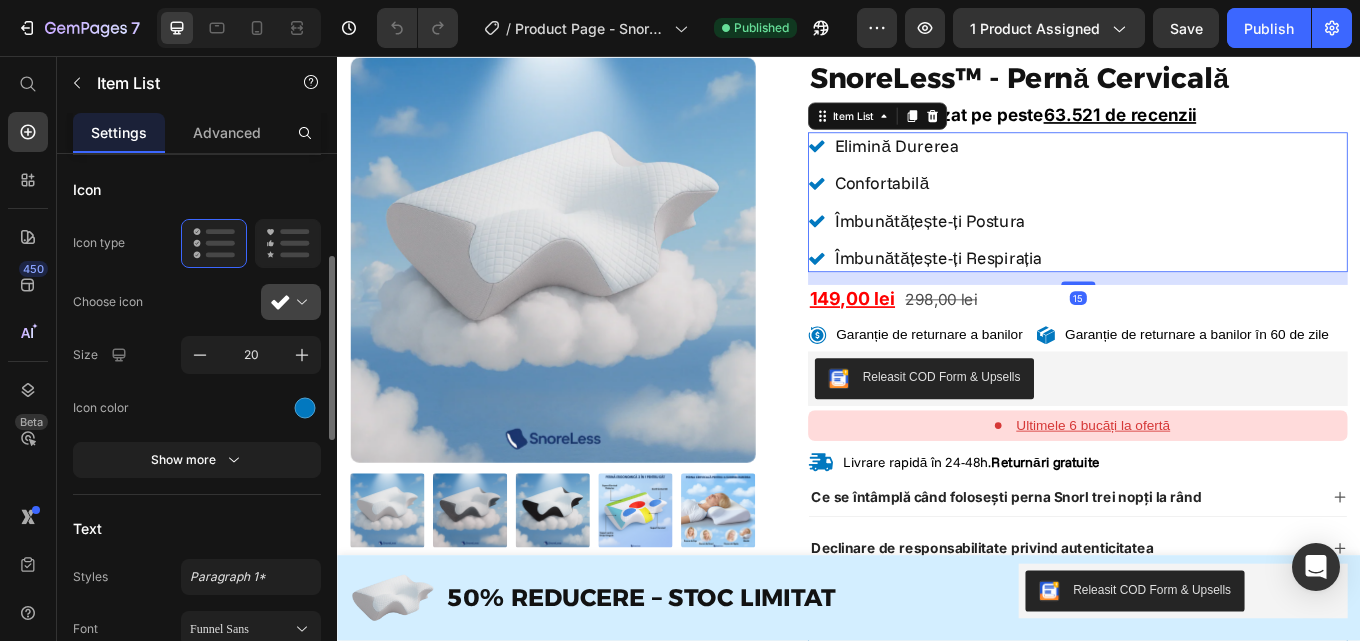 click at bounding box center (299, 302) 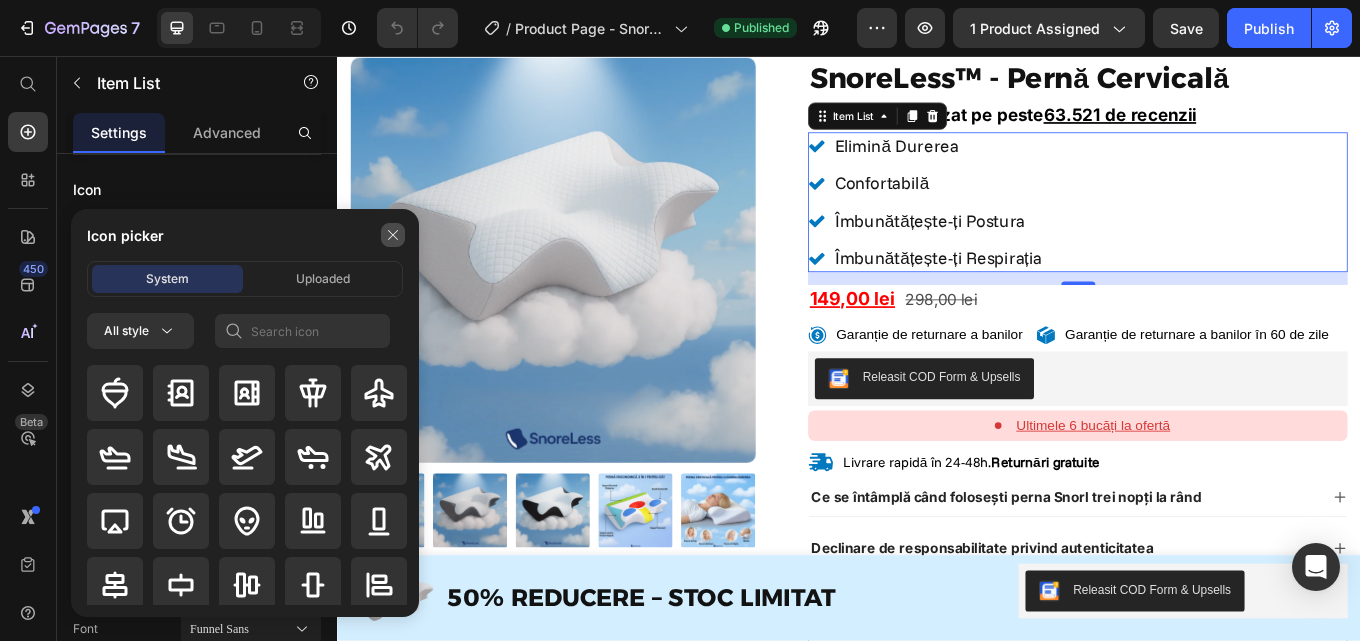 click 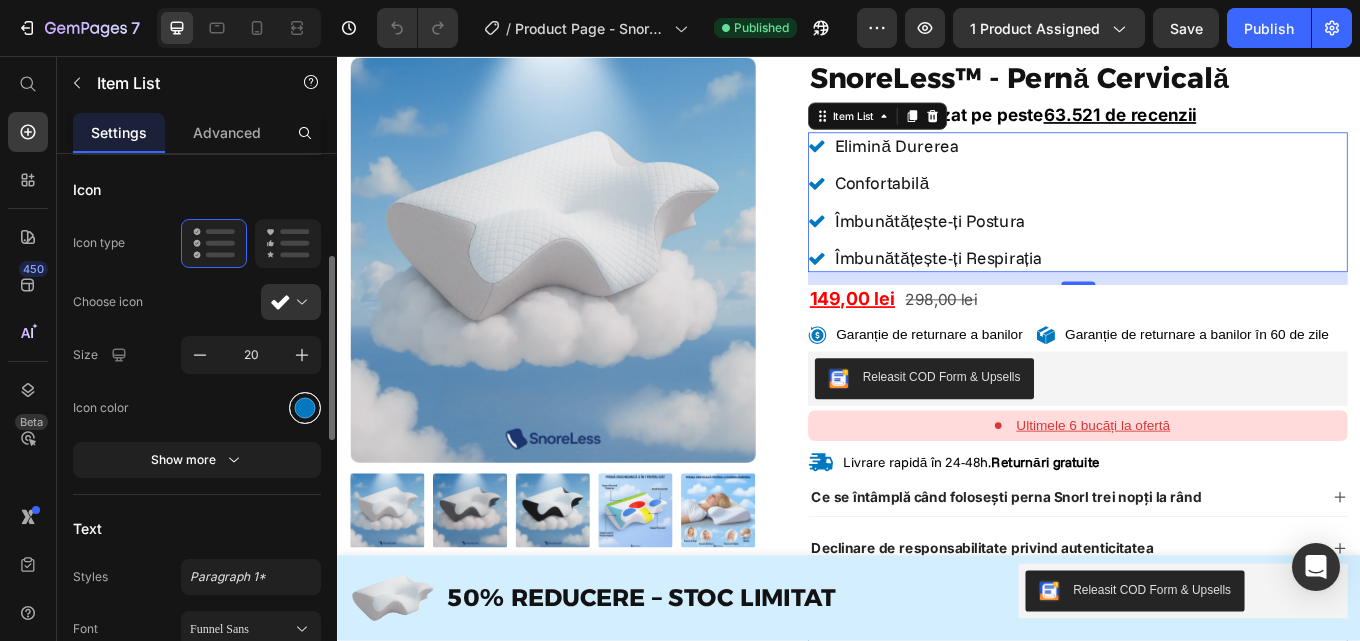 click at bounding box center [305, 407] 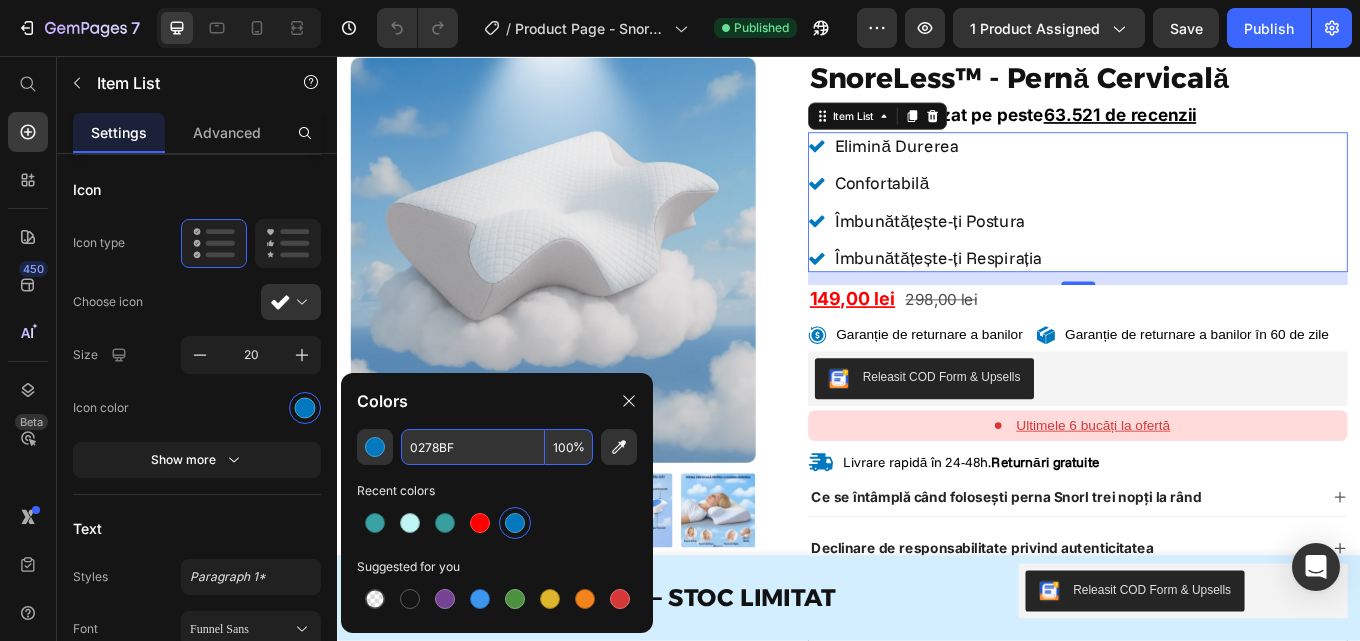 click on "0278BF" at bounding box center (473, 447) 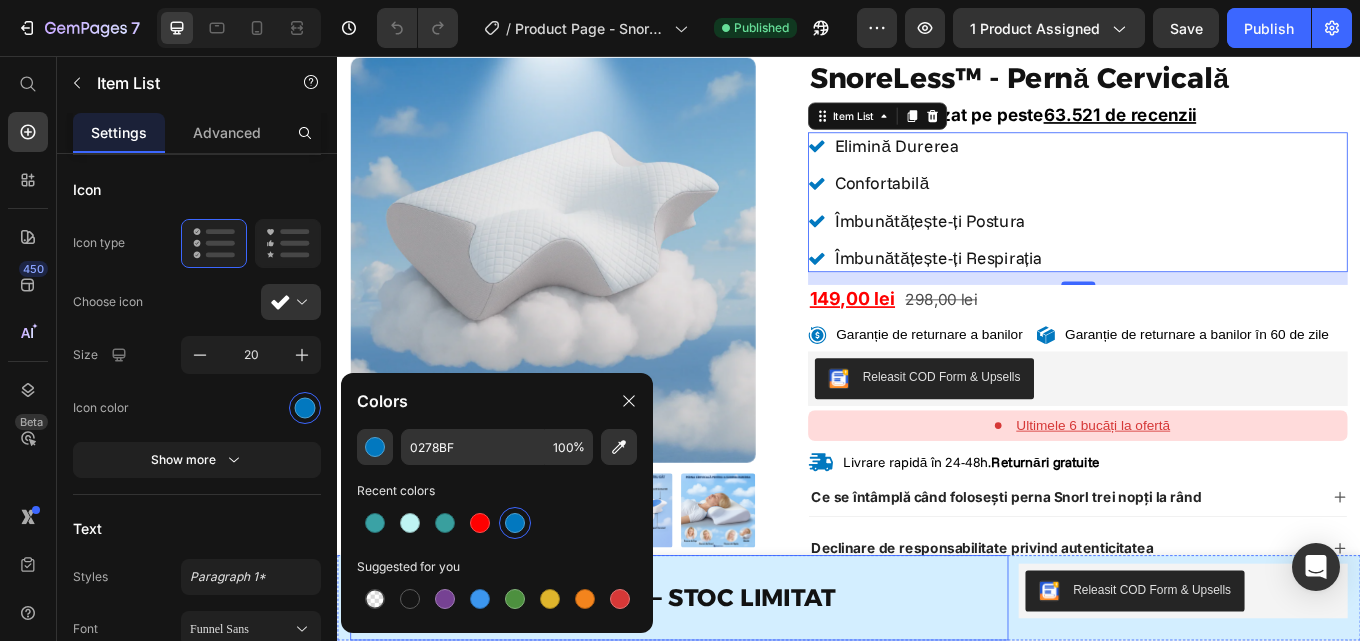 click on "Image 50% REDUCERE – STOC LIMITAT Text Block Row" at bounding box center [738, 692] 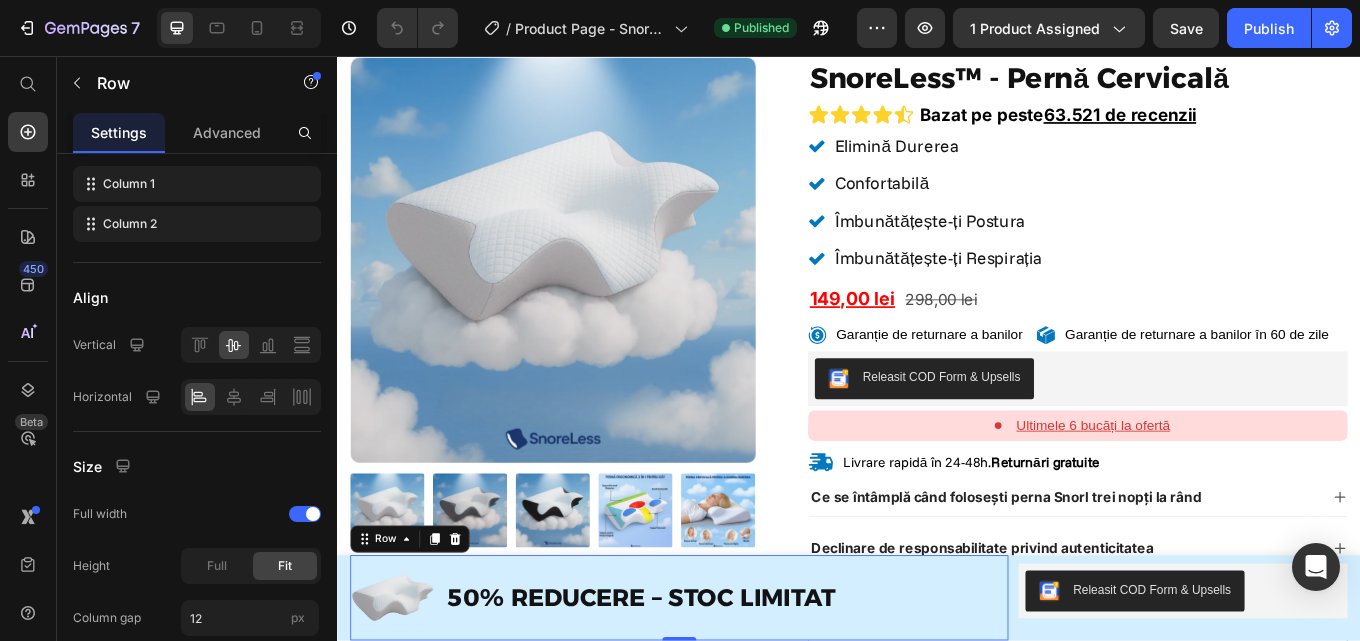 scroll, scrollTop: 0, scrollLeft: 0, axis: both 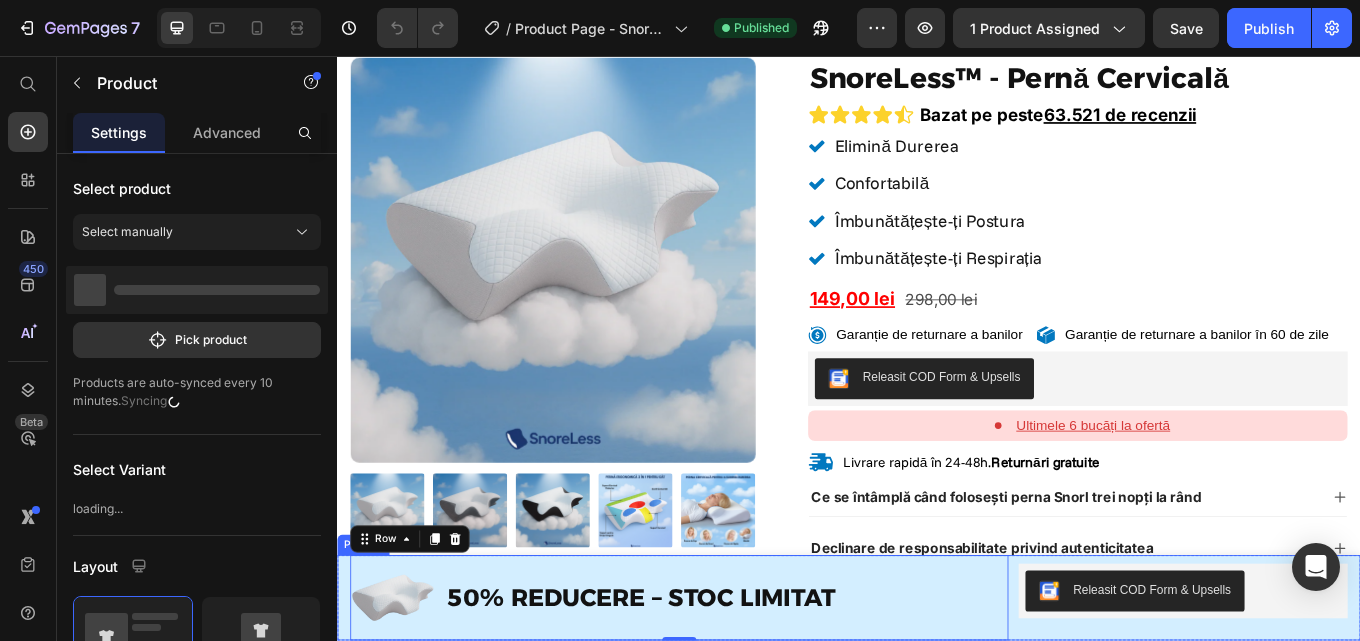 click on "Image 50% REDUCERE – STOC LIMITAT Text Block Row   0 Releasit COD Form & Upsells Releasit COD Form & Upsells Row Product" at bounding box center (937, 692) 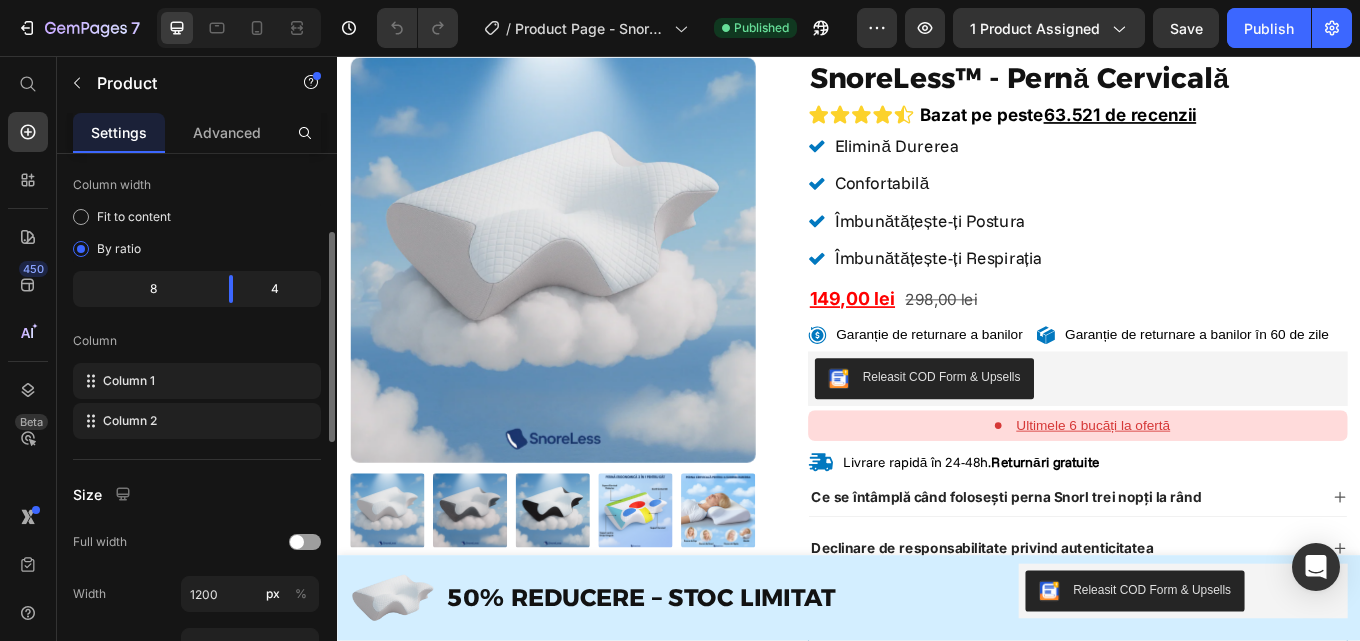 scroll, scrollTop: 59, scrollLeft: 0, axis: vertical 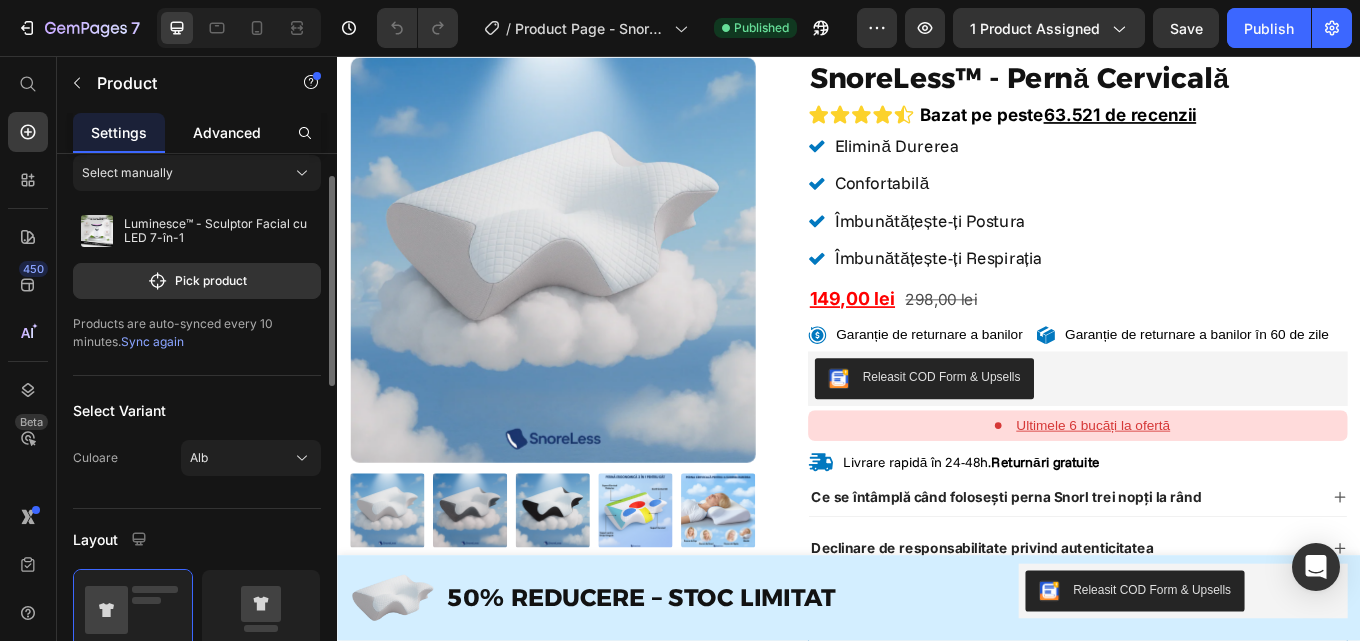 click on "Advanced" at bounding box center [227, 132] 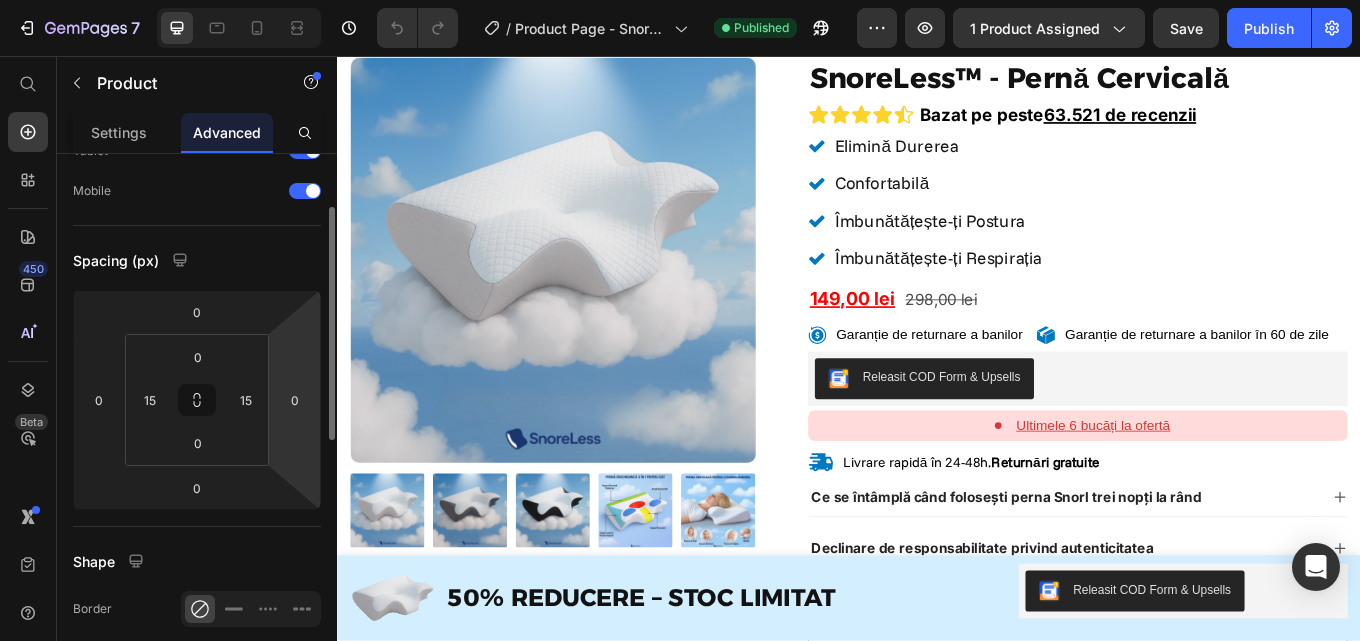 scroll, scrollTop: 0, scrollLeft: 0, axis: both 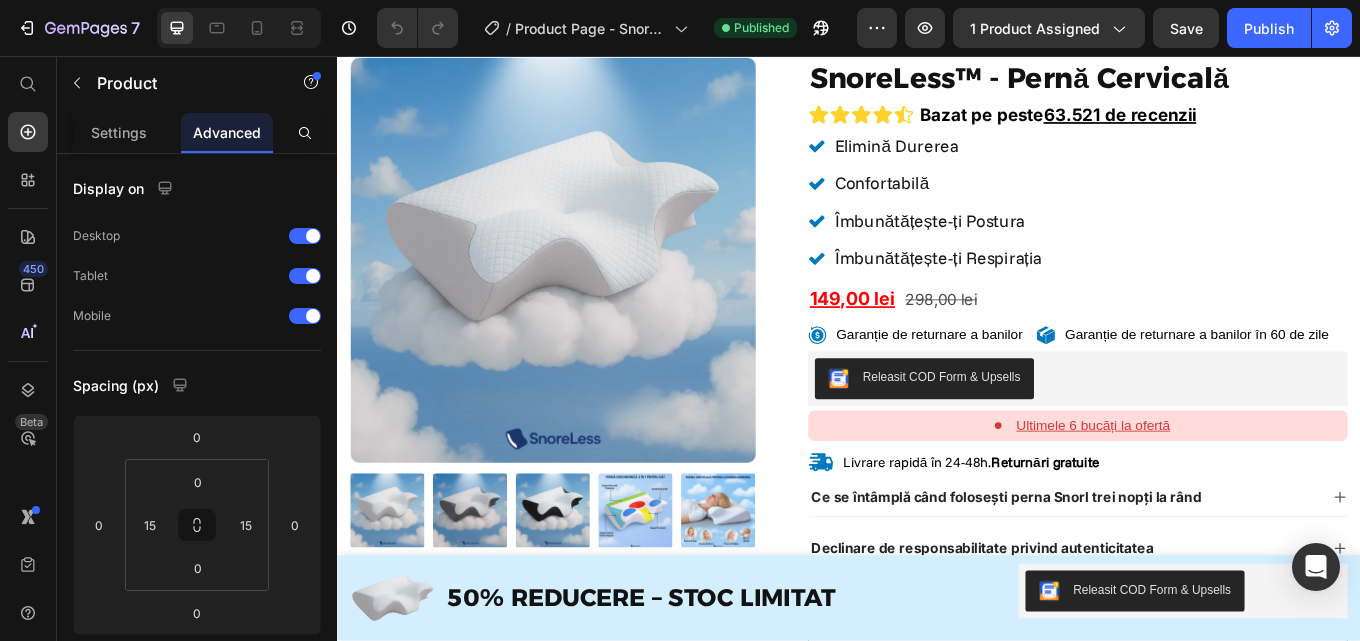 click on "Image 50% REDUCERE – STOC LIMITAT Text Block Row Releasit COD Form & Upsells Releasit COD Form & Upsells Row Product" at bounding box center (937, 692) 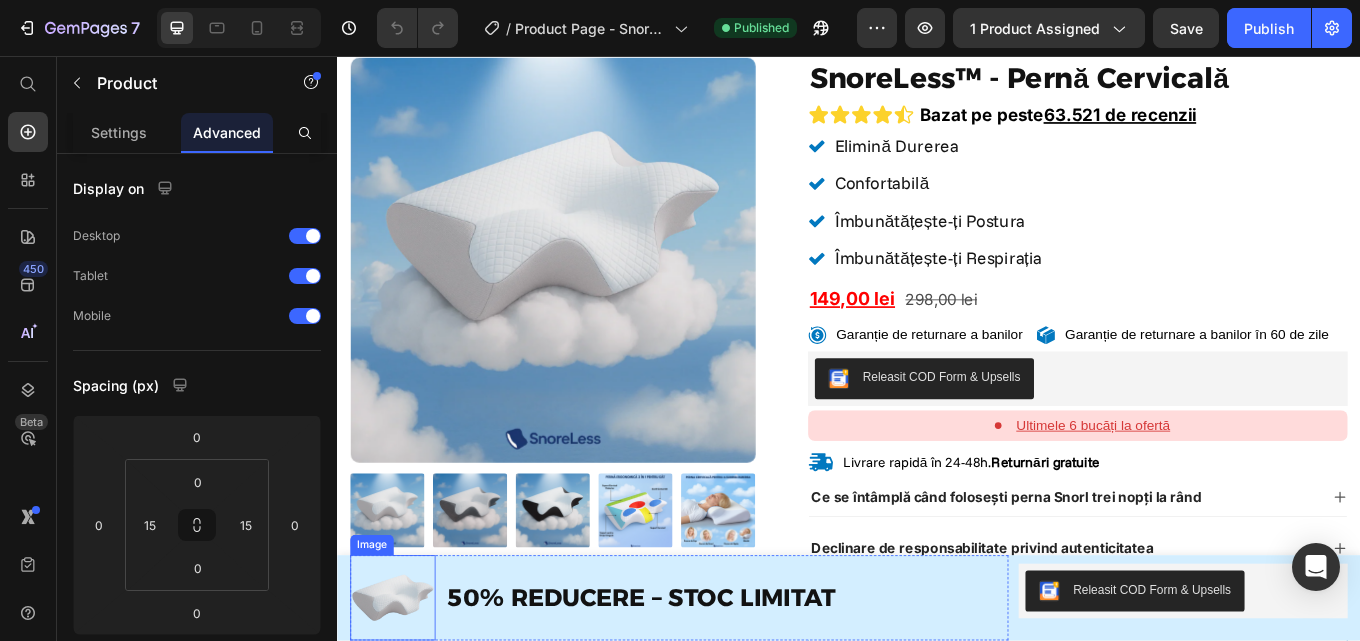click at bounding box center (402, 692) 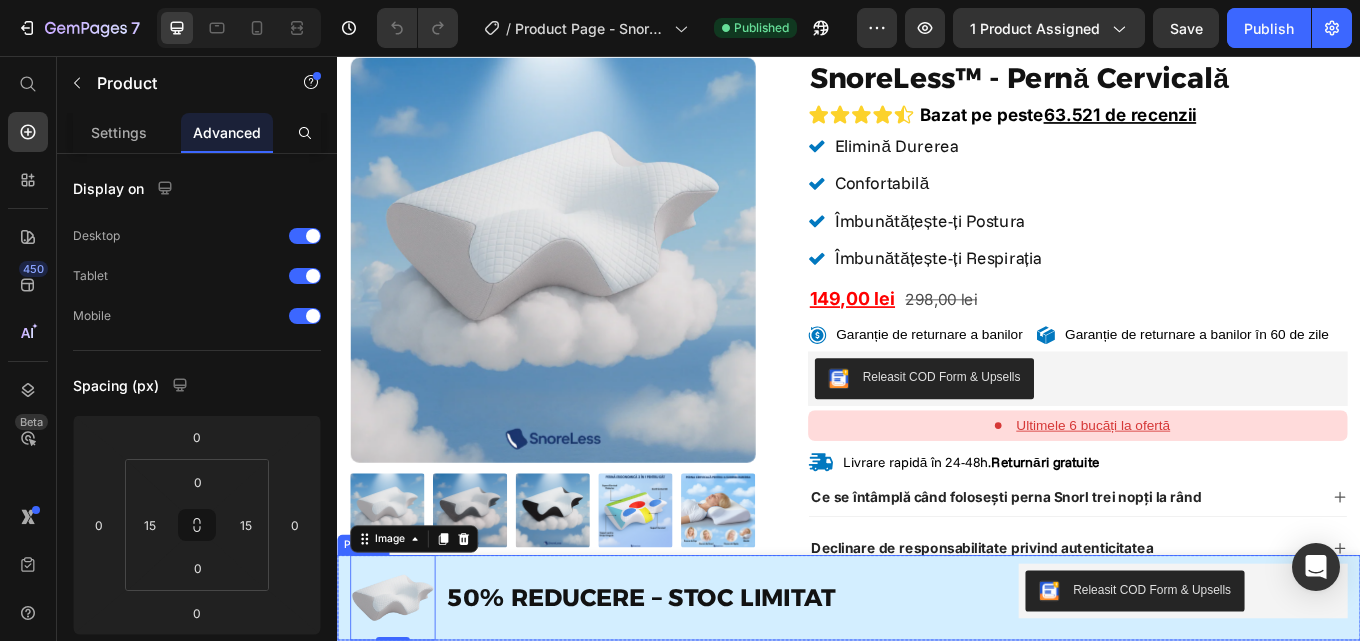 click on "Image   0 50% REDUCERE – STOC LIMITAT Text Block Row Releasit COD Form & Upsells Releasit COD Form & Upsells Row Product" at bounding box center (937, 692) 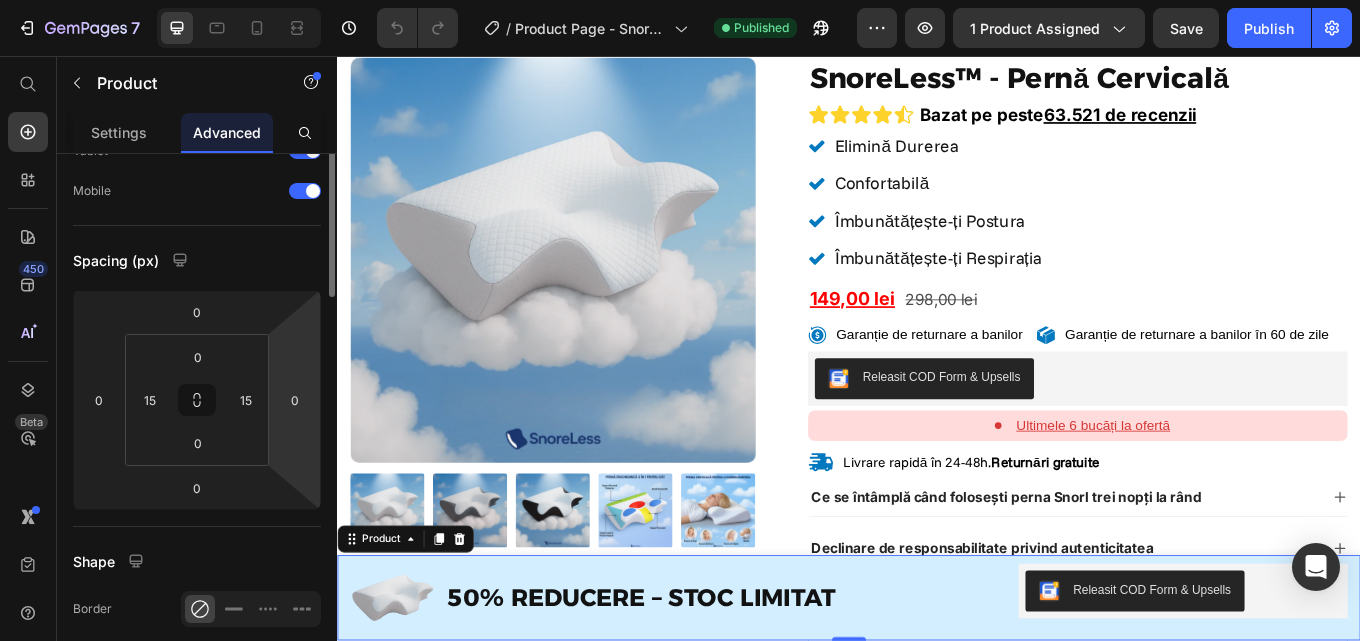 scroll, scrollTop: 0, scrollLeft: 0, axis: both 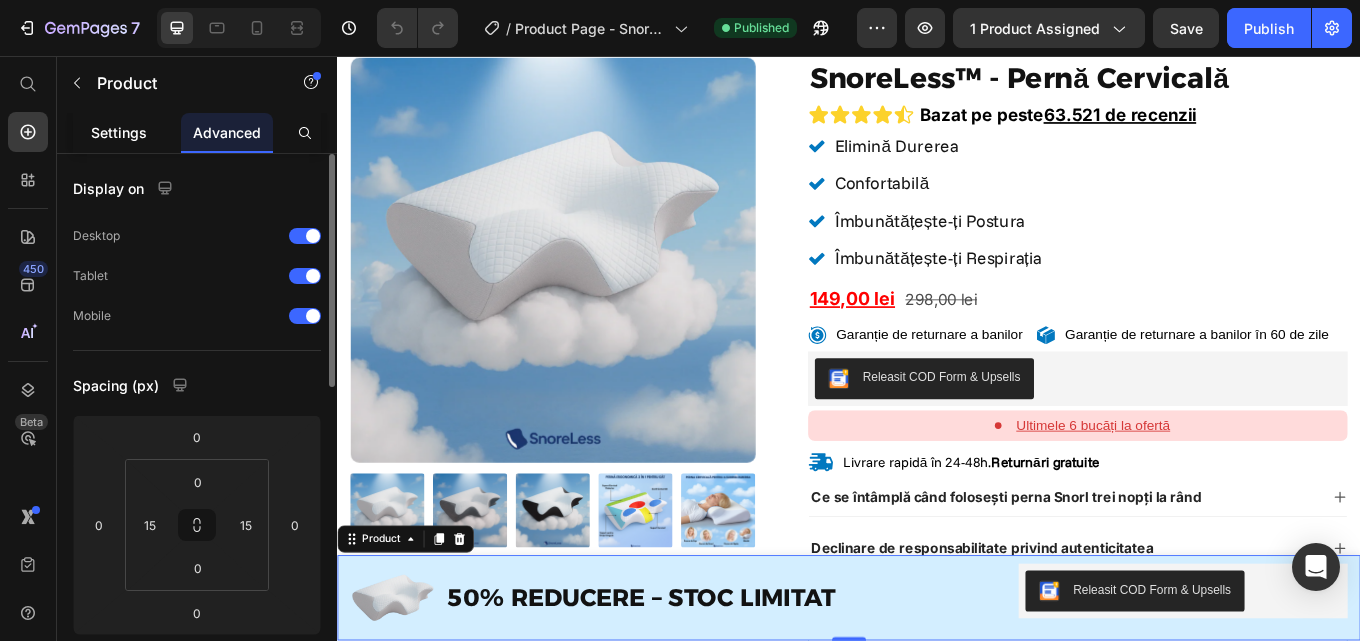 click on "Settings" at bounding box center (119, 132) 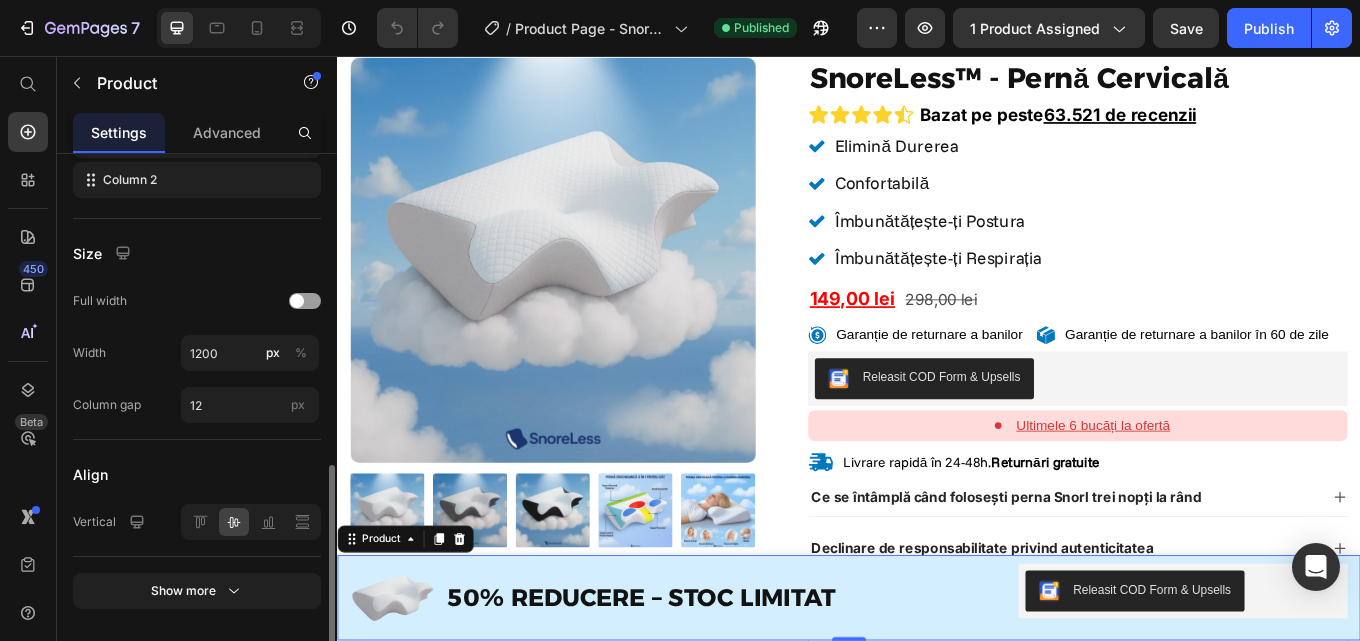 scroll, scrollTop: 859, scrollLeft: 0, axis: vertical 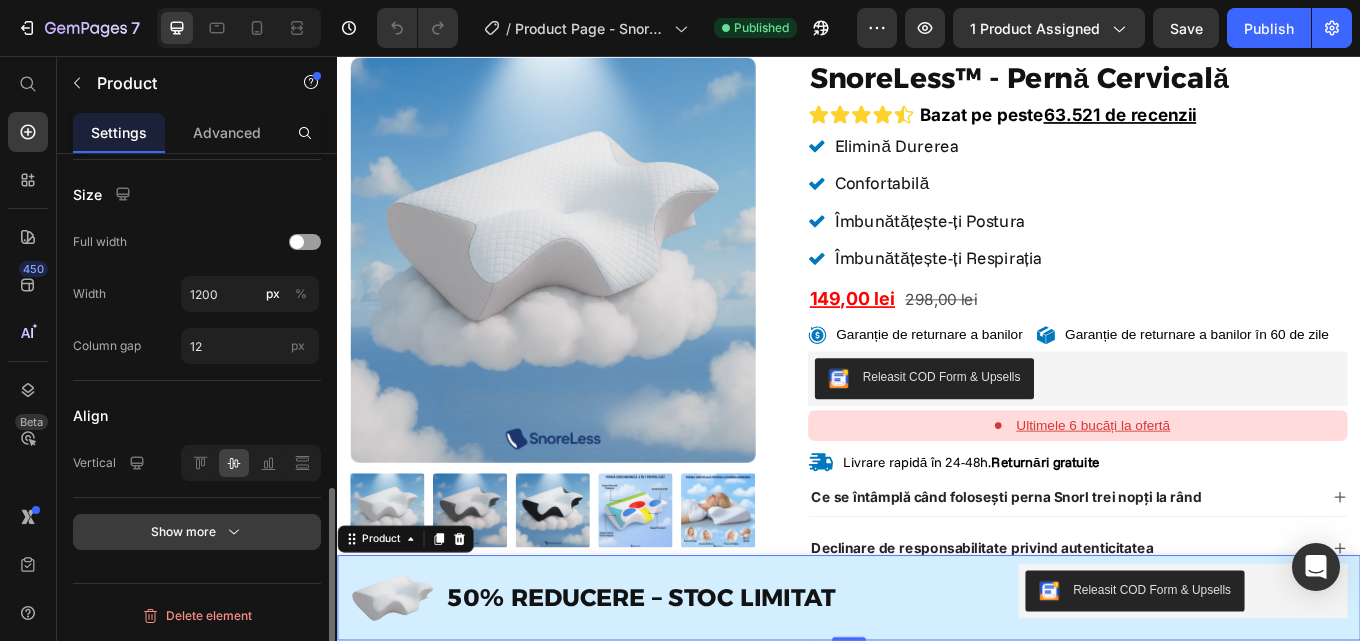 click on "Show more" at bounding box center [197, 532] 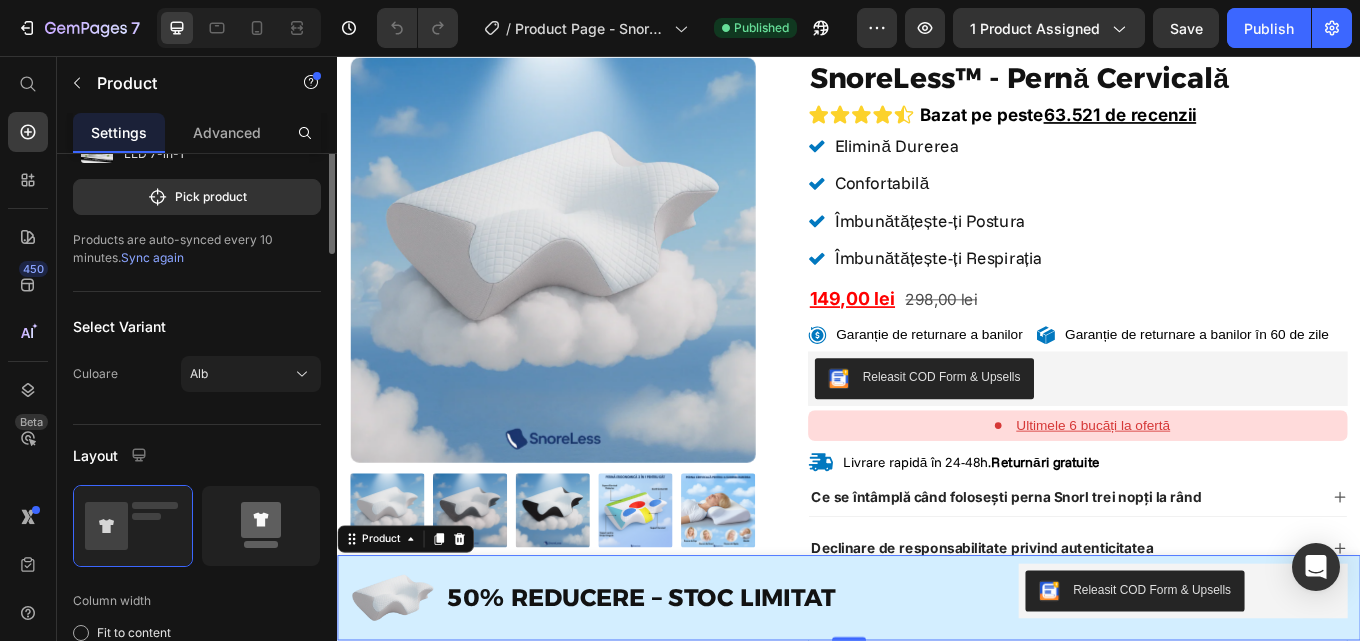 scroll, scrollTop: 0, scrollLeft: 0, axis: both 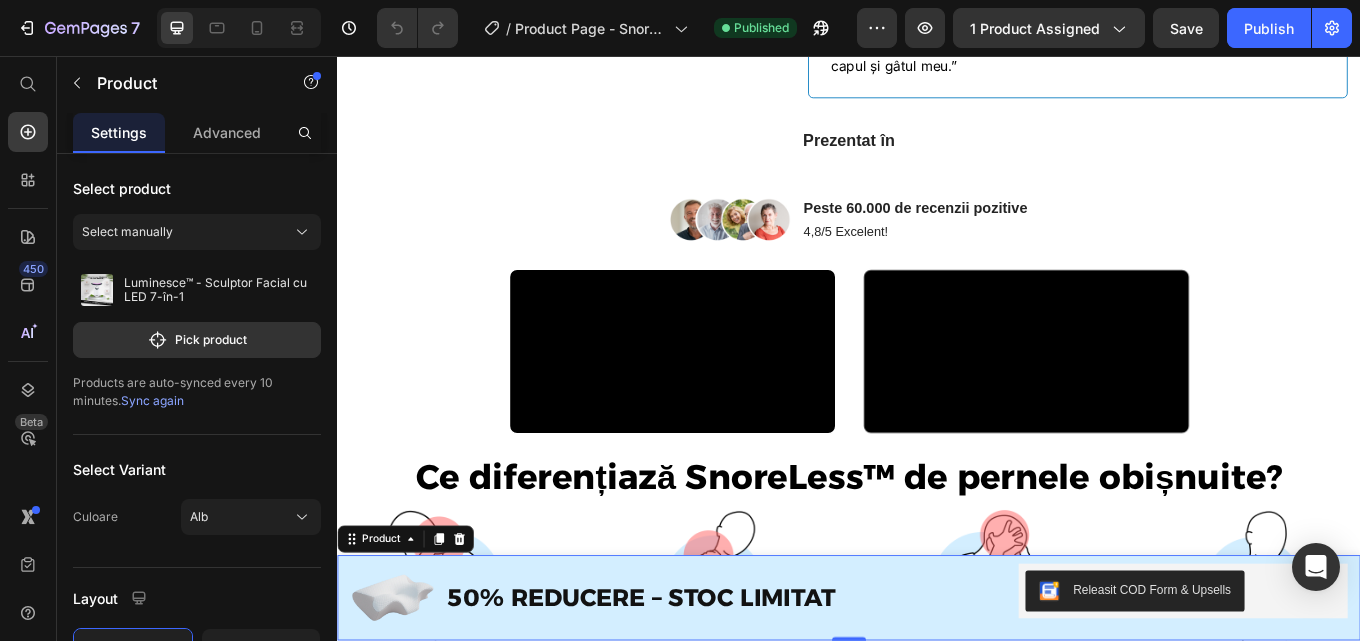 click on "Image 50% REDUCERE – STOC LIMITAT Text Block Row Releasit COD Form & Upsells Releasit COD Form & Upsells Row Product   0" at bounding box center (937, 692) 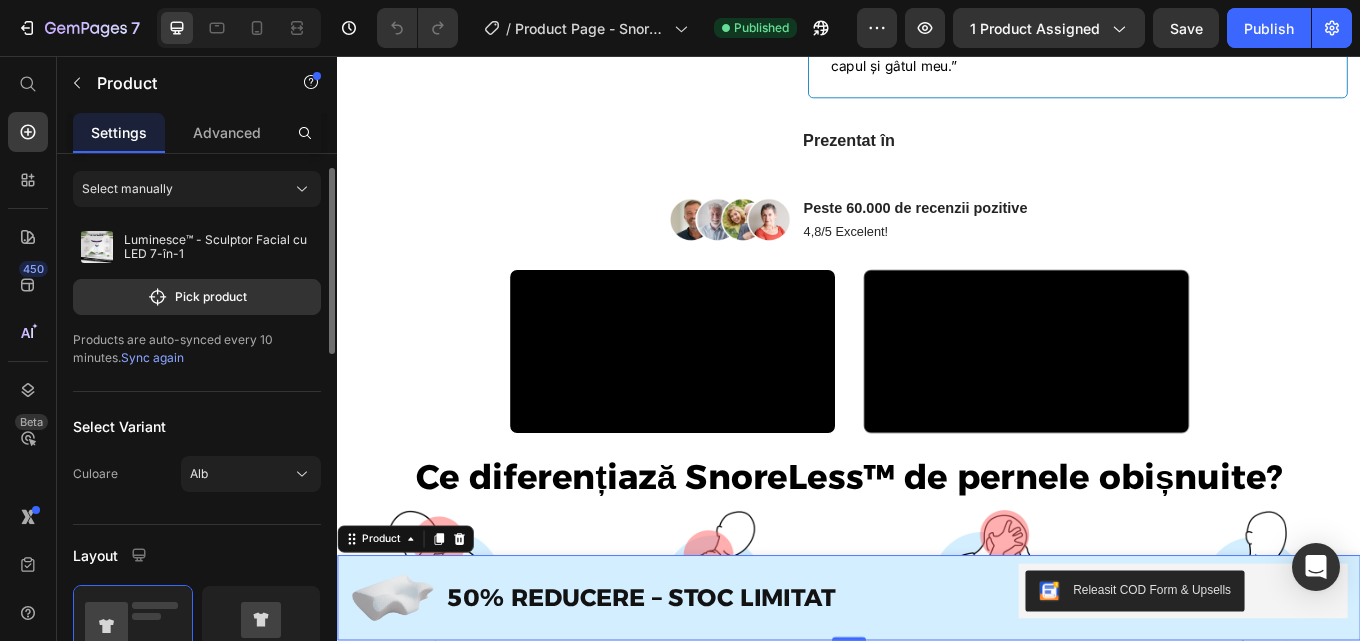 scroll, scrollTop: 0, scrollLeft: 0, axis: both 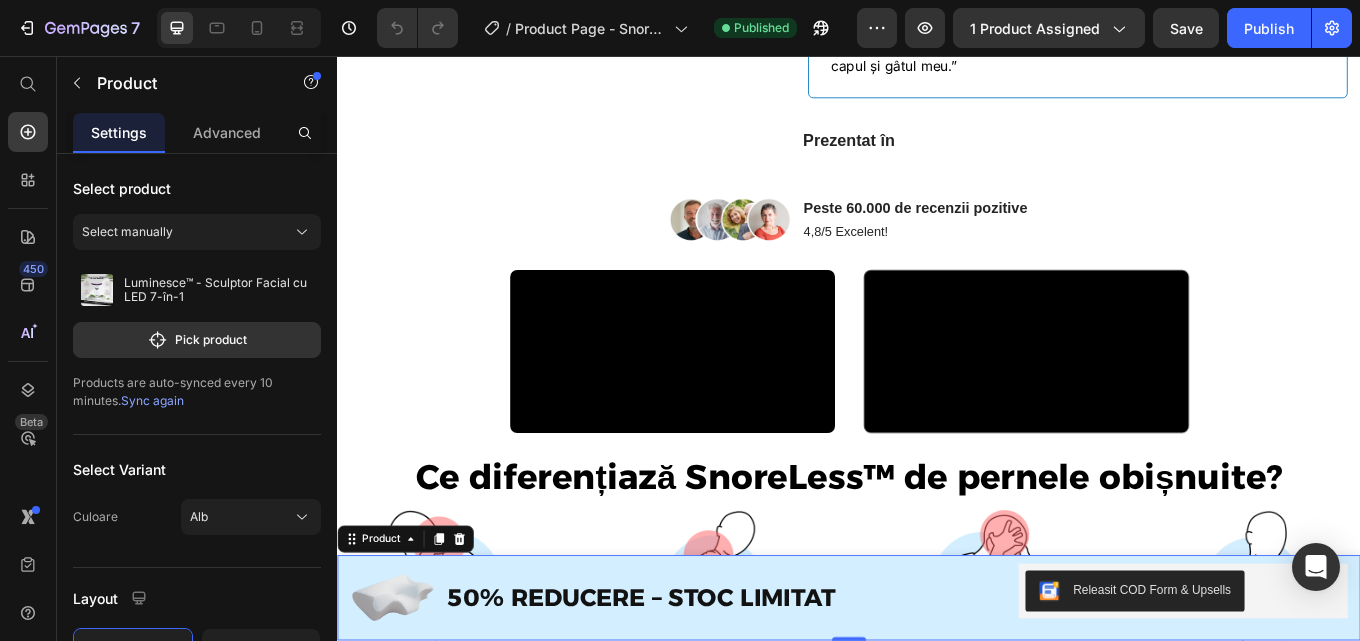 click on "Image 50% REDUCERE – STOC LIMITAT Text Block Row Releasit COD Form & Upsells Releasit COD Form & Upsells Row Product   0" at bounding box center [937, 692] 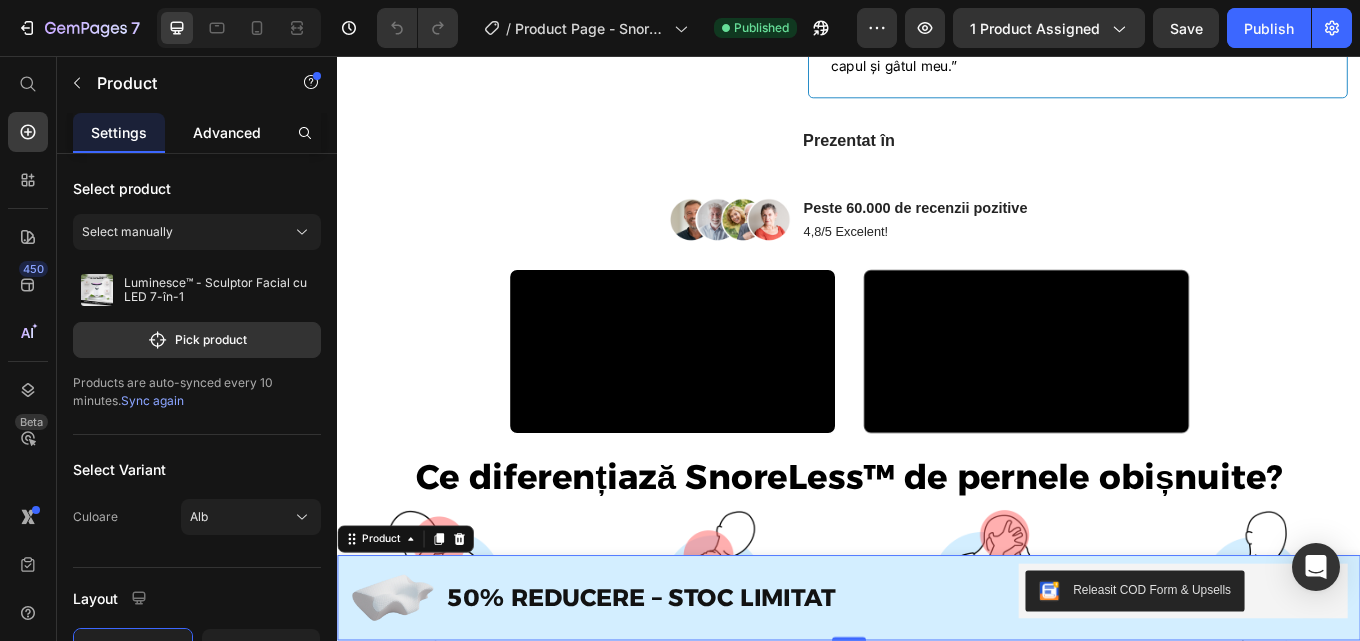 click on "Advanced" at bounding box center [227, 132] 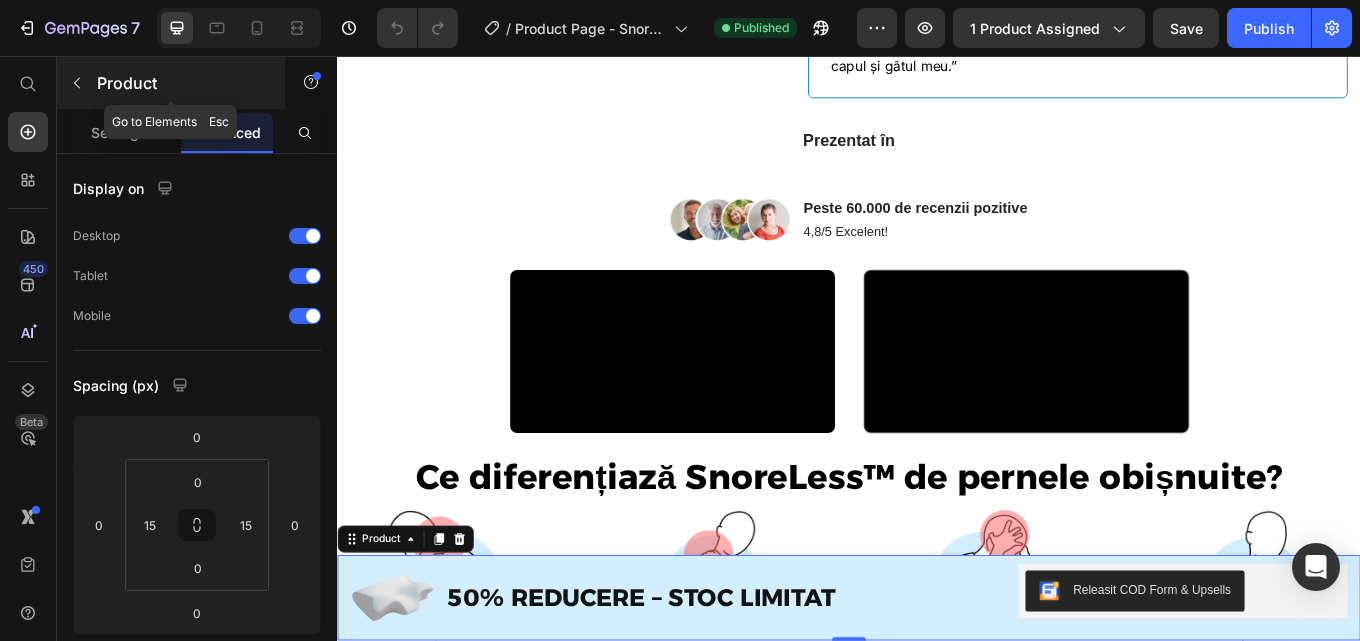 click at bounding box center [77, 83] 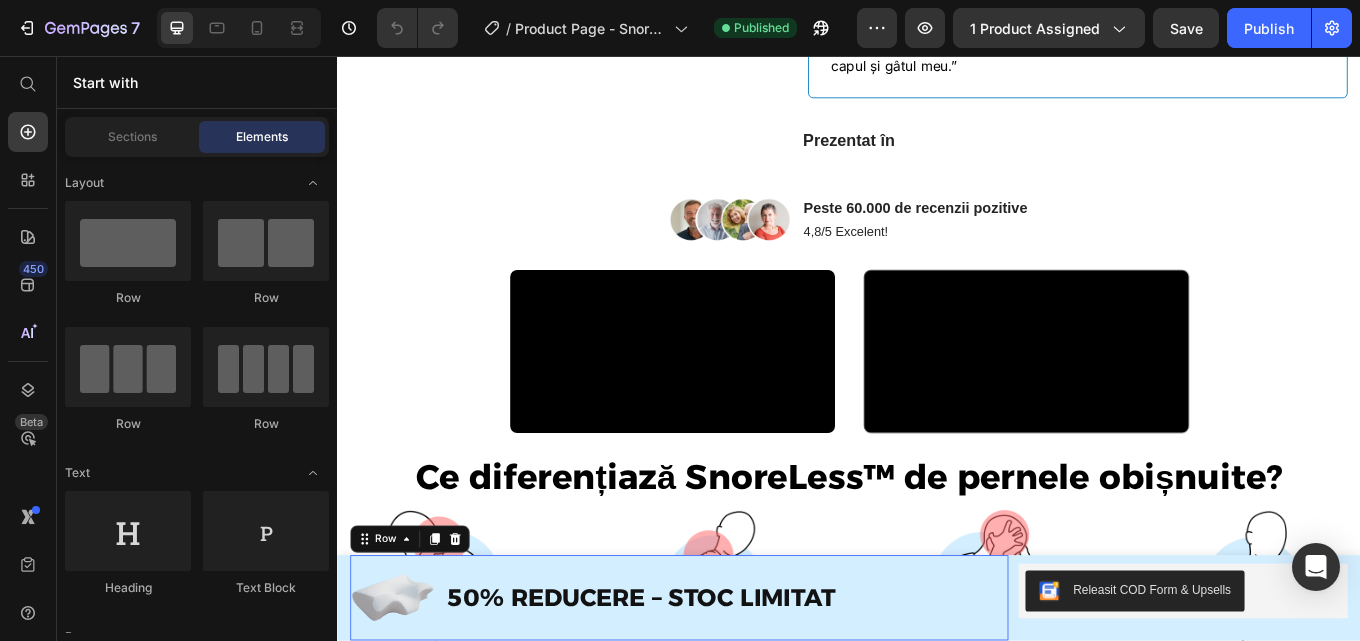 click on "50% REDUCERE – STOC LIMITAT Text Block" at bounding box center (703, 692) 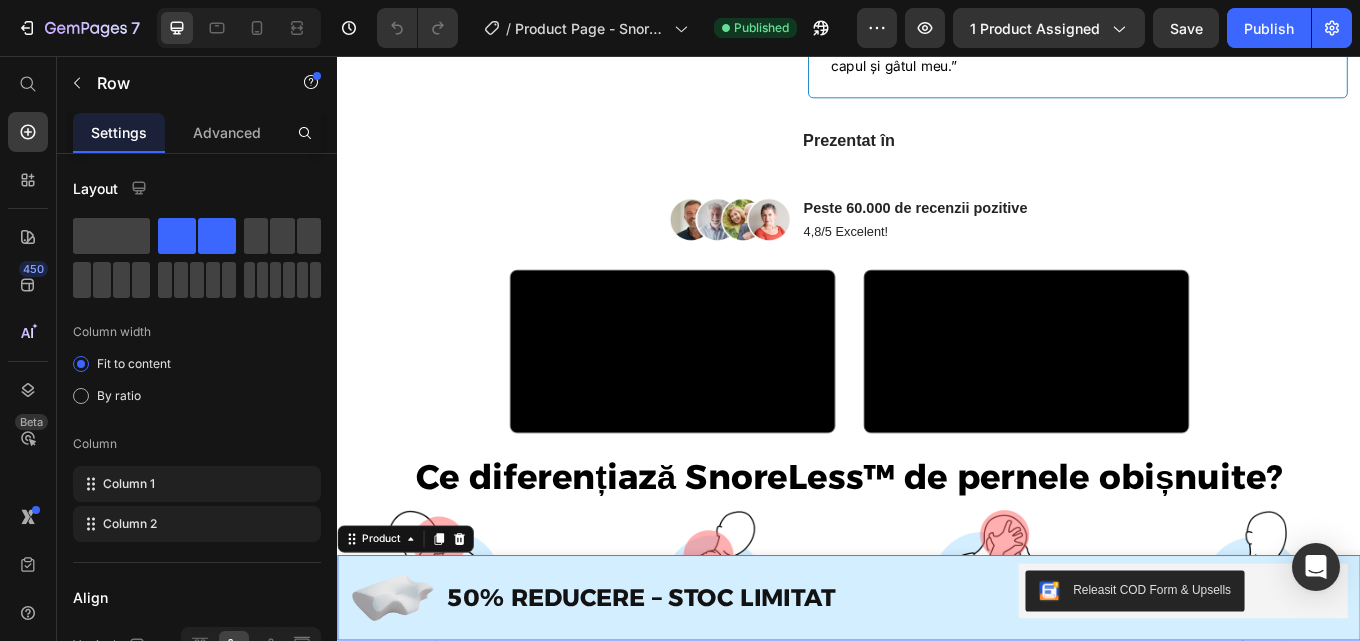 click on "Image 50% REDUCERE – STOC LIMITAT Text Block Row Releasit COD Form & Upsells Releasit COD Form & Upsells Row Product   0" at bounding box center (937, 692) 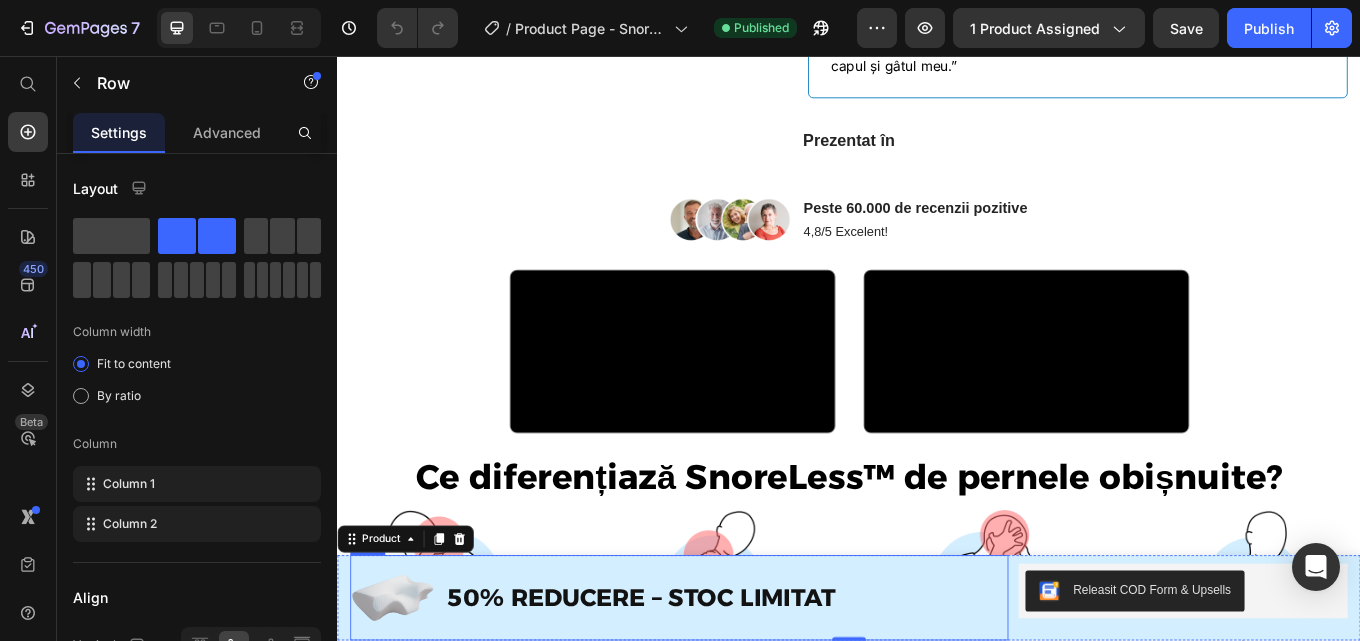 click on "50% REDUCERE – STOC LIMITAT Text Block" at bounding box center [703, 692] 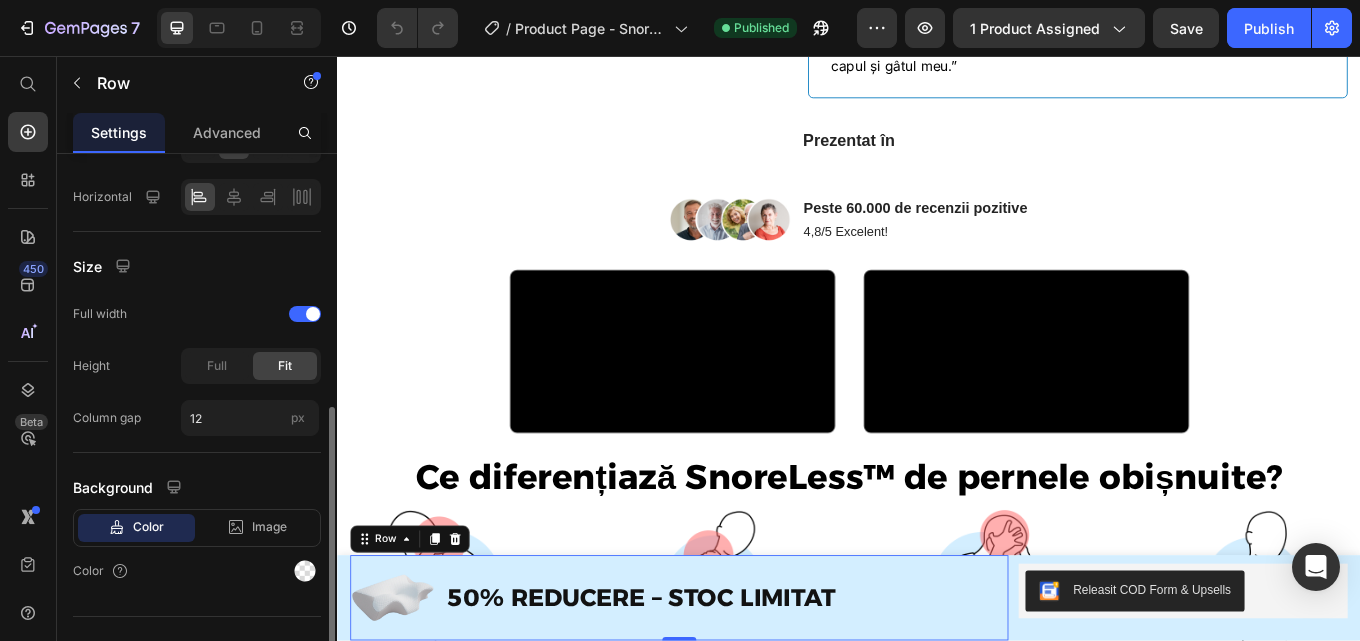 scroll, scrollTop: 533, scrollLeft: 0, axis: vertical 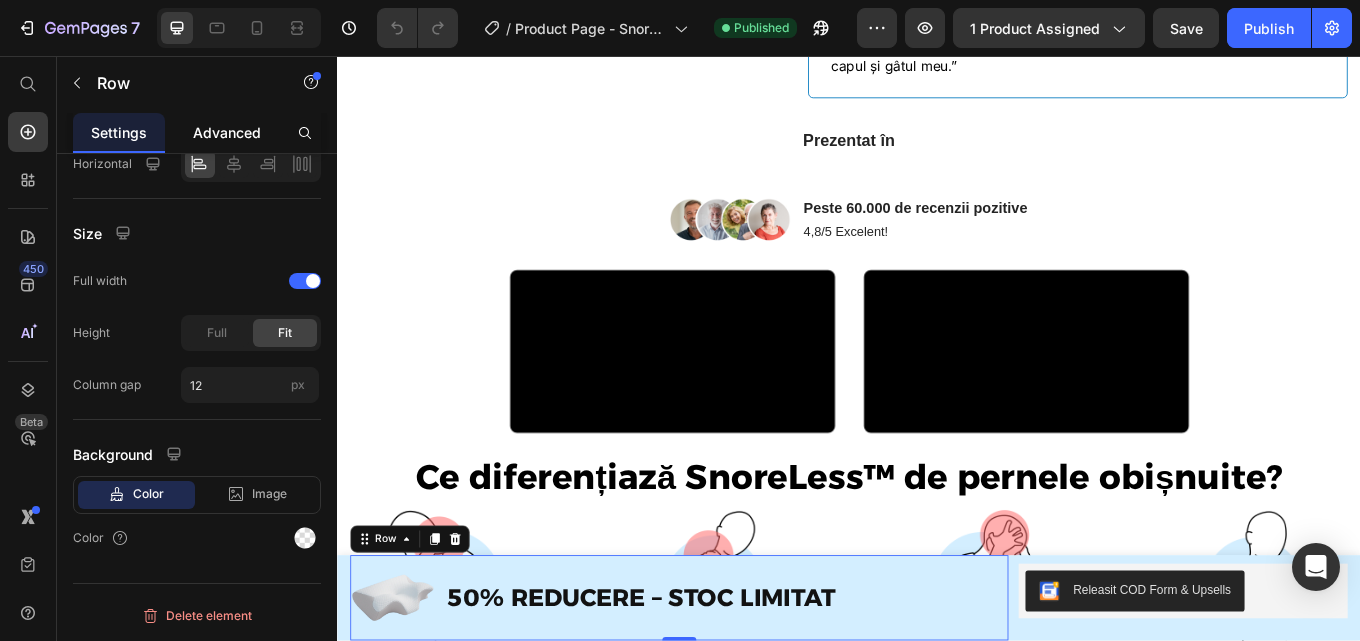 click on "Advanced" 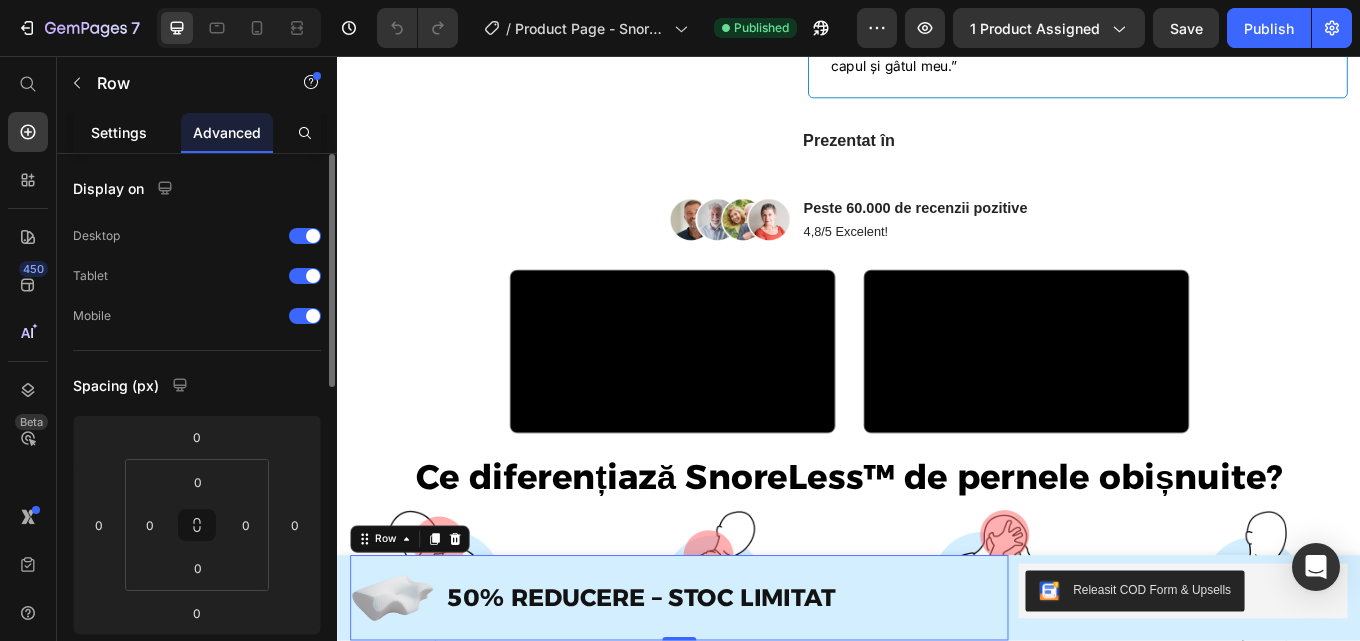 click on "Settings" at bounding box center [119, 132] 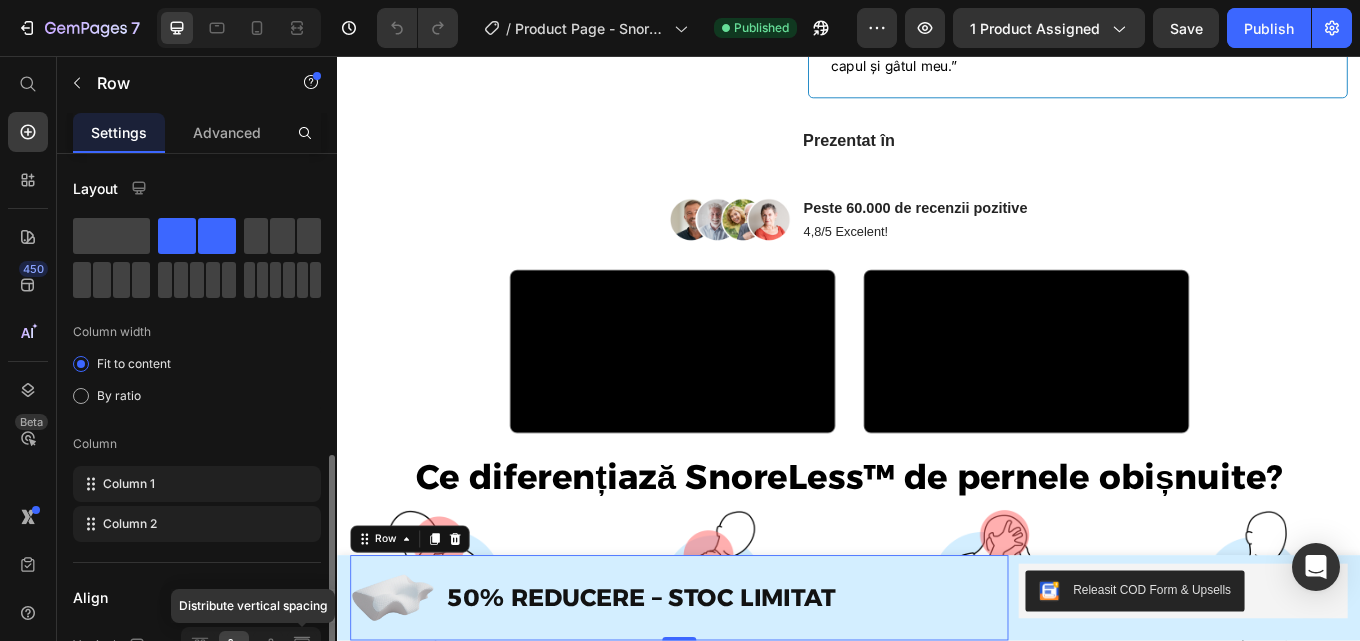 scroll, scrollTop: 533, scrollLeft: 0, axis: vertical 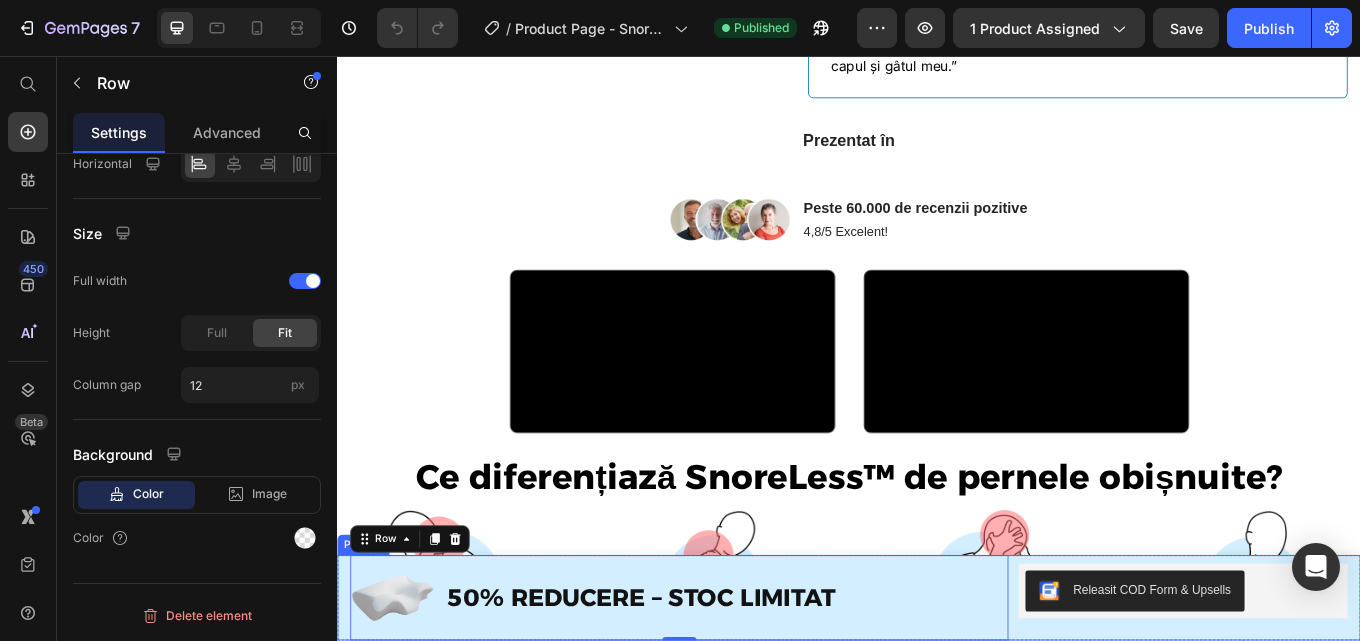 click on "Image 50% REDUCERE – STOC LIMITAT Text Block Row   0 Releasit COD Form & Upsells Releasit COD Form & Upsells Row Product" at bounding box center (937, 692) 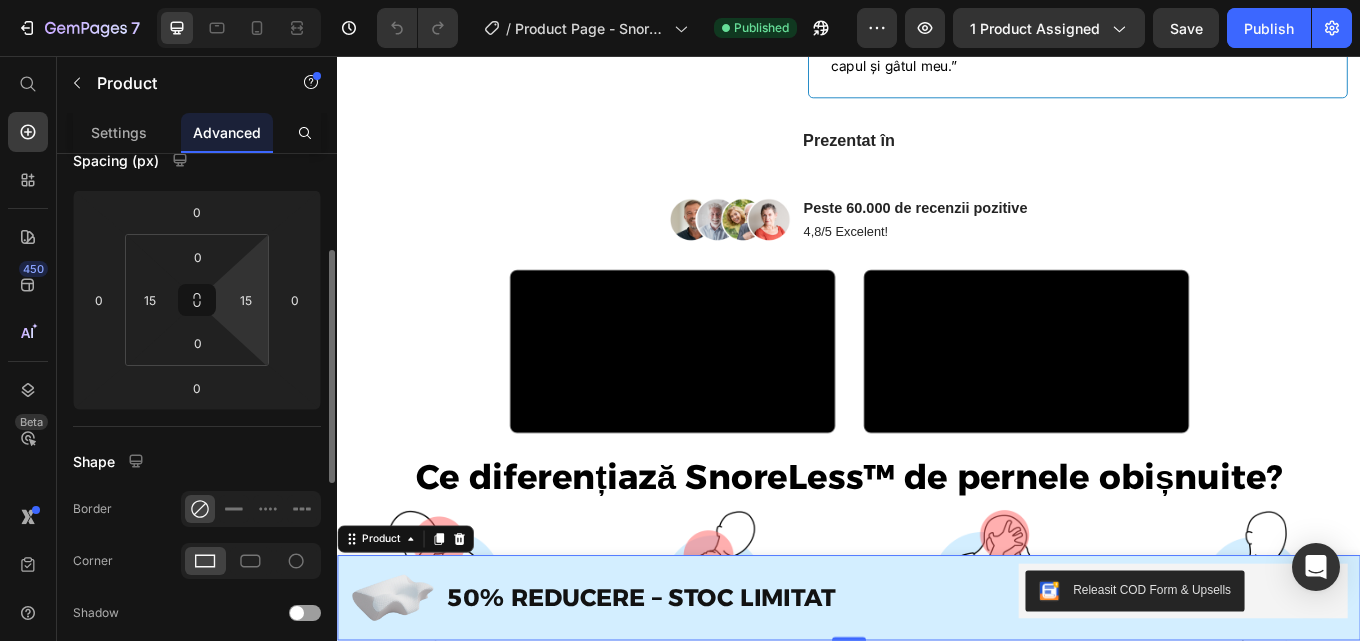 scroll, scrollTop: 0, scrollLeft: 0, axis: both 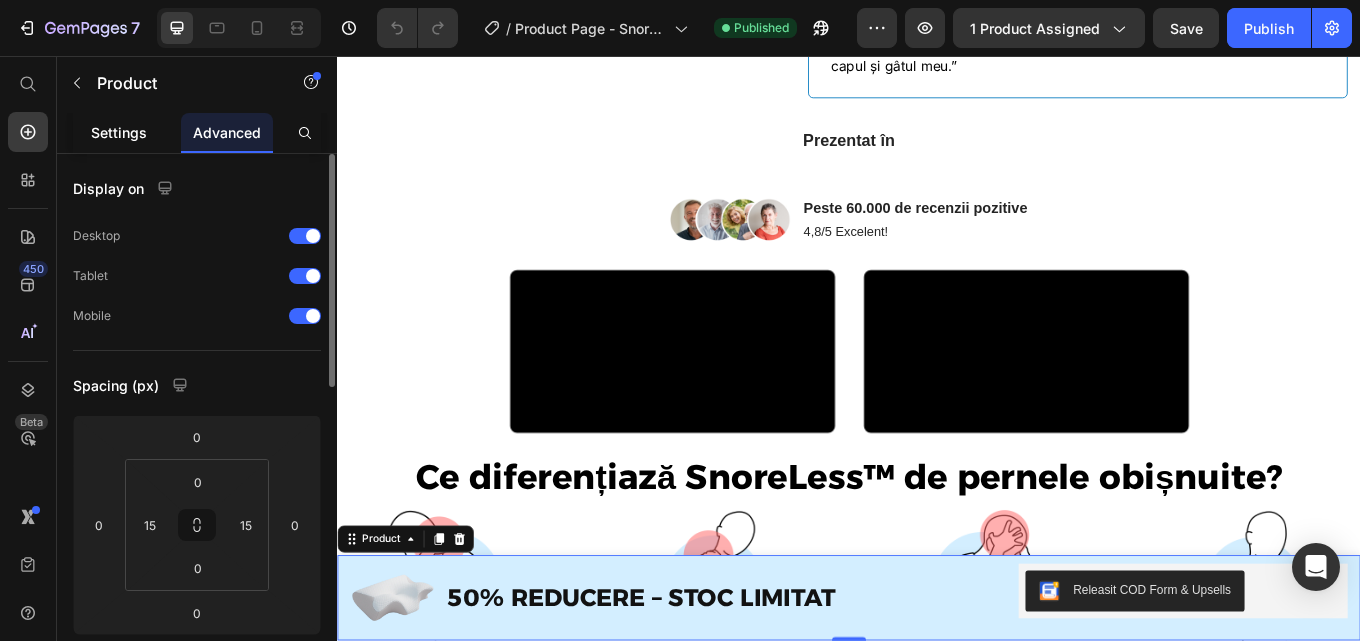click on "Settings" 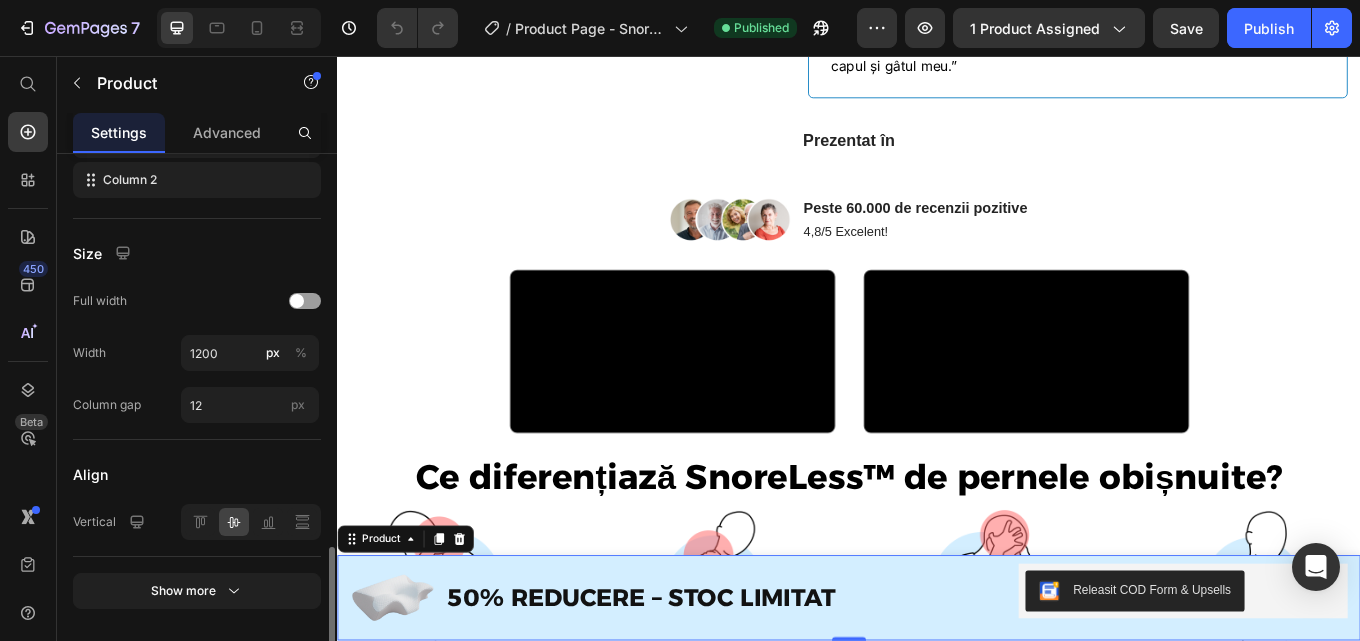 scroll, scrollTop: 859, scrollLeft: 0, axis: vertical 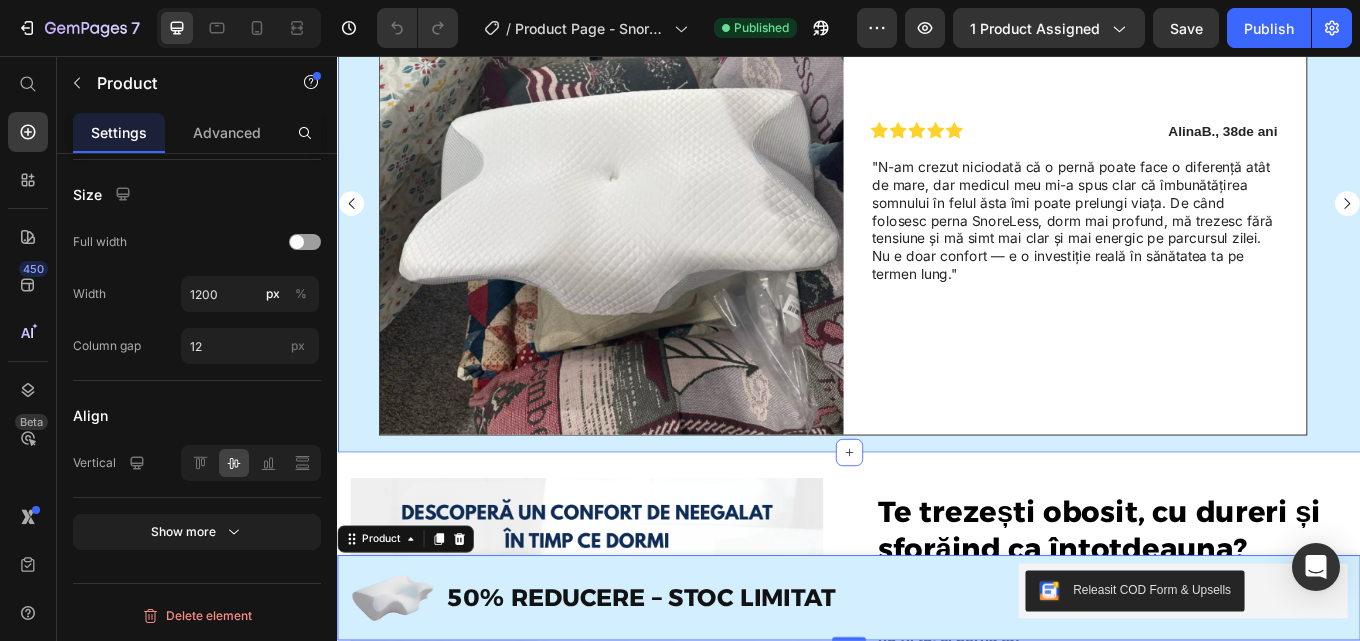 click on "Clienți fericiți cu noua lor viață Heading
Image Row Icon Icon Icon Icon Icon Icon List Alina  B., 38  de ani Text Block Row "N-am crezut niciodată că o pernă poate face o diferență atât de mare, dar medicul meu mi-a spus clar că îmbunătățirea somnului în felul ăsta îmi poate prelungi viața. De când folosesc perna SnoreLess, dorm mai profund, mă trezesc fără tensiune și mă simt mai clar și mai energic pe parcursul zilei. Nu e doar confort — e o investiție reală în sănătatea ta pe termen lung." Text Block Row Row Image Row Icon Icon Icon Icon Icon Icon List Loana W., 42 de ani Text Block Row "Mă trezeam în fiecare dimineață cu o durere de gât atât de puternică încât abia puteam să-mi mișc capul. Credeam că face parte din îmbătrânire. Dar după o săptămână cu perna SnoreLess, durerea a dispărut. Dorm mai profund, mă trezesc cu energie și, pentru prima dată după mulți ani, abia aștept să mă bag în pat. Sincer, mi-a schimbat viața." Text Block" at bounding box center [937, 196] 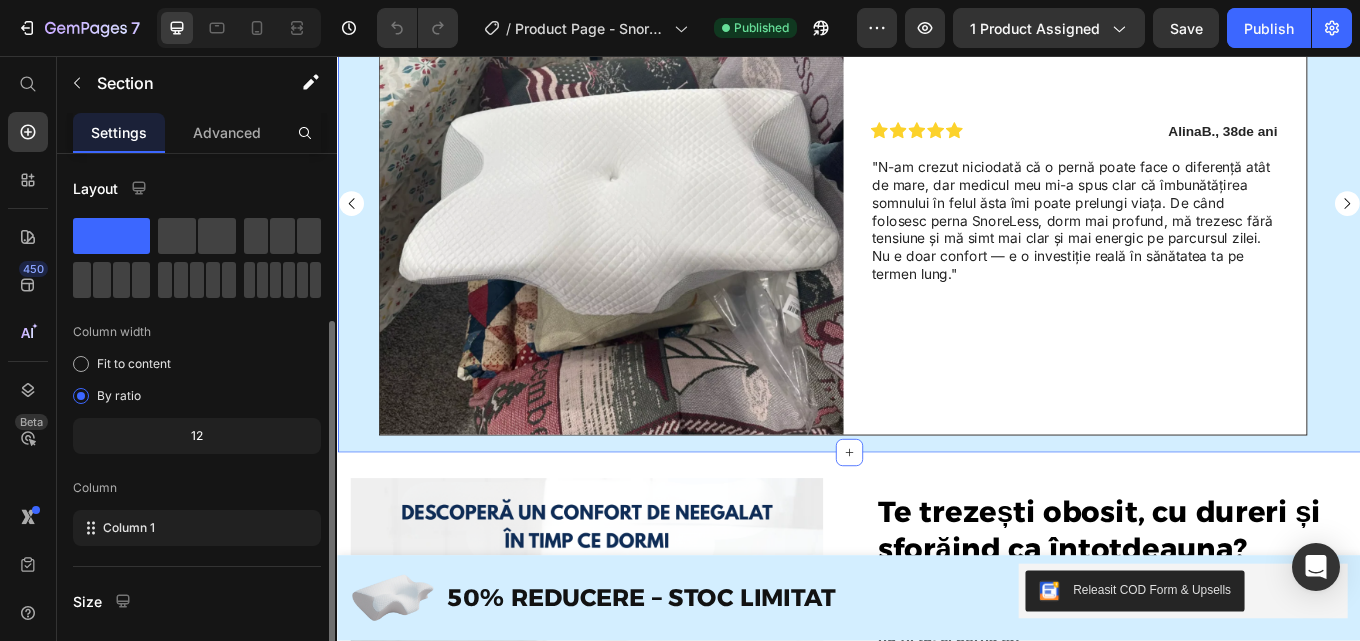 scroll, scrollTop: 264, scrollLeft: 0, axis: vertical 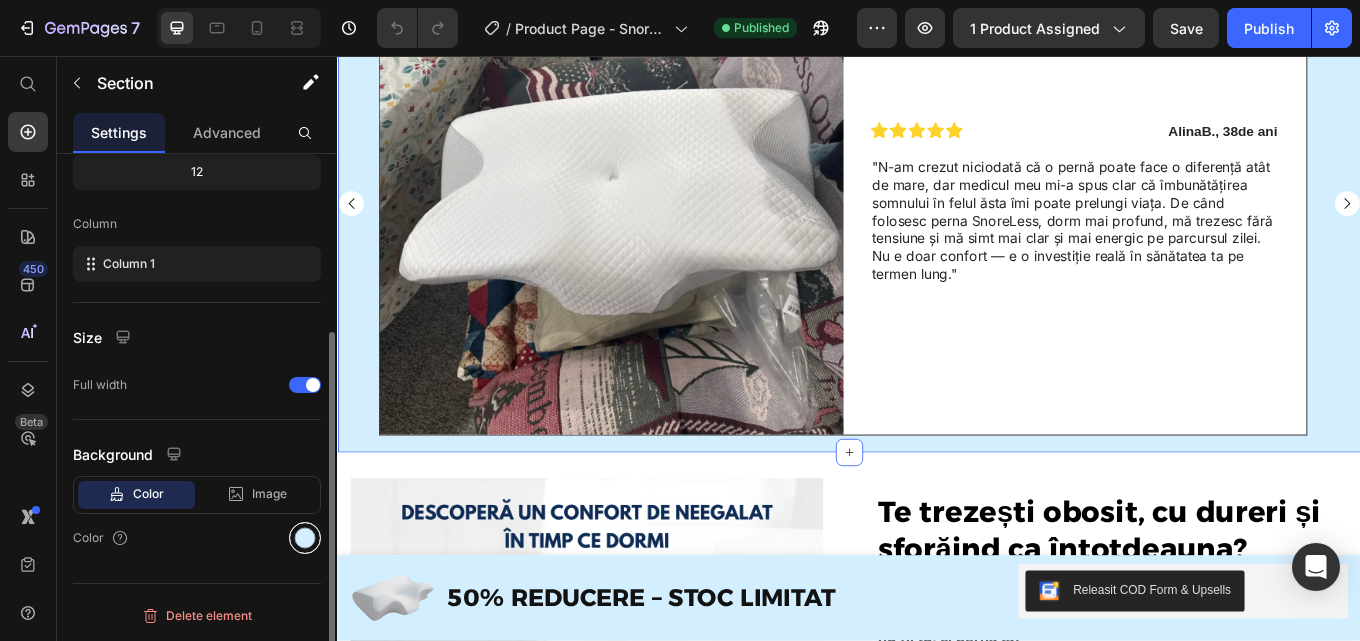 click at bounding box center (305, 538) 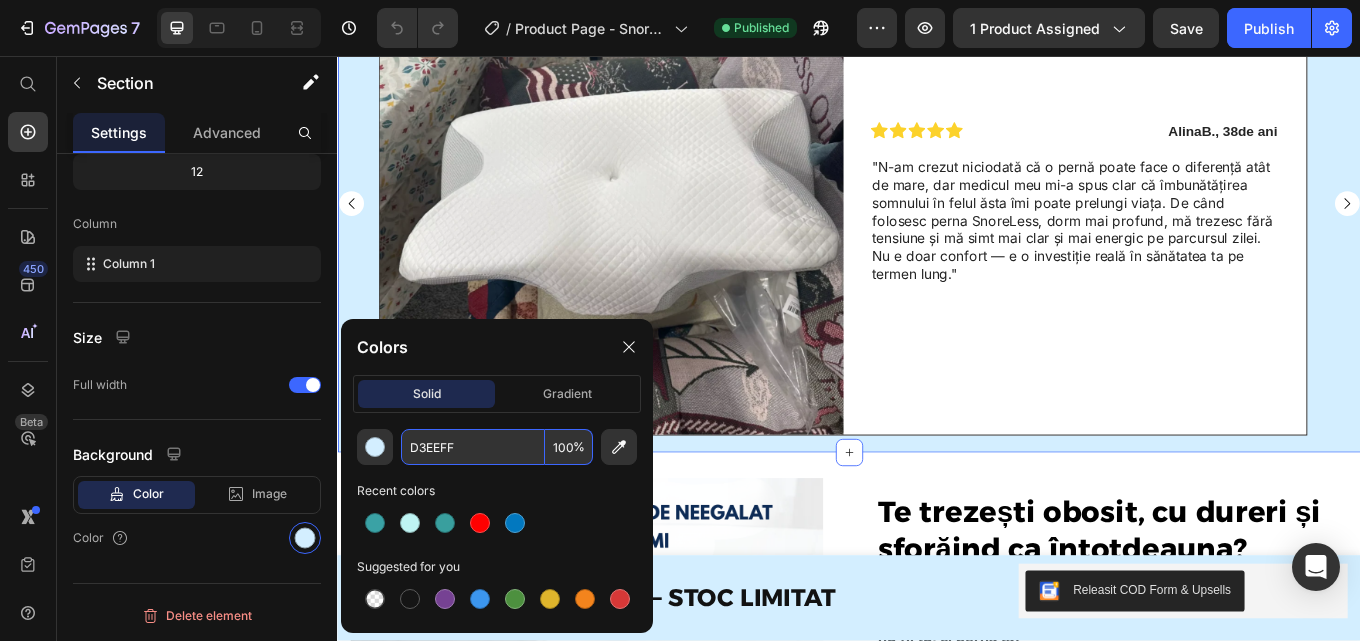 click on "D3EEFF" at bounding box center [473, 447] 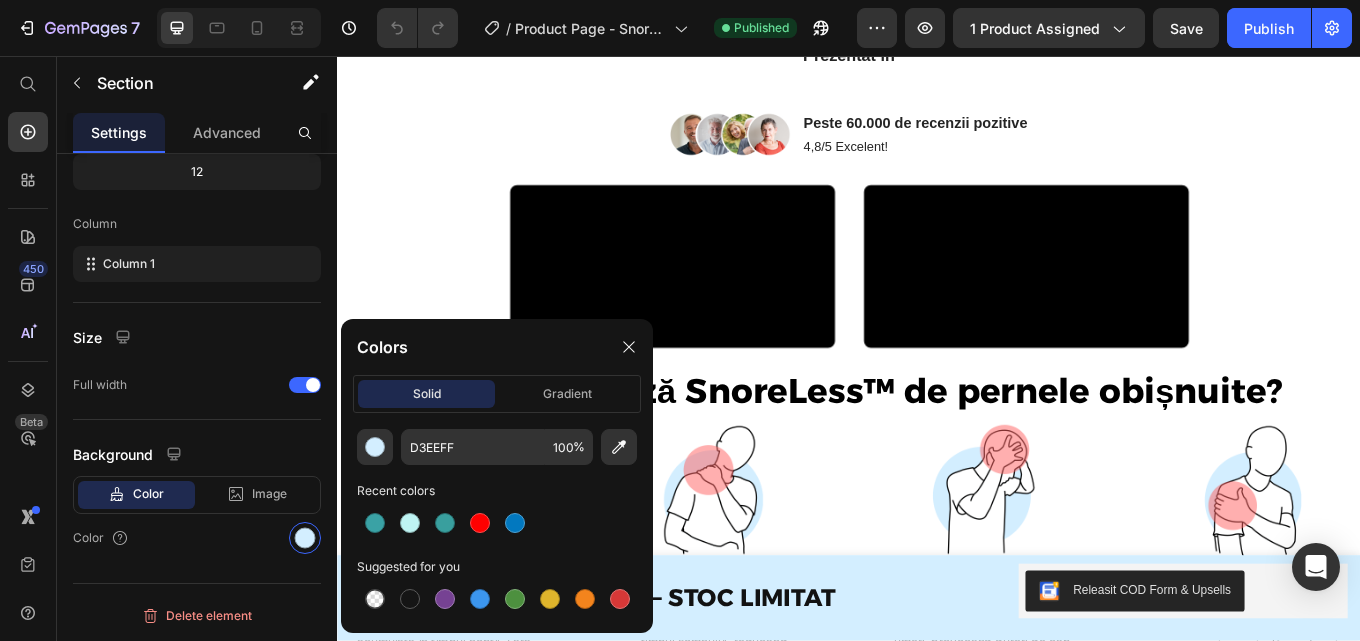 scroll, scrollTop: 400, scrollLeft: 0, axis: vertical 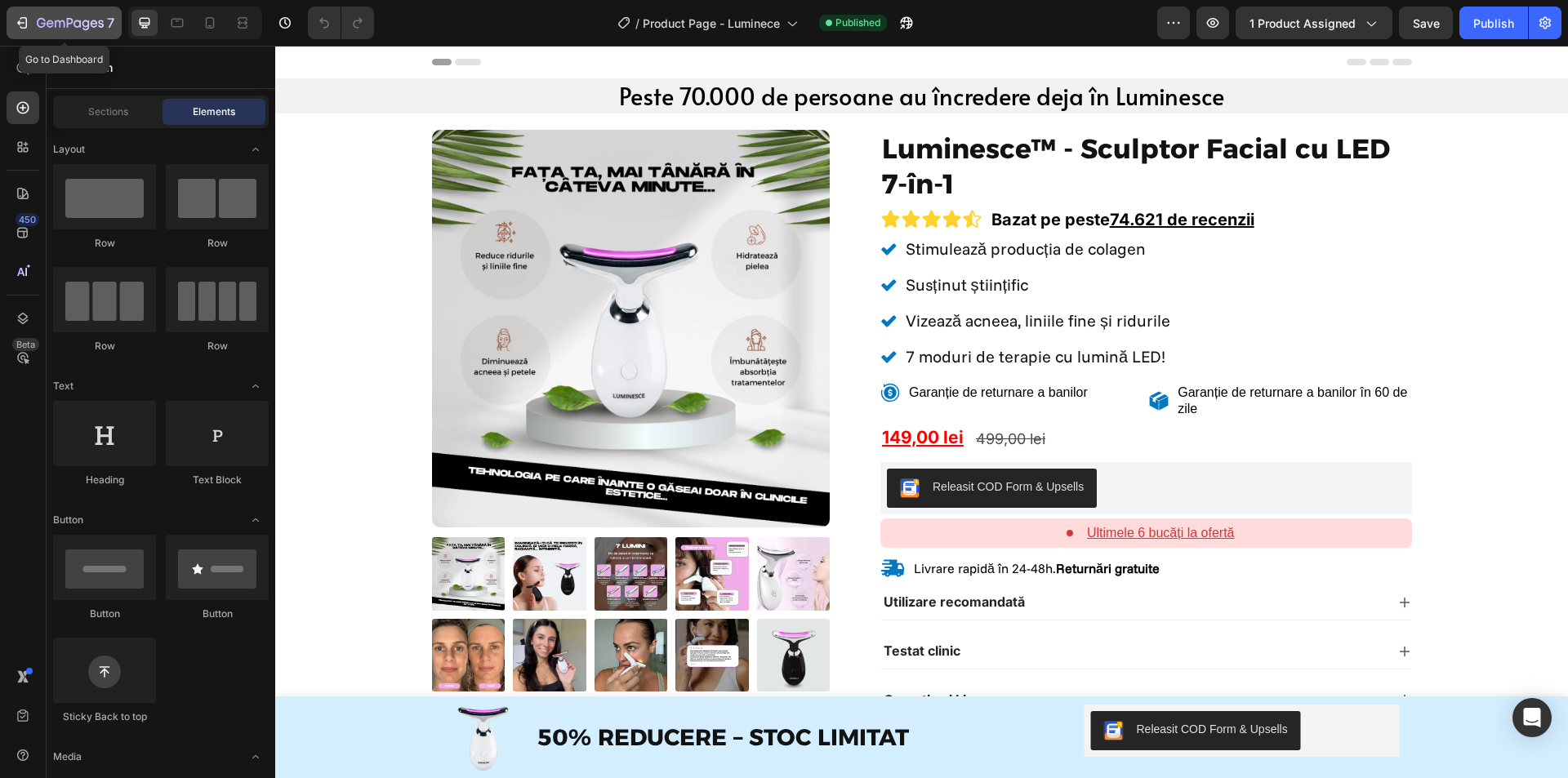 click 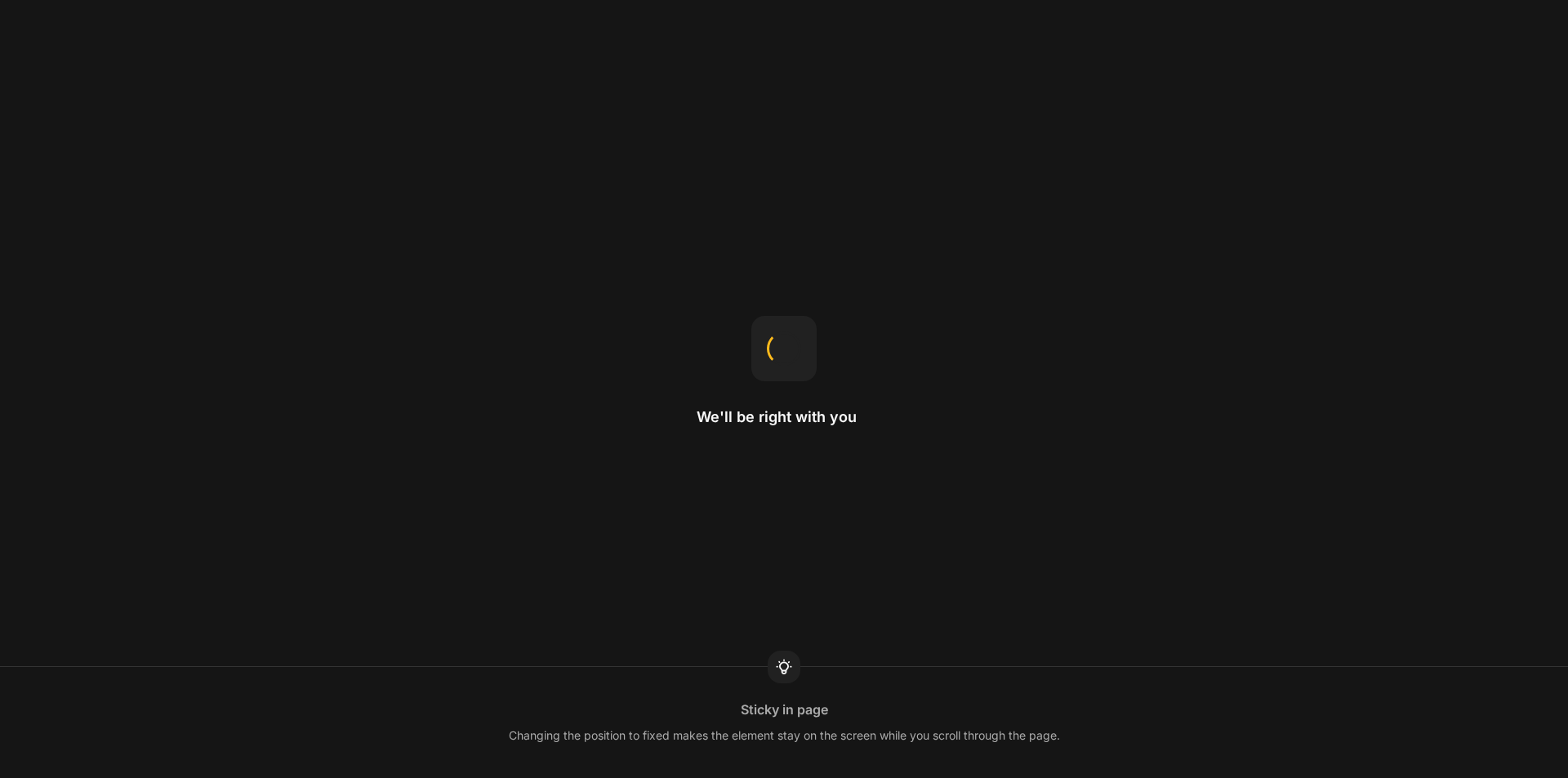 scroll, scrollTop: 0, scrollLeft: 0, axis: both 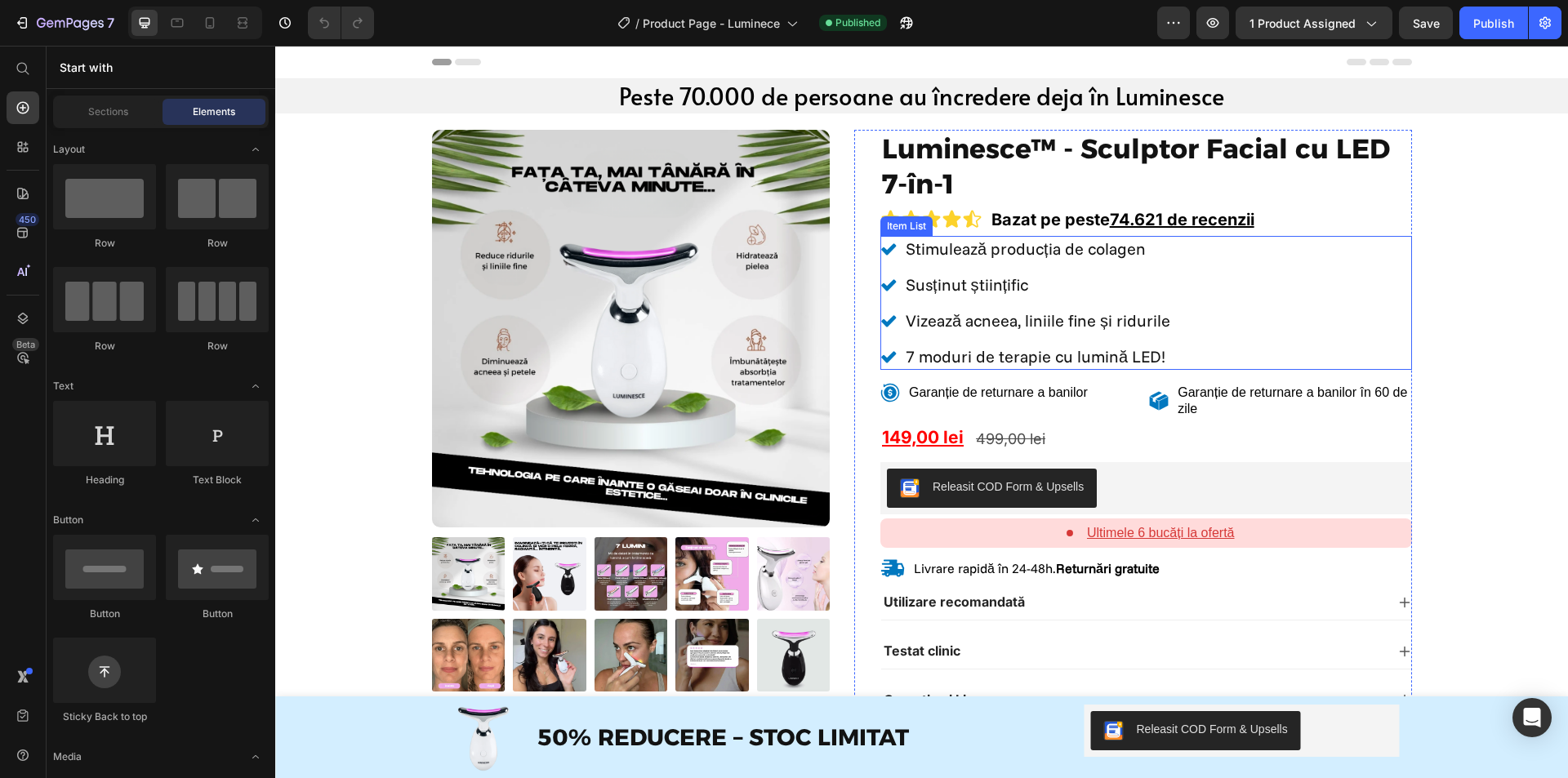 click 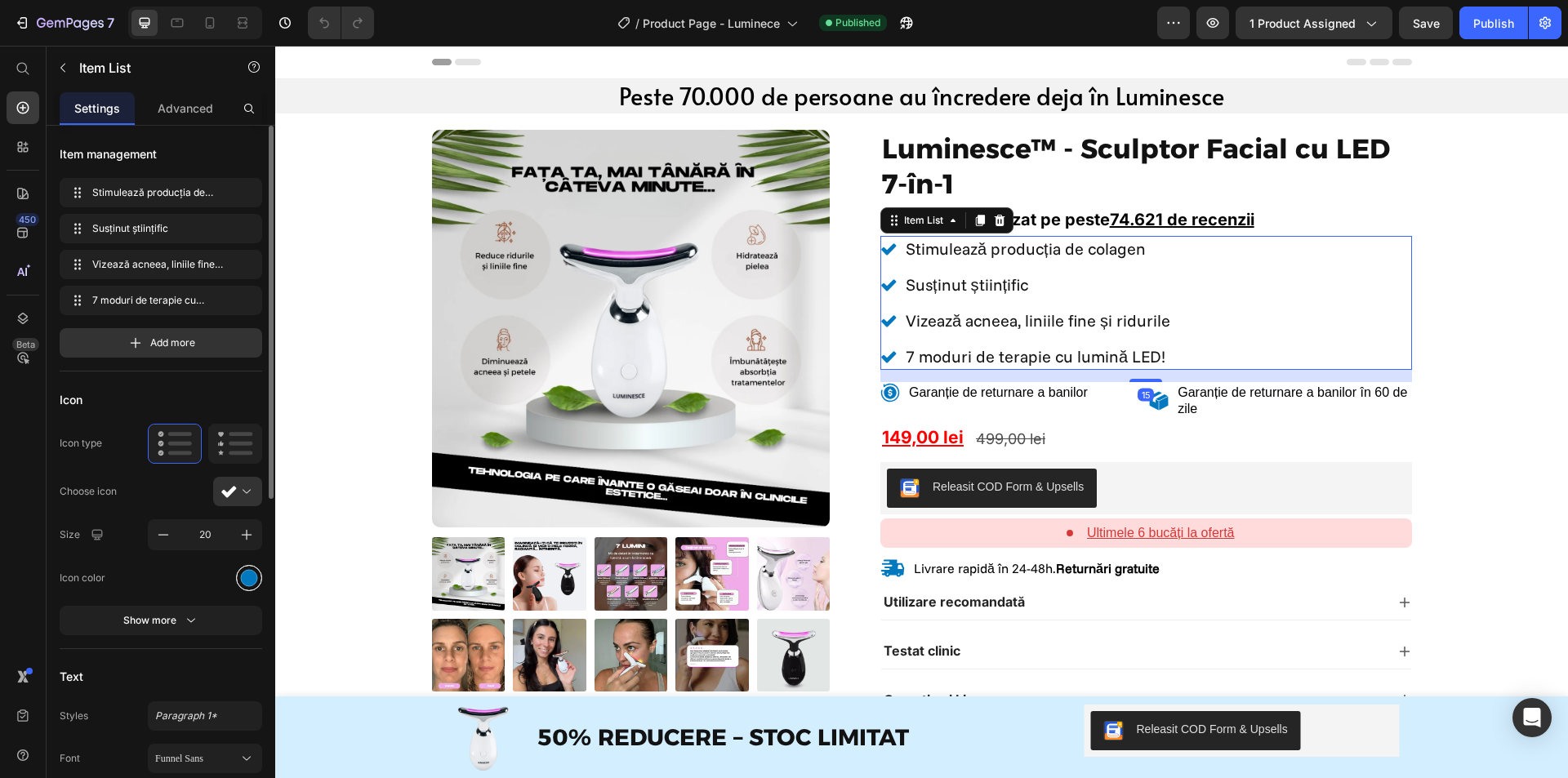 click at bounding box center (249, 578) 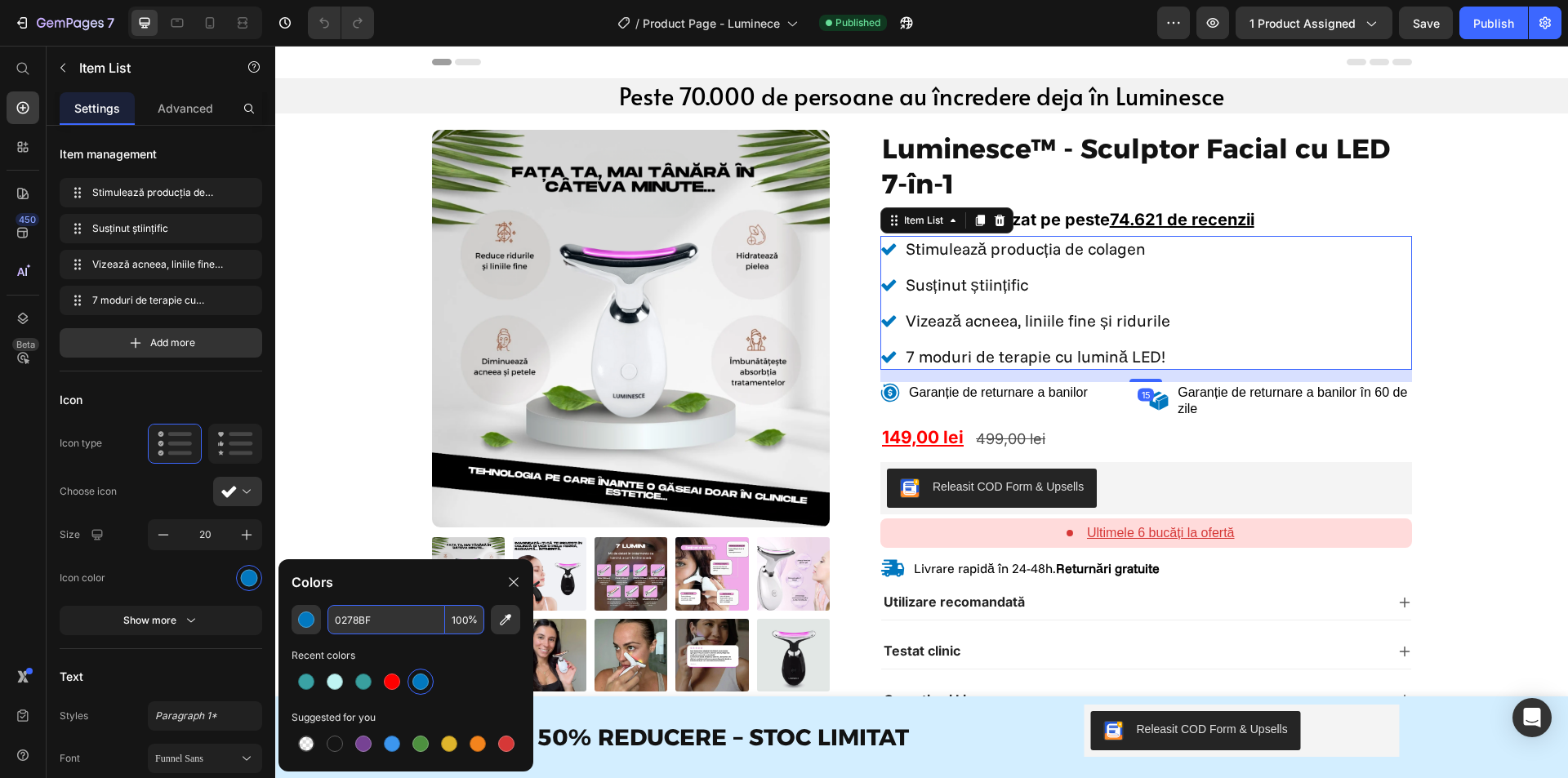 click on "0278BF" at bounding box center [386, 620] 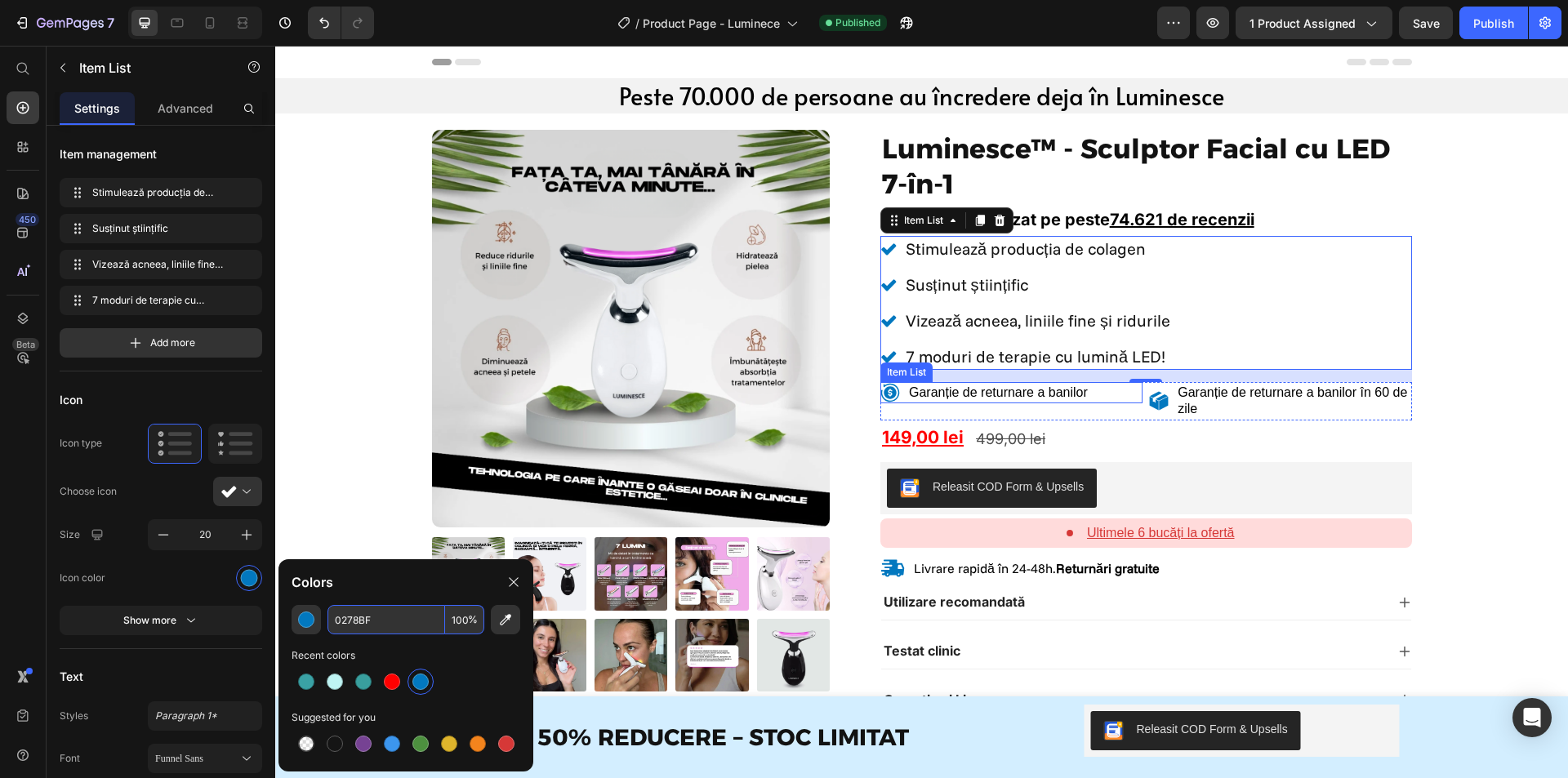 click 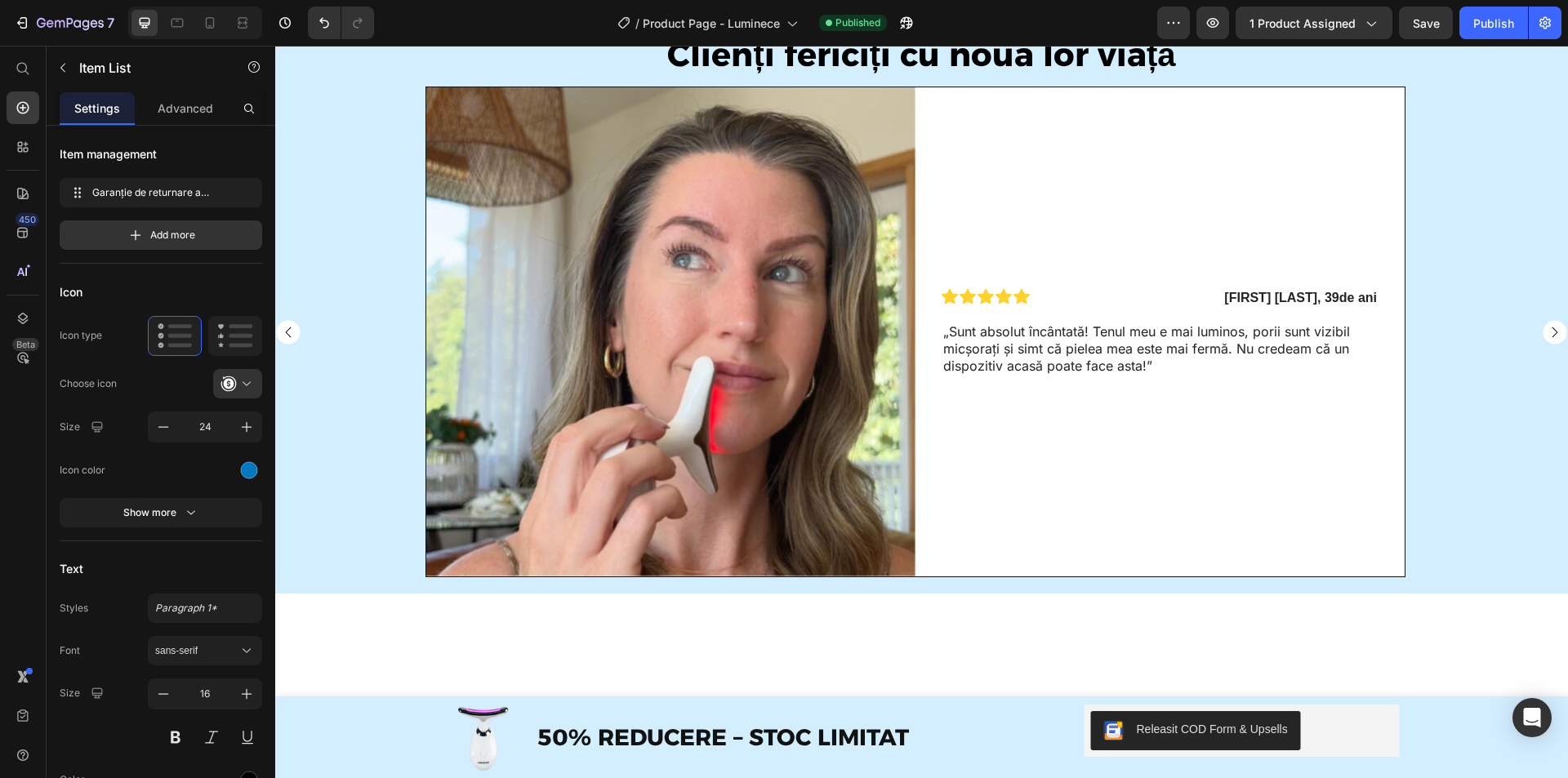 scroll, scrollTop: 980, scrollLeft: 0, axis: vertical 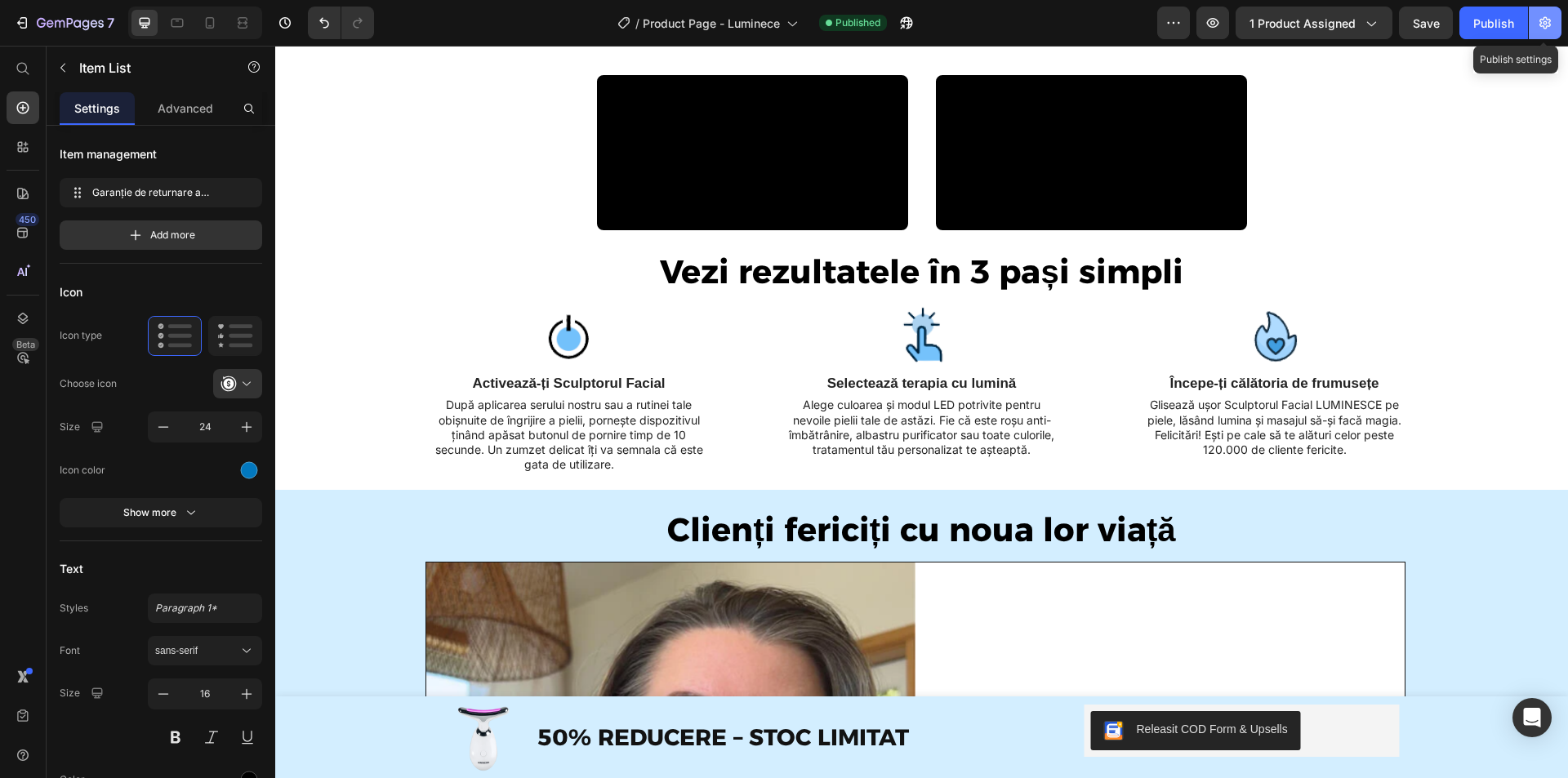 click 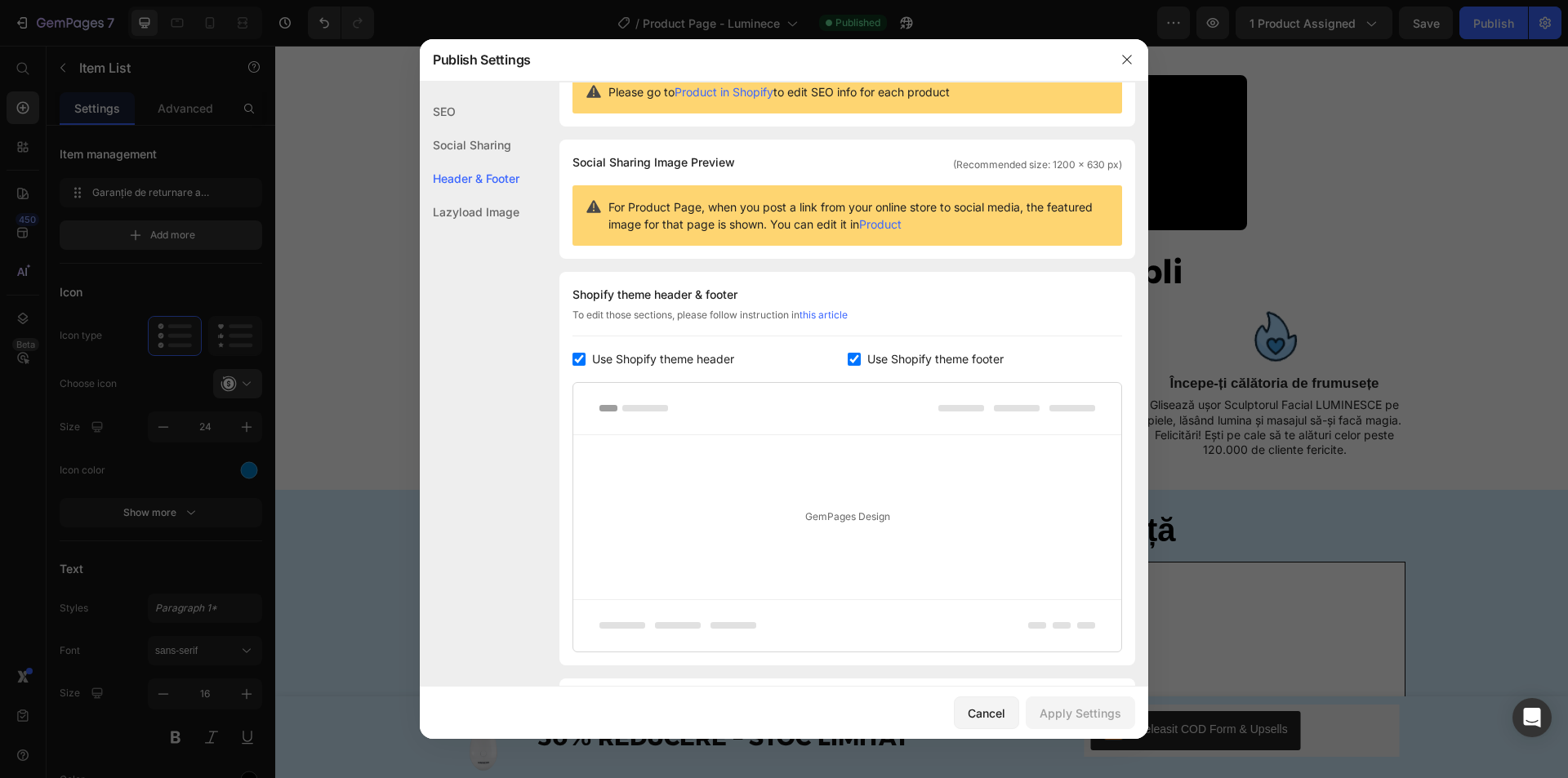 scroll, scrollTop: 162, scrollLeft: 0, axis: vertical 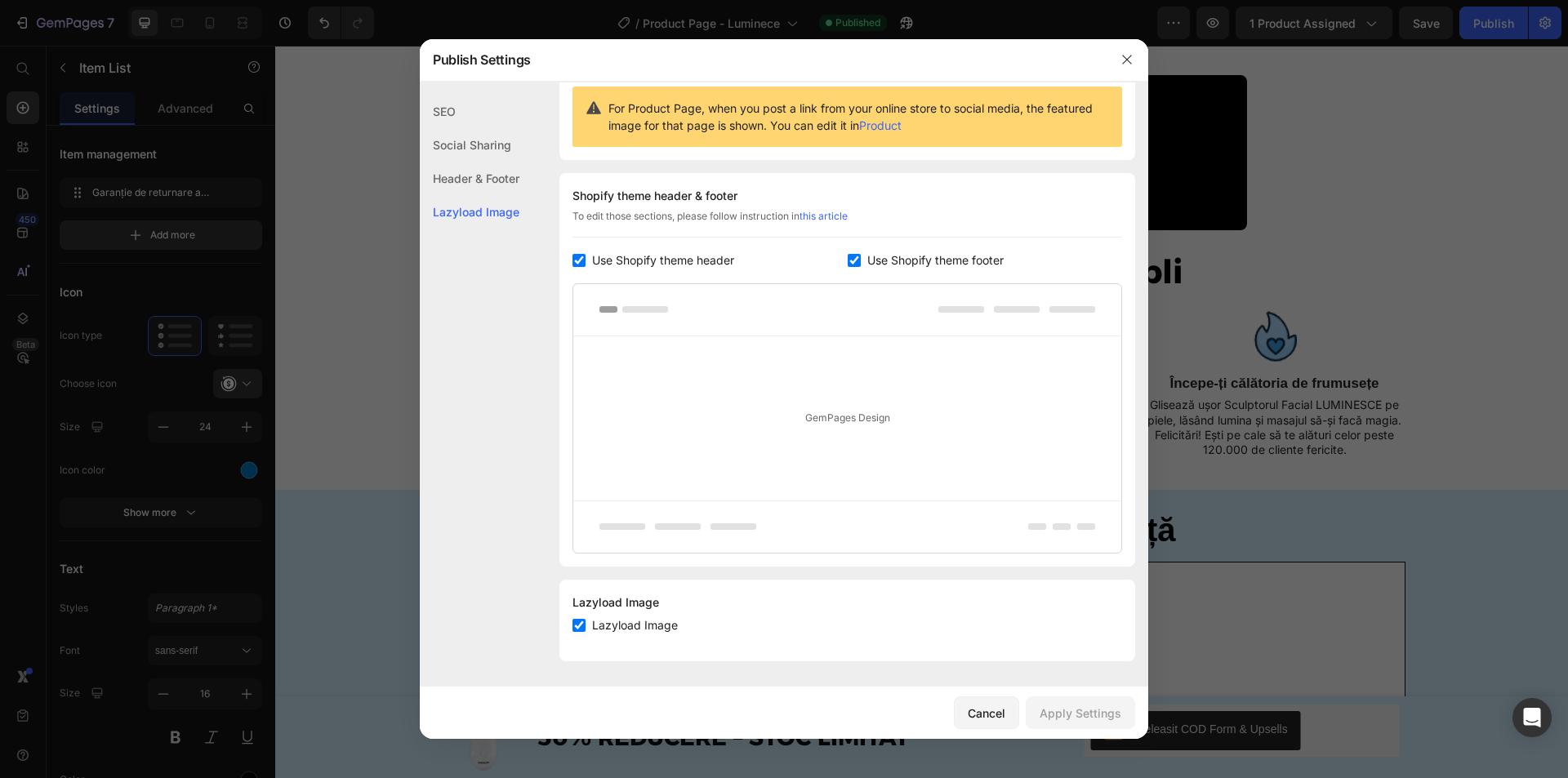 drag, startPoint x: 1140, startPoint y: 60, endPoint x: 847, endPoint y: 13, distance: 296.74568 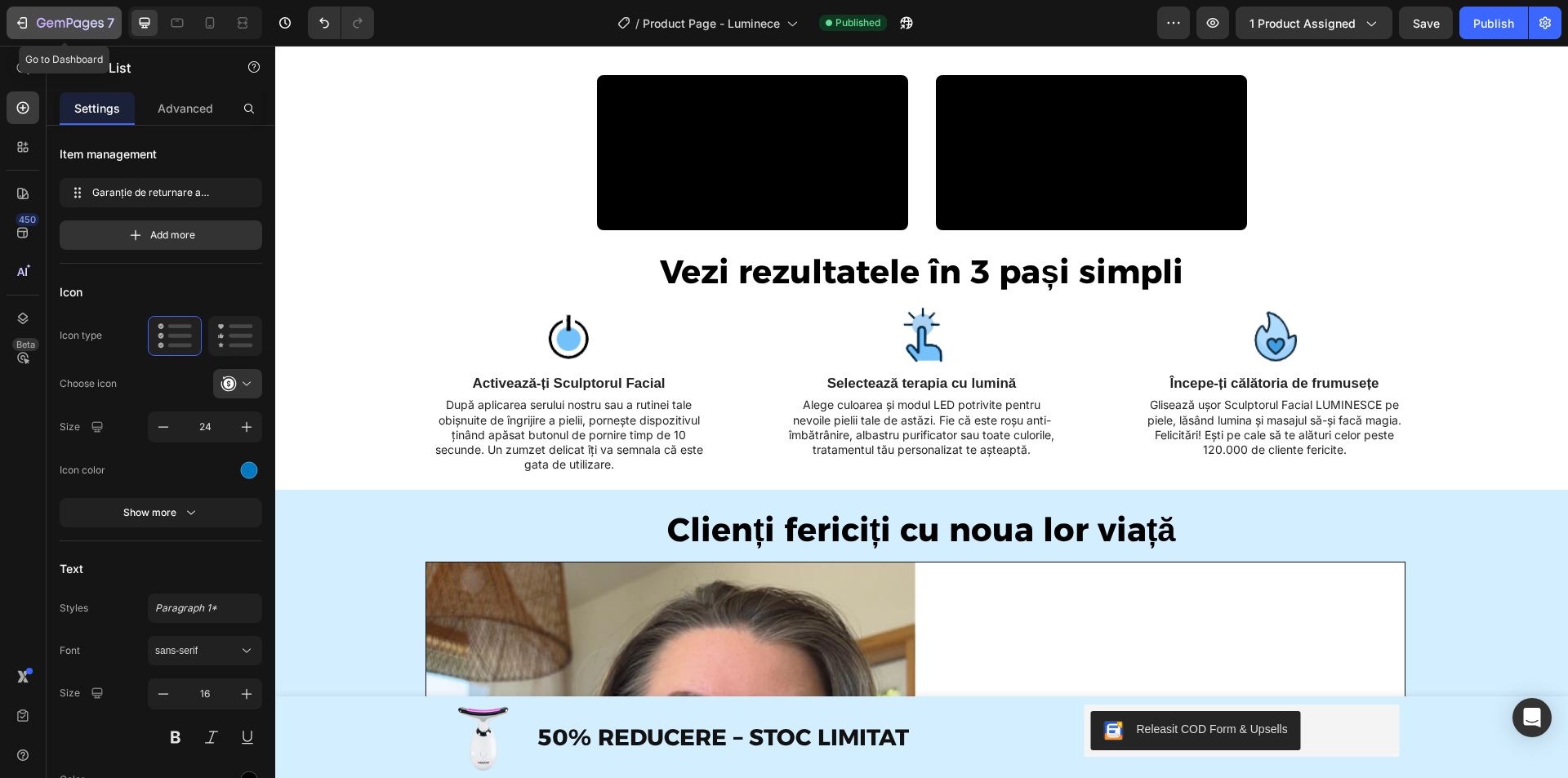 drag, startPoint x: 22, startPoint y: 24, endPoint x: 32, endPoint y: 22, distance: 10.198039 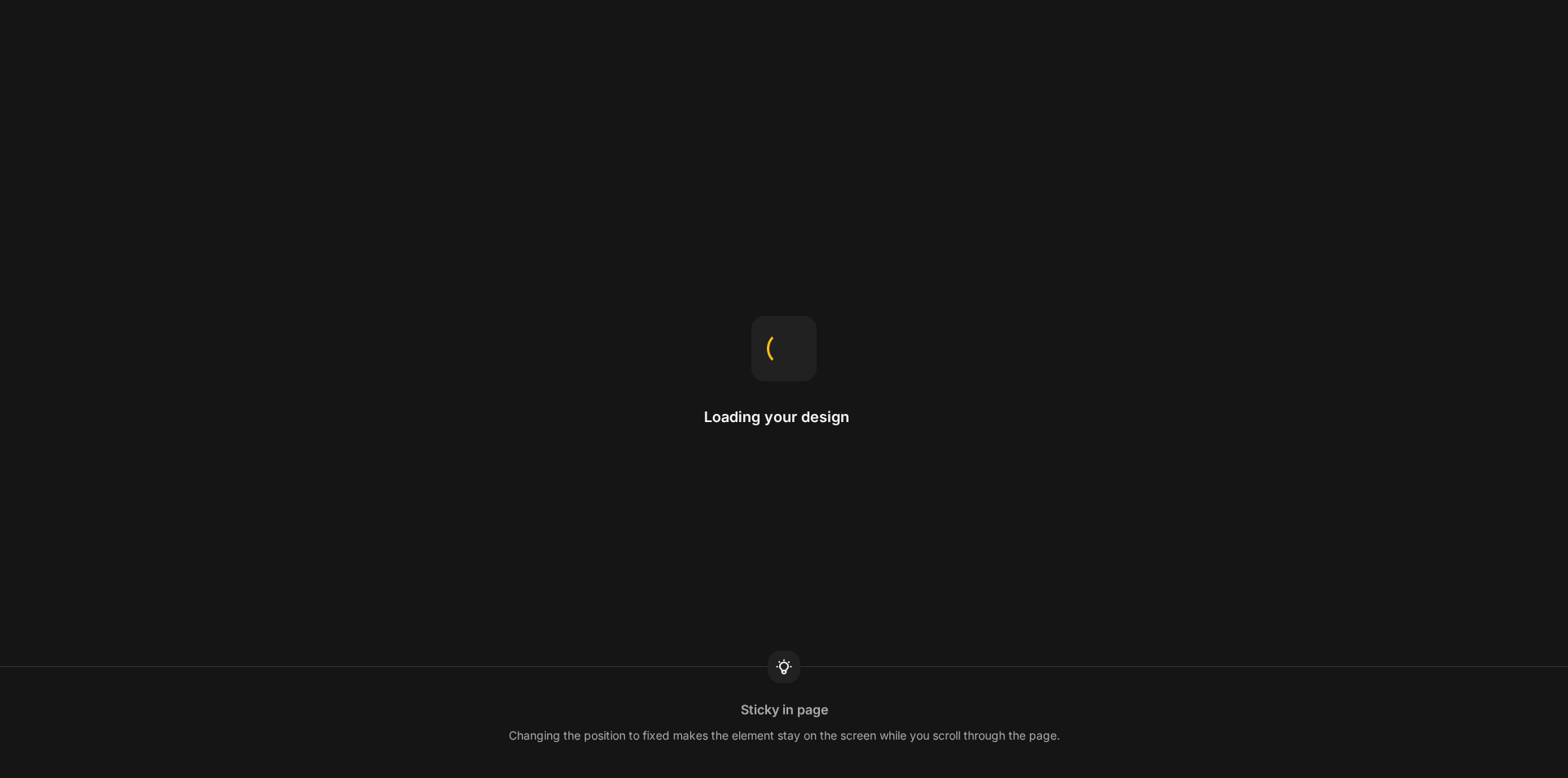 scroll, scrollTop: 0, scrollLeft: 0, axis: both 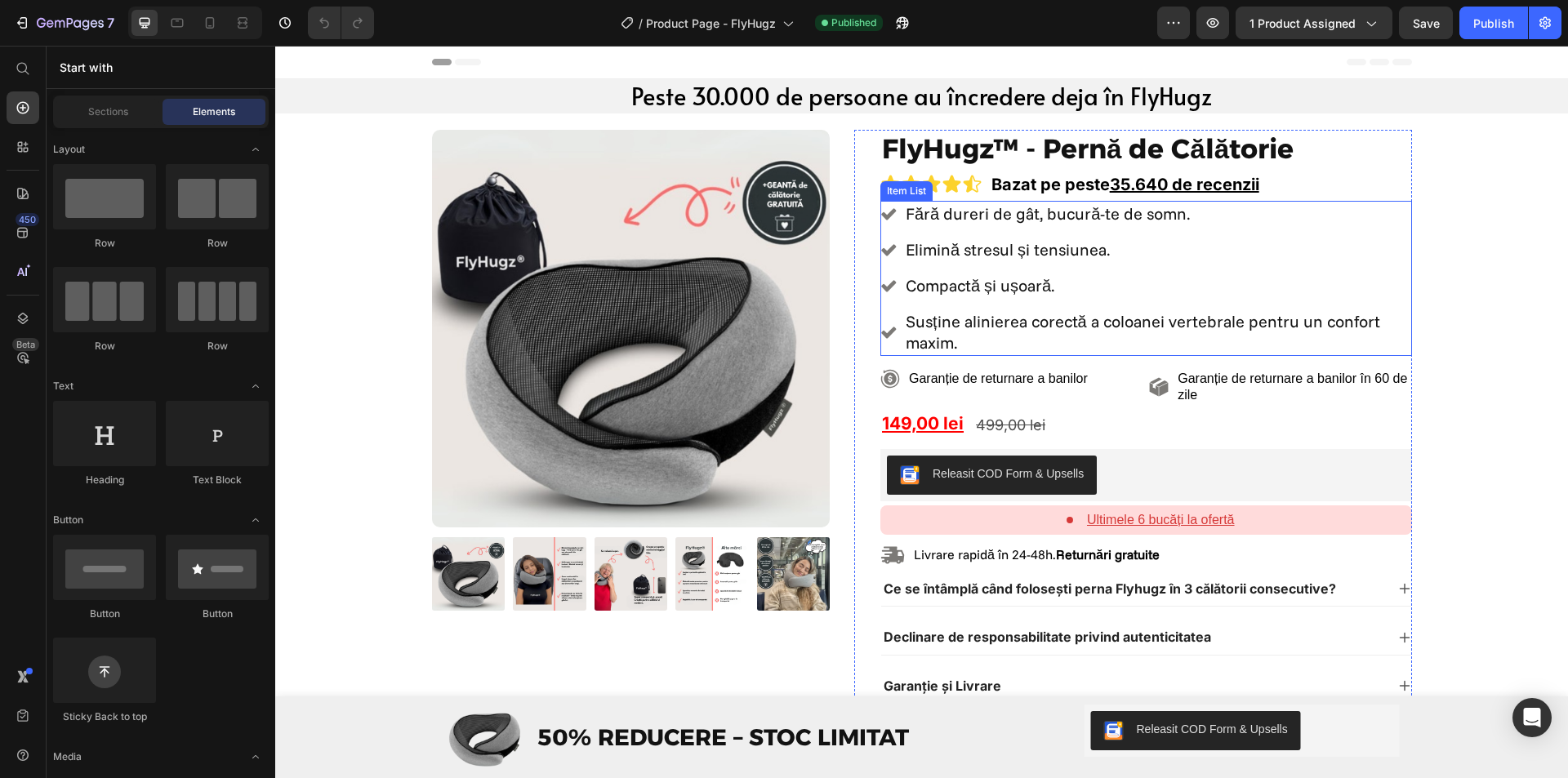 click 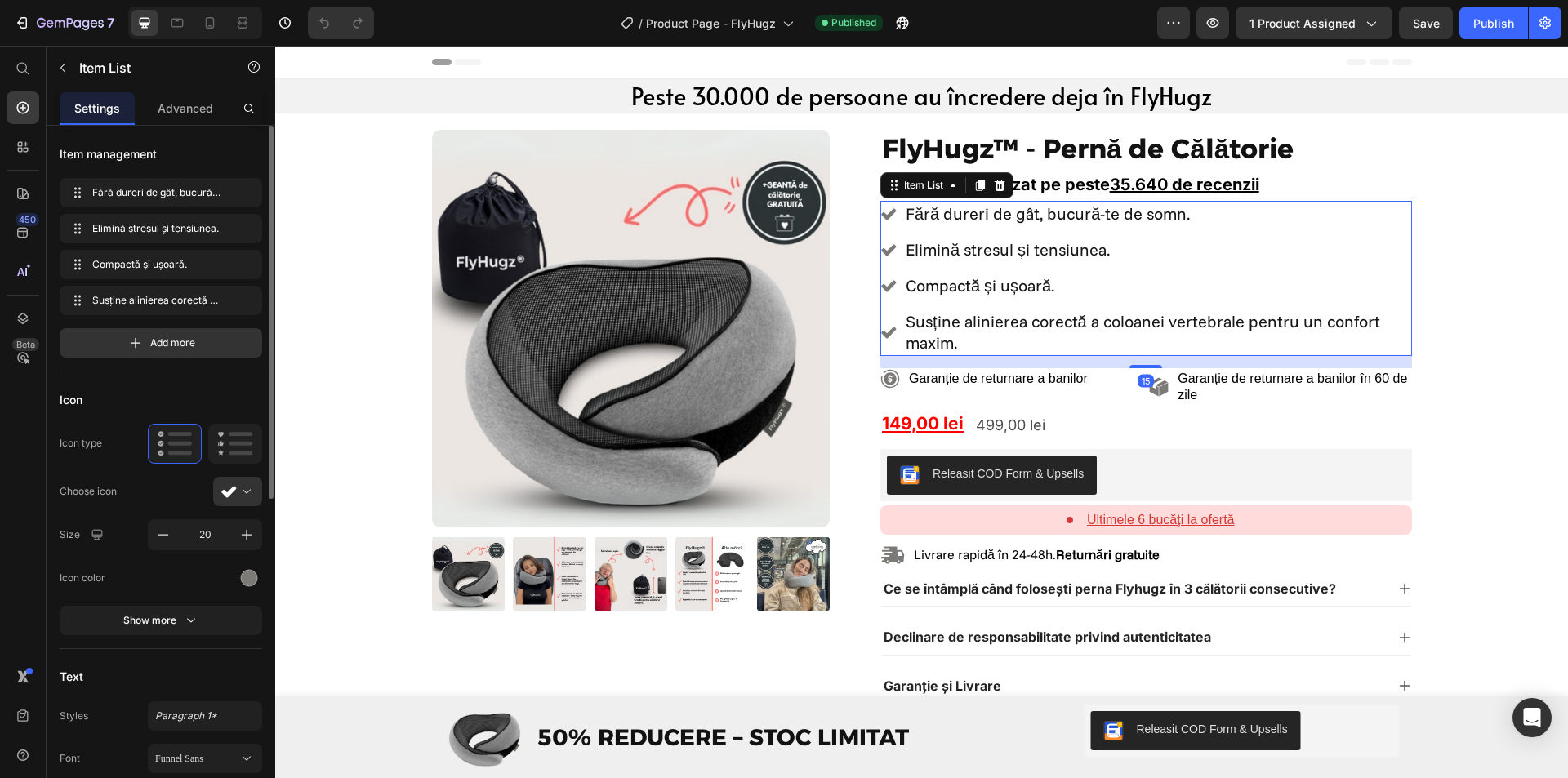 click on "Icon color" 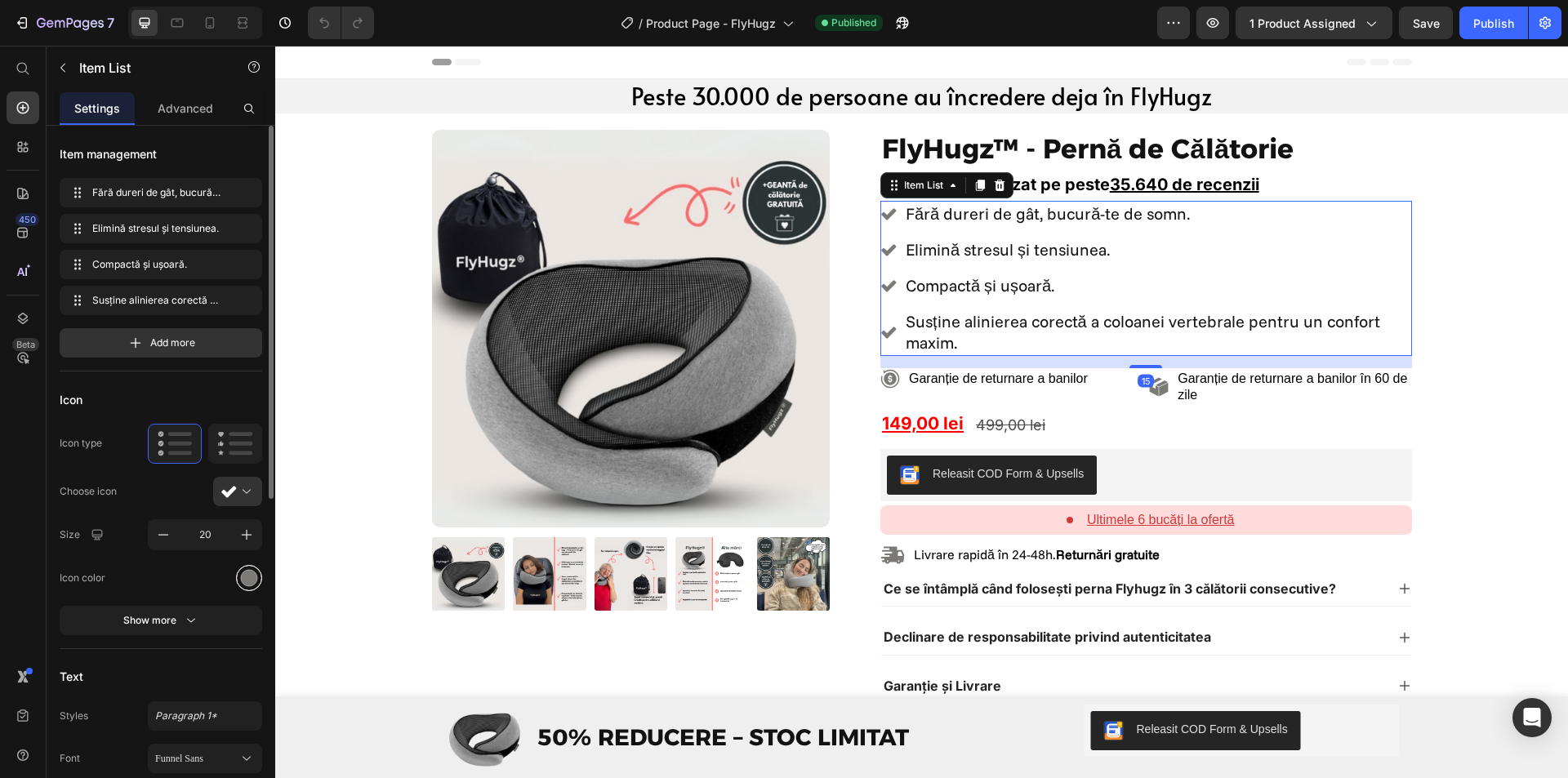 click at bounding box center [249, 577] 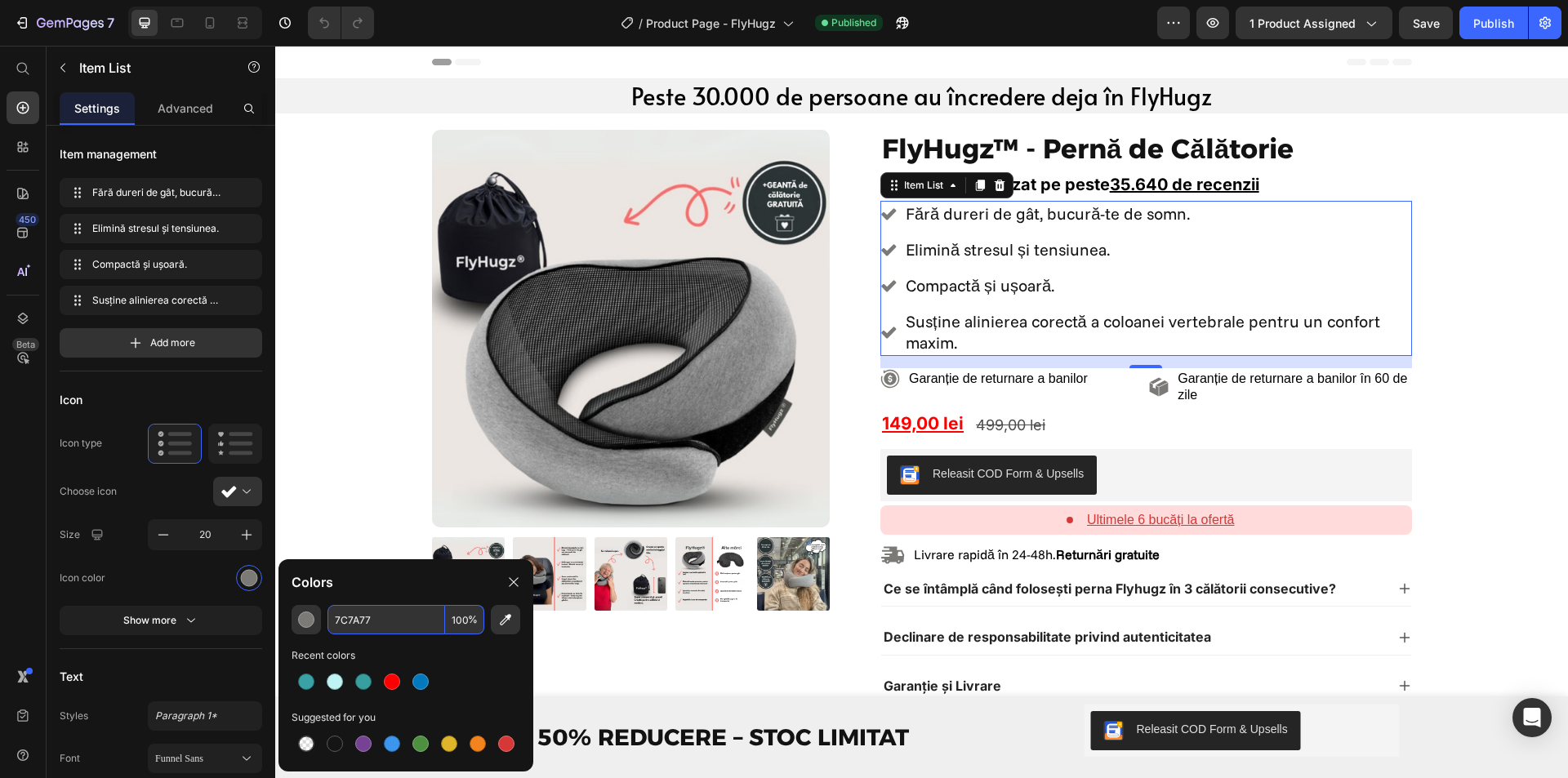 click on "7C7A77" at bounding box center (386, 620) 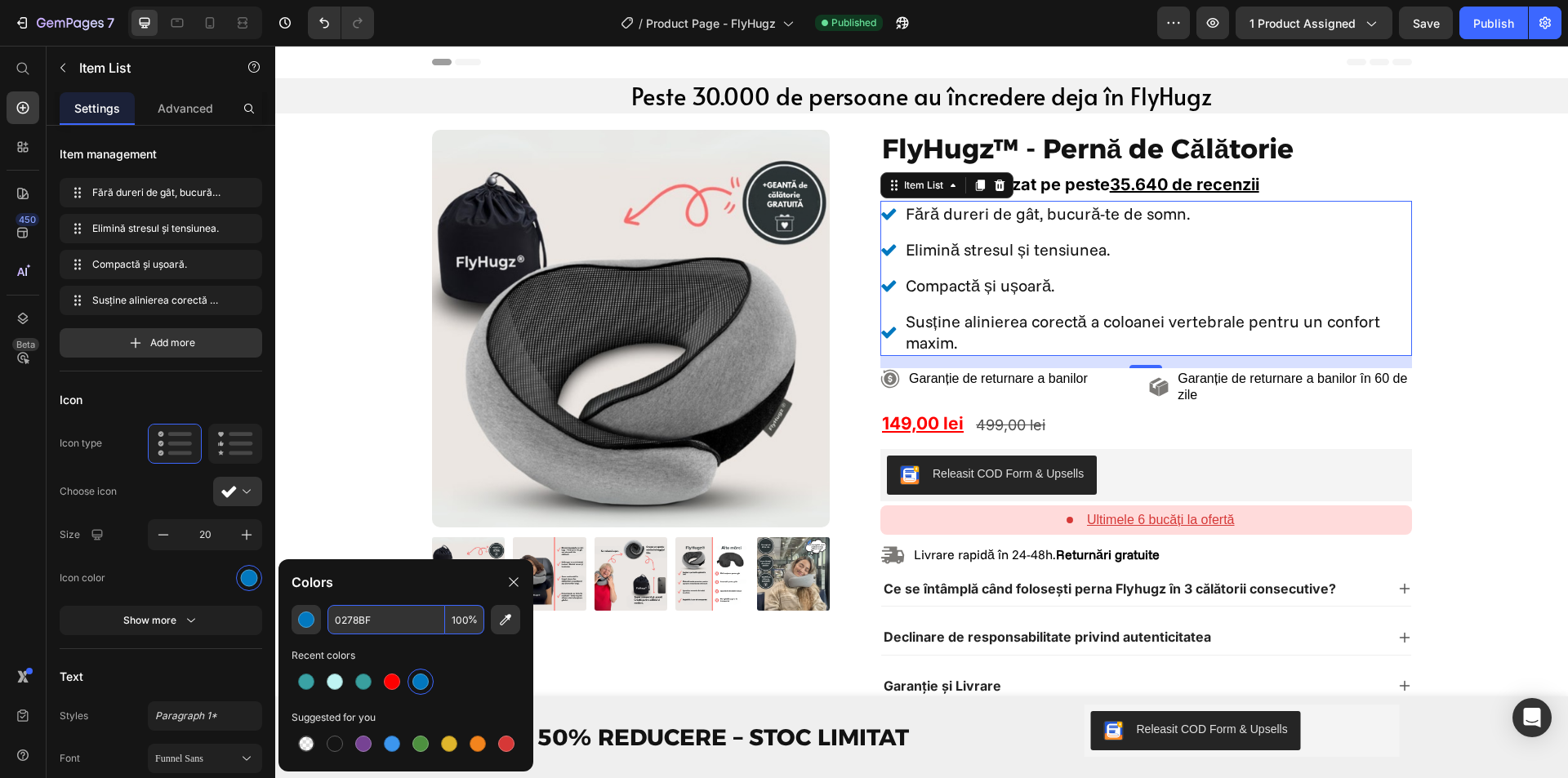 type on "0278BF" 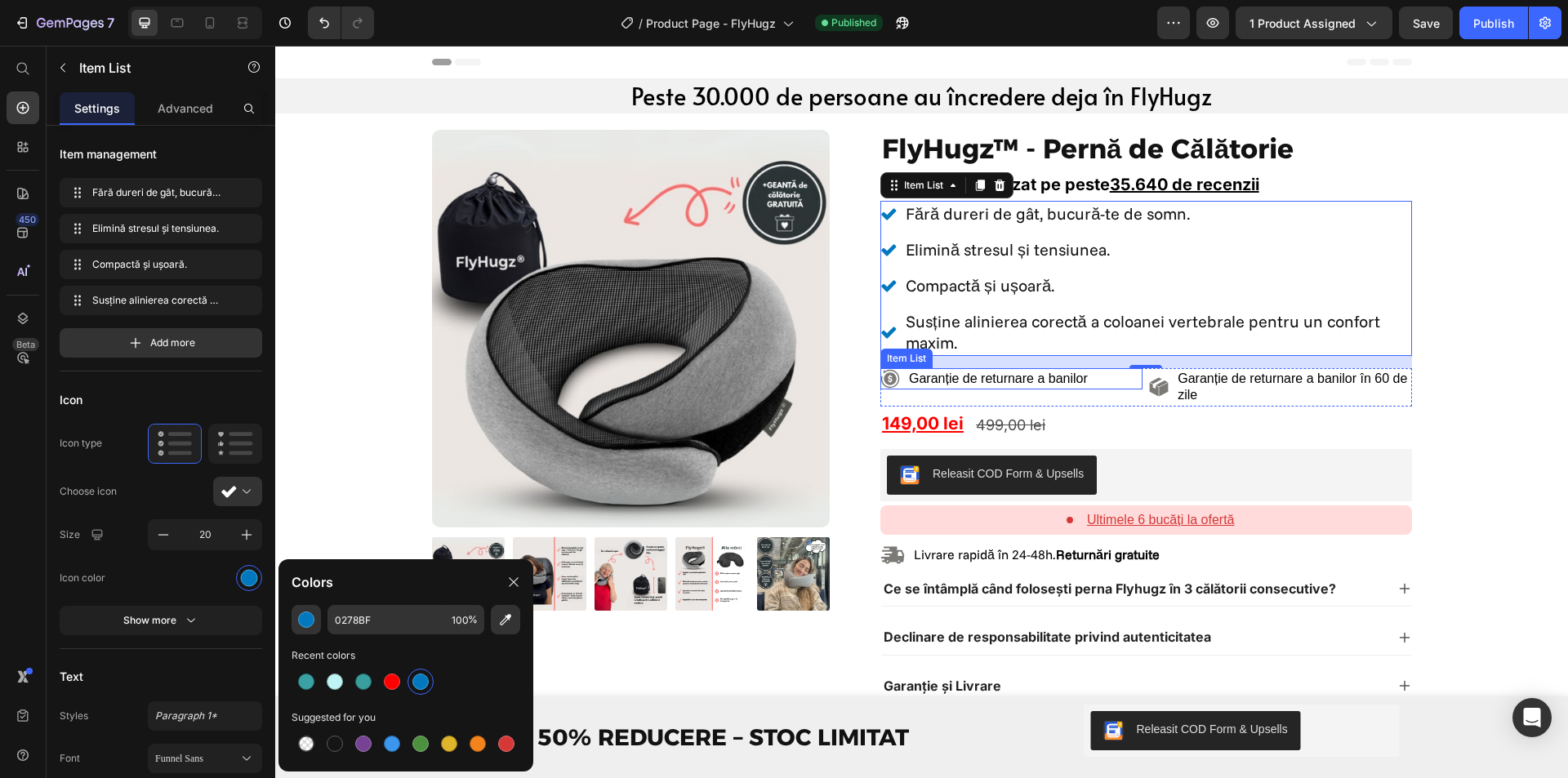 click 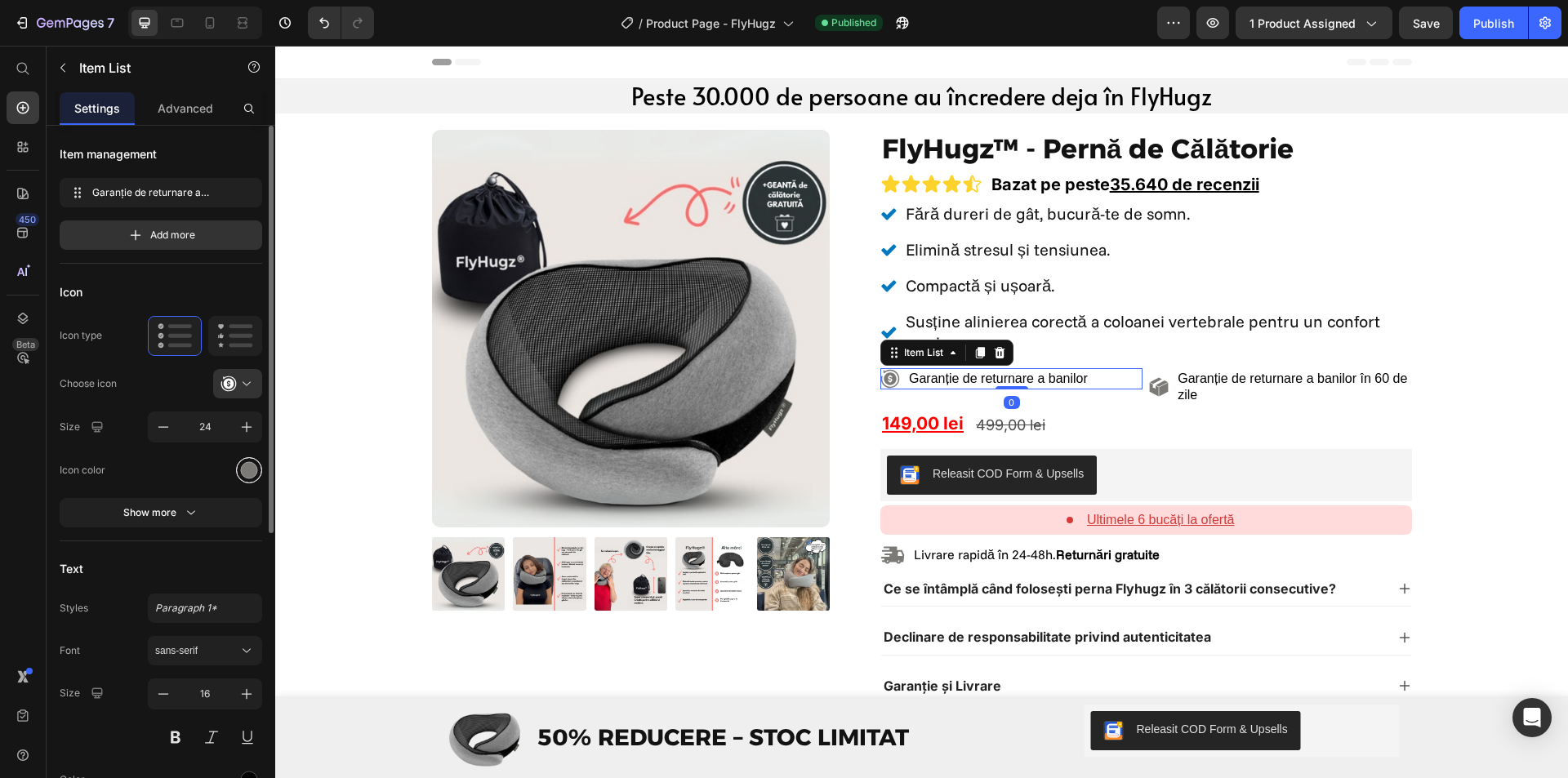click at bounding box center (249, 469) 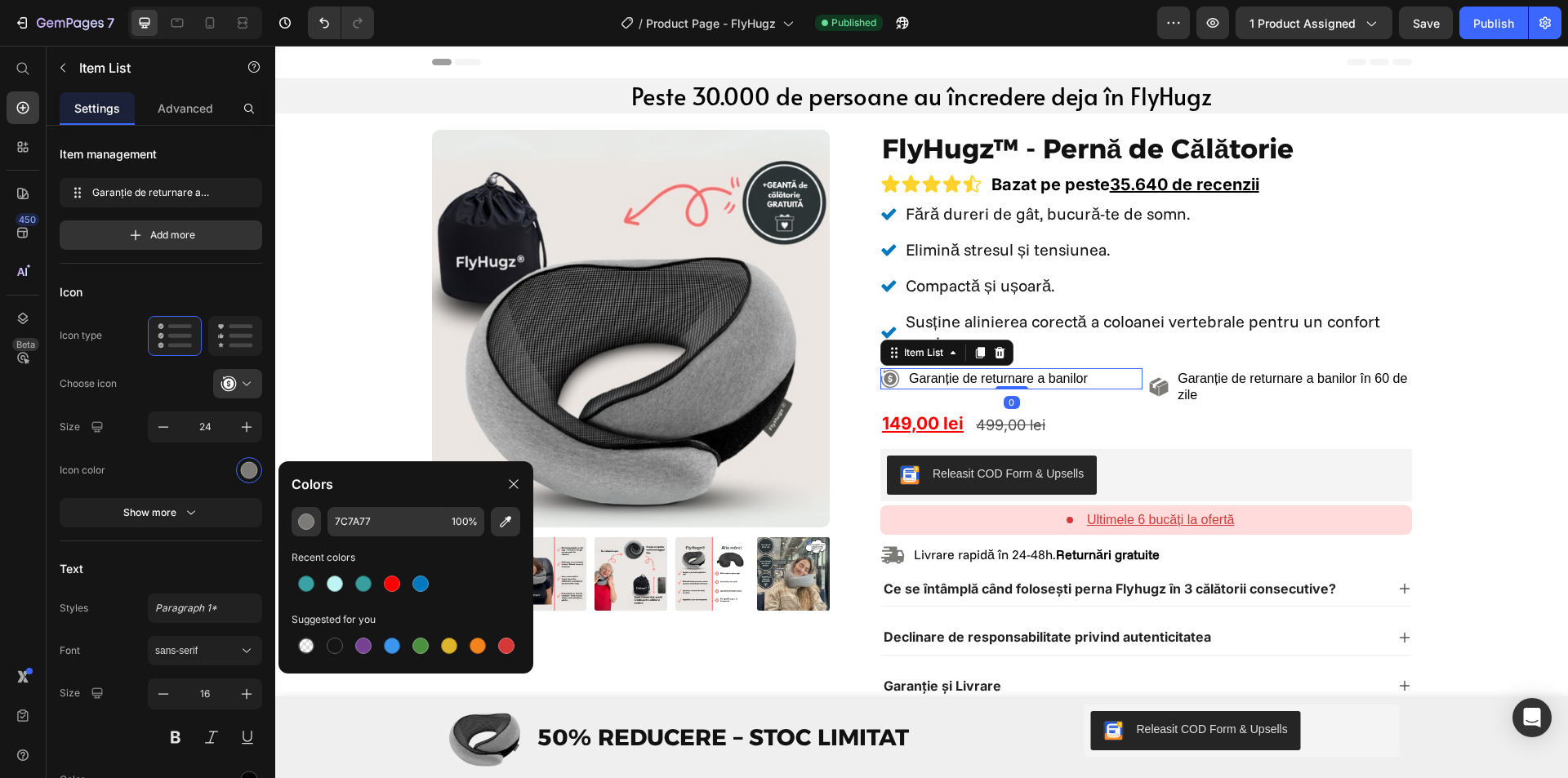 click on "7C7A77 100 % Recent colors Suggested for you" 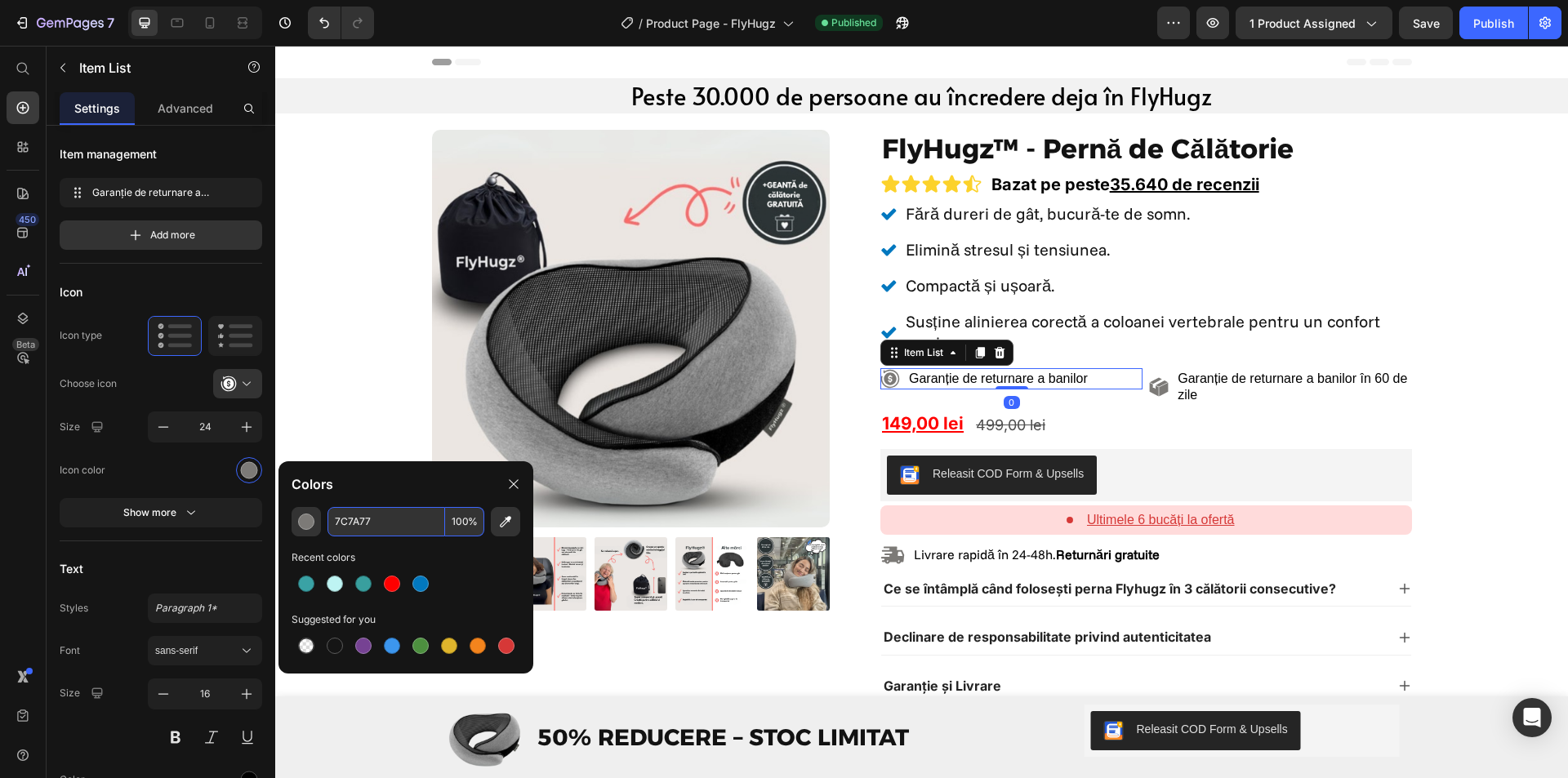 click on "7C7A77" at bounding box center [386, 522] 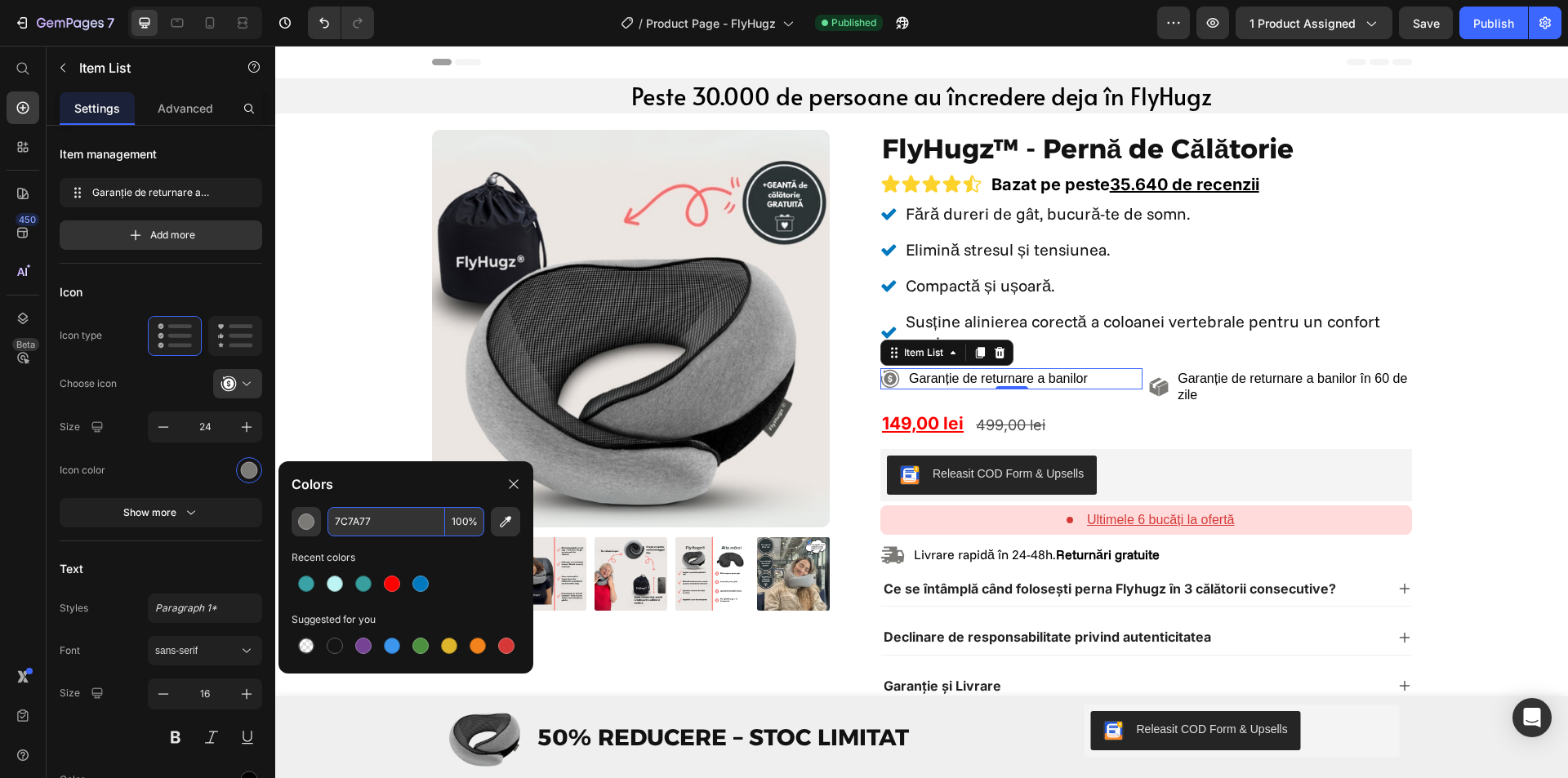 paste on "0278BF" 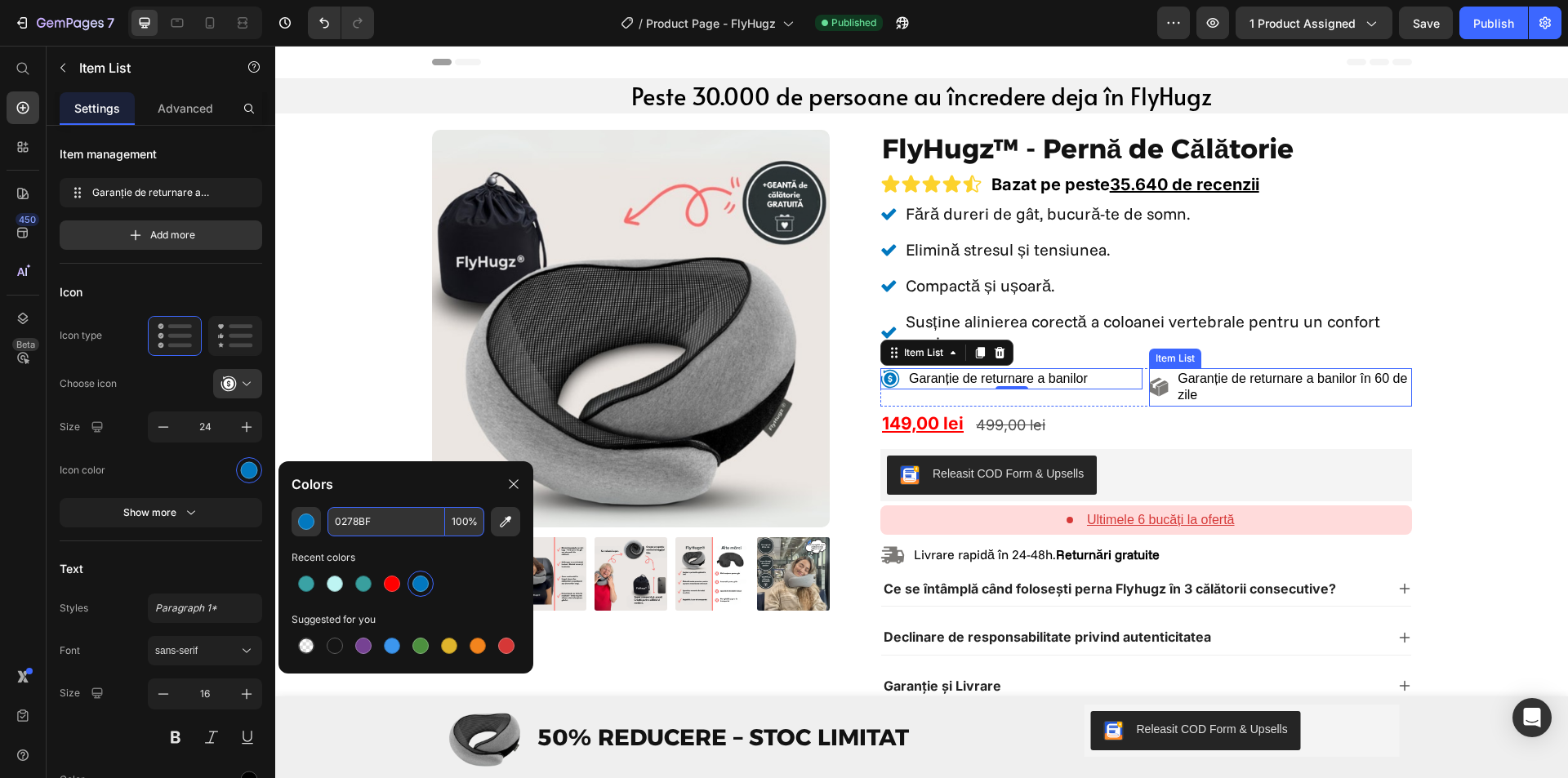 click on "Garanție de returnare a banilor în 60 de zile" at bounding box center (1280, 388) 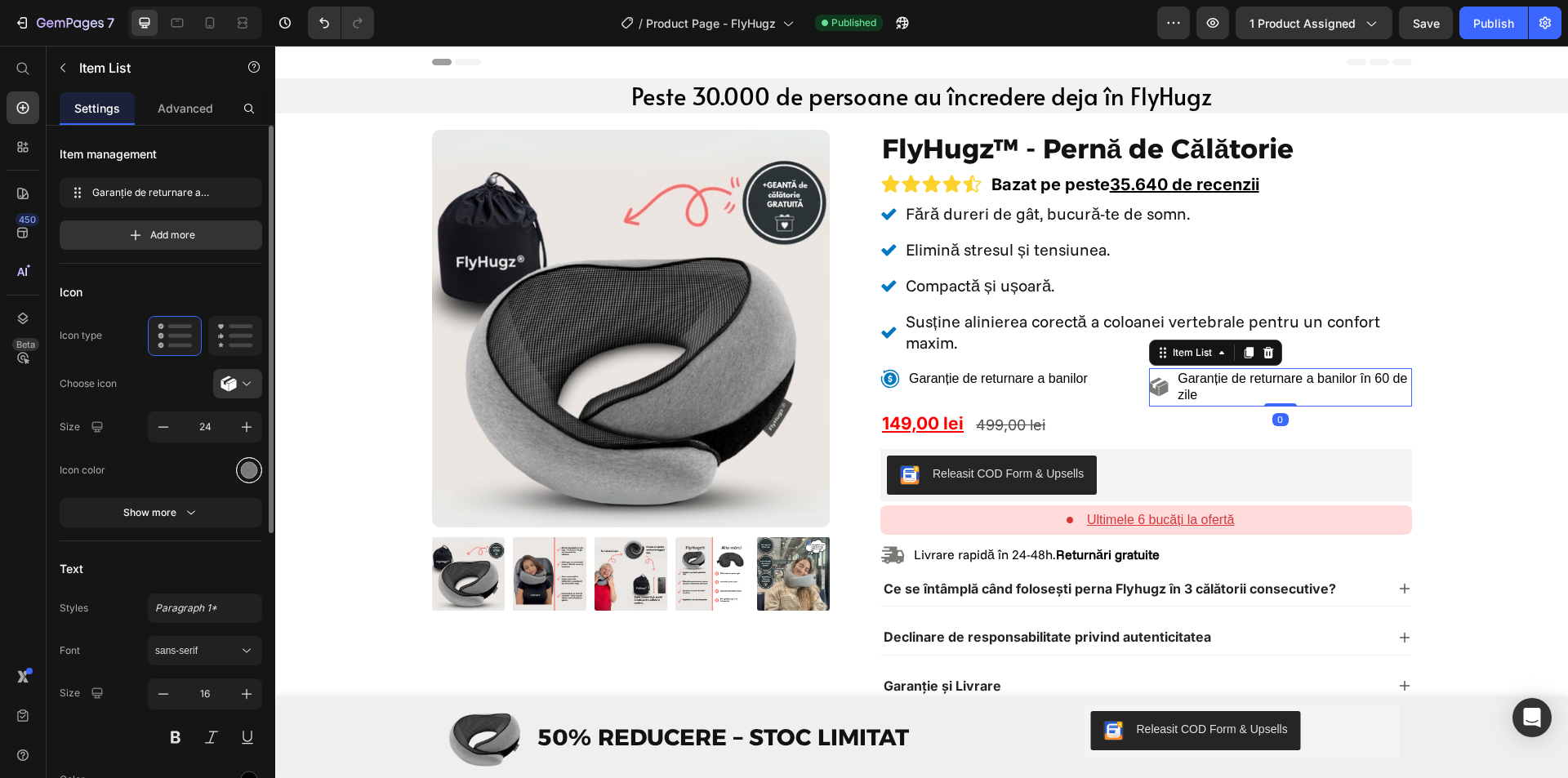 click at bounding box center (249, 469) 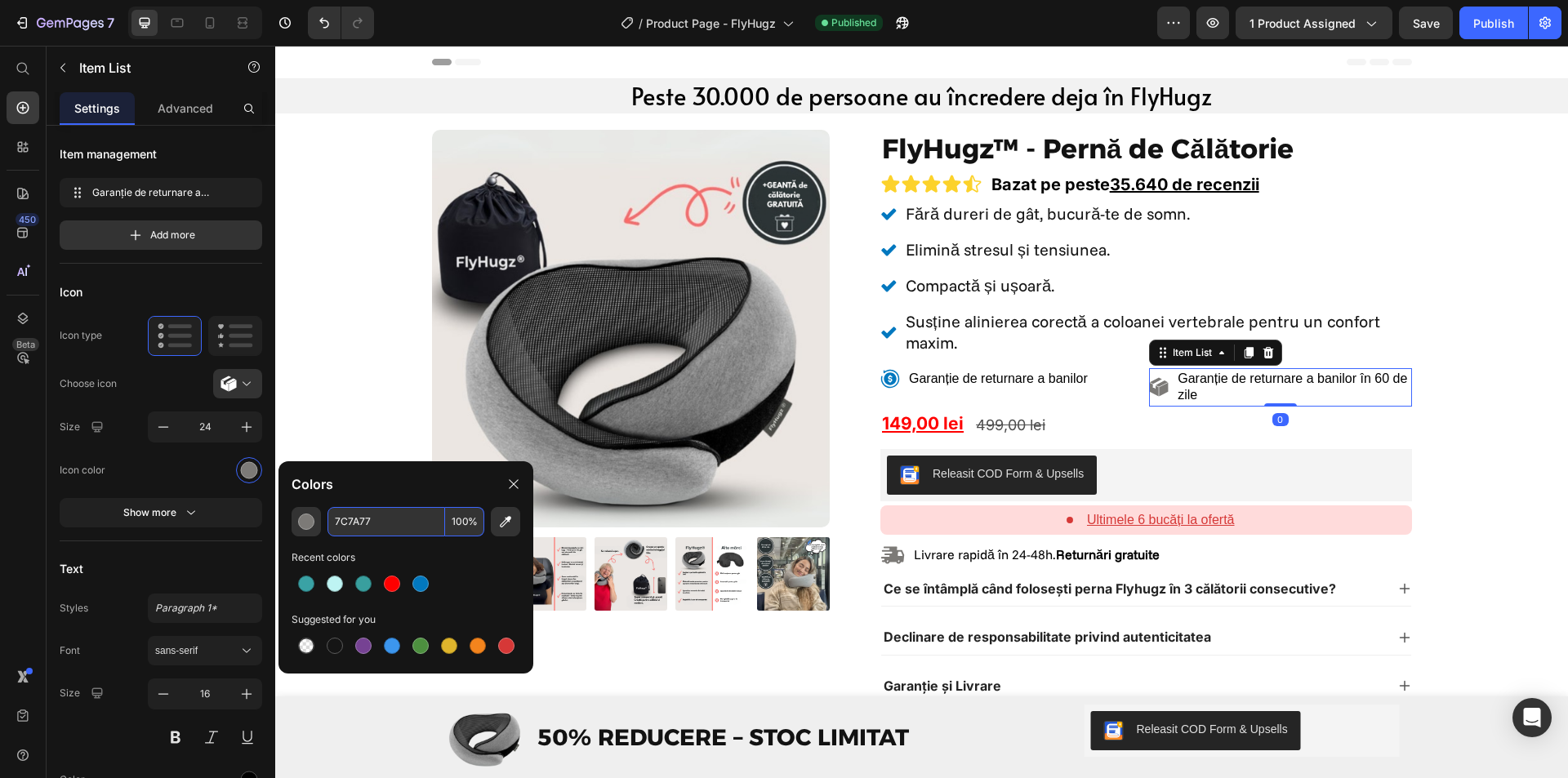 click on "7C7A77" at bounding box center [386, 522] 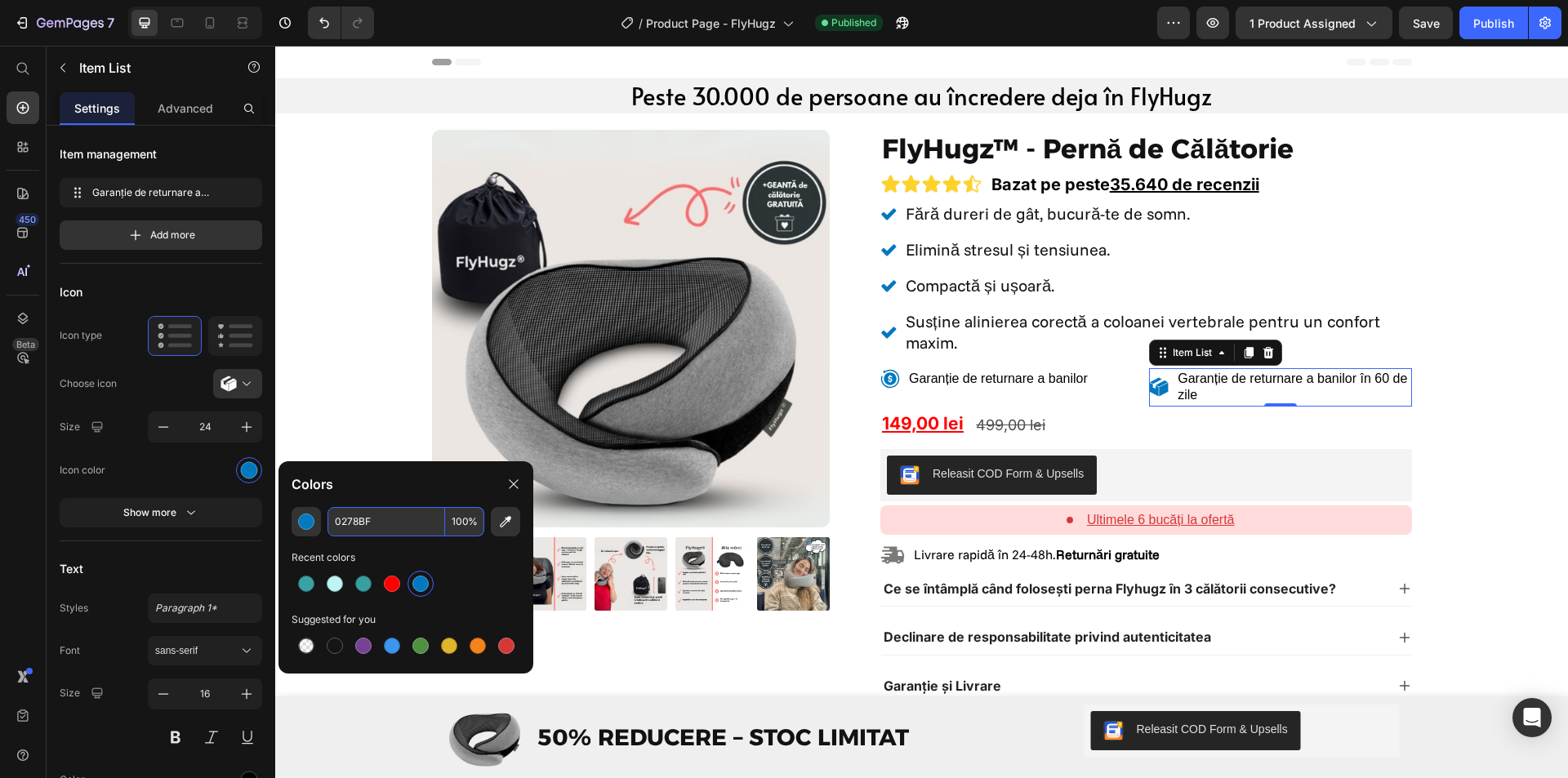 type on "0278BF" 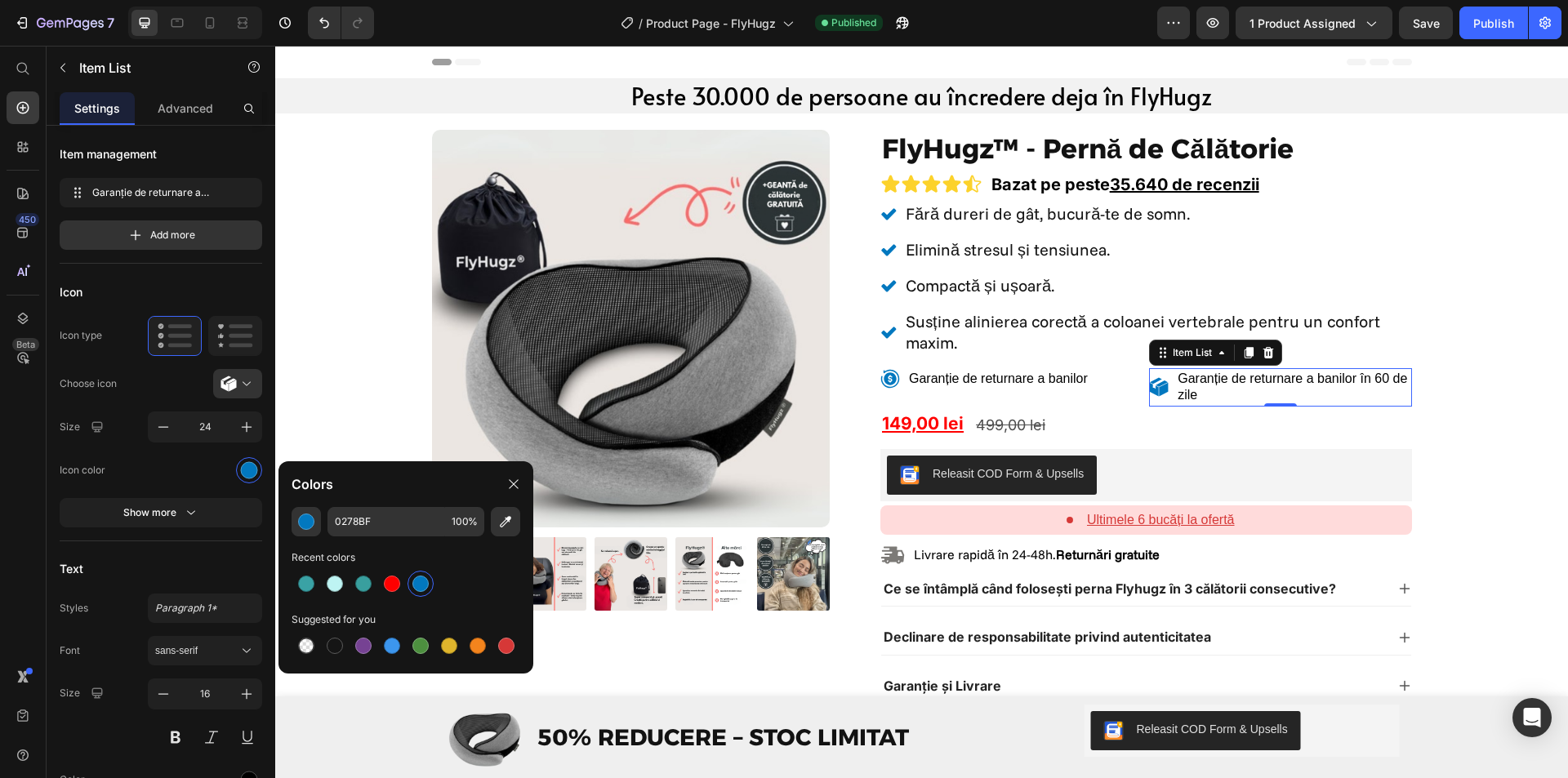 click on "0278BF 100 % Recent colors Suggested for you" 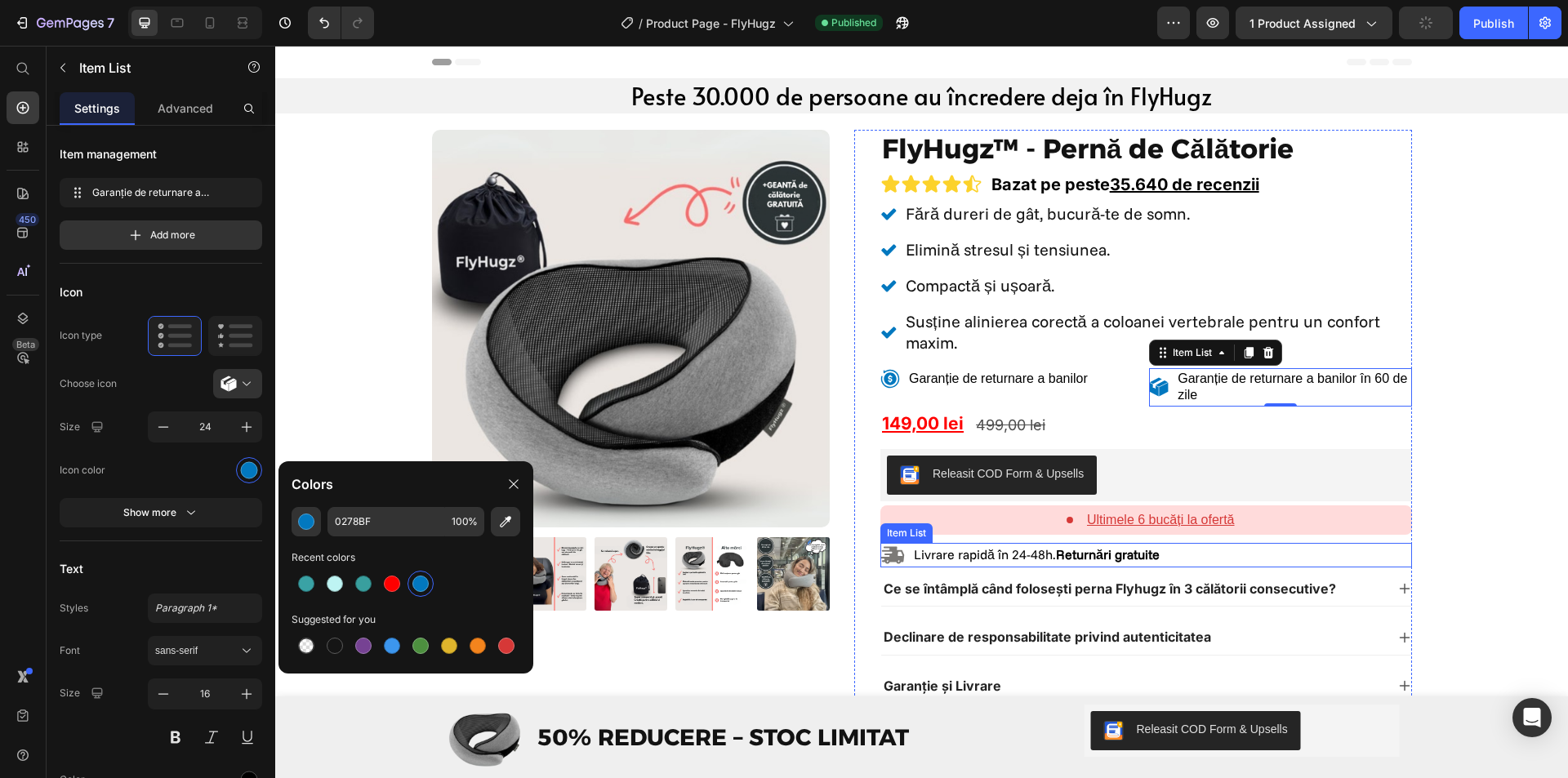 click 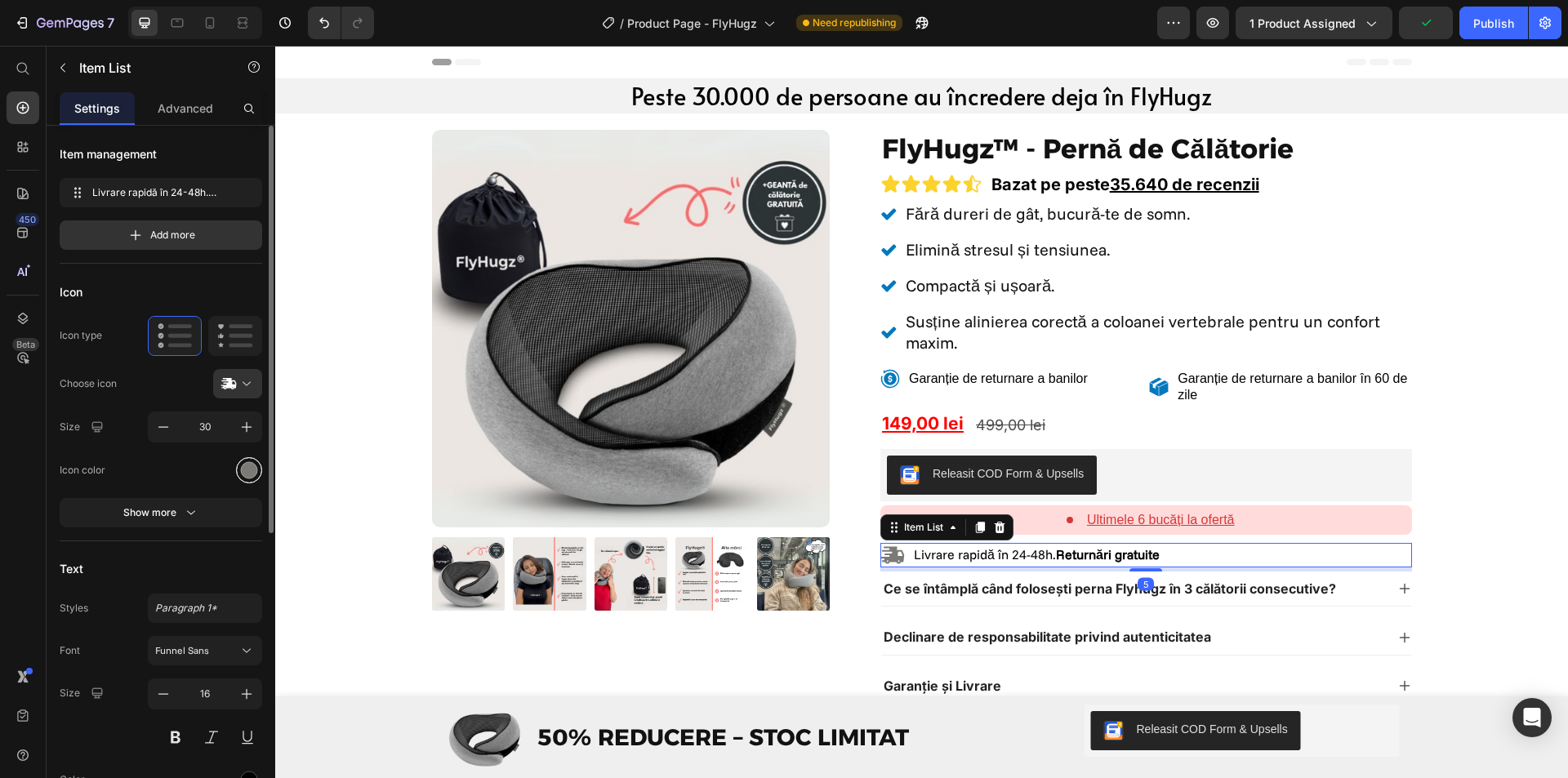 click at bounding box center [249, 469] 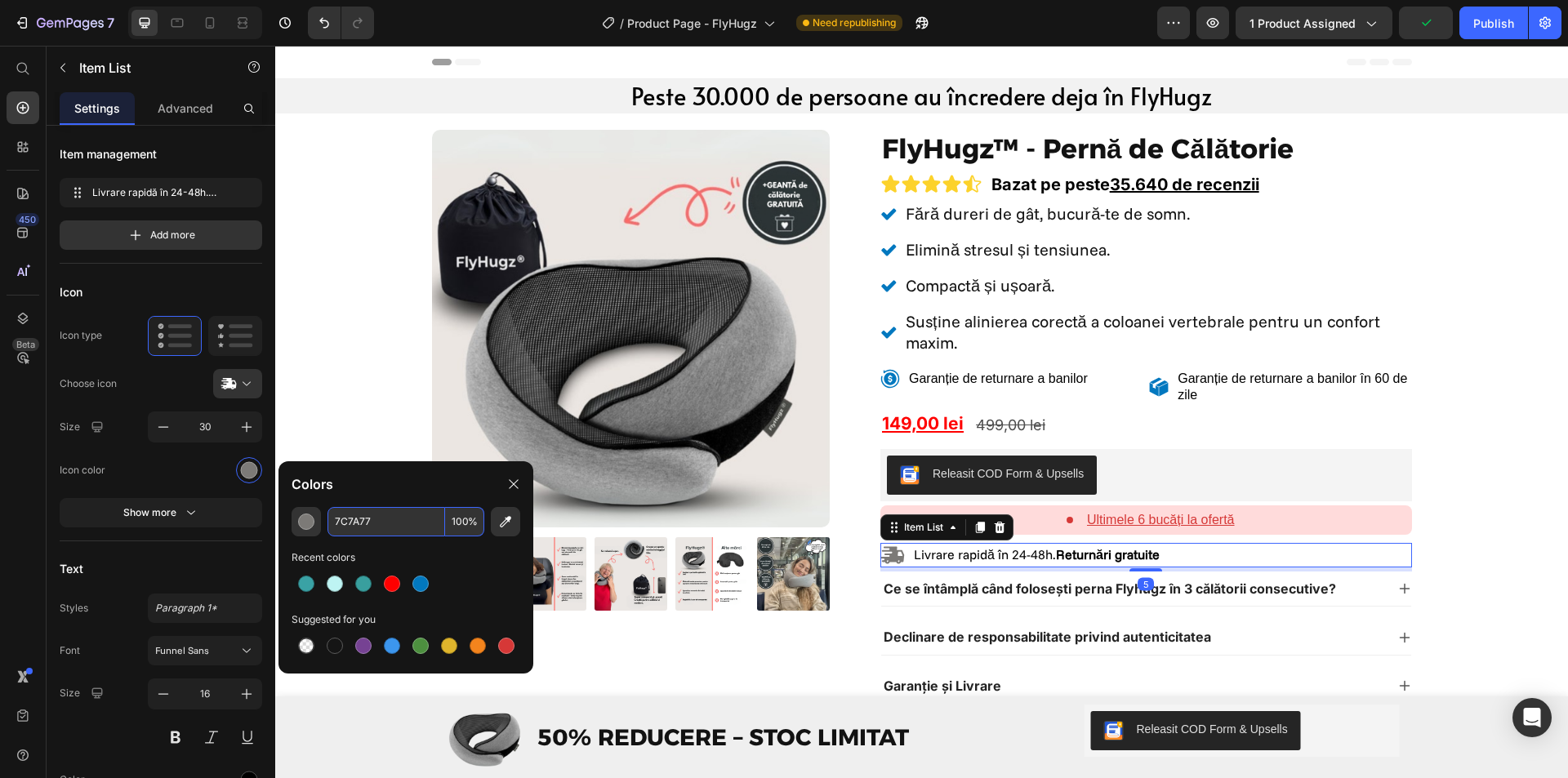 click on "7C7A77" at bounding box center [386, 522] 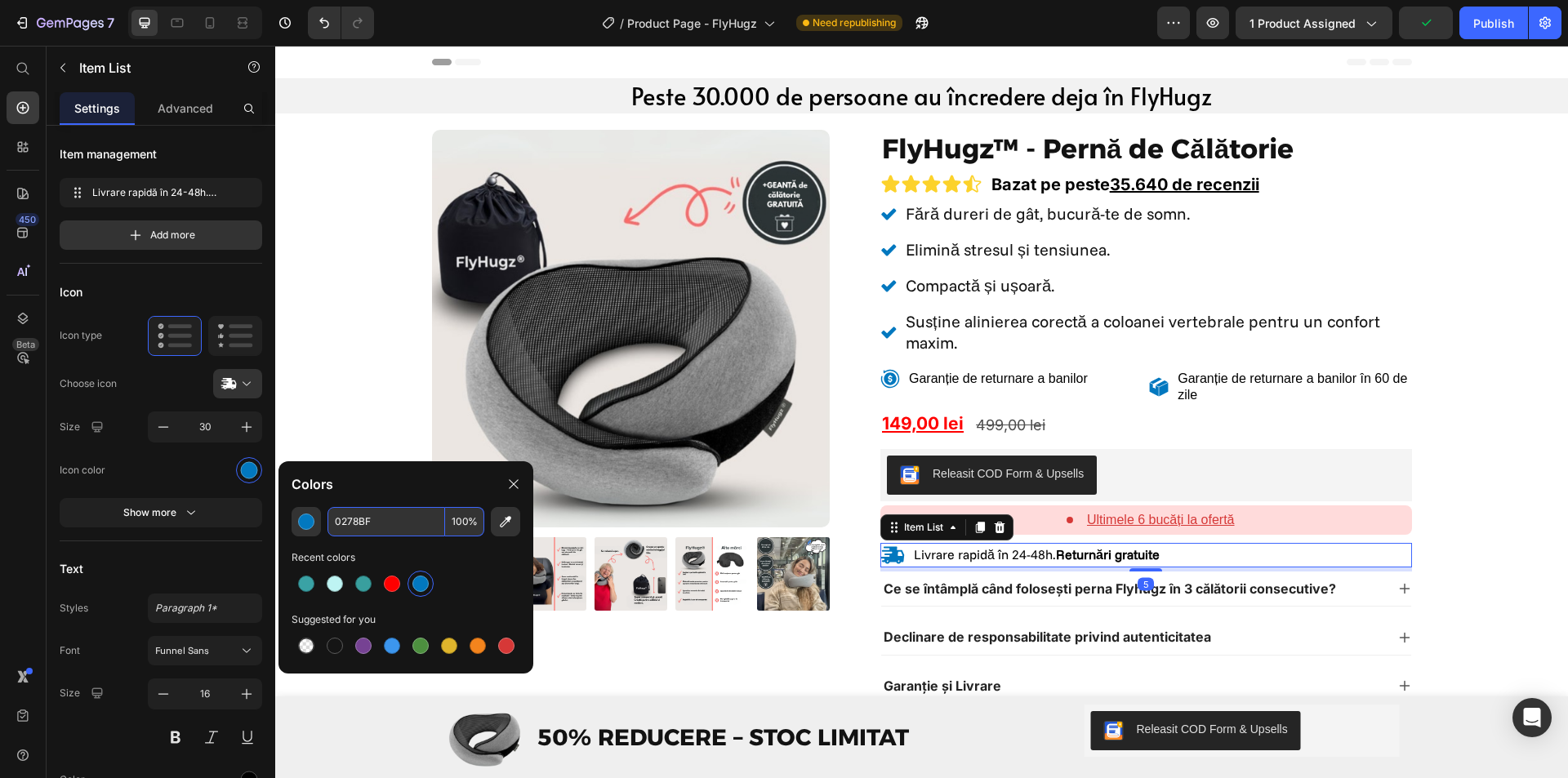type on "0278BF" 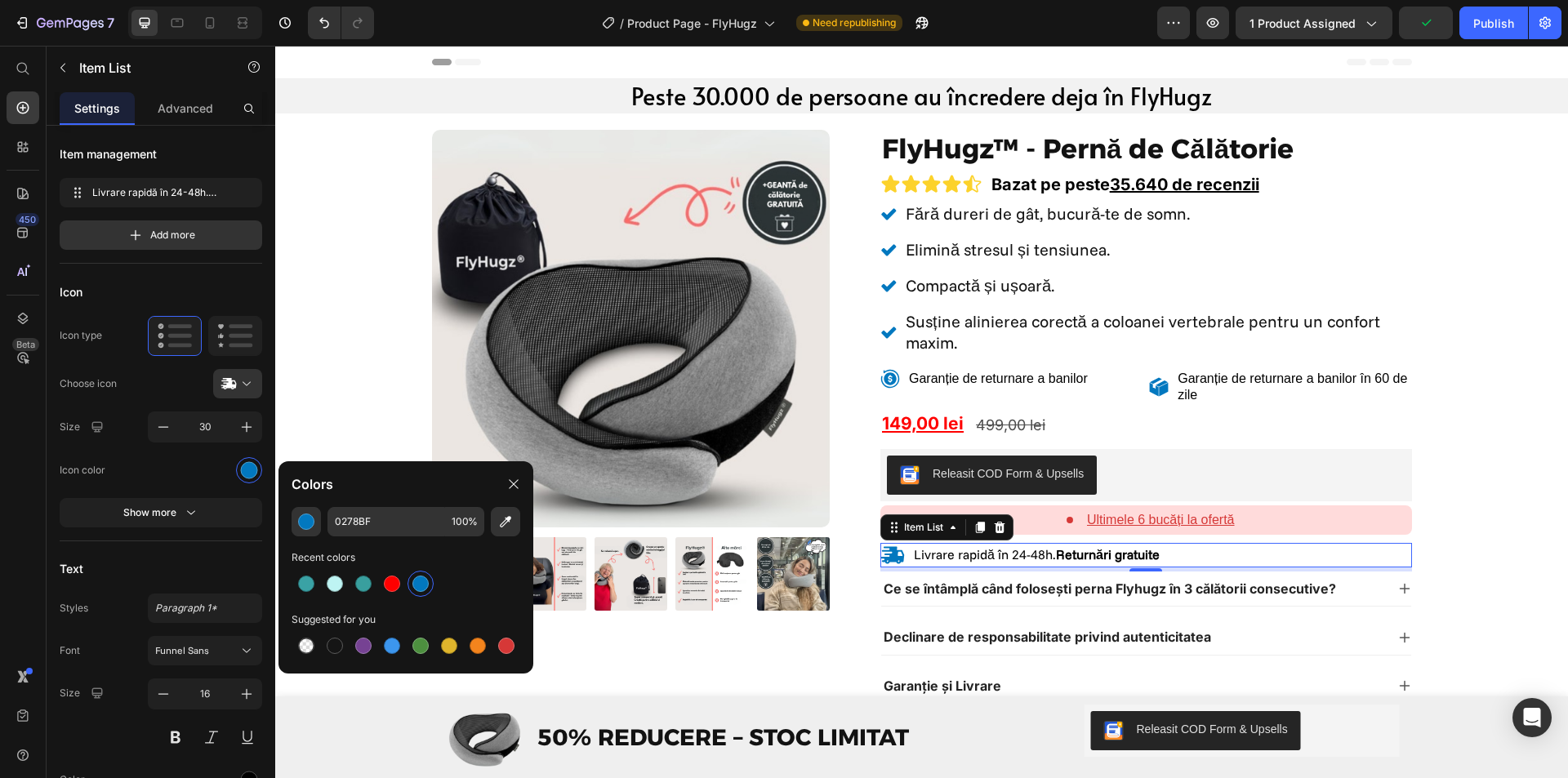 click at bounding box center [406, 584] 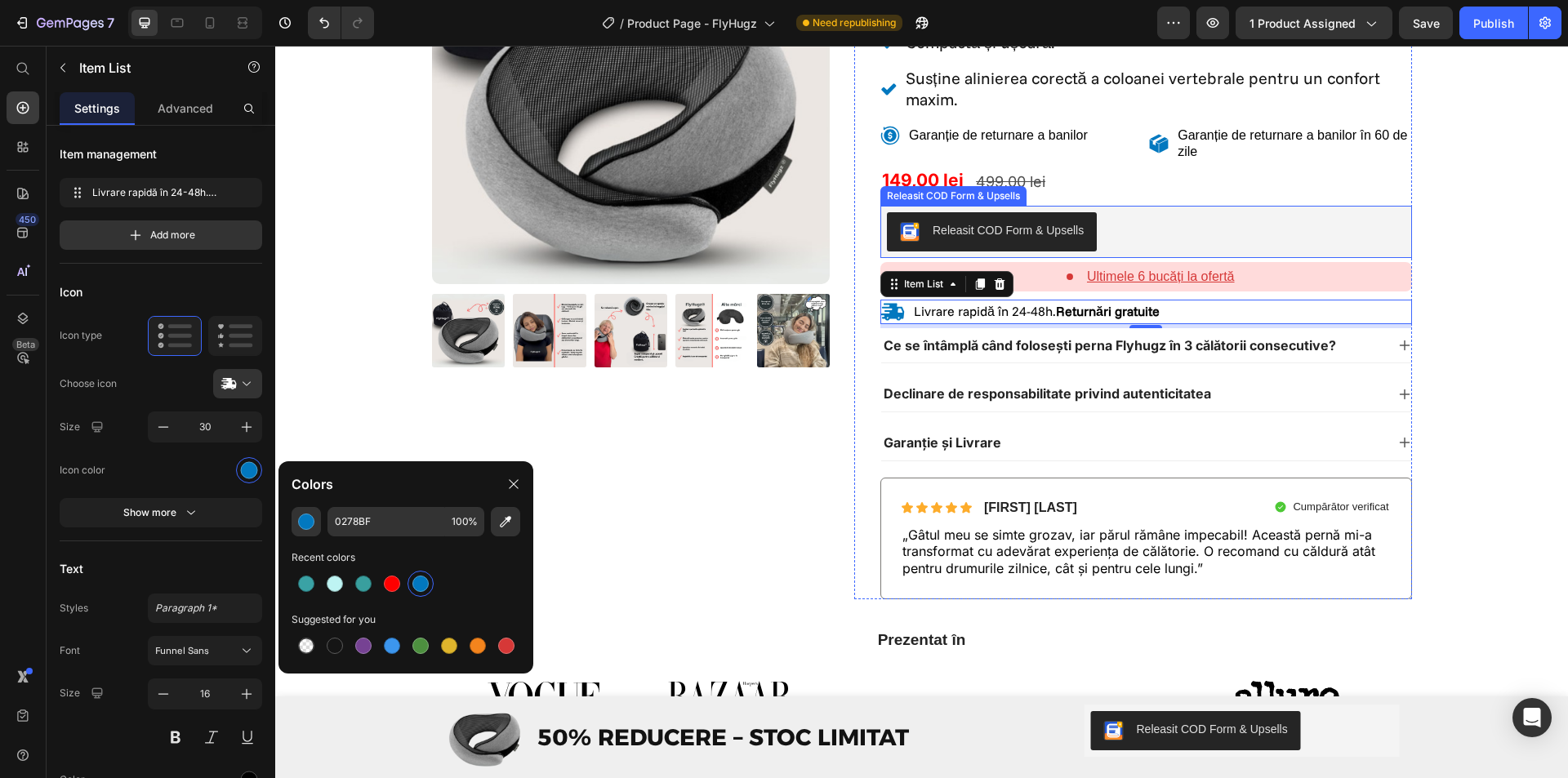 scroll, scrollTop: 327, scrollLeft: 0, axis: vertical 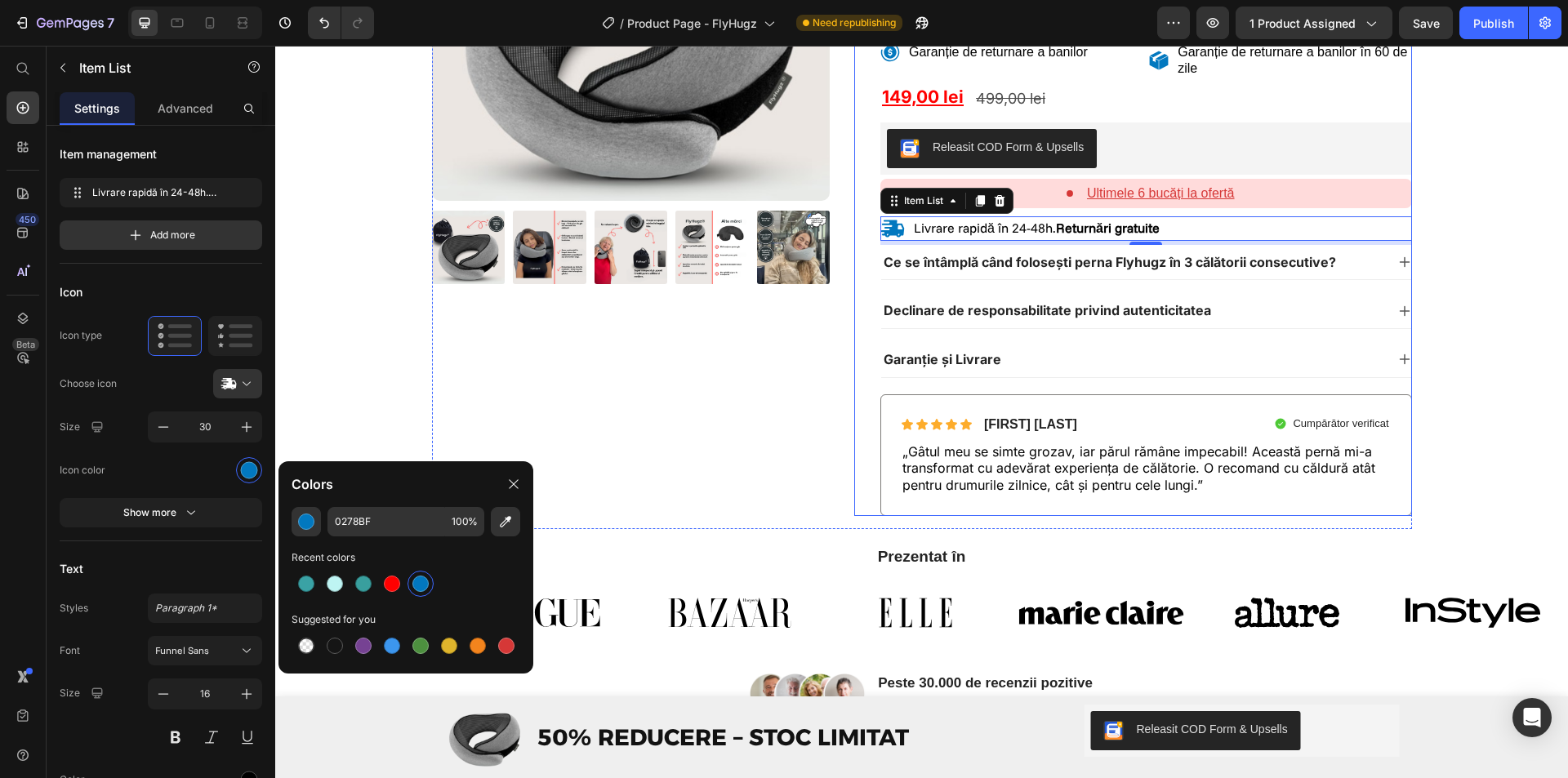 click on "Icon Icon Icon Icon Icon Icon List Andreea P. Text Block Row Cumpărător verificat Item List Row „Gâtul meu se simte grozav, iar părul rămâne impecabil! Această pernă mi-a transformat cu adevărat experiența de călătorie. O recomand cu căldură atât pentru drumurile zilnice, cât și pentru cele lungi.” Text Block Row" at bounding box center (1146, 455) 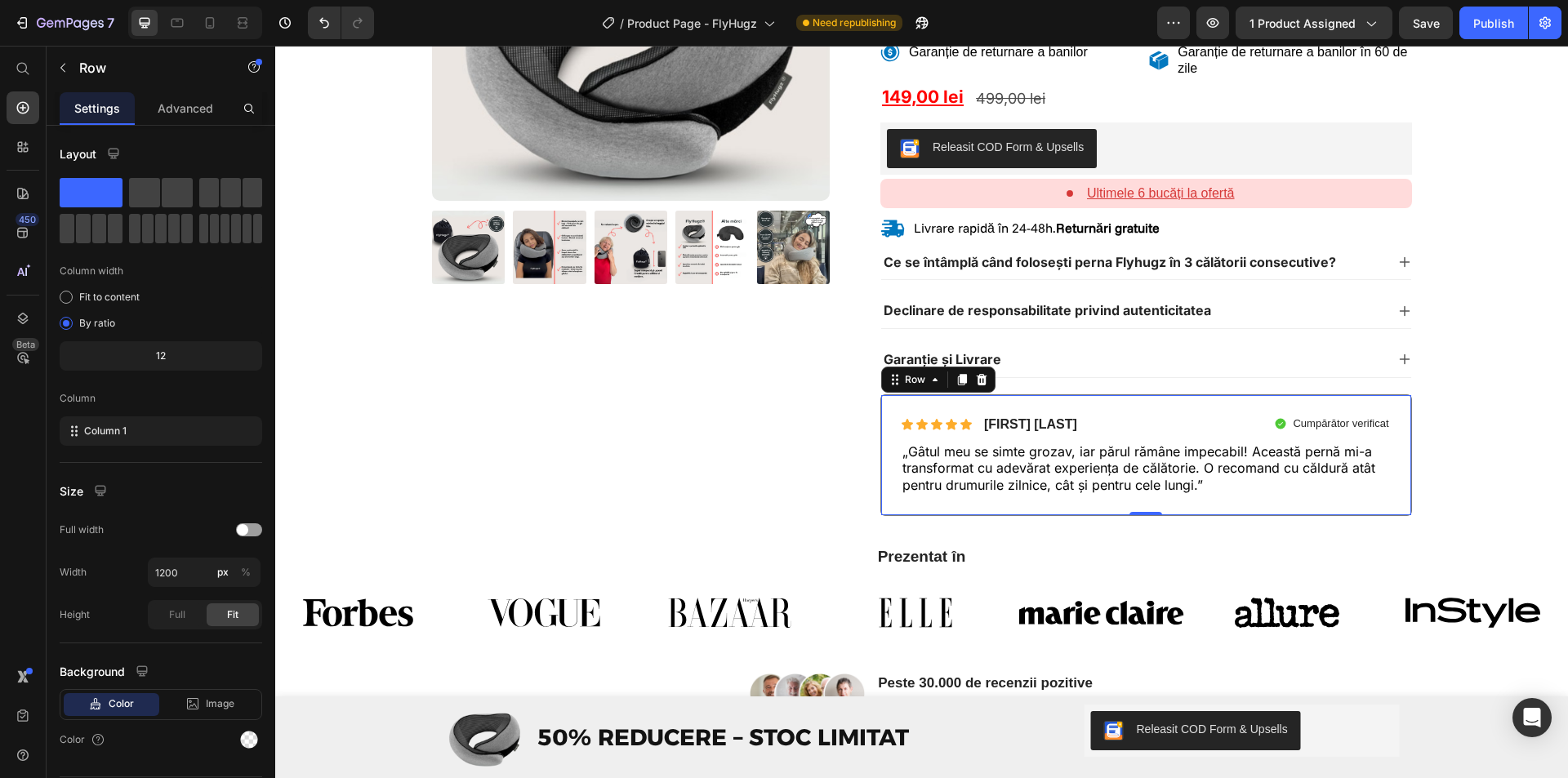 click at bounding box center [358, 612] 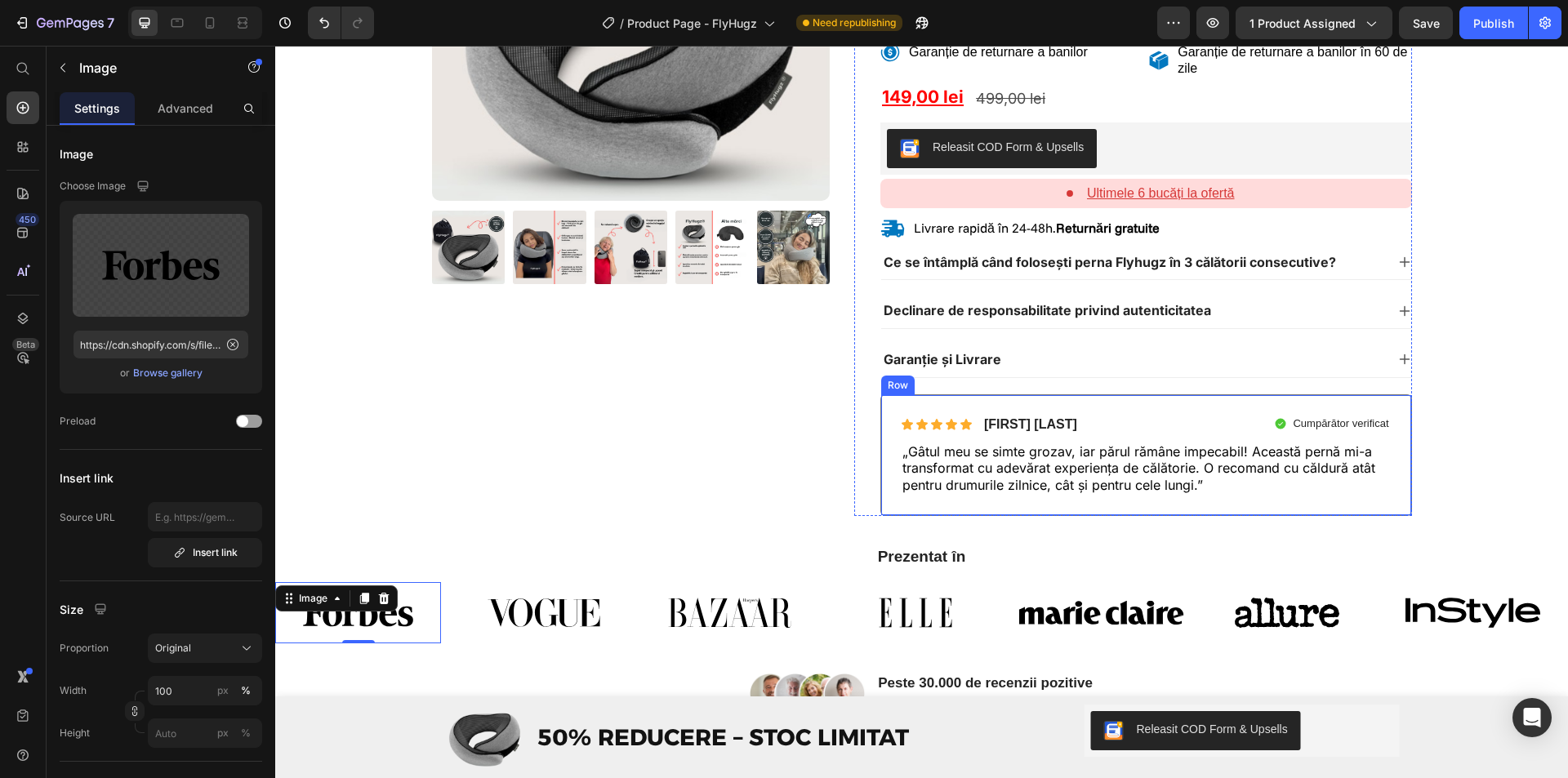 click on "Icon Icon Icon Icon Icon Icon List Andreea P. Text Block Row Cumpărător verificat Item List Row „Gâtul meu se simte grozav, iar părul rămâne impecabil! Această pernă mi-a transformat cu adevărat experiența de călătorie. O recomand cu căldură atât pentru drumurile zilnice, cât și pentru cele lungi.” Text Block Row" at bounding box center (1146, 455) 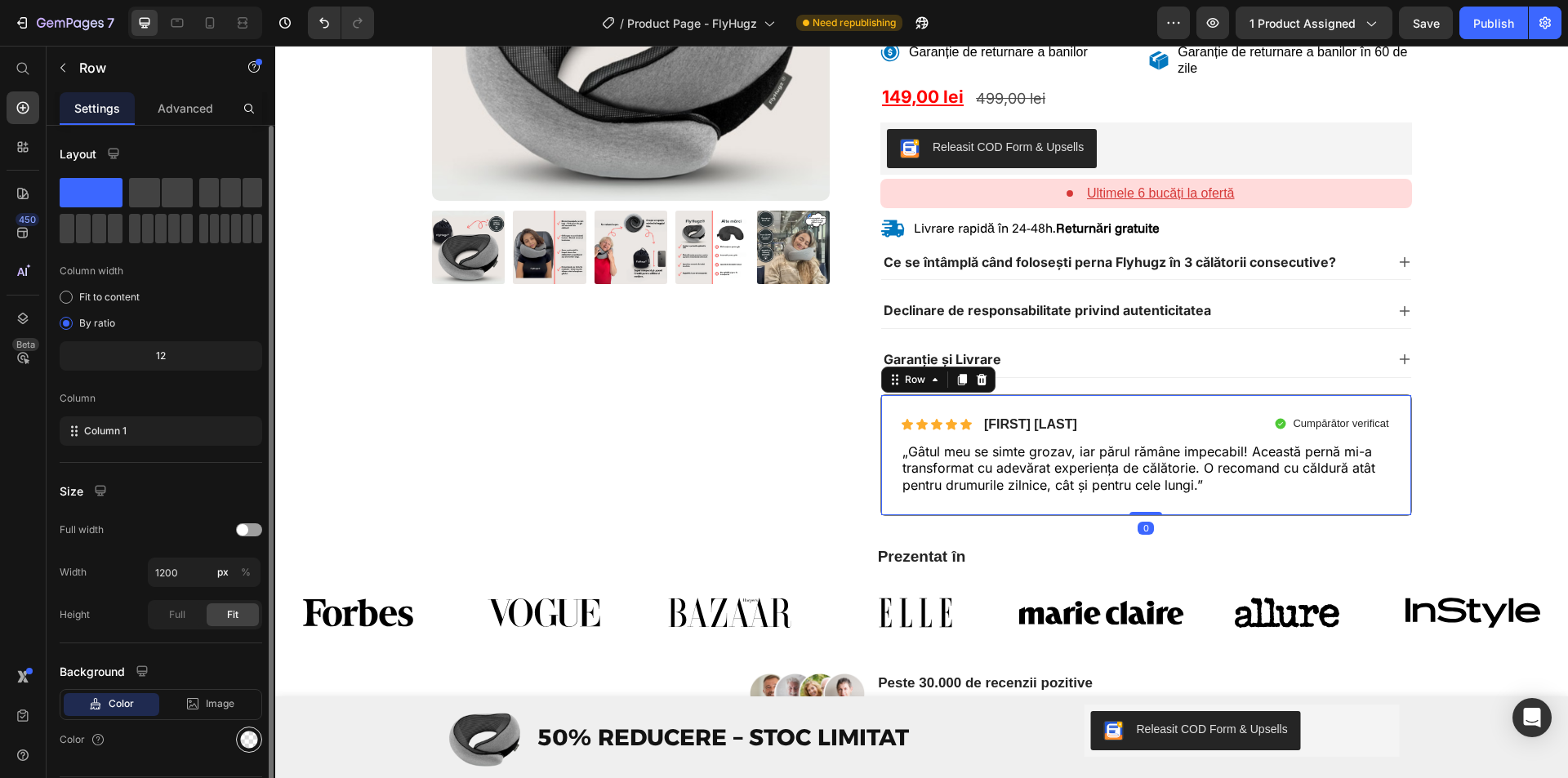 click 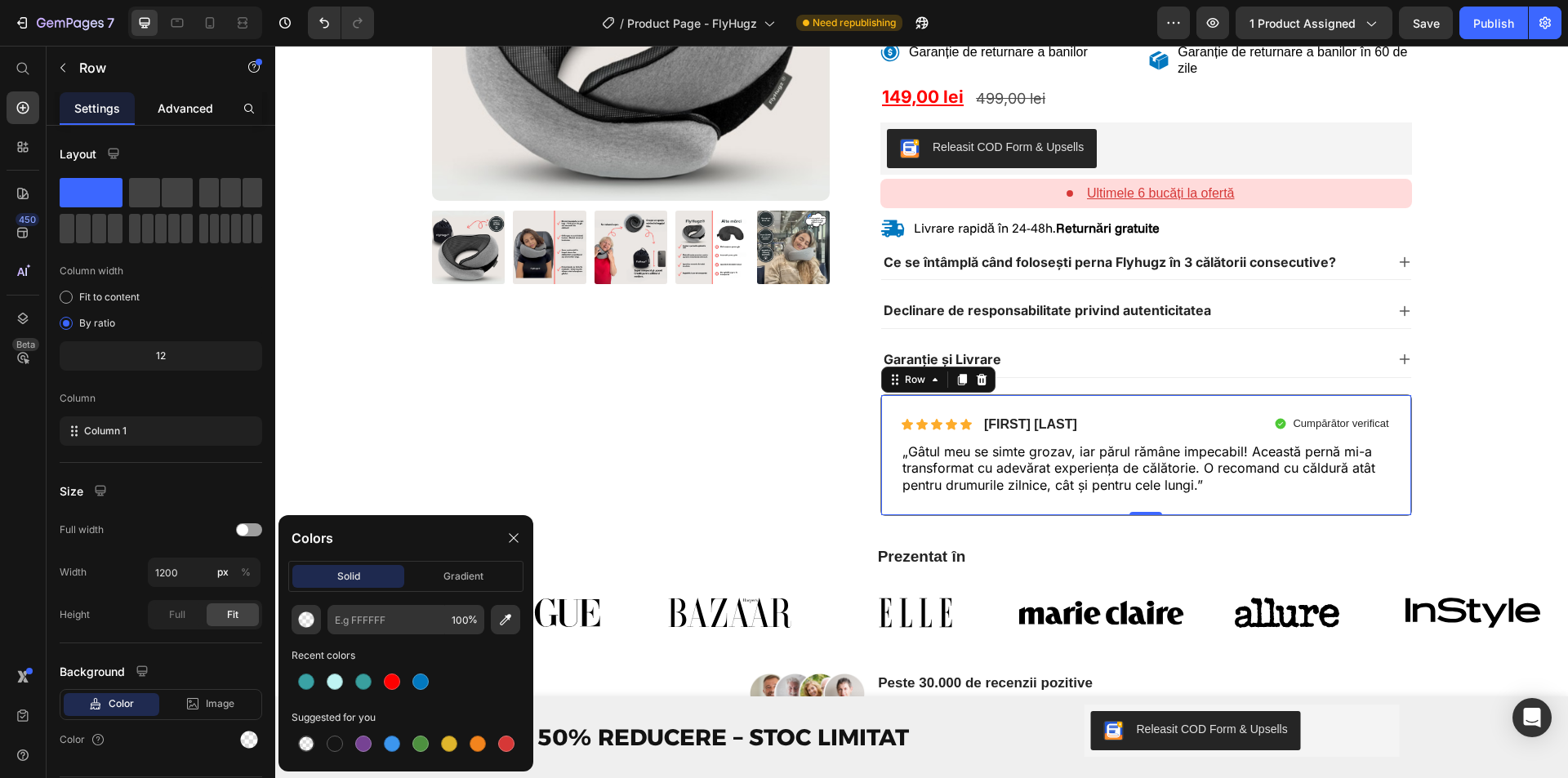 click on "Advanced" 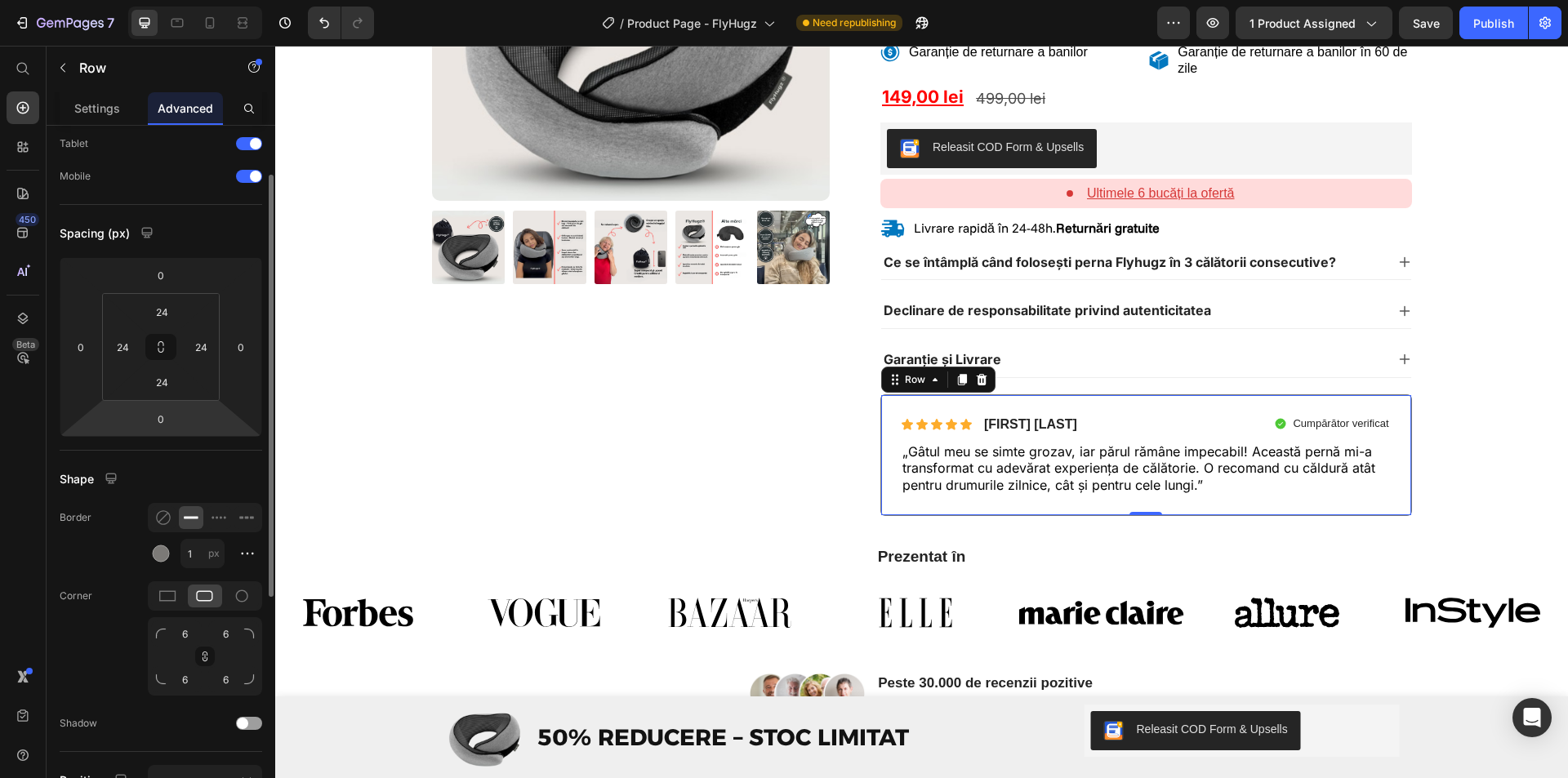 scroll, scrollTop: 163, scrollLeft: 0, axis: vertical 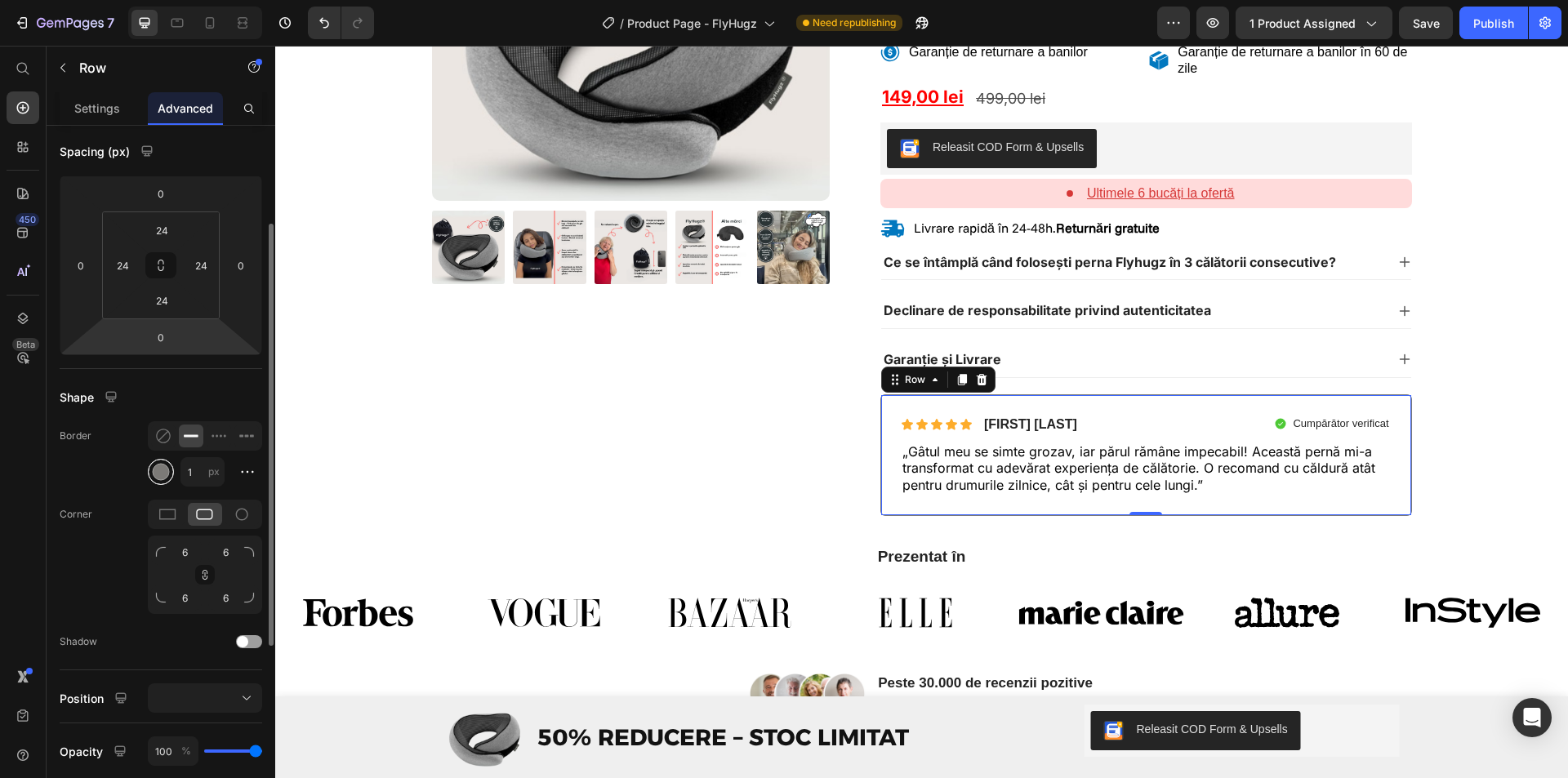click at bounding box center [161, 472] 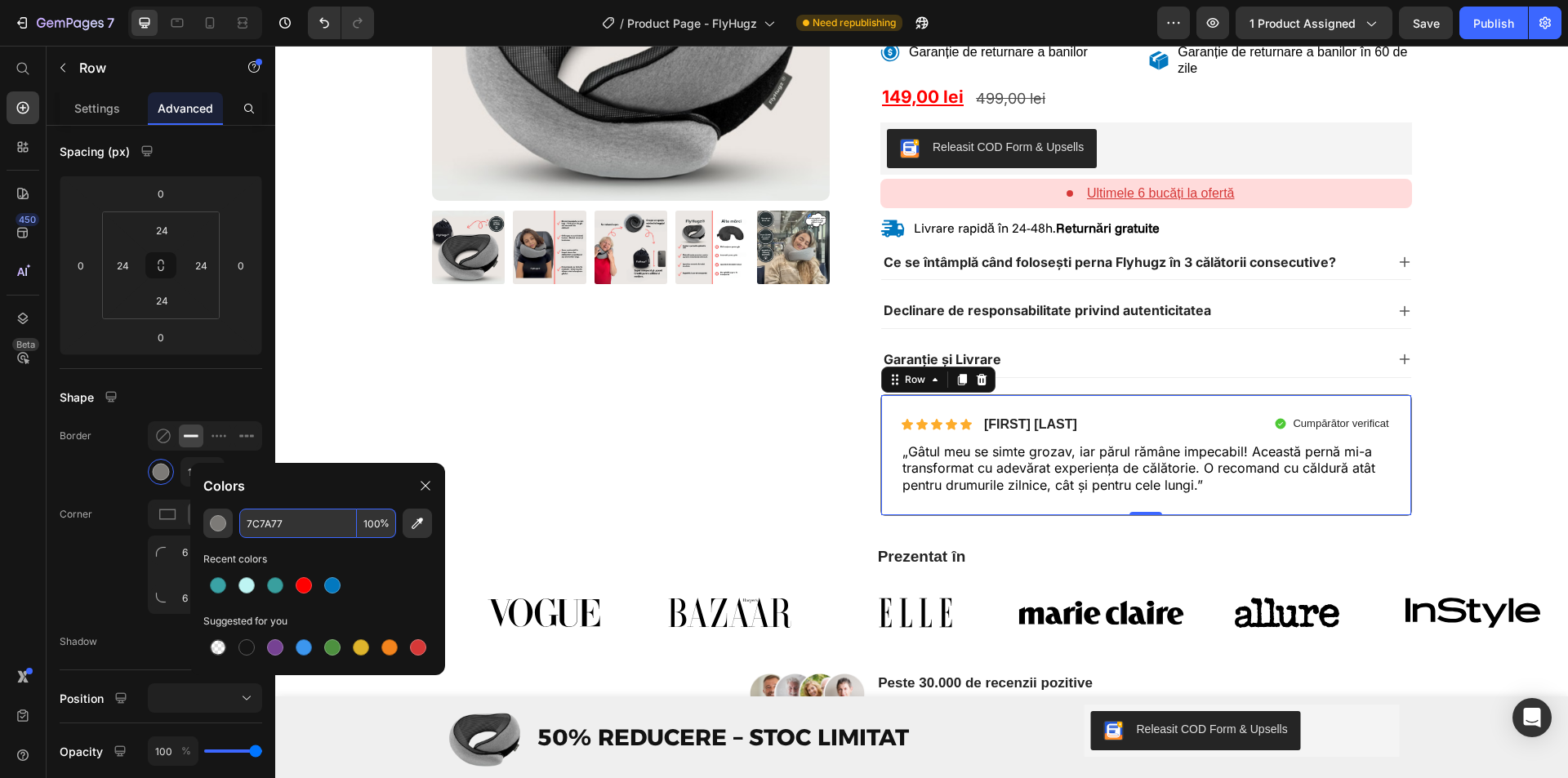 click on "7C7A77" at bounding box center (298, 523) 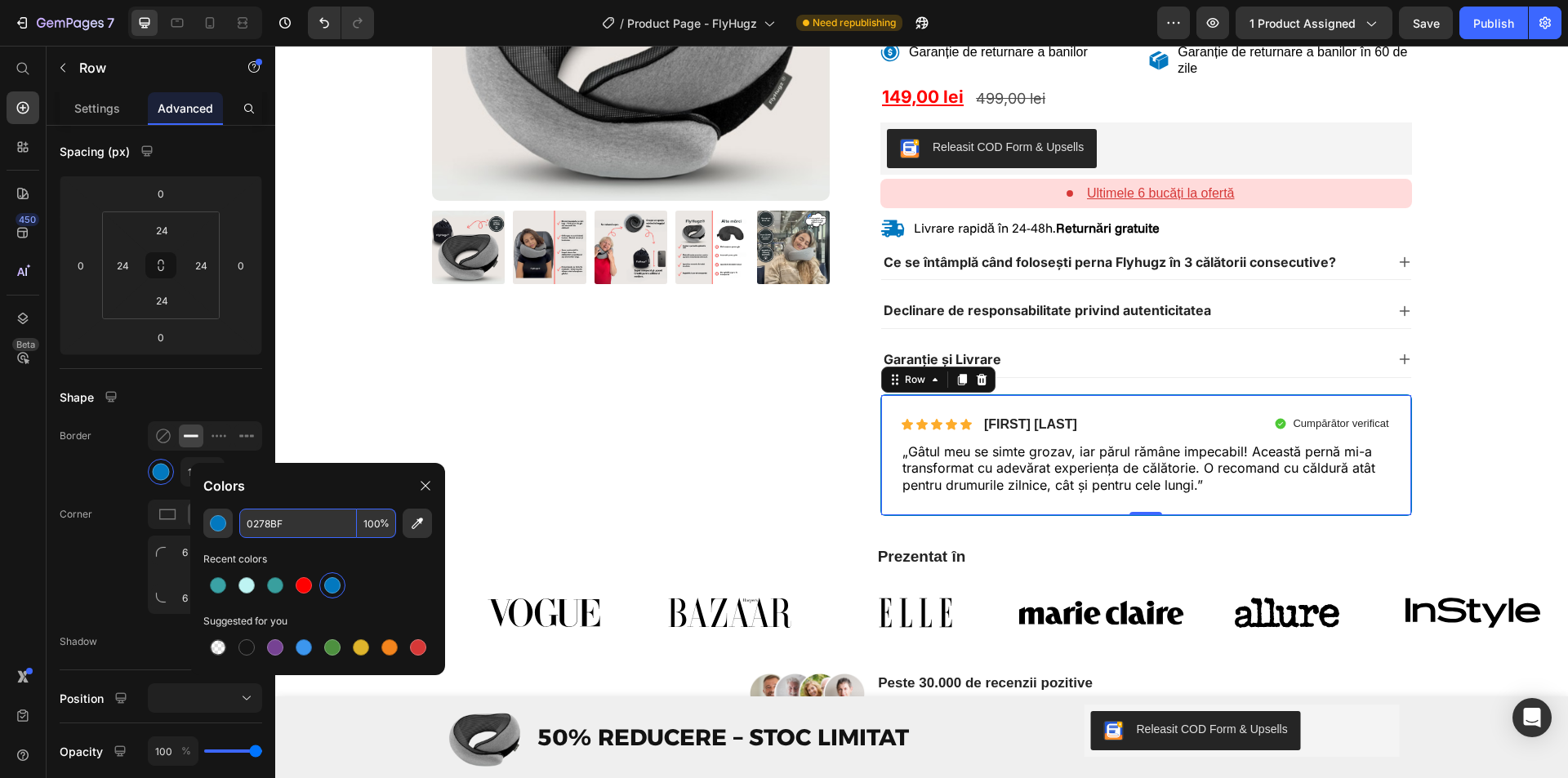 type on "0278BF" 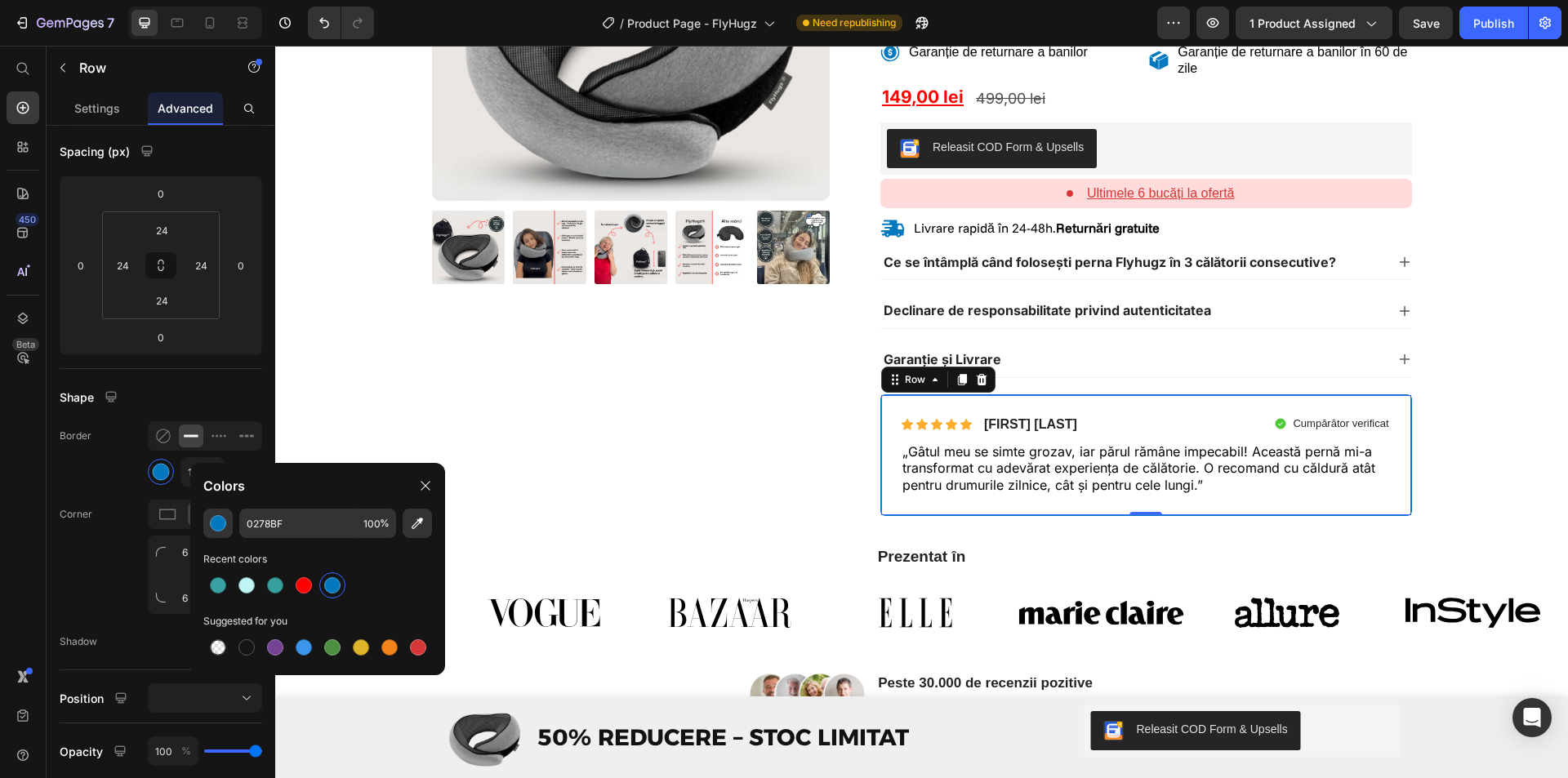 drag, startPoint x: 335, startPoint y: 587, endPoint x: 204, endPoint y: 489, distance: 164 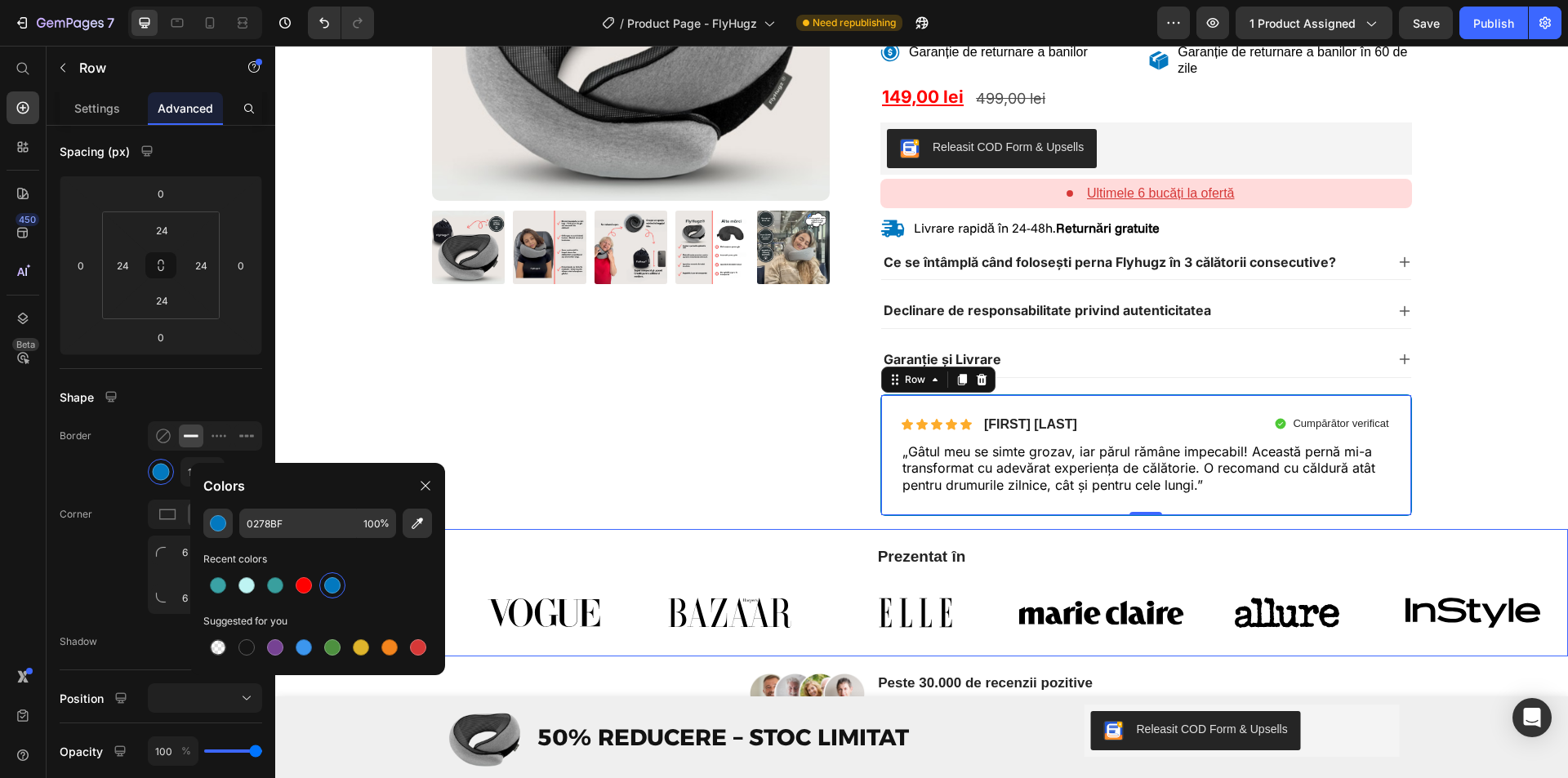 click on "Product Images" at bounding box center (631, 166) 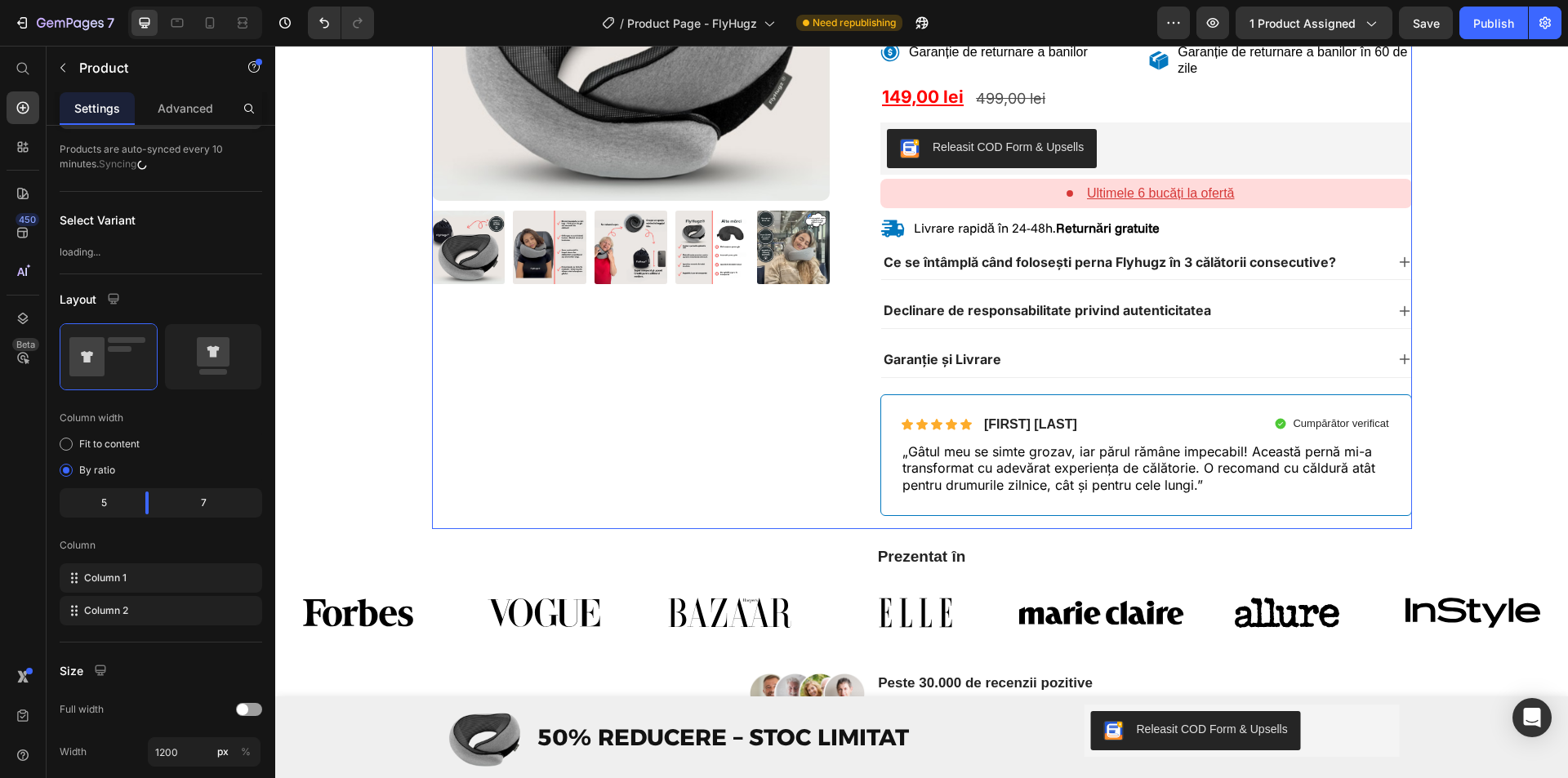 scroll, scrollTop: 0, scrollLeft: 0, axis: both 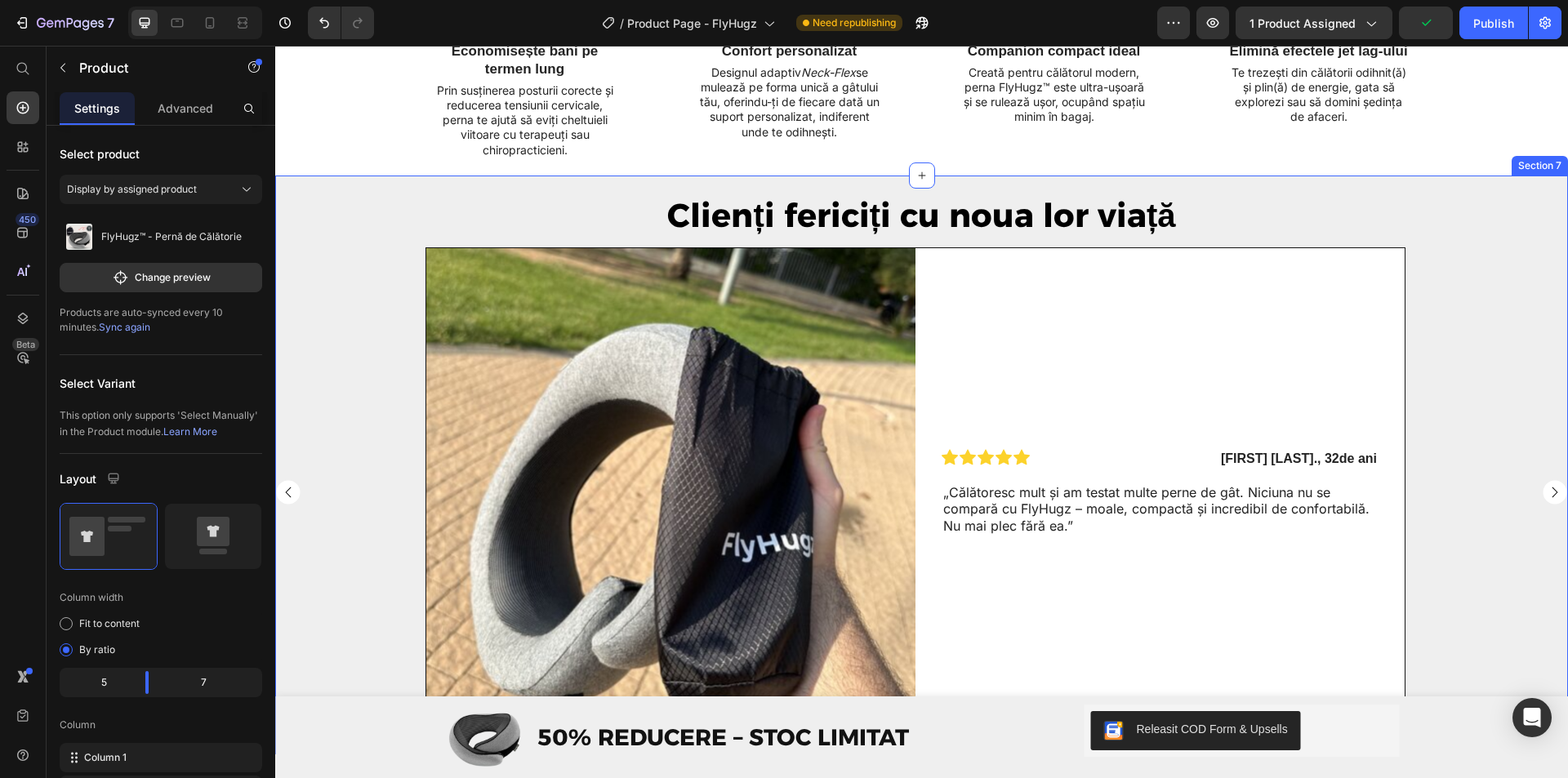 click on "Clienți fericiți cu noua lor viață Heading
Image Row Icon Icon Icon Icon Icon Icon List Alexandru I ., 32  de ani Text Block Row „Călătoresc mult și am testat multe perne de gât. Niciuna nu se compară cu FlyHugz – moale, compactă și incredibil de confortabilă. Nu mai plec fără ea.” Text Block Row Row Image Row Icon Icon Icon Icon Icon Icon List Radu D., 38 de ani Text Block Row „Am folosit FlyHugz în două zboruri de peste 10 ore și a fost salvarea mea! Nicio durere de gât, nicio poziție incomodă. În sfârșit pot dormi bine în avion.” Text Block Row Row Image Row Icon Icon Icon Icon Icon Icon List Elena M., 33 de ani Text Block Row „Perna FlyHugz m-a ajutat enorm în călătoriile cu trenul. Se adaptează perfect și m-a scutit de dureri enervante. Bonus: ocupă foarte puțin loc!” Text Block Row Row
Carousel Row Section 7" at bounding box center (921, 465) 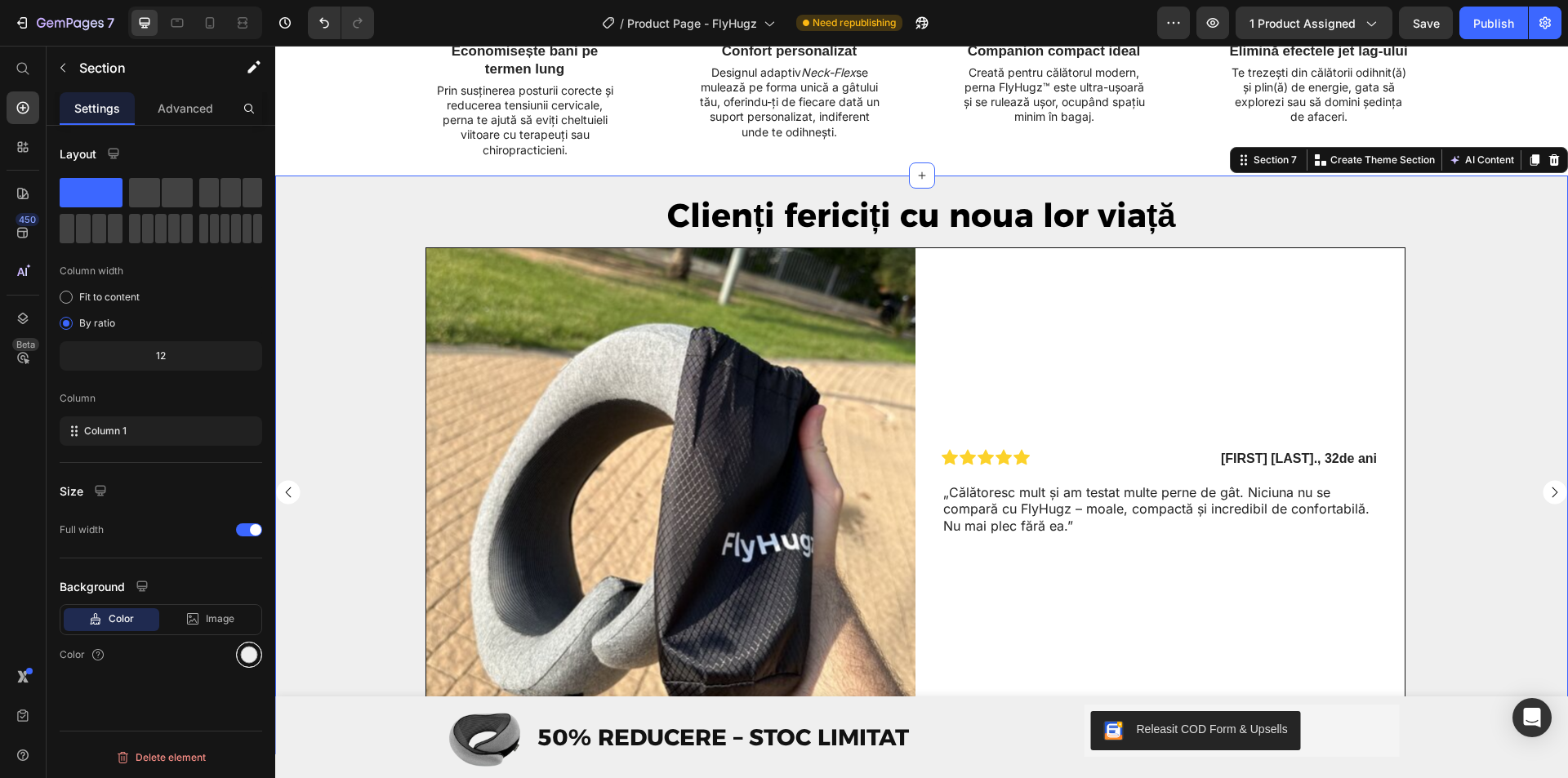 click at bounding box center (249, 655) 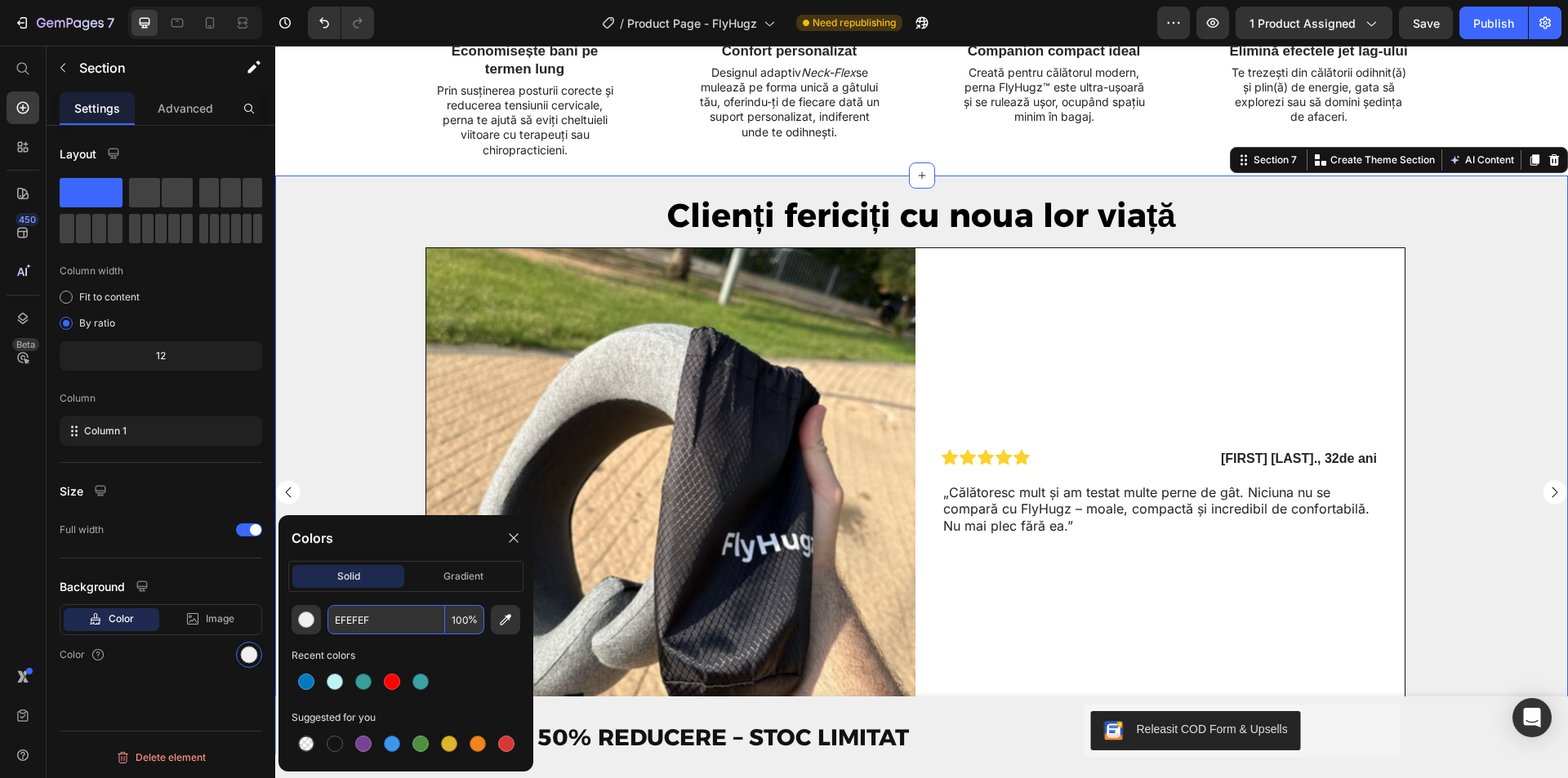 click on "EFEFEF" at bounding box center [386, 620] 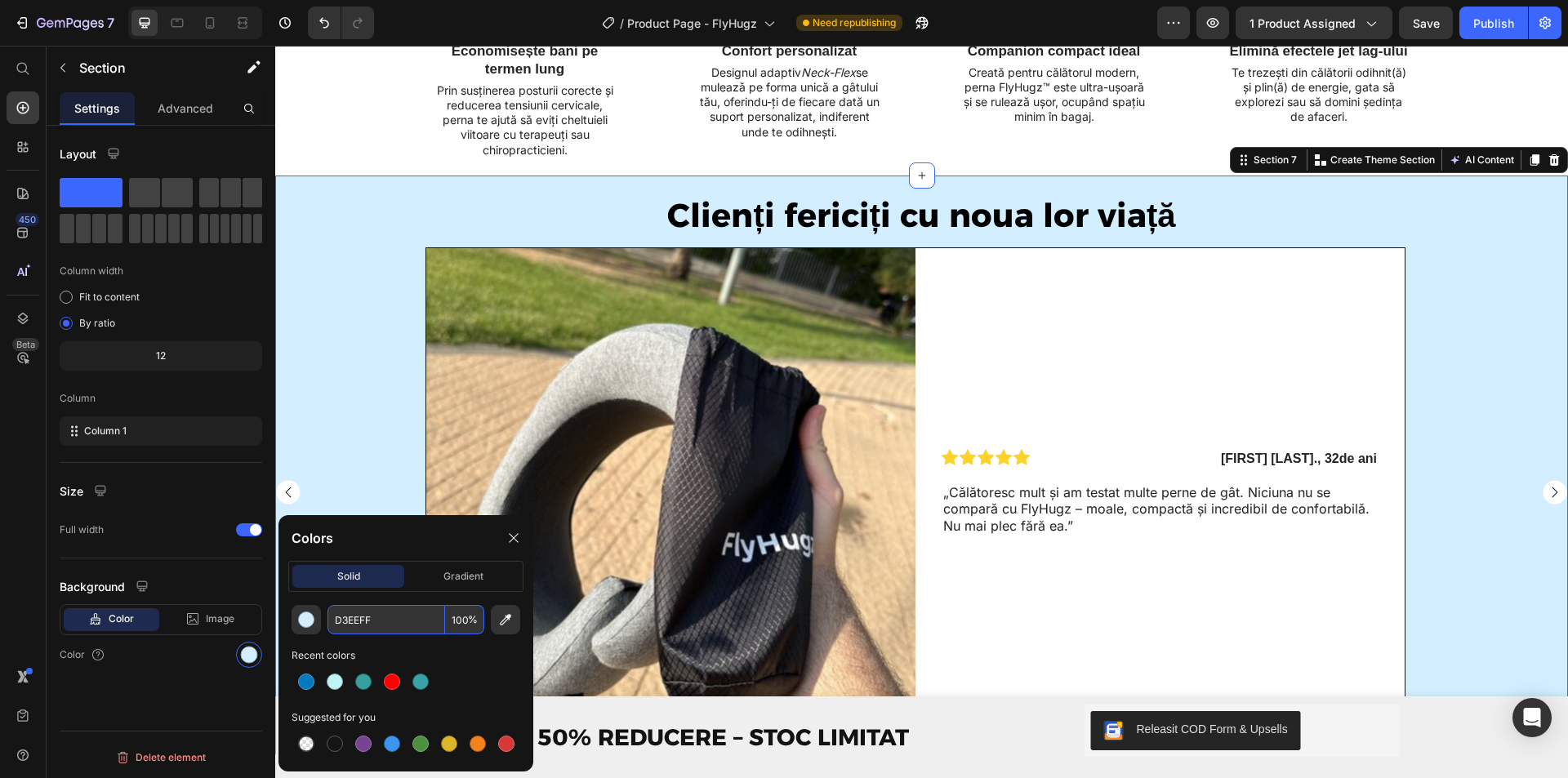 type on "D3EEFF" 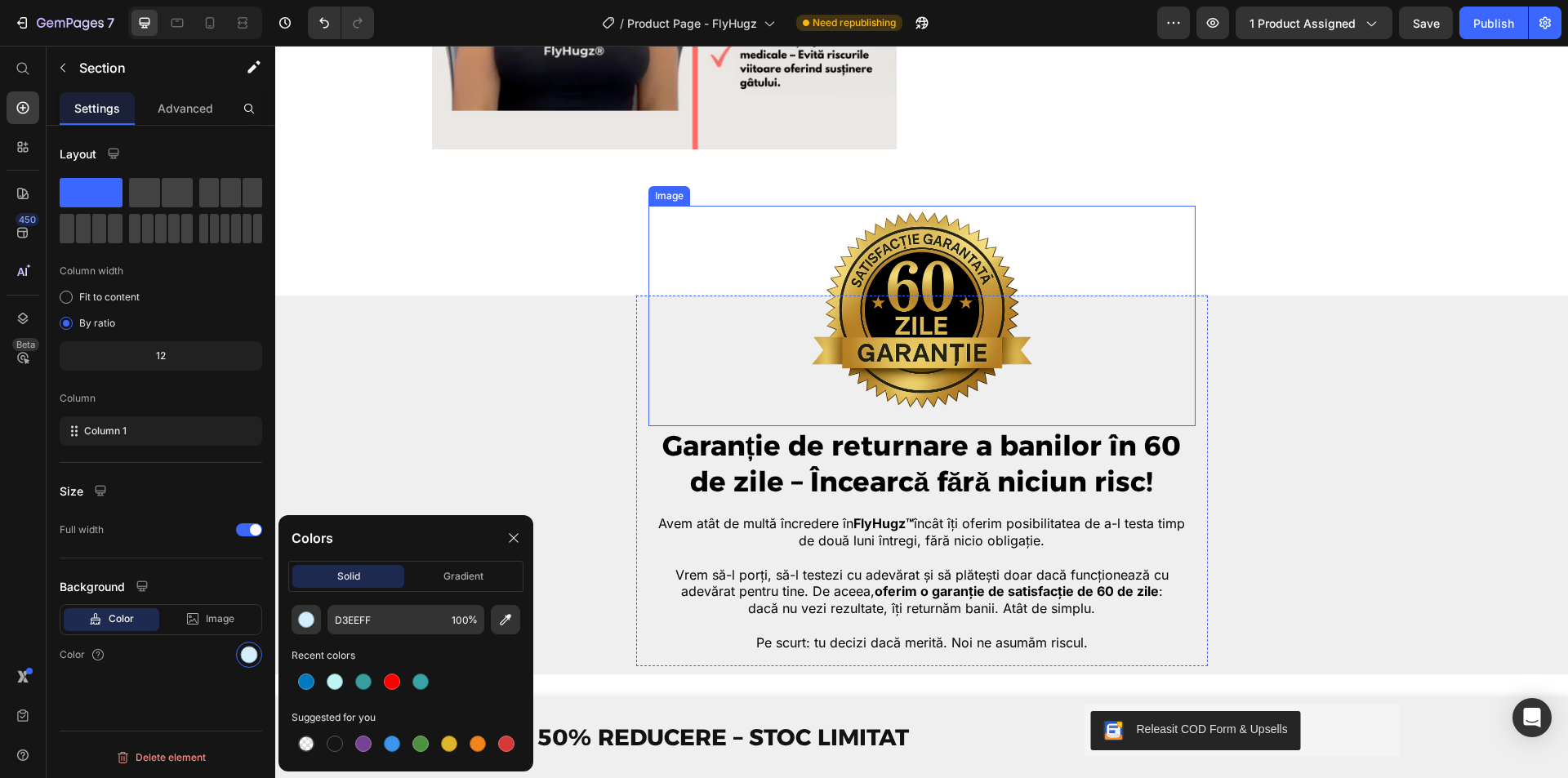 scroll, scrollTop: 3755, scrollLeft: 0, axis: vertical 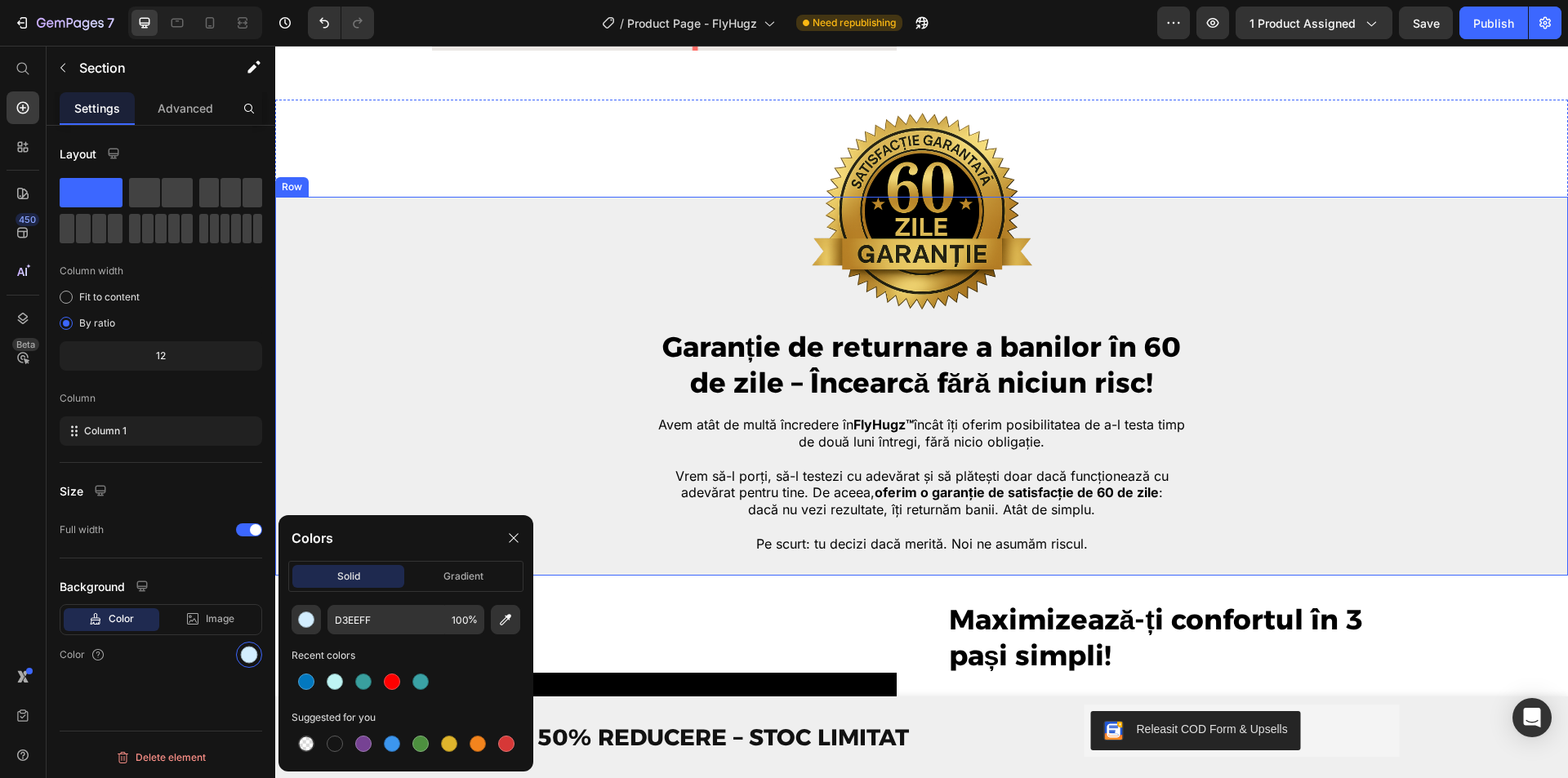 click on "Image Garanție de returnare a banilor în 60 de zile – Încearcă fără niciun risc! Heading Avem atât de multă încredere în  FlyHugz™  încât îți oferim posibilitatea de a-l testa timp de două luni întregi, fără nicio obligație.   Vrem să-l porți, să-l testezi cu adevărat și să plătești doar dacă funcționează cu adevărat pentru tine. De aceea,  oferim o garanție de satisfacție de 60 de zile : dacă nu vezi rezultate, îți returnăm banii. Atât de simplu.   Pe scurt: tu decizi dacă merită. Noi ne asumăm riscul. Text Block Row" at bounding box center (921, 382) 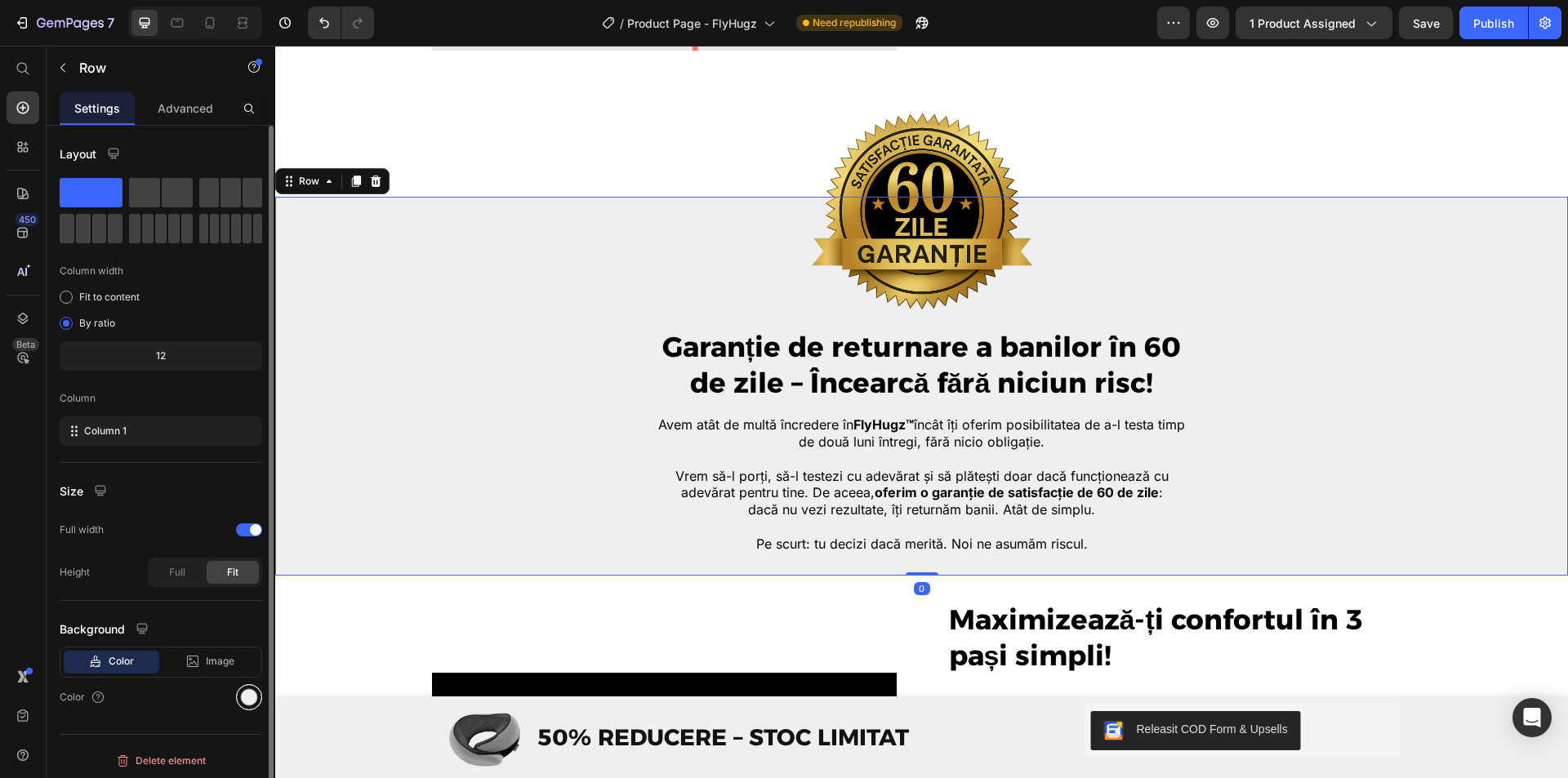 click at bounding box center [249, 697] 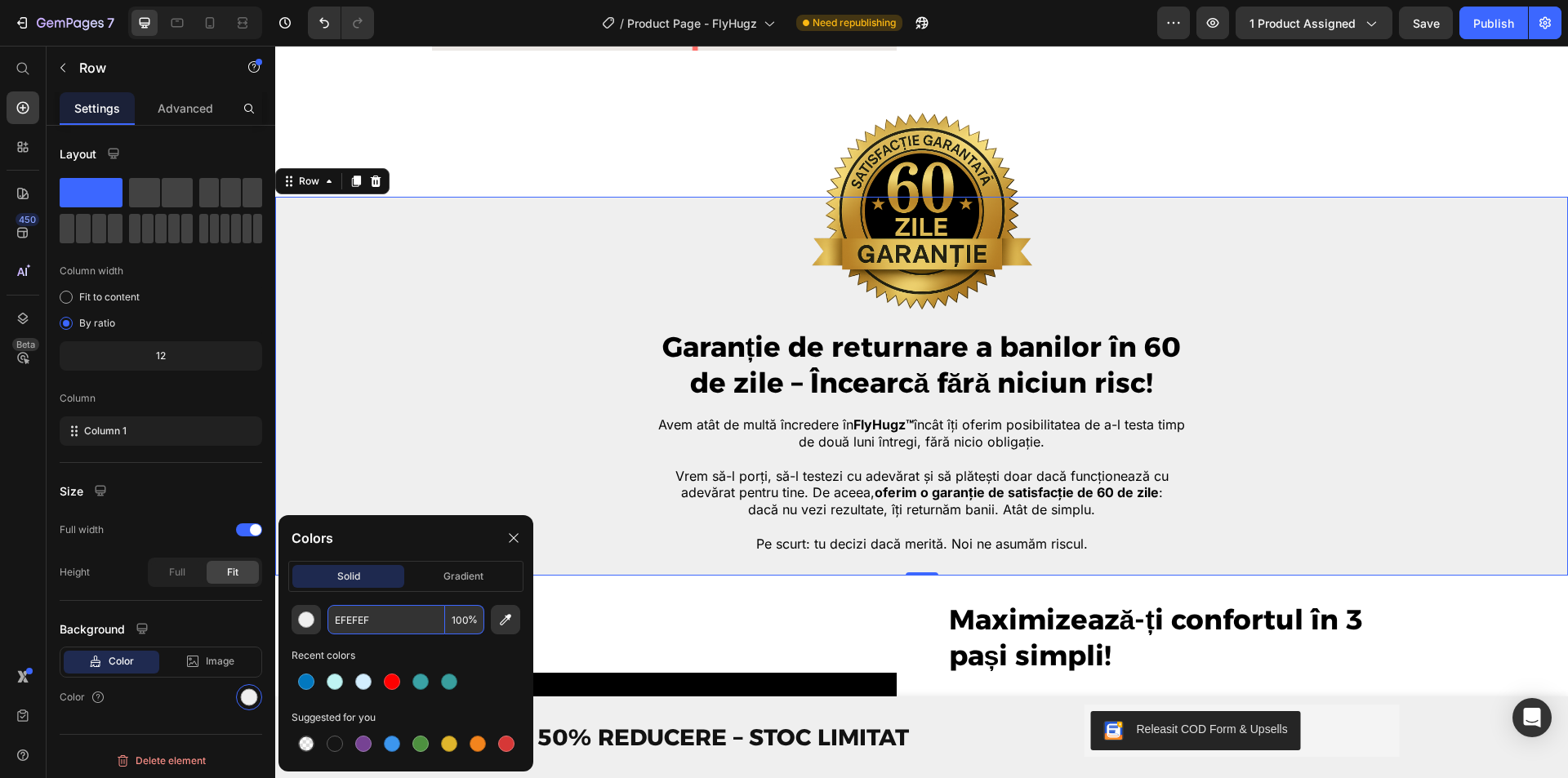 click on "EFEFEF" at bounding box center (386, 620) 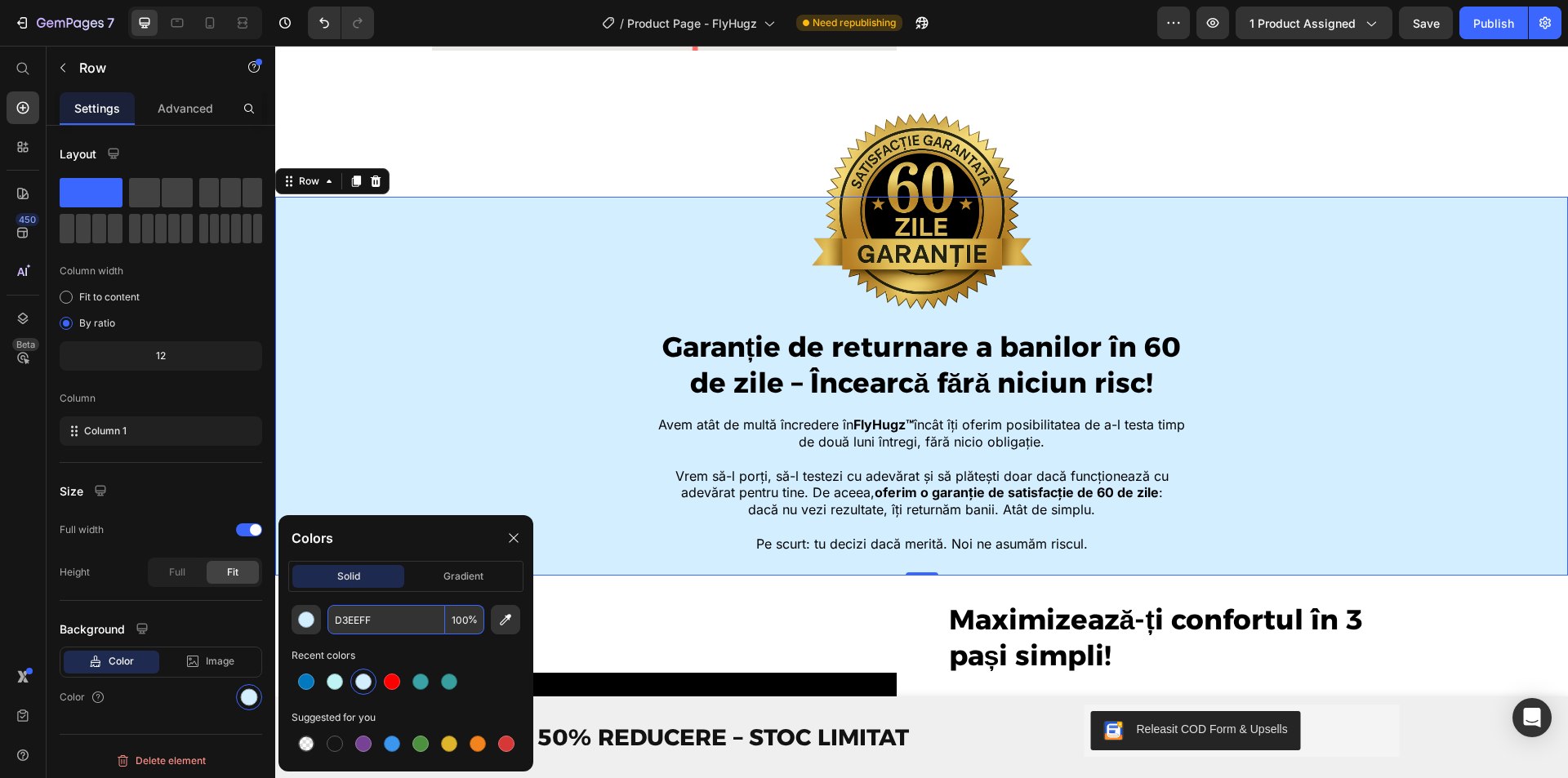 type on "D3EEFF" 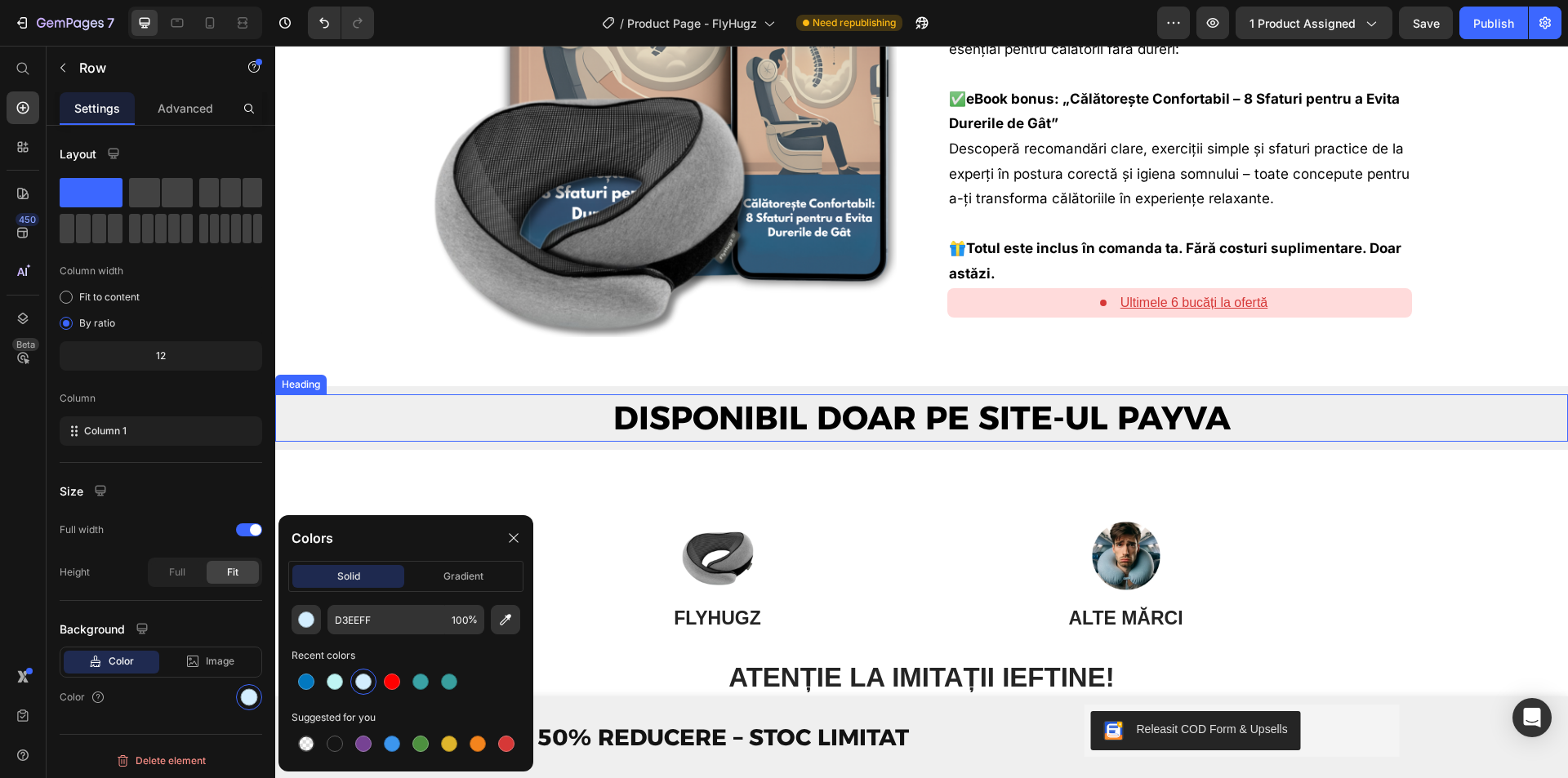 scroll, scrollTop: 5796, scrollLeft: 0, axis: vertical 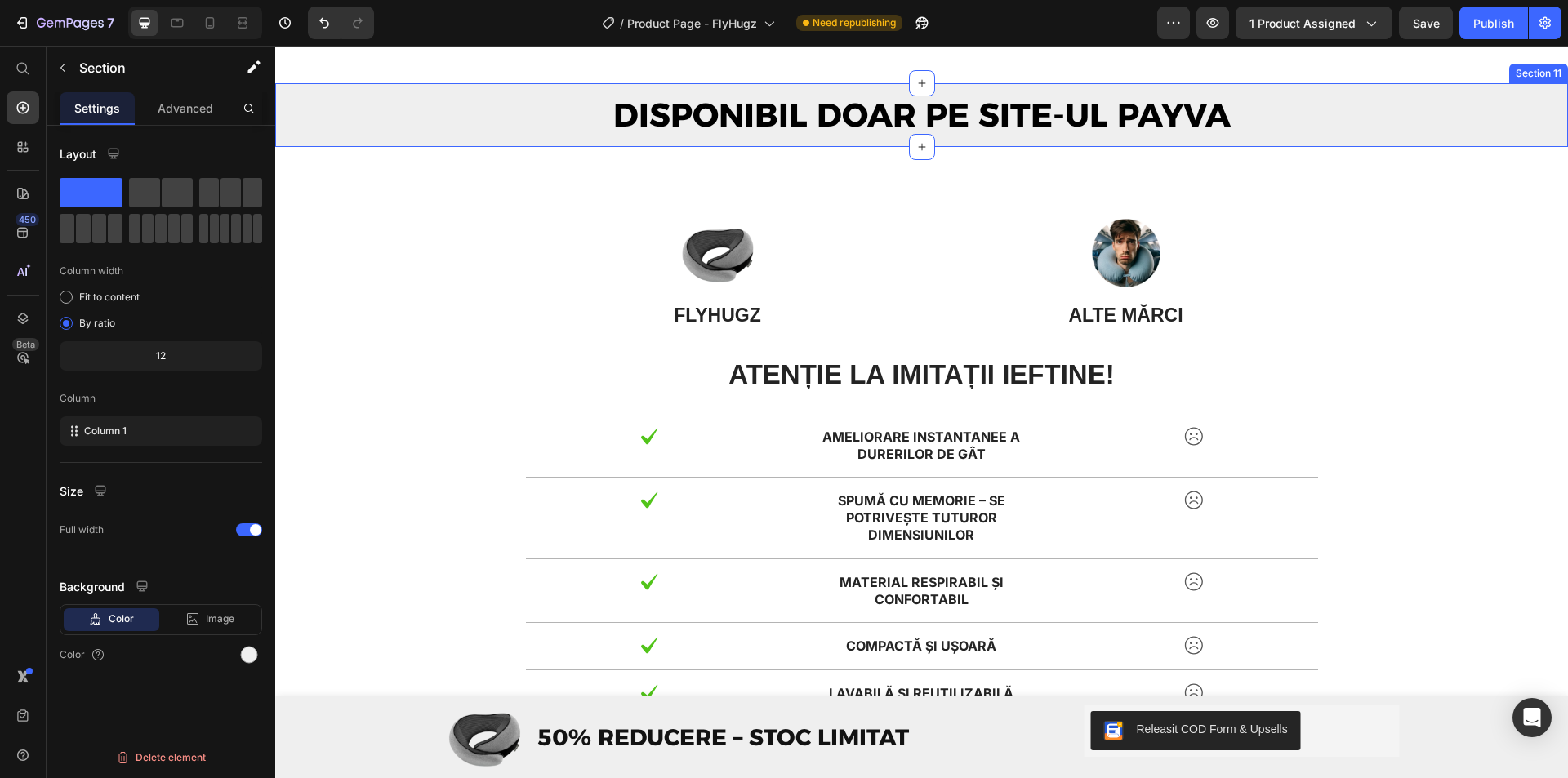 click on "DISPONIBIL DOAR PE SITE-UL PAYVA Heading Row Section 11" at bounding box center (921, 115) 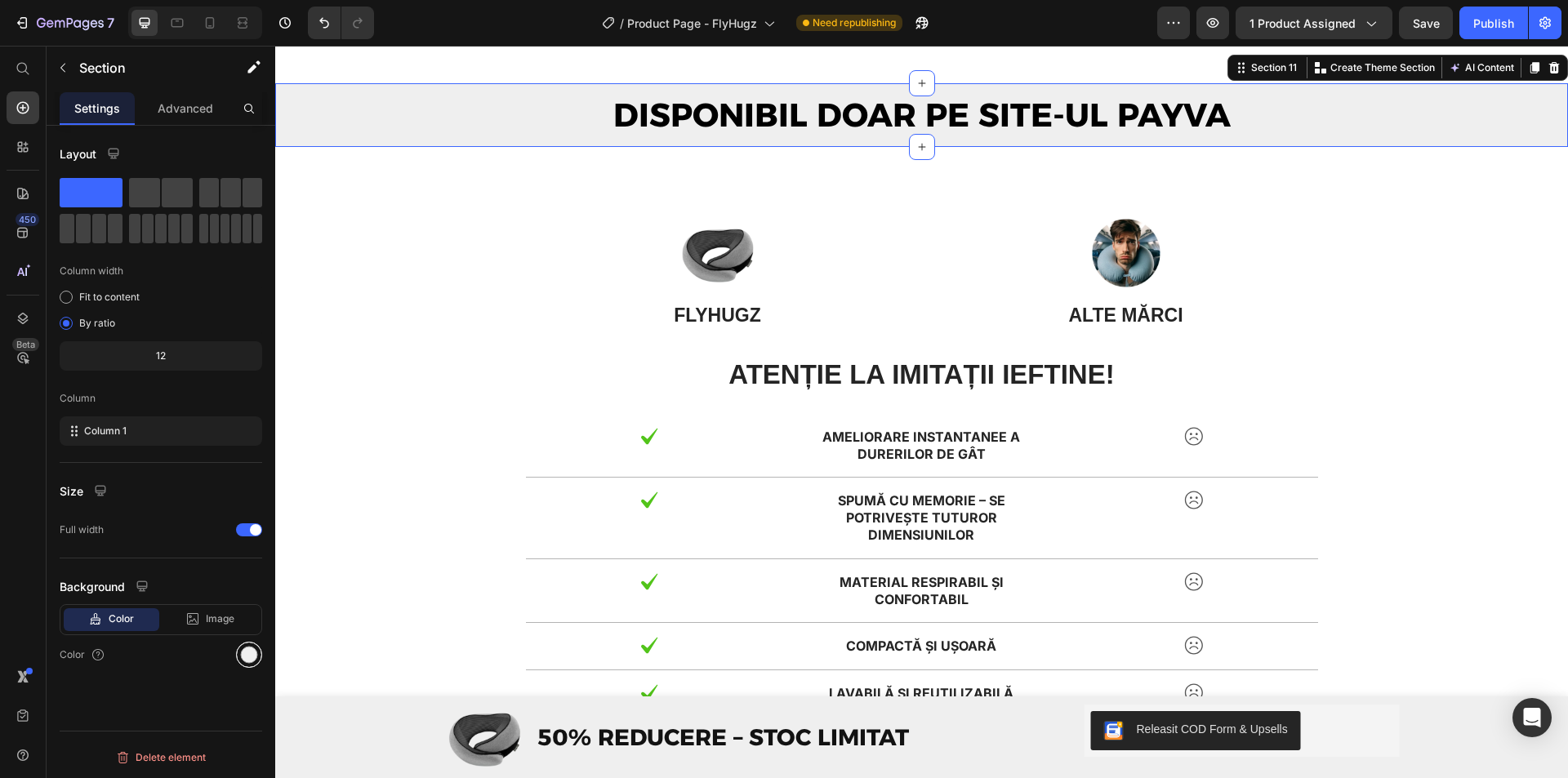 click at bounding box center (249, 655) 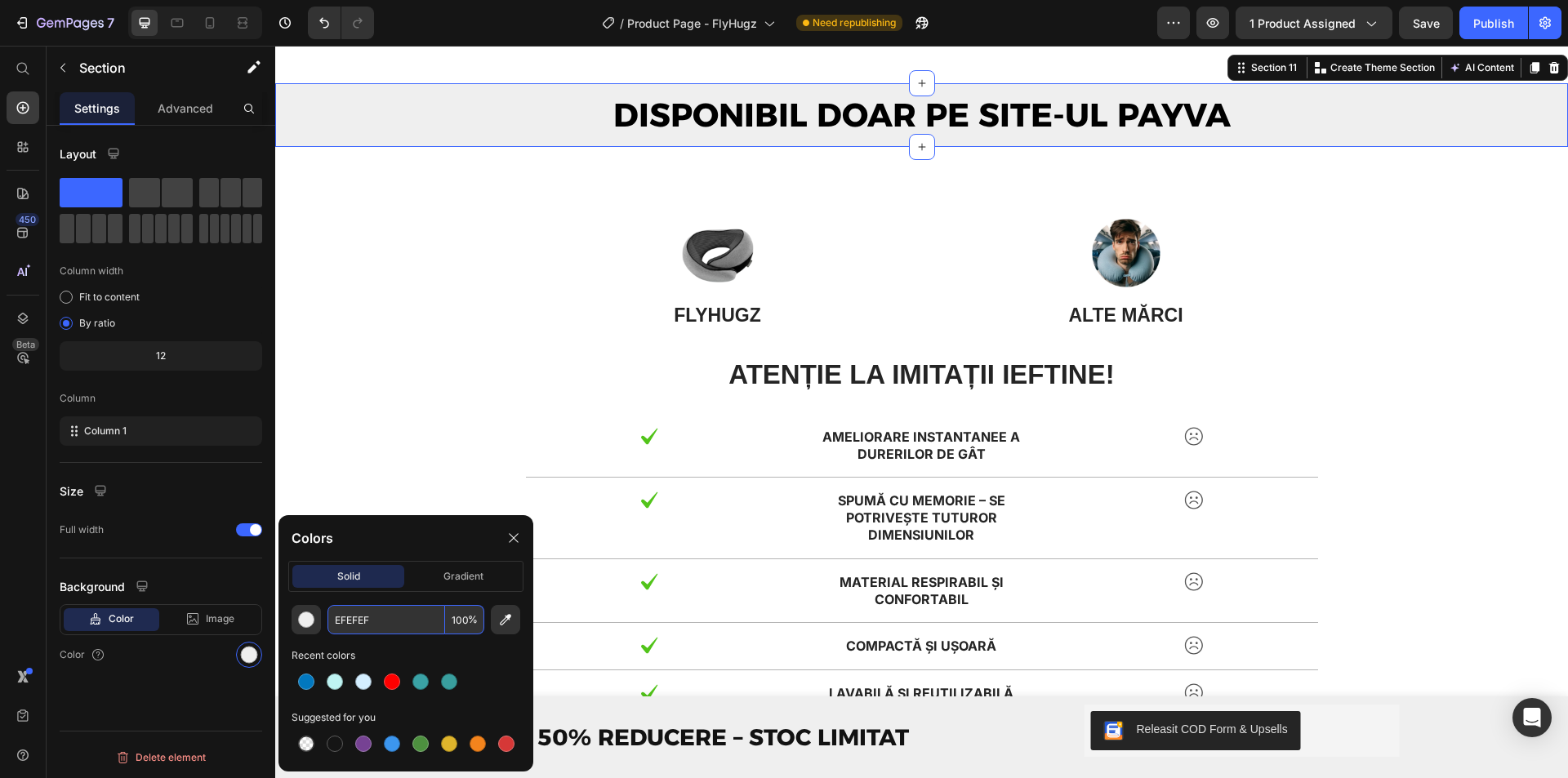 click on "EFEFEF" at bounding box center (386, 620) 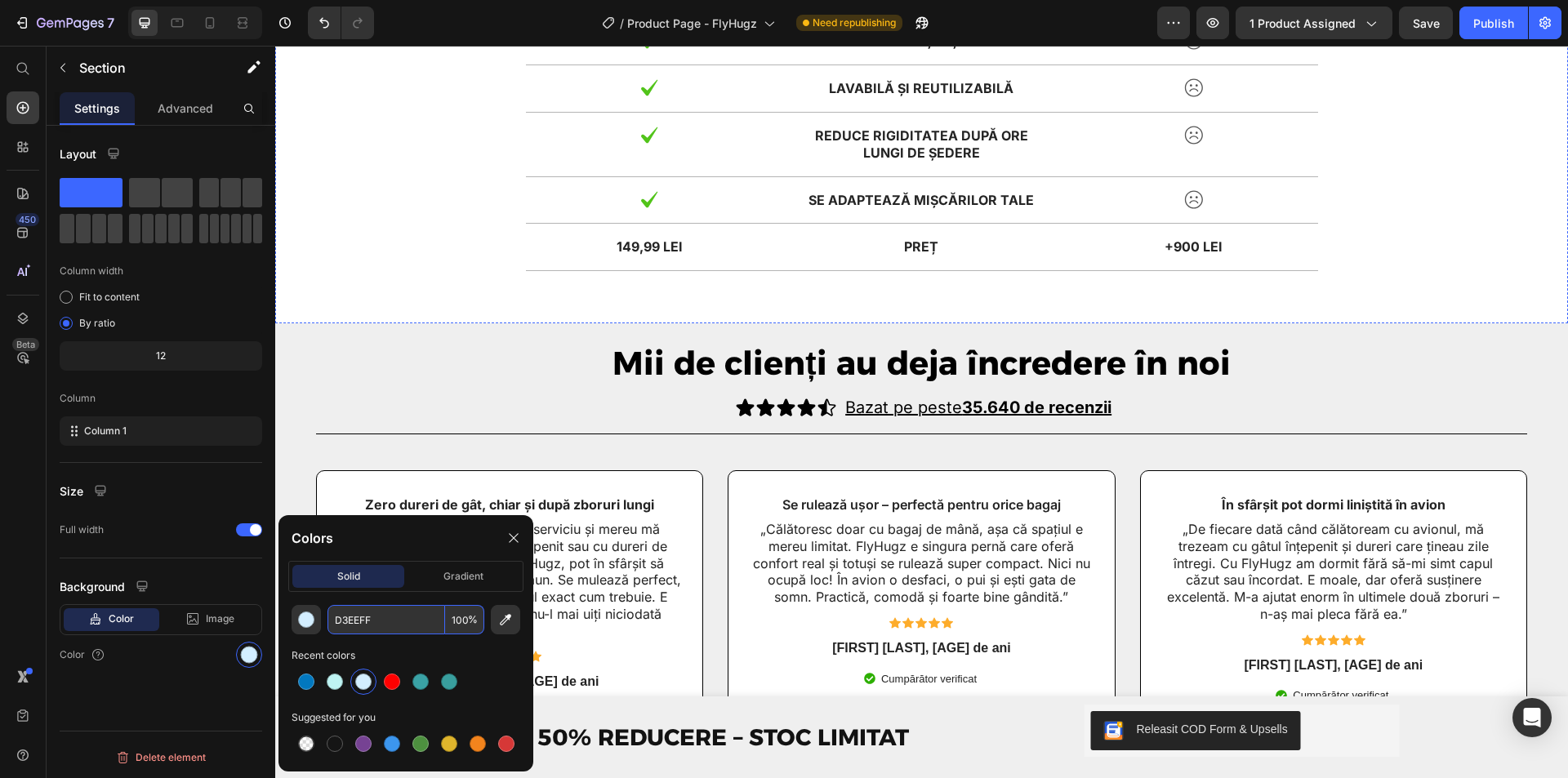 scroll, scrollTop: 6531, scrollLeft: 0, axis: vertical 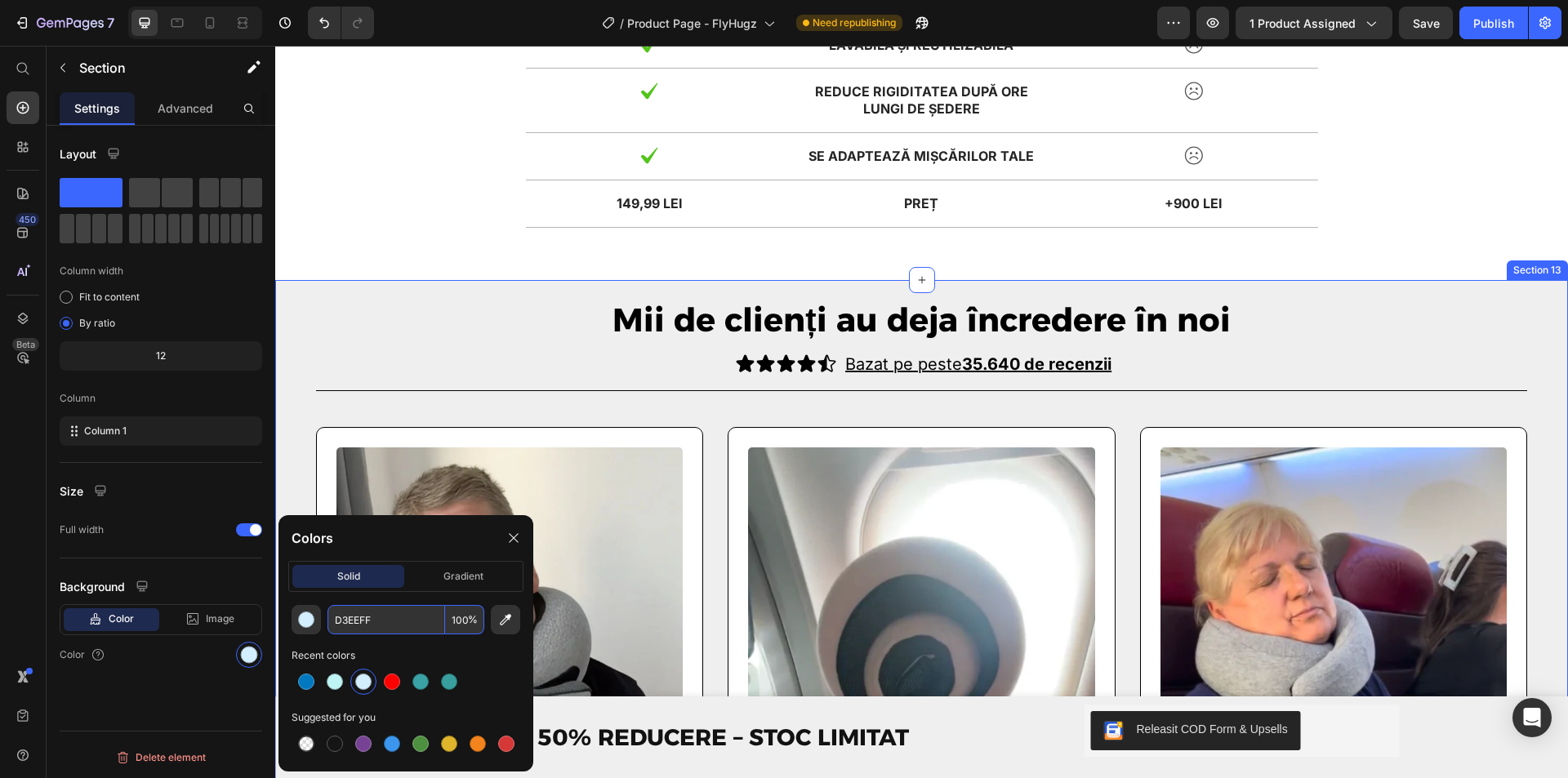 click on "Mii de clienți au deja încredere în noi Heading Icon Icon Icon Icon Icon Icon List Bazat pe peste  35.640 de recenzii Text Block Row                Title Line Row Image Zero dureri de gât, chiar și după zboruri lungi Text Block „Zbor frecvent în interes de serviciu și mereu mă trezeam în avion cu gâtul înțepenit sau cu dureri de umeri. De când folosesc FlyHugz, pot în sfârșit să dorm confortabil chiar și pe scaun. Se mulează perfect, nu alunecă și îmi susține capul exact cum trebuie. E genul de accesoriu pe care nu-l mai uiți niciodată acasă.” Text Block Icon Icon Icon Icon Icon Icon List Alexandru I., 35 de ani Text Block Cumpărător verificat Item List Row Image Se rulează ușor – perfectă pentru orice bagaj Text Block Text Block Icon Icon Icon Icon Icon Icon List Radu M., 36 de ani Text Block Cumpărător verificat Item List Row Image În sfârșit pot dormi liniștită în avion Text Block Text Block Icon Icon Icon Icon Icon Icon List Elena M., 58 de ani Text Block Row" at bounding box center [921, 1113] 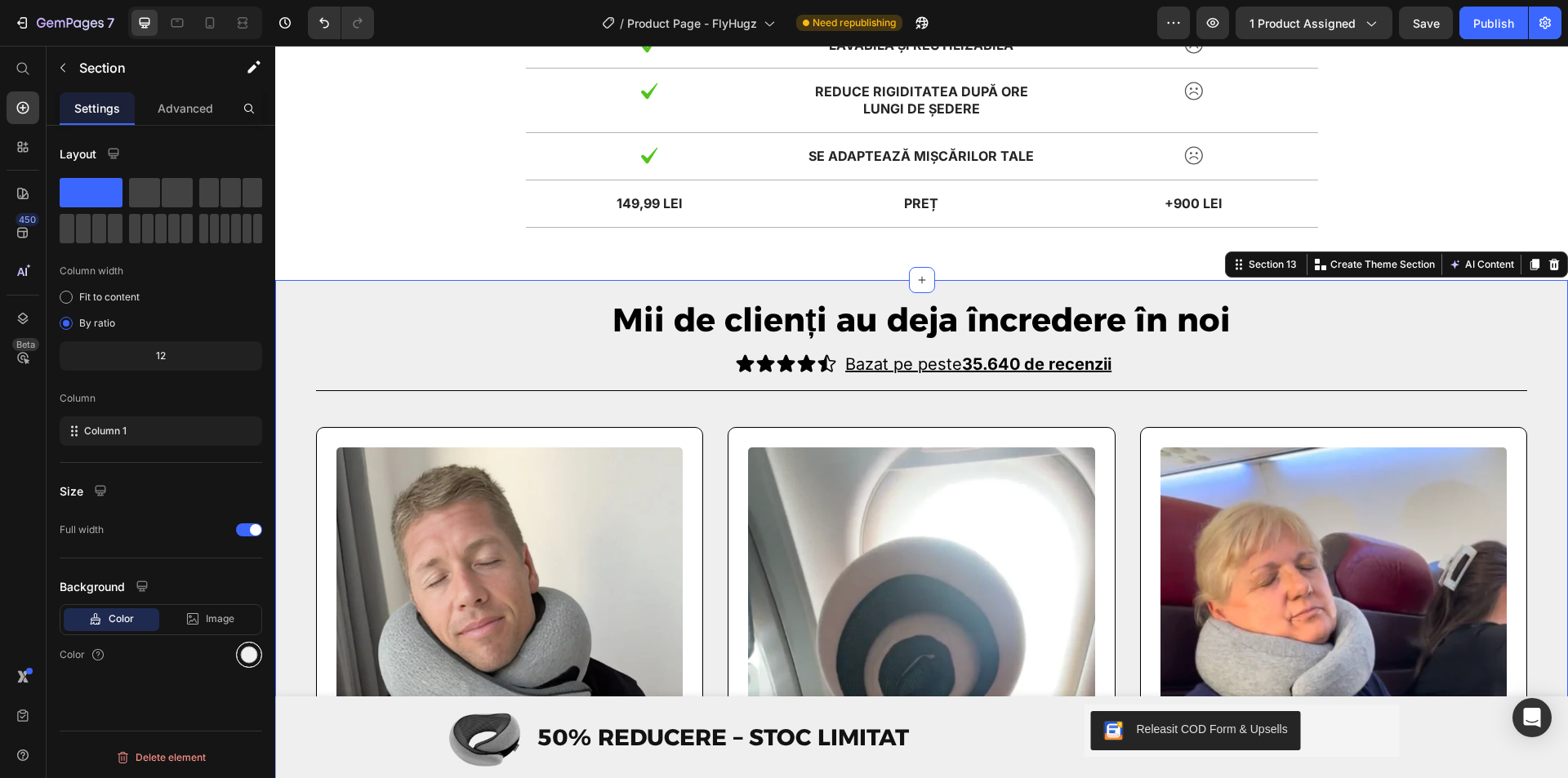 click at bounding box center (249, 655) 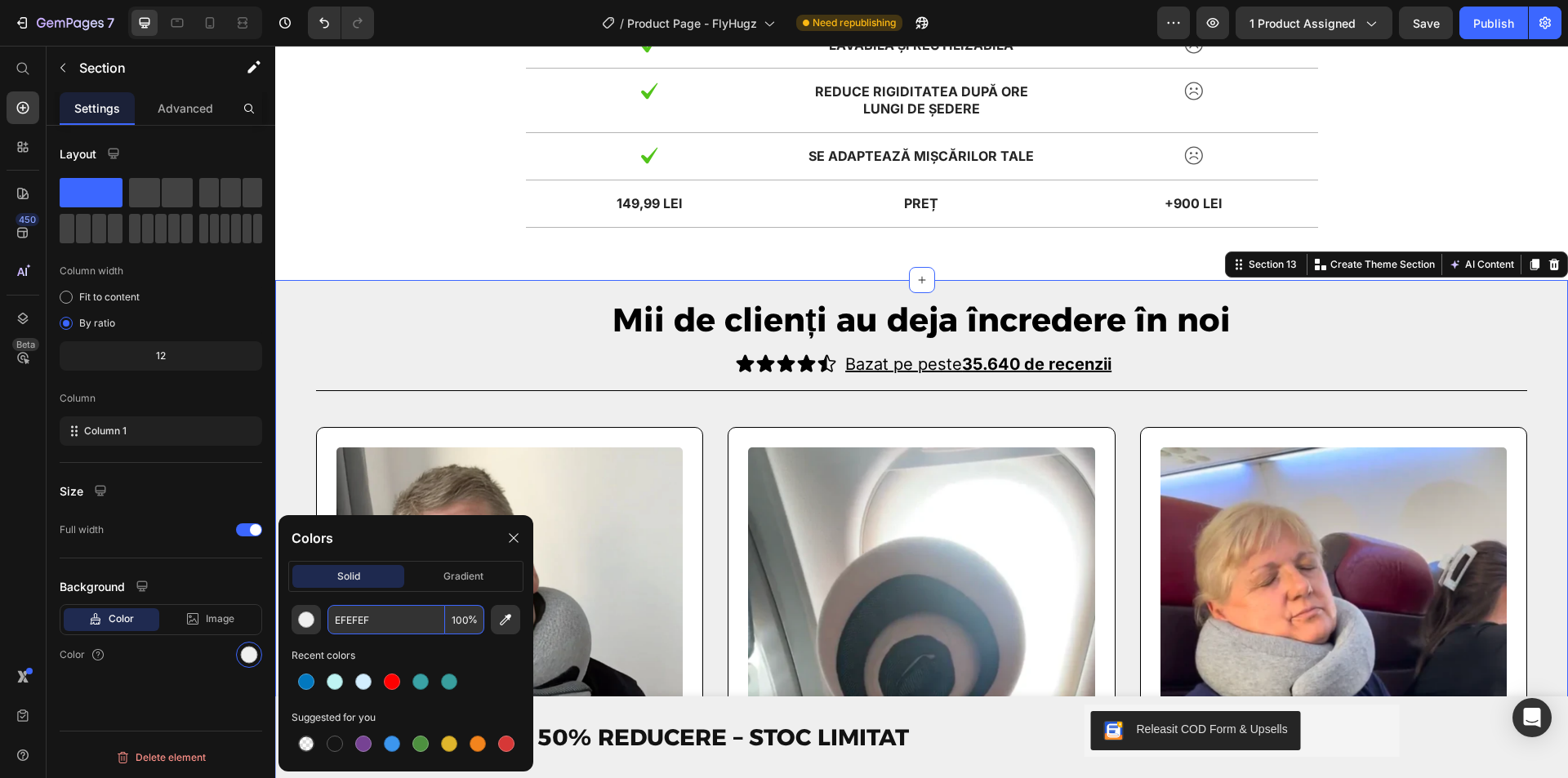click on "EFEFEF" at bounding box center [386, 620] 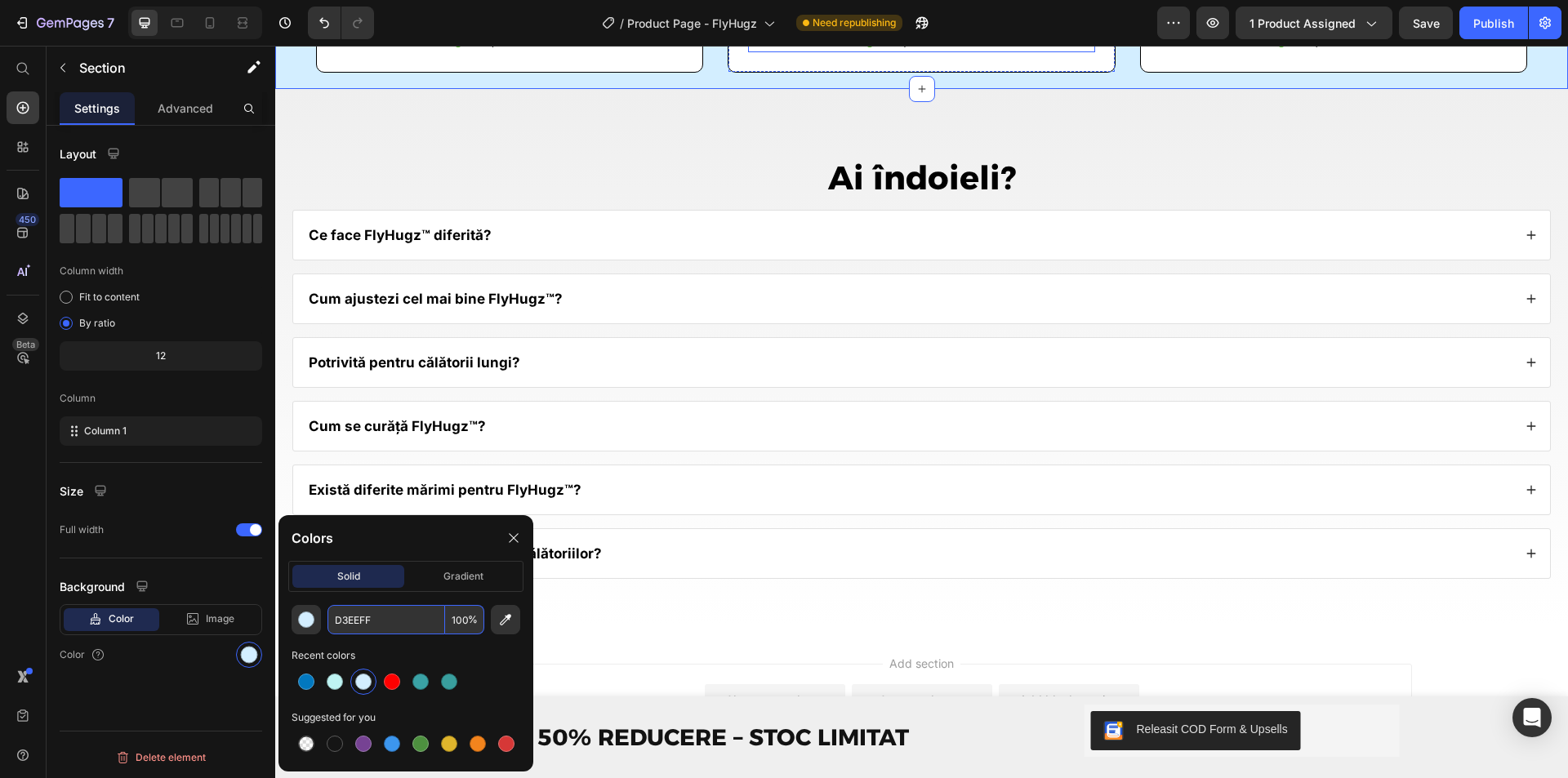 scroll, scrollTop: 8490, scrollLeft: 0, axis: vertical 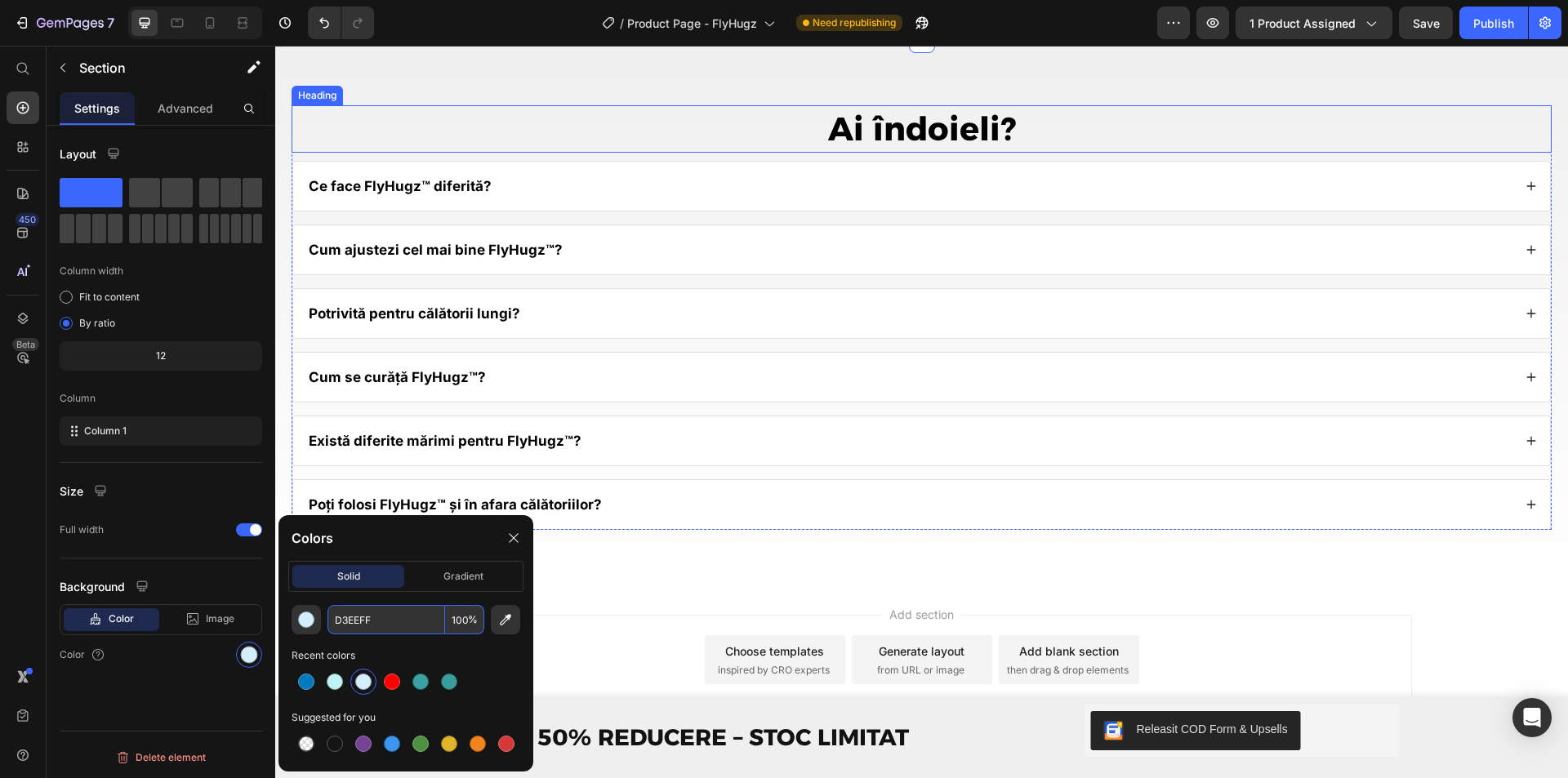 click on "Ai îndoieli? Heading
Ce face FlyHugz™ diferită?
Cum ajustezi cel mai bine FlyHugz™?
Potrivită pentru călătorii lungi?
Cum se curăță FlyHugz™?
Există diferite mărimi pentru FlyHugz™?
Poți folosi FlyHugz™ și în afara călătoriilor? Accordion Row Section 14" at bounding box center [921, 311] 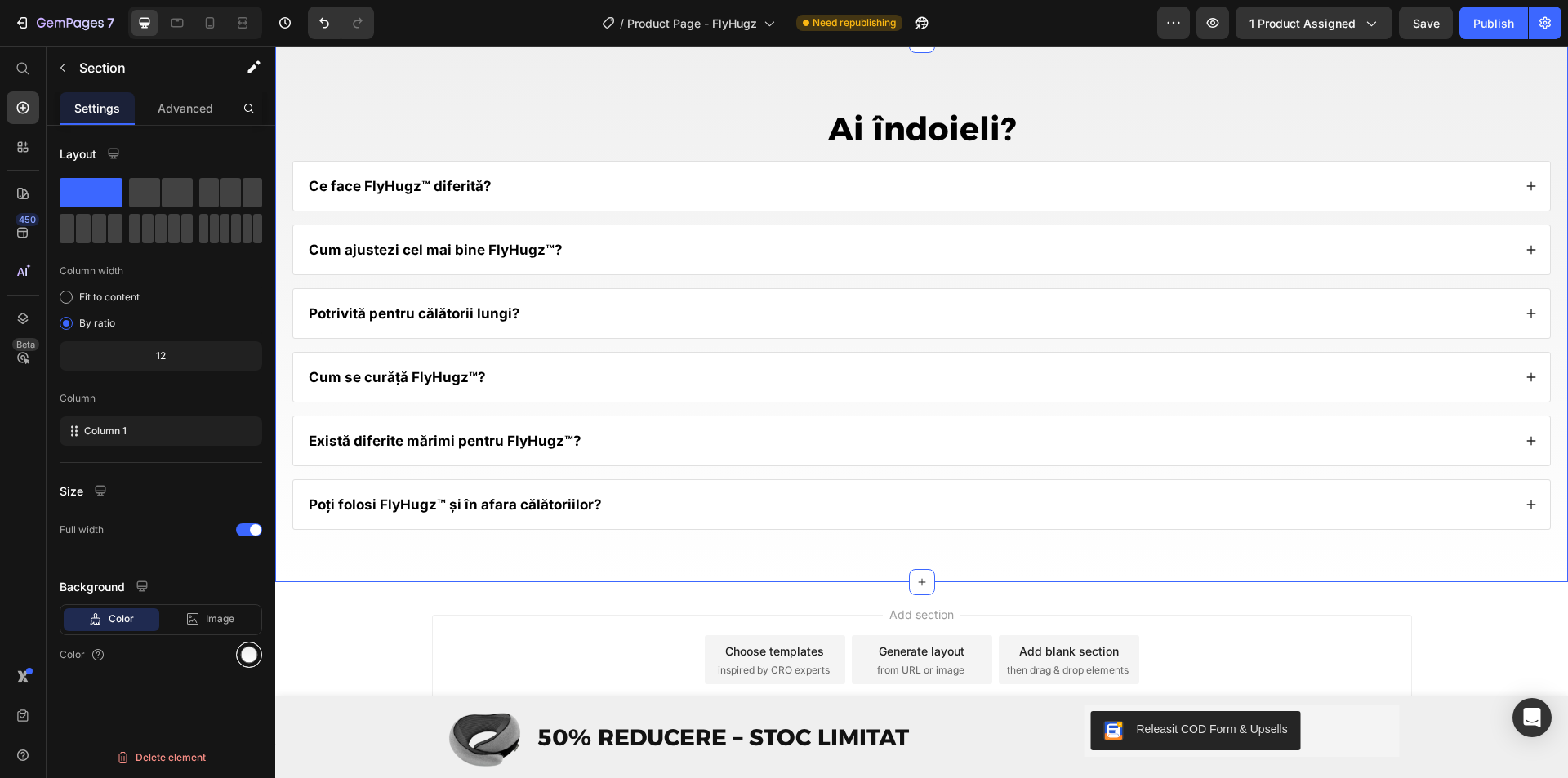 click at bounding box center [249, 655] 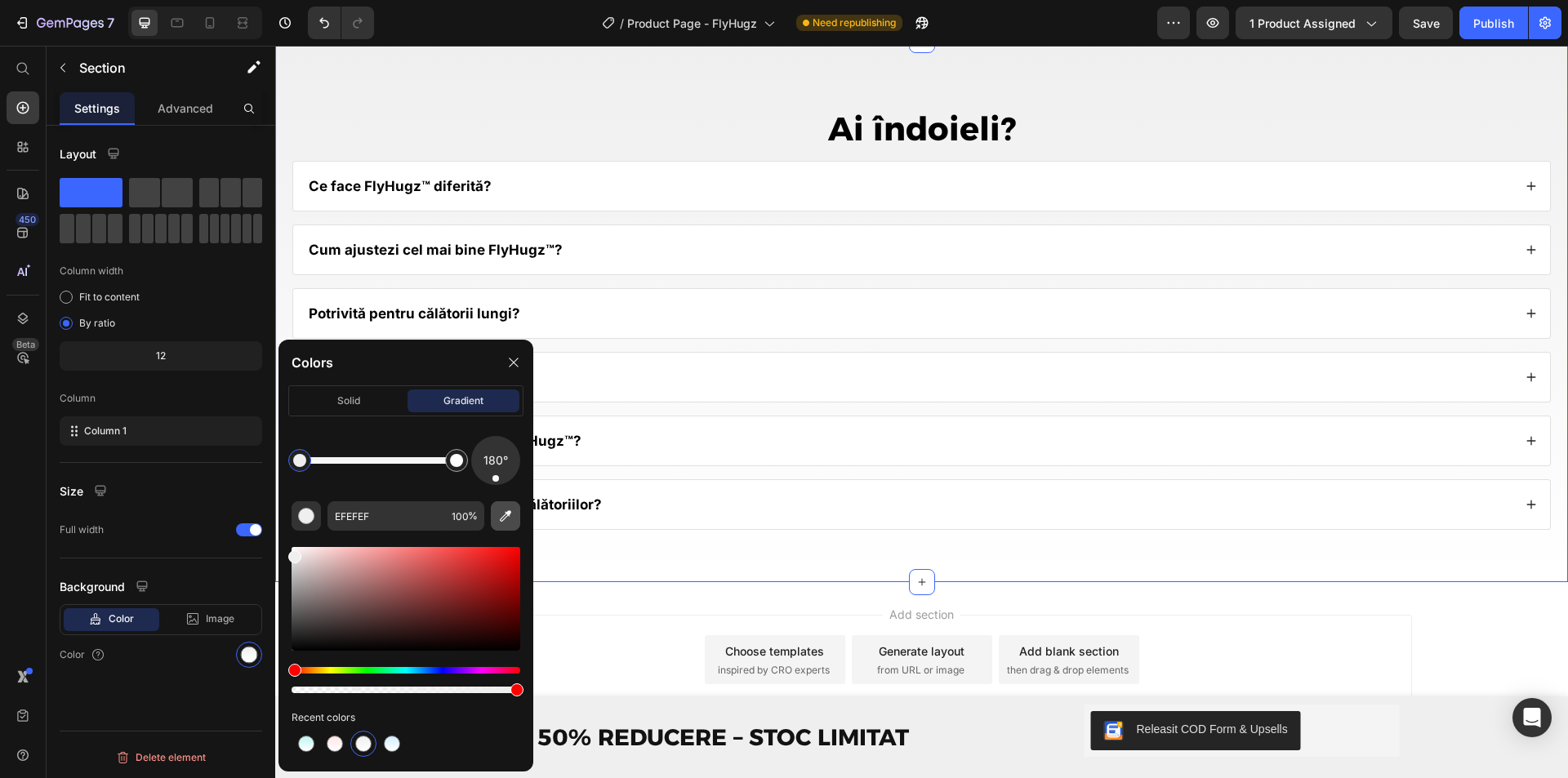 click at bounding box center [506, 516] 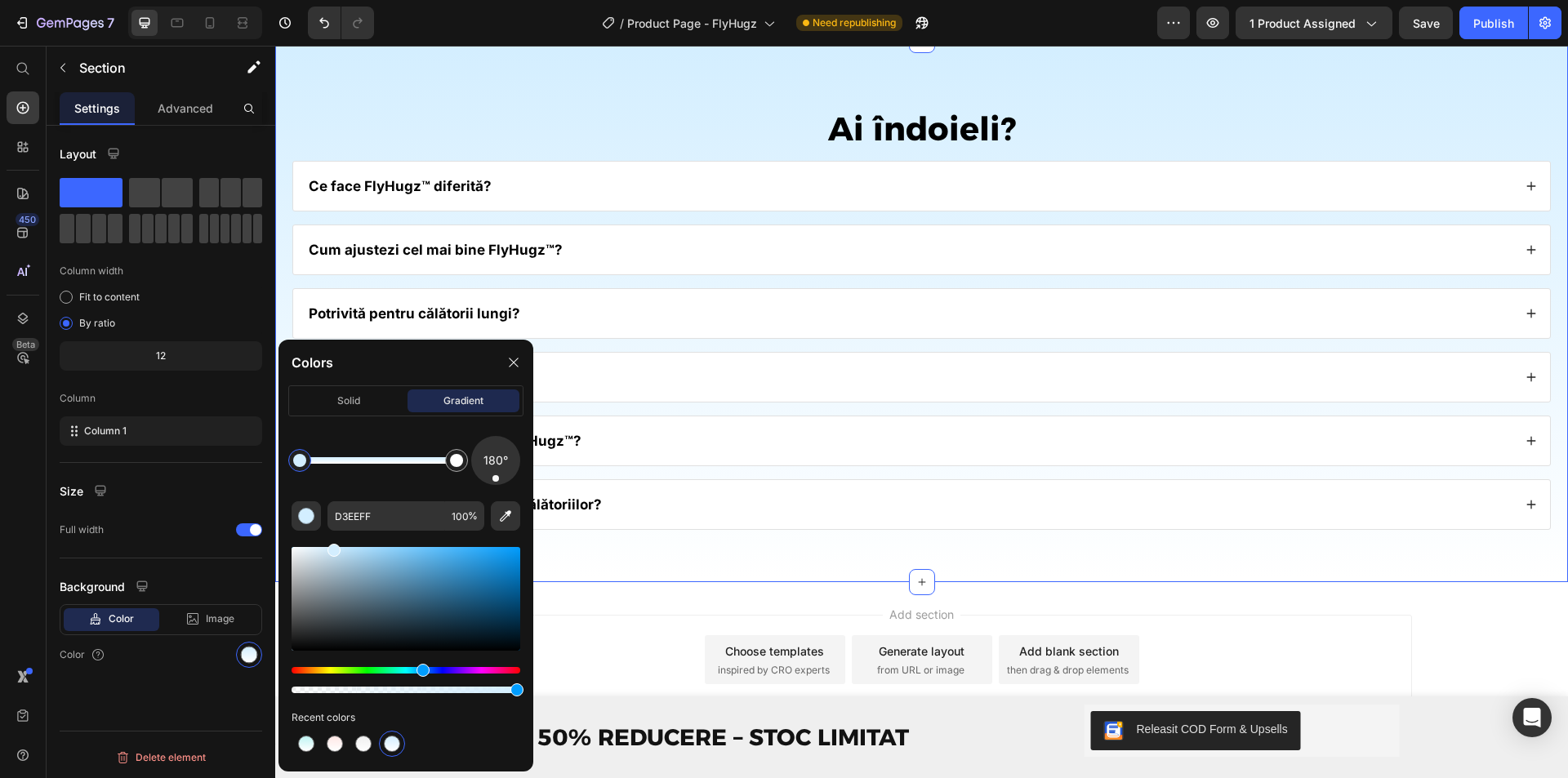 click on "Ai îndoieli? Heading
Ce face FlyHugz™ diferită?
Cum ajustezi cel mai bine FlyHugz™?
Potrivită pentru călătorii lungi?
Cum se curăță FlyHugz™?
Există diferite mărimi pentru FlyHugz™?
Poți folosi FlyHugz™ și în afara călătoriilor? Accordion Row Section 14   You can create reusable sections Create Theme Section AI Content Write with GemAI What would you like to describe here? Tone and Voice Persuasive Product Luminesce™ - Sculptor Facial cu LED 7-în-1 Show more Generate" at bounding box center (921, 311) 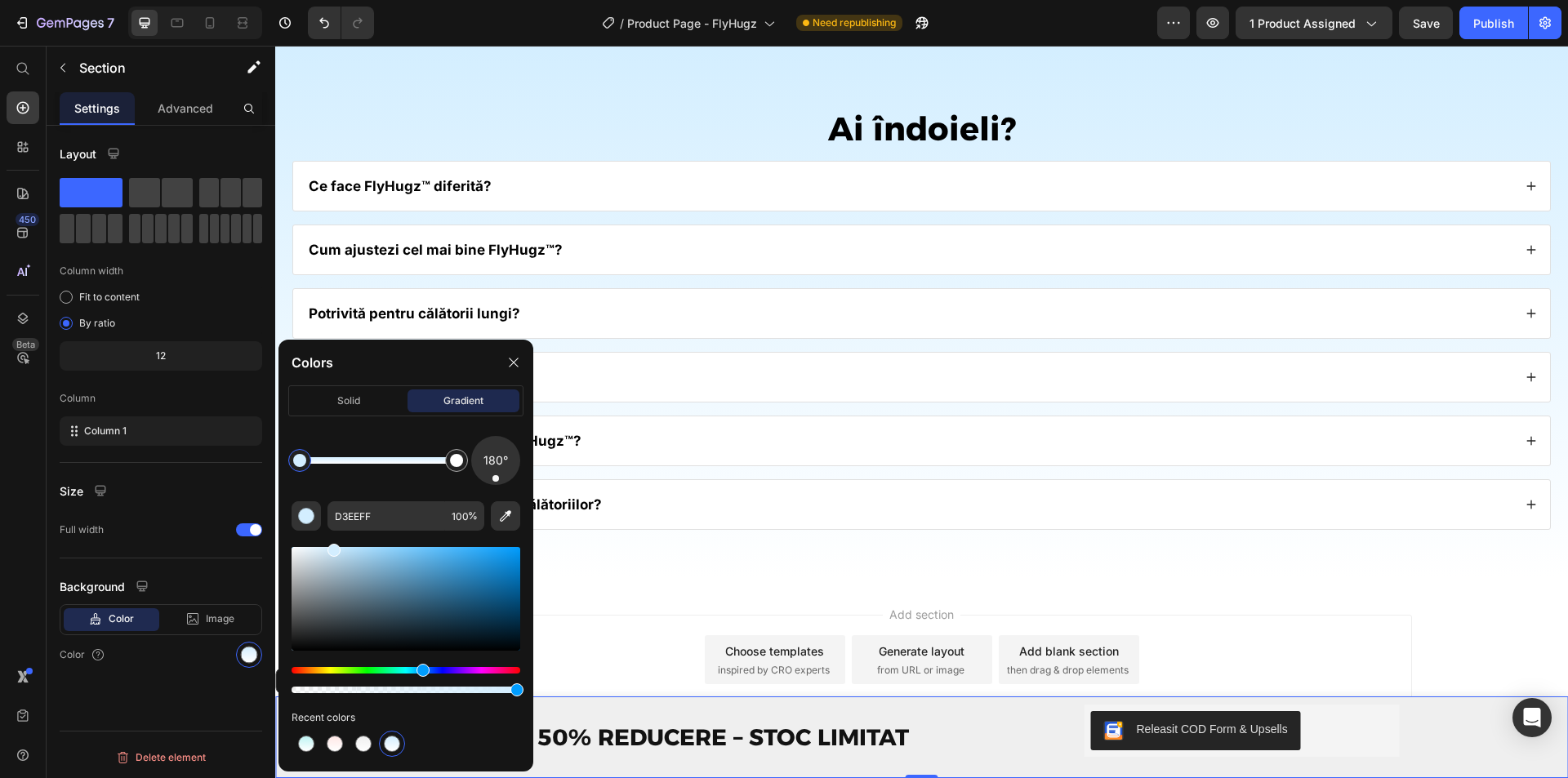 click on "Image 50% REDUCERE – STOC LIMITAT Text Block Row Releasit COD Form & Upsells Releasit COD Form & Upsells Row Product" at bounding box center [921, 737] 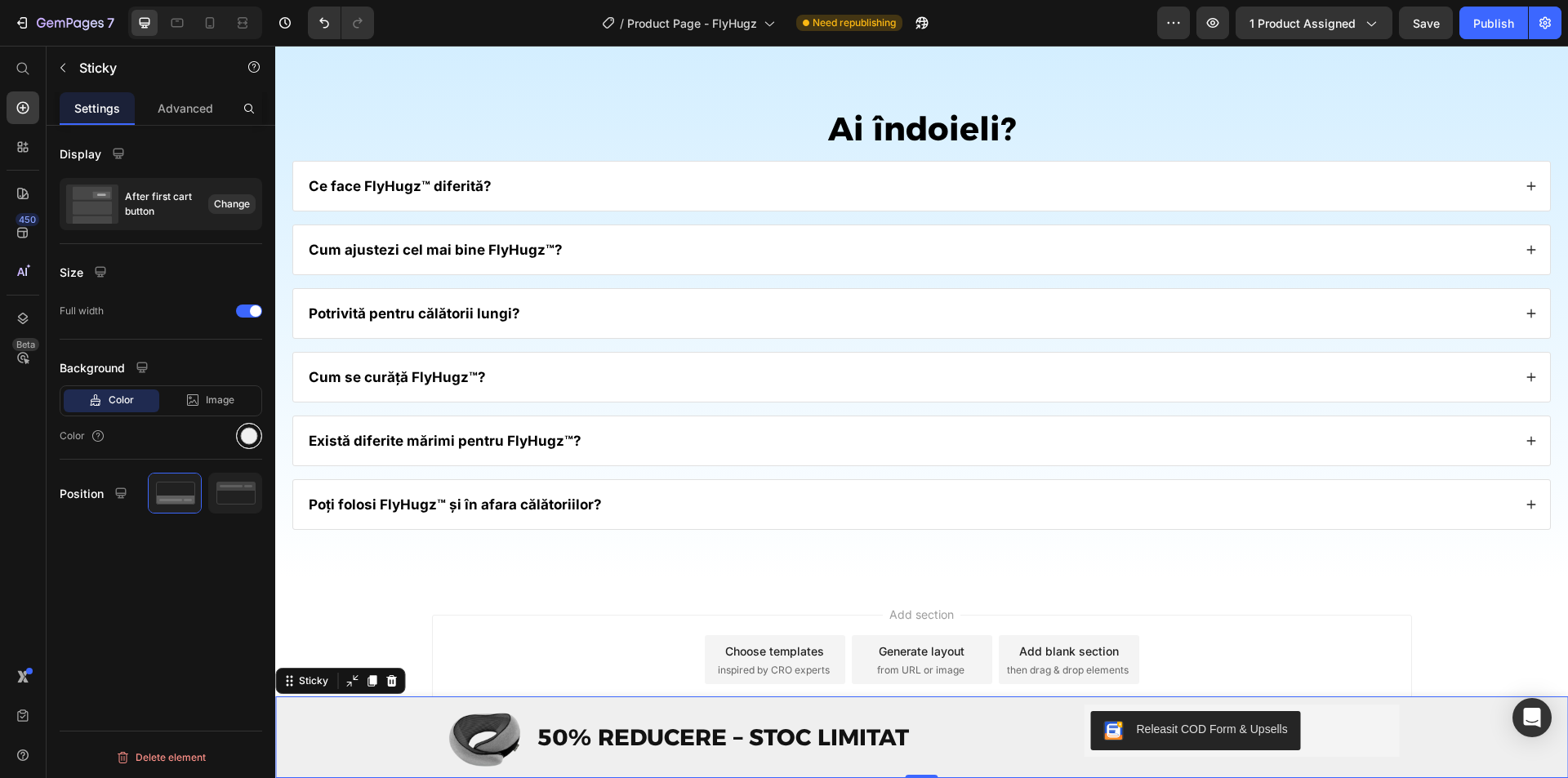 click at bounding box center (249, 436) 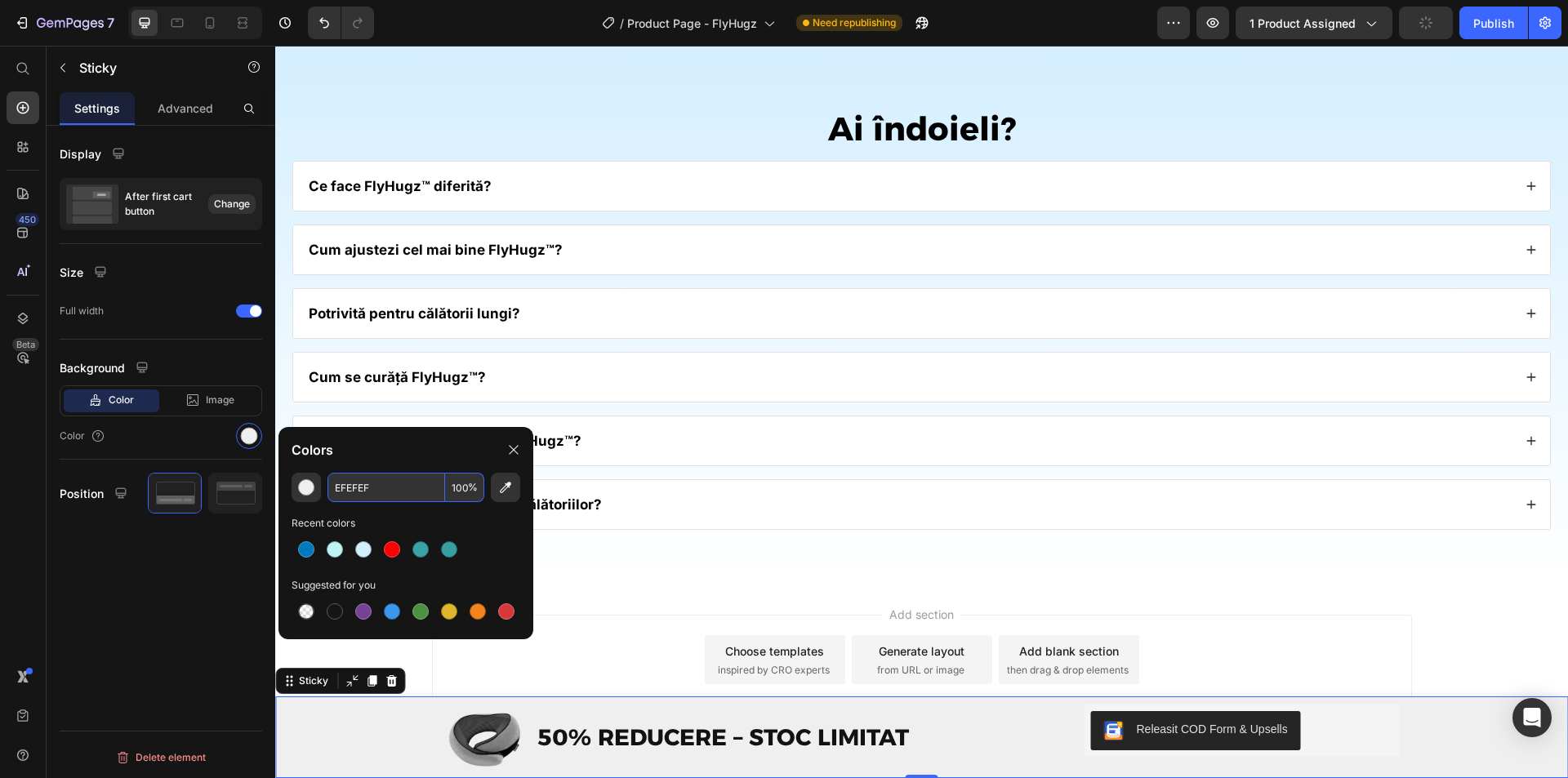 click on "EFEFEF" at bounding box center (386, 487) 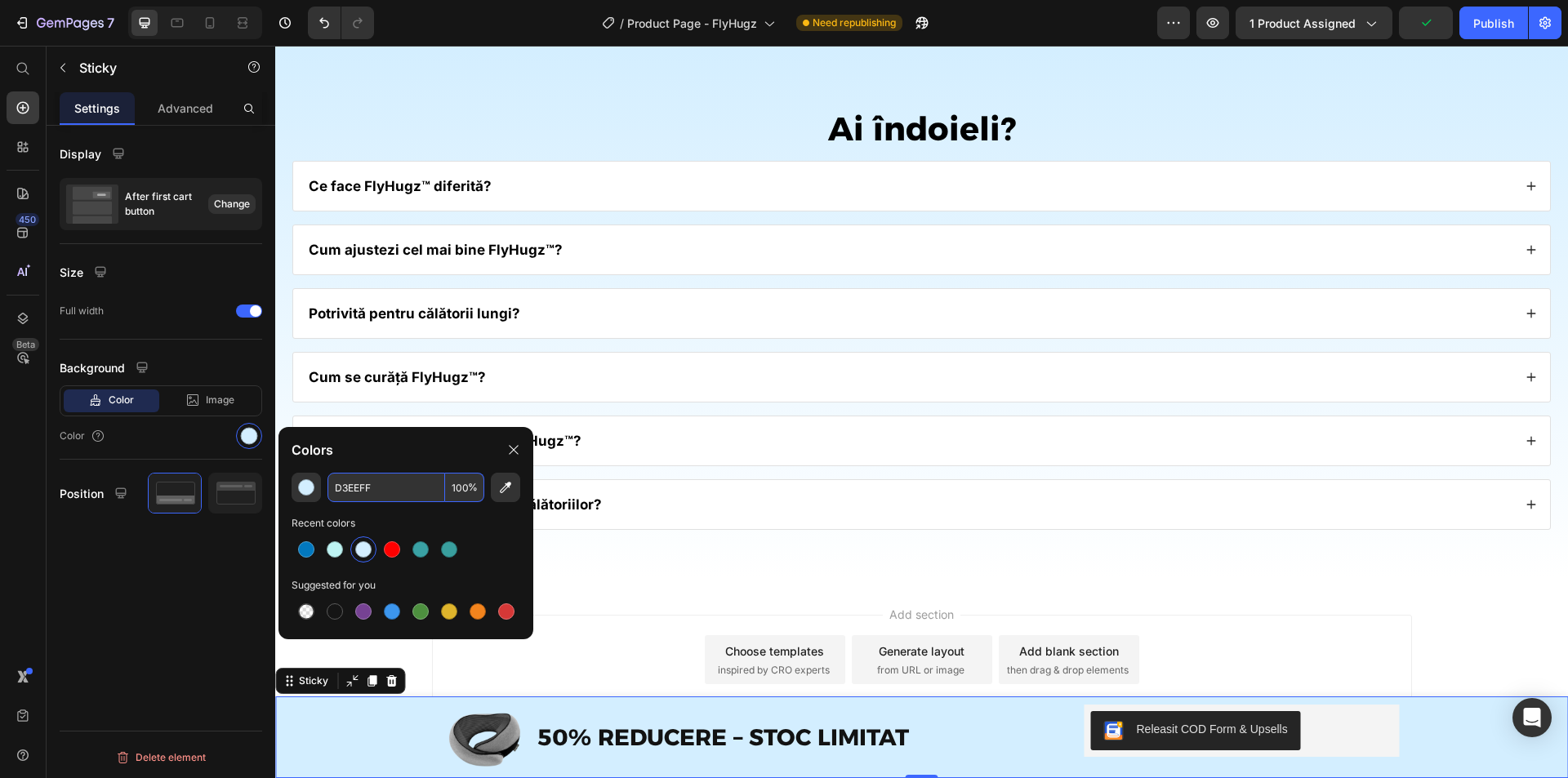 type on "D3EEFF" 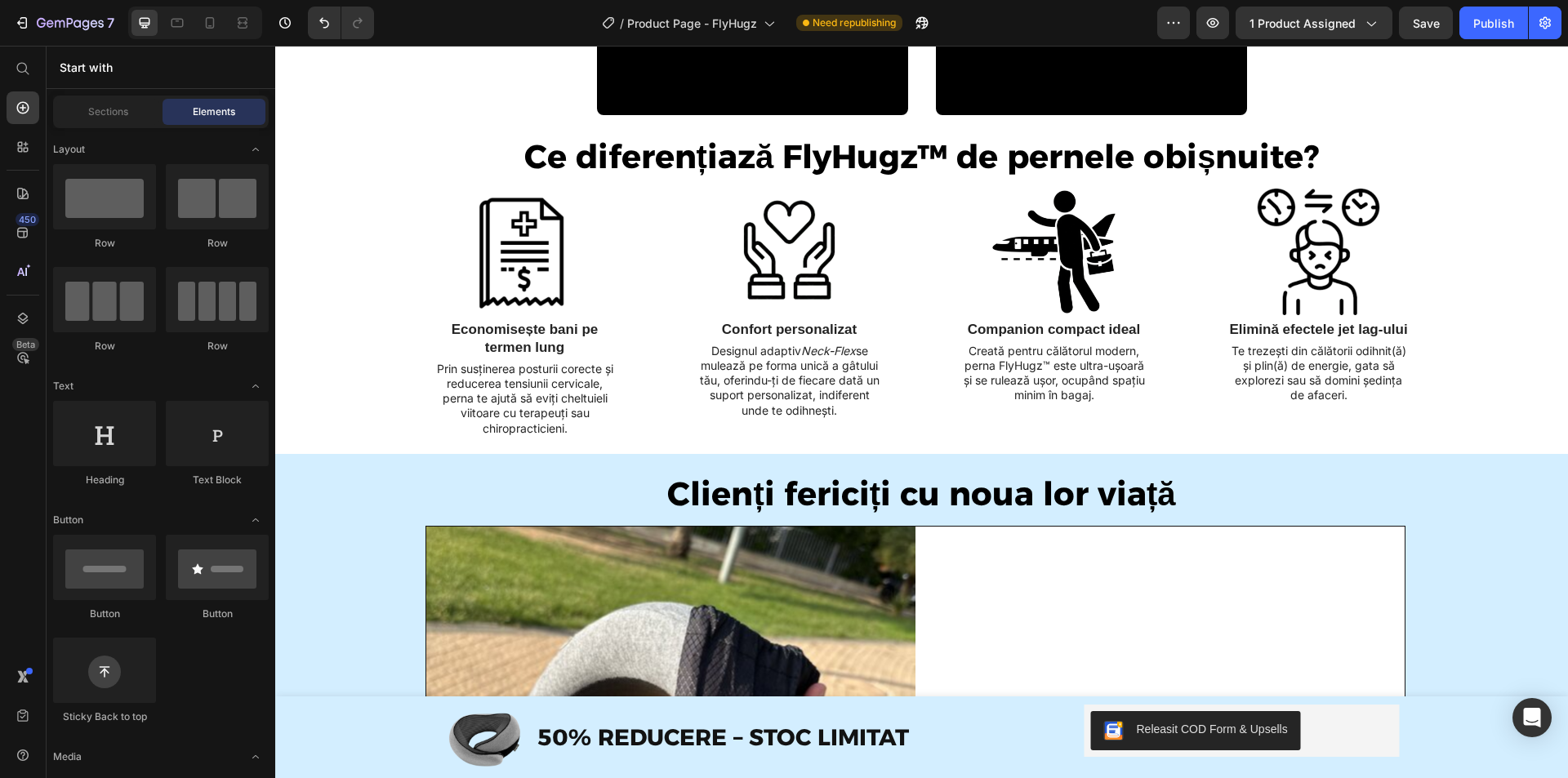 scroll, scrollTop: 0, scrollLeft: 0, axis: both 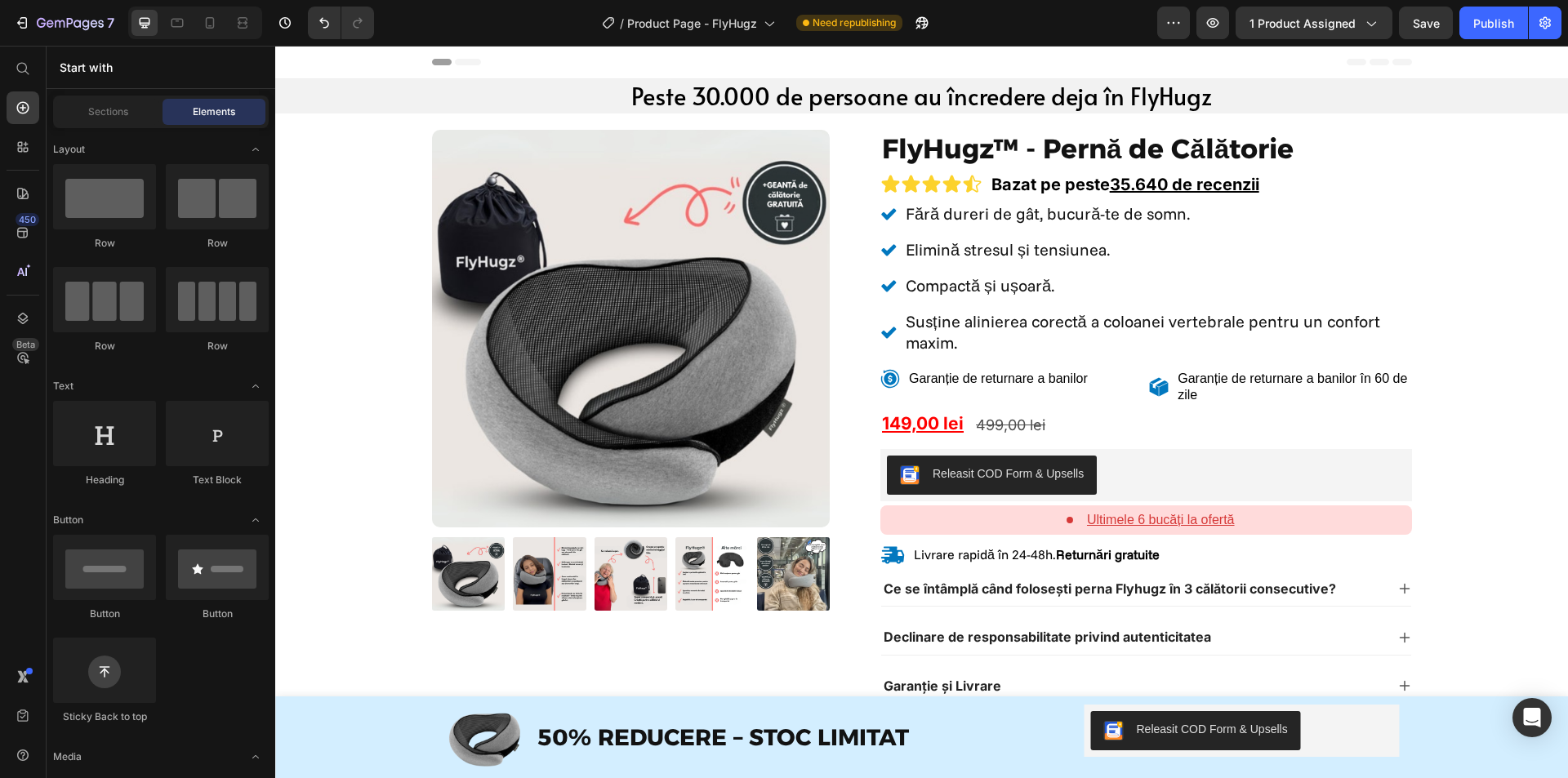 drag, startPoint x: 1567, startPoint y: 679, endPoint x: 1744, endPoint y: 72, distance: 632.28 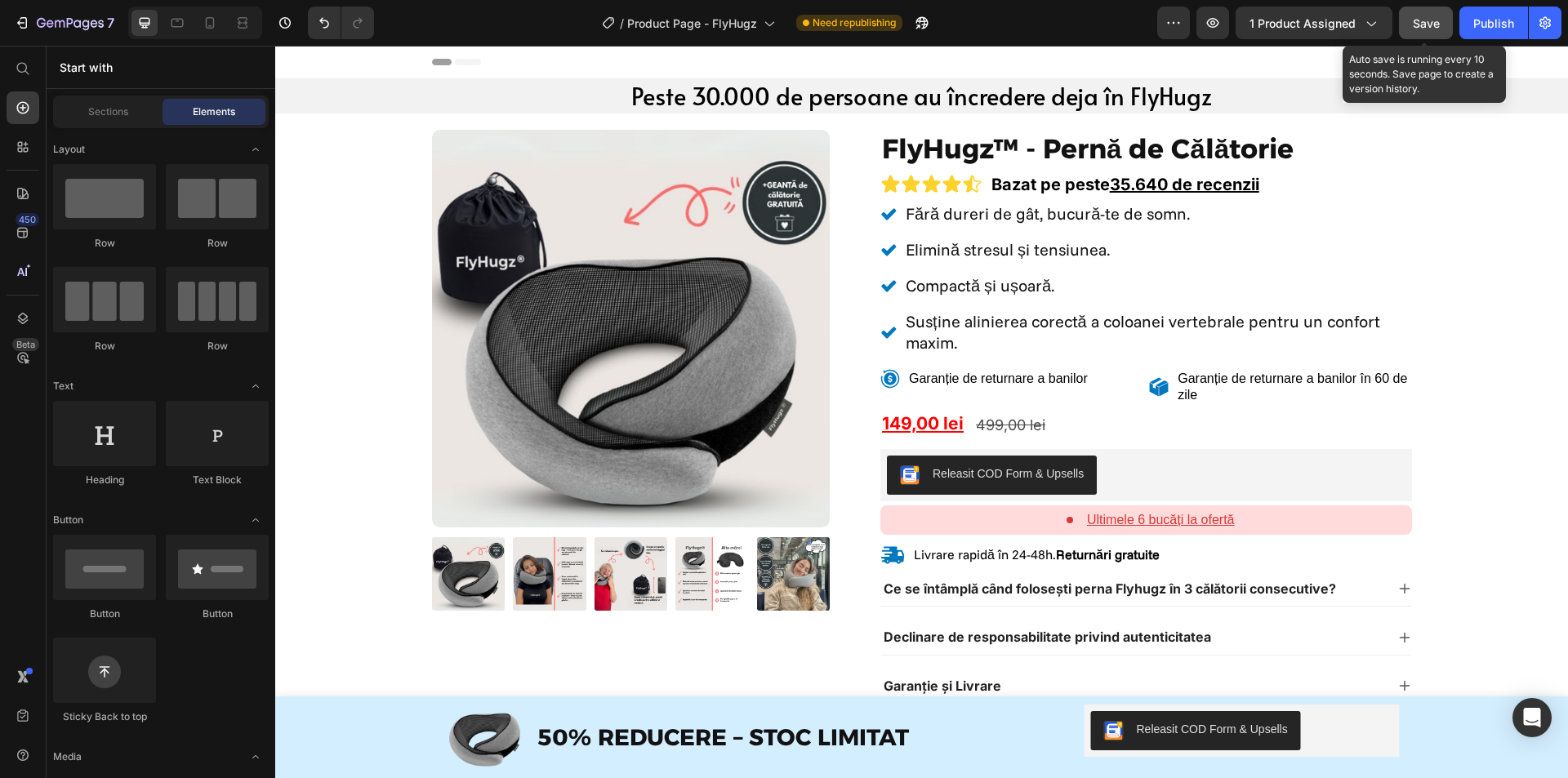 click on "Save" at bounding box center [1426, 23] 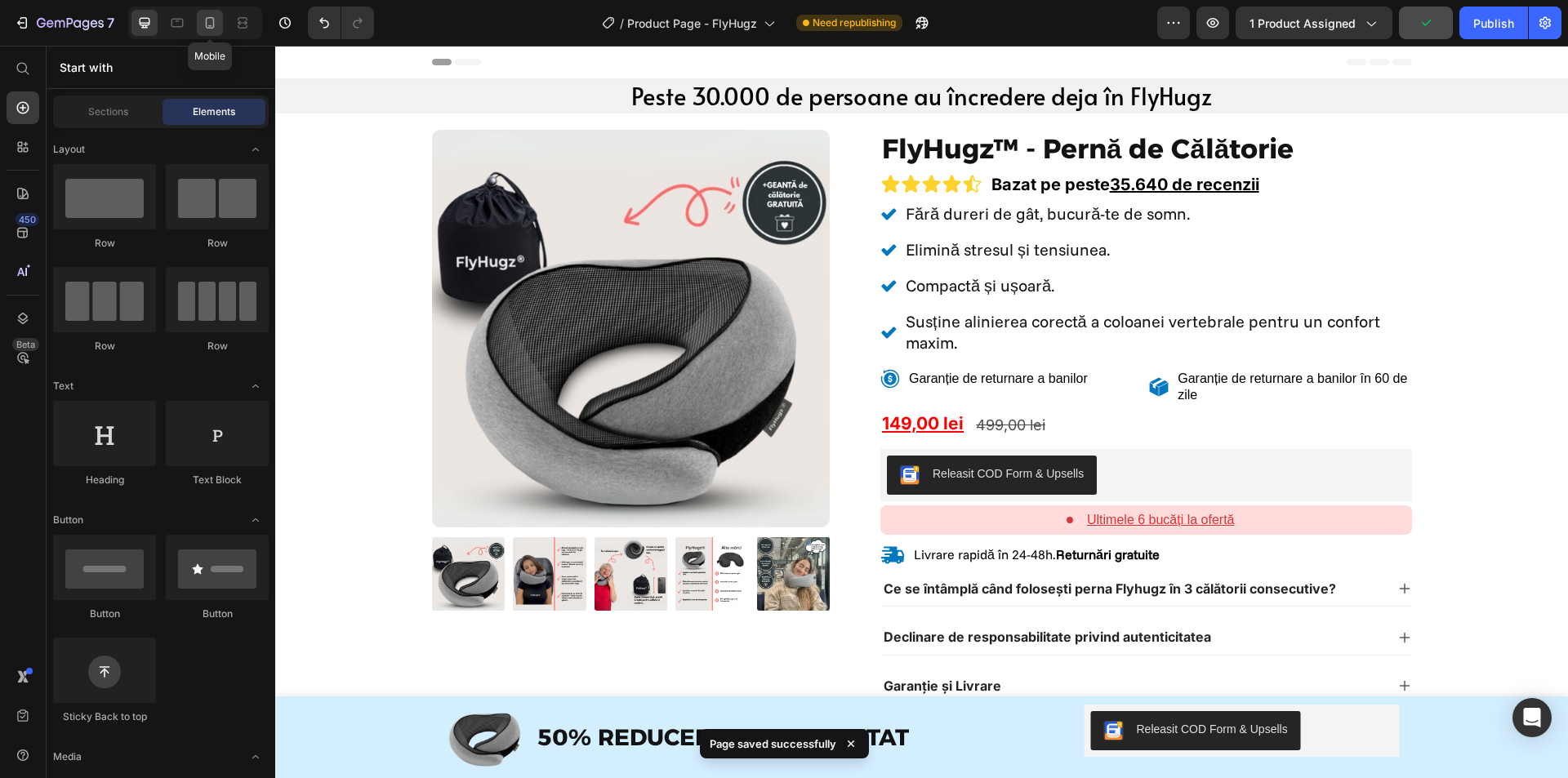 click 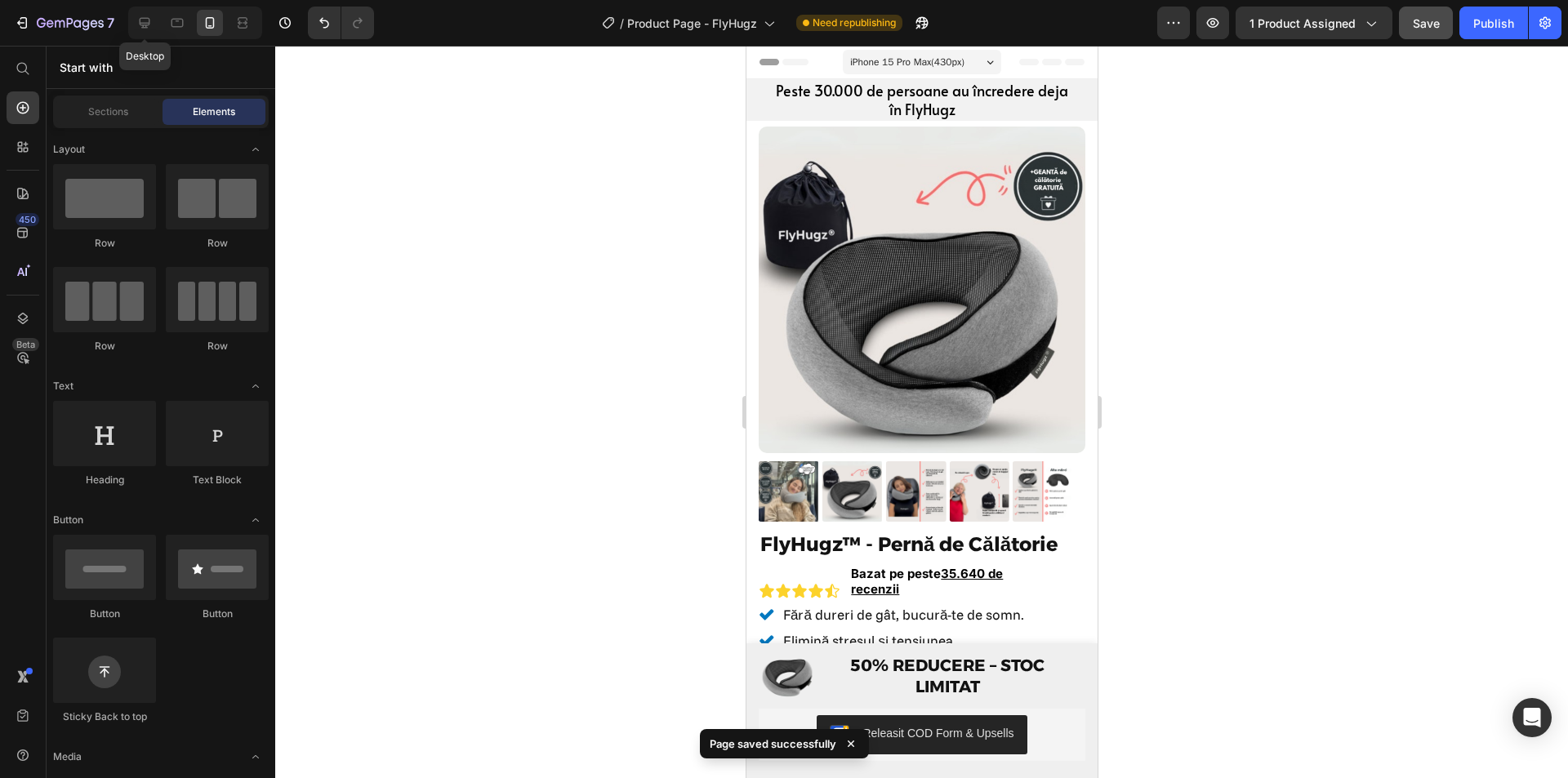 click on "Desktop" at bounding box center (192, 23) 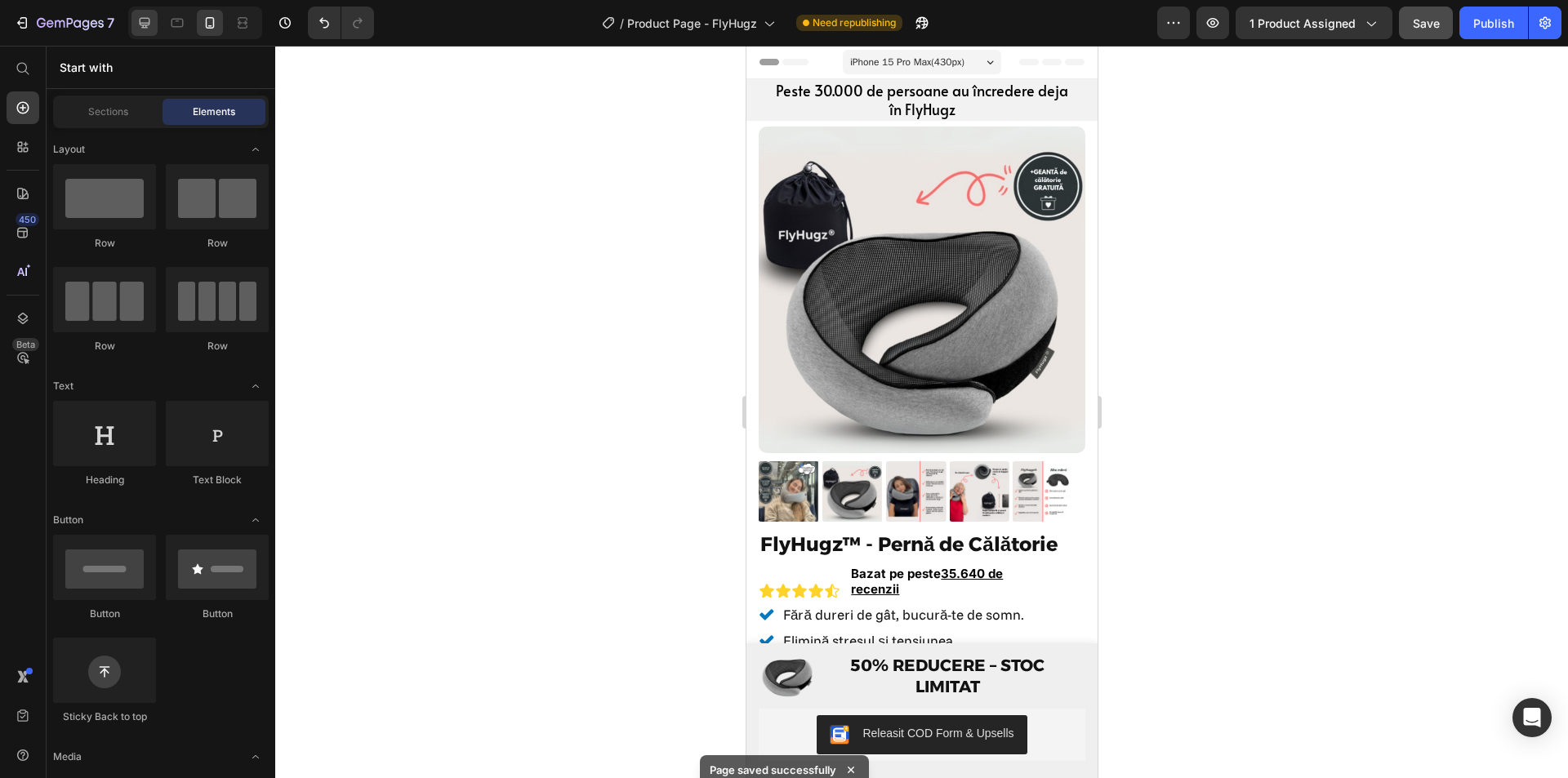 click 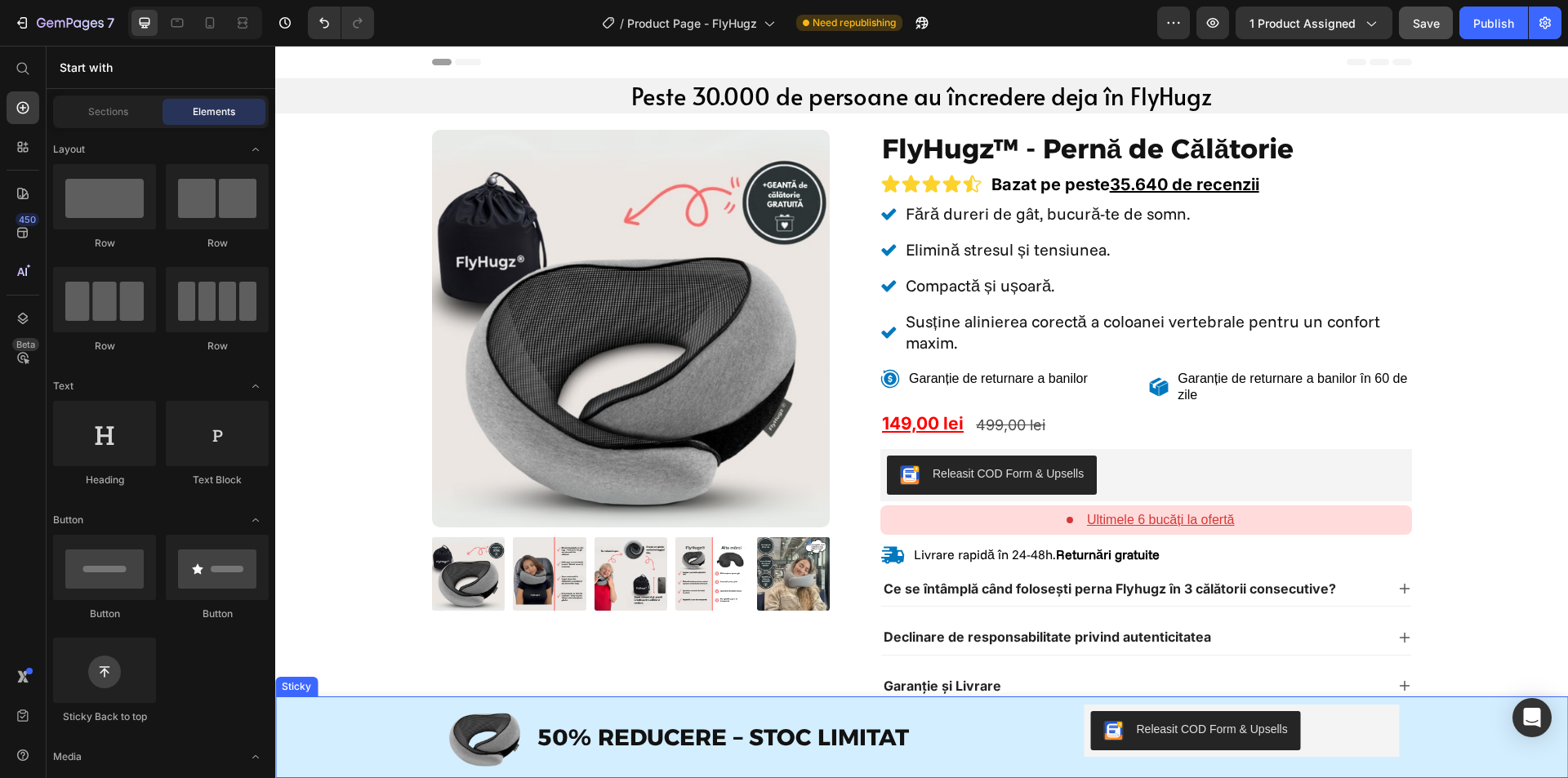 click on "Image 50% REDUCERE – STOC LIMITAT Text Block Row Releasit COD Form & Upsells Releasit COD Form & Upsells Row Product" at bounding box center [921, 737] 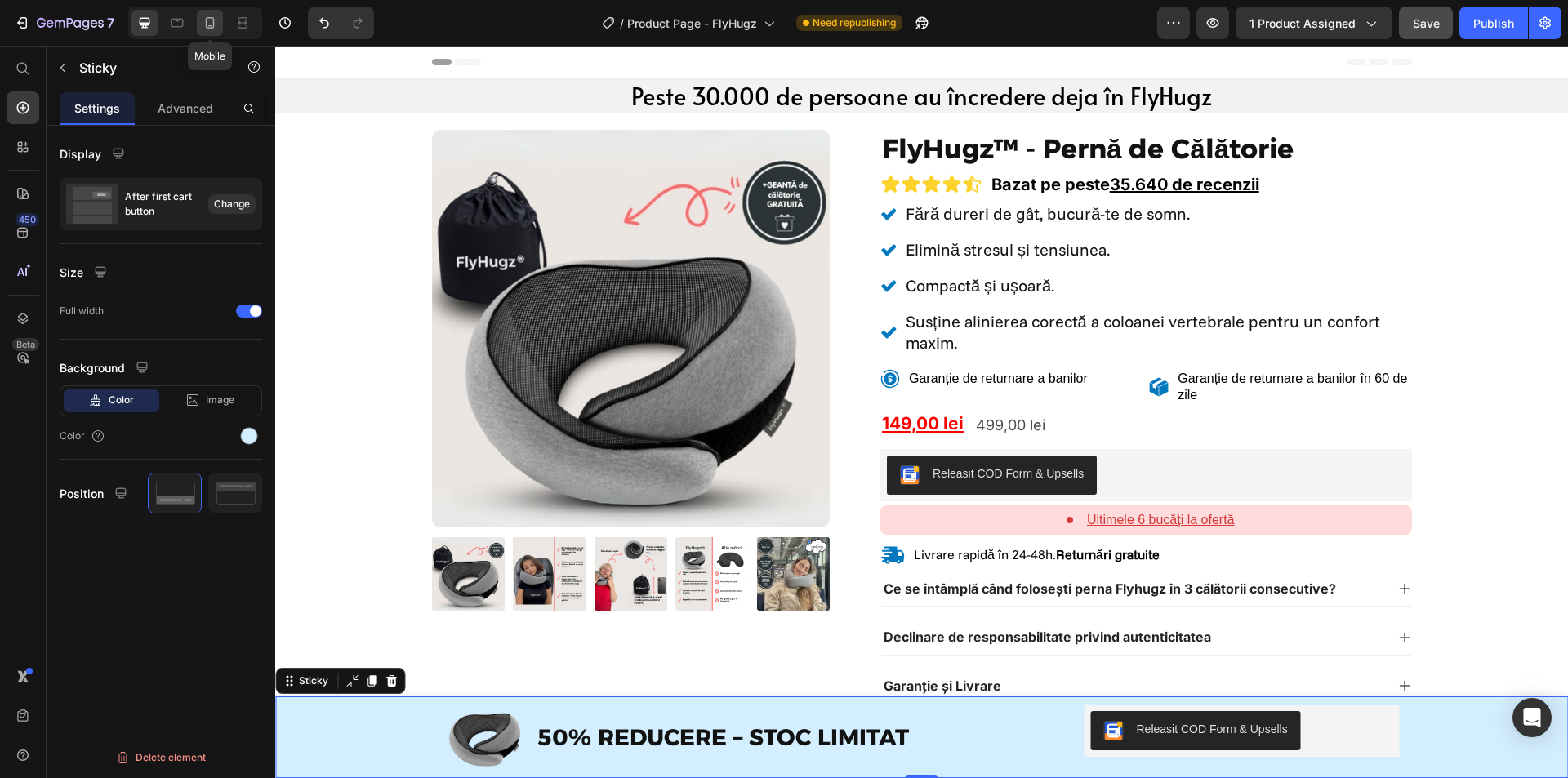 click 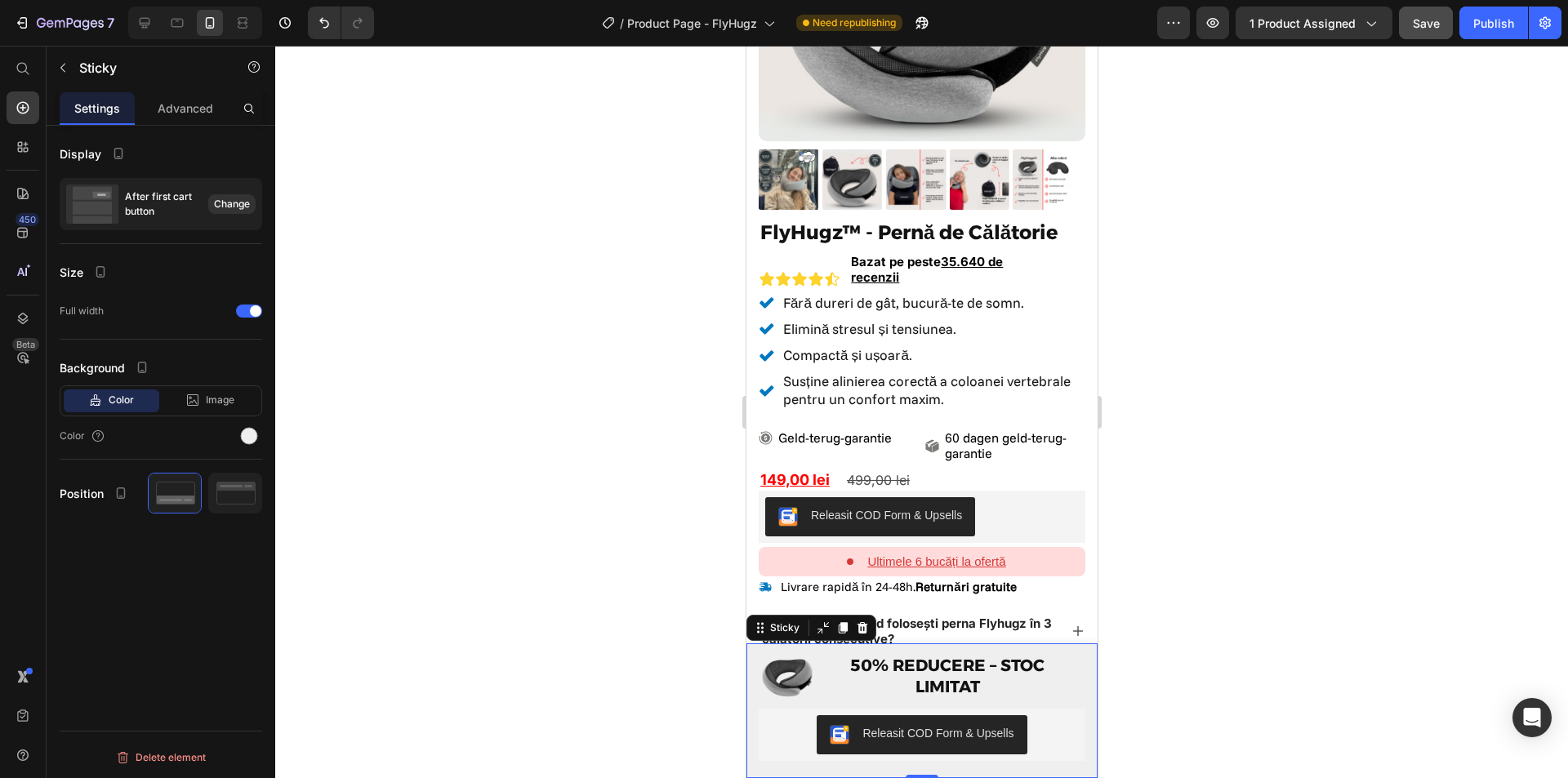 scroll, scrollTop: 540, scrollLeft: 0, axis: vertical 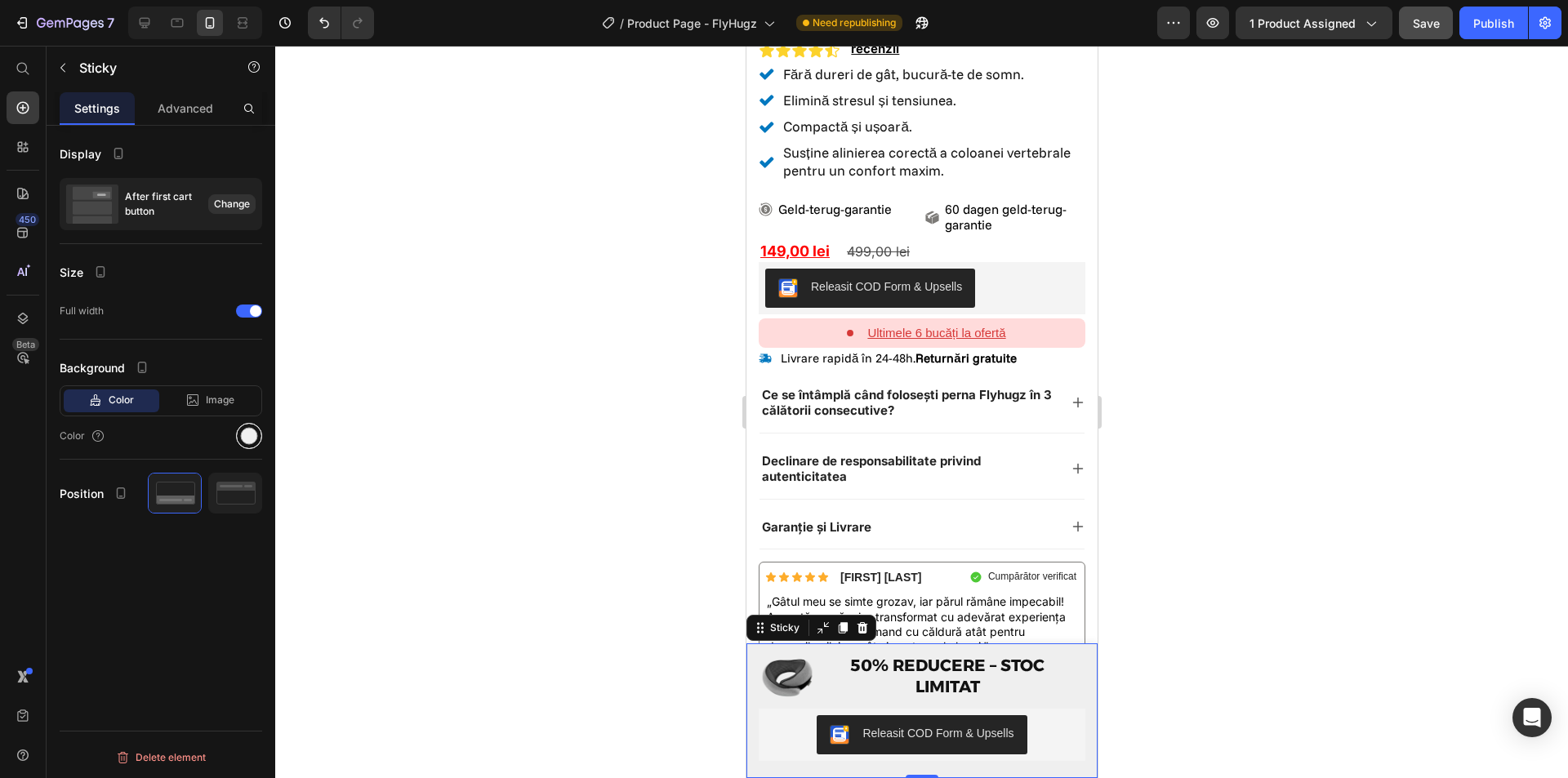 drag, startPoint x: 245, startPoint y: 442, endPoint x: 270, endPoint y: 449, distance: 25.96151 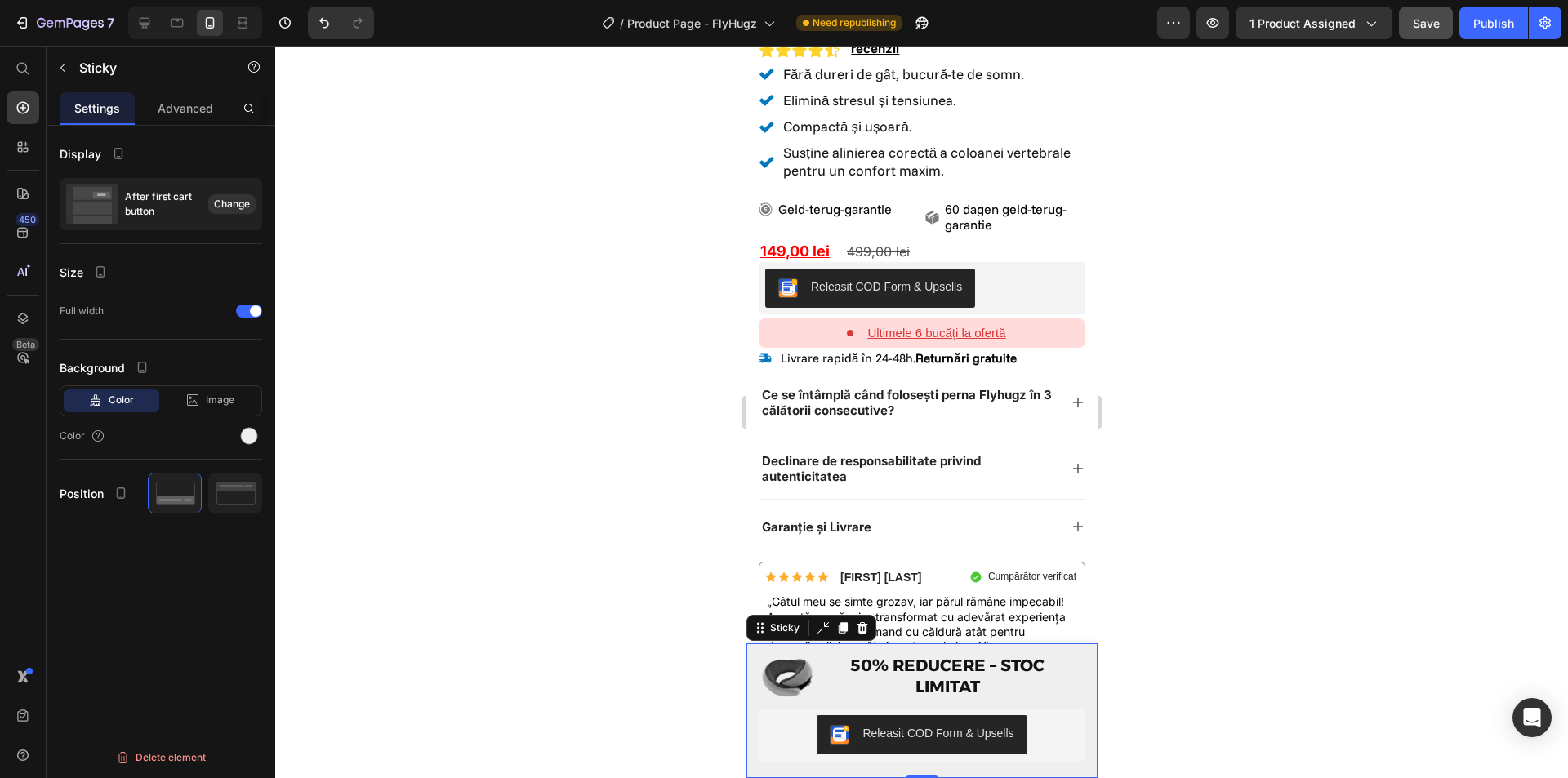 click at bounding box center (249, 436) 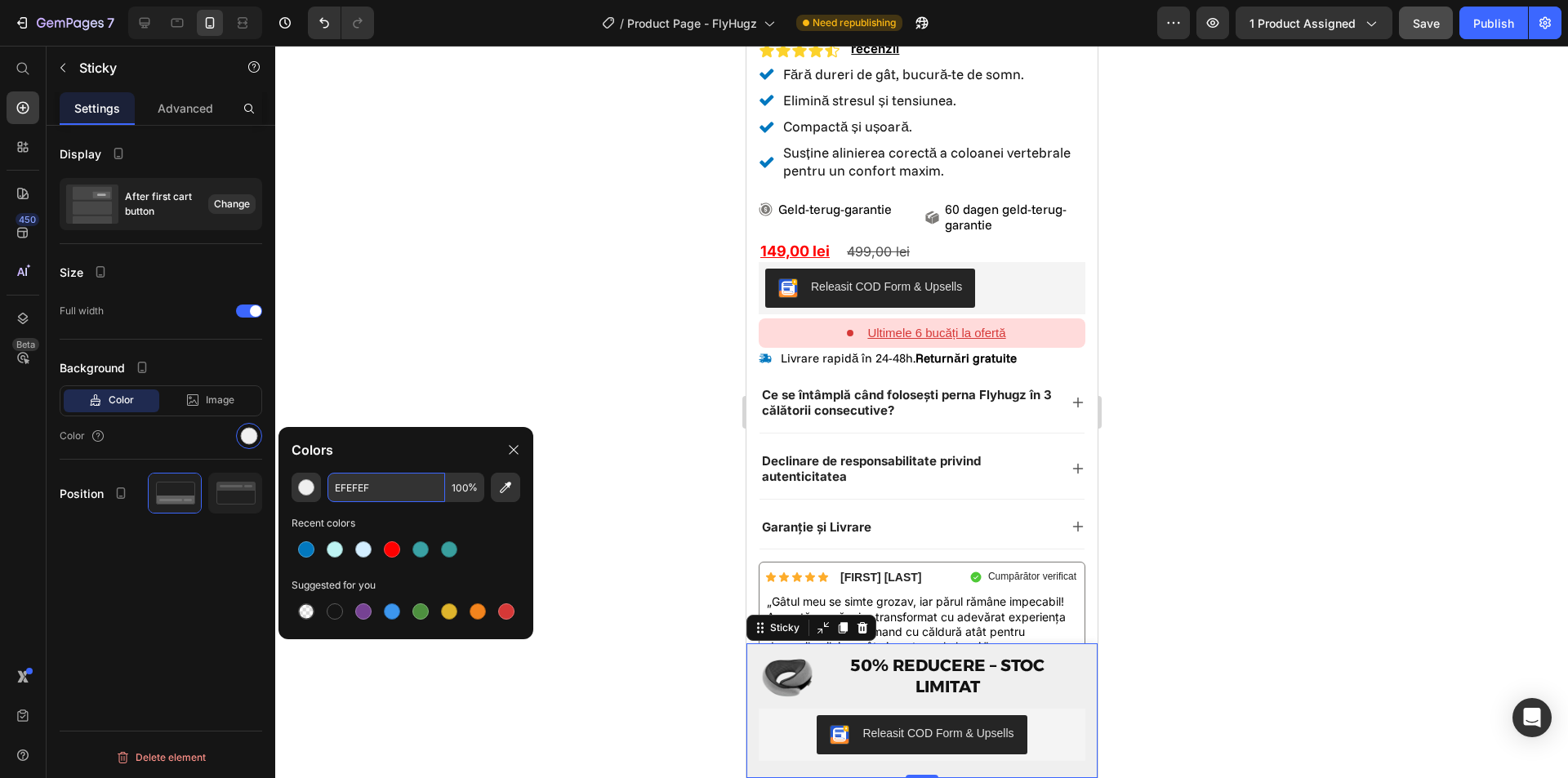 click on "EFEFEF" at bounding box center (386, 487) 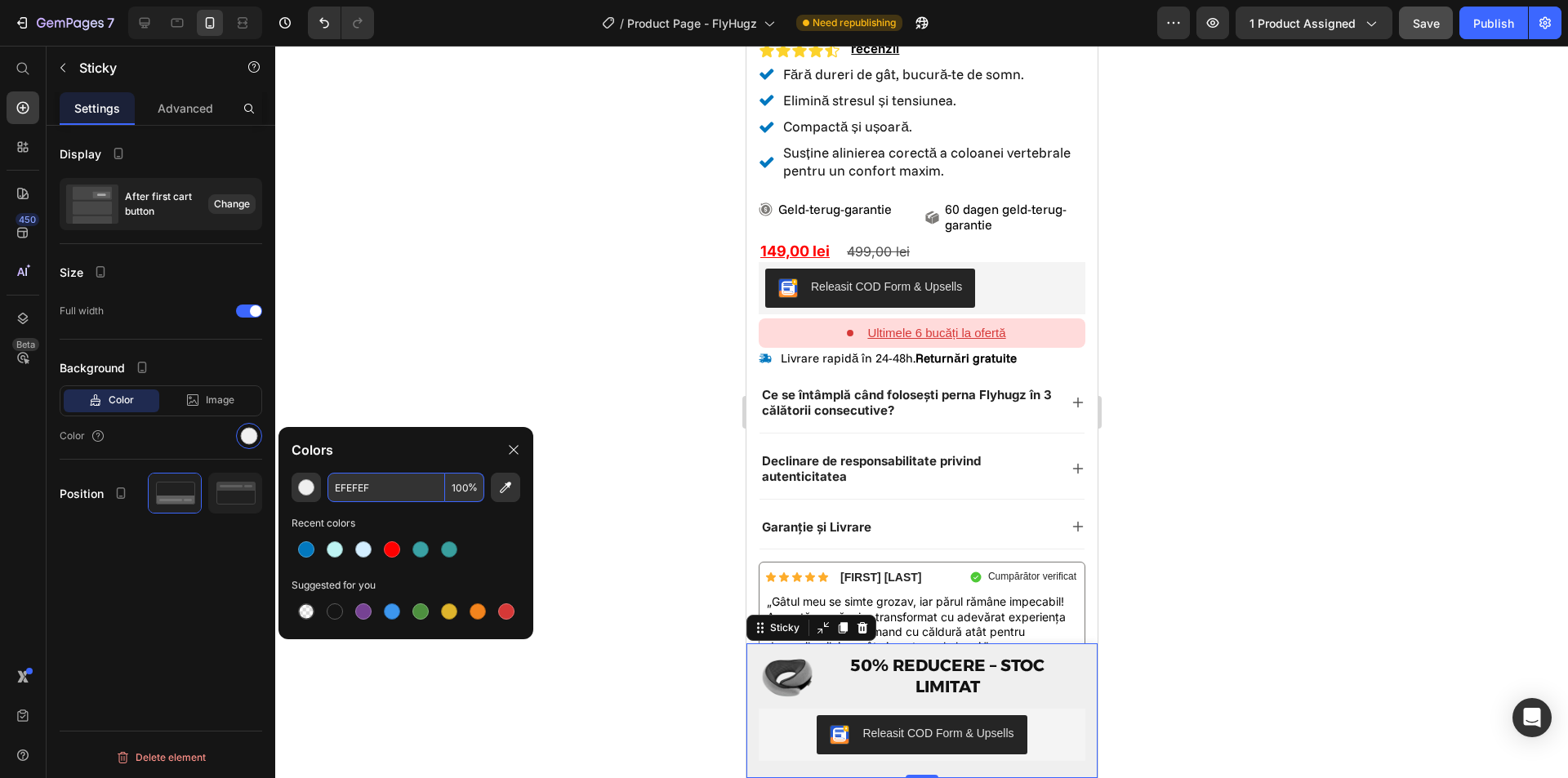 paste on "D3EEF" 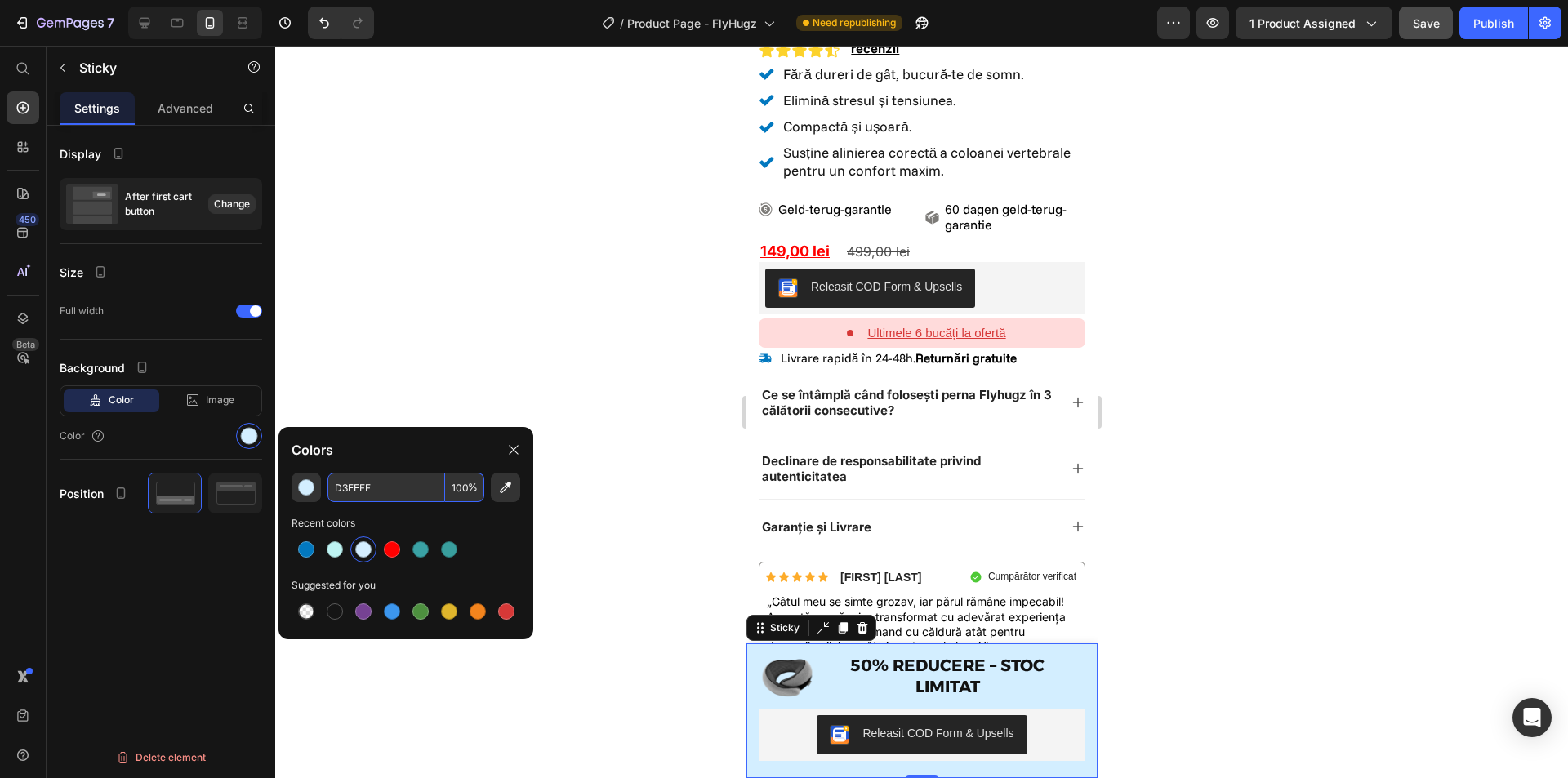 type on "D3EEFF" 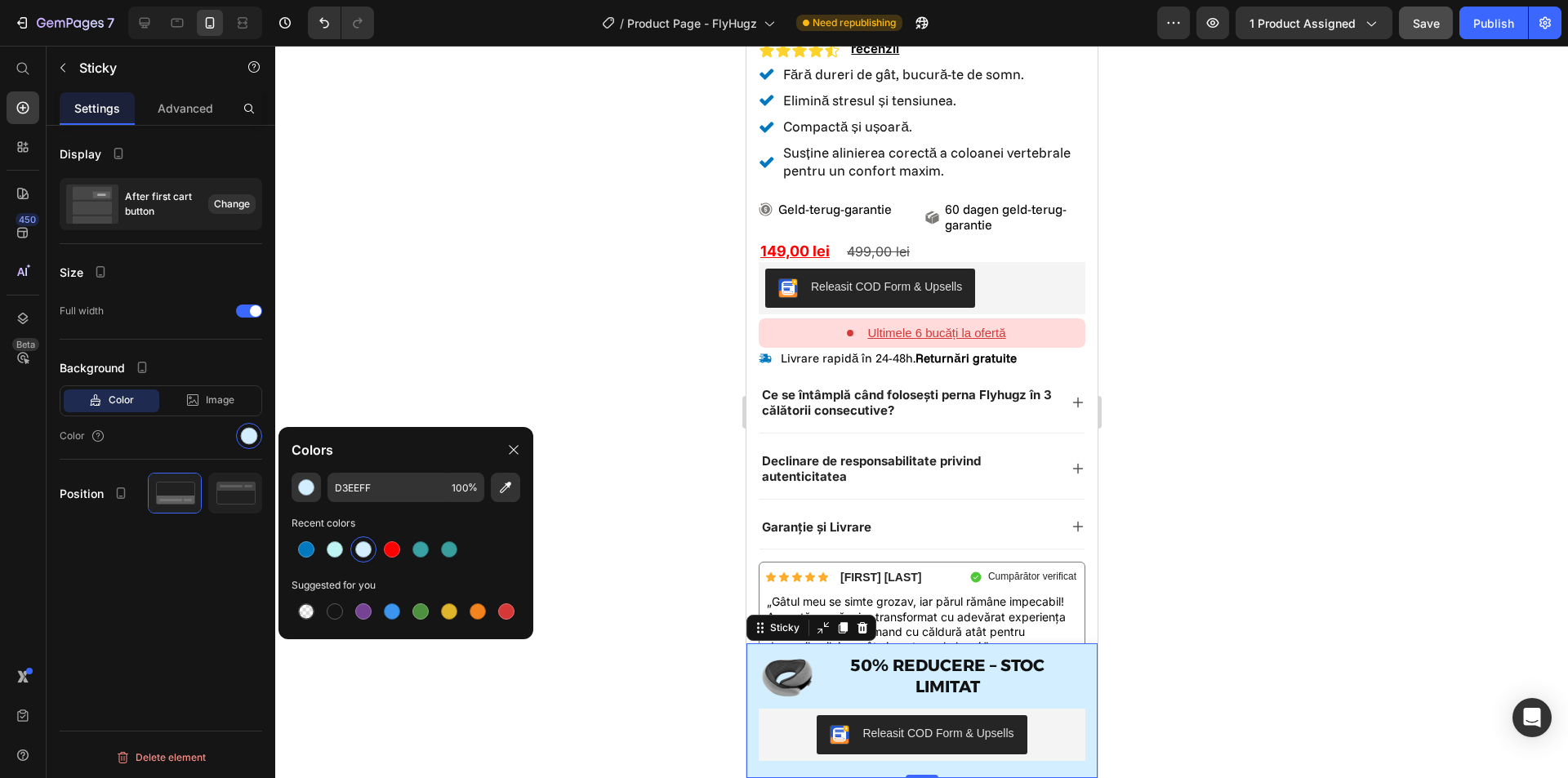 click on "Recent colors" at bounding box center [406, 523] 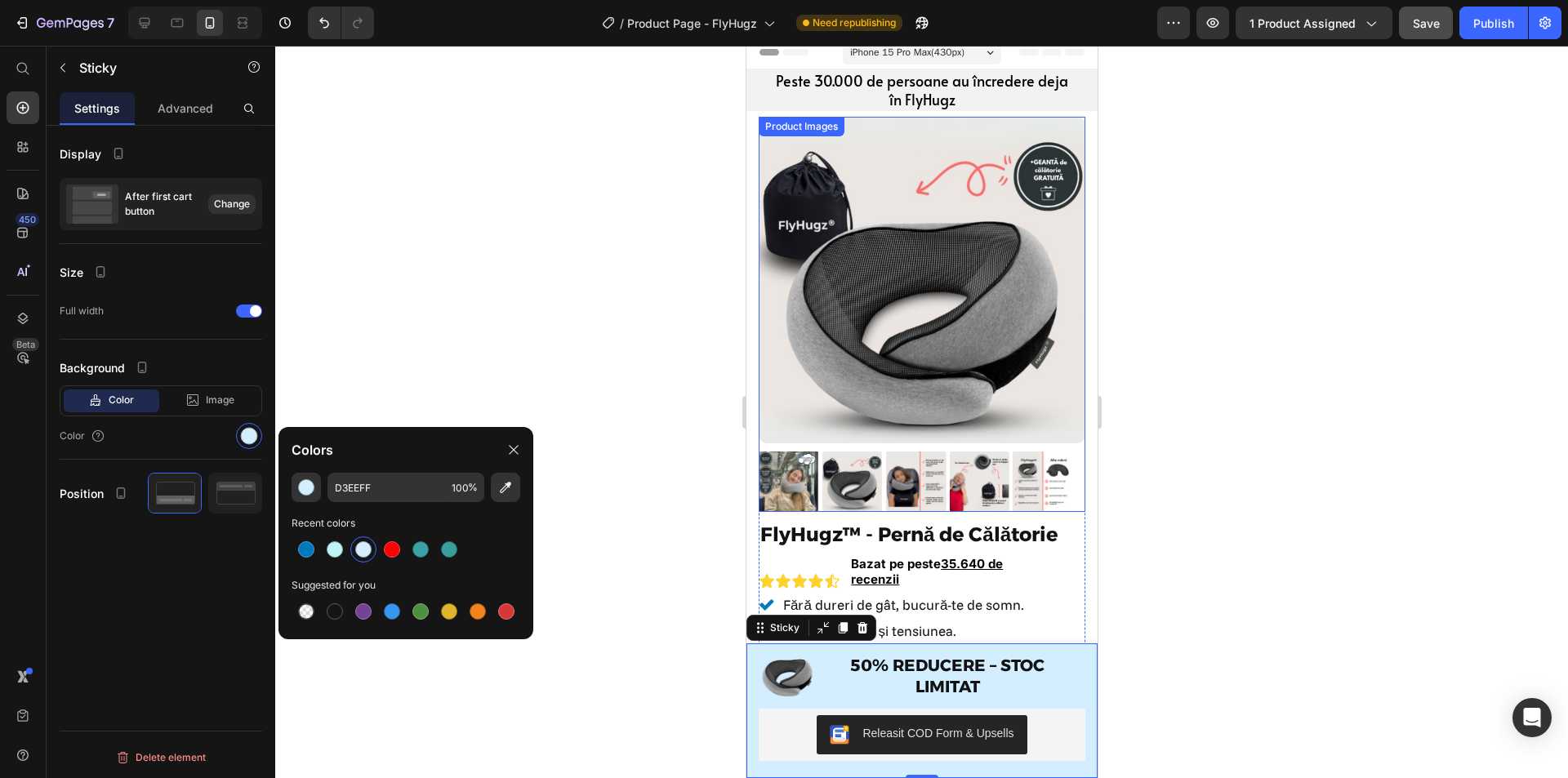 scroll, scrollTop: 0, scrollLeft: 0, axis: both 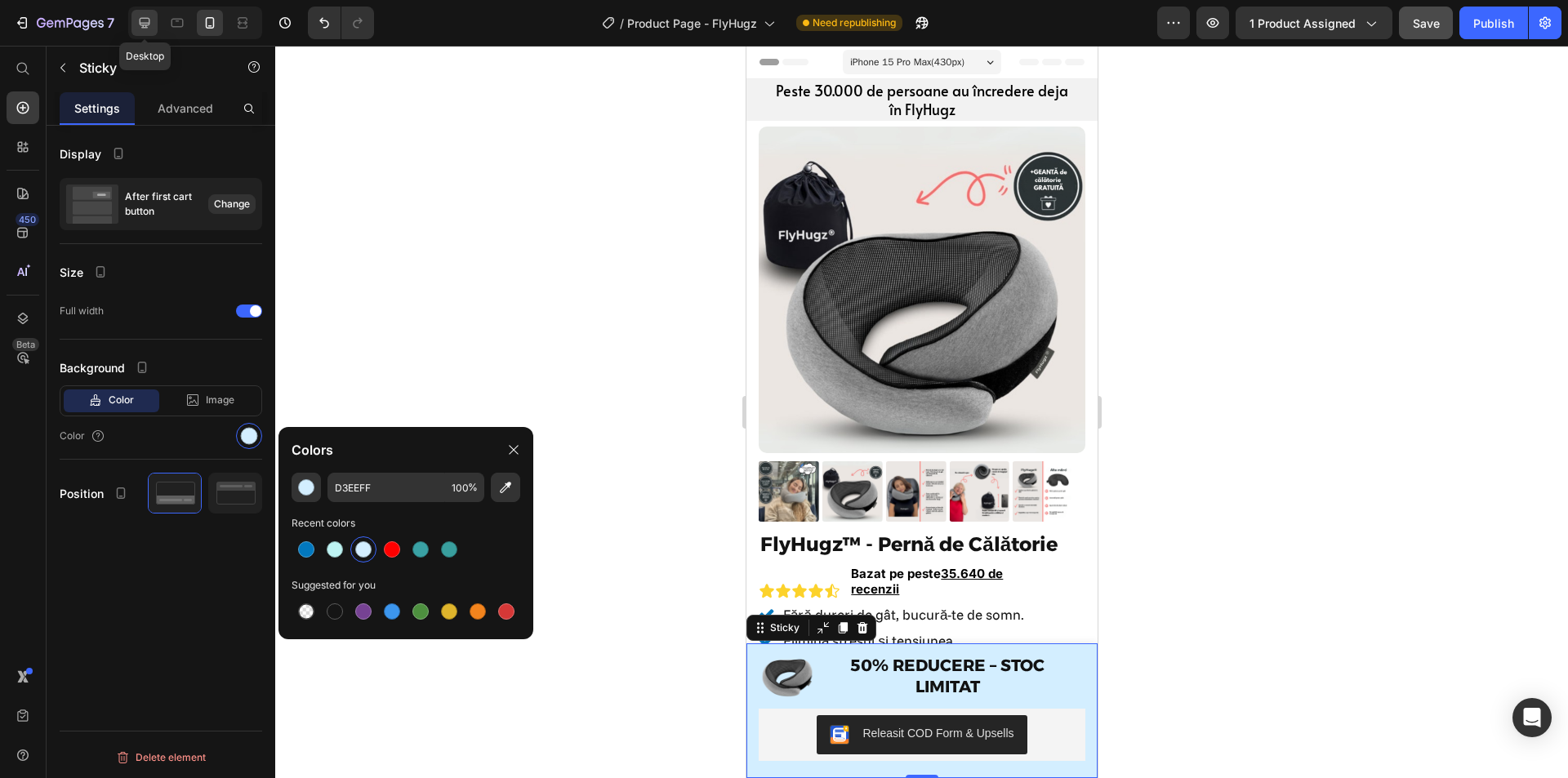 drag, startPoint x: 148, startPoint y: 29, endPoint x: 290, endPoint y: 100, distance: 158.76083 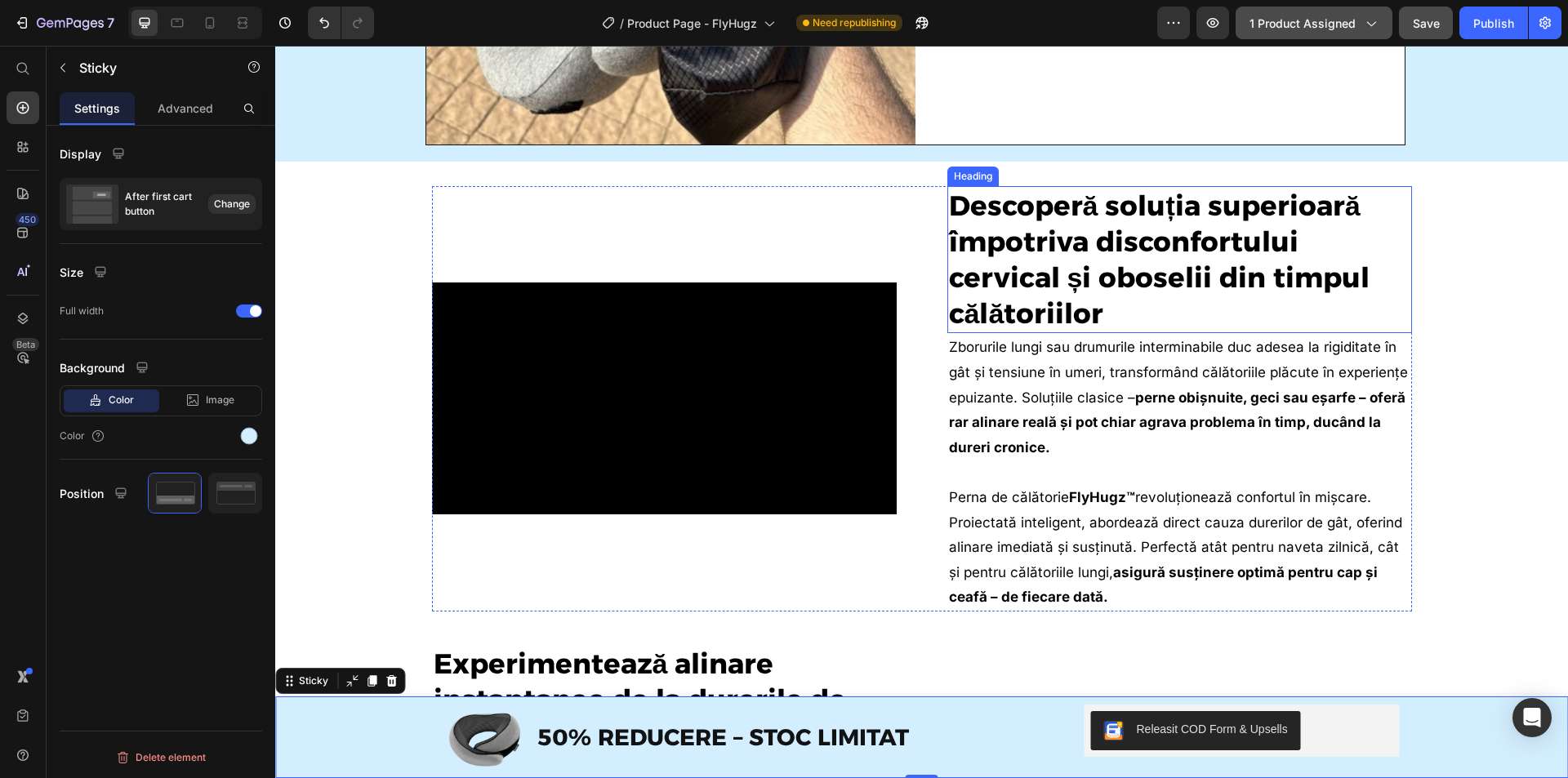 scroll, scrollTop: 2237, scrollLeft: 0, axis: vertical 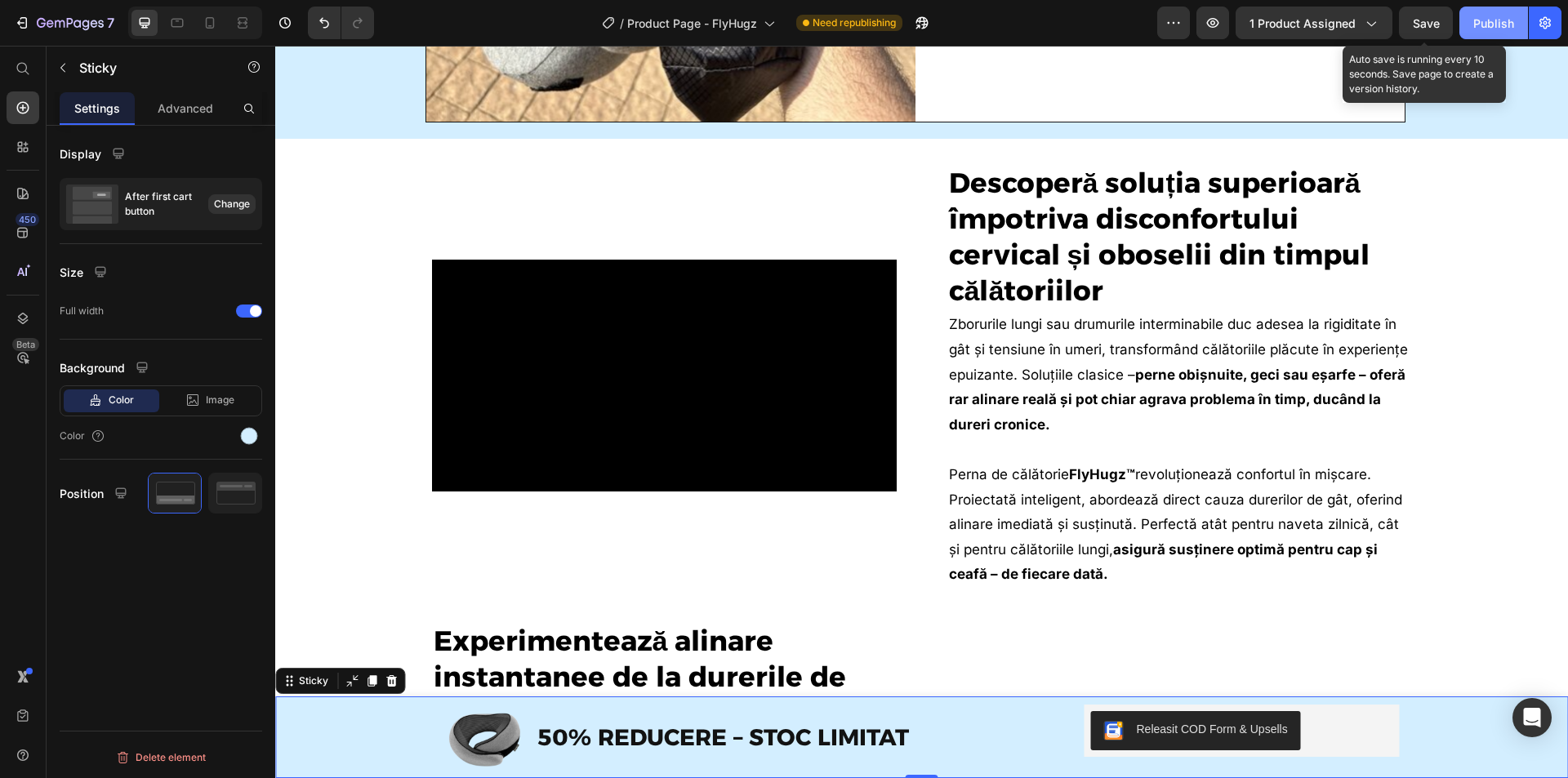 drag, startPoint x: 1414, startPoint y: 32, endPoint x: 1484, endPoint y: 25, distance: 70.34913 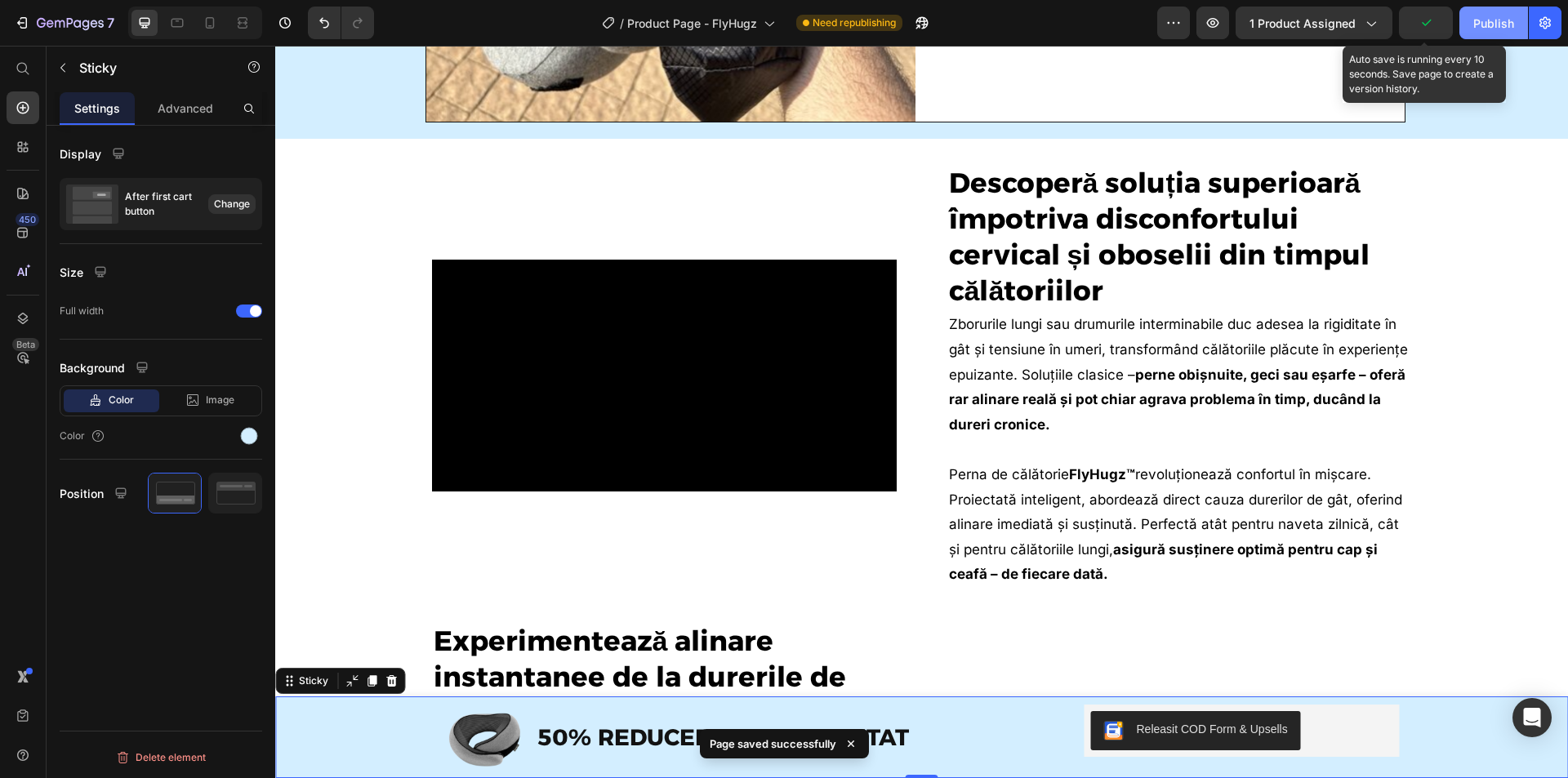 click on "Publish" at bounding box center [1494, 23] 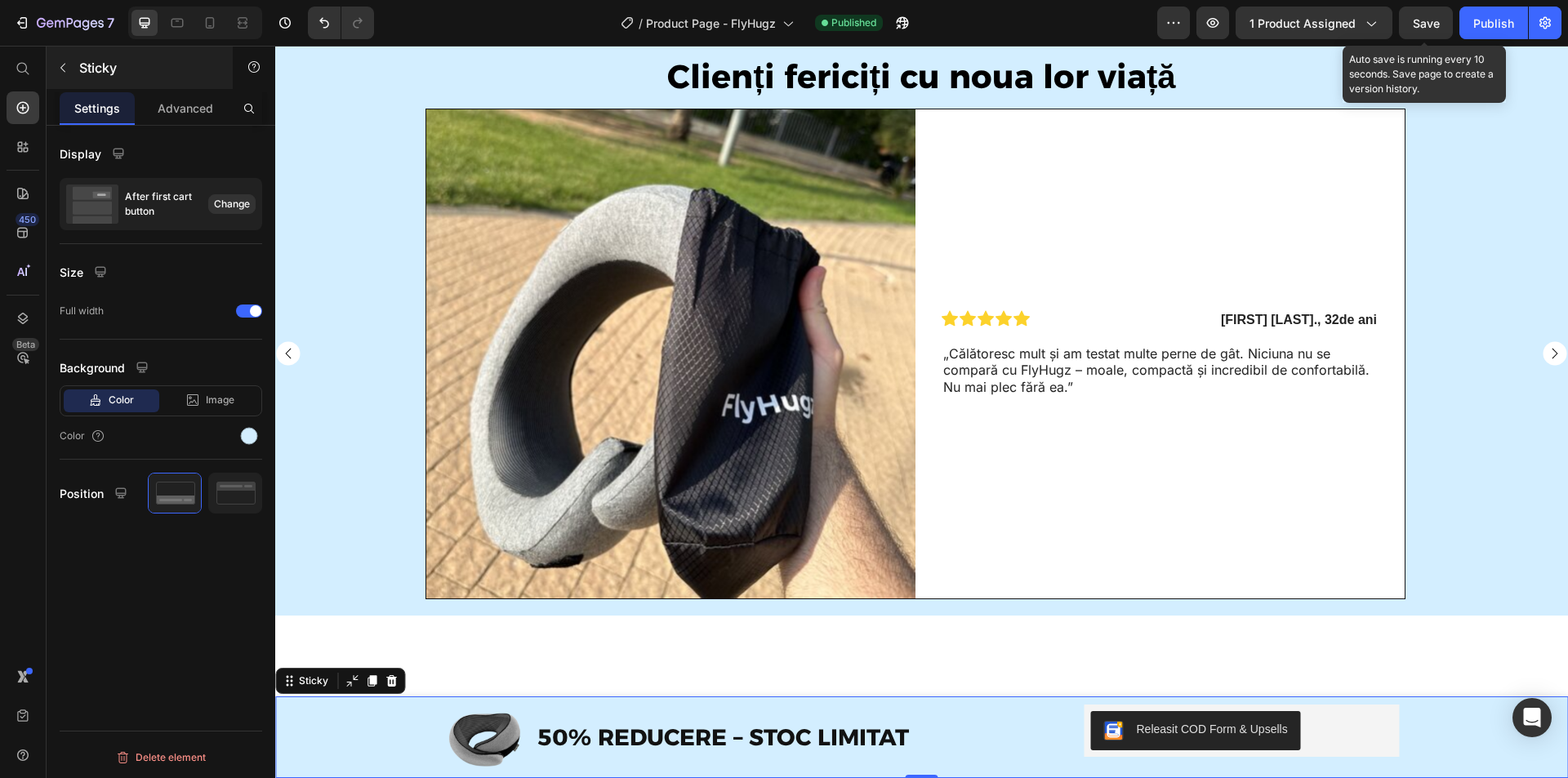 scroll, scrollTop: 1097, scrollLeft: 0, axis: vertical 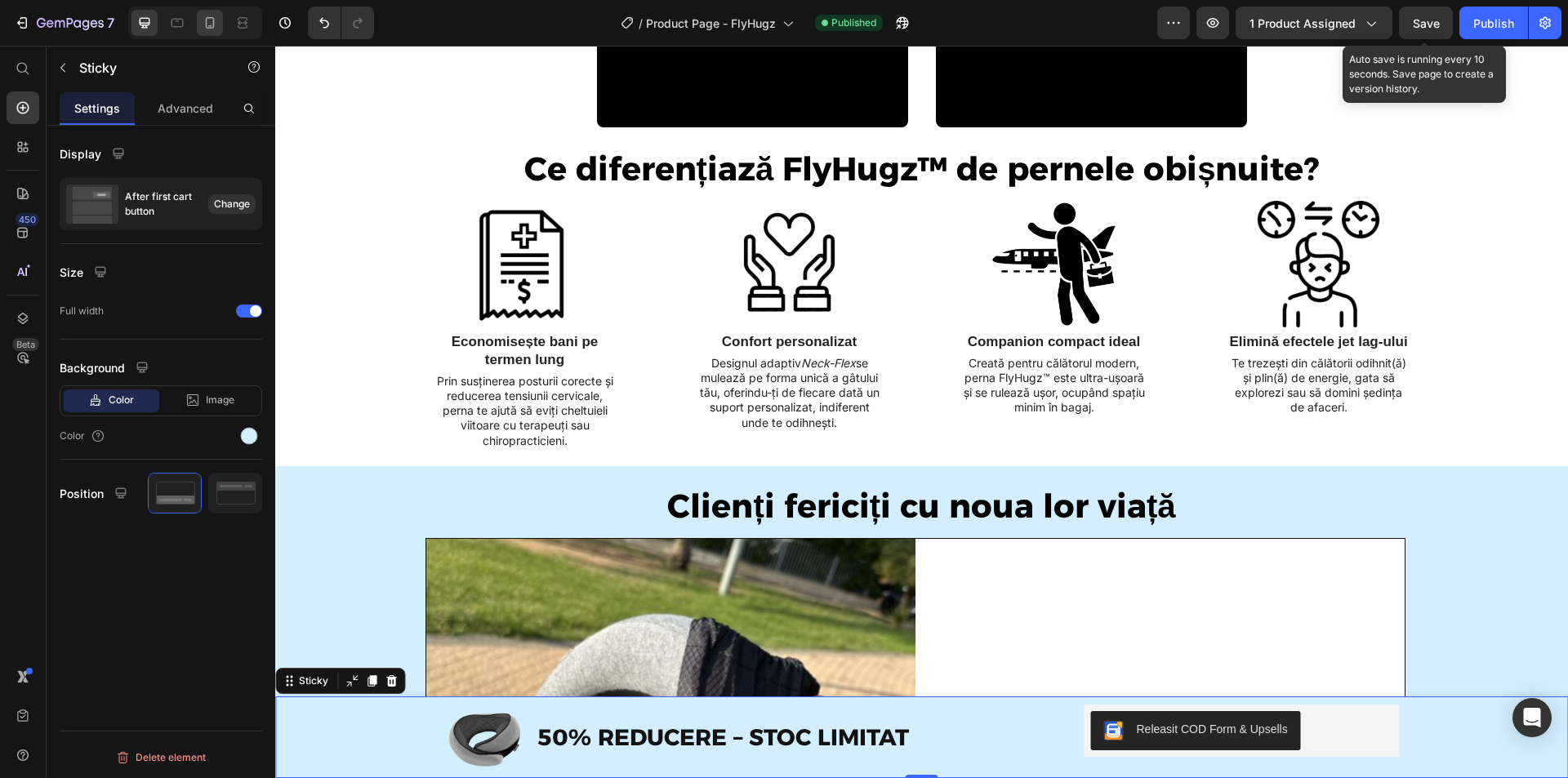 click 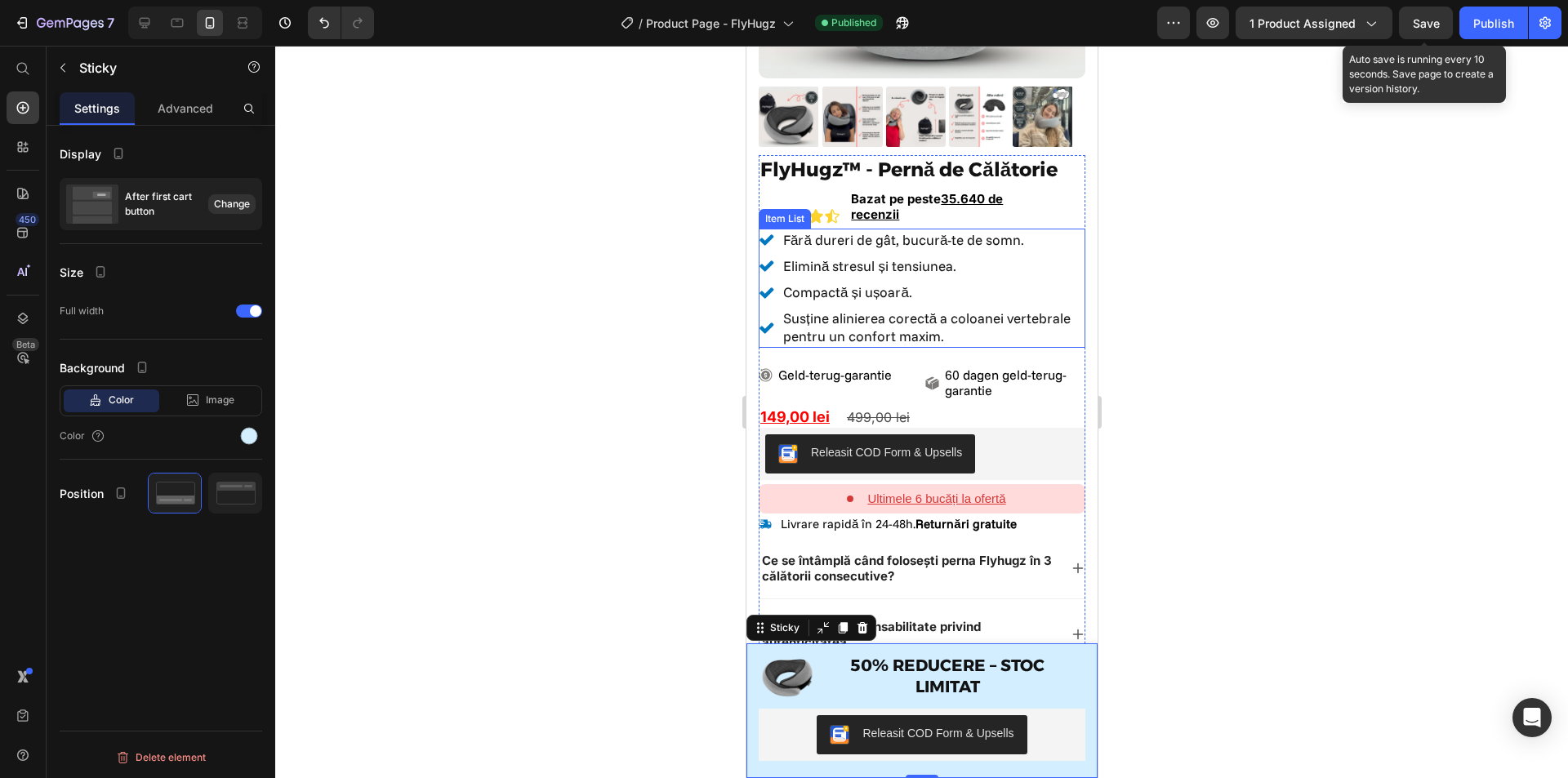 scroll, scrollTop: 379, scrollLeft: 0, axis: vertical 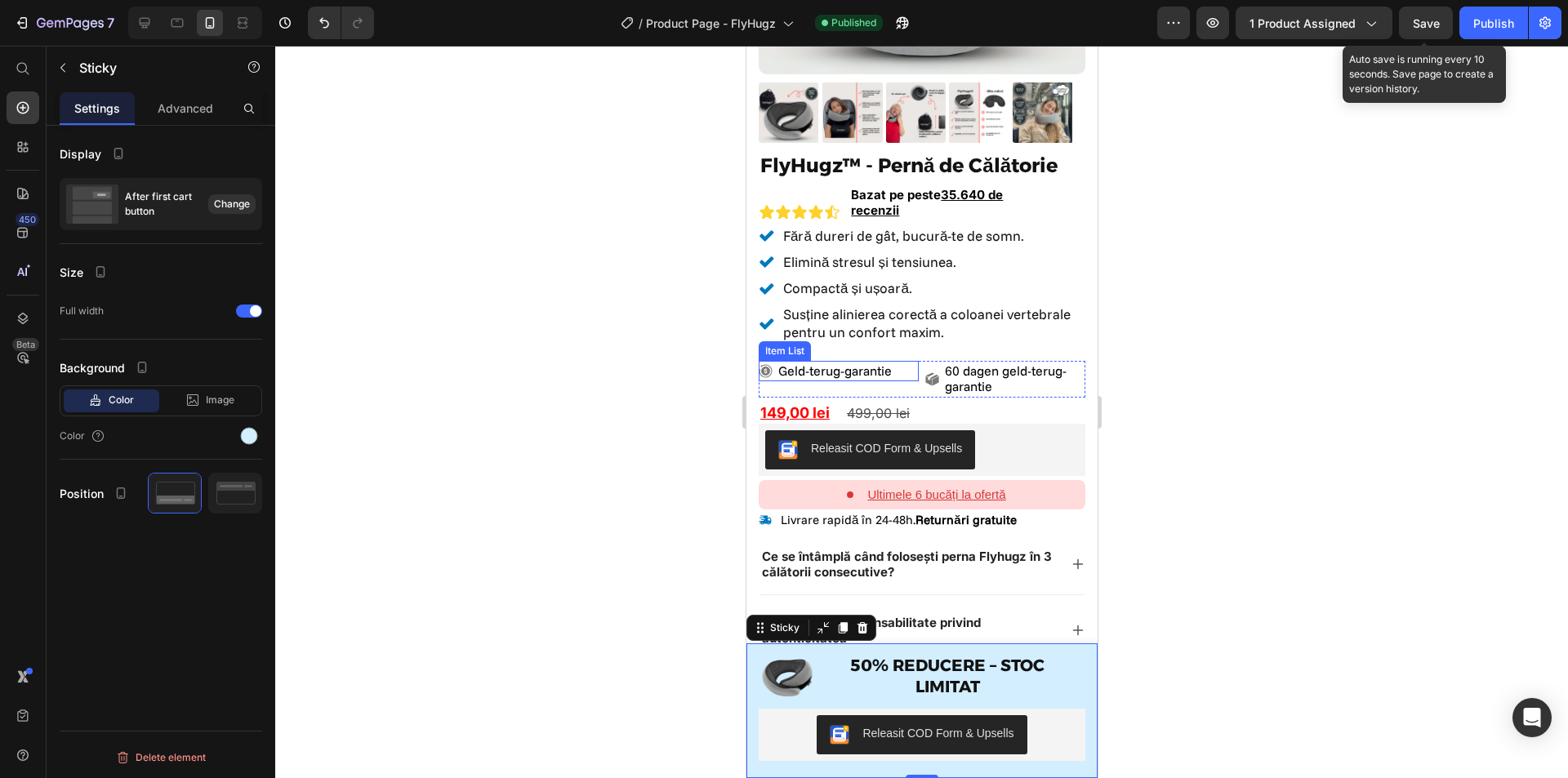 click 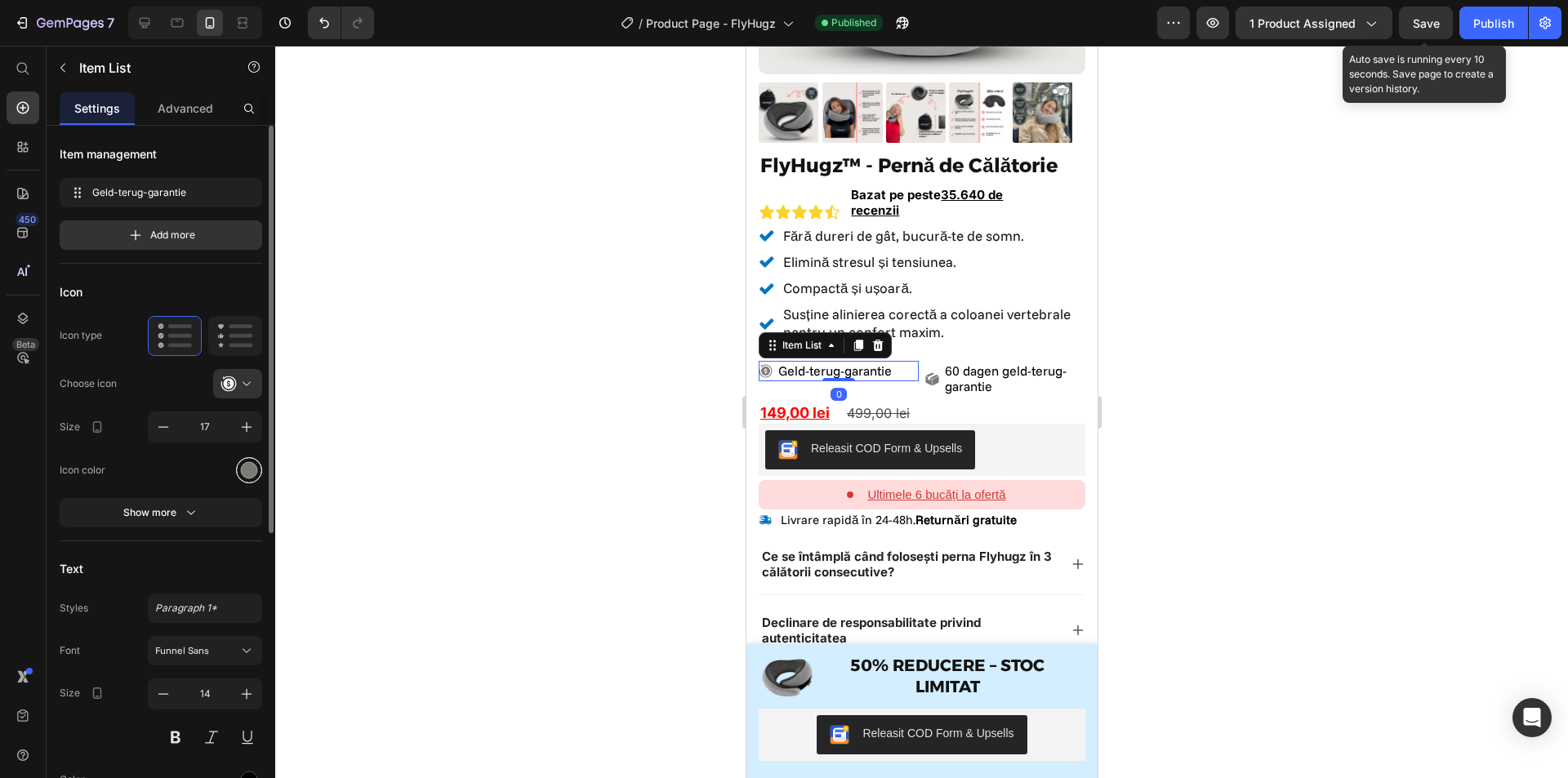 click at bounding box center [249, 469] 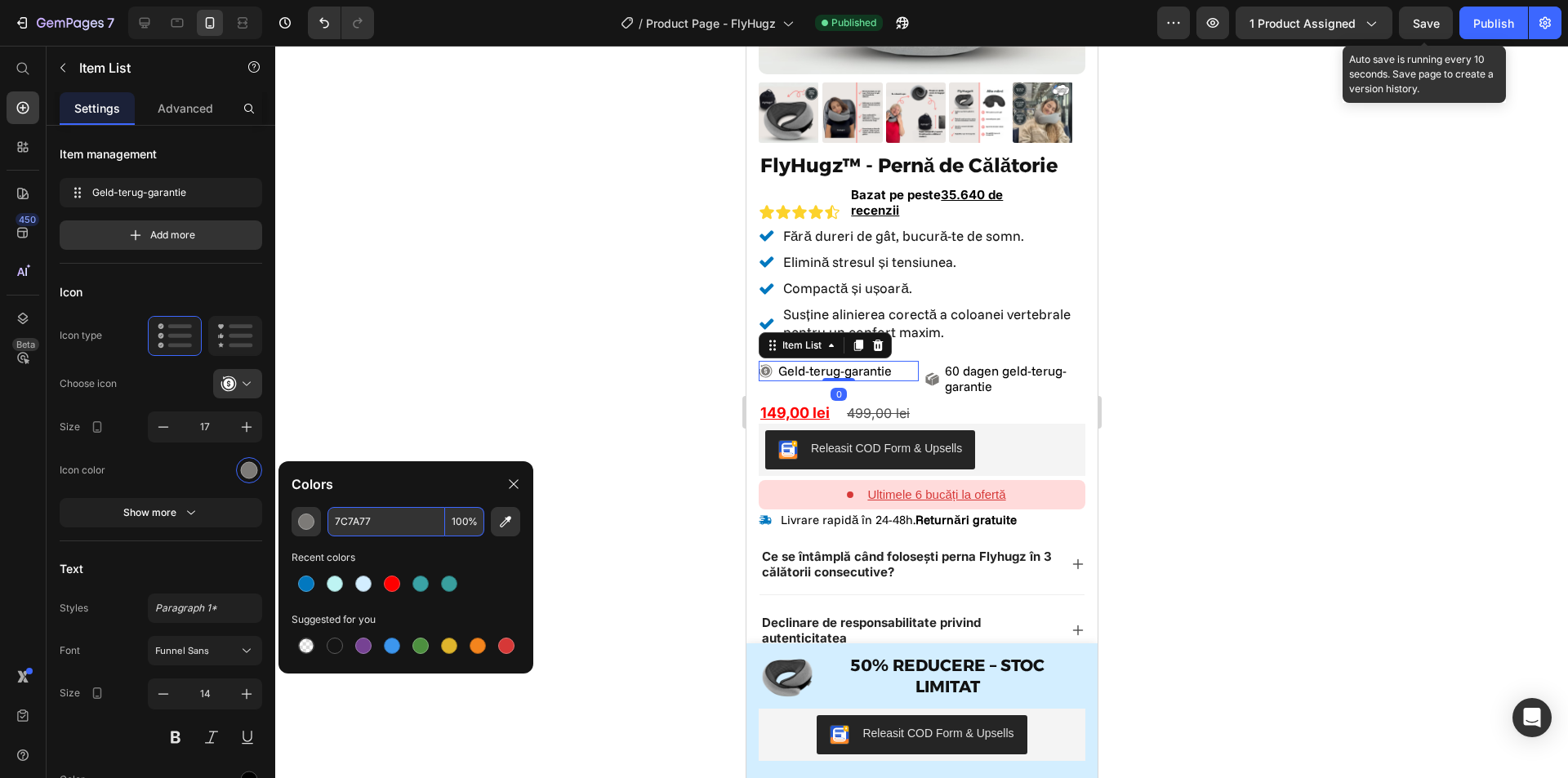 click on "7C7A77" at bounding box center [386, 522] 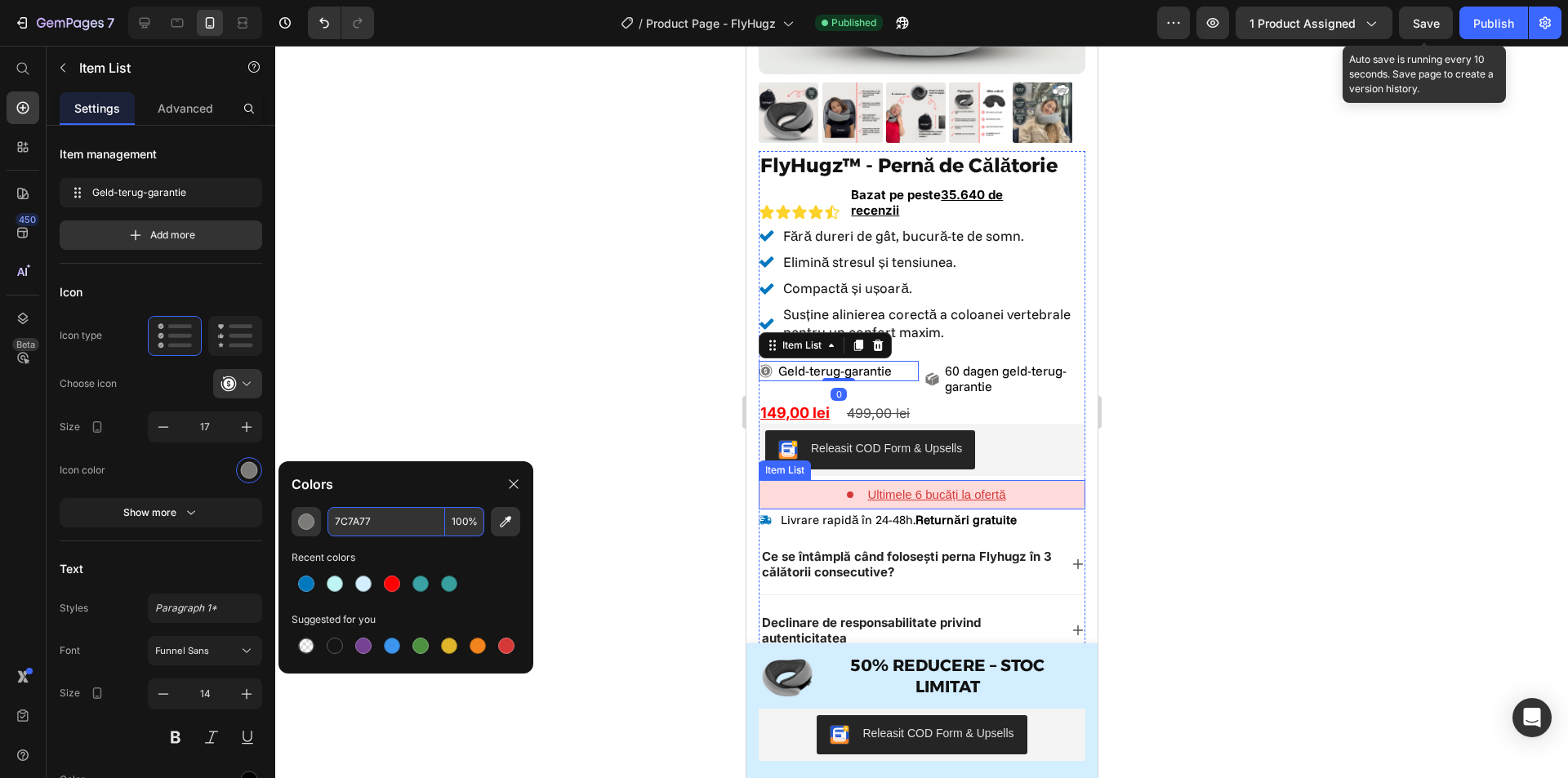 paste on "D3EEFF" 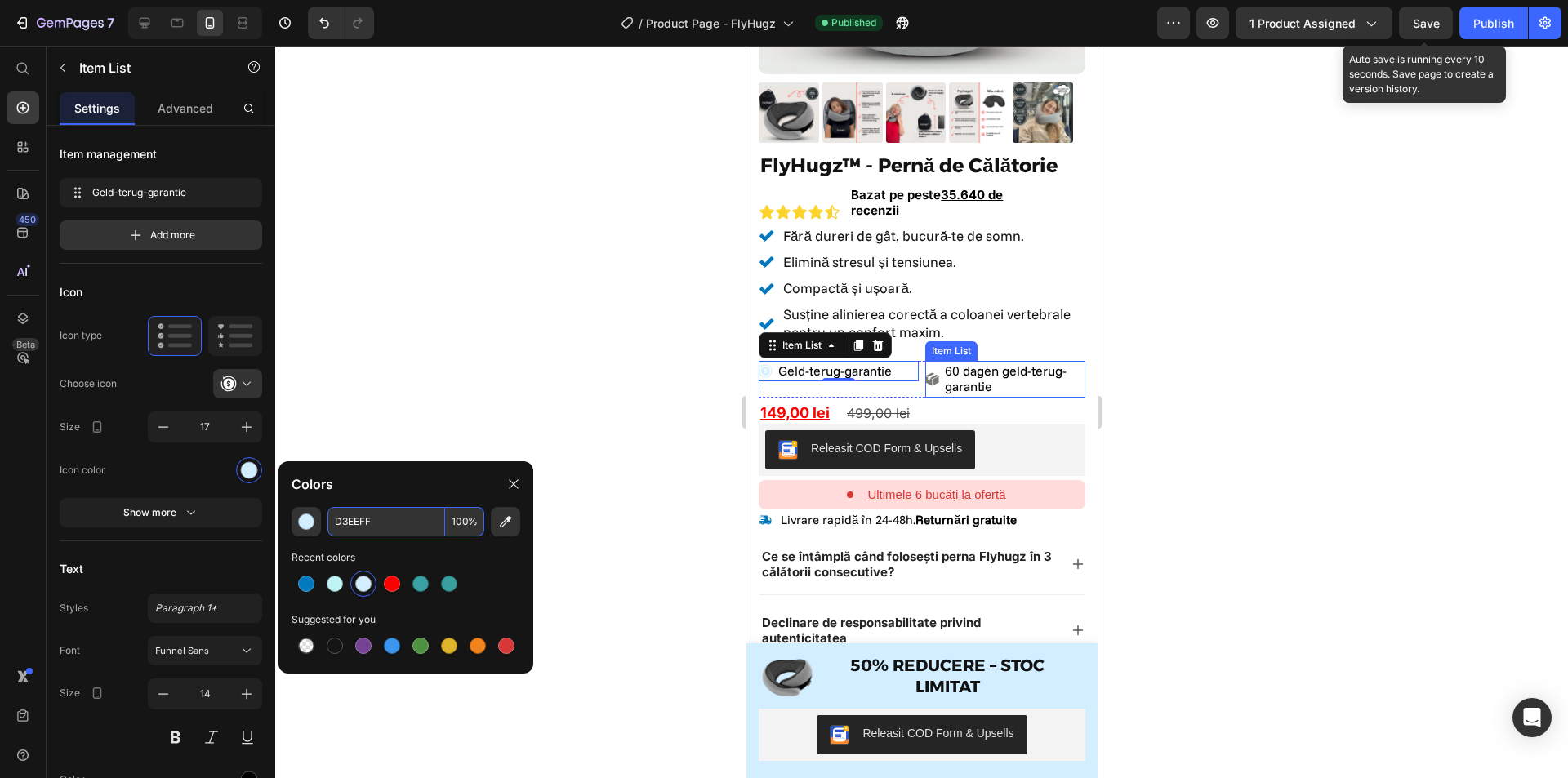 click 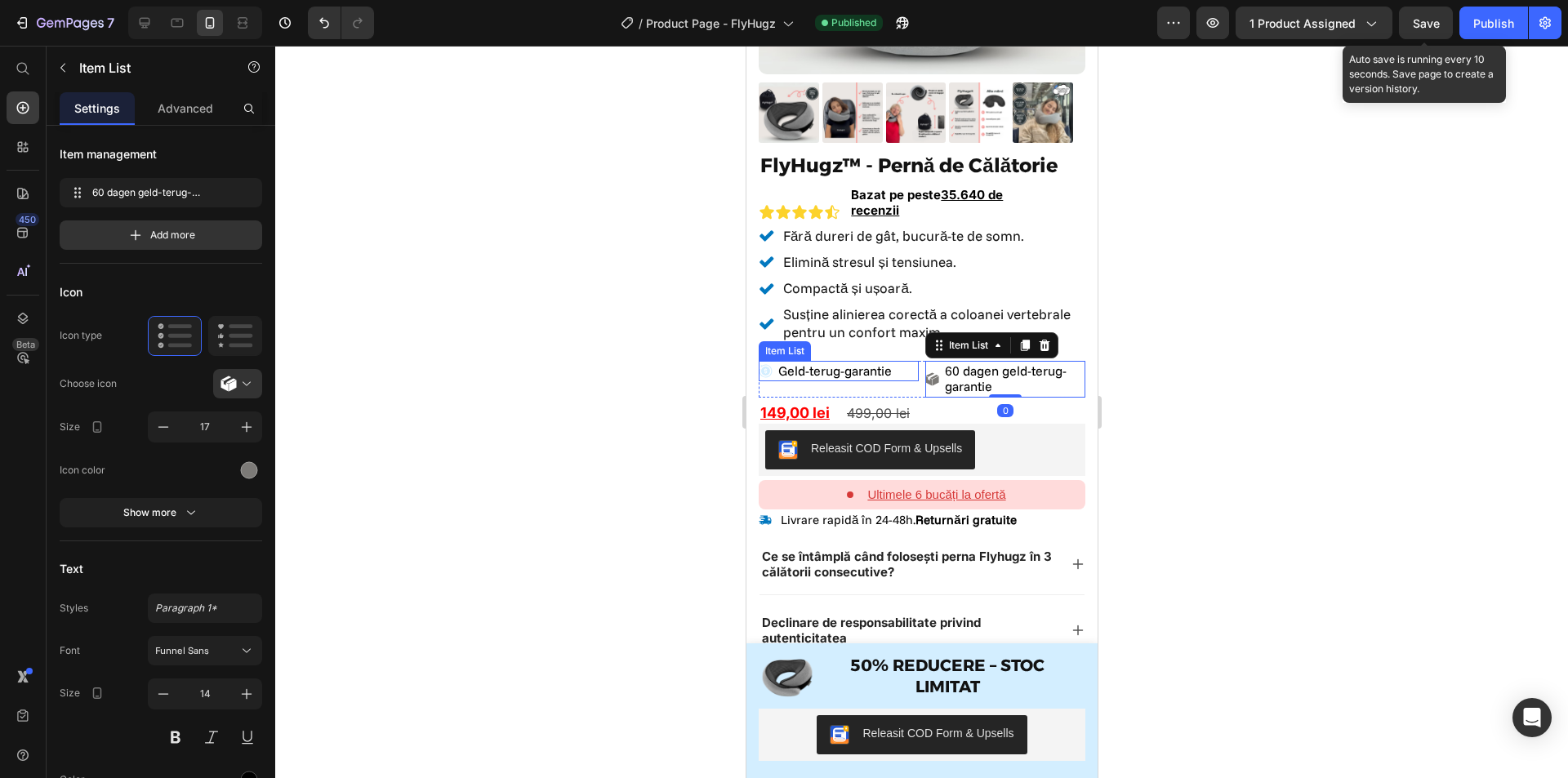 click on "Geld-terug-garantie" at bounding box center [826, 371] 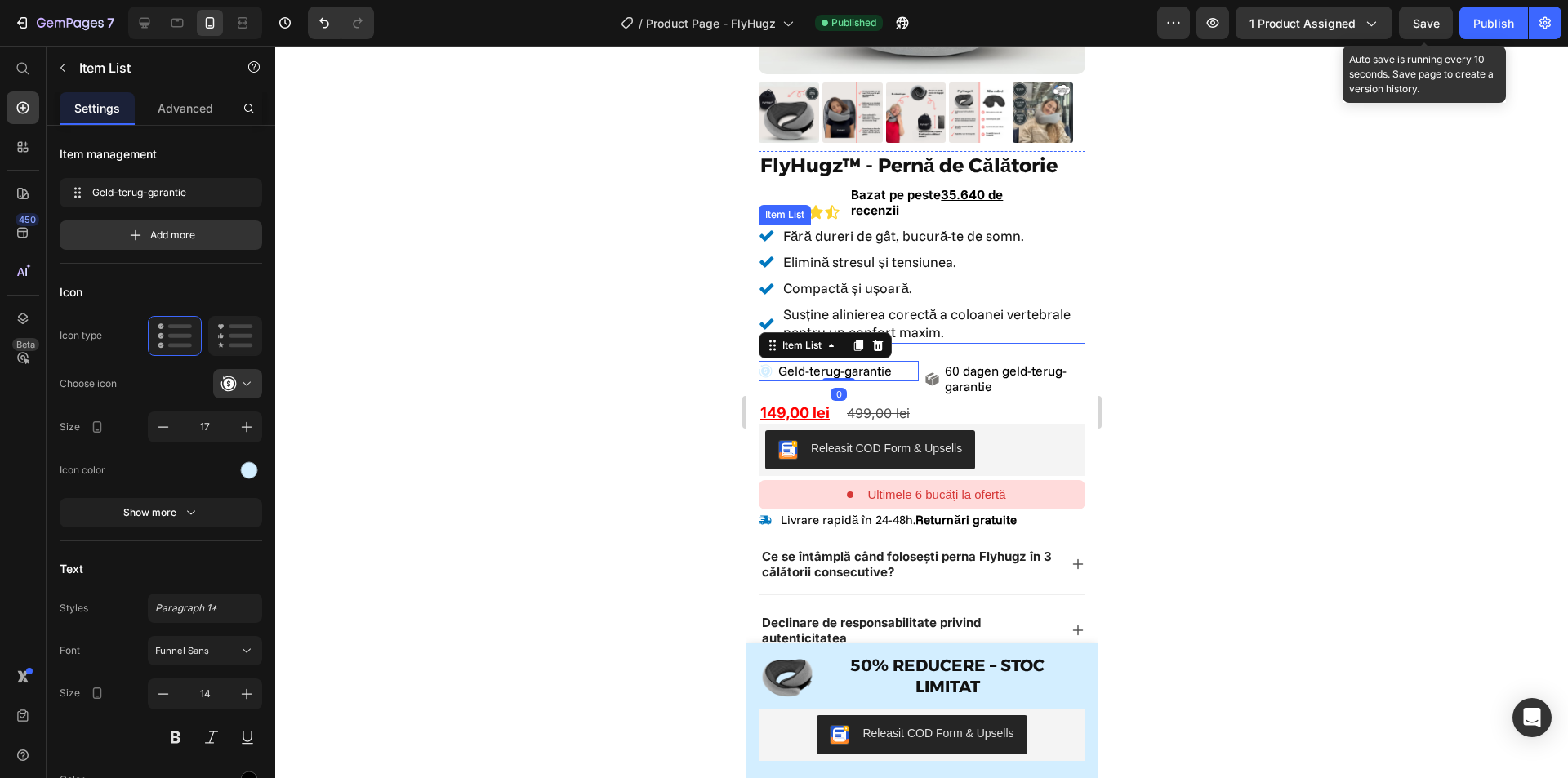 click on "Compactă și ușoară." at bounding box center (921, 288) 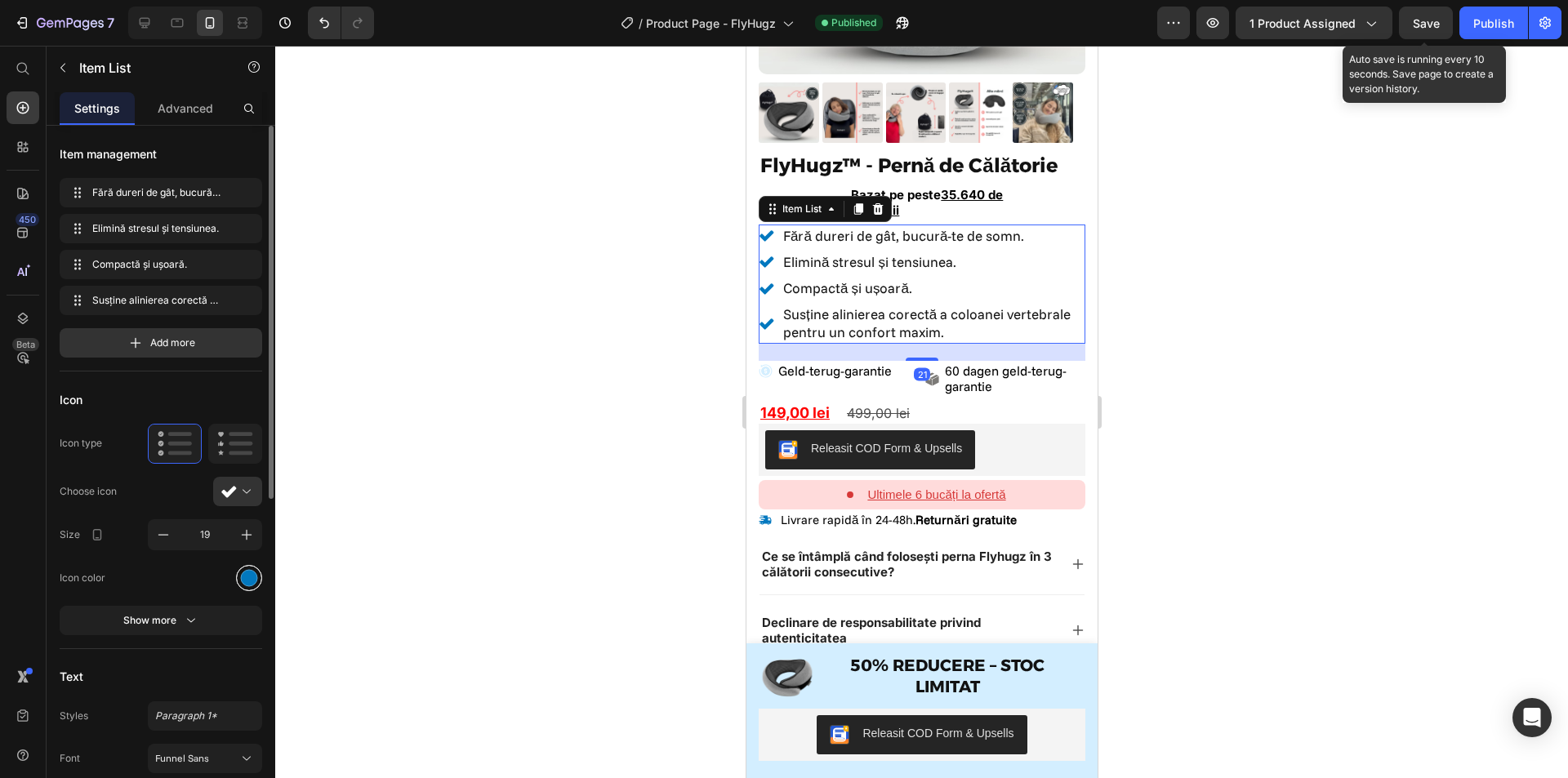 click at bounding box center (249, 577) 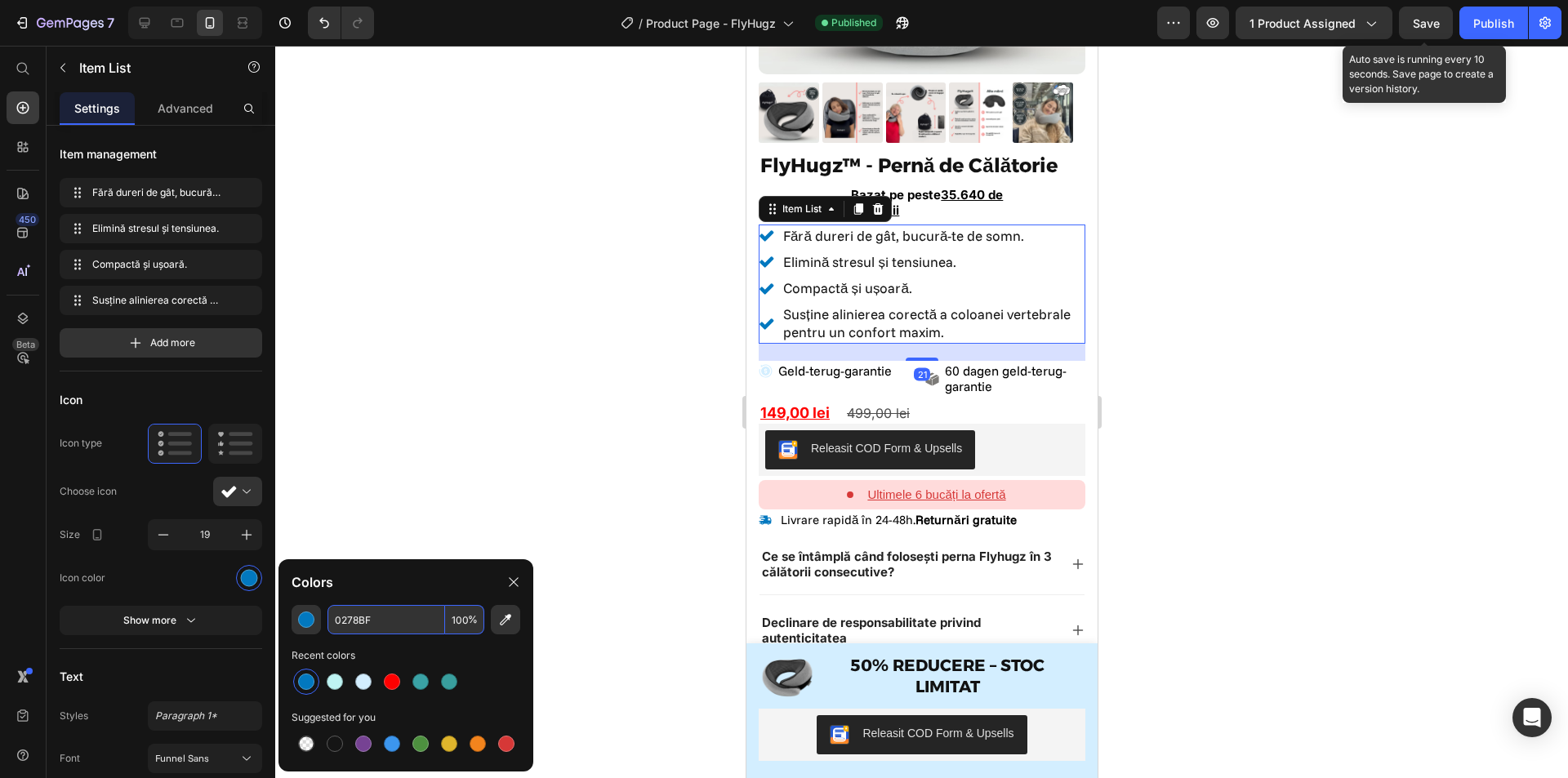 drag, startPoint x: 399, startPoint y: 625, endPoint x: 531, endPoint y: 580, distance: 139.45967 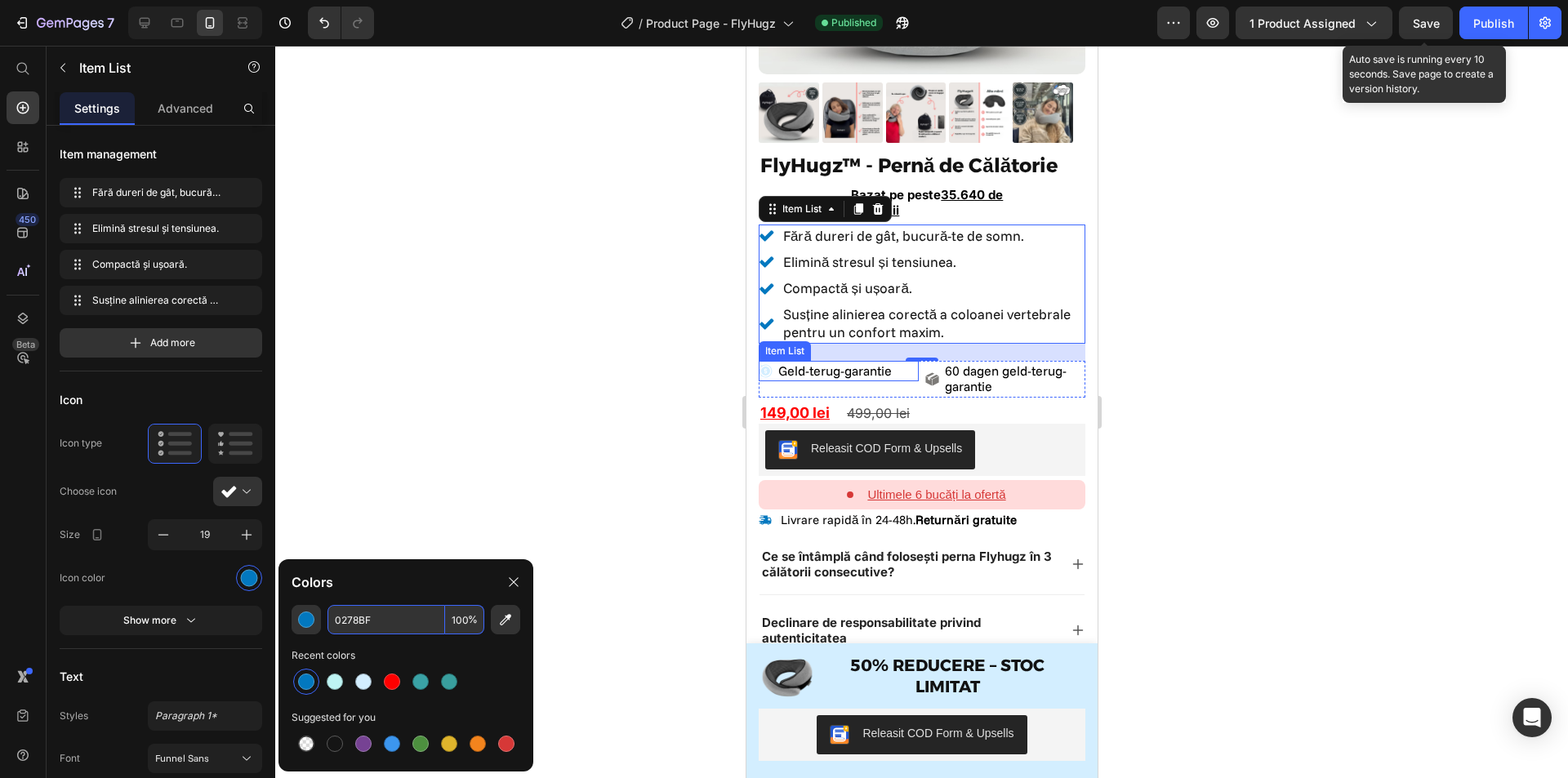 click 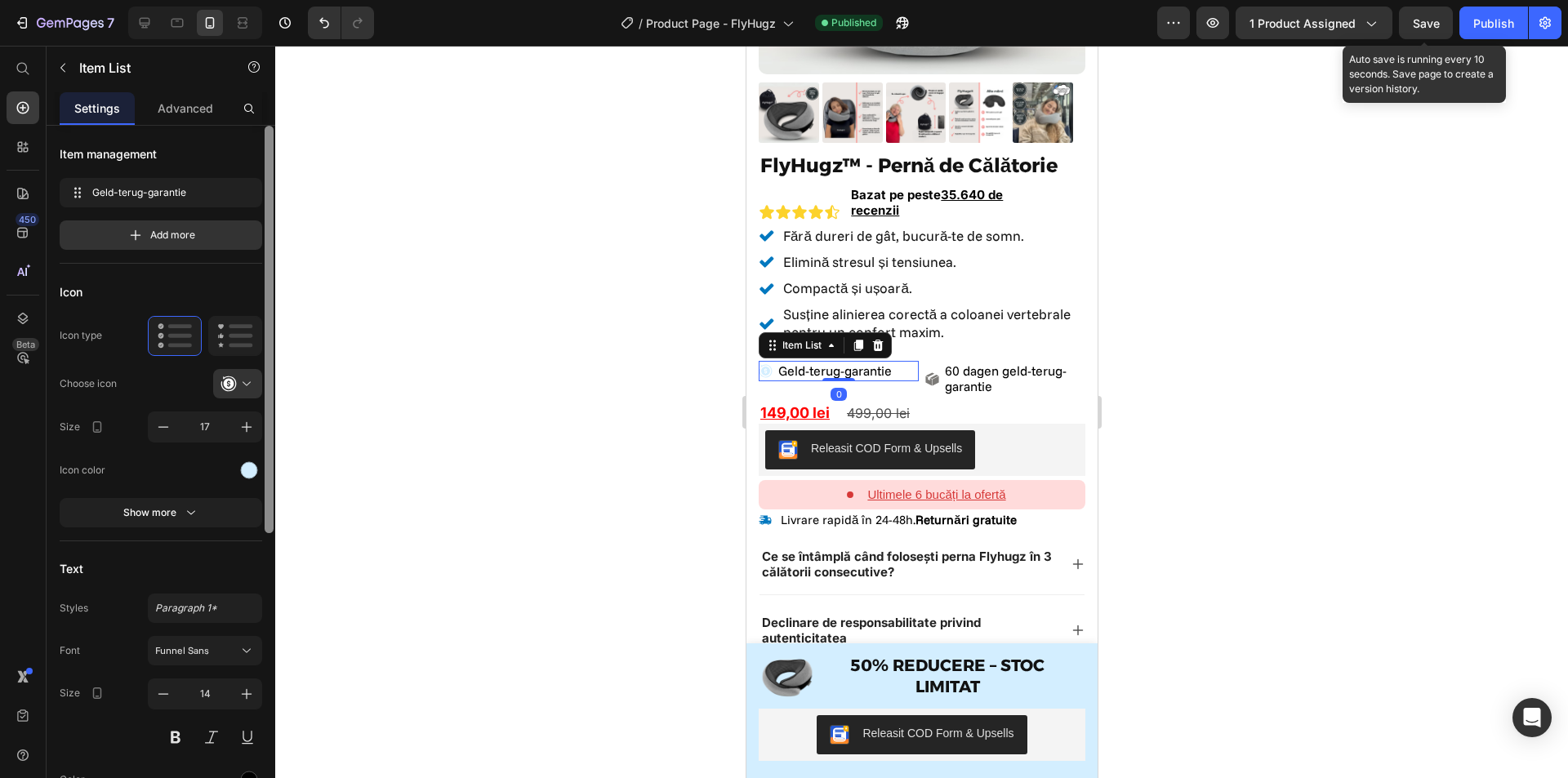 drag, startPoint x: 257, startPoint y: 471, endPoint x: 273, endPoint y: 474, distance: 16.278821 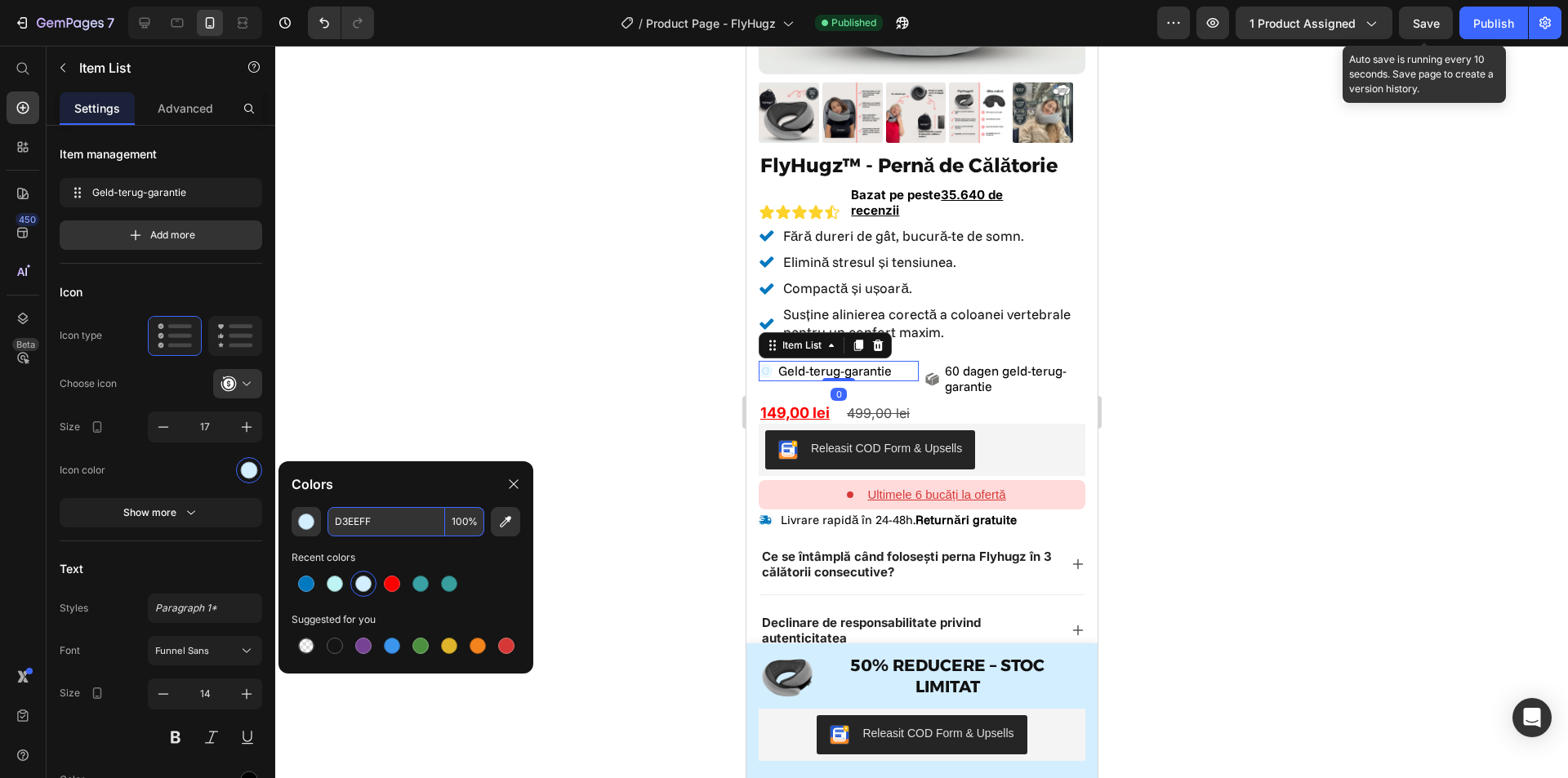 drag, startPoint x: 371, startPoint y: 529, endPoint x: 690, endPoint y: 512, distance: 319.45266 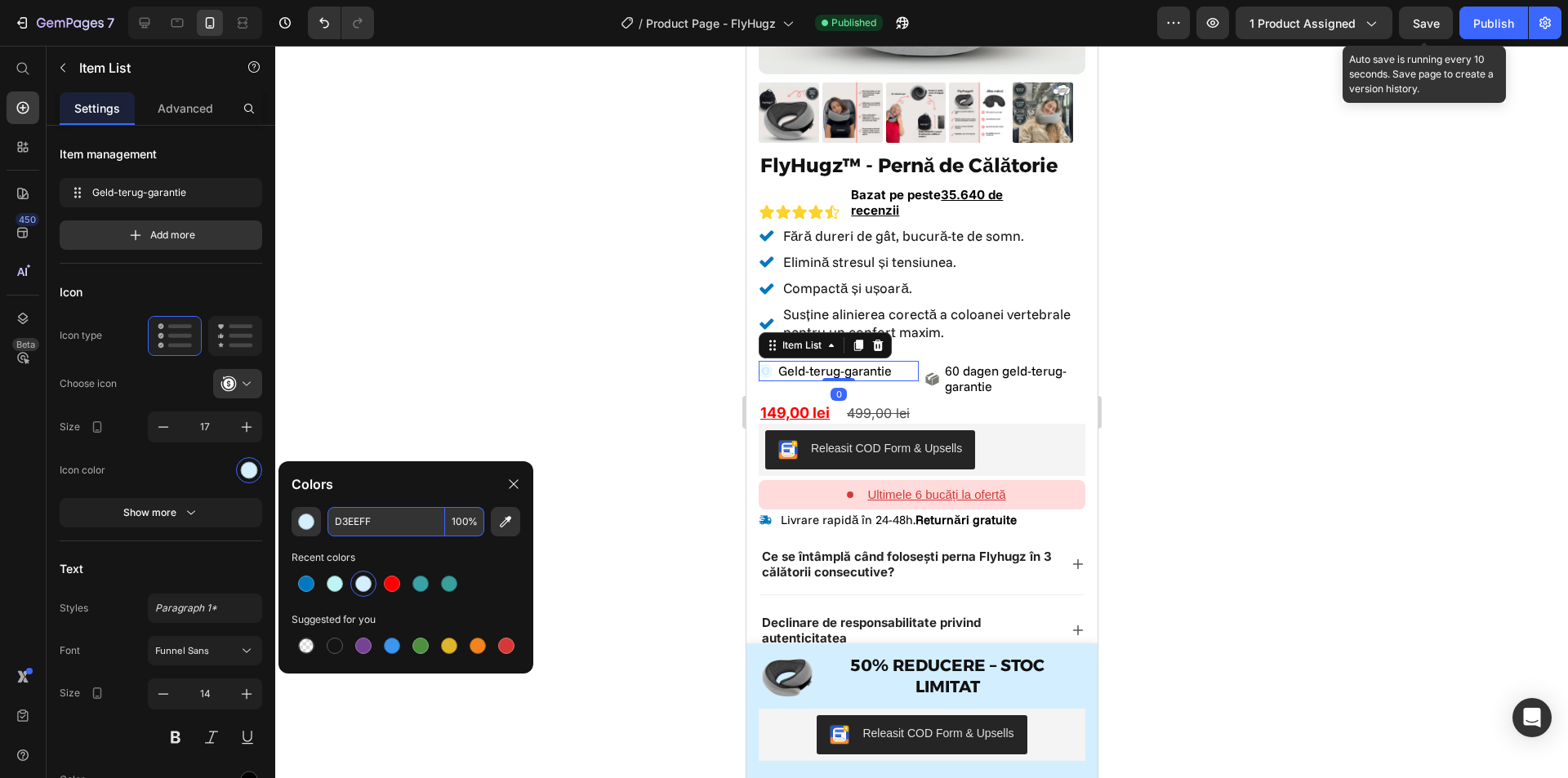 paste on "0278B" 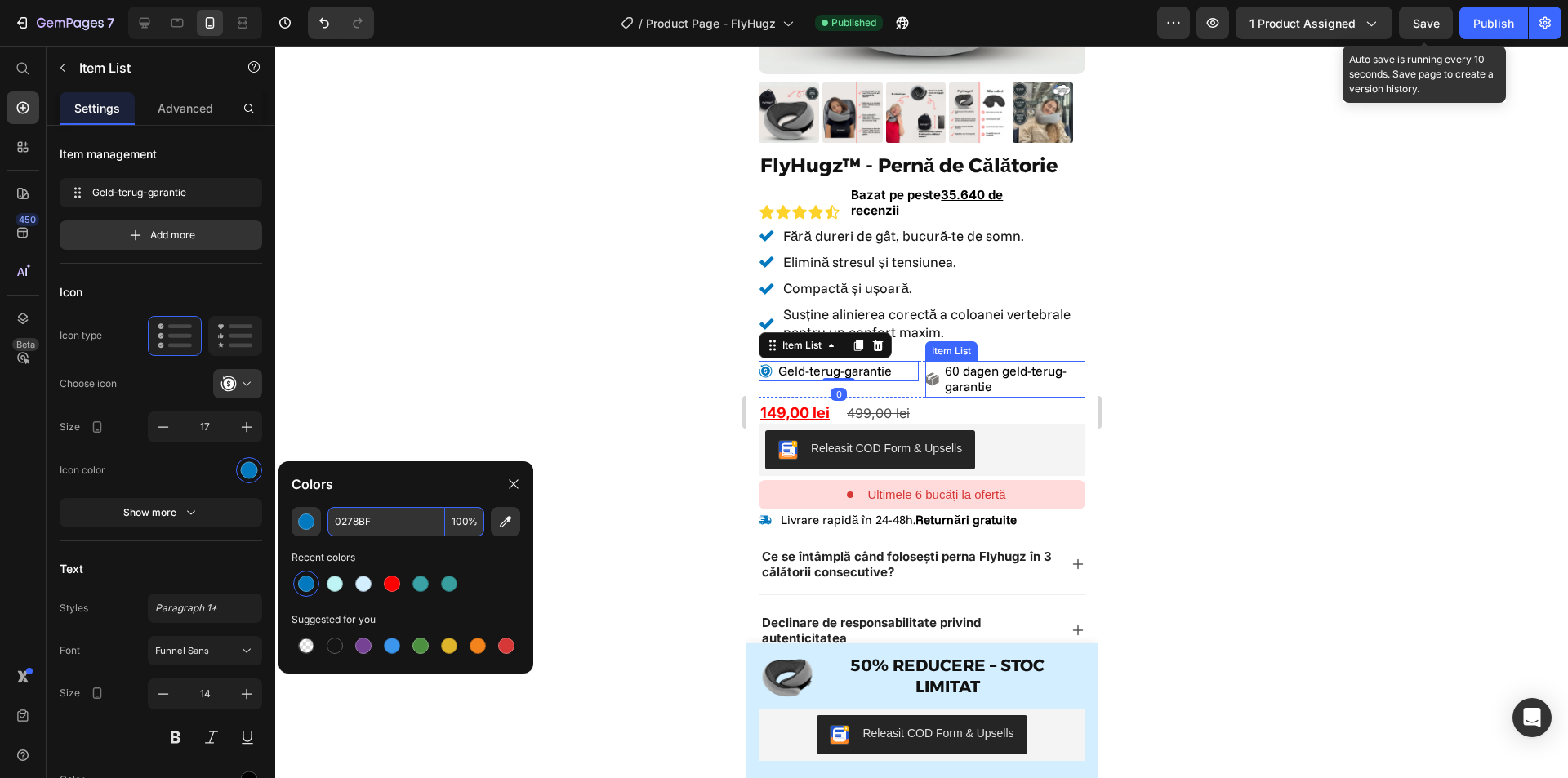 click on "60 dagen geld-terug-garantie" at bounding box center (1004, 378) 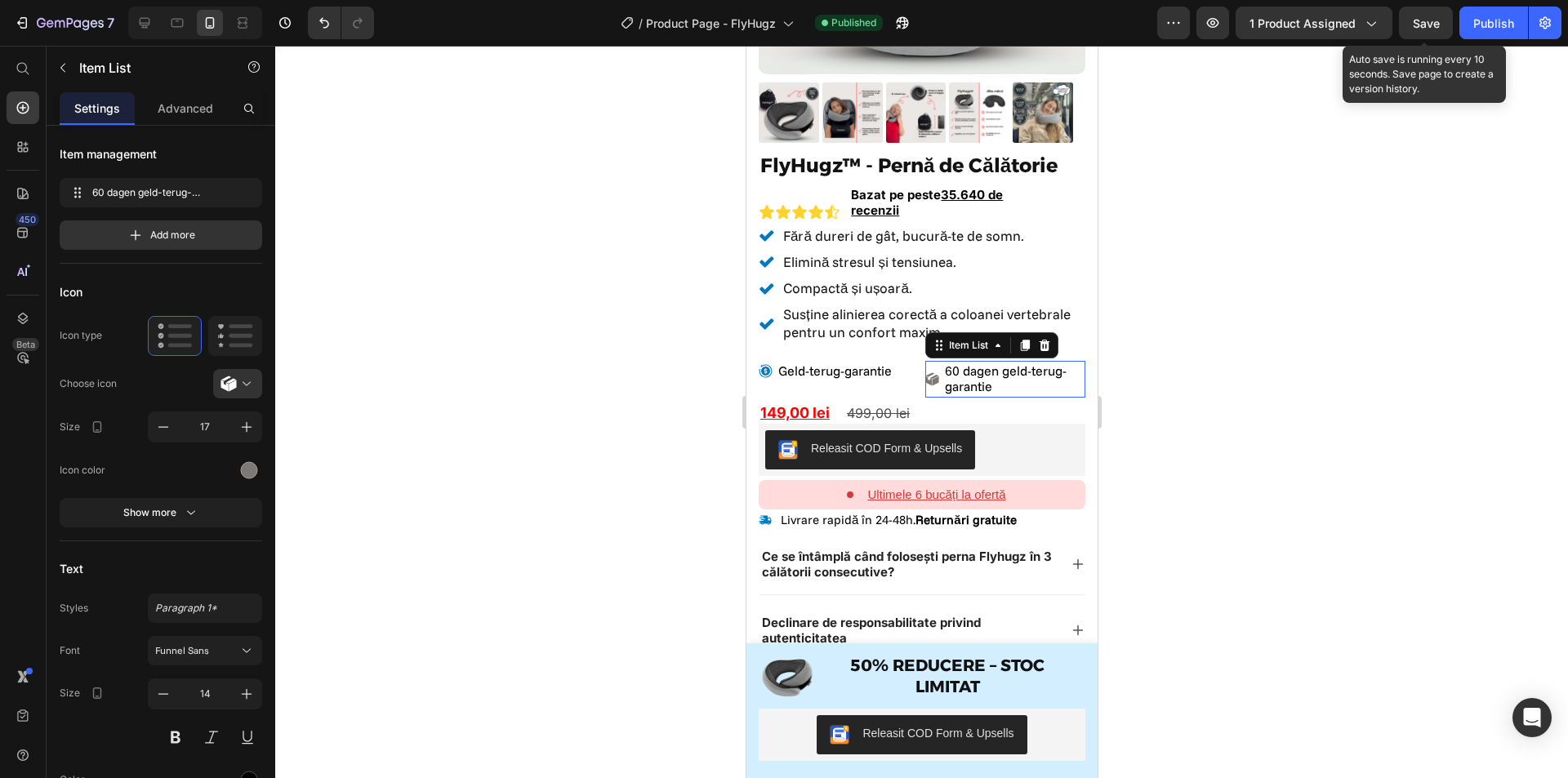 click 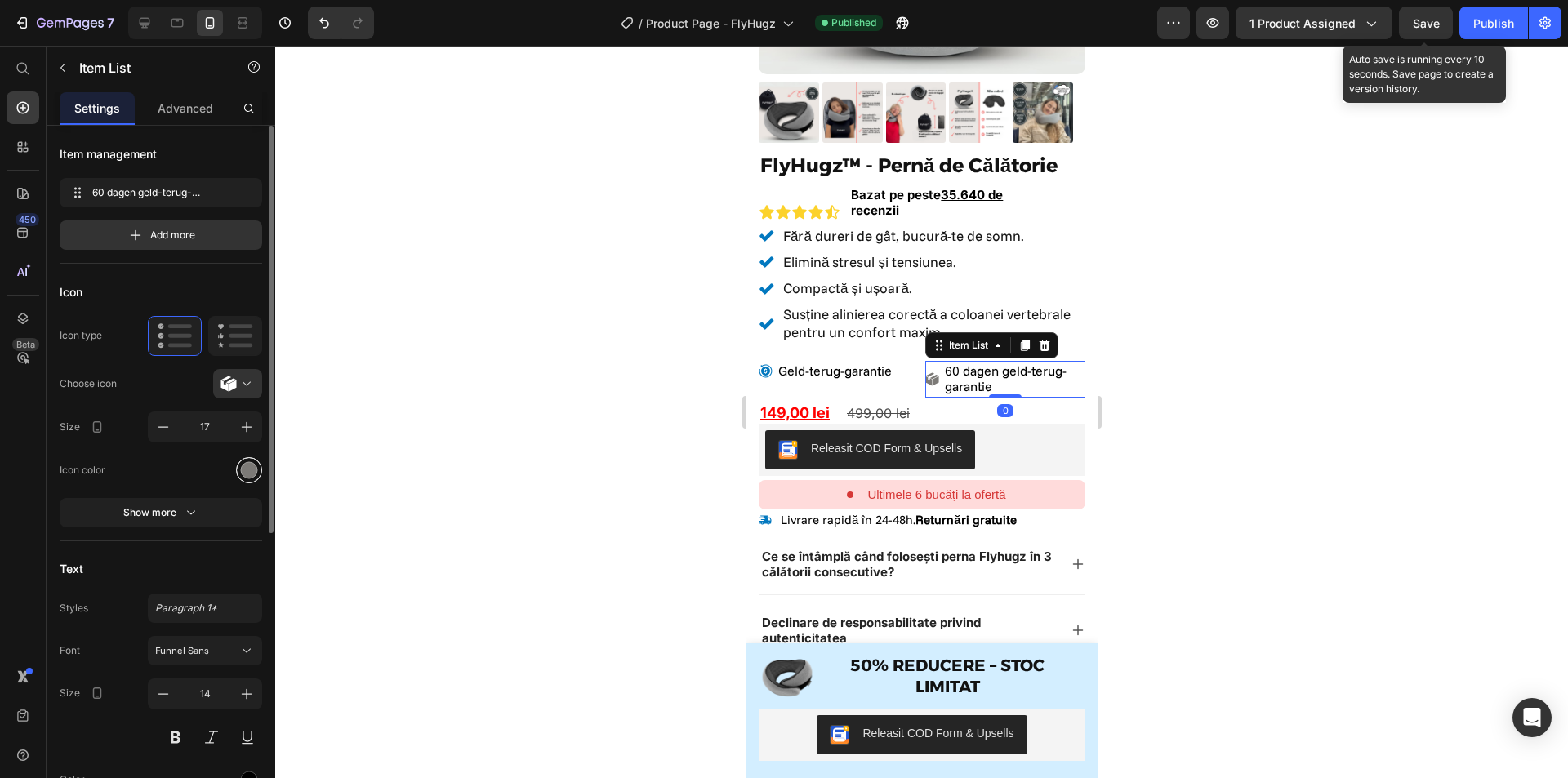 click at bounding box center (249, 469) 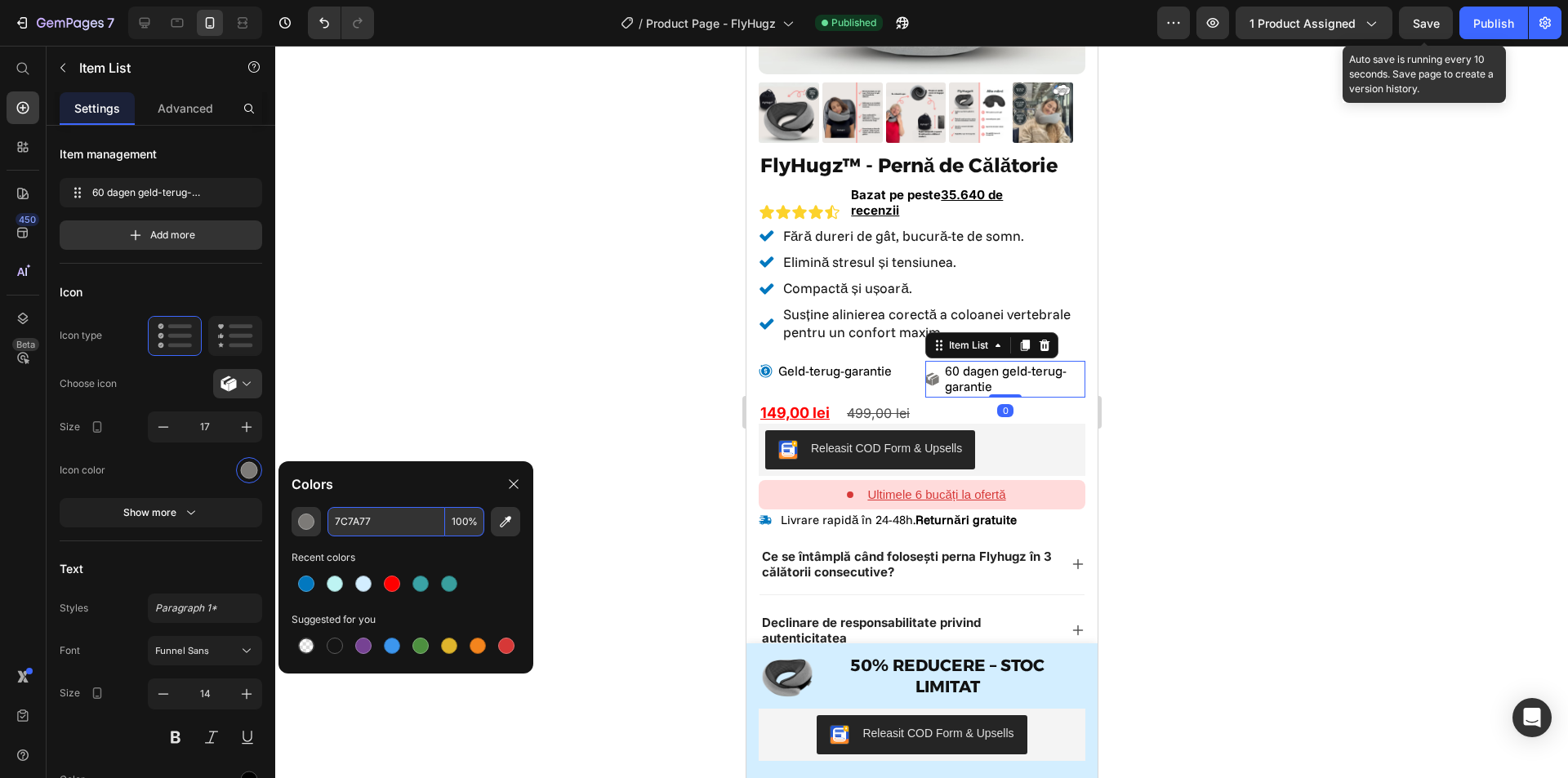 click on "7C7A77" at bounding box center (386, 522) 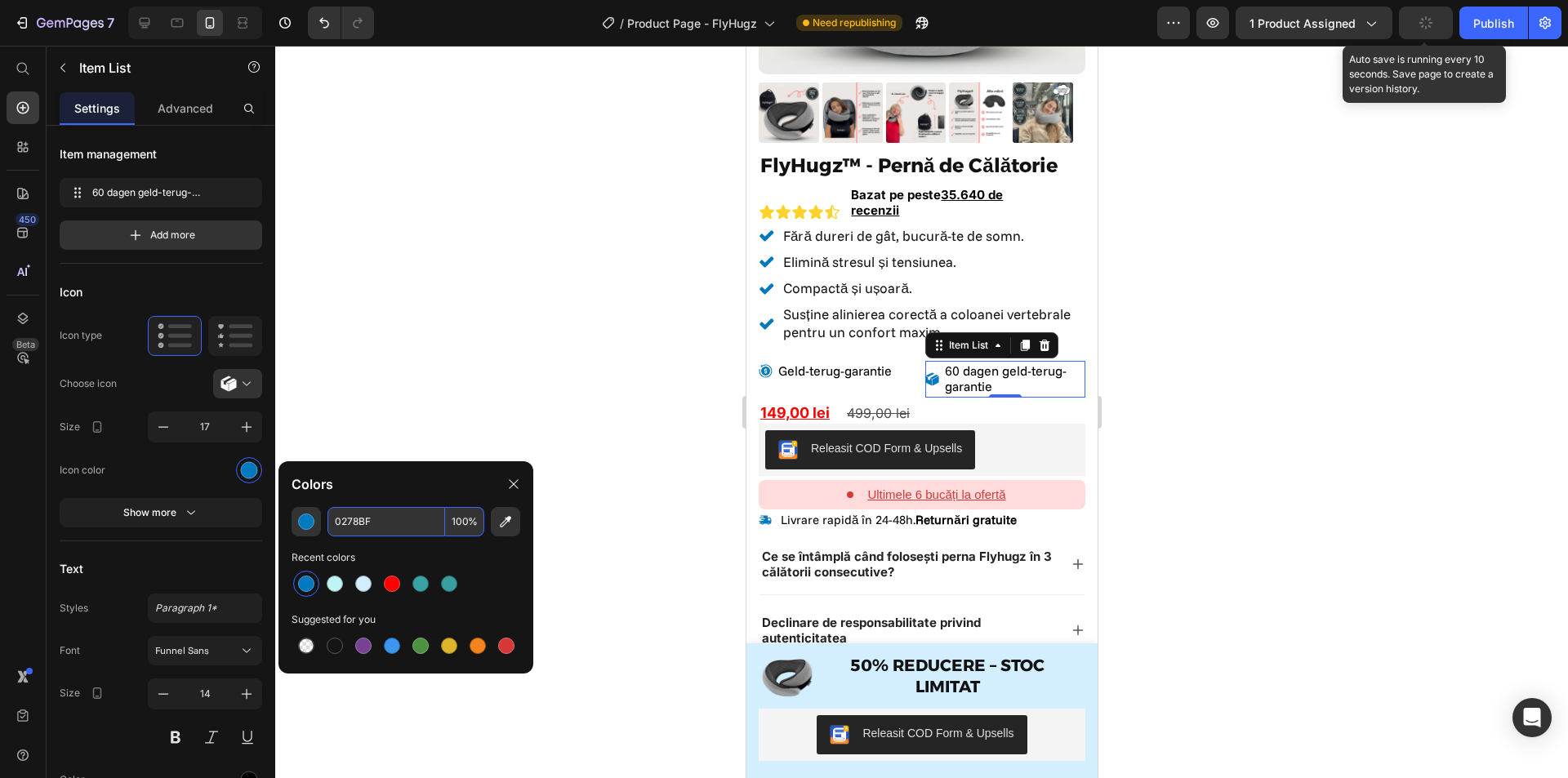 type on "0278BF" 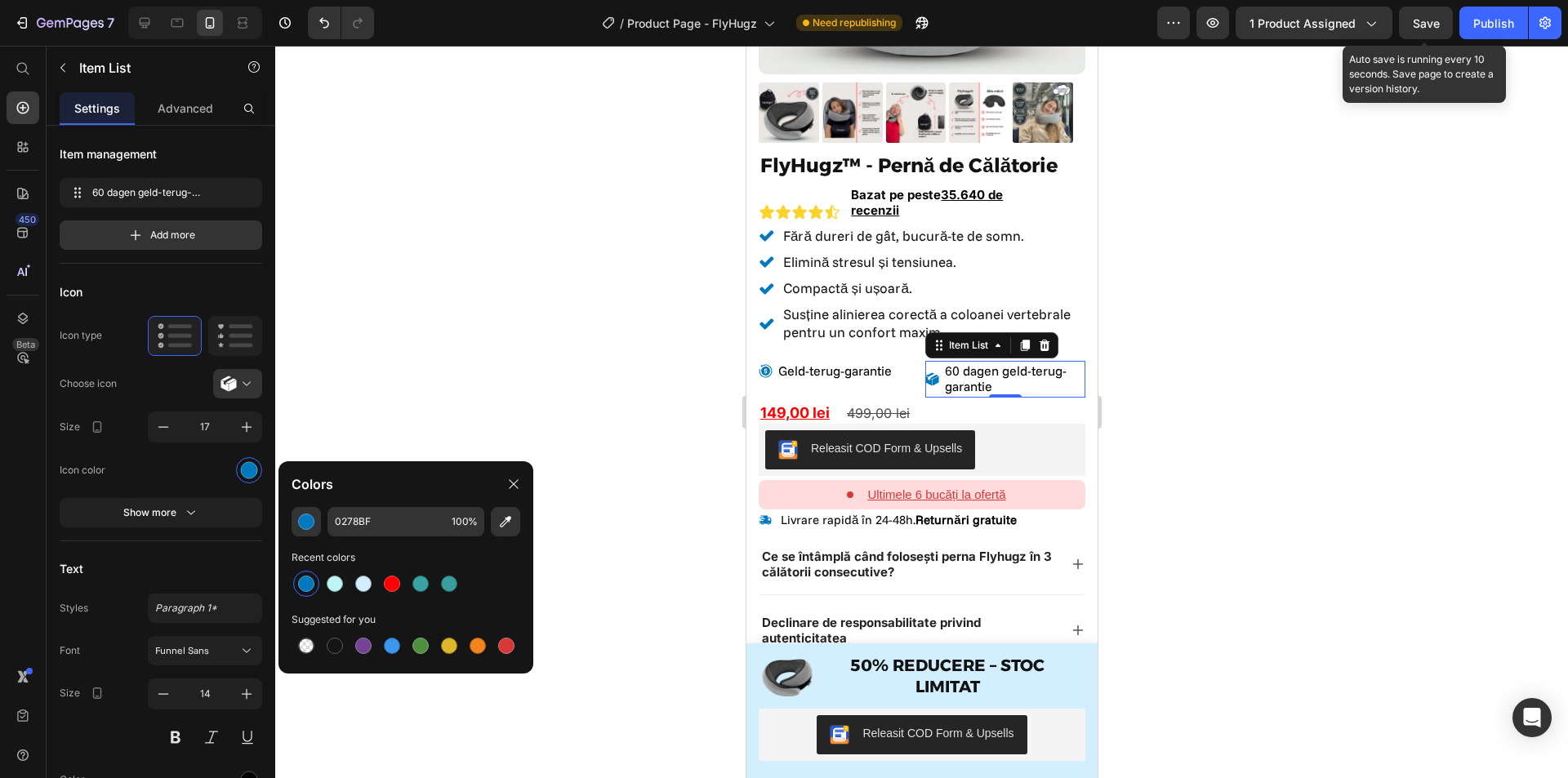 click 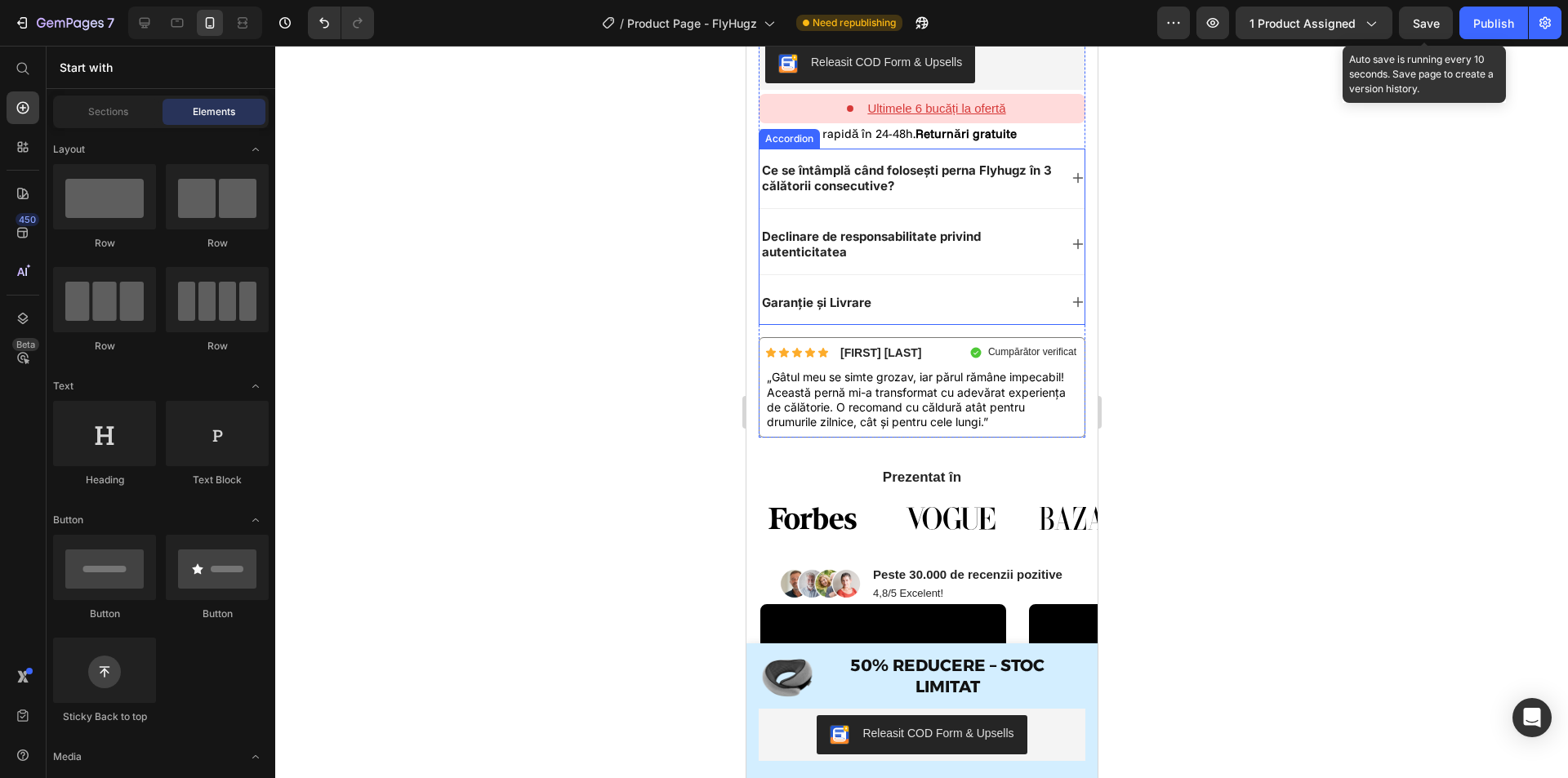 scroll, scrollTop: 787, scrollLeft: 0, axis: vertical 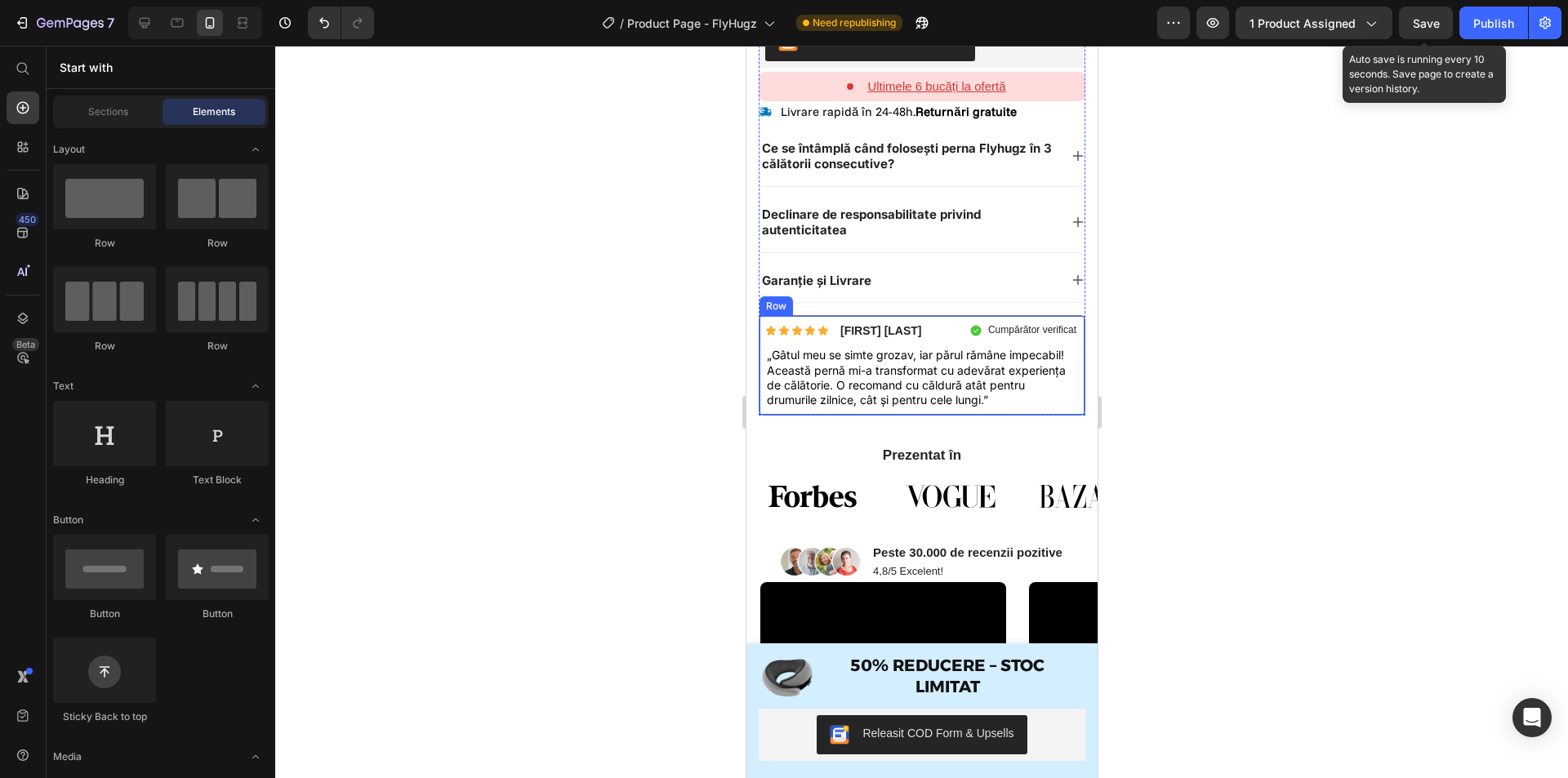 click on "Icon Icon Icon Icon Icon Icon List Andreea P. Text Block Row Cumpărător verificat Item List Row „Gâtul meu se simte grozav, iar părul rămâne impecabil! Această pernă mi-a transformat cu adevărat experiența de călătorie. O recomand cu căldură atât pentru drumurile zilnice, cât și pentru cele lungi.” Text Block Row" at bounding box center [921, 365] 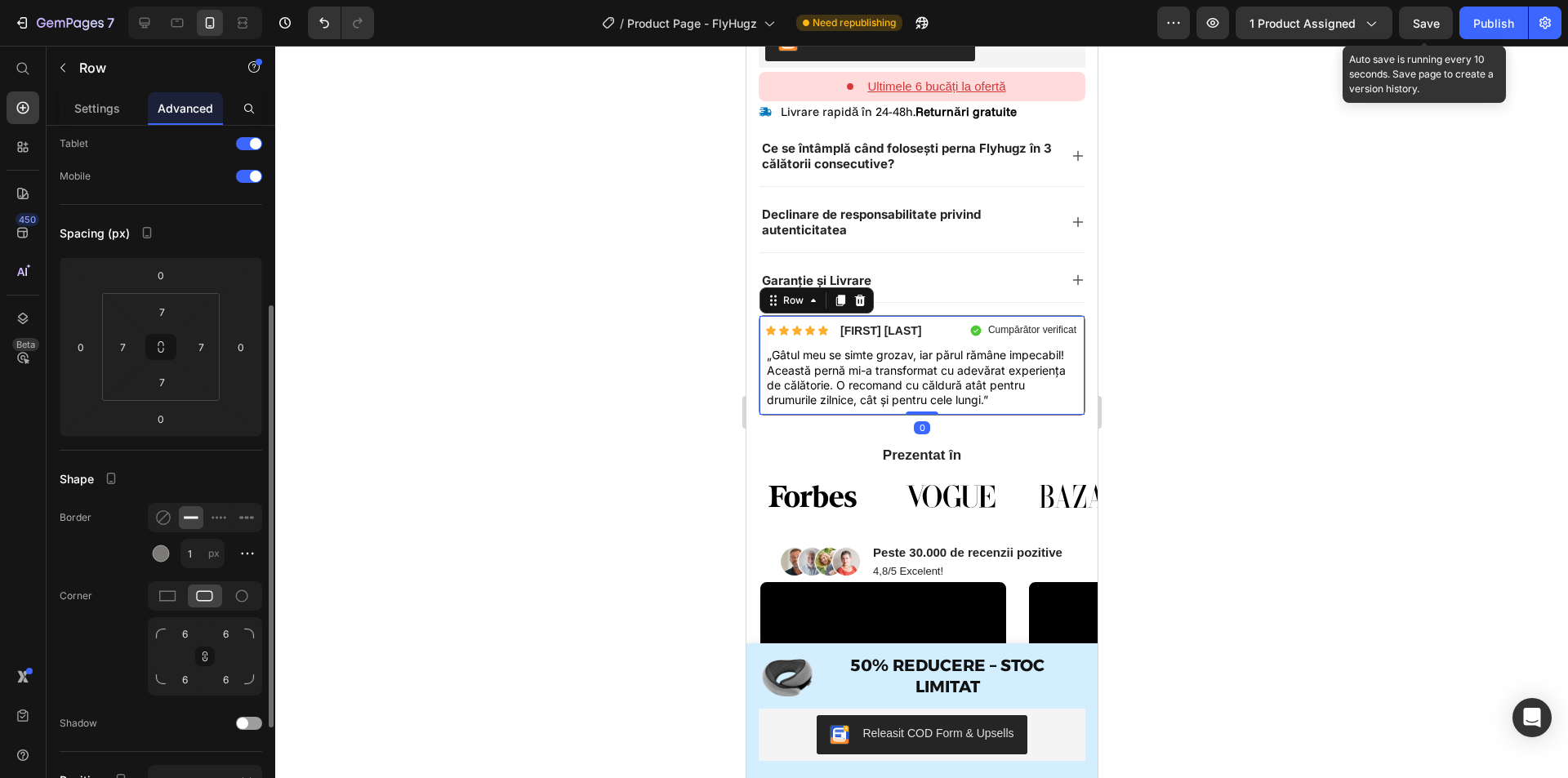 scroll, scrollTop: 163, scrollLeft: 0, axis: vertical 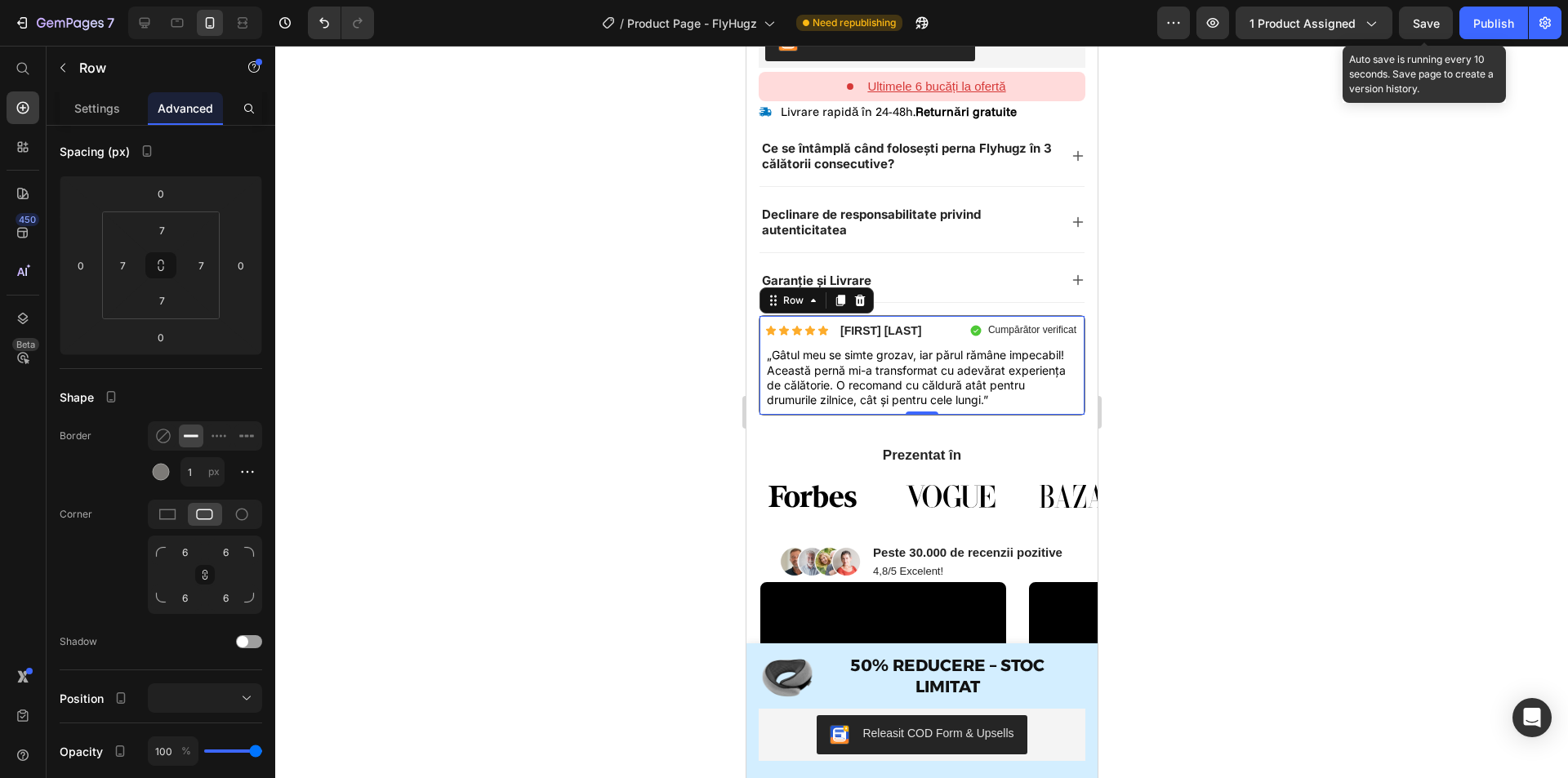 click 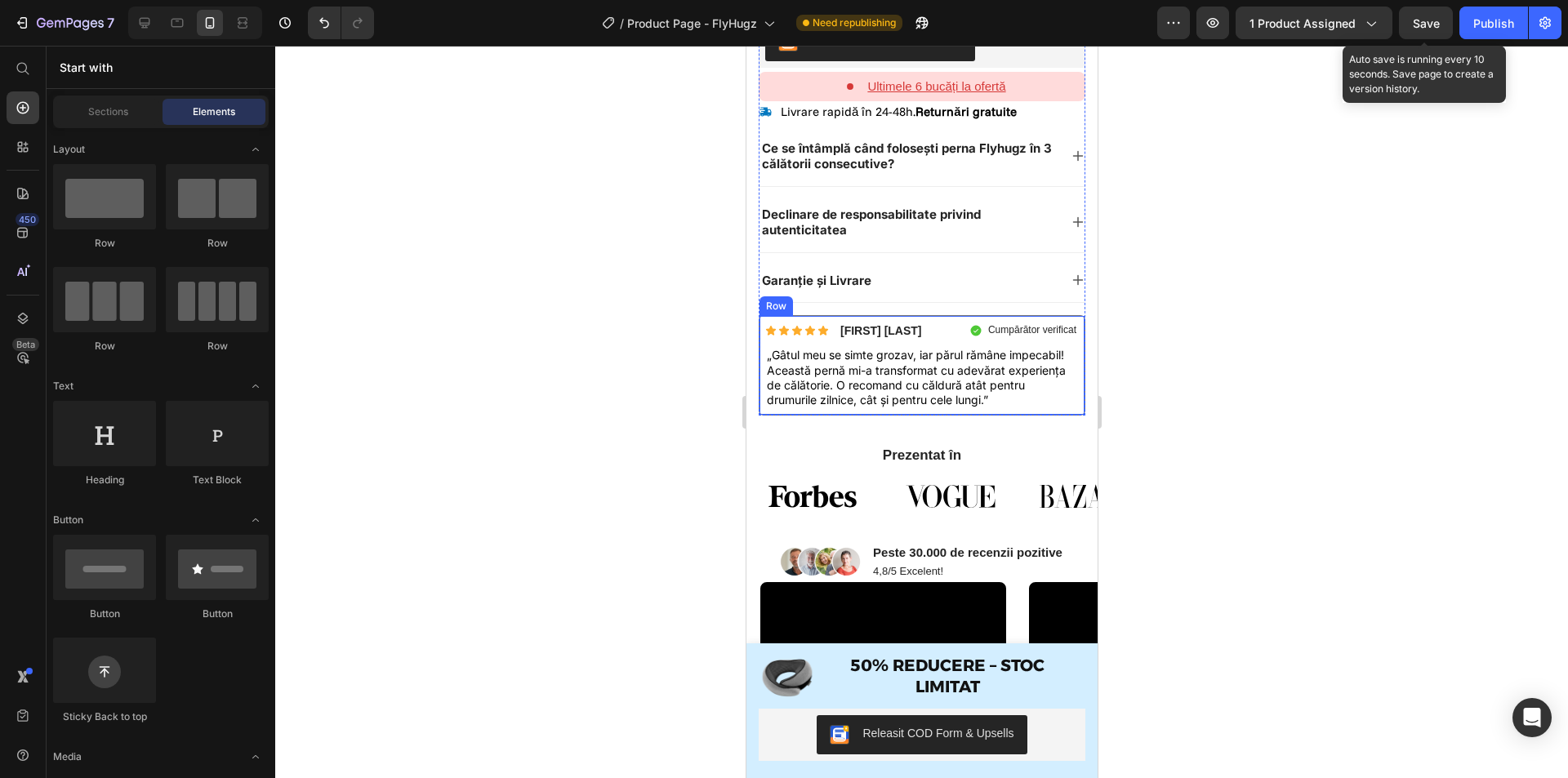 click on "Icon Icon Icon Icon Icon Icon List Andreea P. Text Block Row Cumpărător verificat Item List Row „Gâtul meu se simte grozav, iar părul rămâne impecabil! Această pernă mi-a transformat cu adevărat experiența de călătorie. O recomand cu căldură atât pentru drumurile zilnice, cât și pentru cele lungi.” Text Block Row" at bounding box center (921, 365) 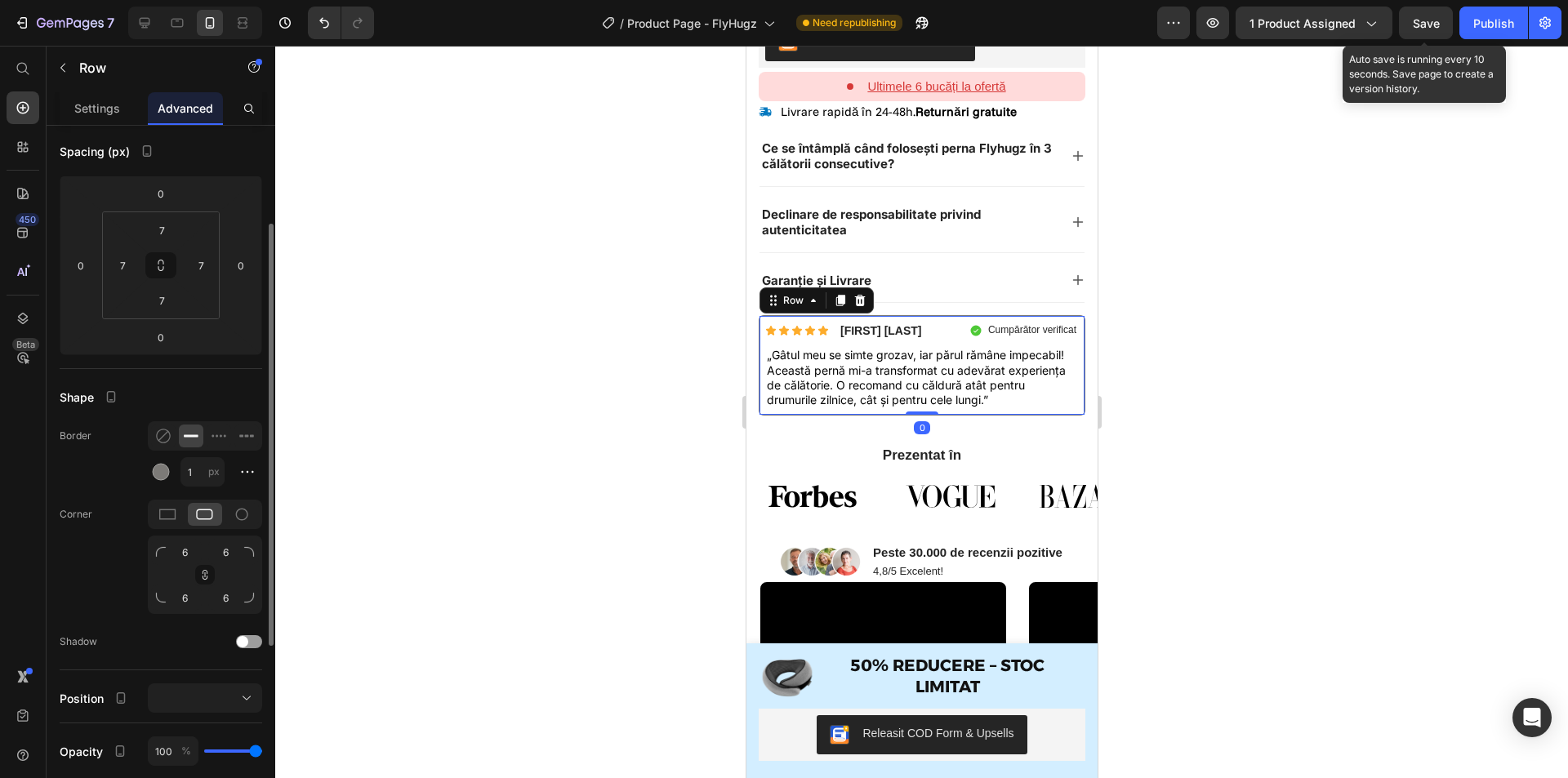 click on "Border 1 px" 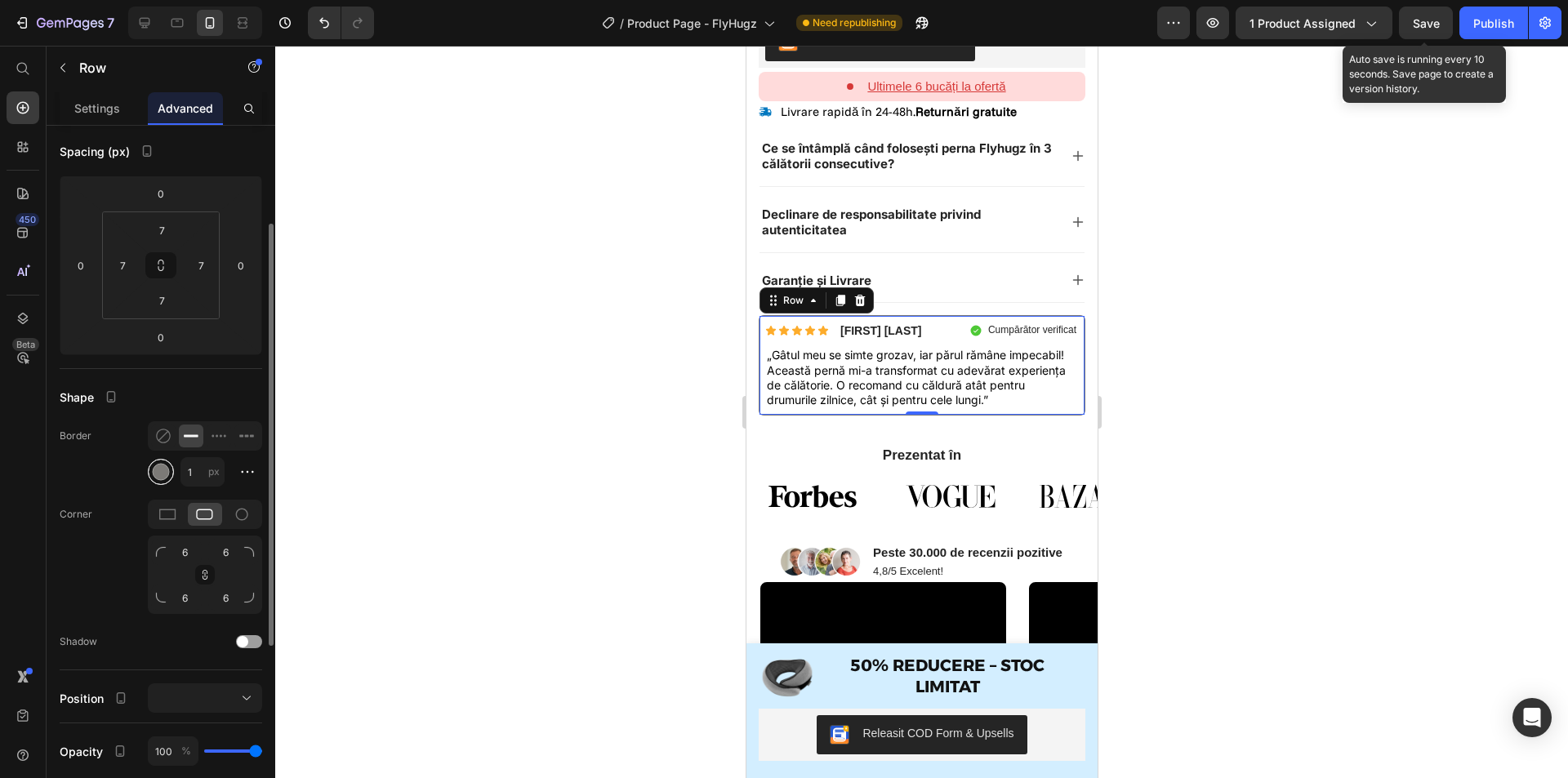 click at bounding box center (161, 472) 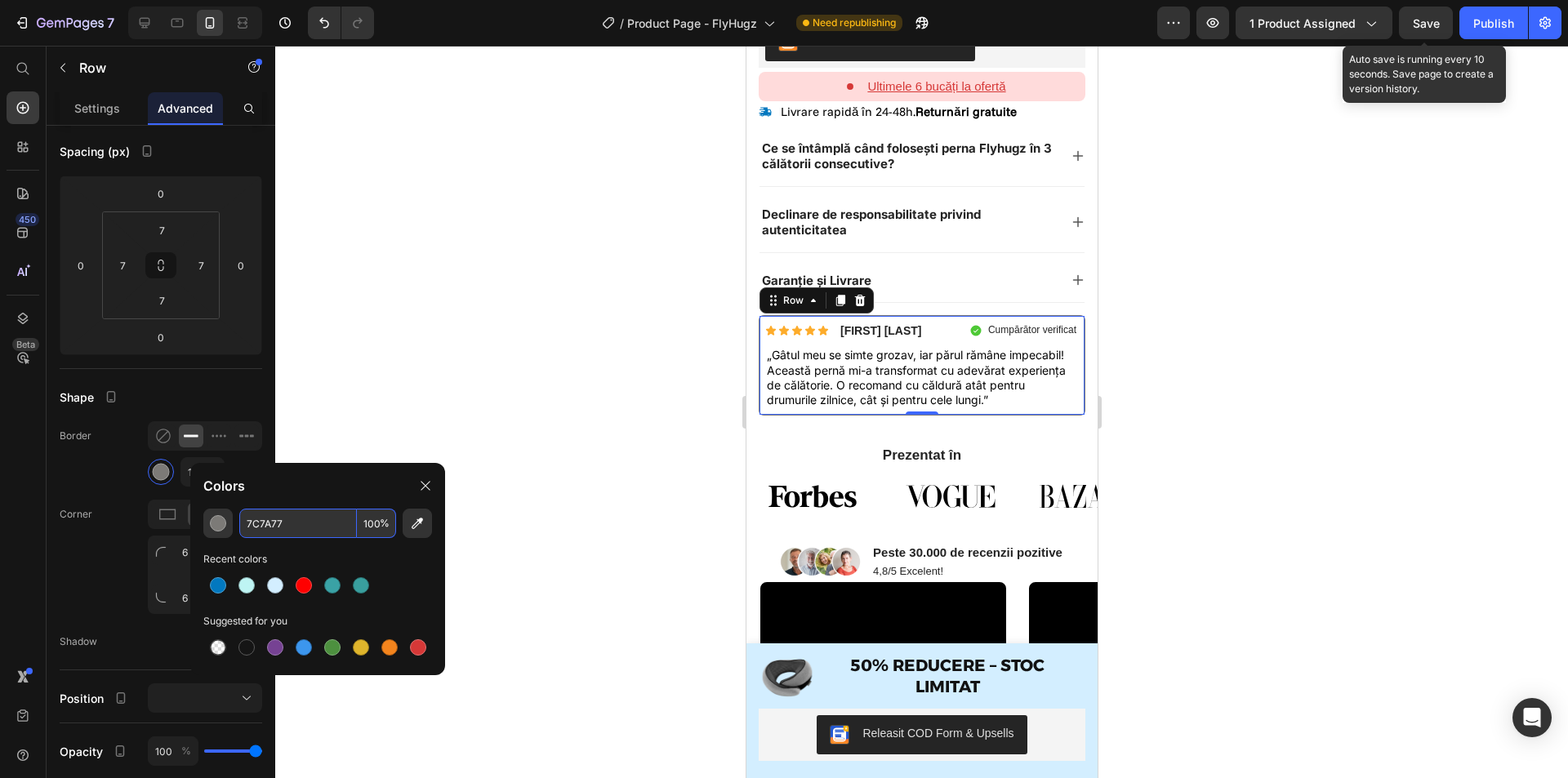 click on "7C7A77" at bounding box center [298, 523] 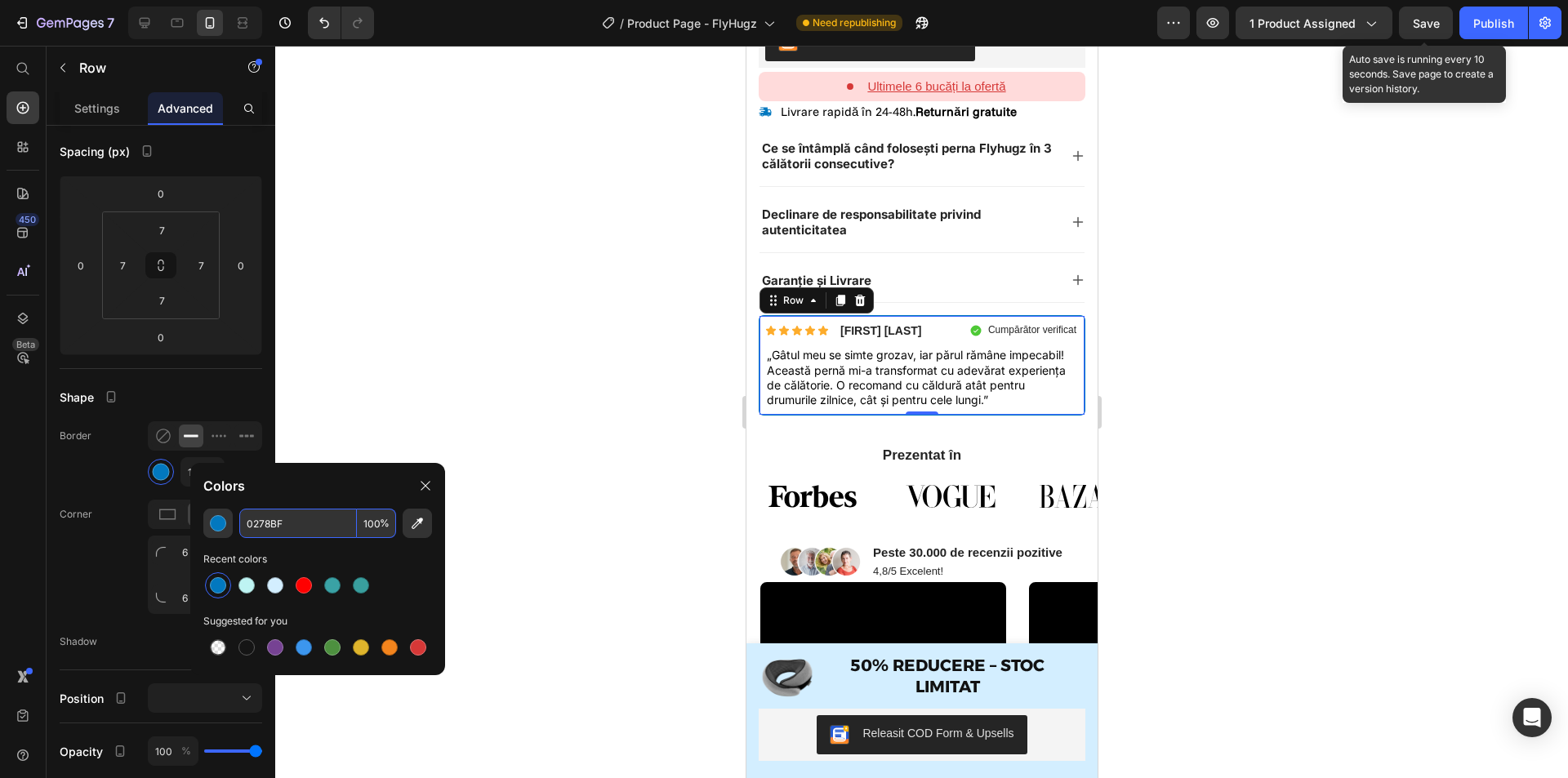 type on "0278BF" 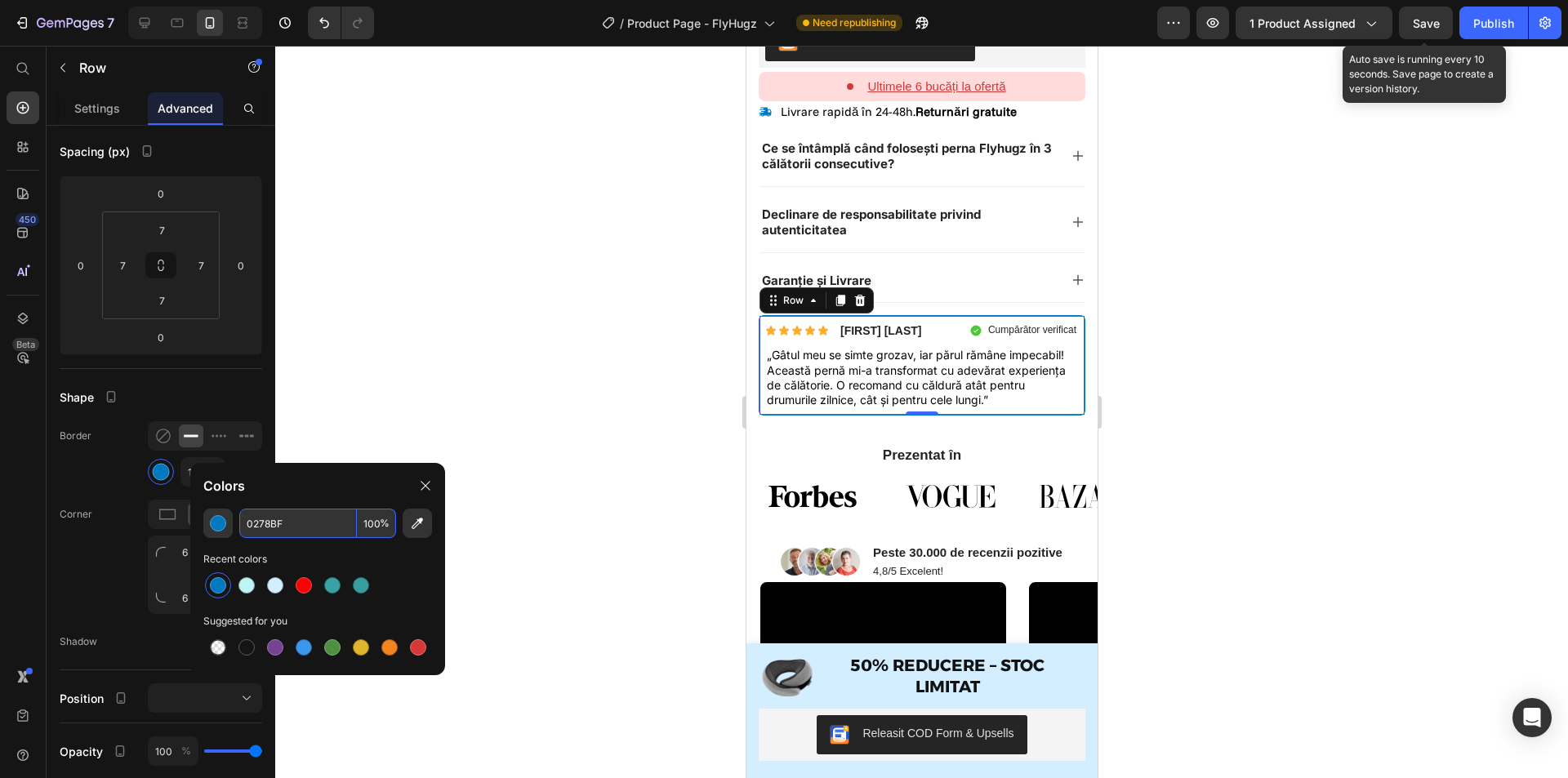 click on "Recent colors" at bounding box center [318, 559] 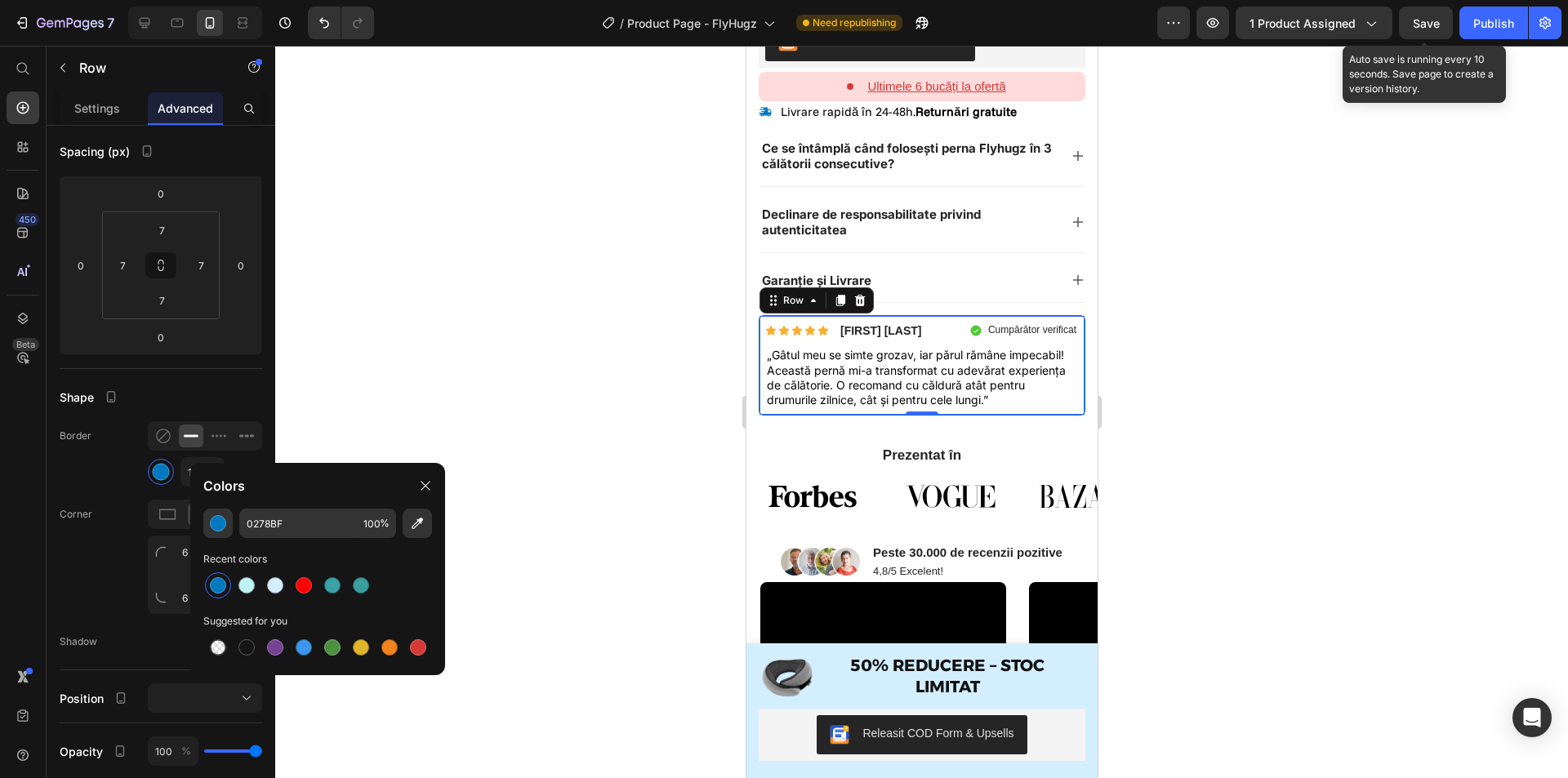 click 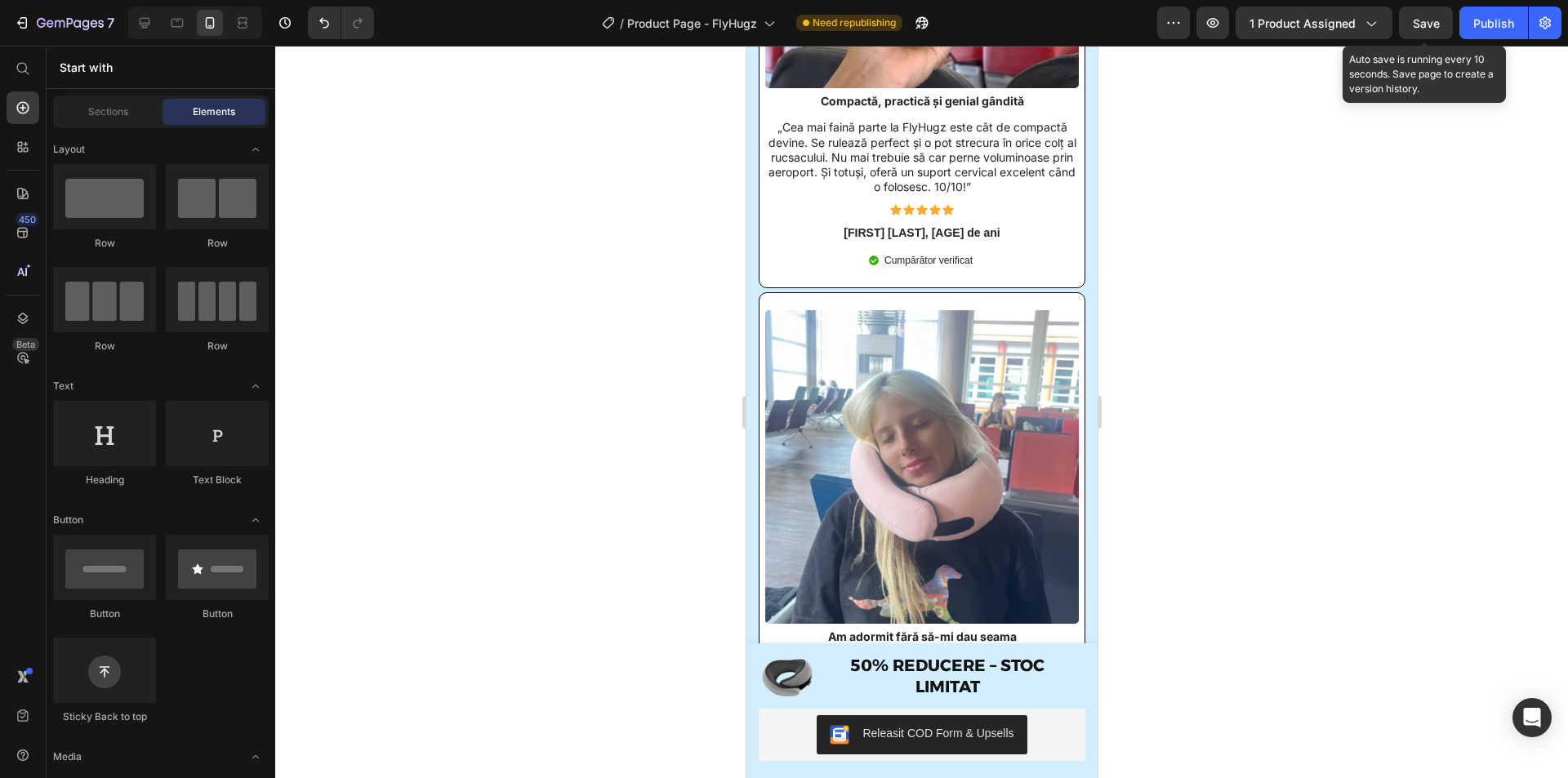 scroll, scrollTop: 11197, scrollLeft: 0, axis: vertical 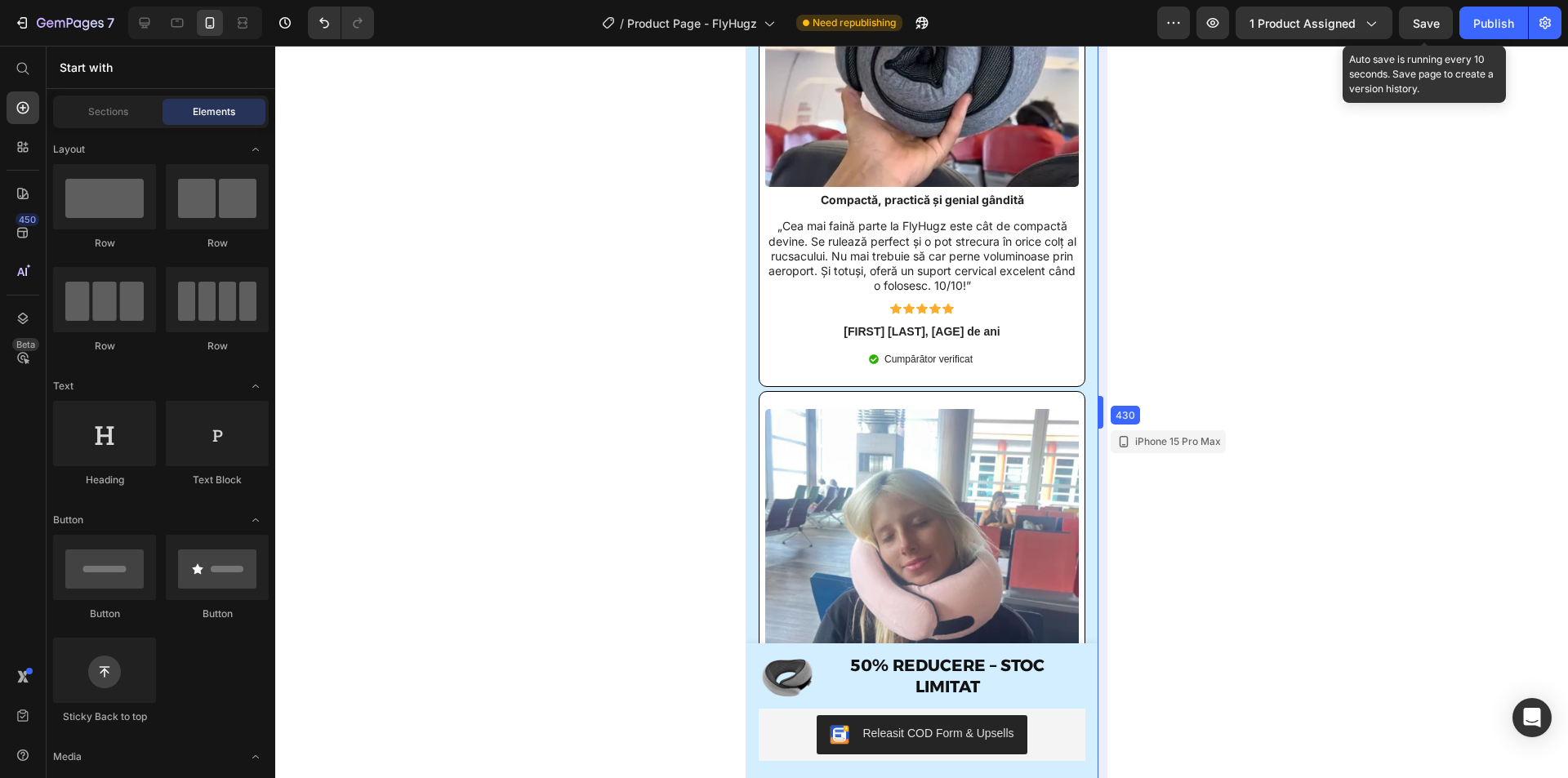 drag, startPoint x: 1097, startPoint y: 625, endPoint x: 1087, endPoint y: 718, distance: 93.53609 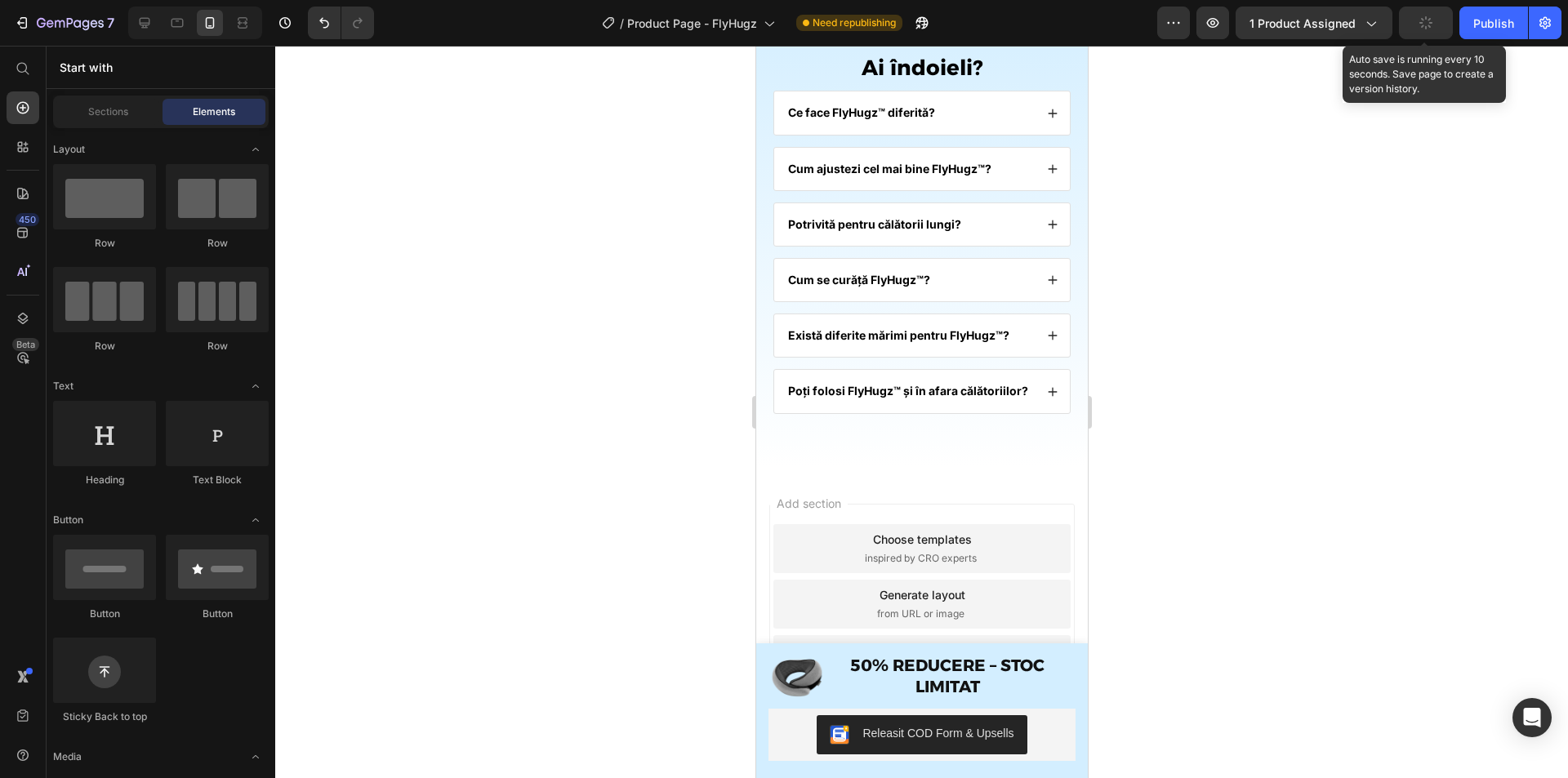 scroll, scrollTop: 13247, scrollLeft: 0, axis: vertical 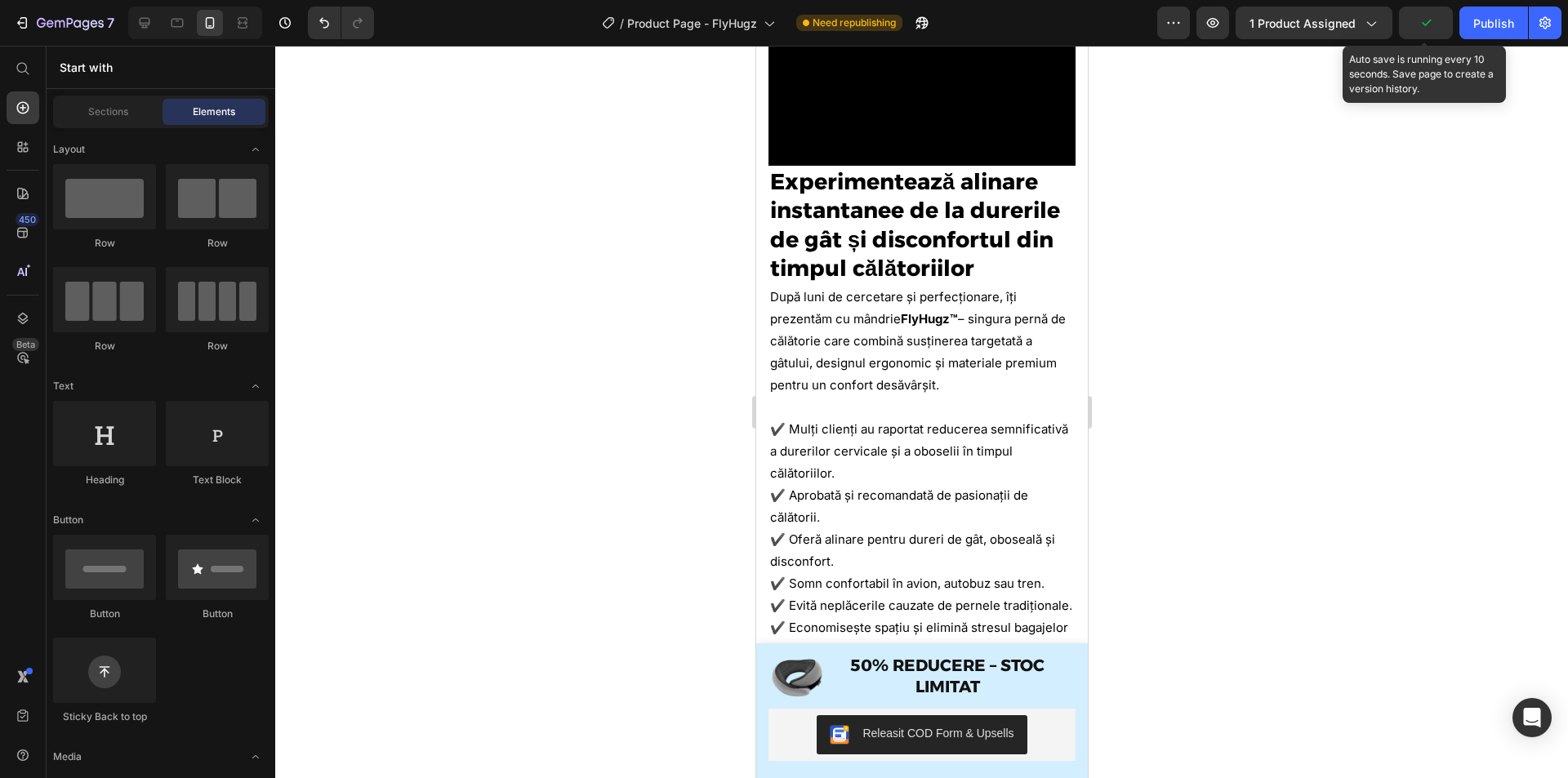 drag, startPoint x: 1077, startPoint y: 468, endPoint x: 1891, endPoint y: 131, distance: 881.0023 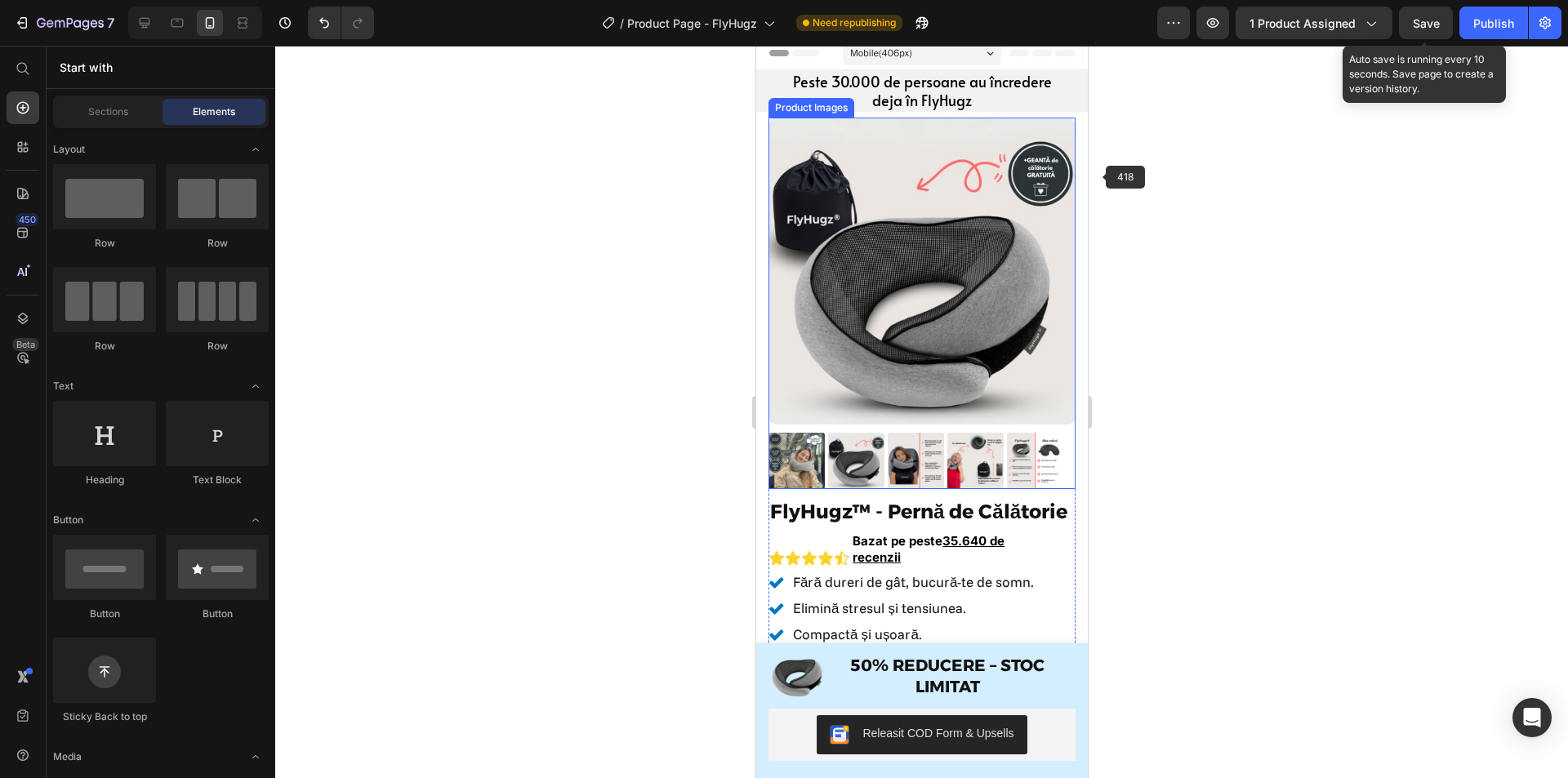 scroll, scrollTop: 0, scrollLeft: 0, axis: both 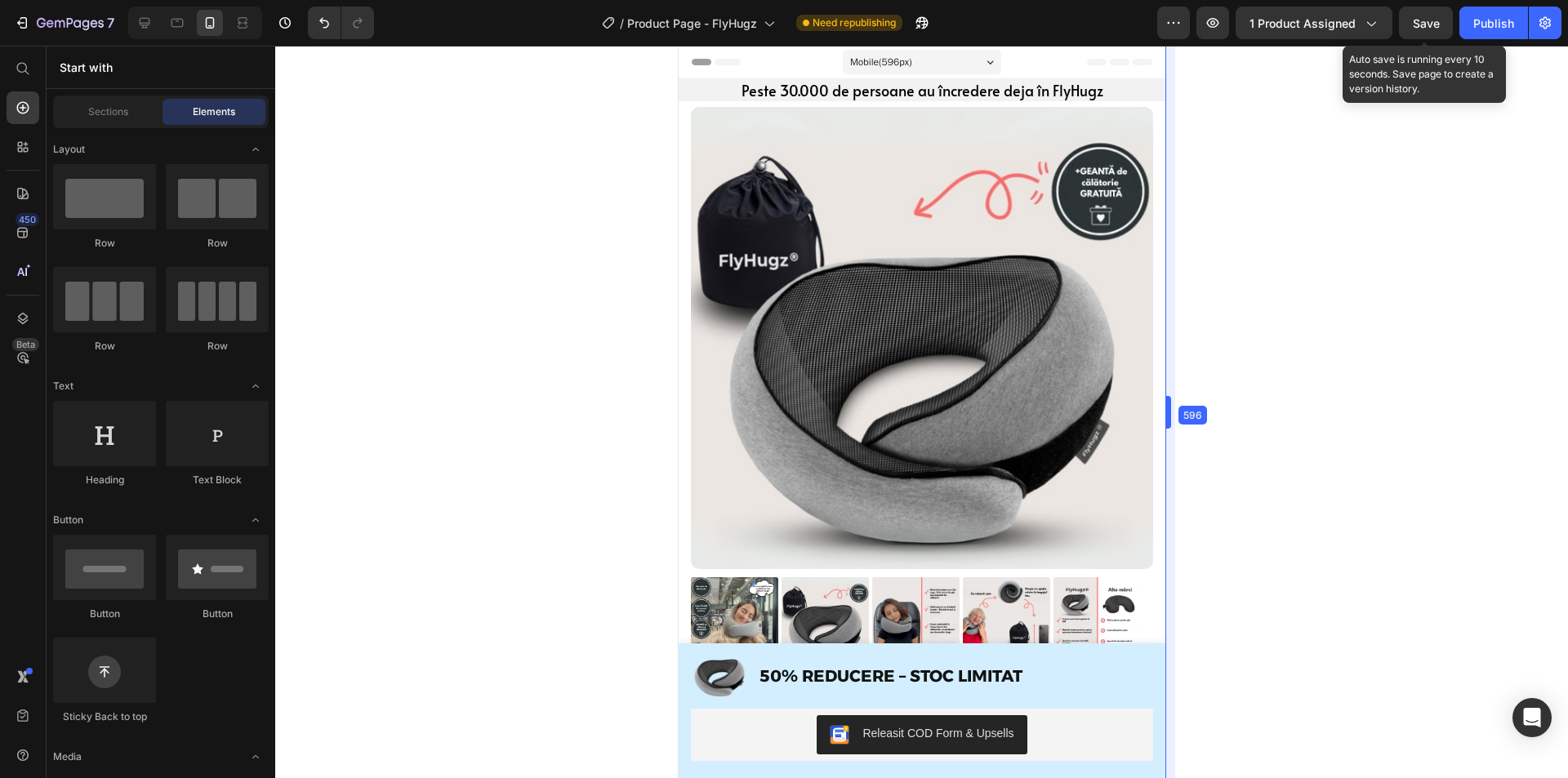 drag, startPoint x: 1096, startPoint y: 193, endPoint x: 1241, endPoint y: 206, distance: 145.58159 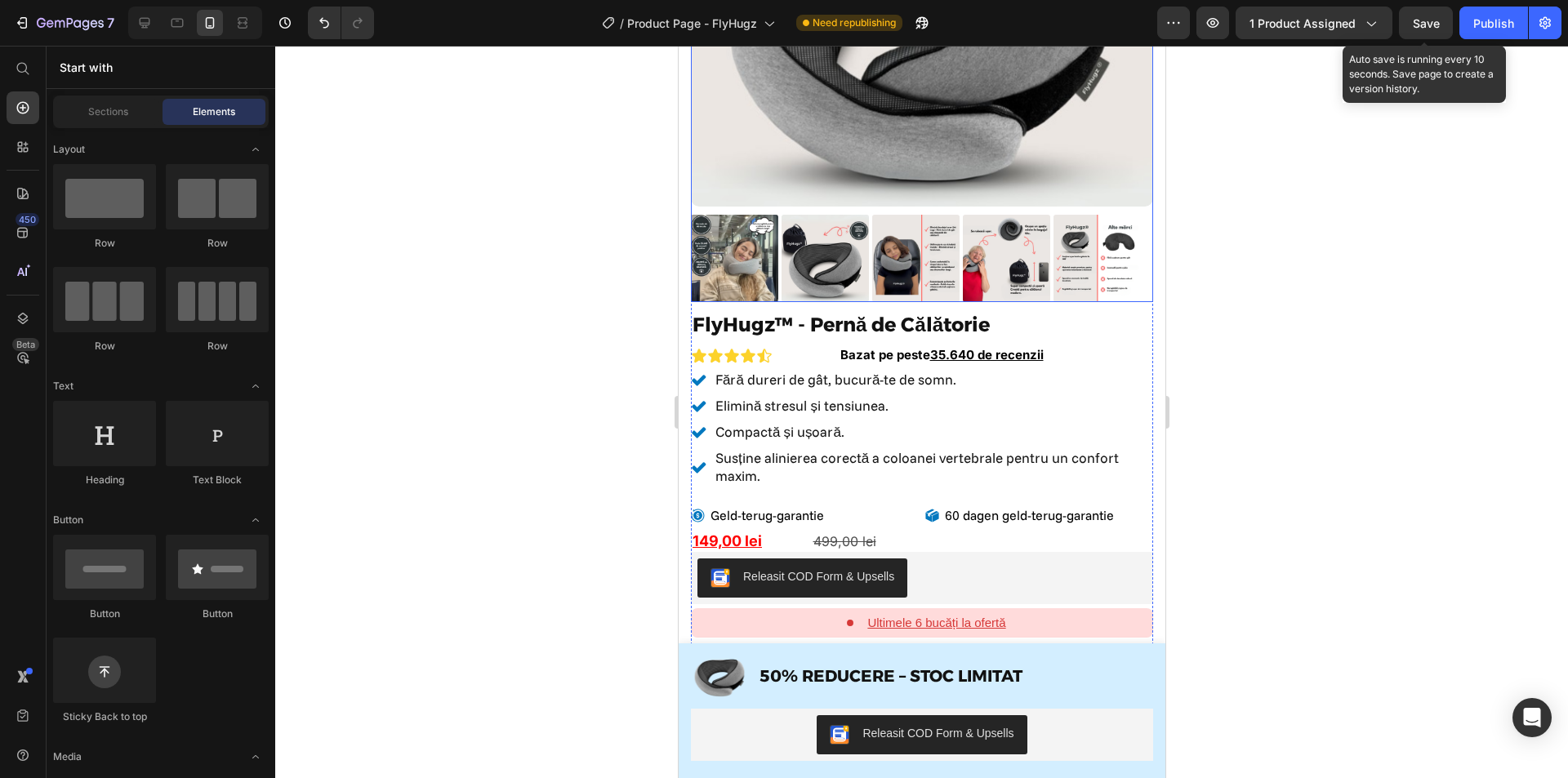 scroll, scrollTop: 408, scrollLeft: 0, axis: vertical 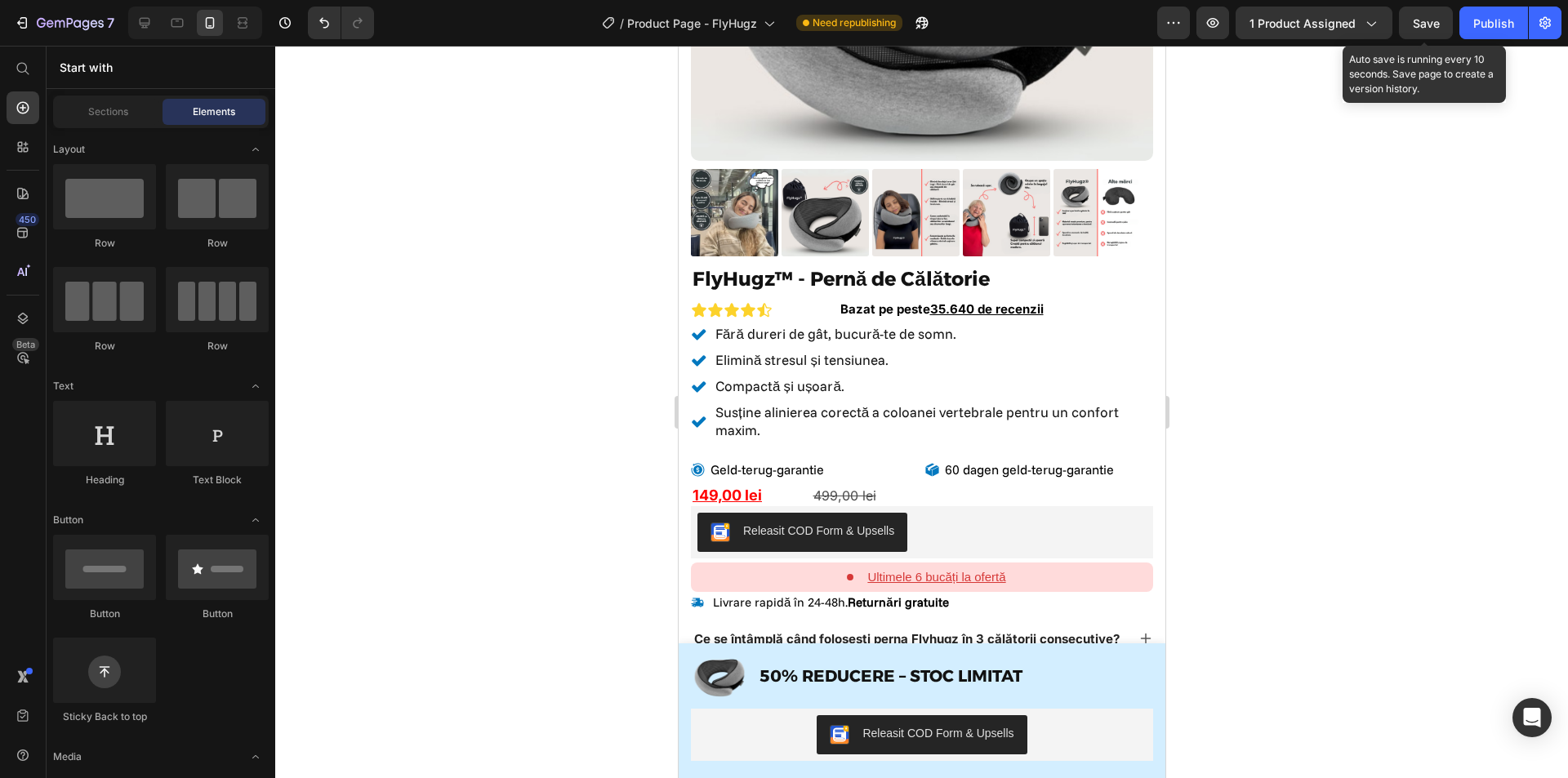 click on "7  Version history  /  Product Page - FlyHugz Need republishing Preview 1 product assigned  Save  Auto save is running every 10 seconds. Save page to create a version history.  Publish" 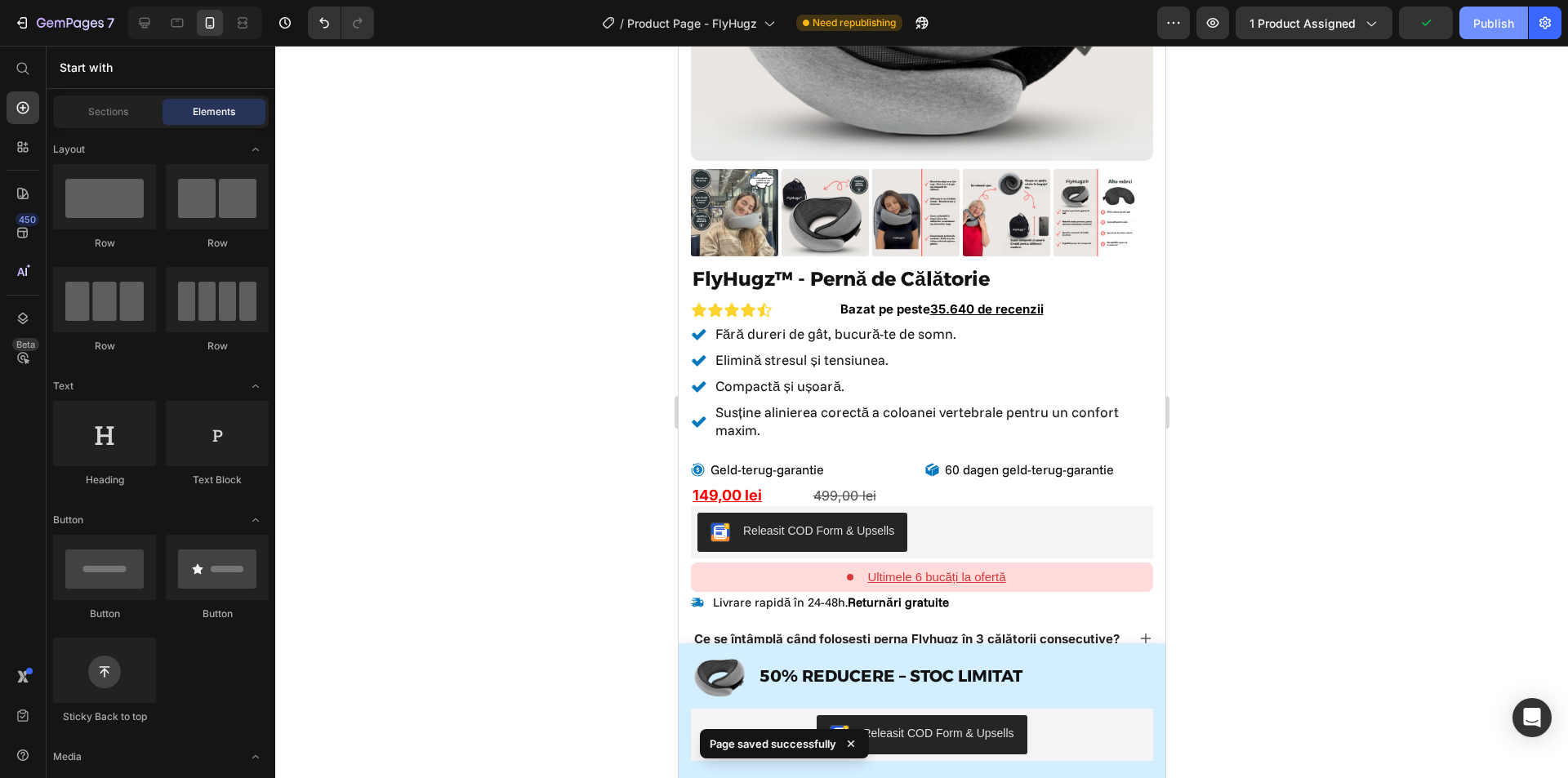 click on "Publish" at bounding box center (1494, 23) 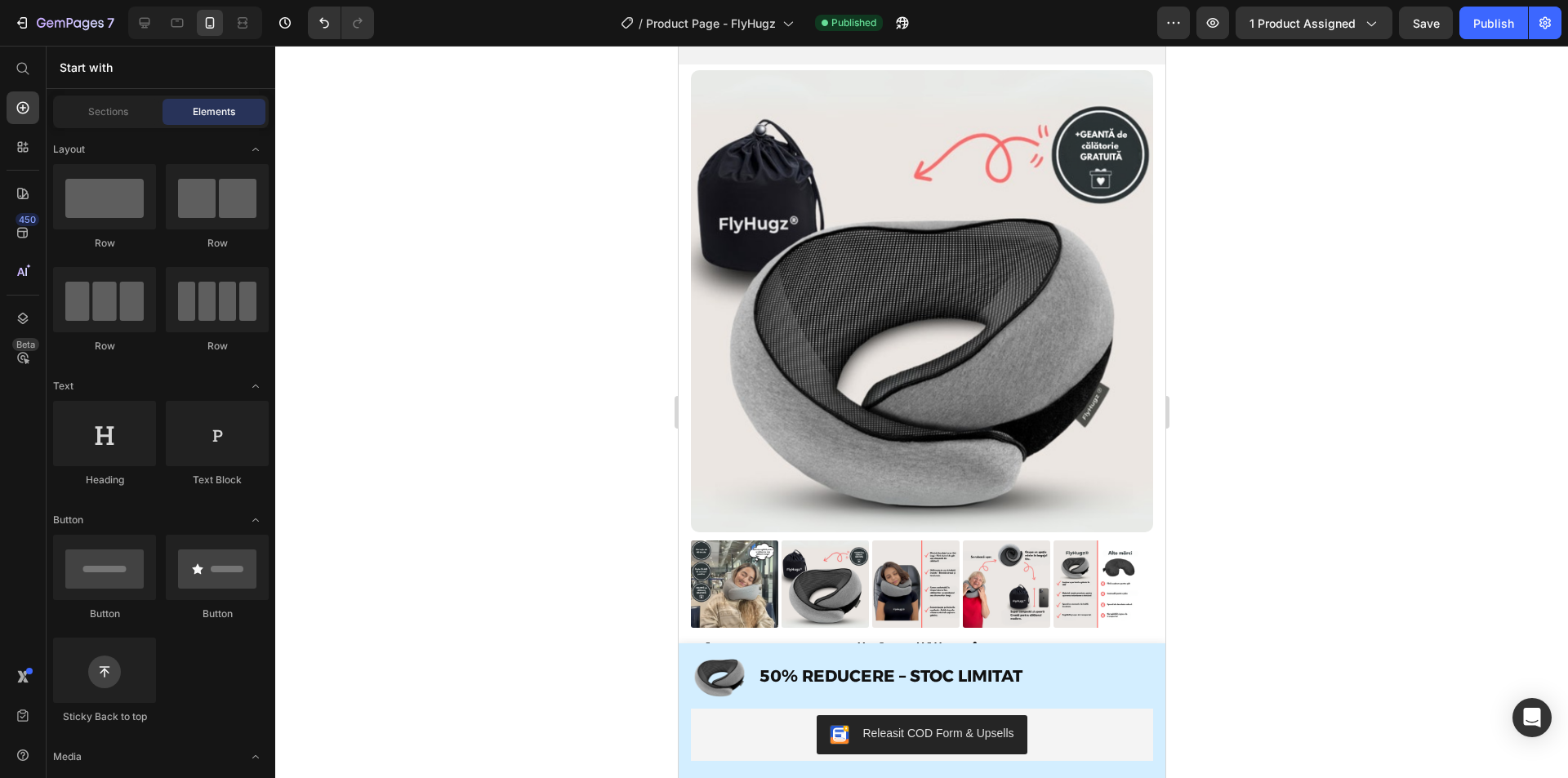 scroll, scrollTop: 719, scrollLeft: 0, axis: vertical 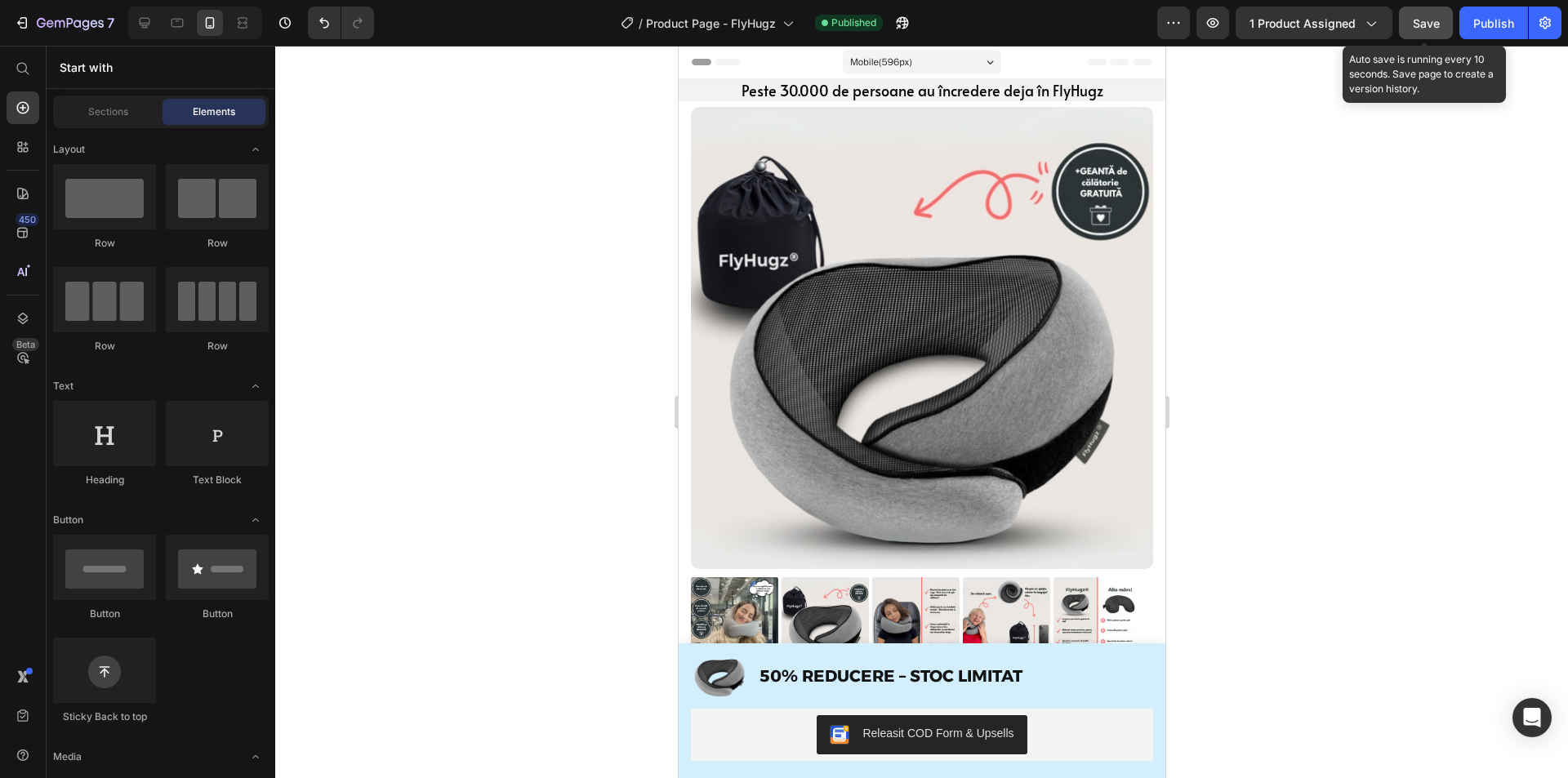 click on "Save" at bounding box center [1426, 23] 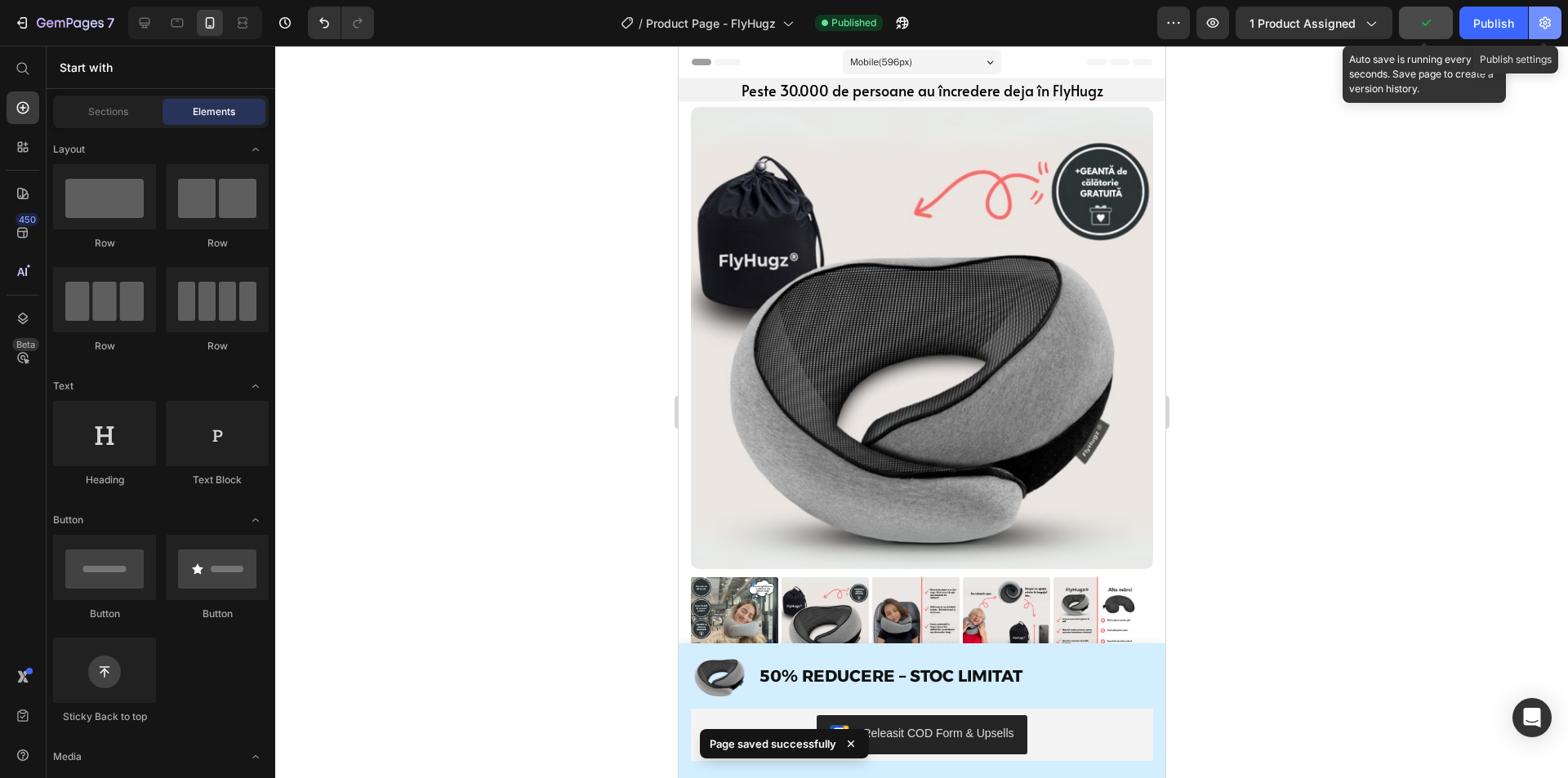 click 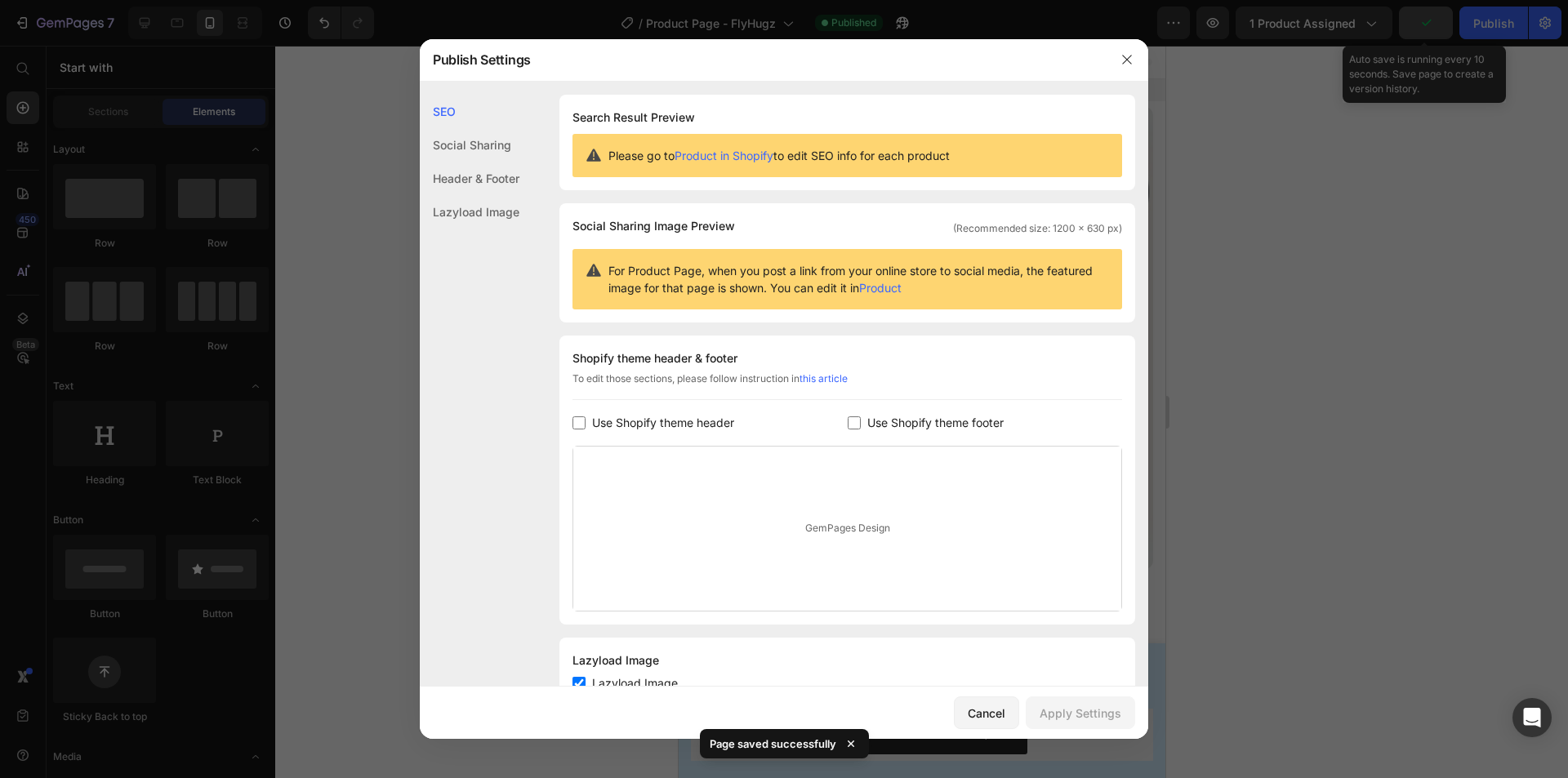 click on "Use Shopify theme footer" at bounding box center [935, 423] 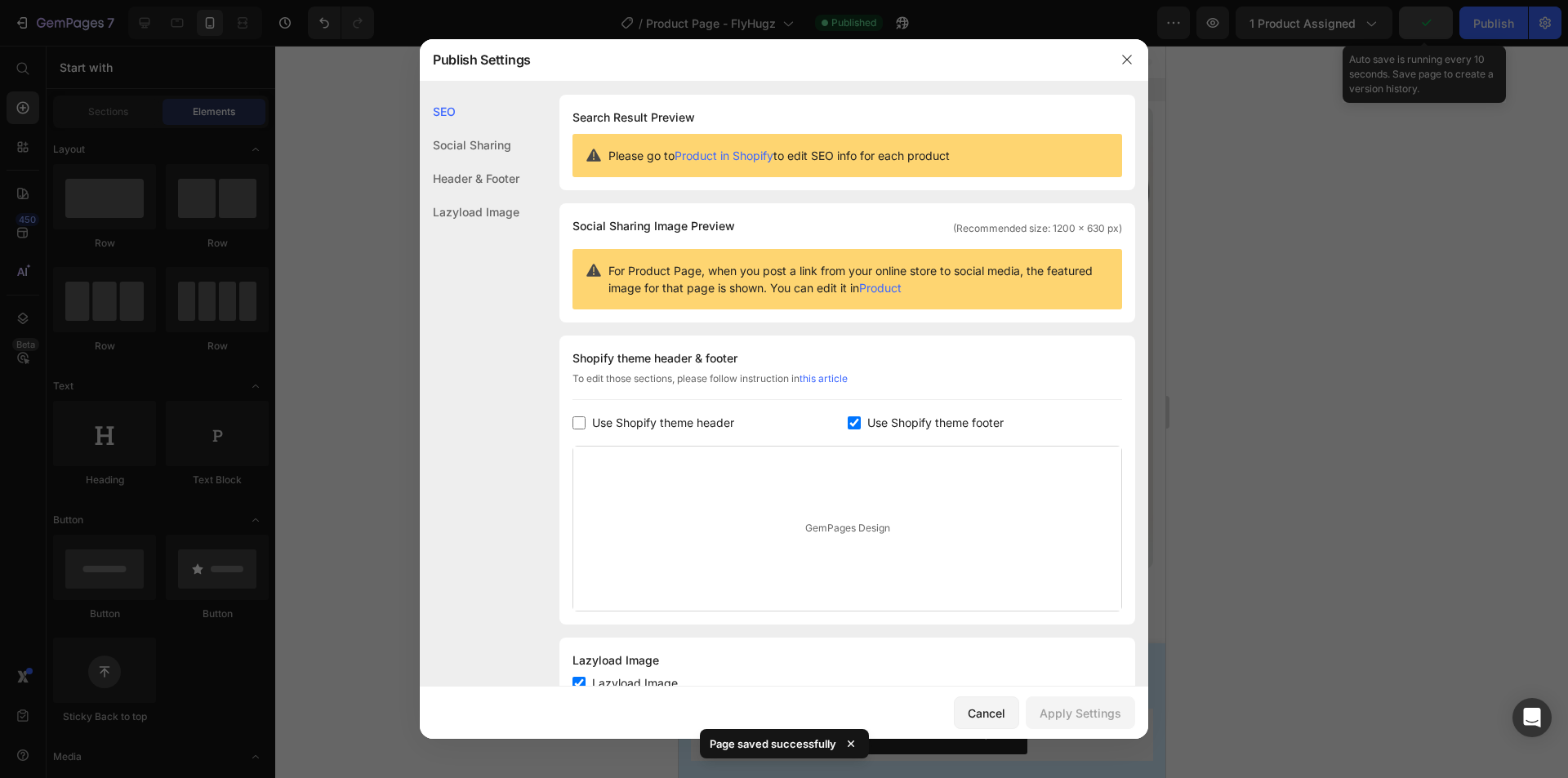 checkbox on "true" 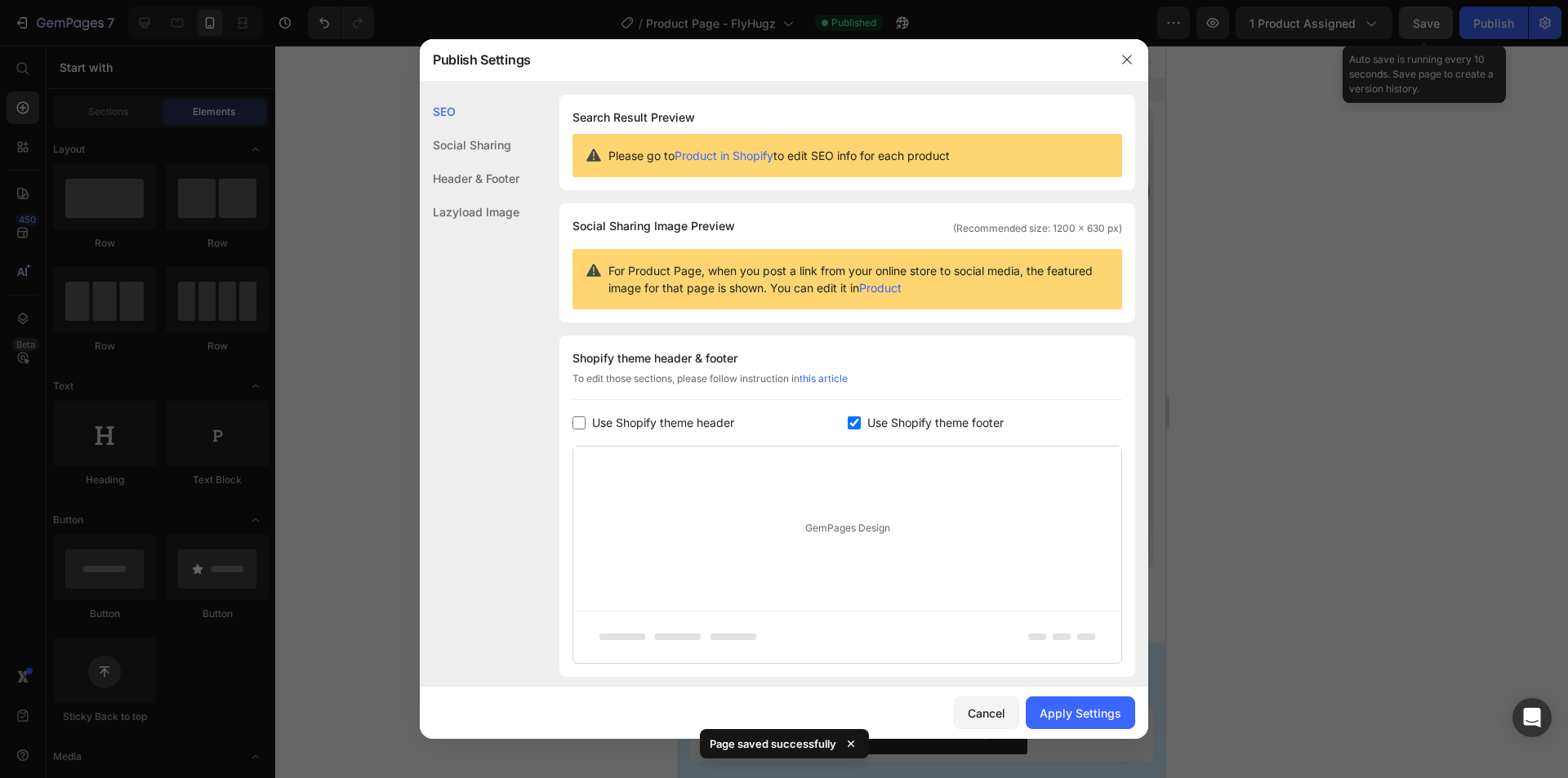 click on "Use Shopify theme header" at bounding box center (663, 423) 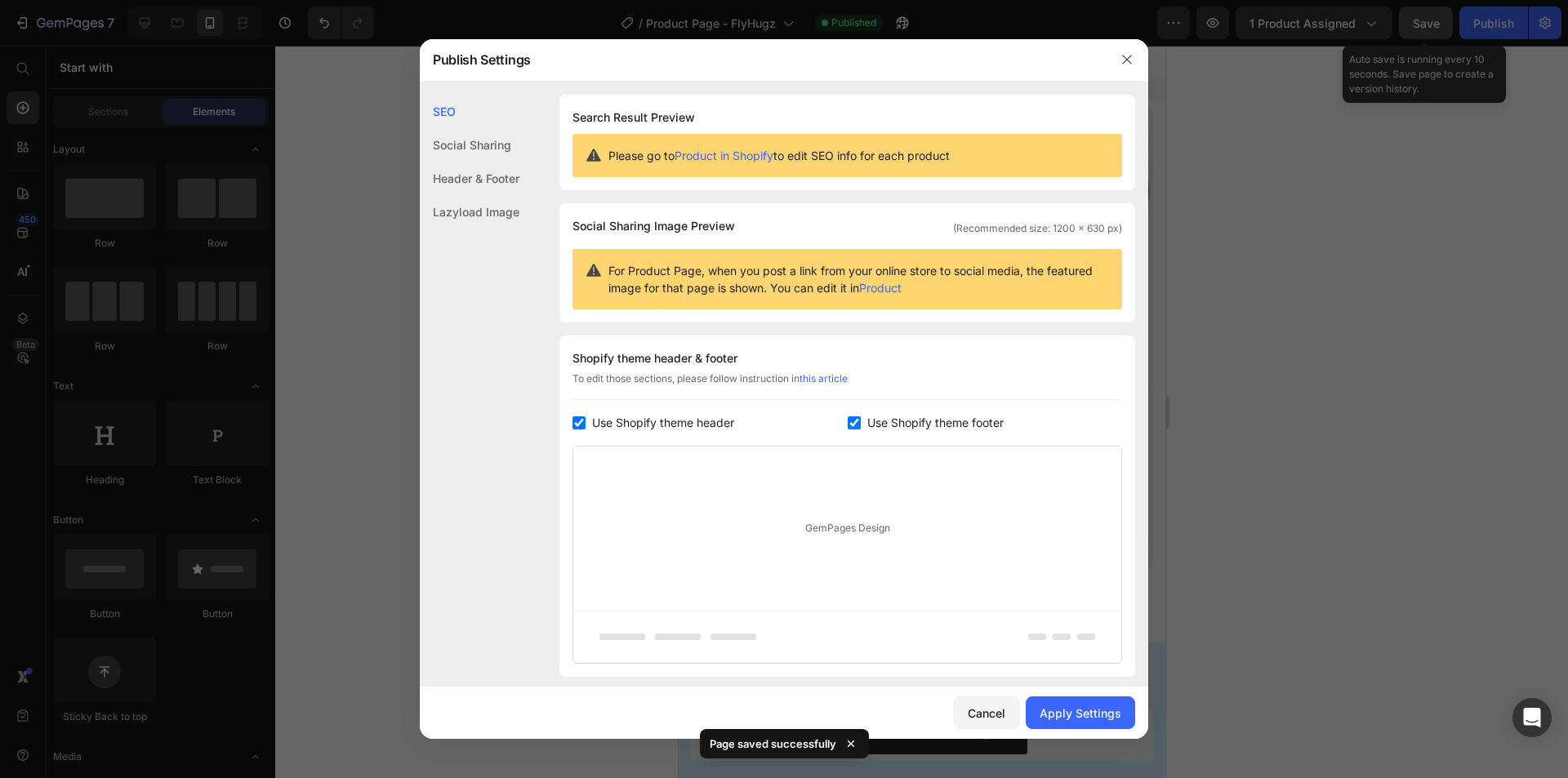 checkbox on "true" 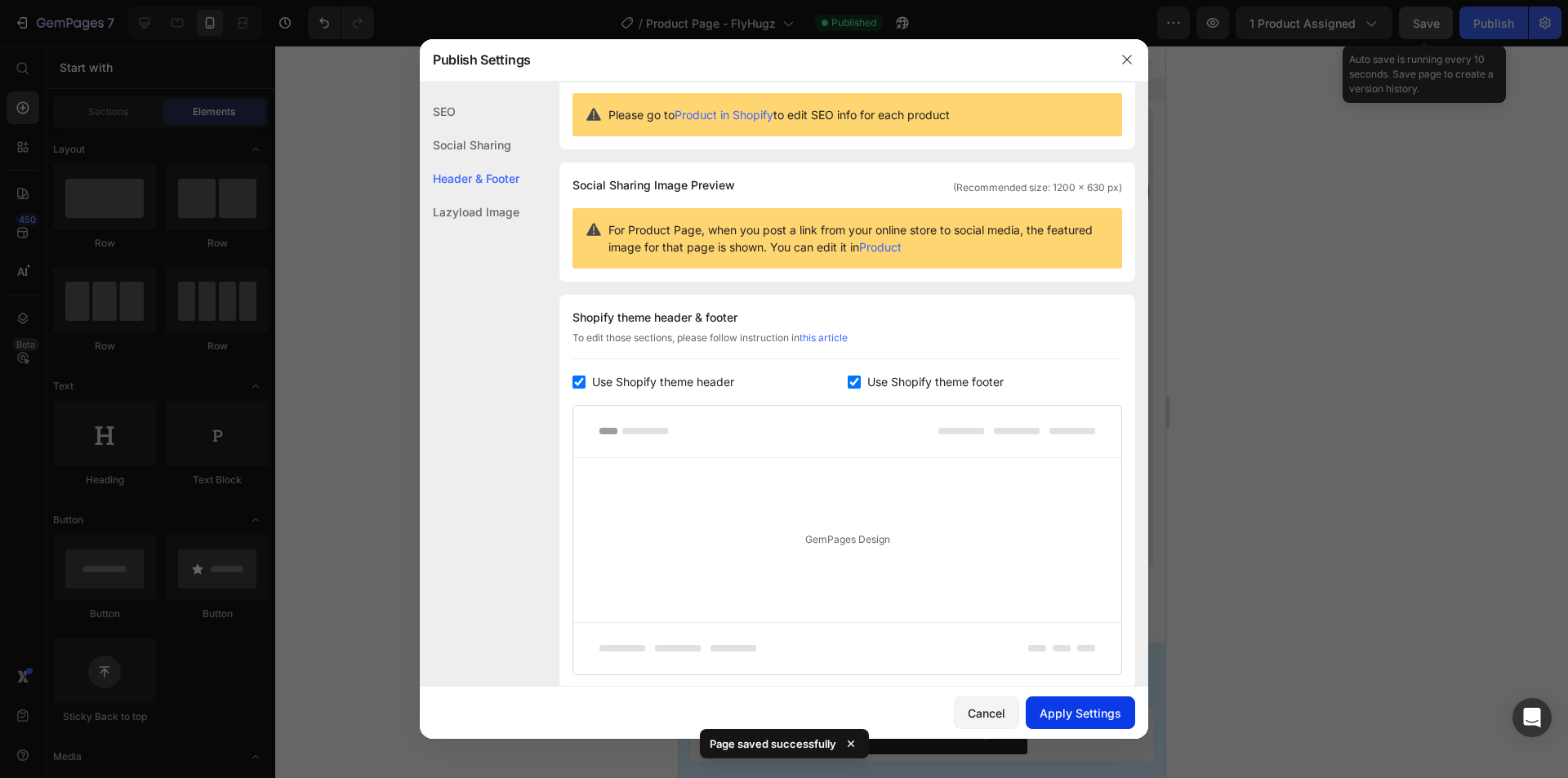 scroll, scrollTop: 162, scrollLeft: 0, axis: vertical 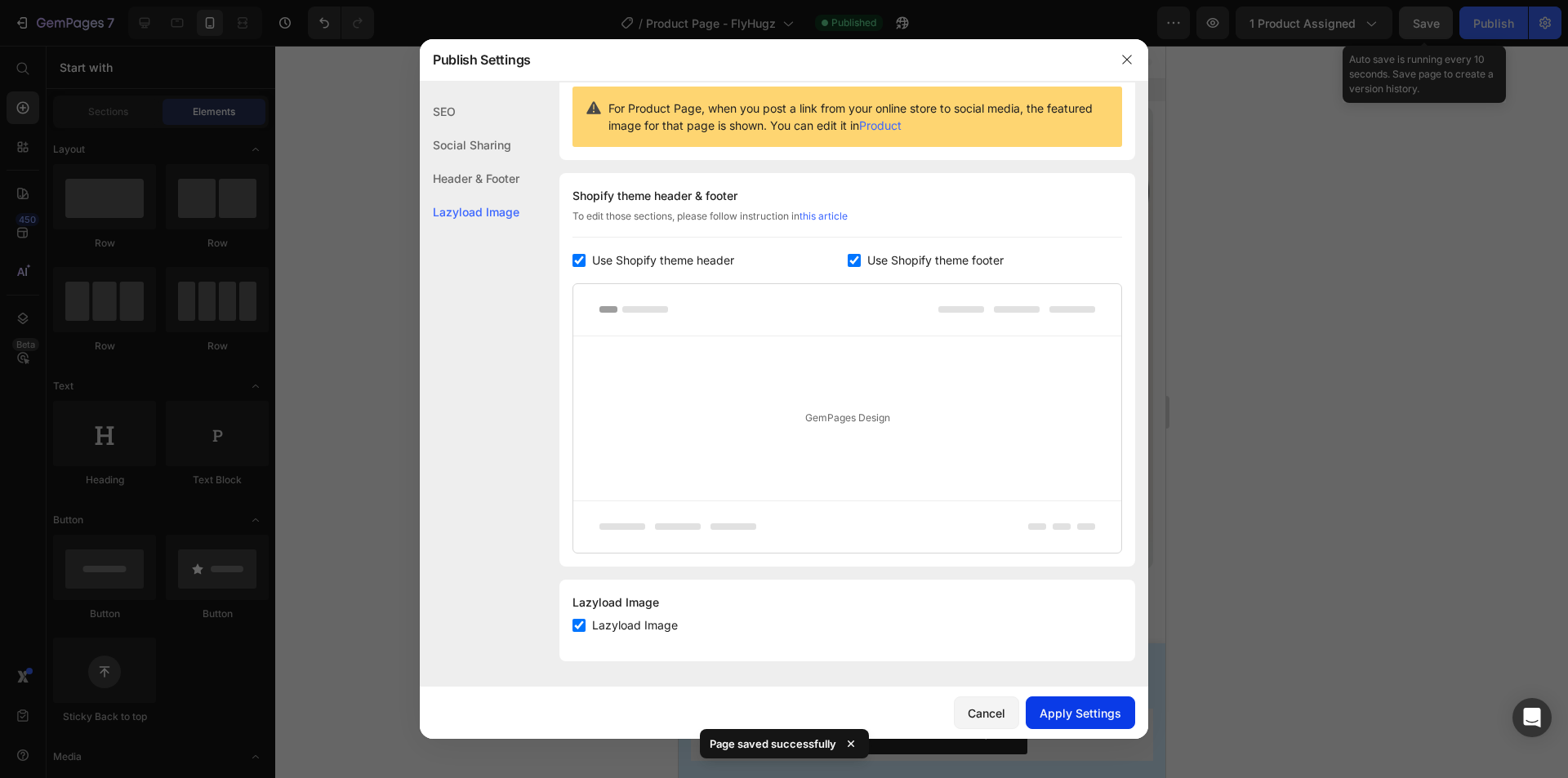click on "Apply Settings" at bounding box center [1080, 713] 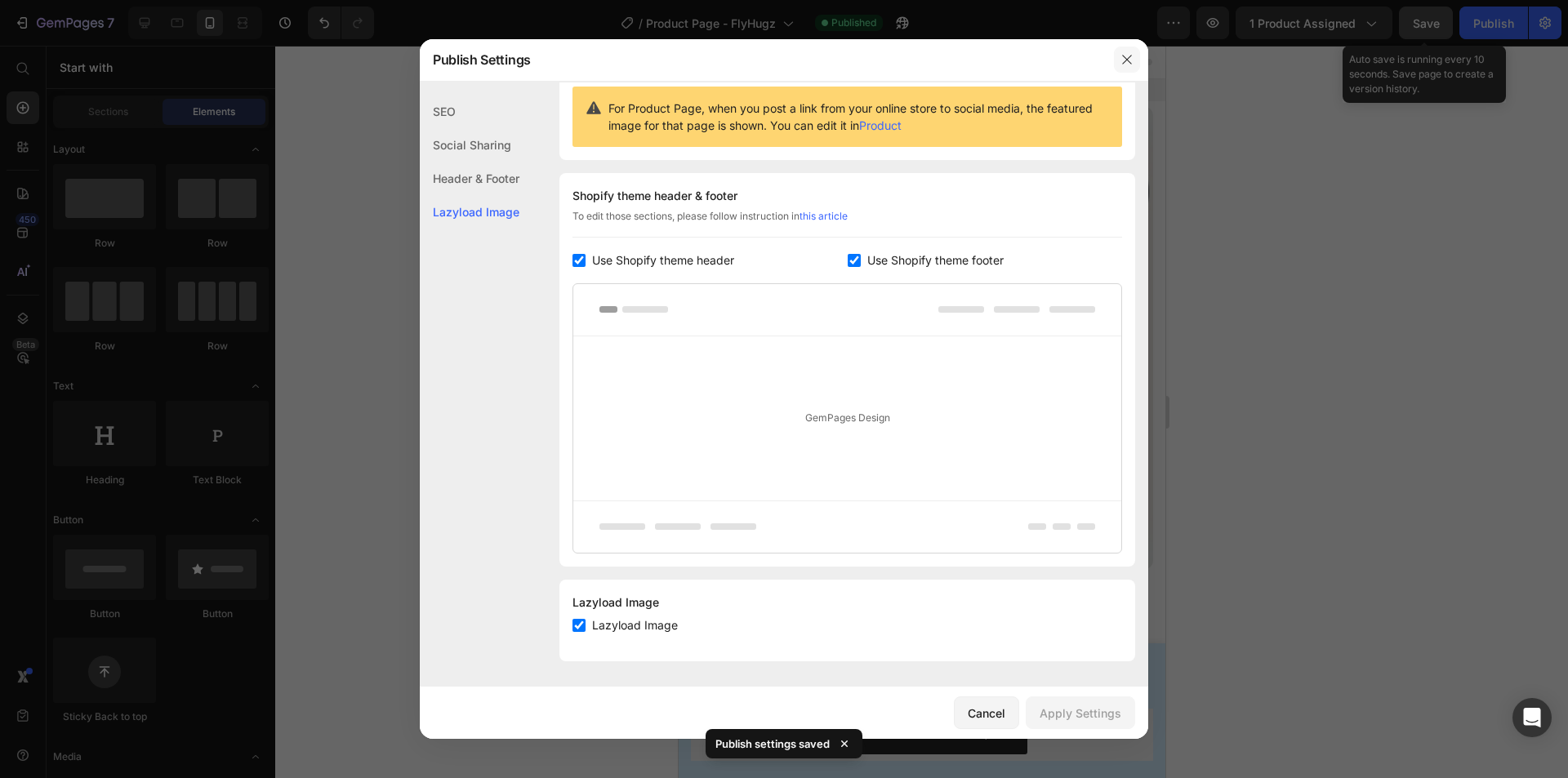 click 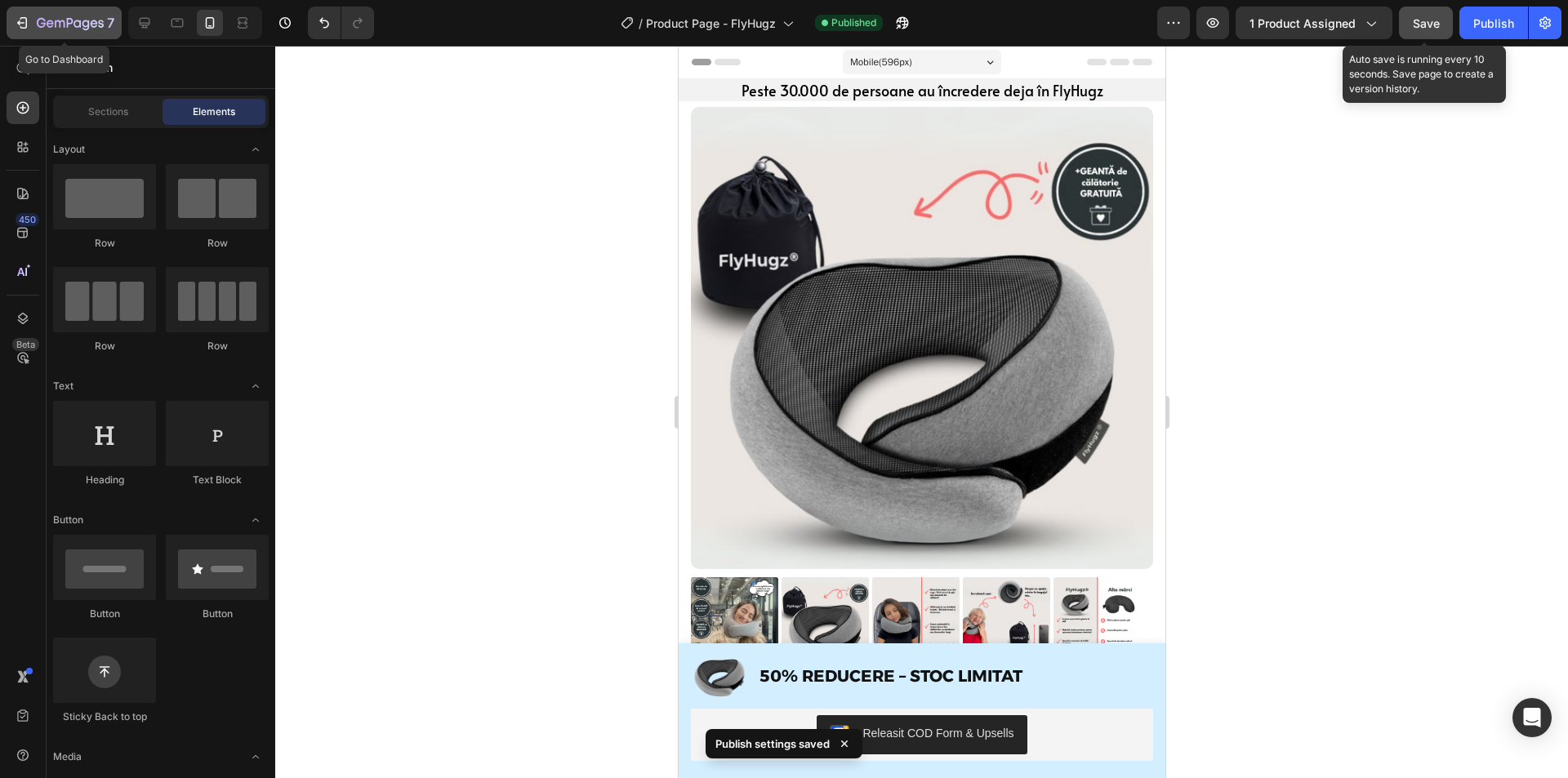 click on "7" at bounding box center (64, 23) 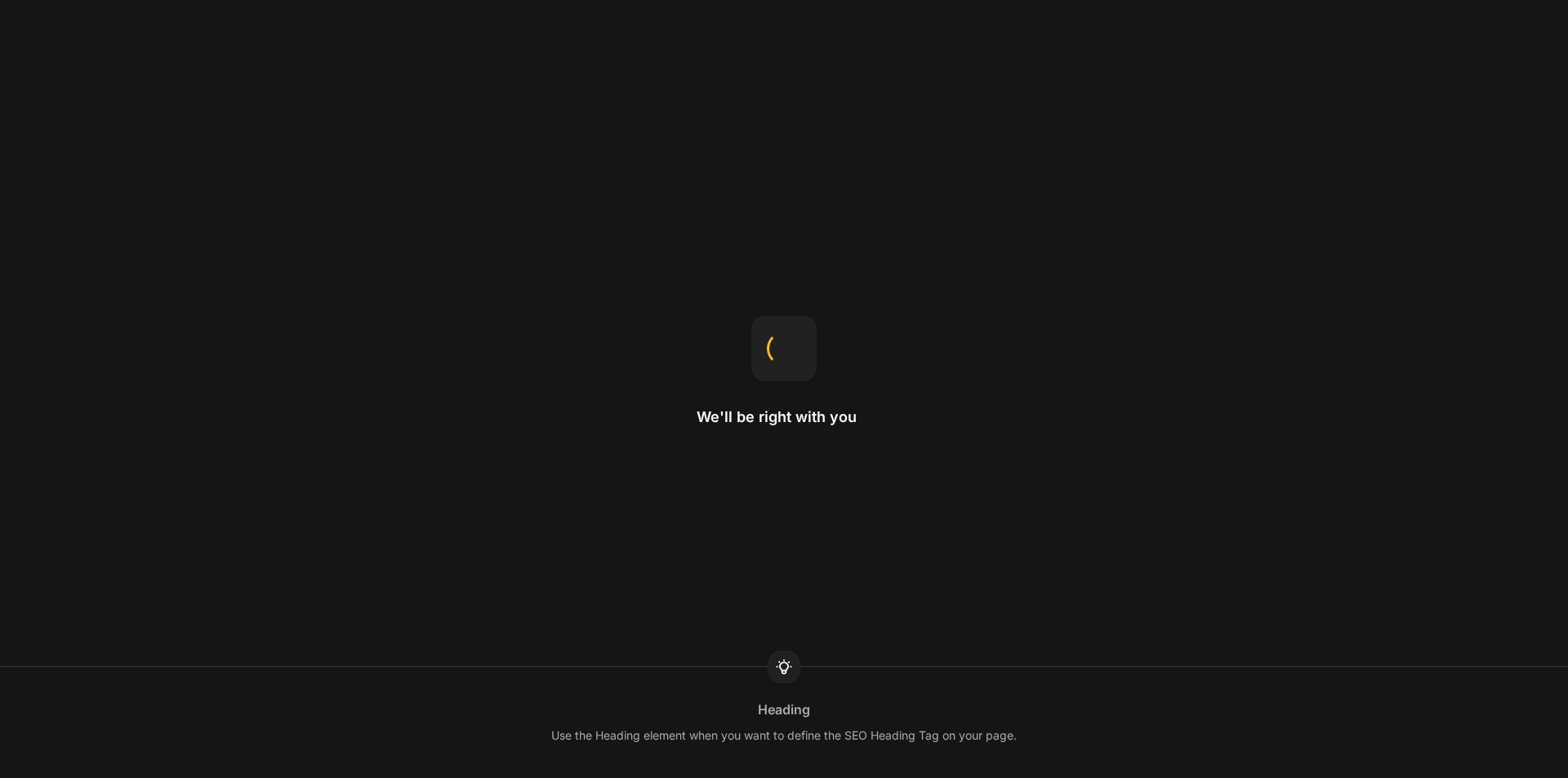 scroll, scrollTop: 0, scrollLeft: 0, axis: both 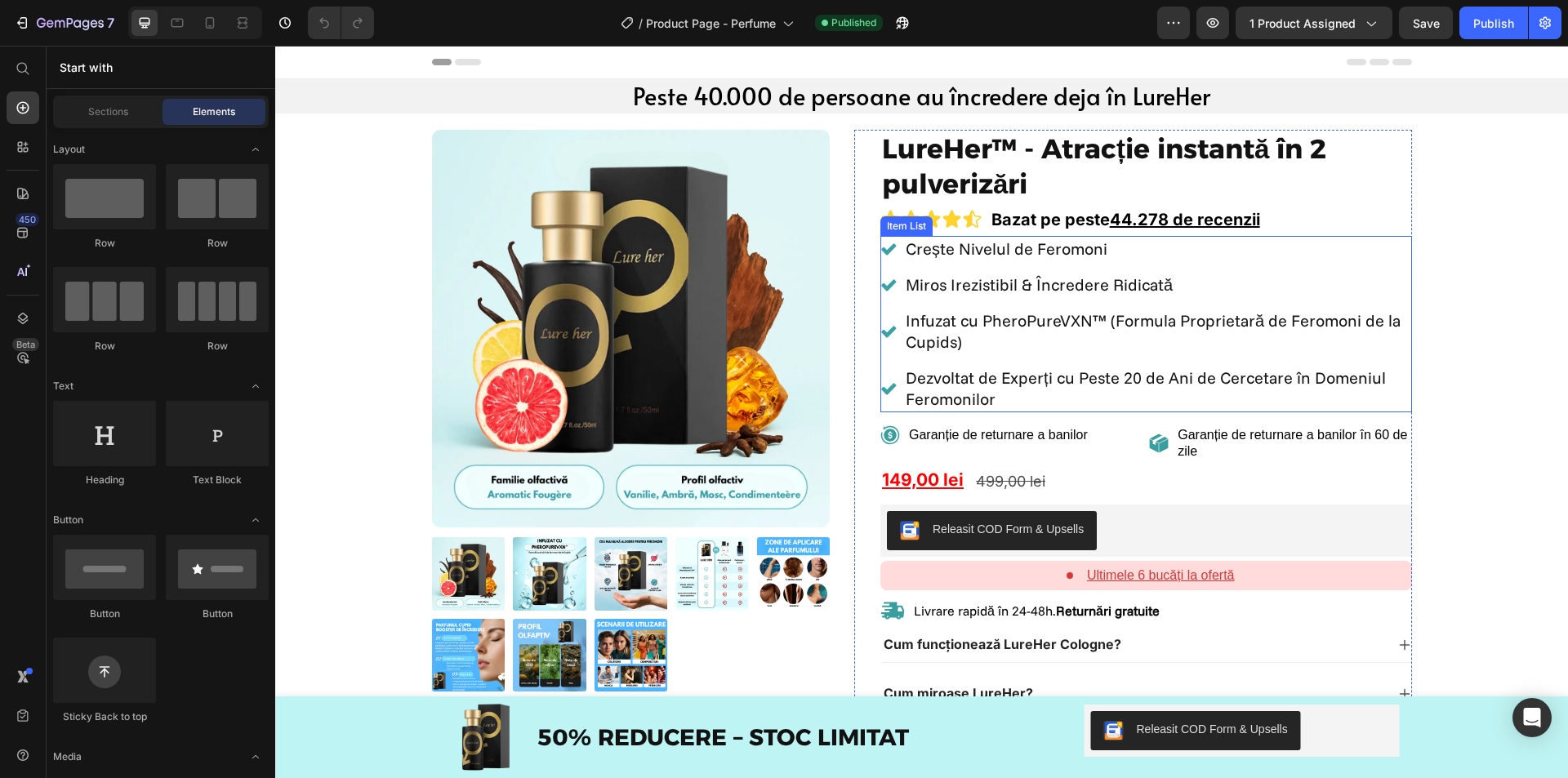 click on "Crește Nivelul de Feromoni
Miros Irezistibil & Încredere Ridicată
Infuzat cu PheroPureVXN™ (Formula Proprietară de Feromoni de la Cupids)
Dezvoltat de Experți cu Peste 20 de Ani de Cercetare în Domeniul Feromonilor" at bounding box center (1146, 324) 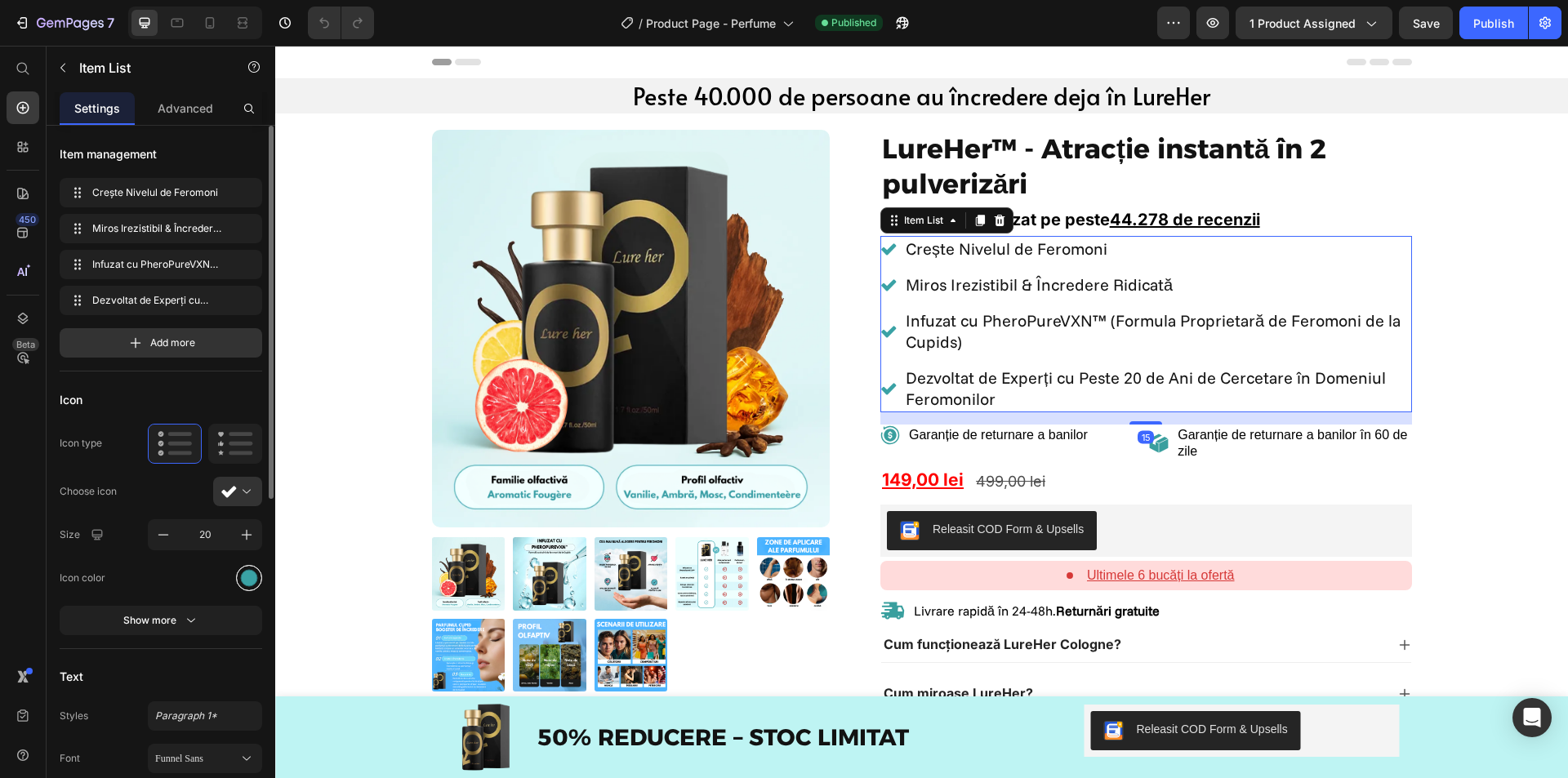 click on "Icon color" 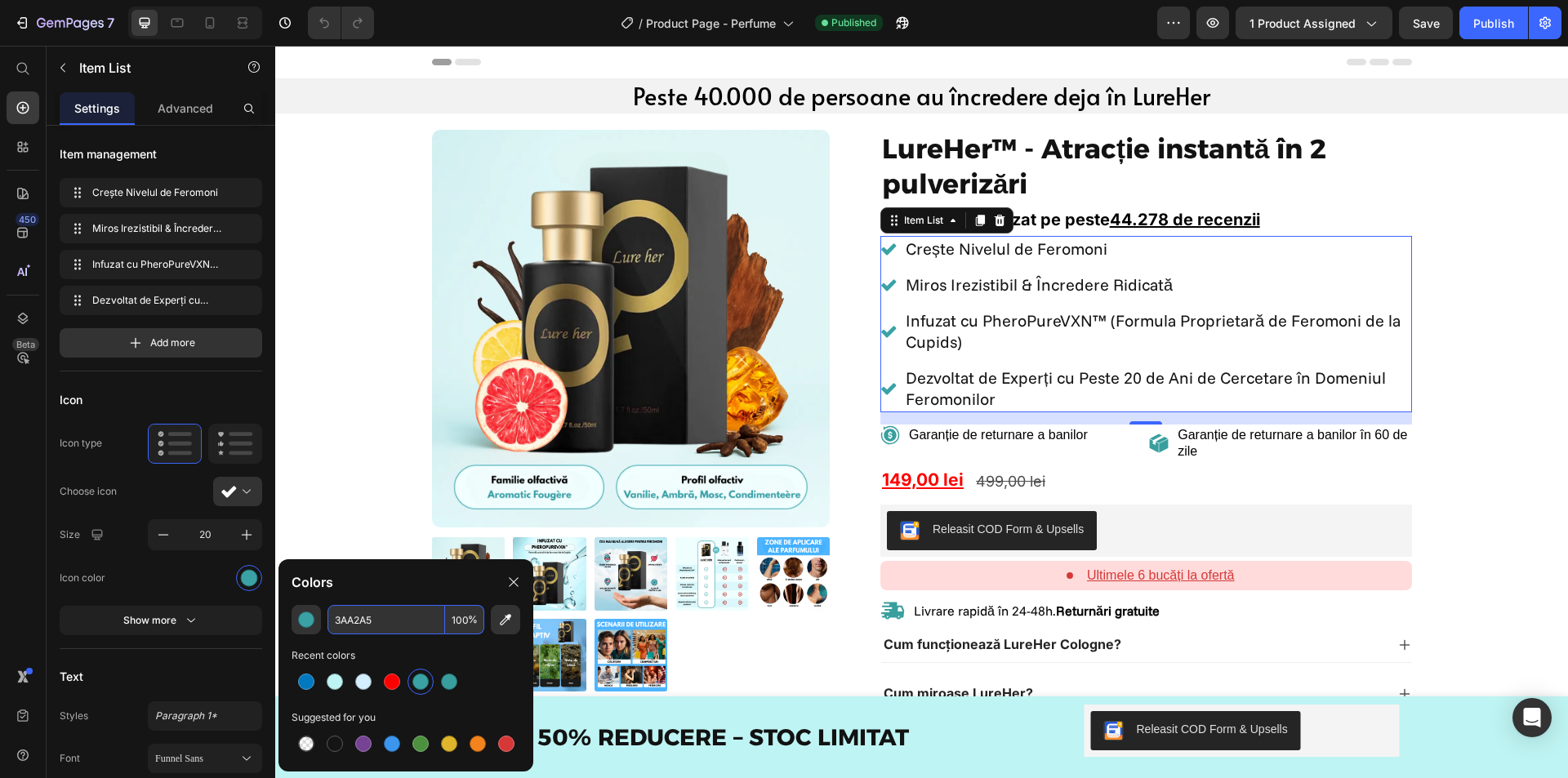 click on "3AA2A5" at bounding box center (386, 620) 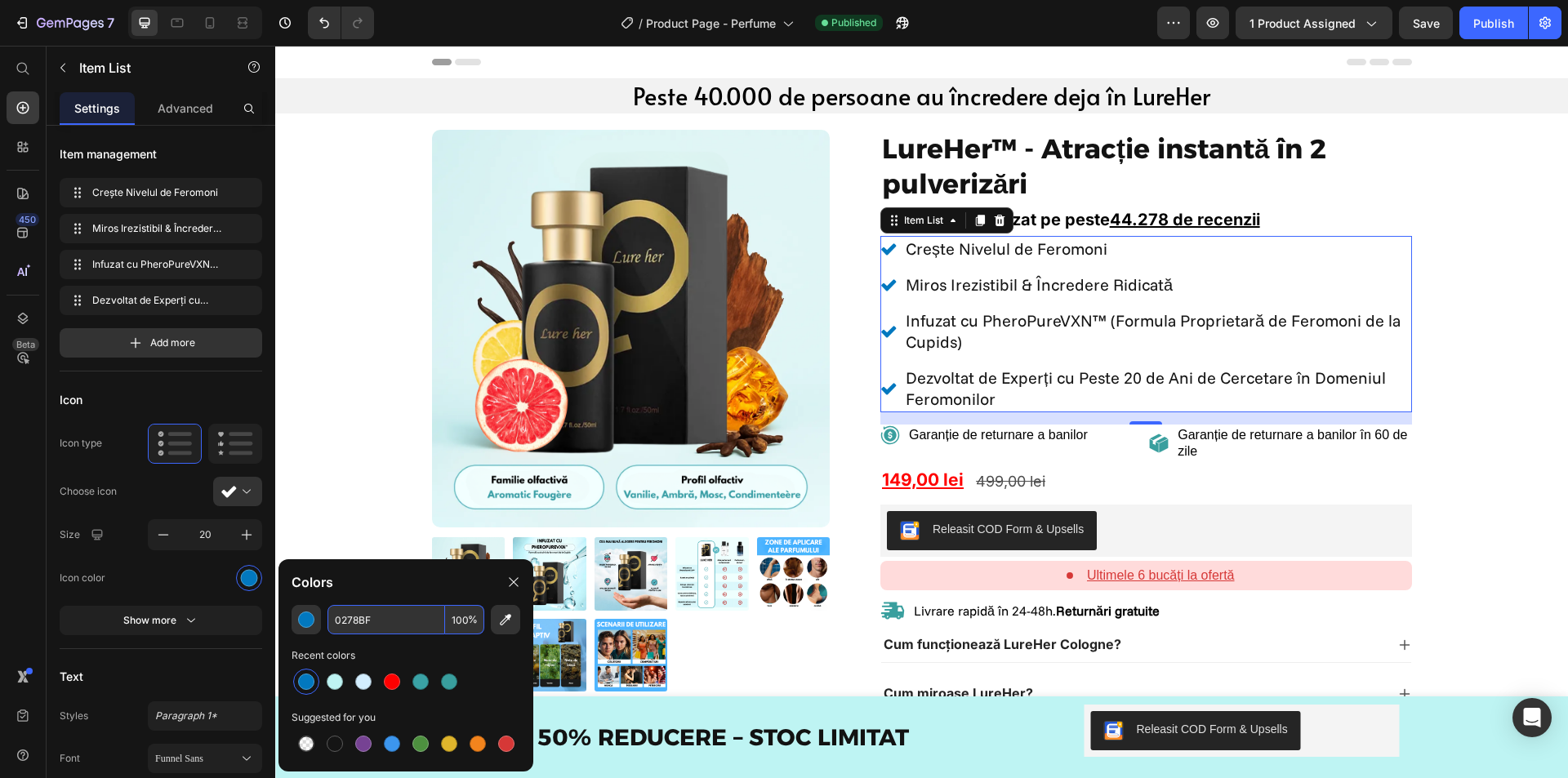 type on "0278BF" 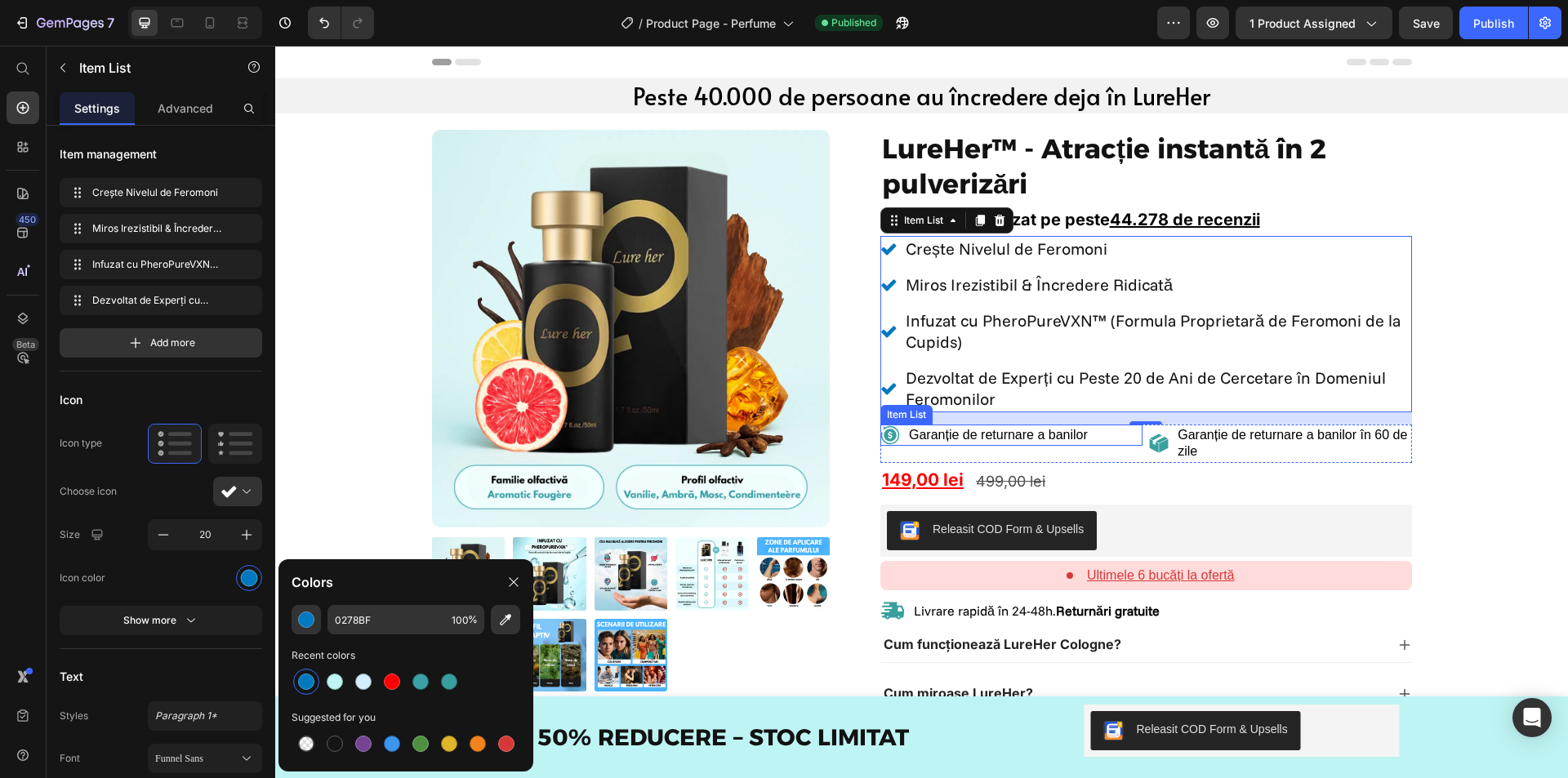 click 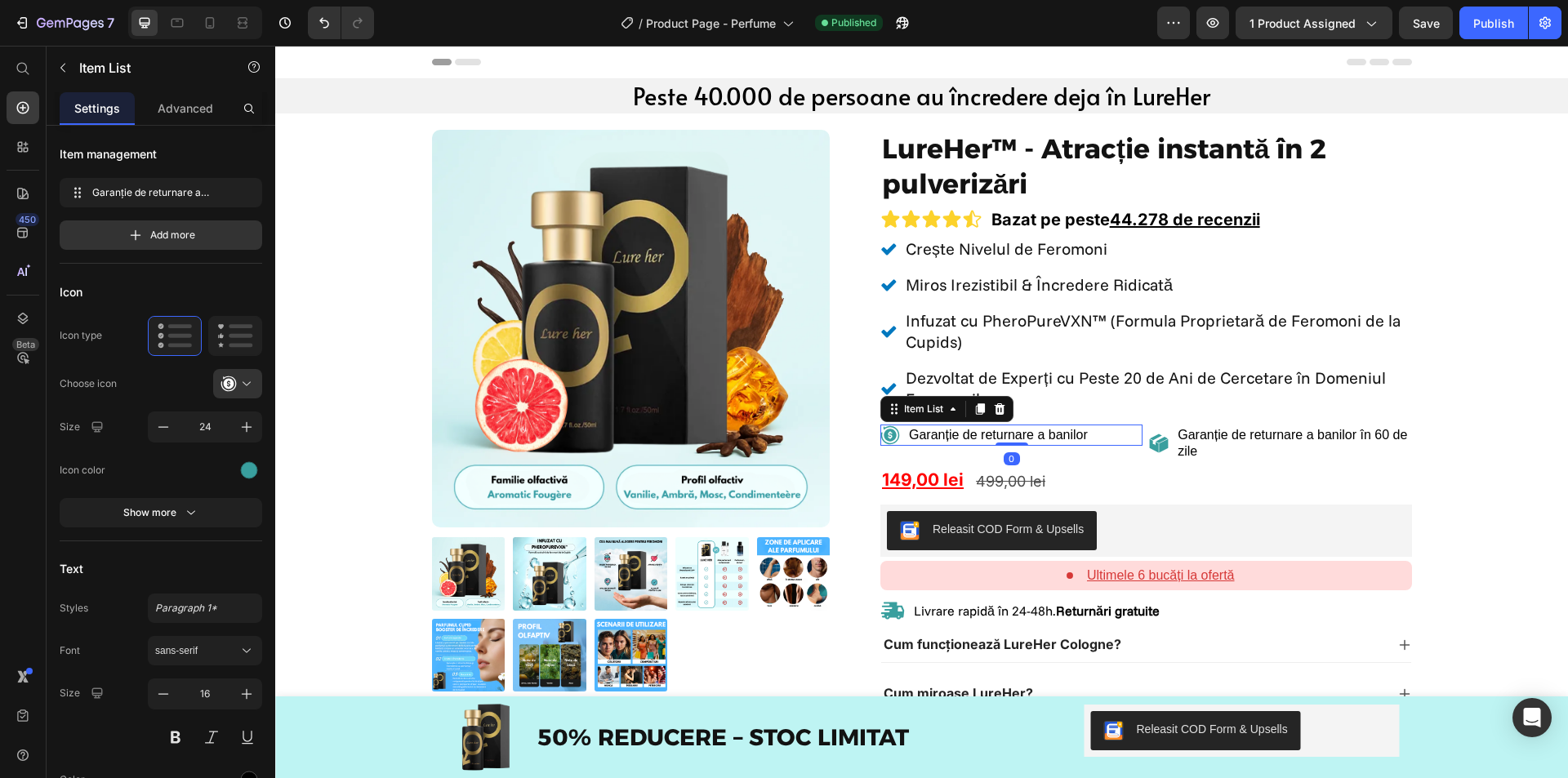 click 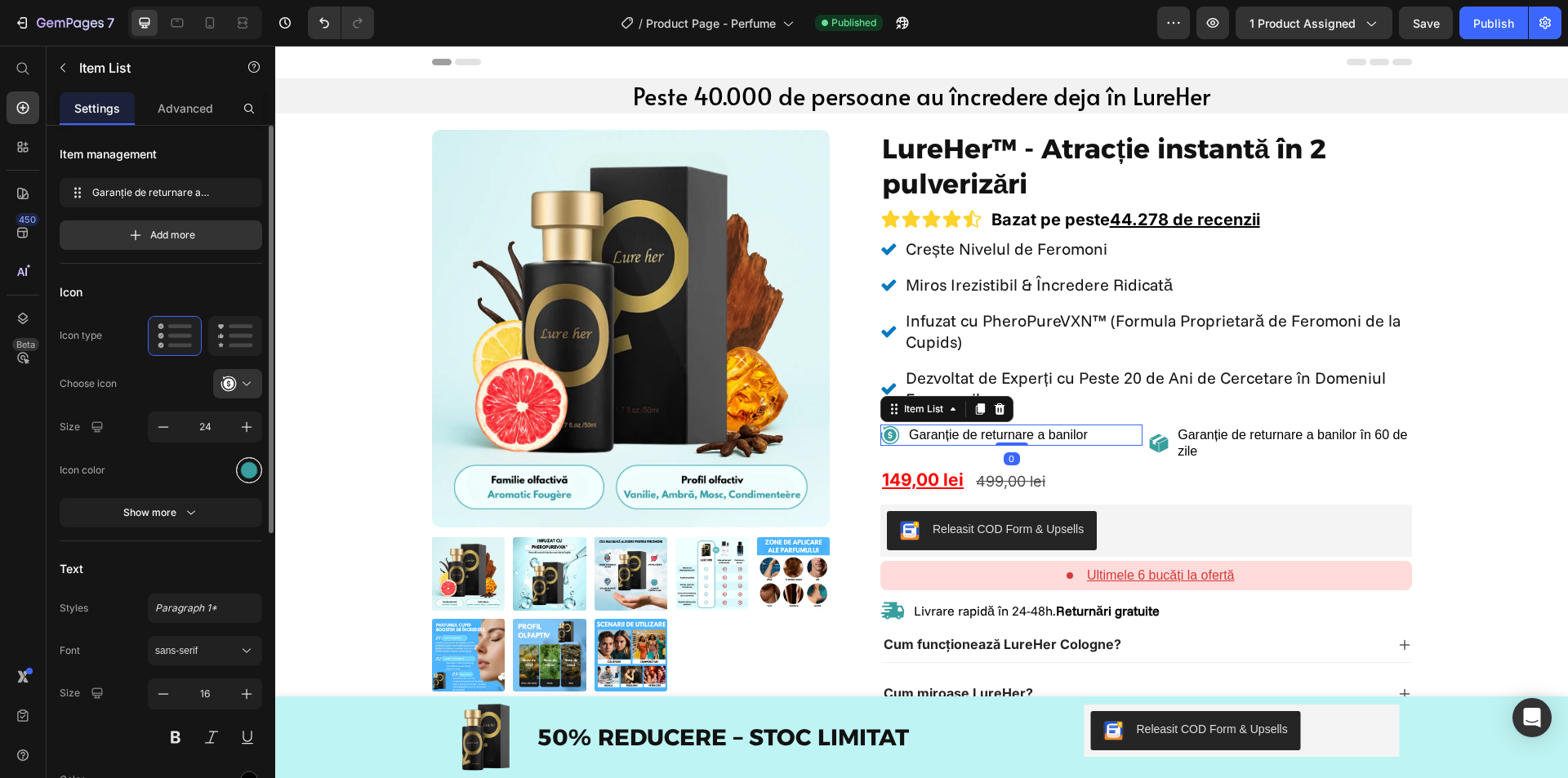 click at bounding box center (249, 470) 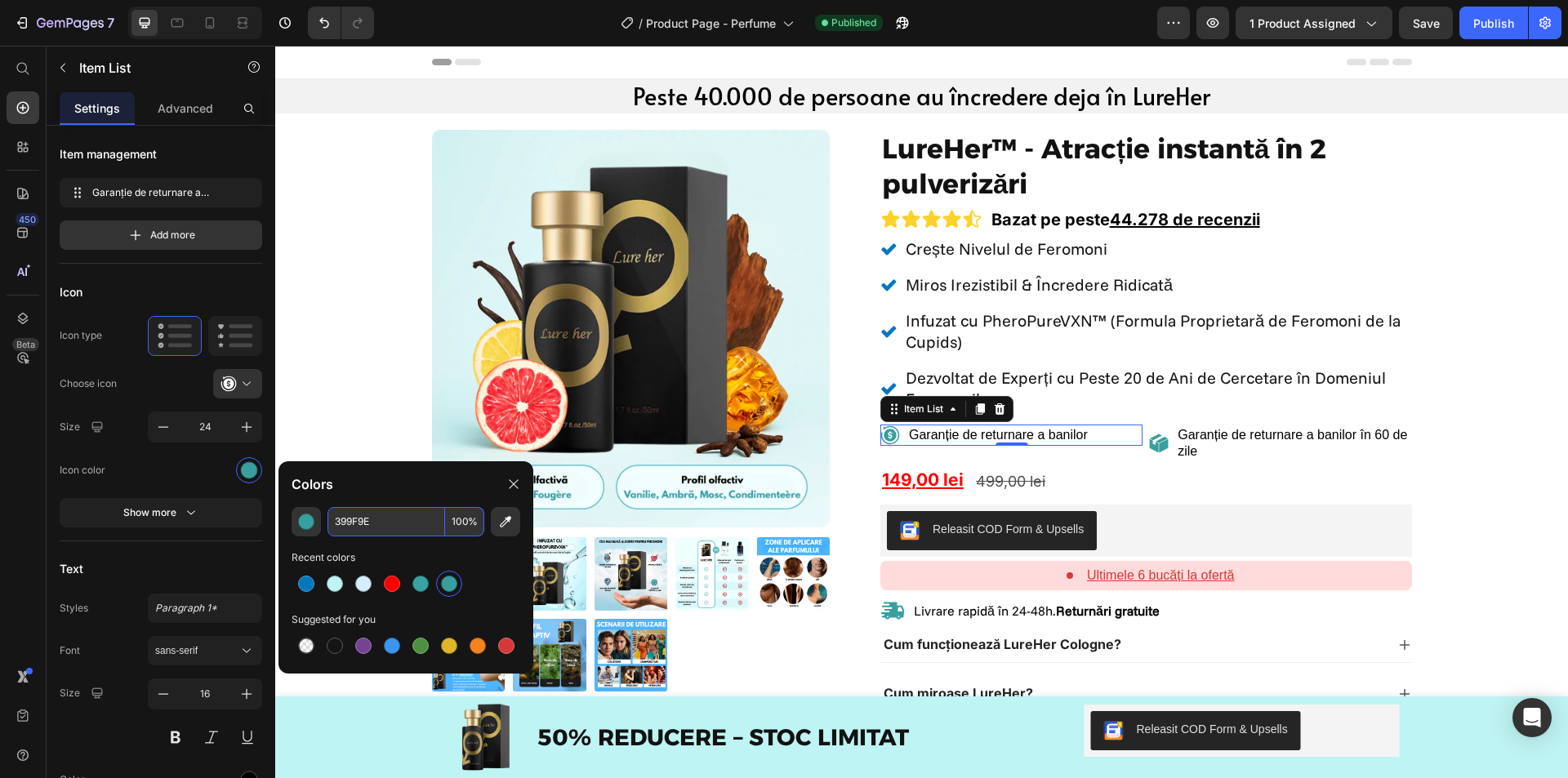 click on "399F9E" at bounding box center [386, 522] 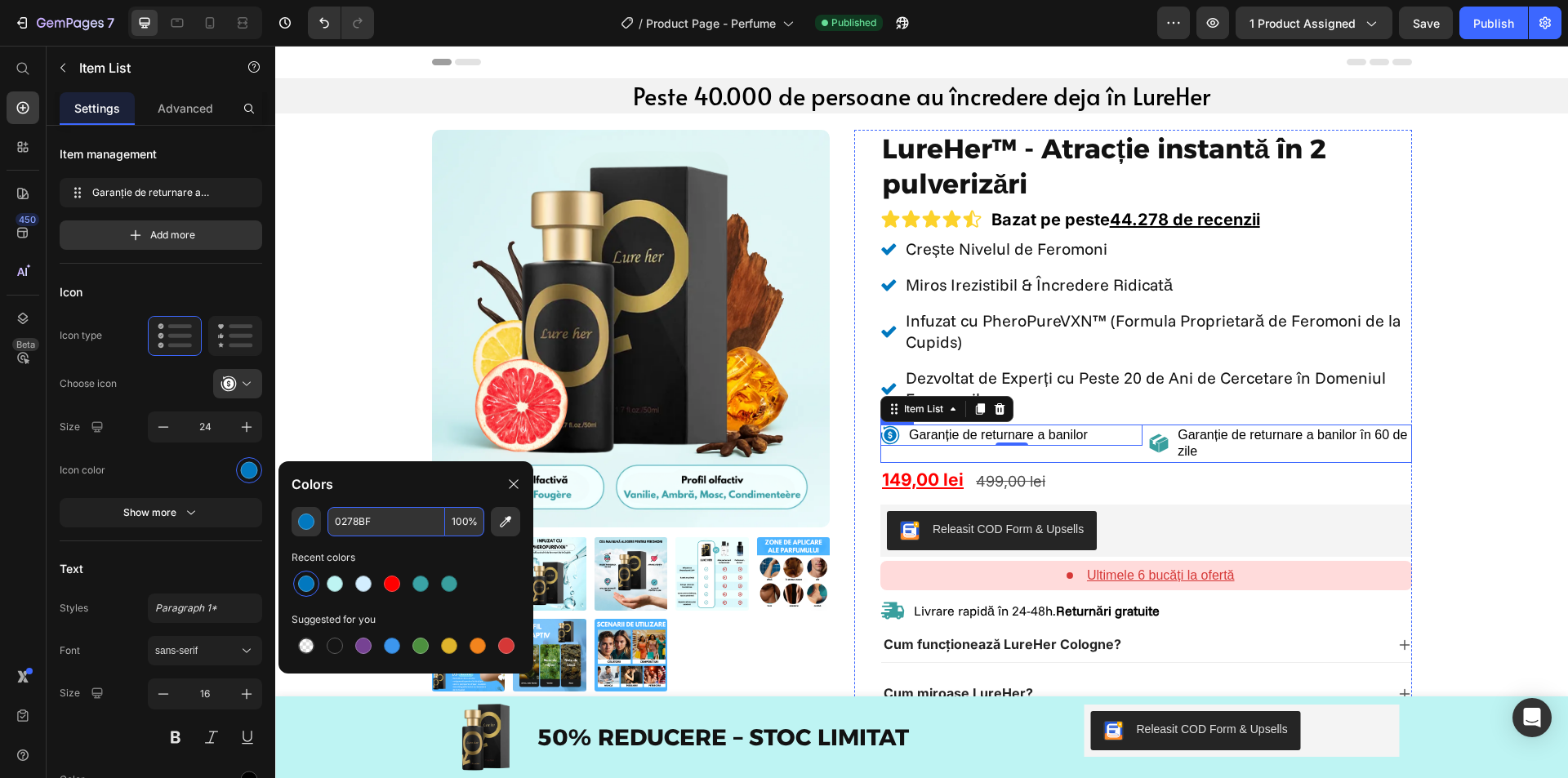 click 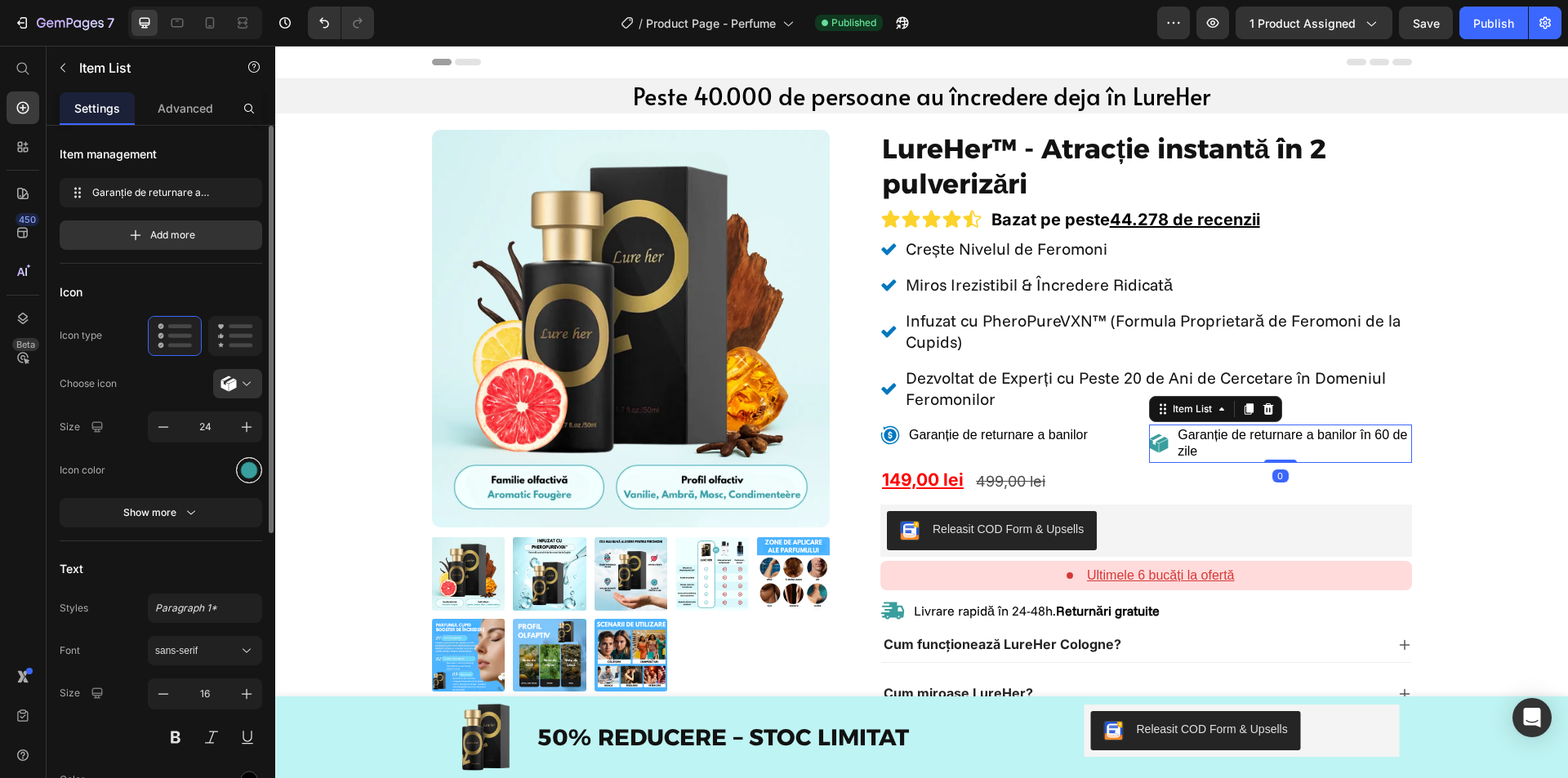 click at bounding box center (249, 470) 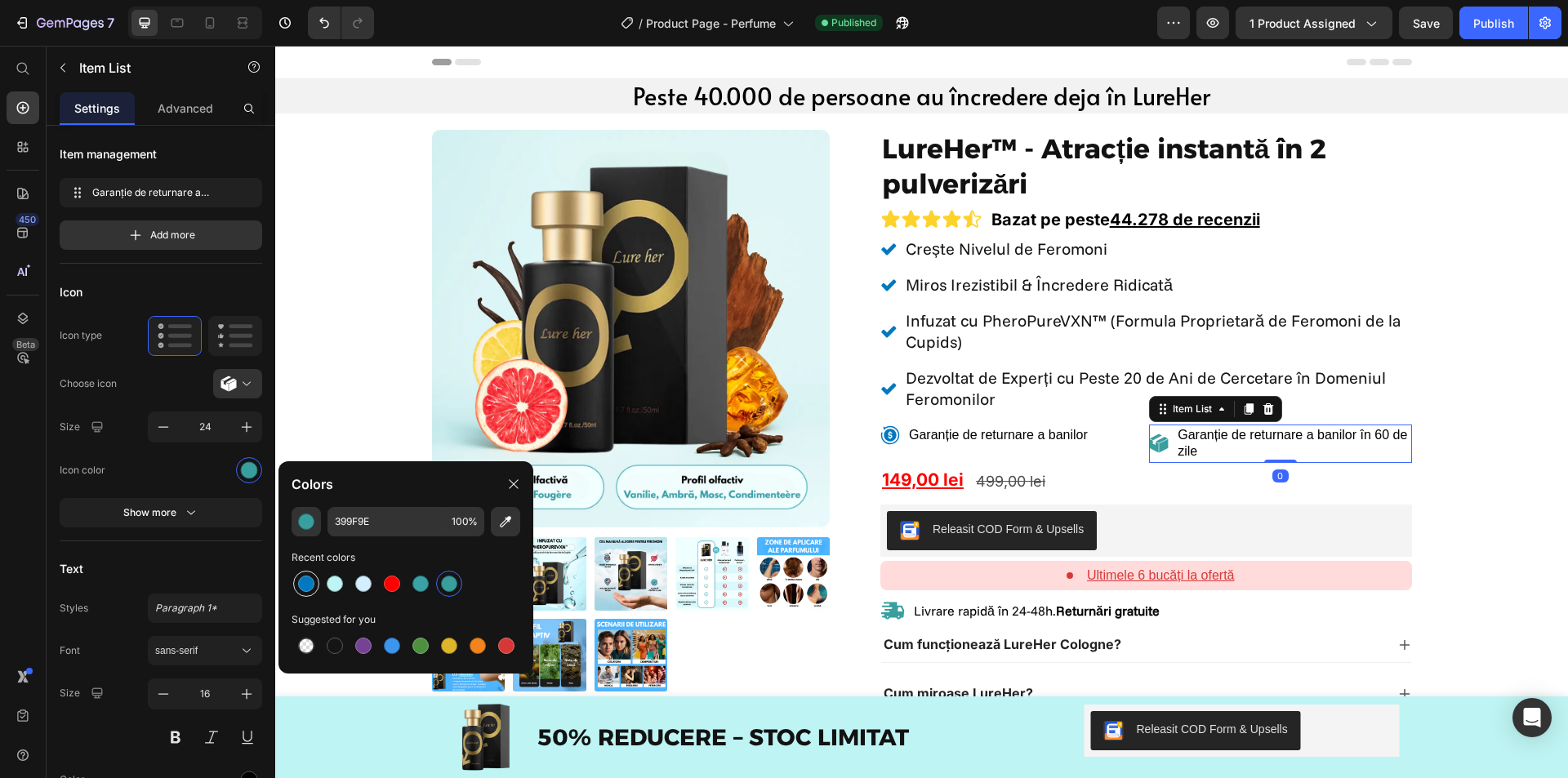 click at bounding box center (306, 584) 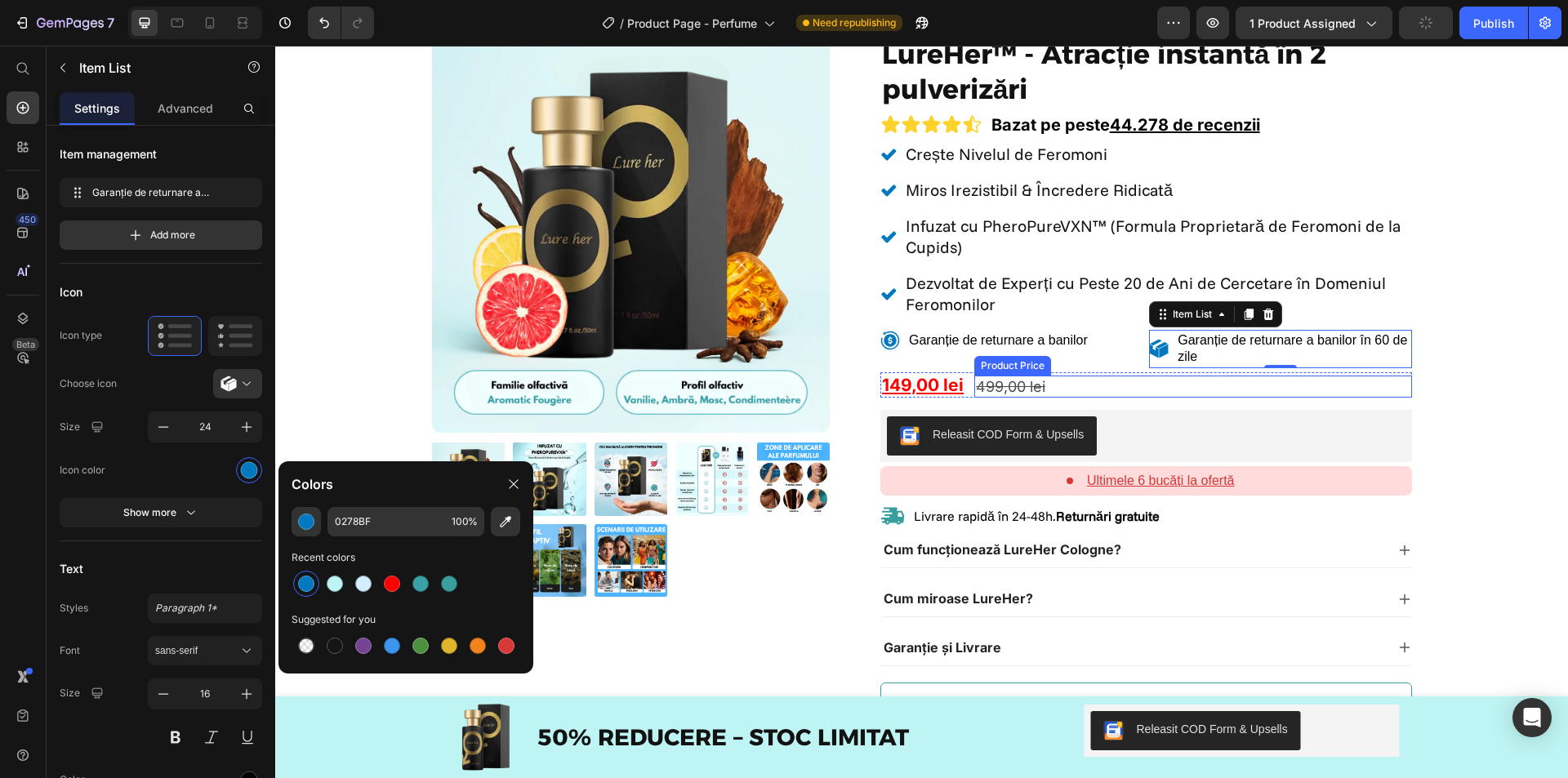 scroll, scrollTop: 163, scrollLeft: 0, axis: vertical 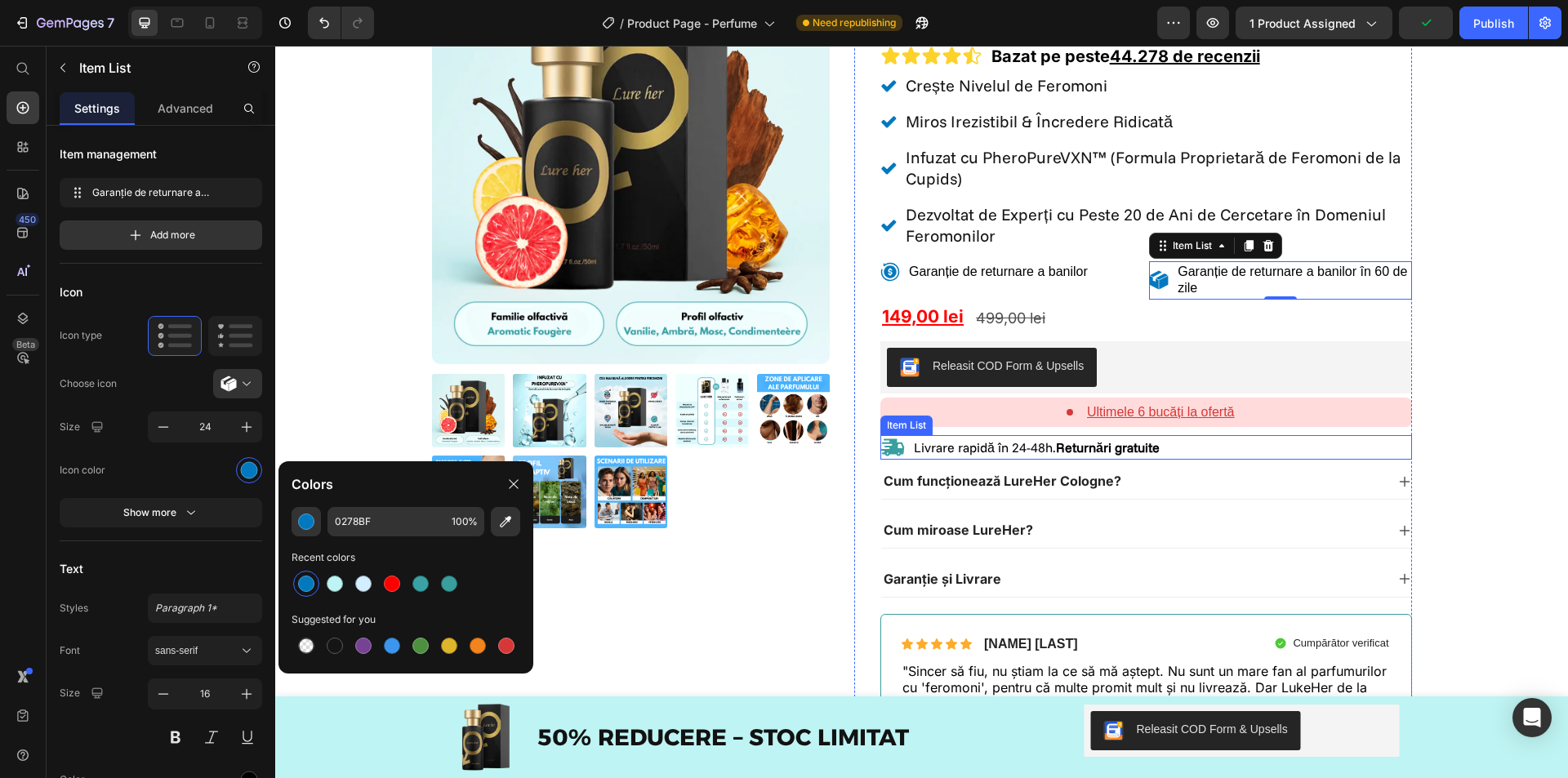 click 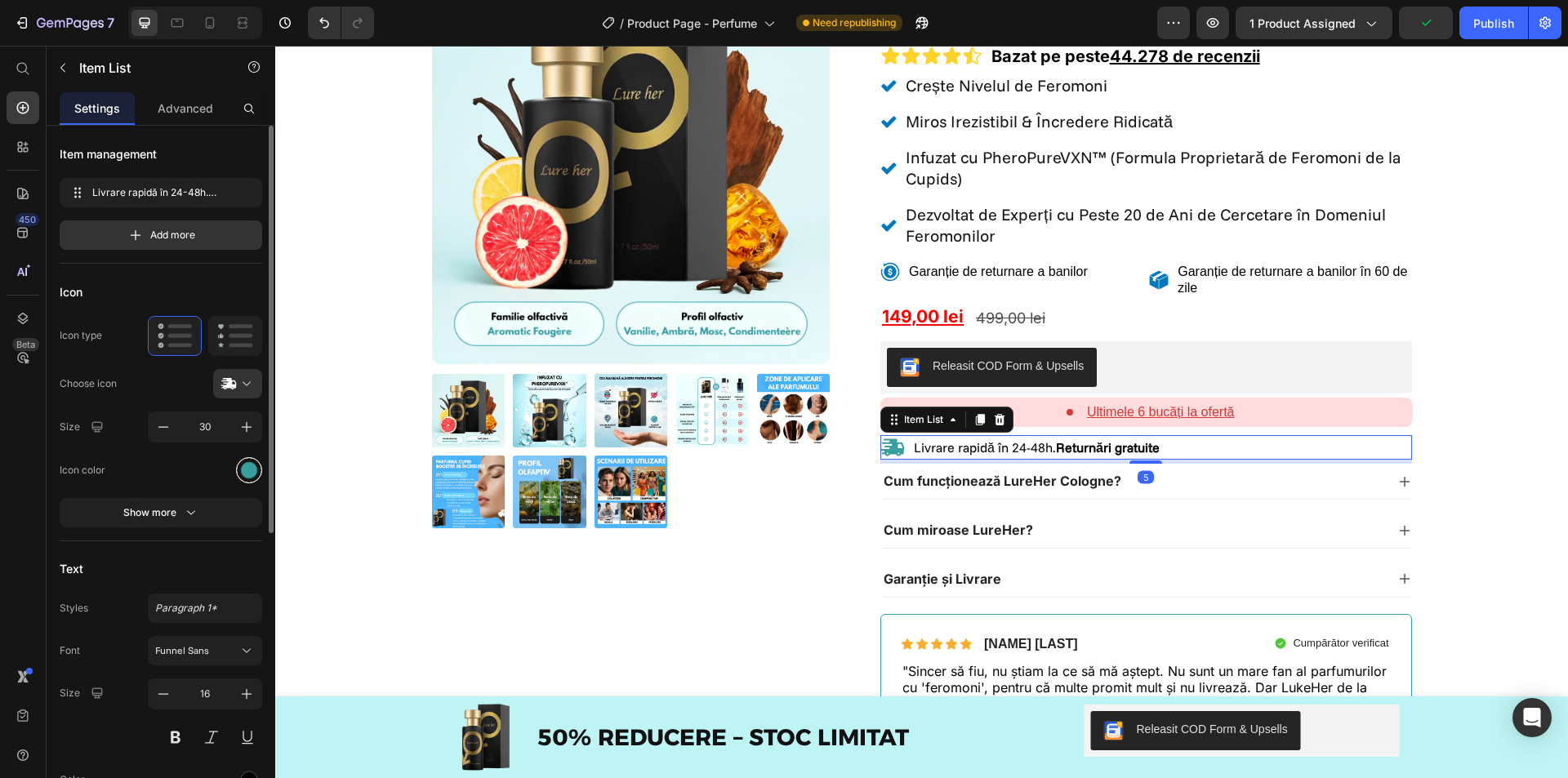 click at bounding box center (249, 469) 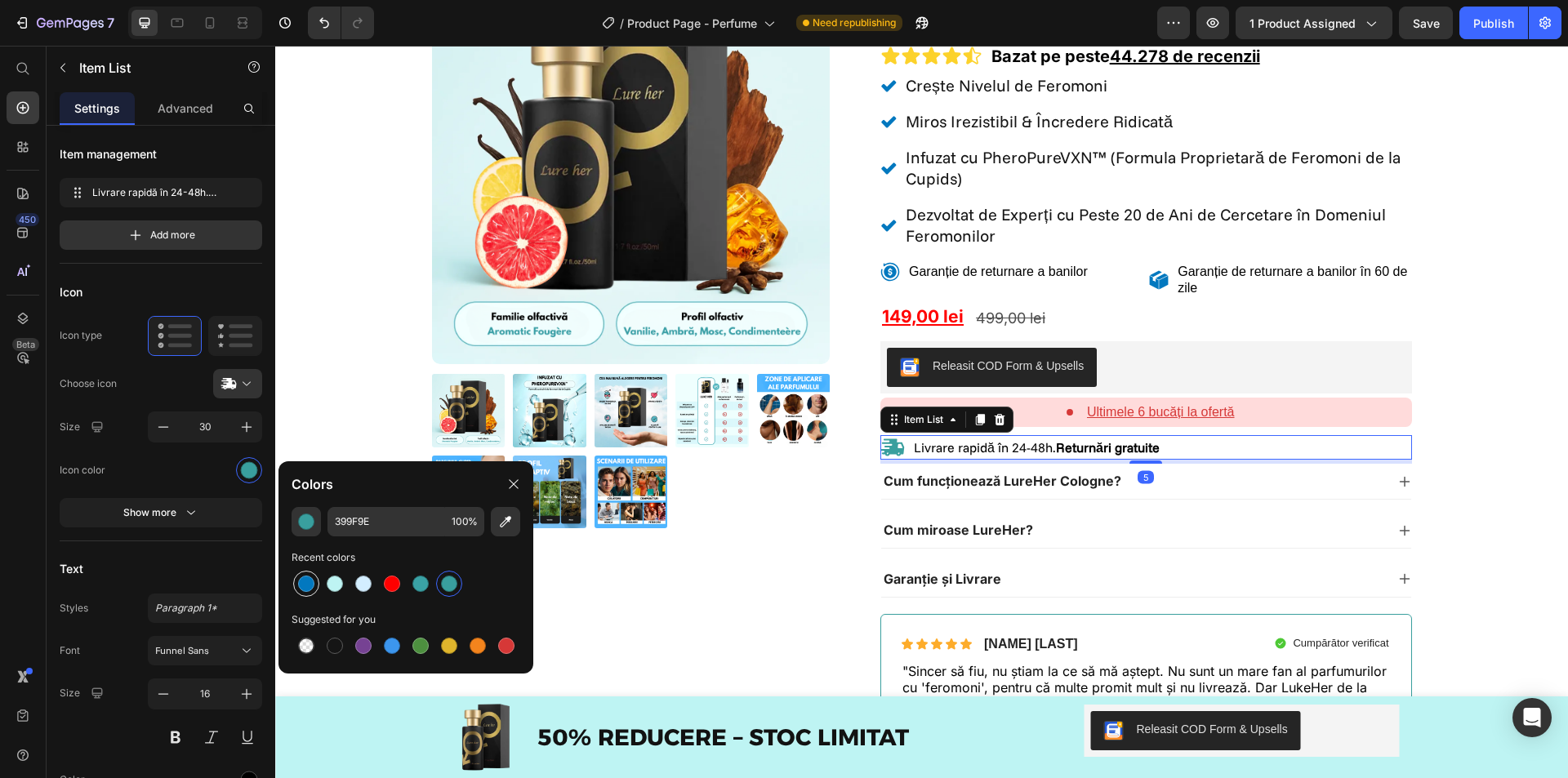 drag, startPoint x: 321, startPoint y: 575, endPoint x: 310, endPoint y: 576, distance: 11.045361 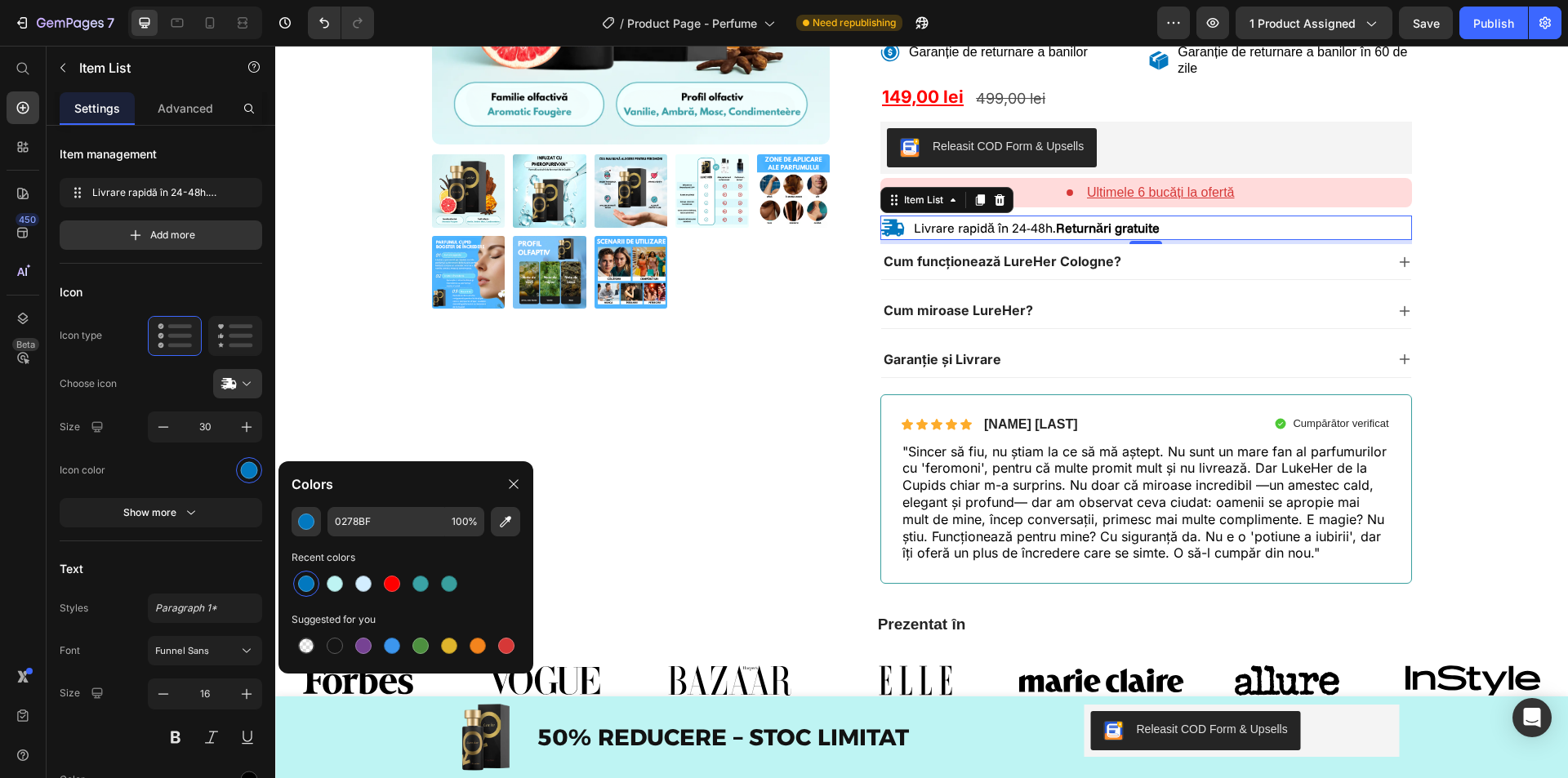 scroll, scrollTop: 490, scrollLeft: 0, axis: vertical 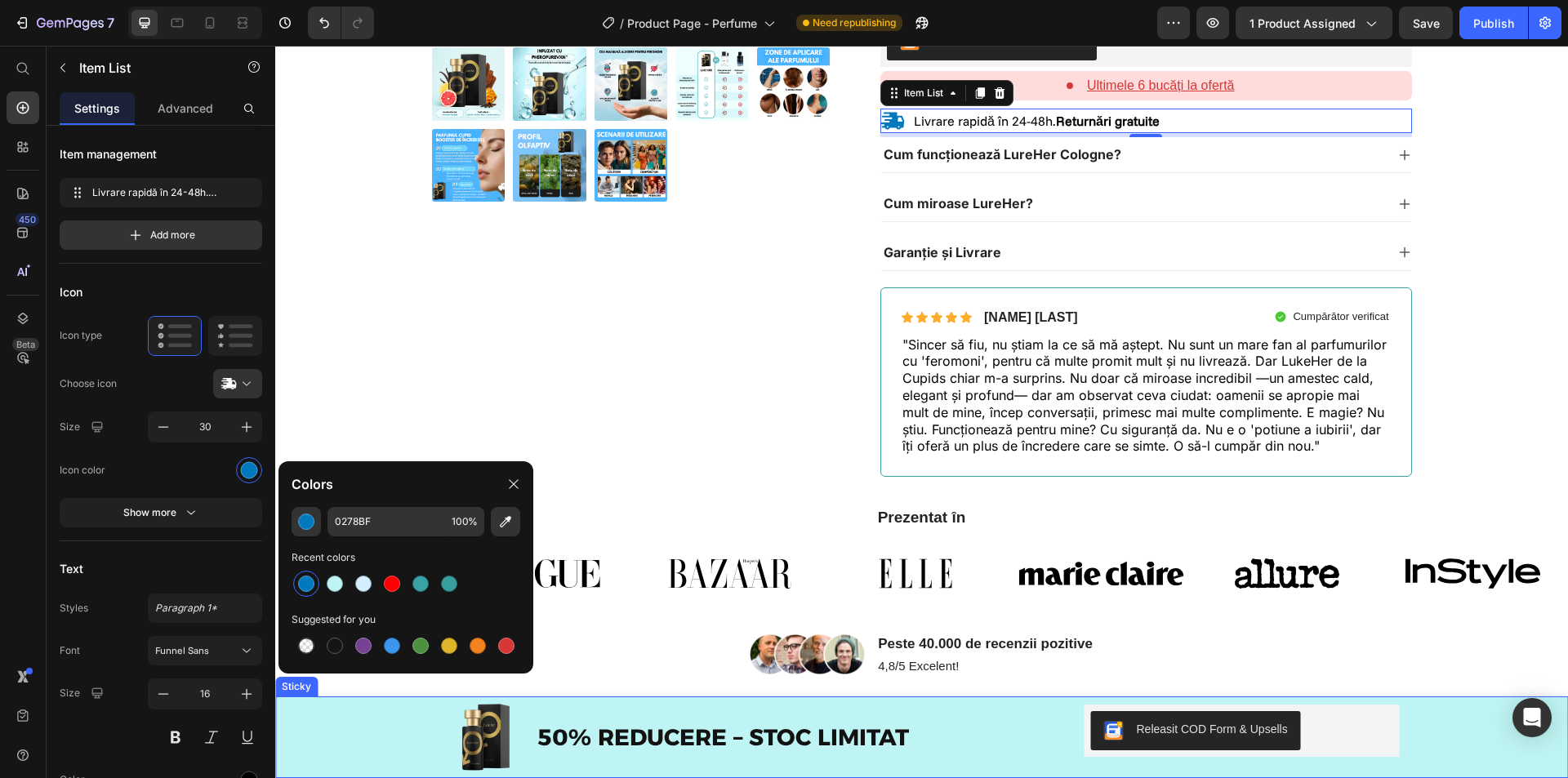 click on "Image 50% REDUCERE – STOC LIMITAT Text Block Row Releasit COD Form & Upsells Releasit COD Form & Upsells Row Product" at bounding box center (921, 737) 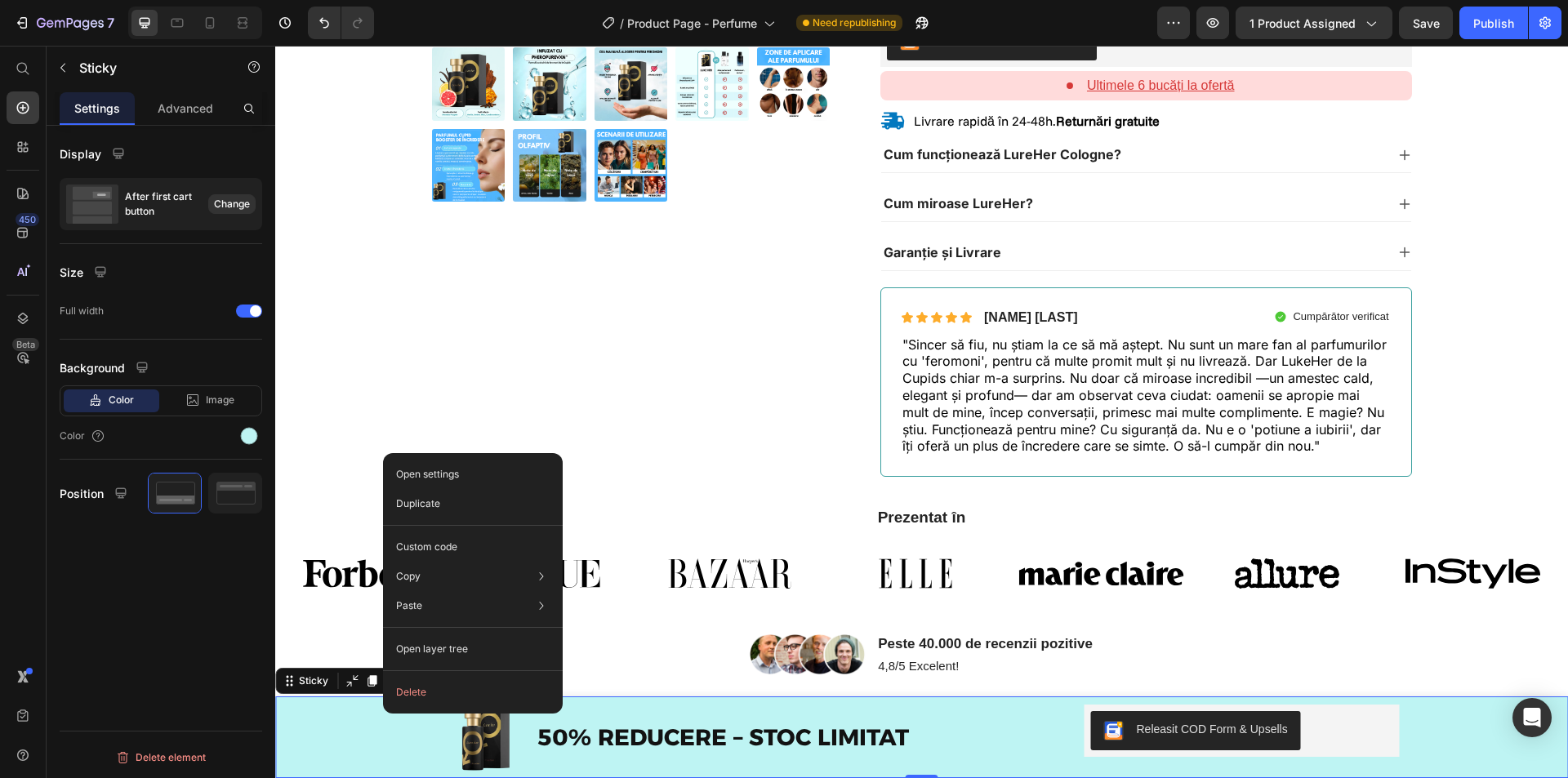 click on "Image 50% REDUCERE – STOC LIMITAT Text Block Row Releasit COD Form & Upsells Releasit COD Form & Upsells Row Product" at bounding box center (921, 737) 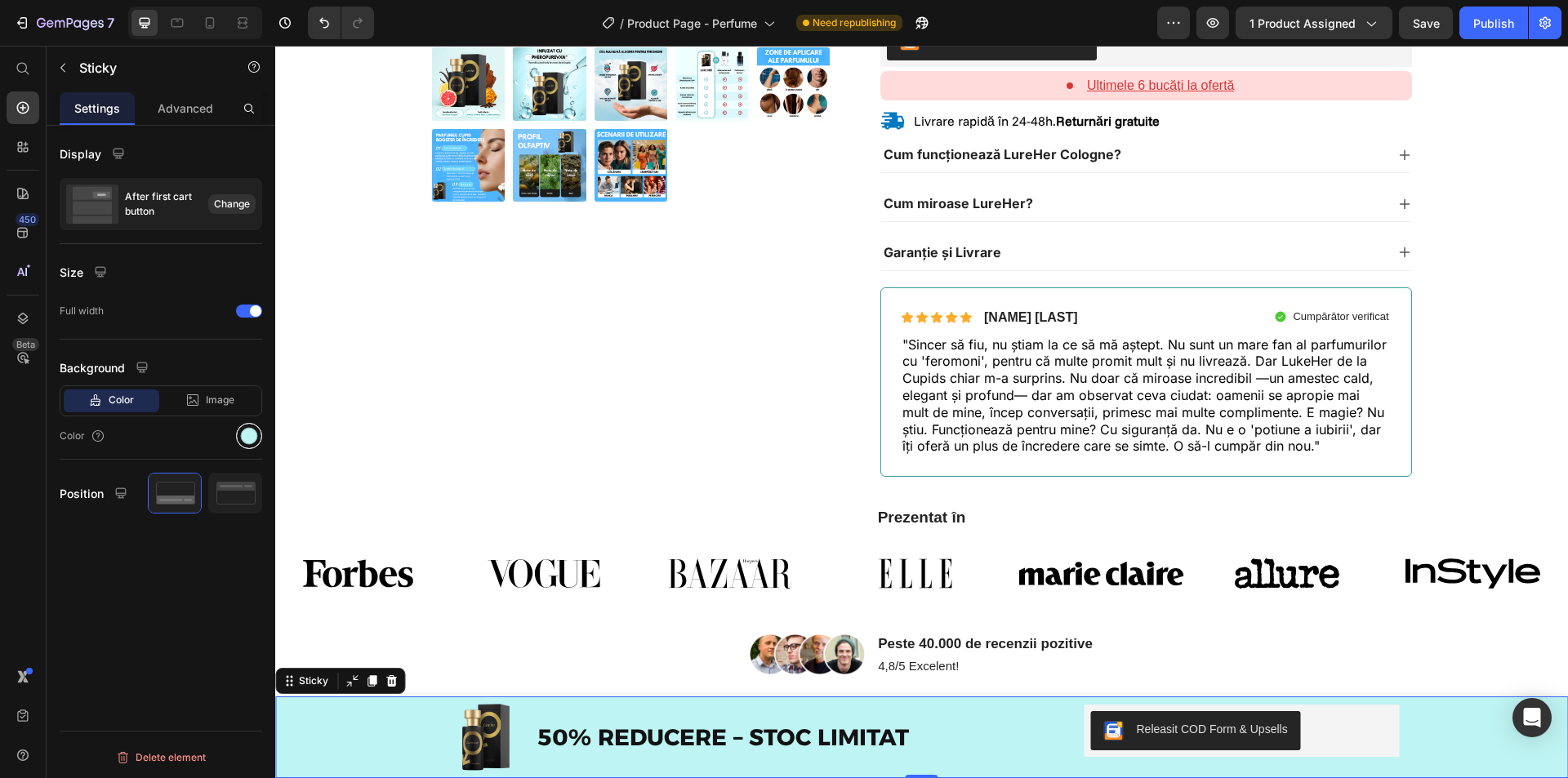 click at bounding box center (249, 436) 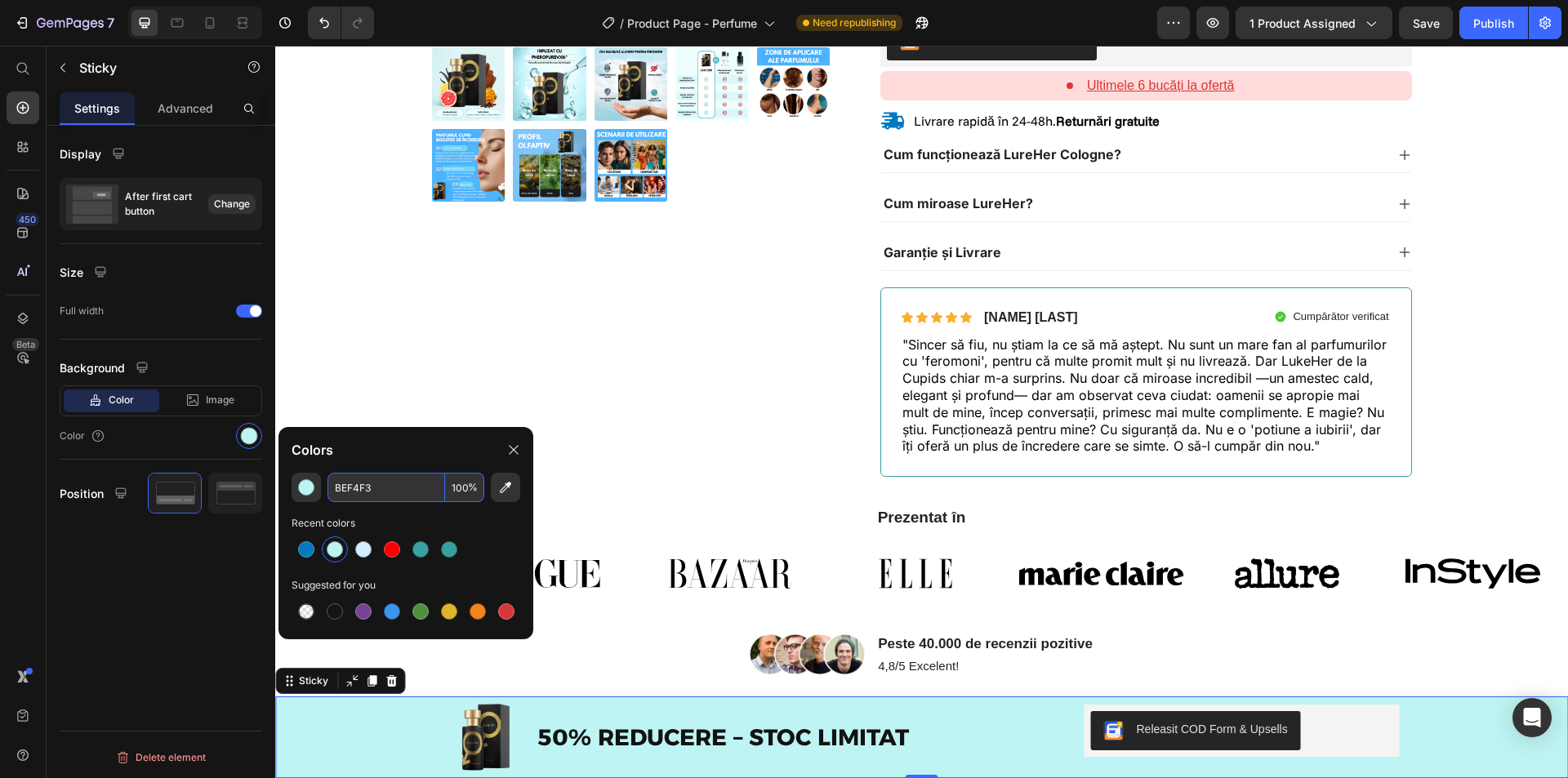 click on "BEF4F3" at bounding box center [386, 487] 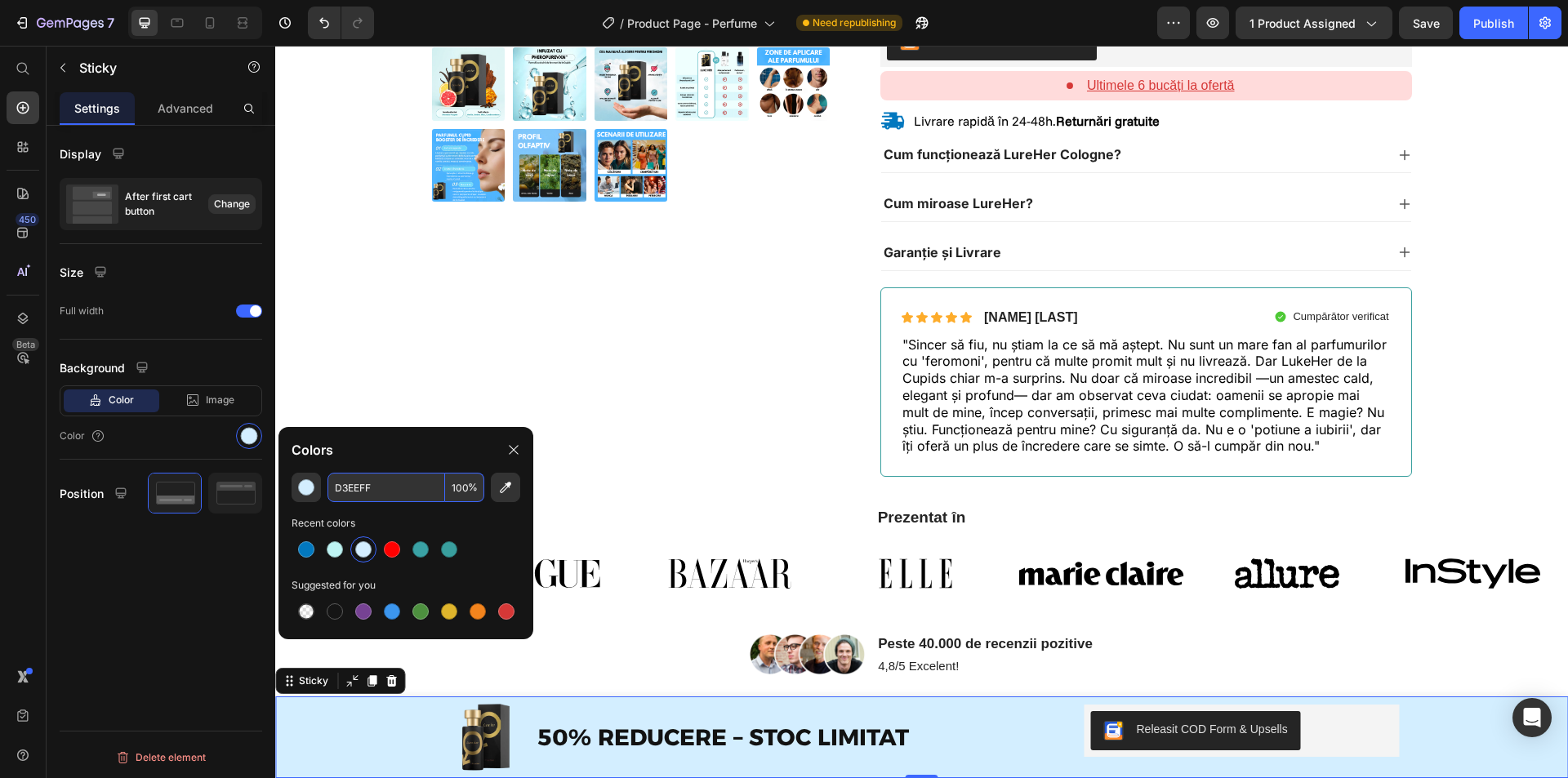 type on "D3EEFF" 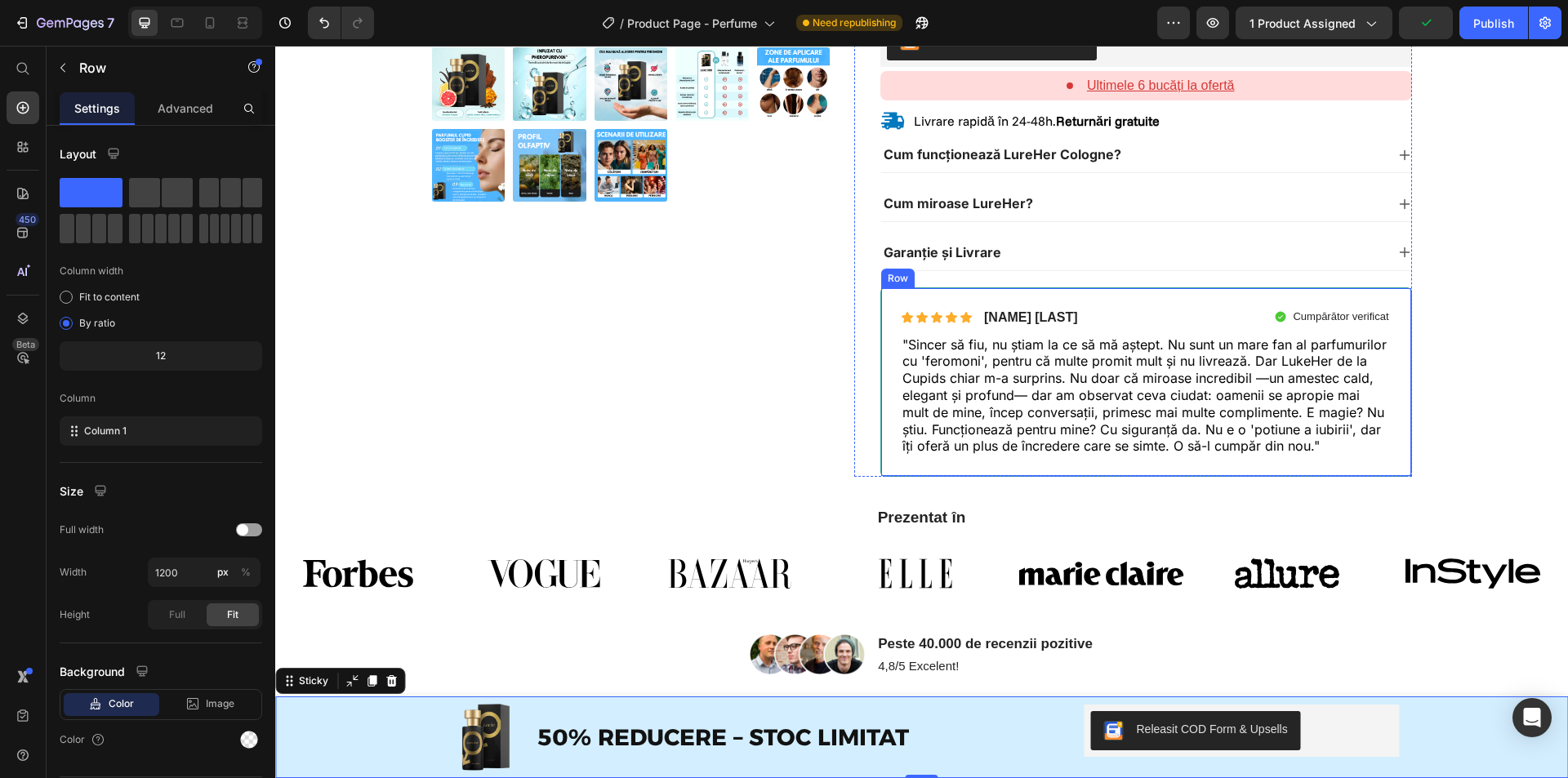 click on "Icon Icon Icon Icon Icon Icon List Radu I. Text Block Row Cumpărător verificat Item List Row "Sincer să fiu, nu știam la ce să mă aștept. Nu sunt un mare fan al parfumurilor cu 'feromoni', pentru că multe promit mult și nu livrează. Dar LukeHer de la Cupids chiar m-a surprins. Nu doar că miroase incredibil —un amestec cald, elegant și profund— dar am observat ceva ciudat: oamenii se apropie mai mult de mine, încep conversații, primesc mai multe complimente. E magie? Nu știu. Funcționează pentru mine? Cu siguranță da. Nu e o 'potiune a iubirii', dar îți oferă un plus de încredere care se simte. O să-l cumpăr din nou." Text Block Row" at bounding box center [1146, 382] 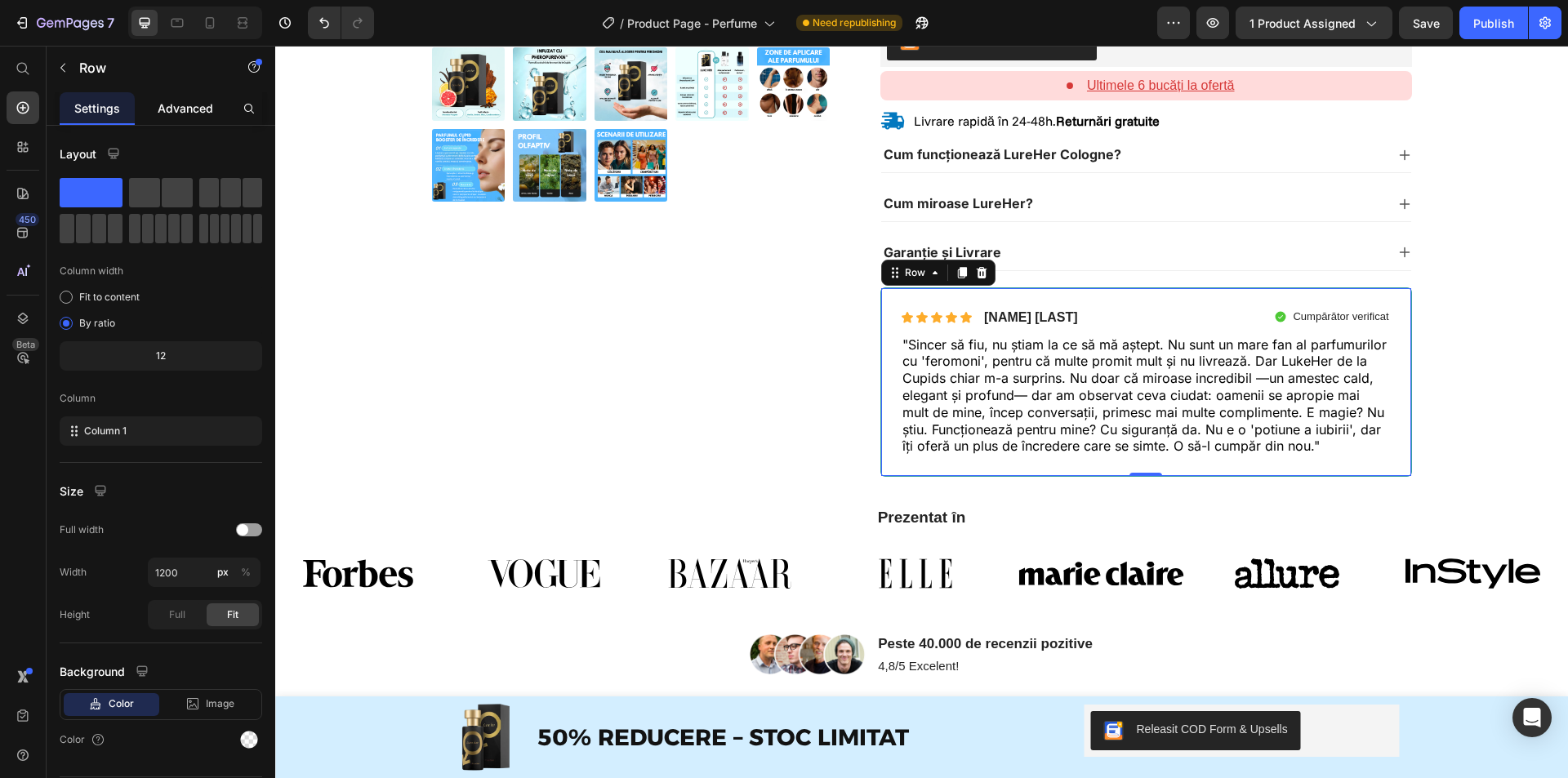 click on "Advanced" 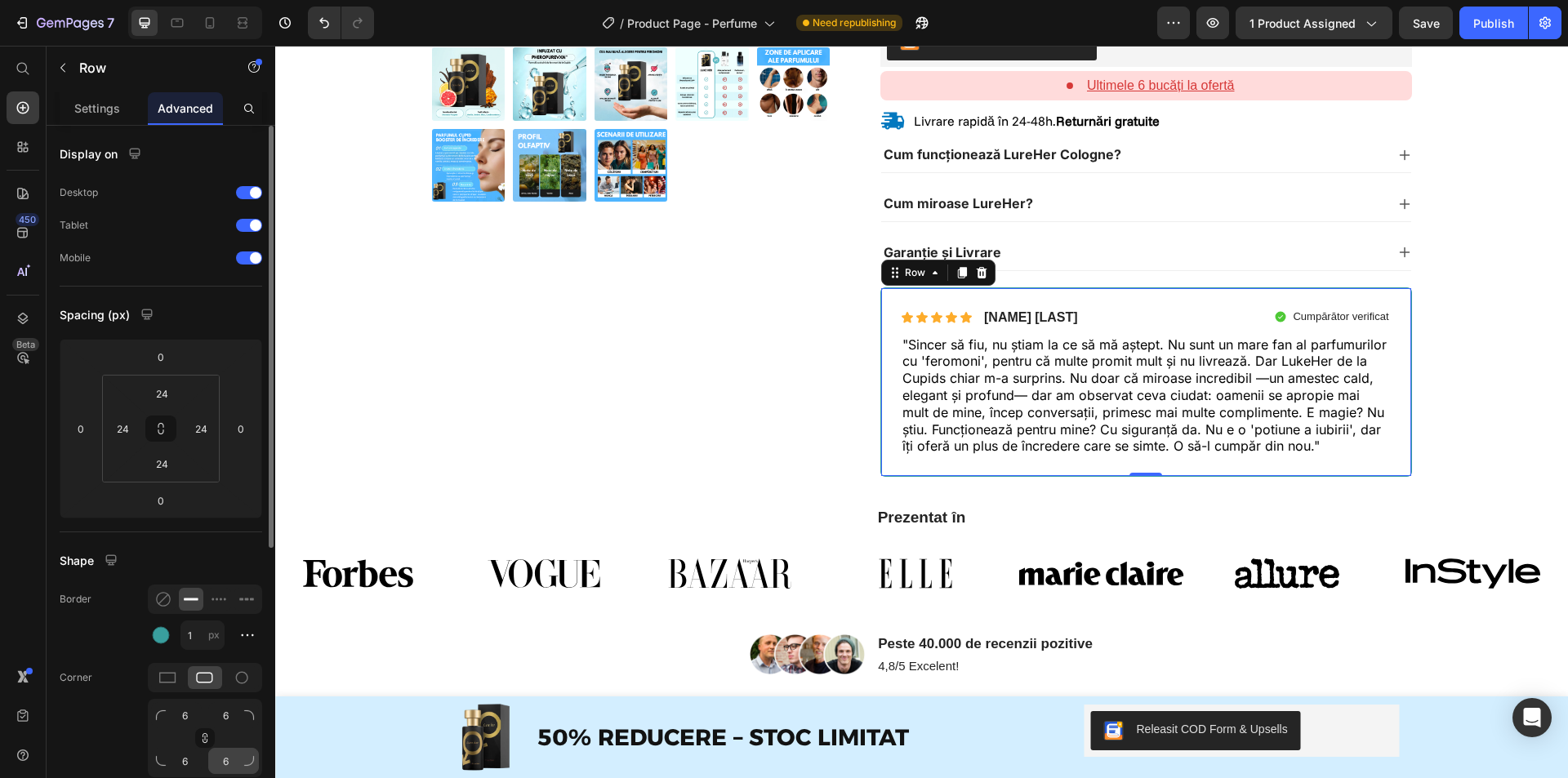scroll, scrollTop: 163, scrollLeft: 0, axis: vertical 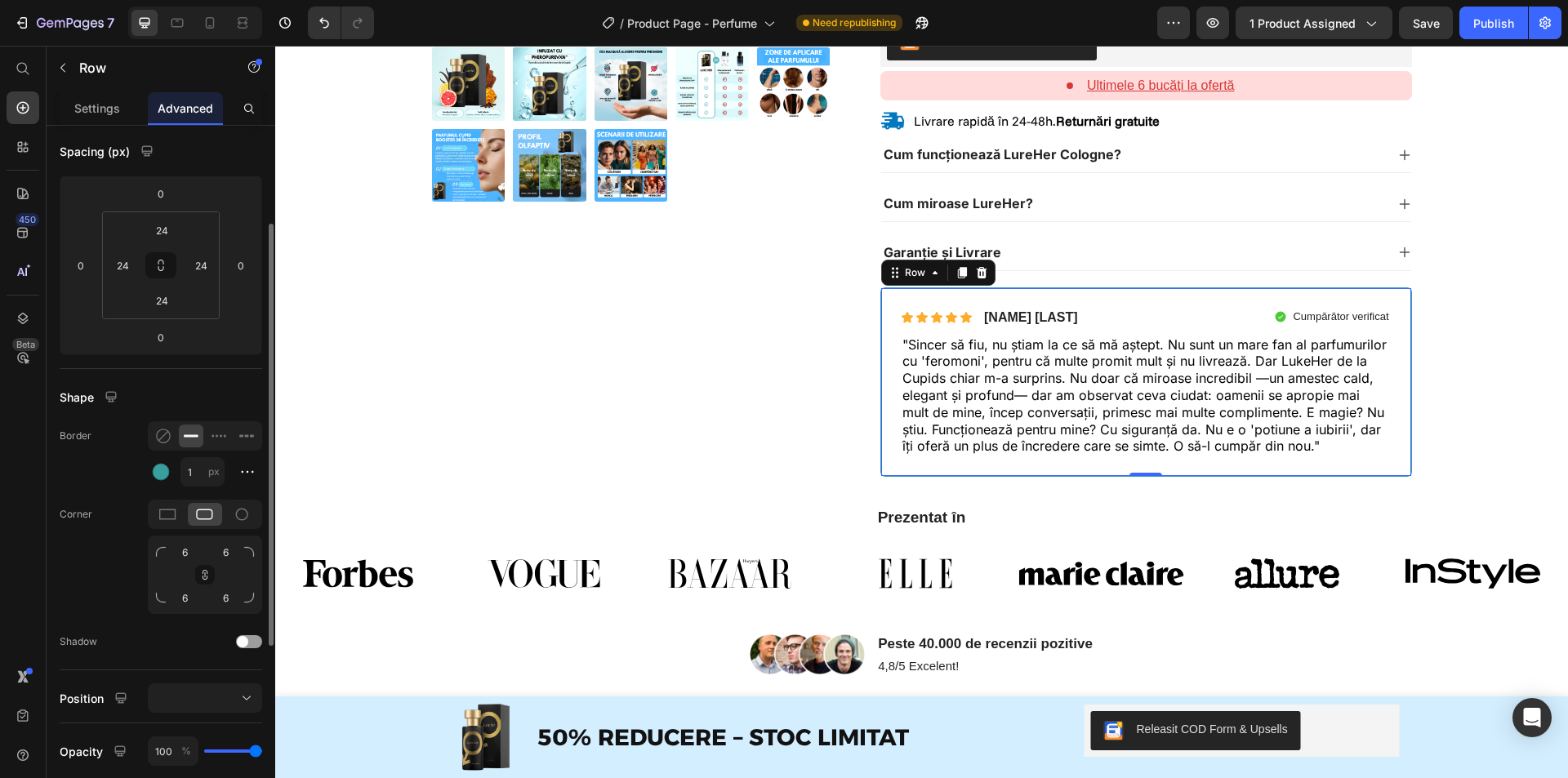 click on "1 px" at bounding box center [205, 469] 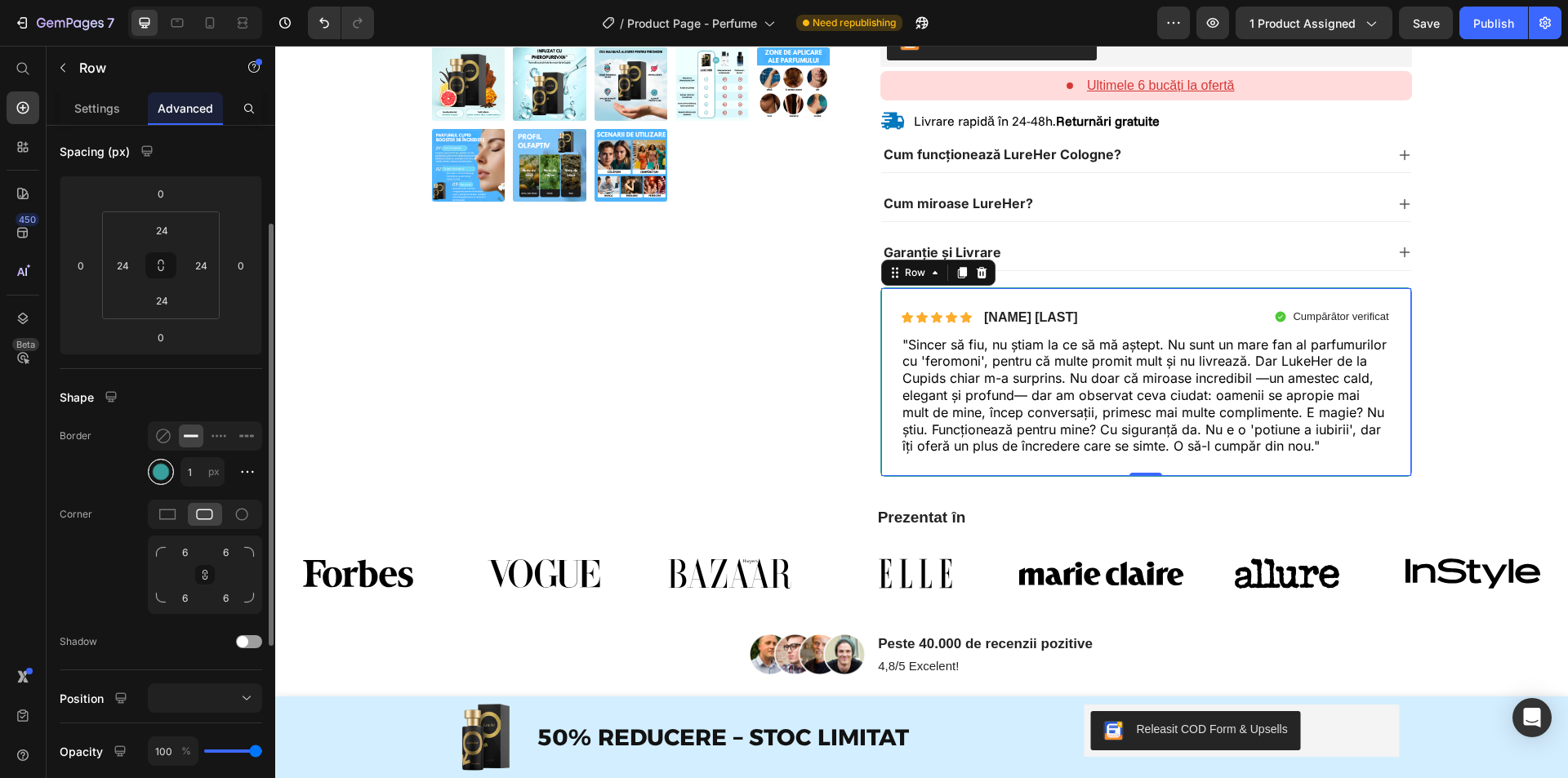 click at bounding box center [161, 472] 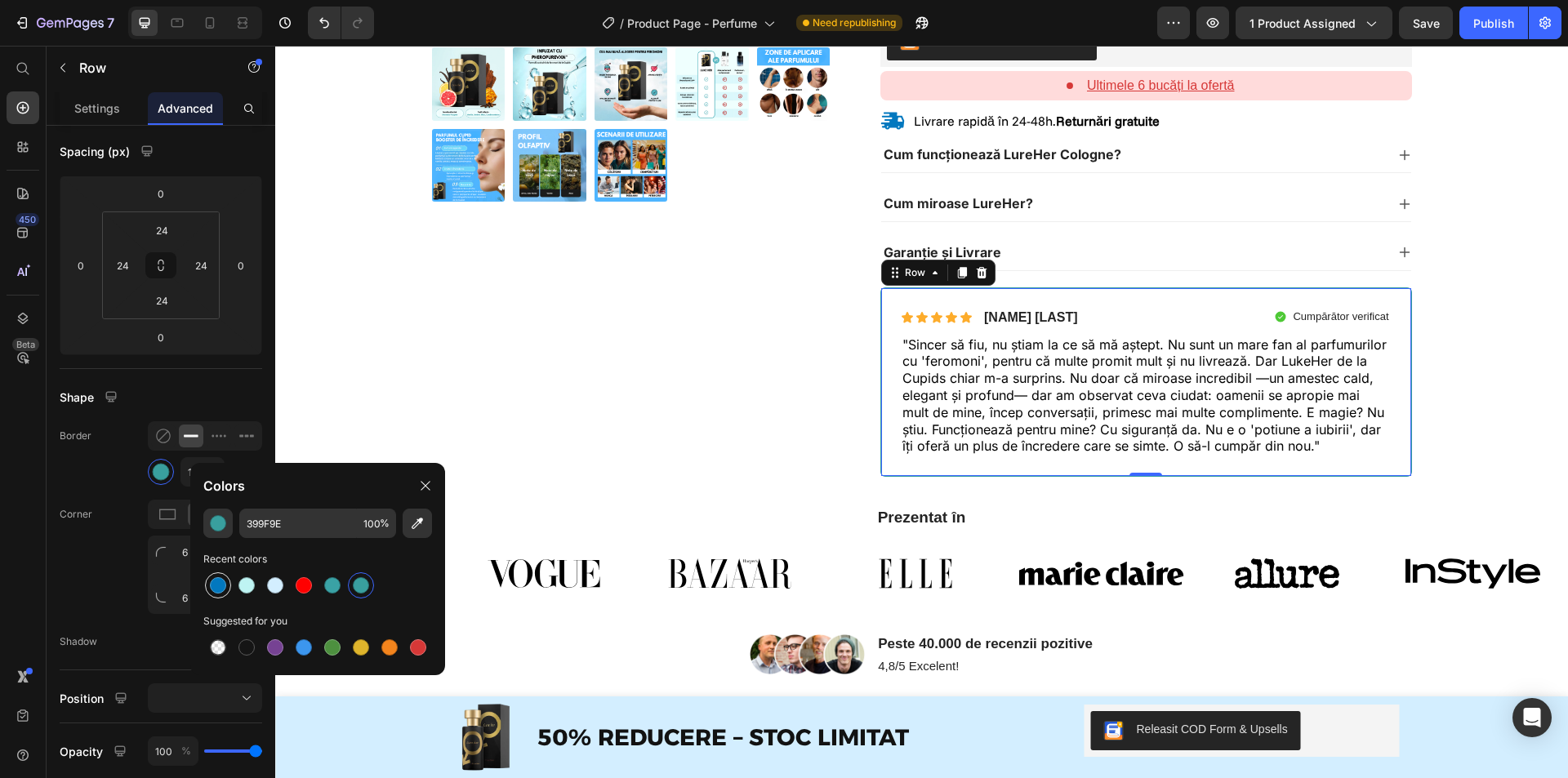 click at bounding box center [218, 585] 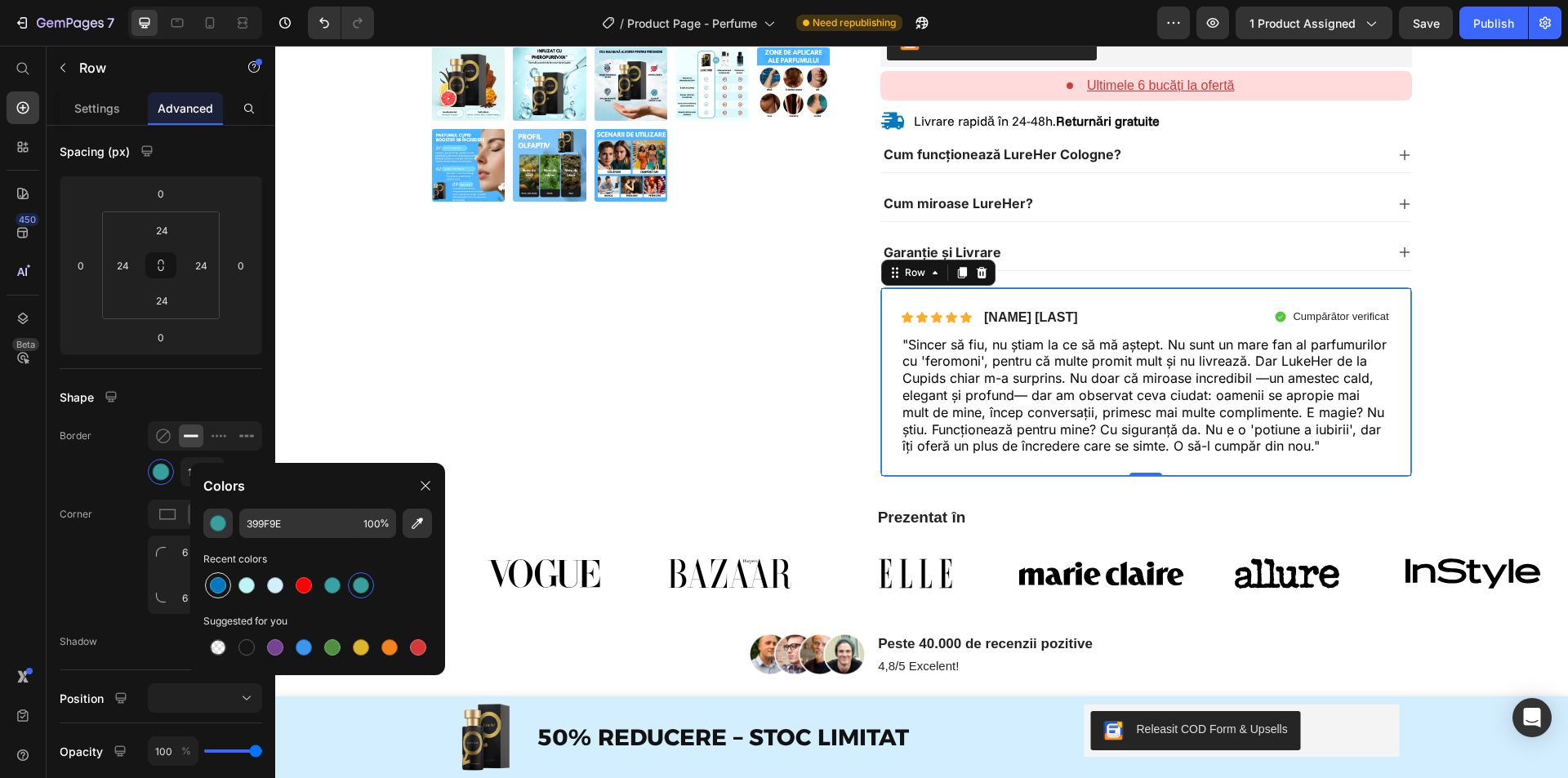type on "0278BF" 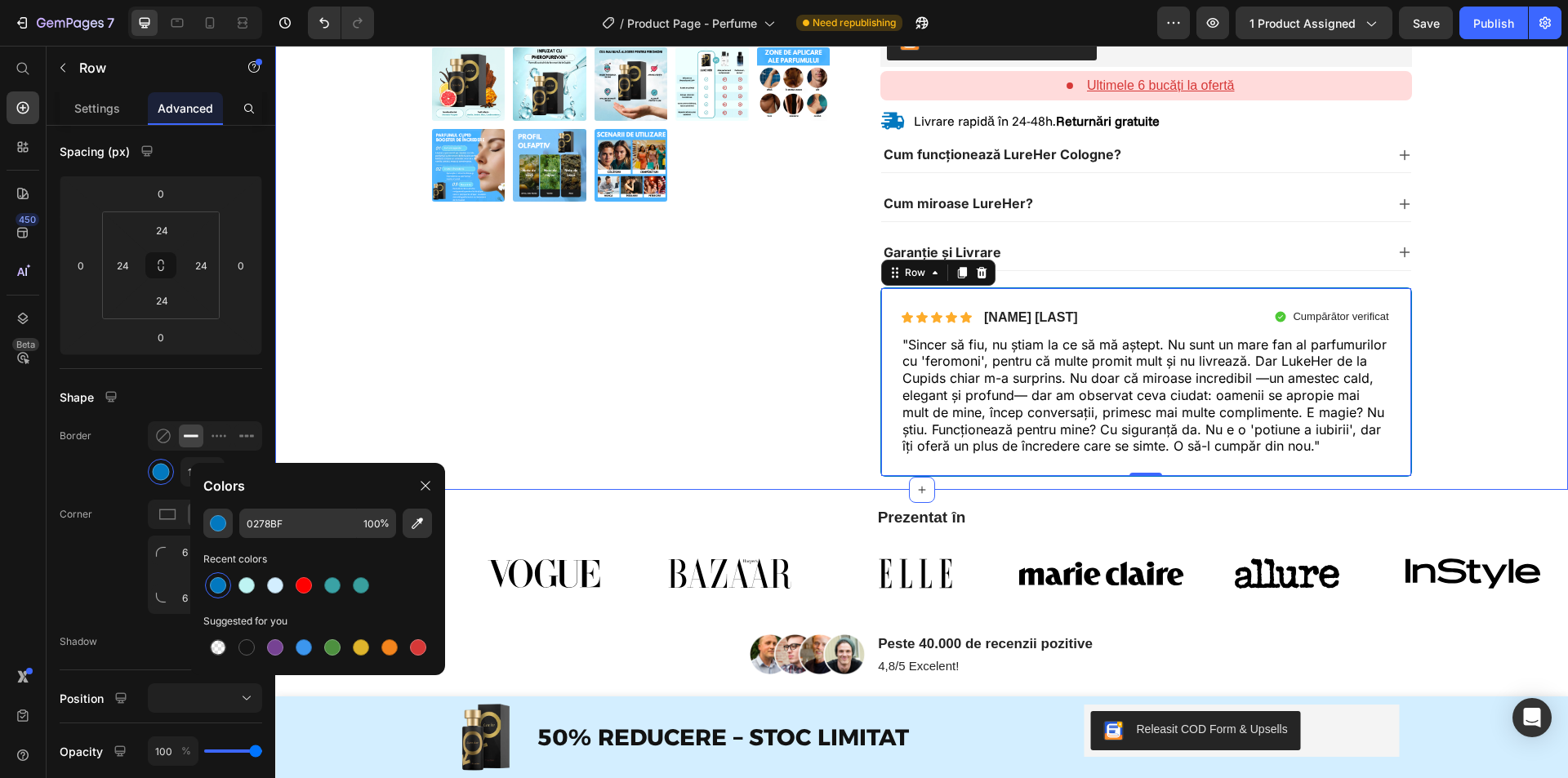 click on "Product Images LureHer™ - Atracție instantă în 2 pulverizări Product Title Icon Icon Icon Icon Icon Icon List Bazat pe peste  44.278 de recenzii Text Block Row
Crește Nivelul de Feromoni
Miros Irezistibil & Încredere Ridicată
Infuzat cu PheroPureVXN™ (Formula Proprietară de Feromoni de la Cupids)
Dezvoltat de Experți cu Peste 20 de Ani de Cercetare în Domeniul Feromonilor Item List
Geld-terug-garantie Item List
60 dagen geld-terug-garantie Item List Row
Garanție de returnare a banilor Item List
Garanție de returnare a banilor în 60 de zile Item List Row 149,00 lei Product Price 499,00 lei Product Price Row Releasit COD Form & Upsells Releasit COD Form & Upsells
Ultimele 6 bucăți la ofertă Item List
Livrare rapidă în 24-48h.  Returnări gratuite Item List
Cum funcționează LureHer Cologne?" at bounding box center (921, 64) 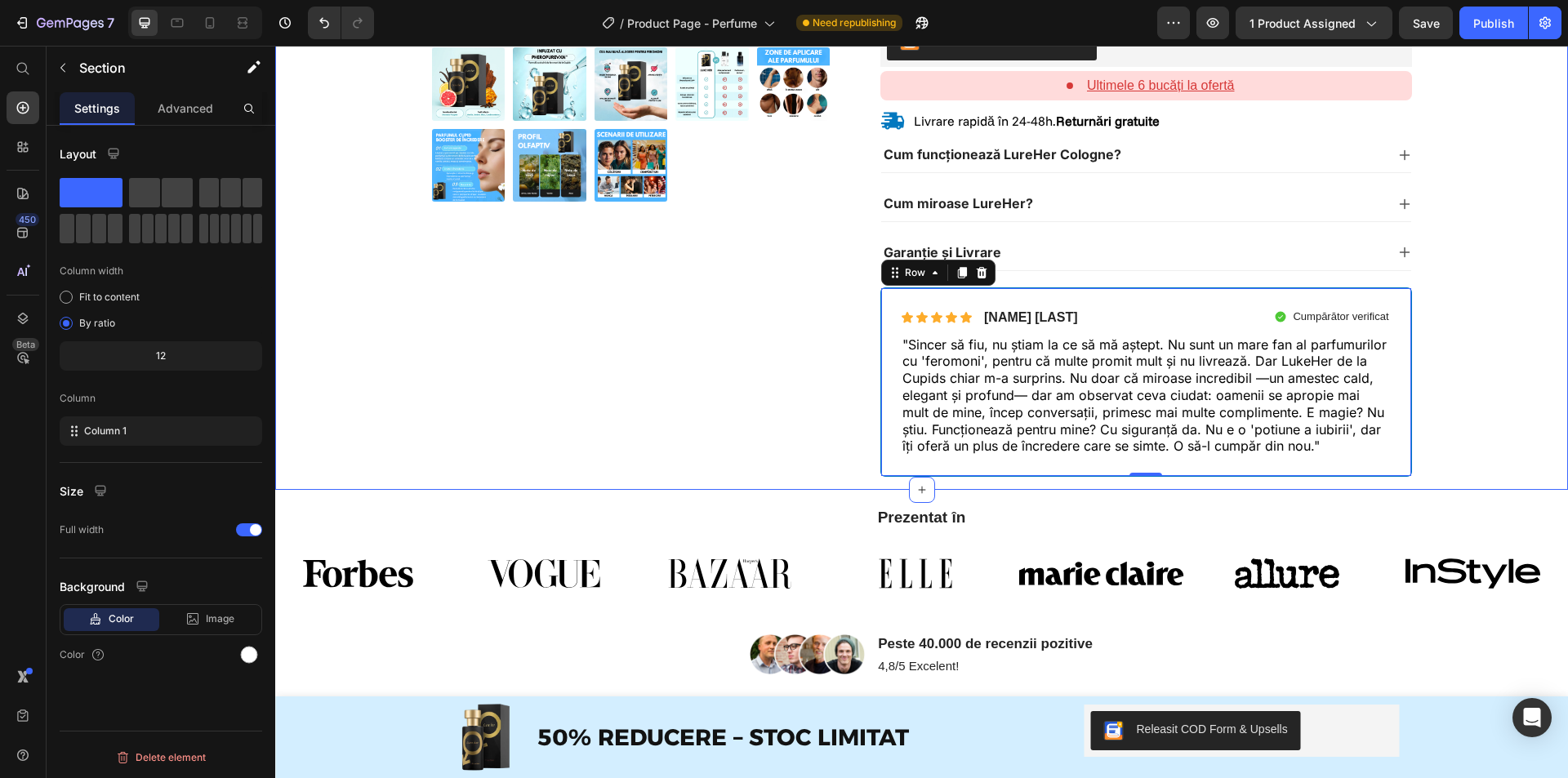 scroll, scrollTop: 0, scrollLeft: 0, axis: both 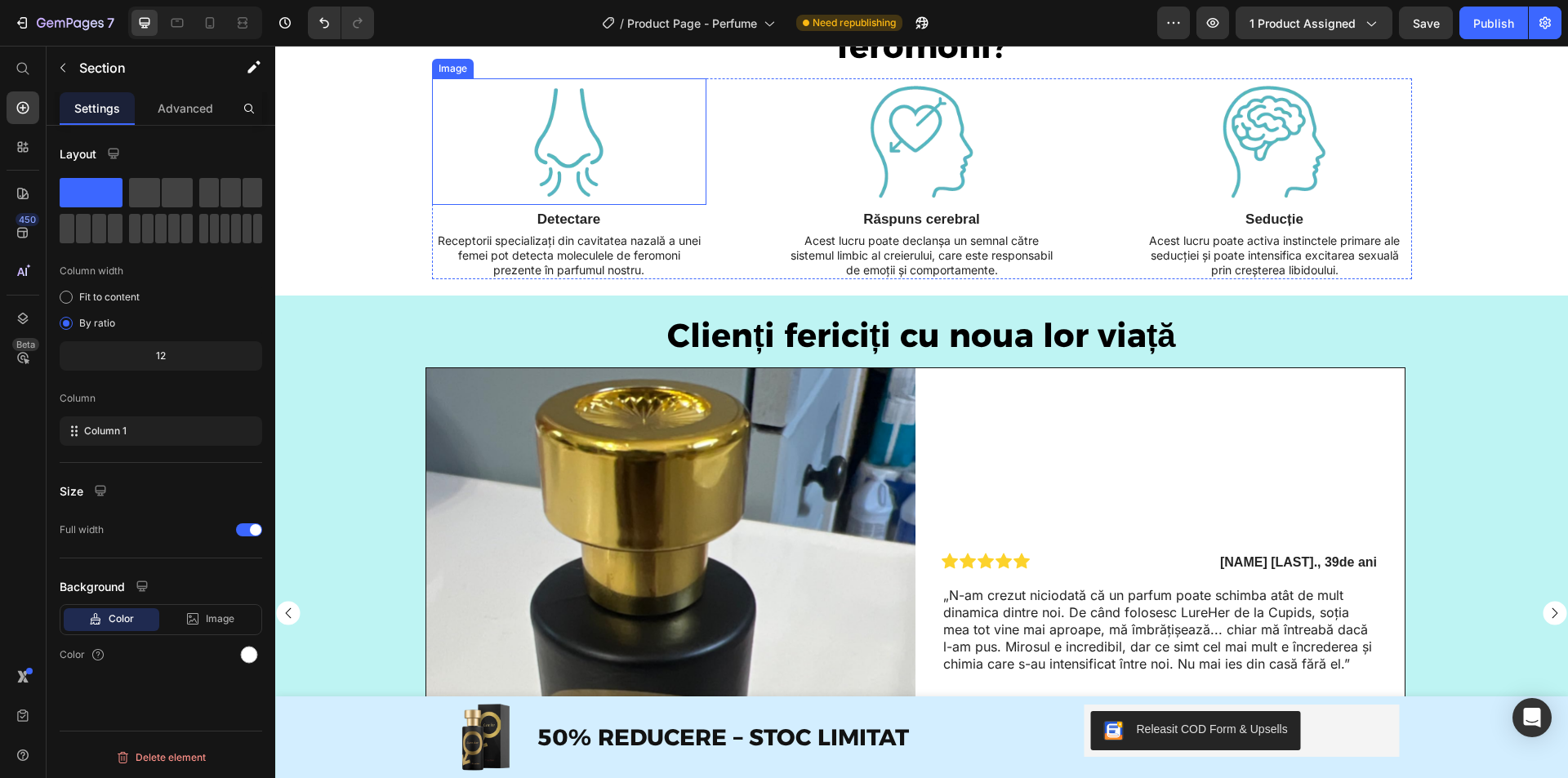 click at bounding box center [569, 141] 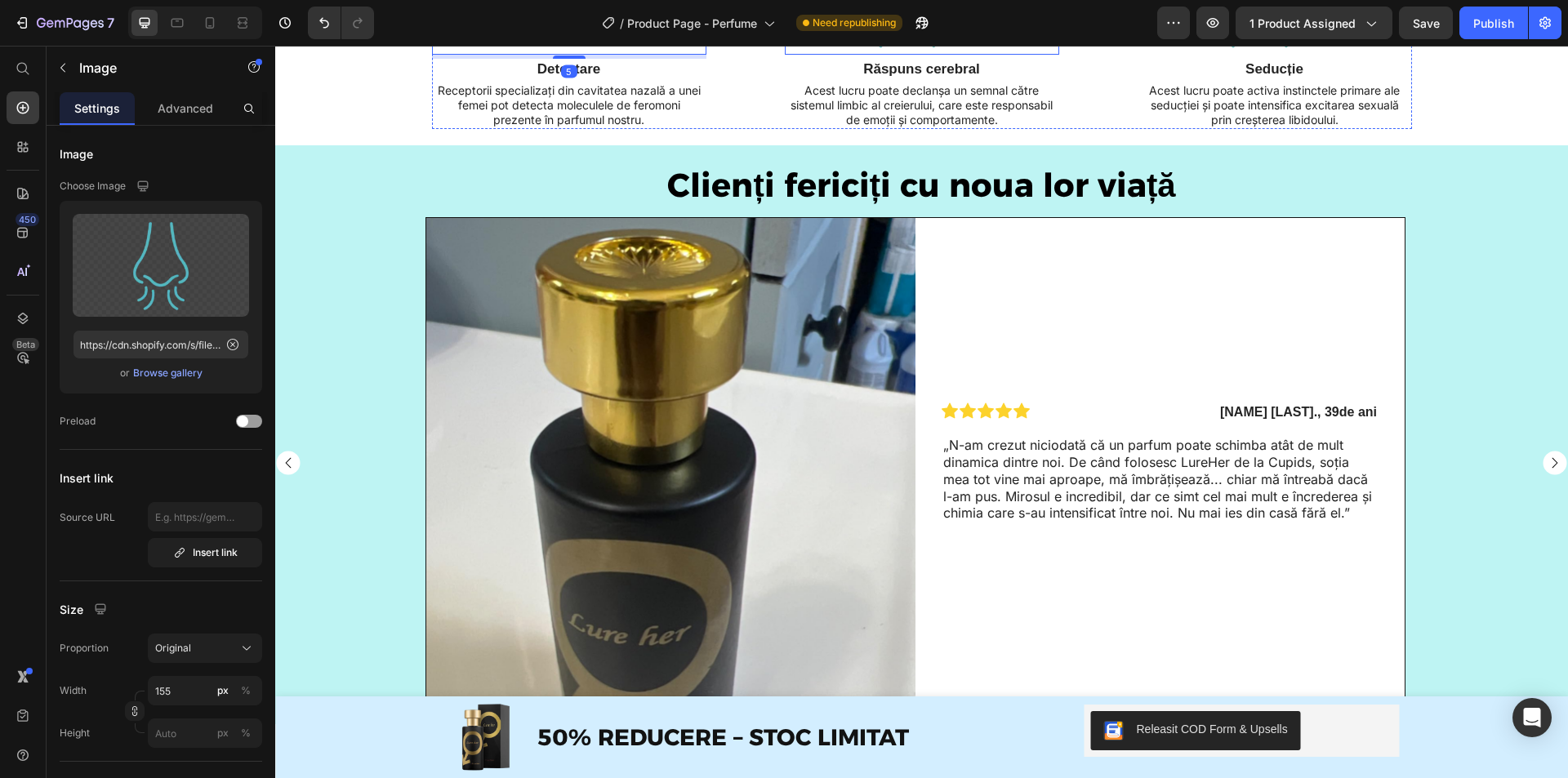 scroll, scrollTop: 1551, scrollLeft: 0, axis: vertical 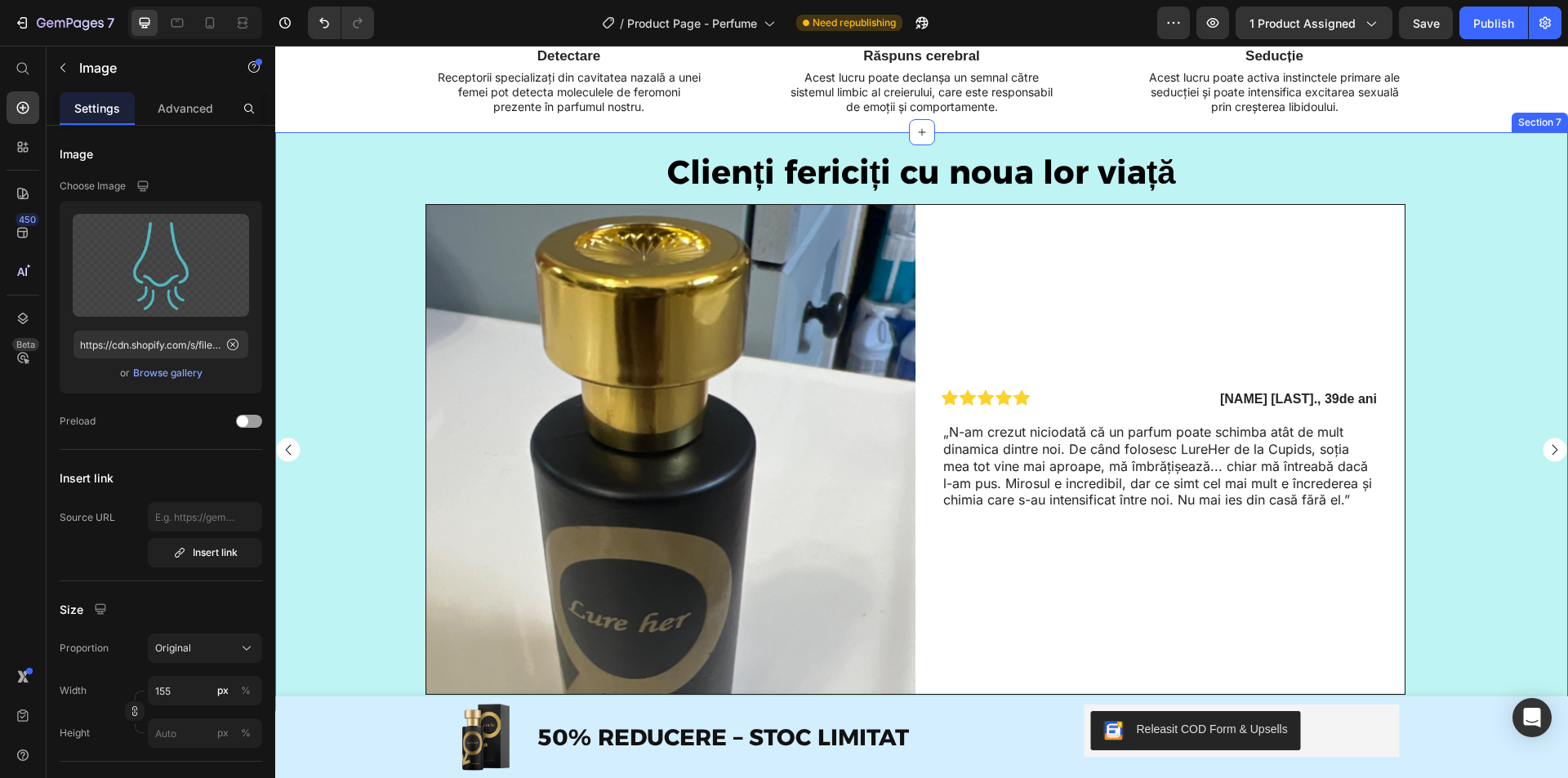 click on "Clienți fericiți cu noua lor viață Heading
Image Row Icon Icon Icon Icon Icon Icon List Mihai S ., 39  de ani Text Block Row „N-am crezut niciodată că un parfum poate schimba atât de mult dinamica dintre noi. De când folosesc LureHer de la Cupids, soția mea tot vine mai aproape, mă îmbrățișează... chiar mă întreabă dacă l-am pus. Mirosul e incredibil, dar ce simt cel mai mult e încrederea și chimia care s-au intensificat între noi. Nu mai ies din casă fără el.” Text Block Row Row Image Row Icon Icon Icon Icon Icon Icon List Cristian D., 27 de ani Text Block Row „Nu sunt genul care face poze sau lasă recenzii, dar parfumul ăsta merită. Am cumpărat LureHer mai mult din curiozitate decât din credință în feromoni... dar chiar funcționează! Nu știu dacă e știință sau efect psihologic, dar de când îl folosesc, partenera mea e mai afectuoasă, mai apropiată. Uneori doar îl miros și deja mă simt alt om. Aș alege din nou fără ezitare.” Text Block Row Row" at bounding box center [921, 421] 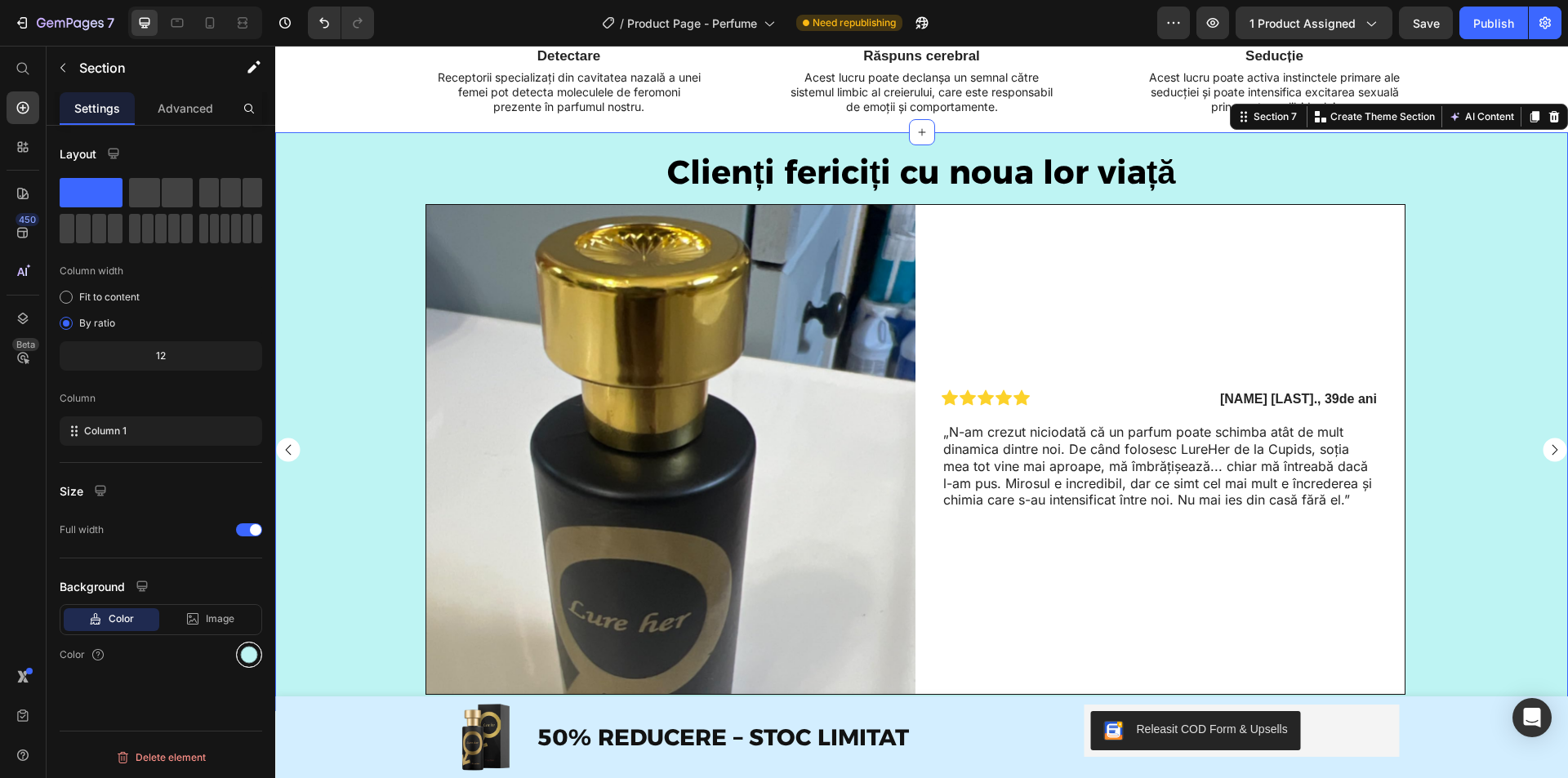 click at bounding box center (249, 655) 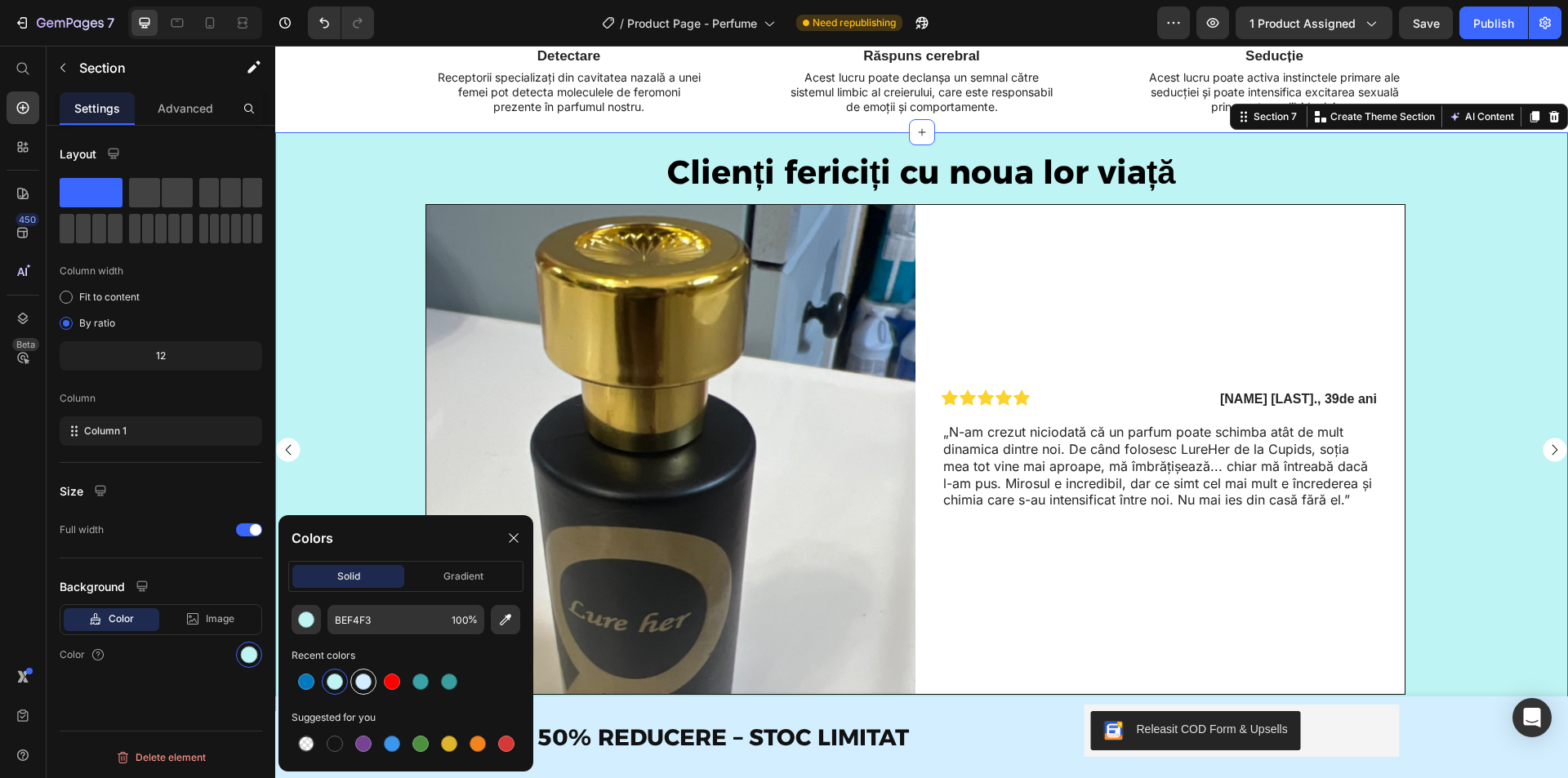 click at bounding box center [363, 682] 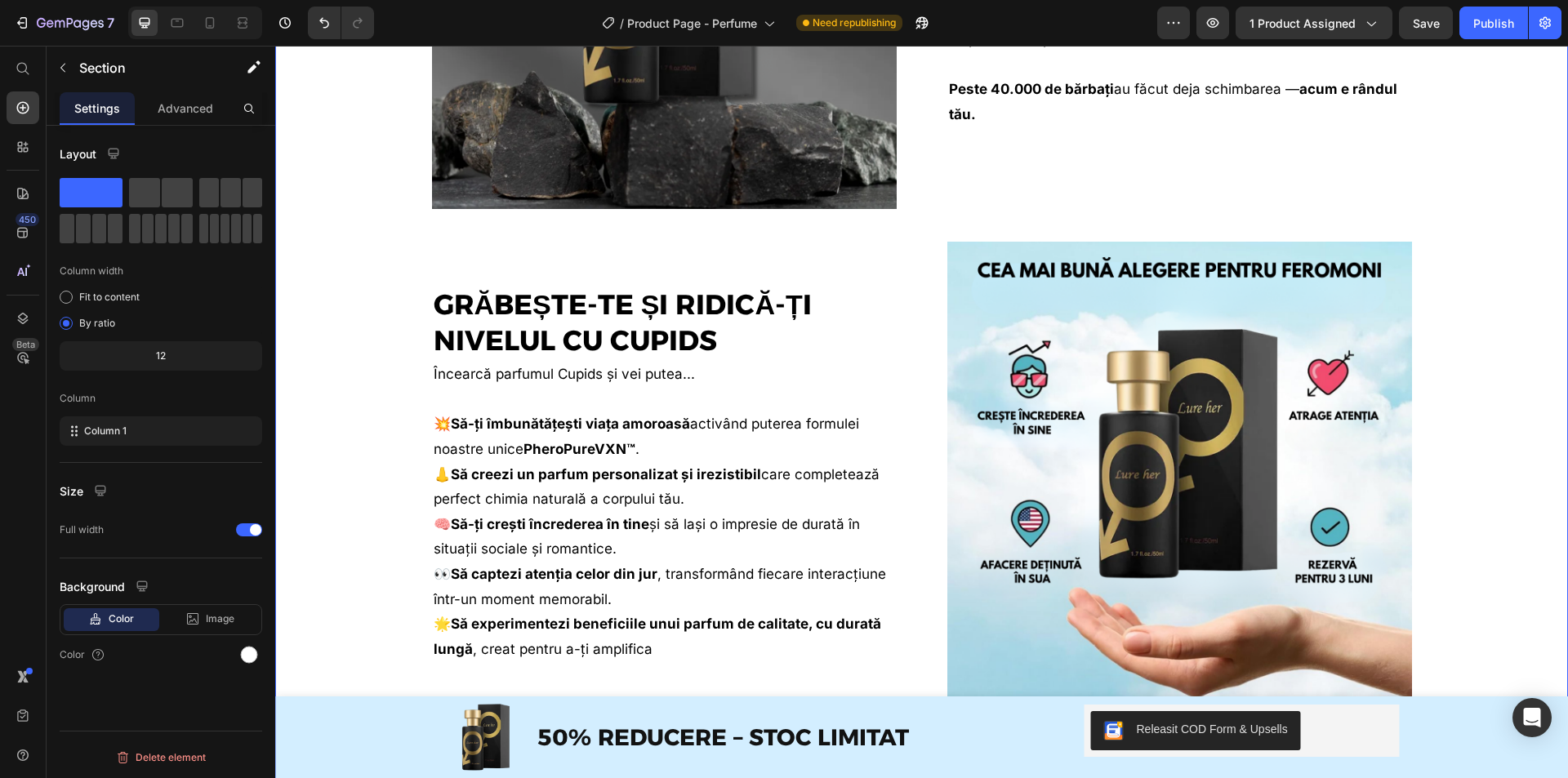 click on "Image ÎNCEARCĂ FĂRĂ RISC TIMP DE 30 DE ZILE Heading   Avem atât de multă încredere că acest parfum îți va crește încrederea și puterea de atracție, încât îți oferim 30 de zile să-l testezi. Dacă nu se ridică la așteptările tale, îl returnezi și primești banii înapoi. Asta e promisiunea noastră.   Peste 40.000 de bărbați  au făcut deja schimbarea —  acum e rândul tău. Text block Row Image GRĂBEȘTE-TE ȘI RIDICĂ-ȚI NIVELUL CU CUPIDS Heading Încearcă parfumul Cupids și vei putea...   💥  Să-ți îmbunătățești viața amoroasă  activând puterea formulei noastre unice  PheroPureVXN™ . 👃  Să creezi un parfum personalizat și irezistibil  care completează perfect chimia naturală a corpului tău. 🧠  Să-ți crești încrederea în tine  și să lași o impresie de durată în situații sociale și romantice. 👀  Să captezi atenția celor din jur , transformând fiecare interacțiune într-un moment memorabil. 🌟  , creat pentru a-ți amplifica Row ." at bounding box center [921, 490] 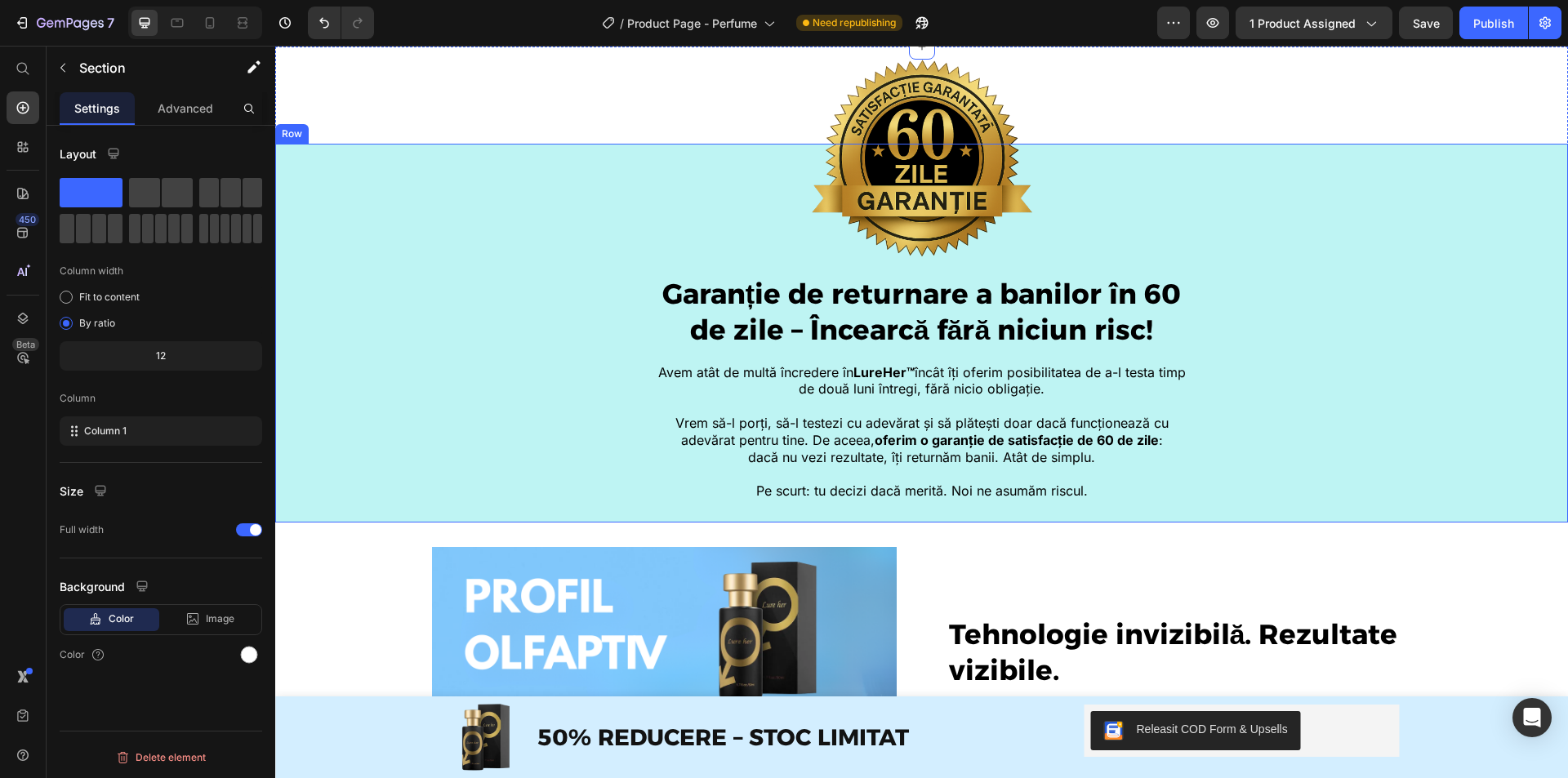 scroll, scrollTop: 4000, scrollLeft: 0, axis: vertical 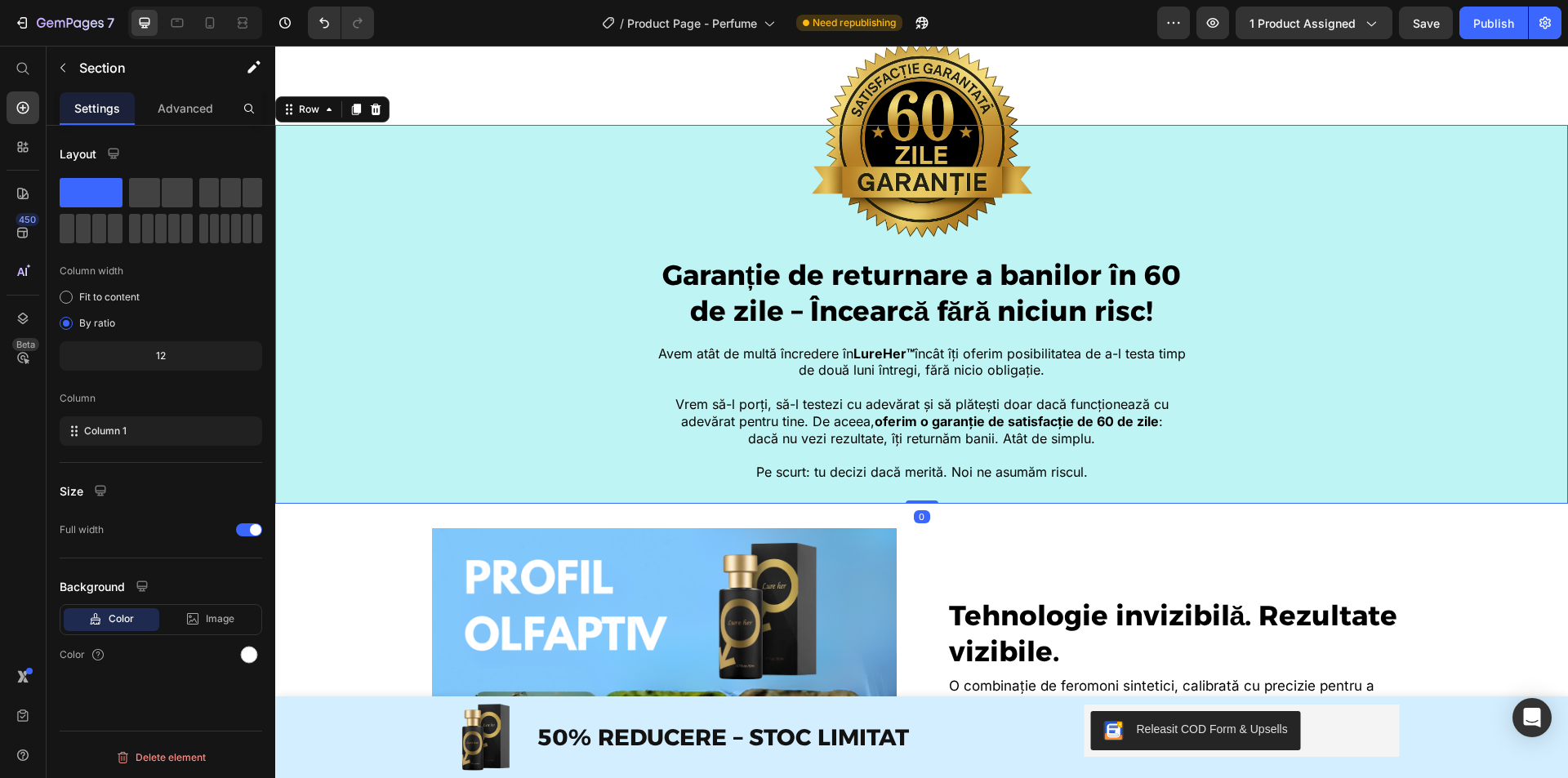 click on "Image Garanție de returnare a banilor în 60 de zile – Încearcă fără niciun risc! Heading Avem atât de multă încredere în  LureHer™  încât îți oferim posibilitatea de a-l testa timp de două luni întregi, fără nicio obligație.   Vrem să-l porți, să-l testezi cu adevărat și să plătești doar dacă funcționează cu adevărat pentru tine. De aceea,  oferim o garanție de satisfacție de 60 de zile : dacă nu vezi rezultate, îți returnăm banii. Atât de simplu.   Pe scurt: tu decizi dacă merită. Noi ne asumăm riscul. Text Block Row" at bounding box center [921, 310] 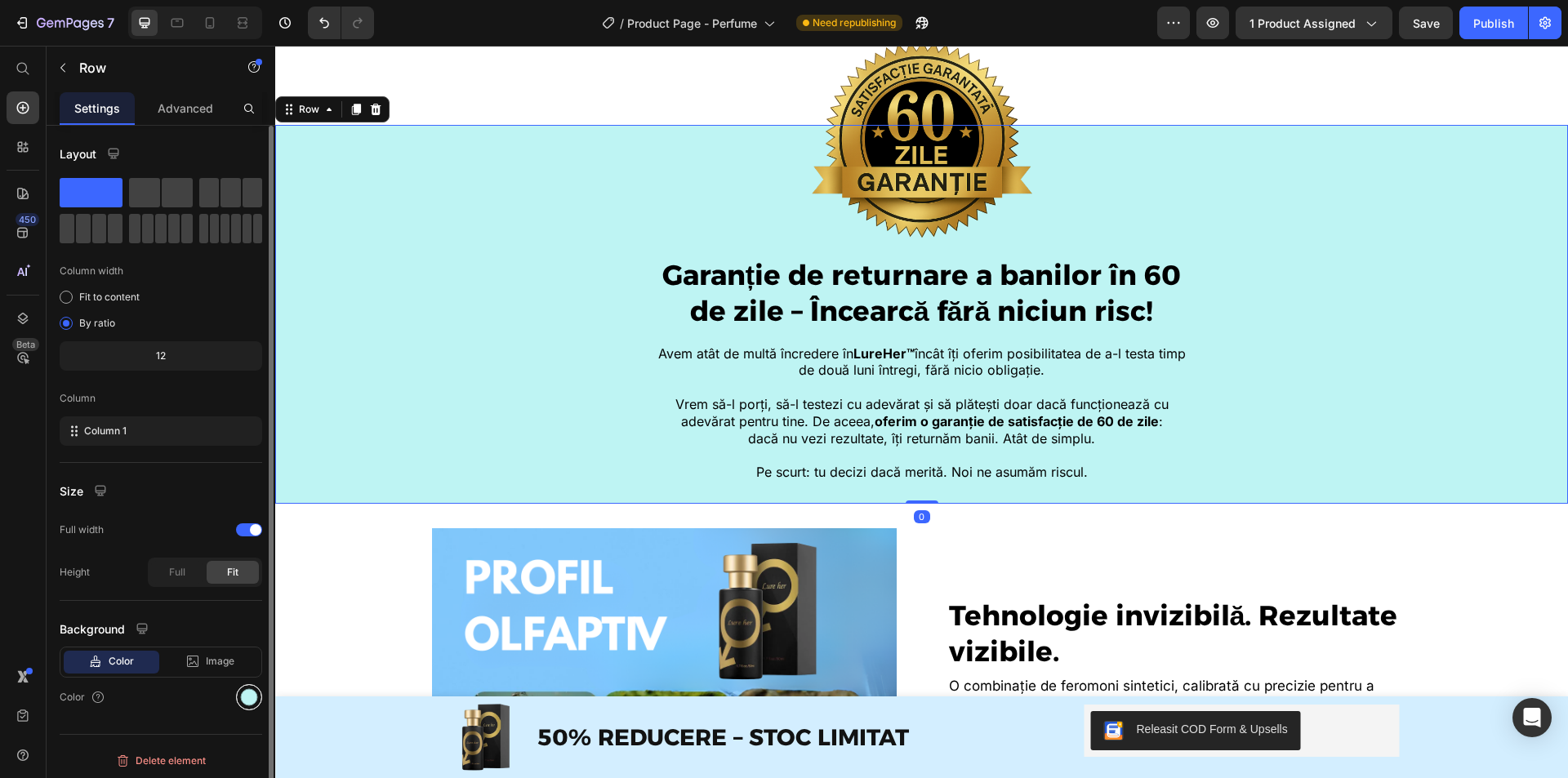 click at bounding box center [249, 697] 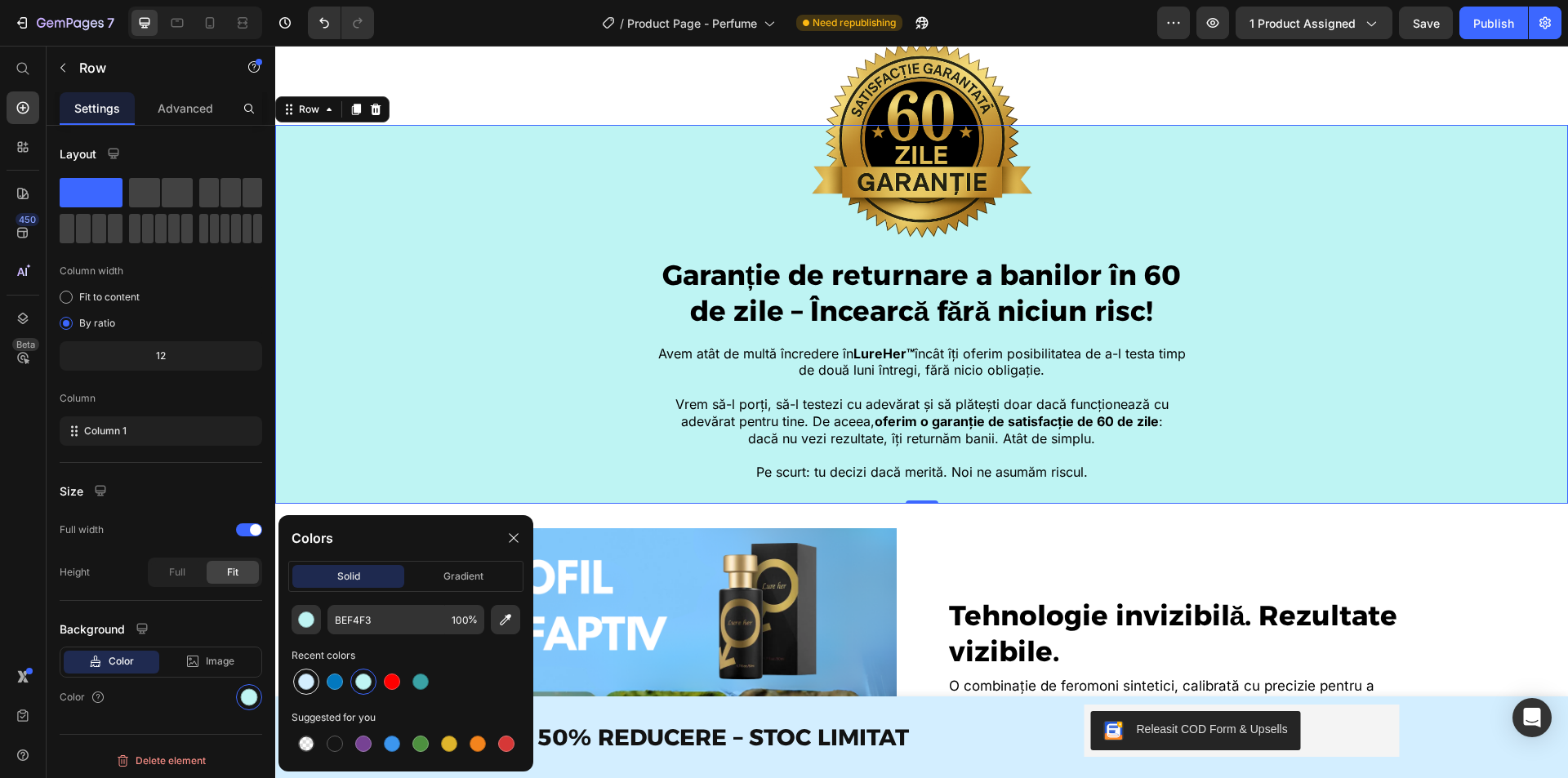 click at bounding box center (306, 682) 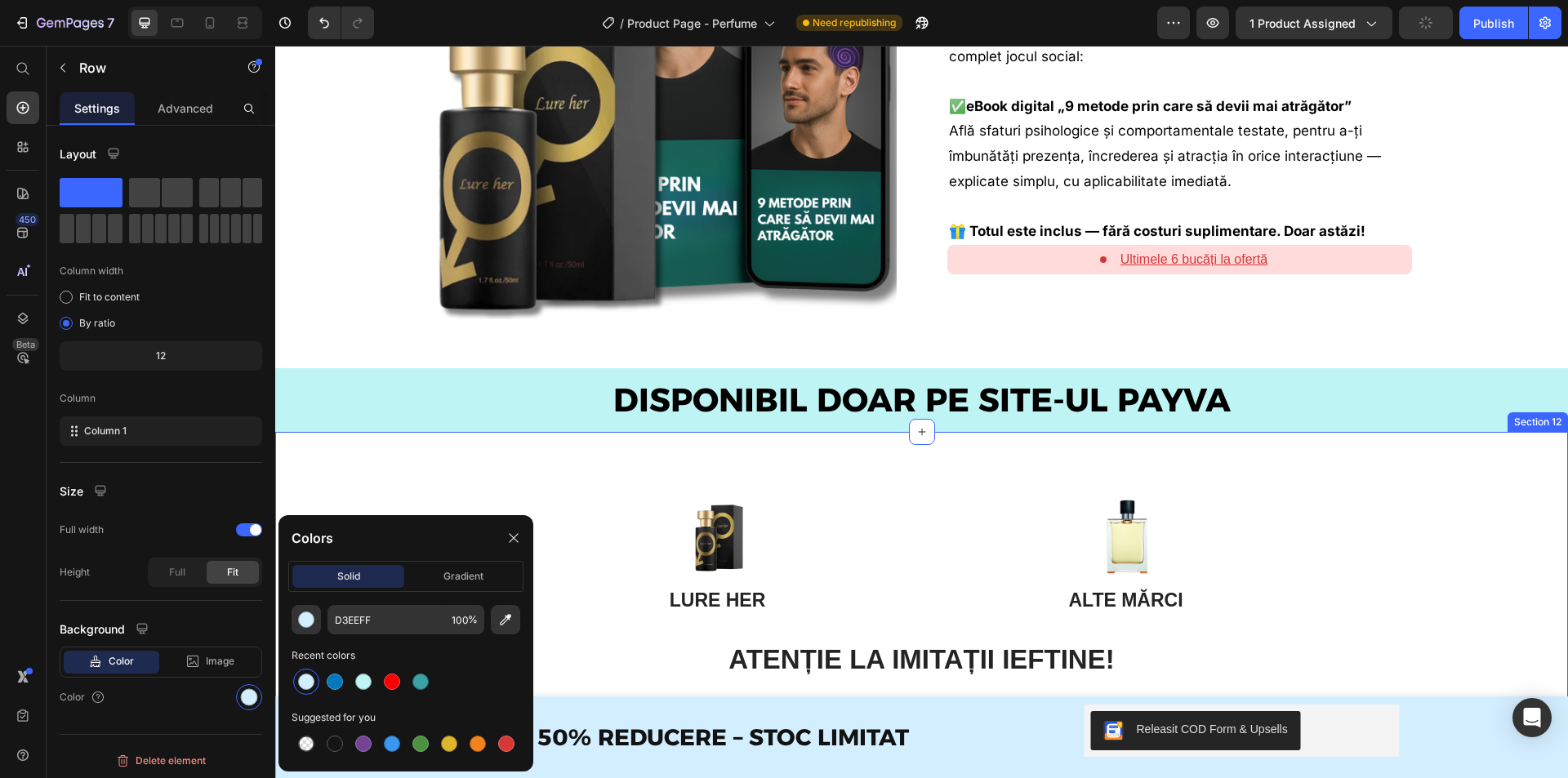 scroll, scrollTop: 5878, scrollLeft: 0, axis: vertical 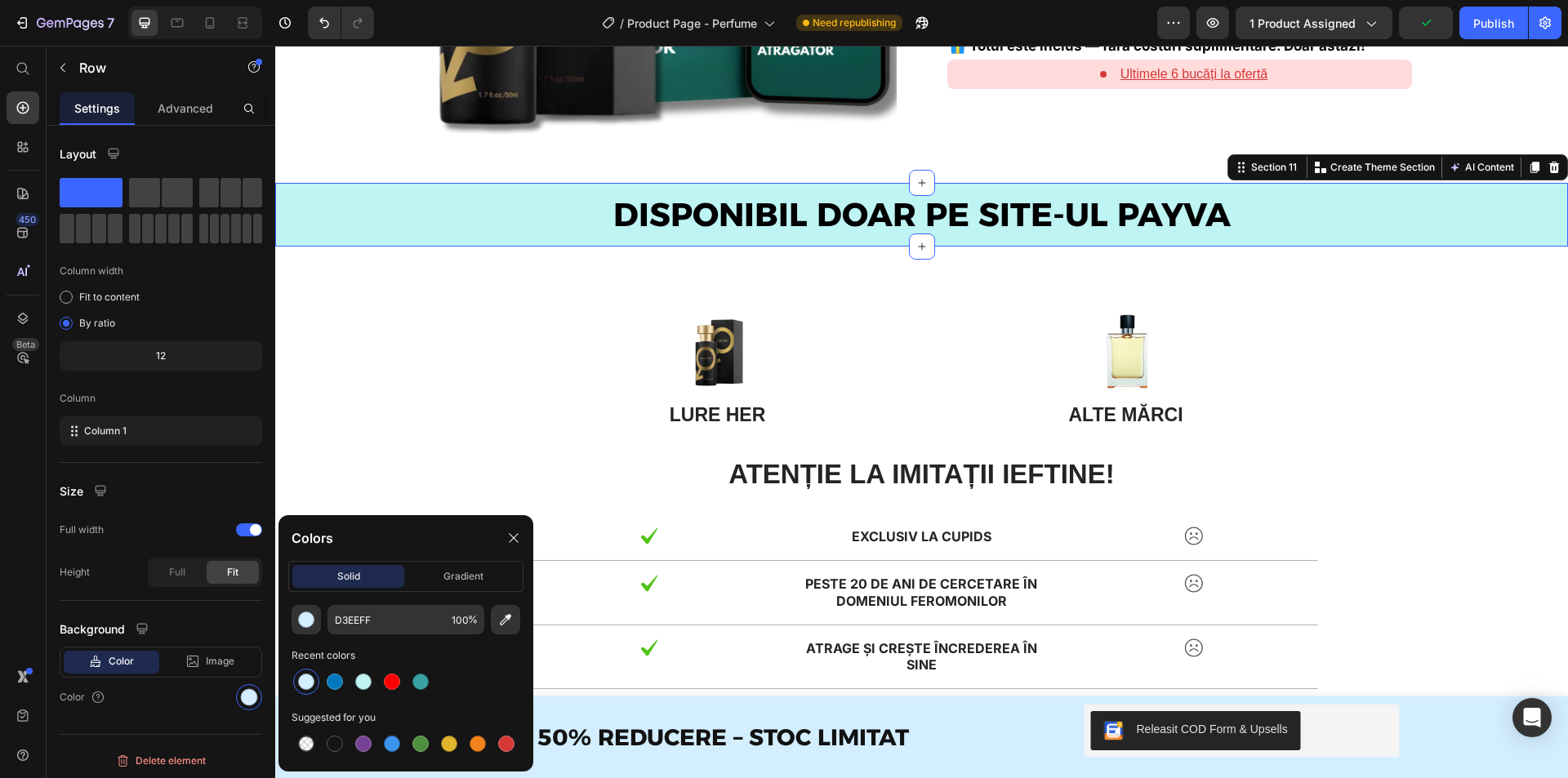 click on "DISPONIBIL DOAR PE SITE-UL PAYVA Heading Row Section 11   You can create reusable sections Create Theme Section AI Content Write with GemAI What would you like to describe here? Tone and Voice Persuasive Product Luminesce™ - Sculptor Facial cu LED 7-în-1 Show more Generate" at bounding box center [921, 215] 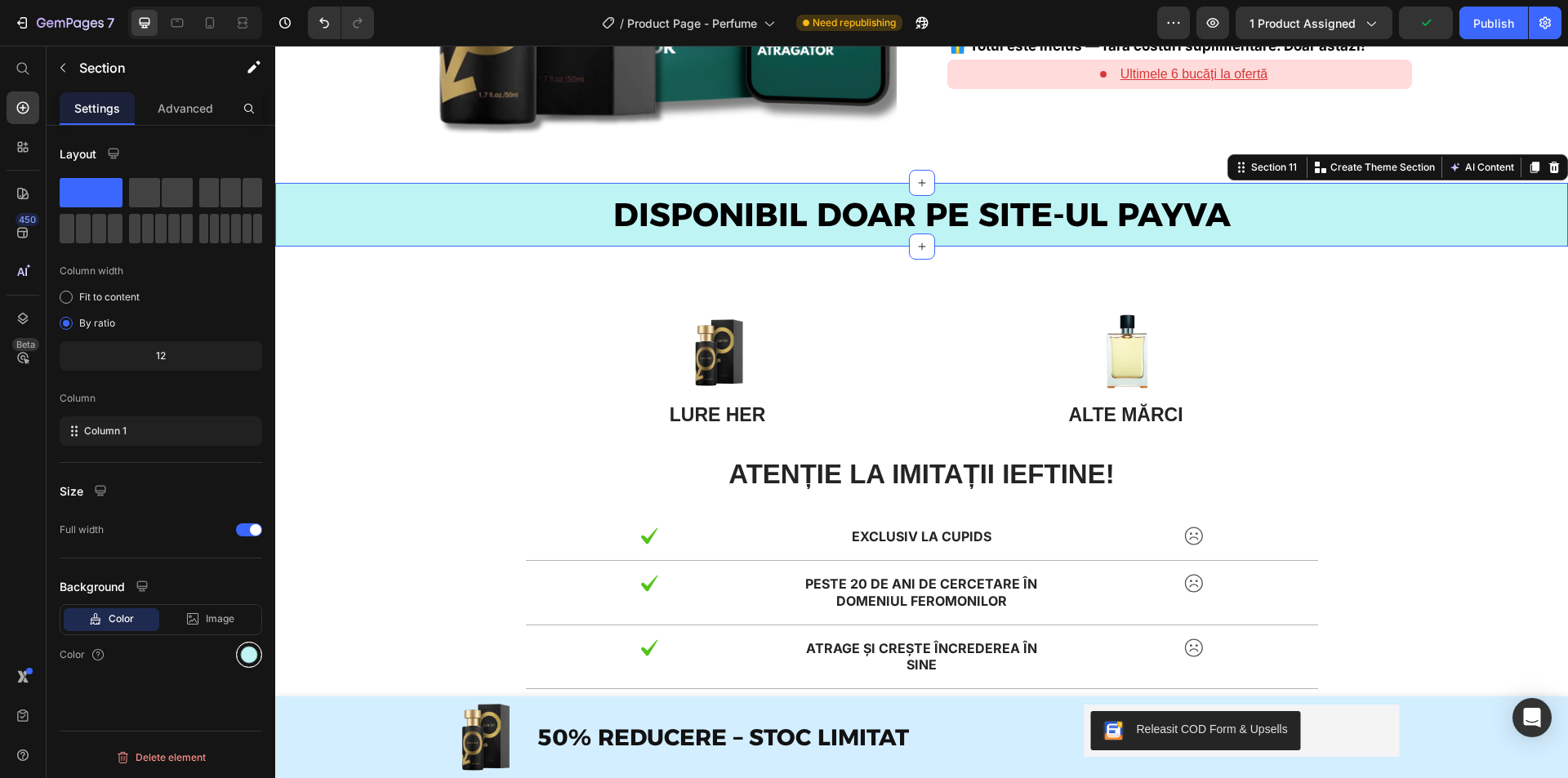 click on "Layout Column width Fit to content By ratio 12 Column Column 1 Size Full width Background Color Image Video  Color   Delete element" at bounding box center (161, 475) 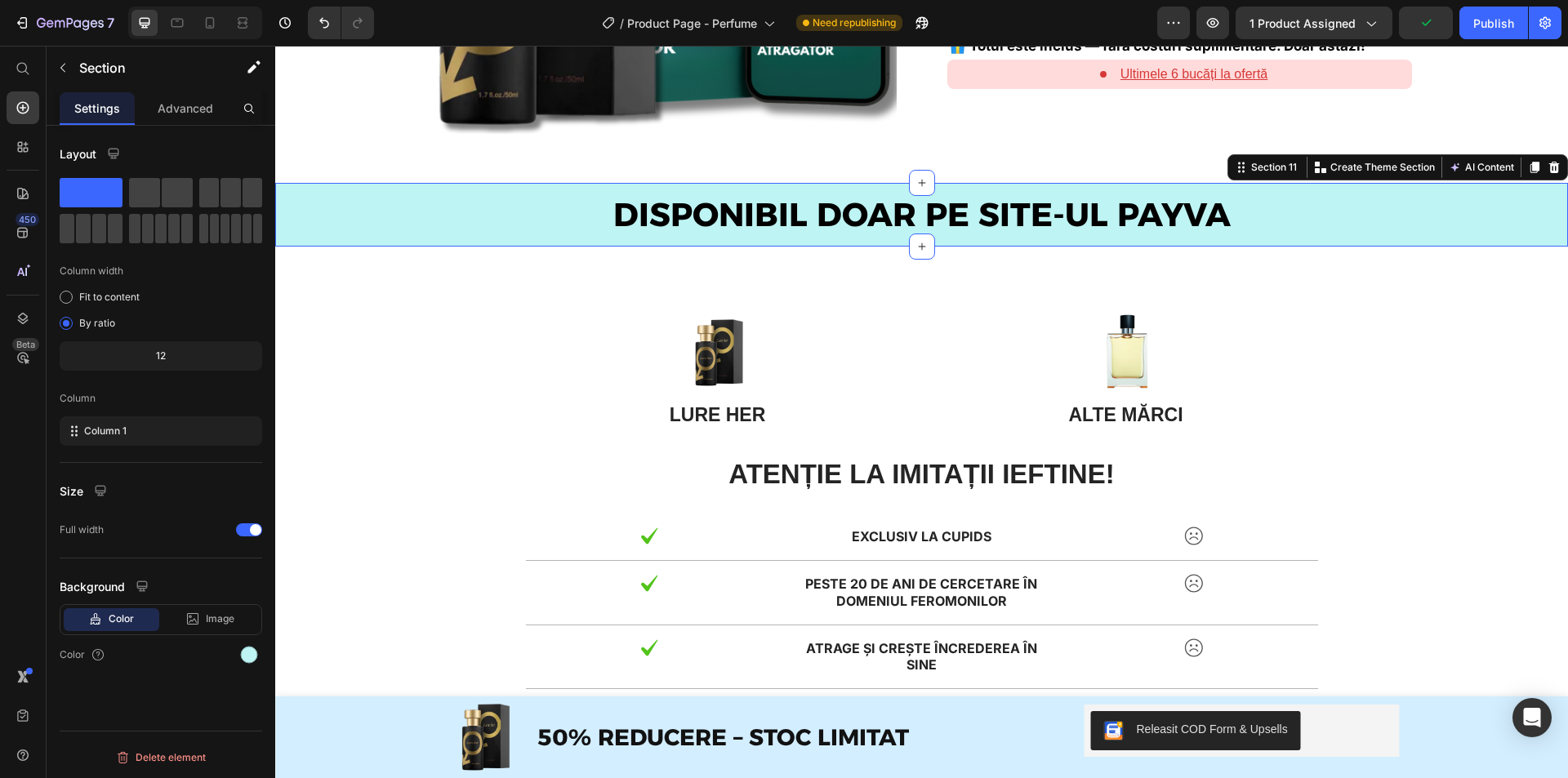 click on "Color" at bounding box center (161, 655) 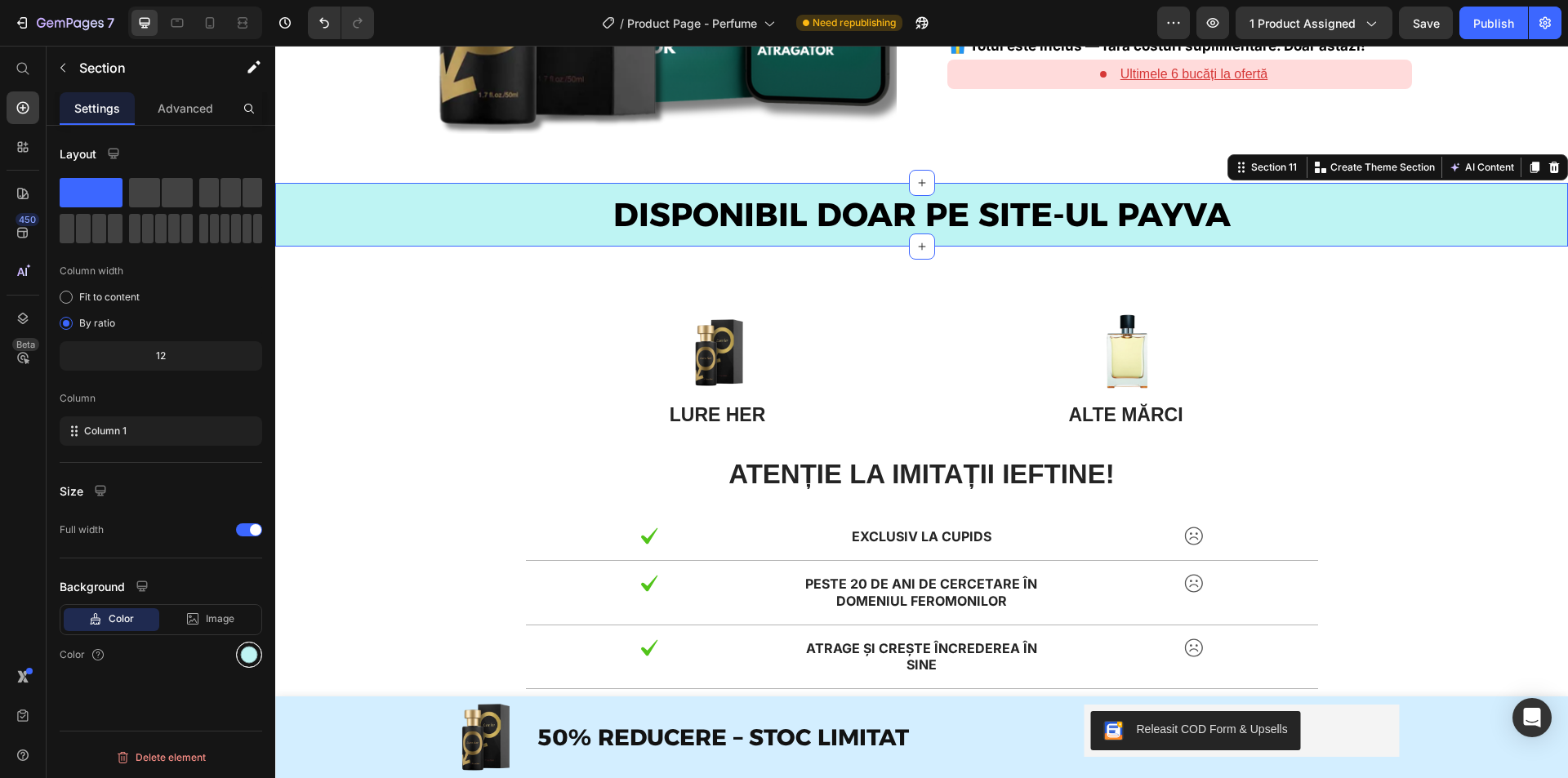 click at bounding box center [249, 655] 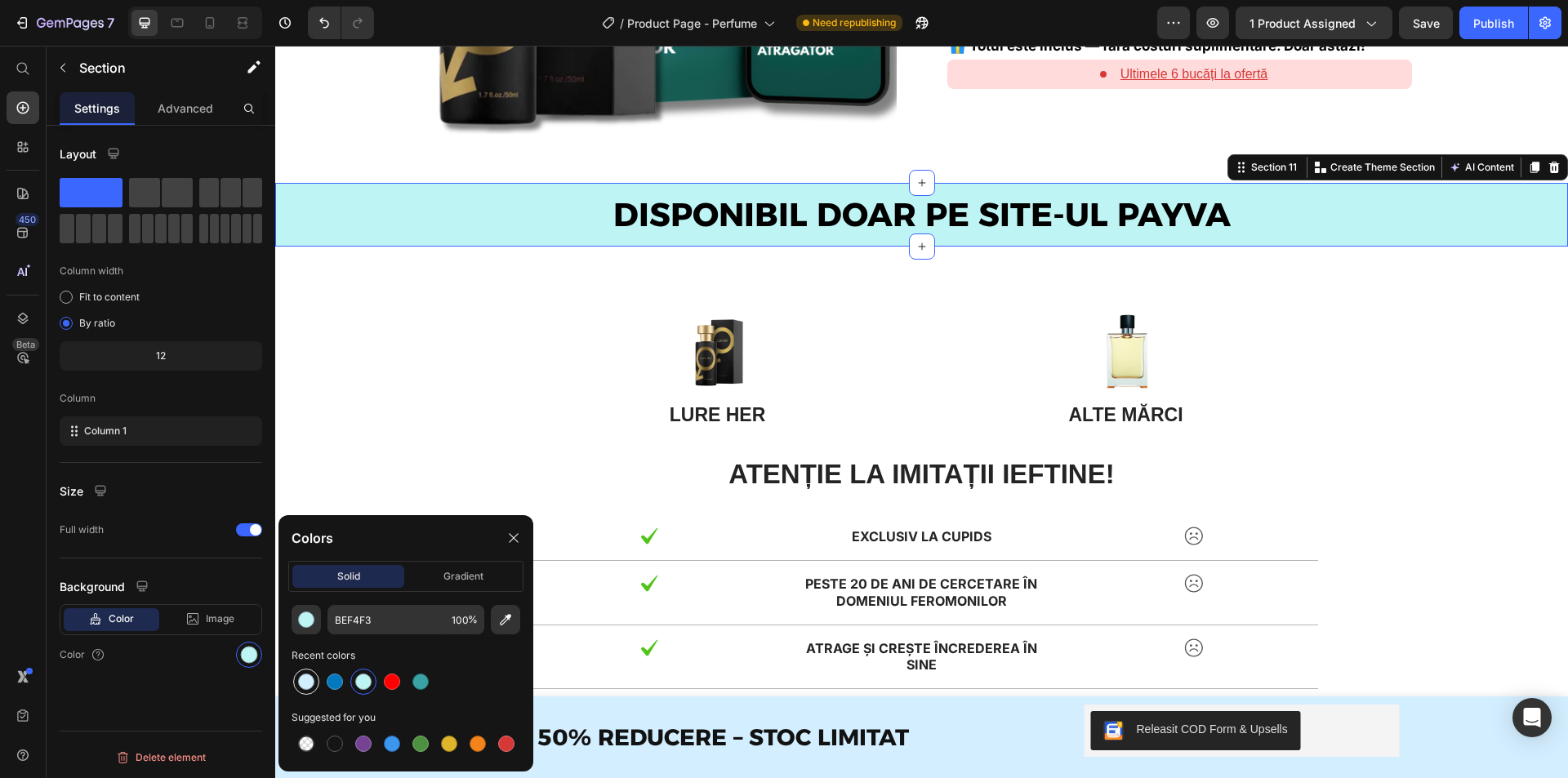 click at bounding box center (306, 682) 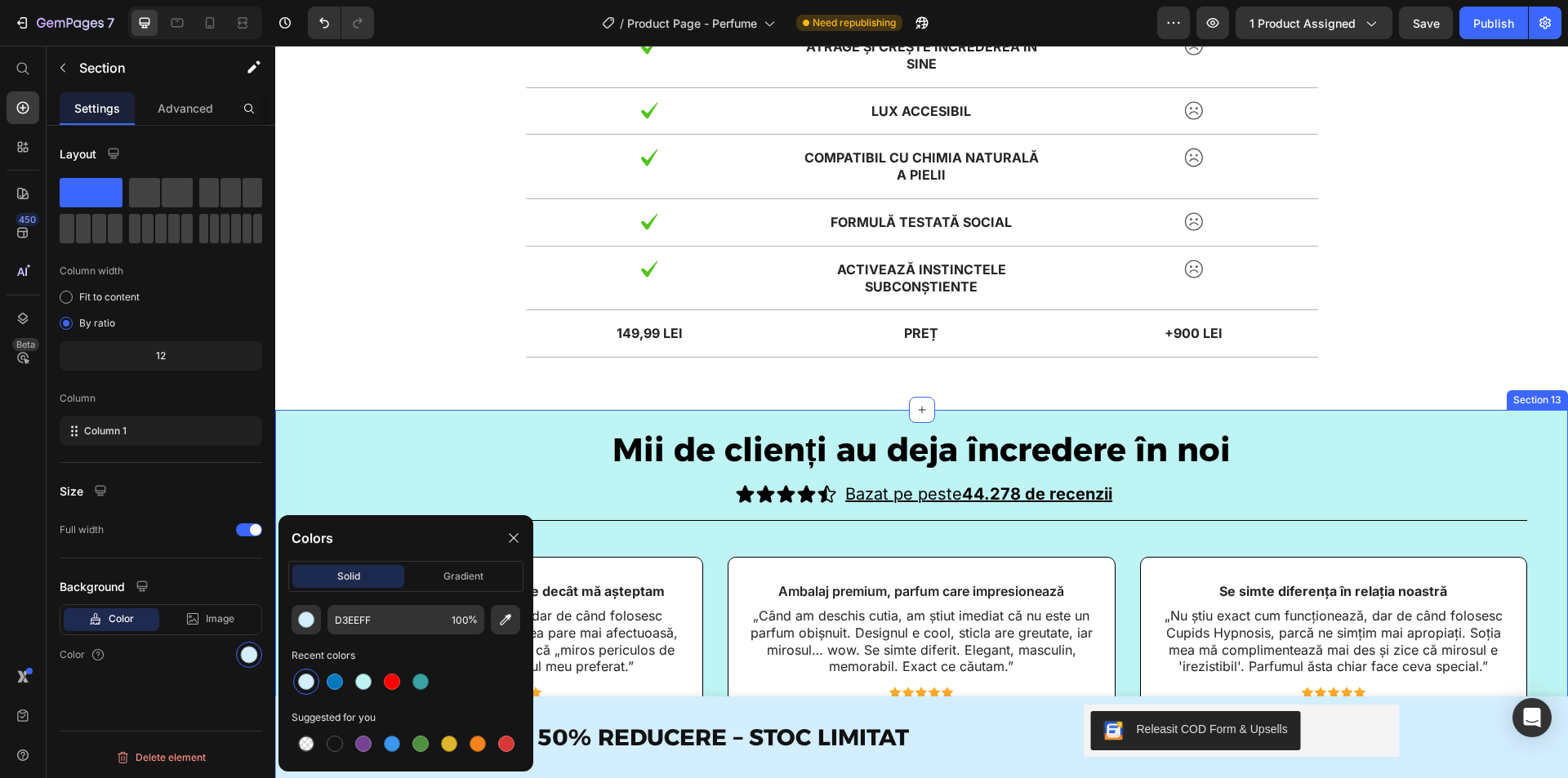 scroll, scrollTop: 6613, scrollLeft: 0, axis: vertical 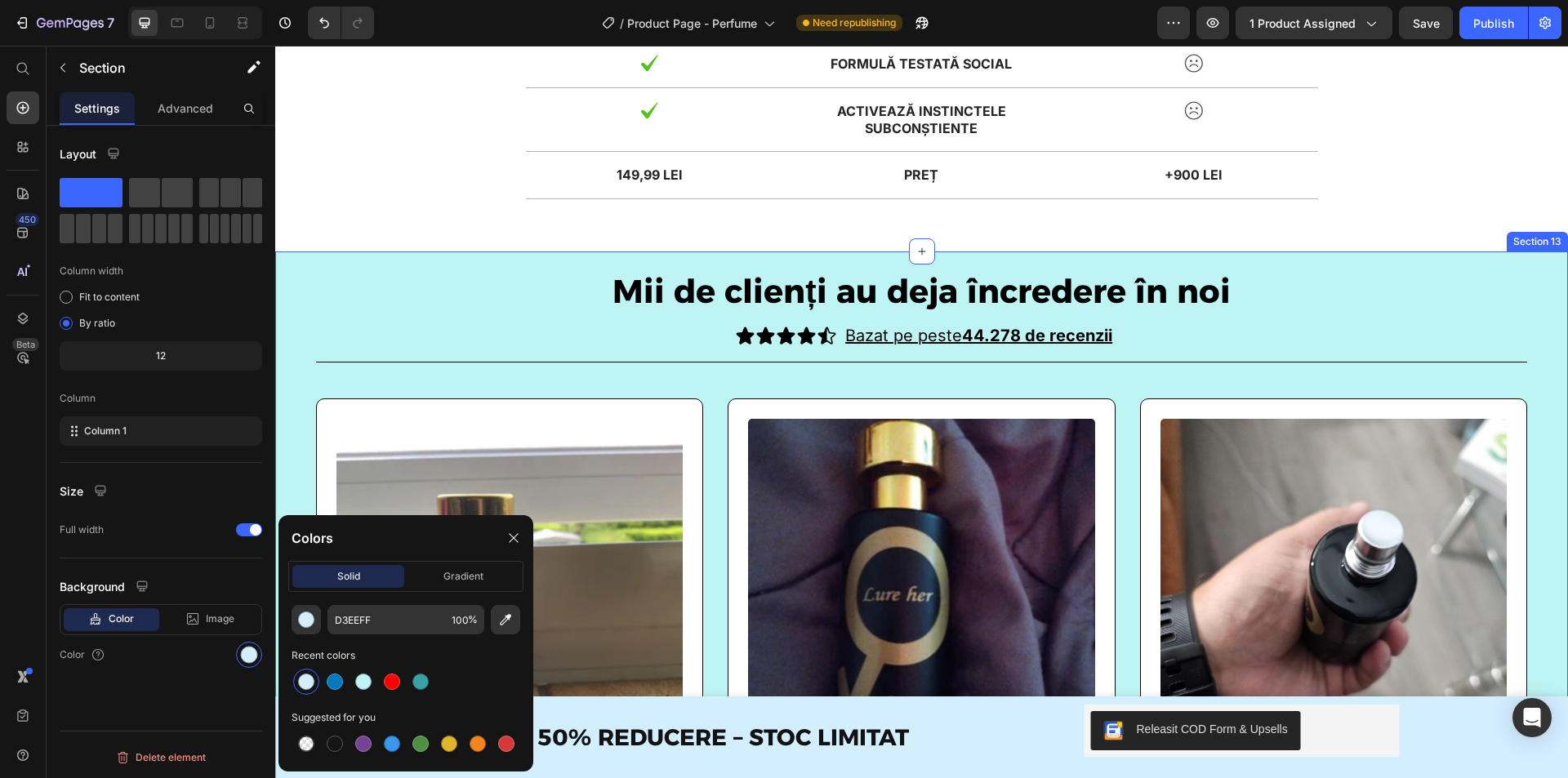 click on "Mii de clienți au deja încredere în noi Heading Icon Icon Icon Icon Icon Icon List Bazat pe peste  44.278 de recenzii Text Block Row                Title Line Row Image Funcționează! Chiar mai bine decât mă așteptam Text Block „Am fost sceptic la început, dar de când folosesc Cupids Hypnosis, partenera mea pare mai afectuoasă, mai atentă... și chiar îmi spune că „miros periculos de bine”. A devenit parfumul meu preferat.” Text Block Icon Icon Icon Icon Icon Icon List Lucian B., 45 de ani Text Block Cumpărător verificat Item List Row Image Ambalaj premium, parfum care impresionează Text Block „Când am deschis cutia, am știut imediat că nu este un parfum obișnuit. Designul e cool, sticla are greutate, iar mirosul… wow. Se simte diferit. Elegant, masculin, memorabil. Exact ce căutam.” Text Block Icon Icon Icon Icon Icon Icon List Ionuț M., 35 de ani Text Block Cumpărător verificat Item List Row Image Se simte diferența în relația noastră Text Block Text Block Icon Icon" at bounding box center (921, 860) 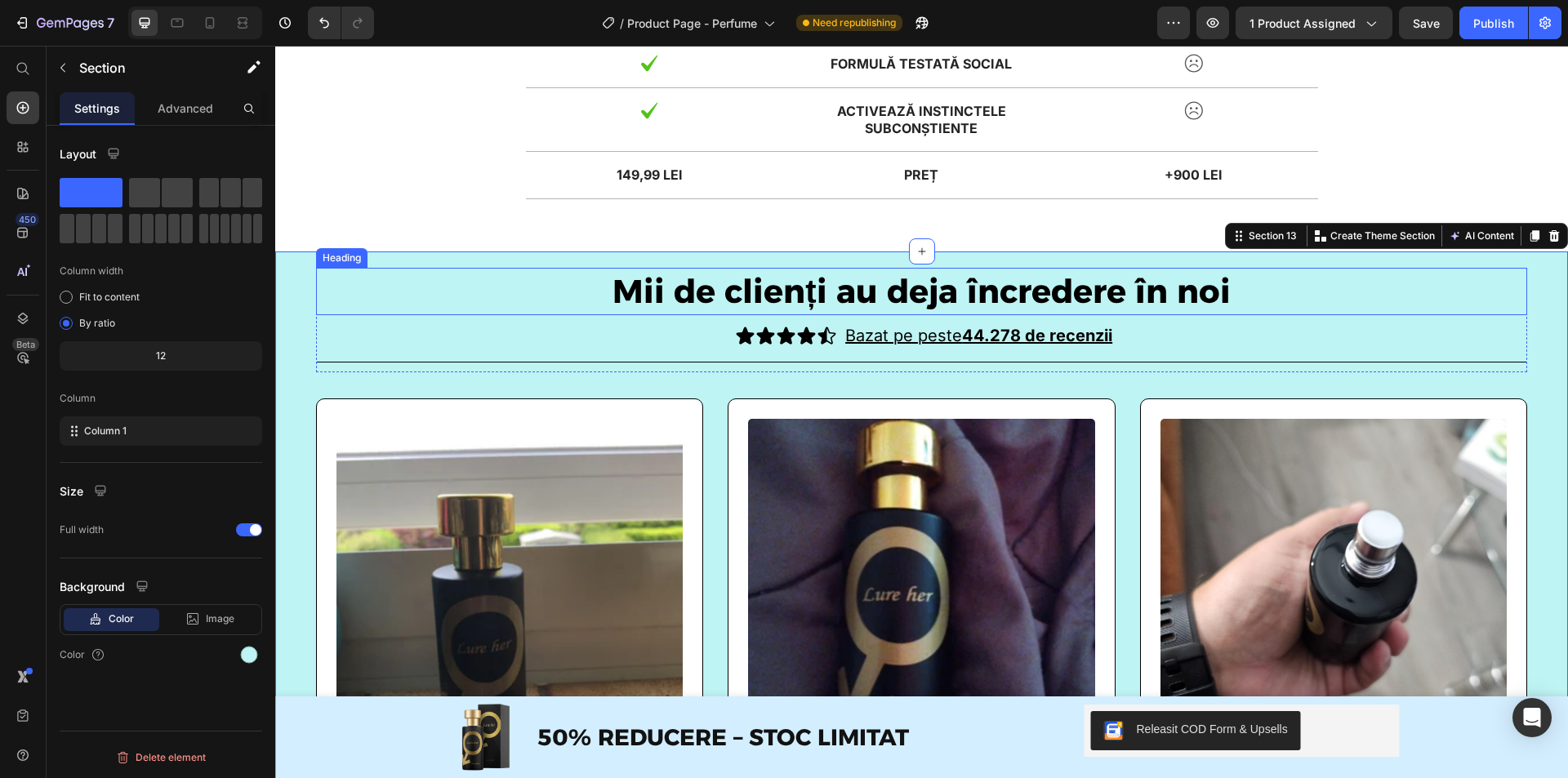 click on "Mii de clienți au deja încredere în noi" at bounding box center [921, 291] 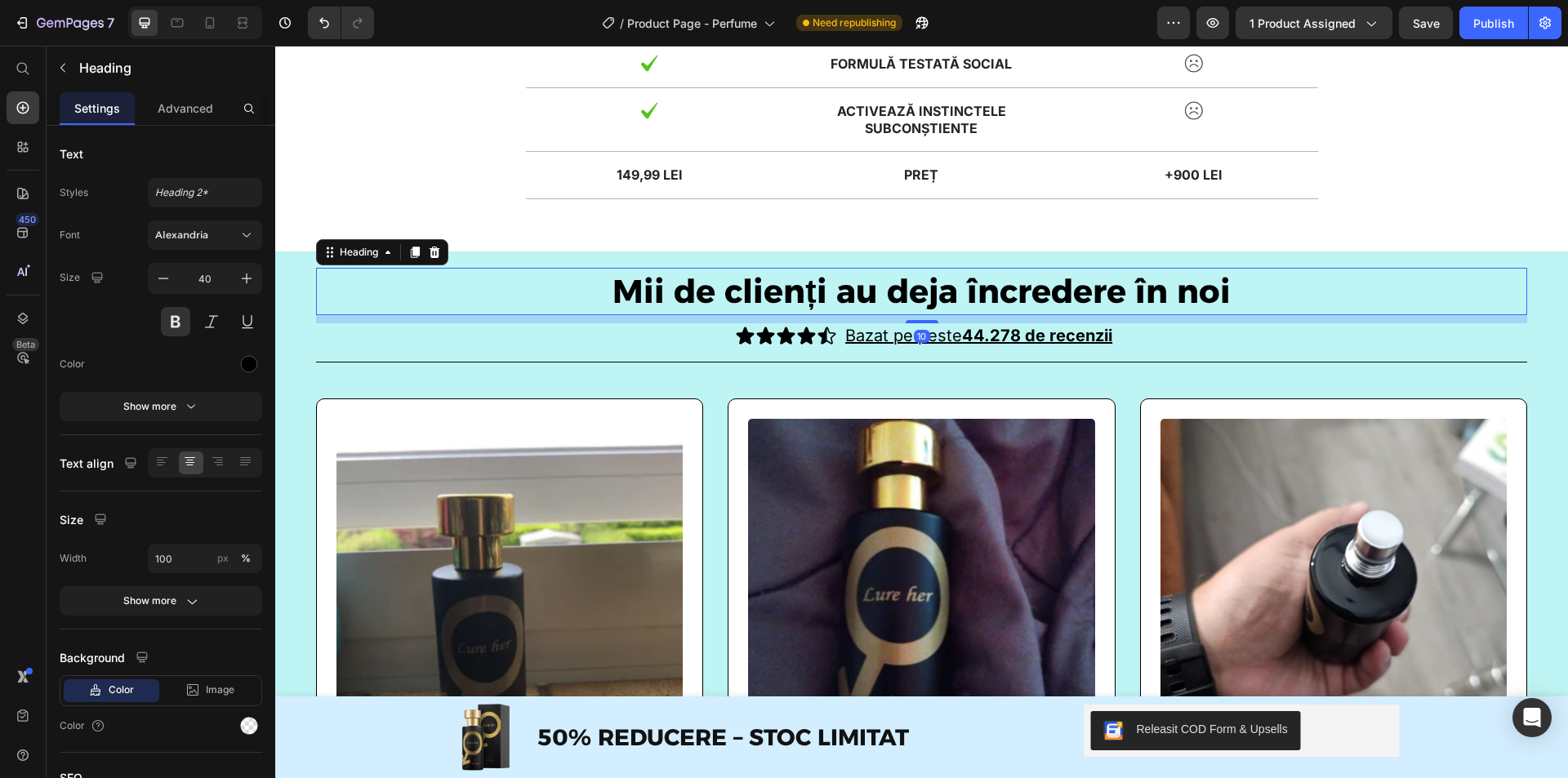 click on "Mii de clienți au deja încredere în noi Heading   10 Icon Icon Icon Icon Icon Icon List Bazat pe peste  44.278 de recenzii Text Block Row                Title Line Row Image Funcționează! Chiar mai bine decât mă așteptam Text Block „Am fost sceptic la început, dar de când folosesc Cupids Hypnosis, partenera mea pare mai afectuoasă, mai atentă... și chiar îmi spune că „miros periculos de bine”. A devenit parfumul meu preferat.” Text Block Icon Icon Icon Icon Icon Icon List Lucian B., 45 de ani Text Block Cumpărător verificat Item List Row Image Ambalaj premium, parfum care impresionează Text Block „Când am deschis cutia, am știut imediat că nu este un parfum obișnuit. Designul e cool, sticla are greutate, iar mirosul… wow. Se simte diferit. Elegant, masculin, memorabil. Exact ce căutam.” Text Block Icon Icon Icon Icon Icon Icon List Ionuț M., 35 de ani Text Block Cumpărător verificat Item List Row Image Se simte diferența în relația noastră Text Block Text Block Icon" at bounding box center (921, 860) 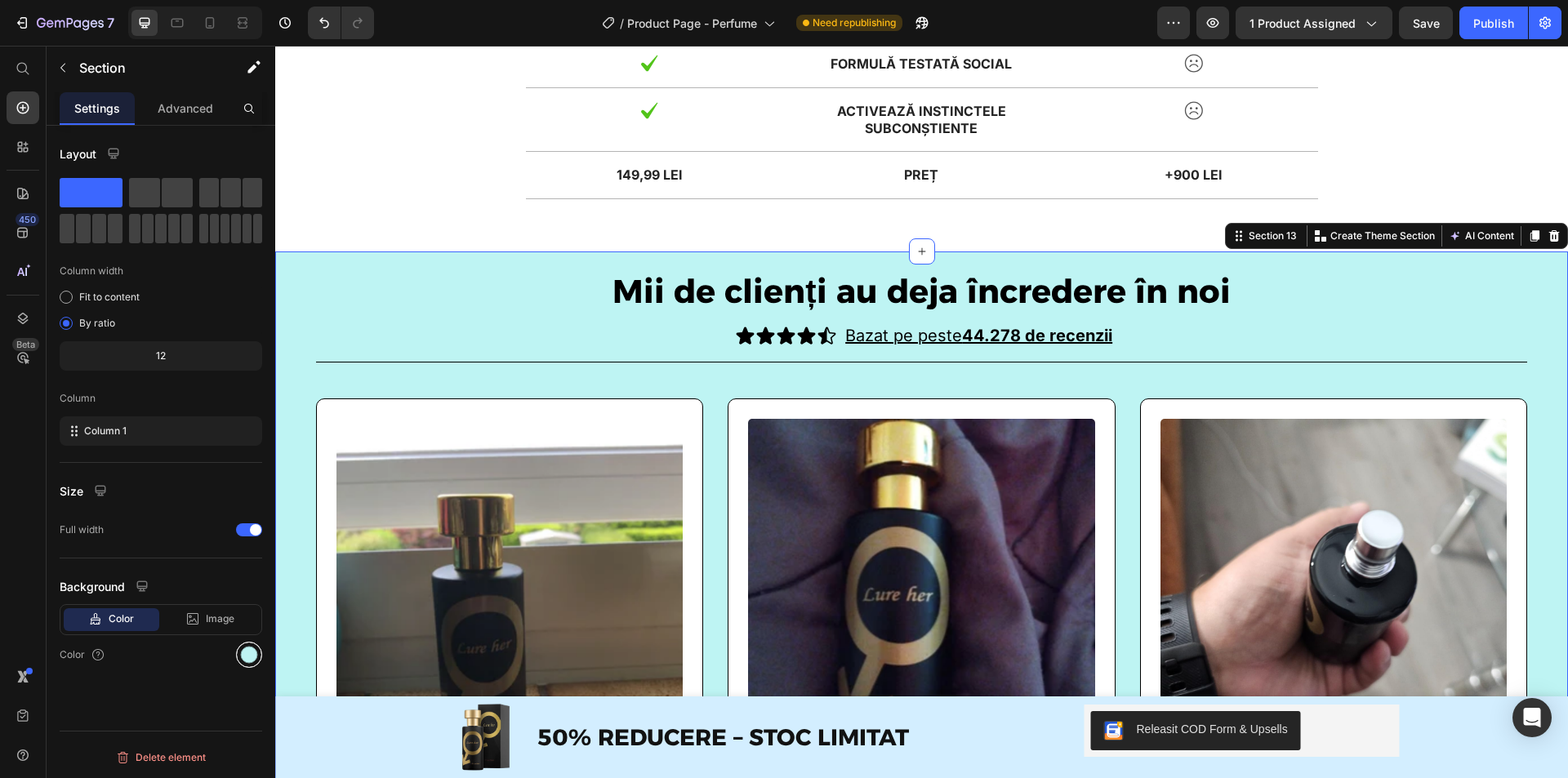 click at bounding box center [249, 655] 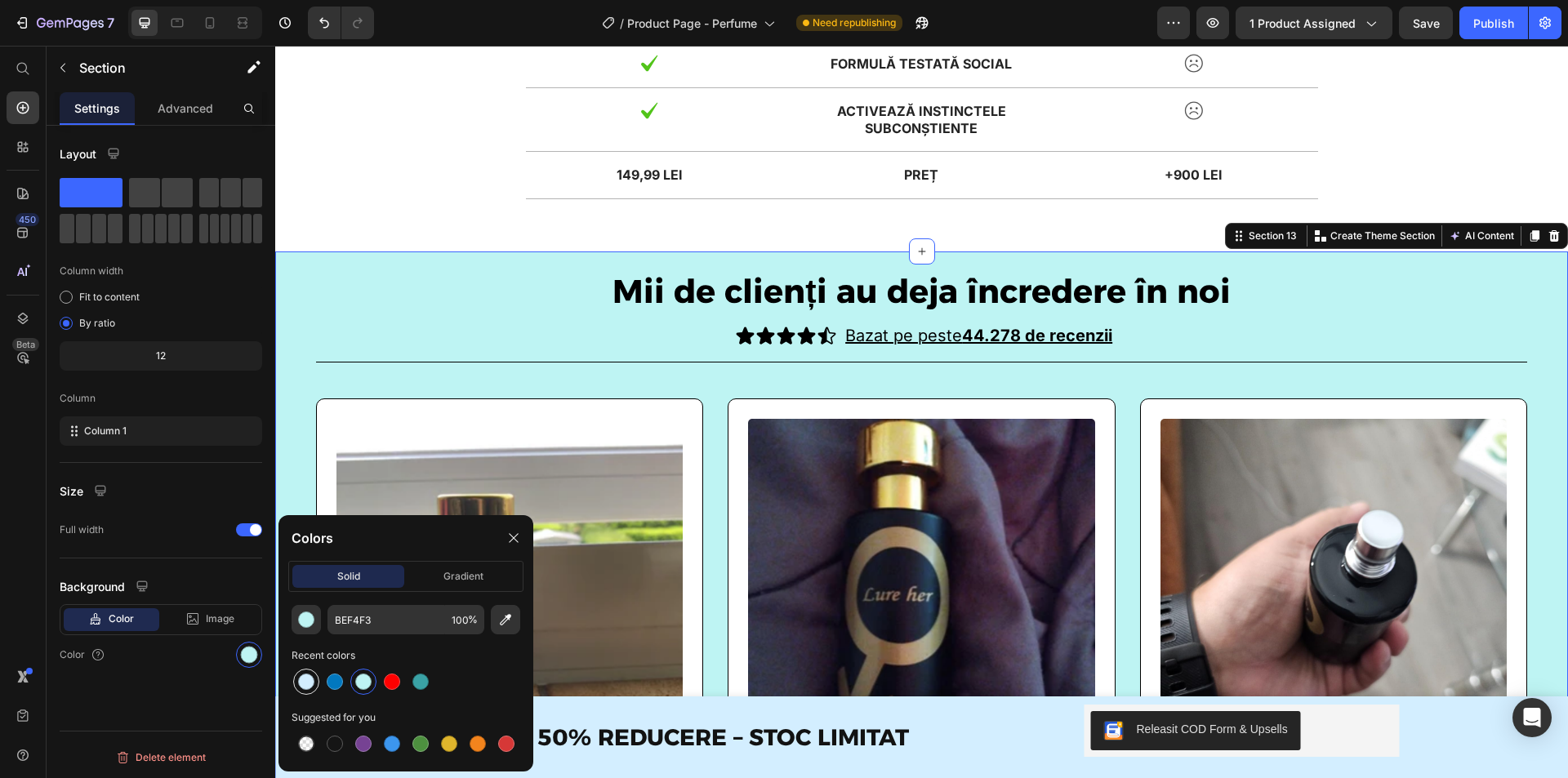 click at bounding box center (306, 682) 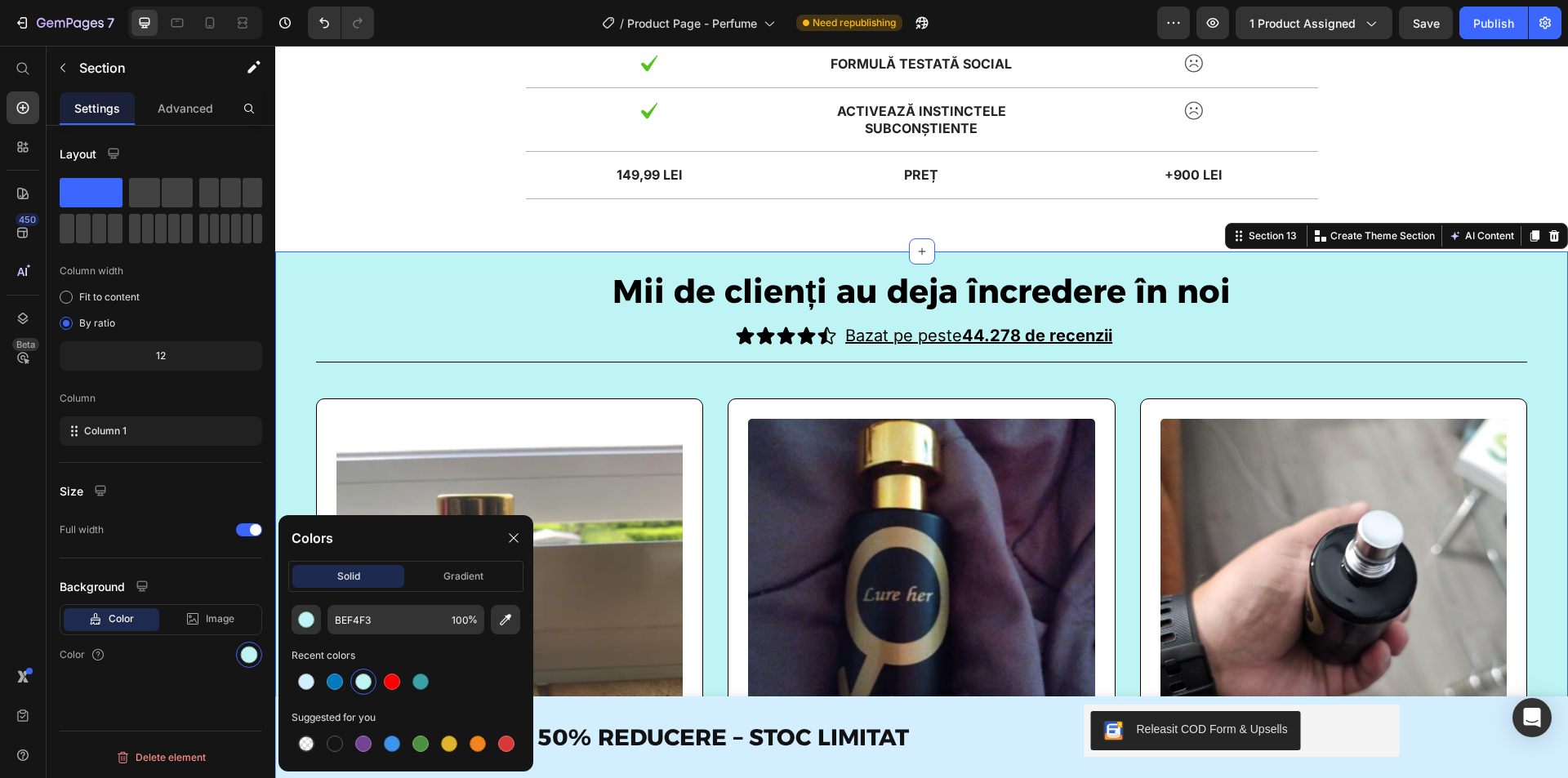 type on "D3EEFF" 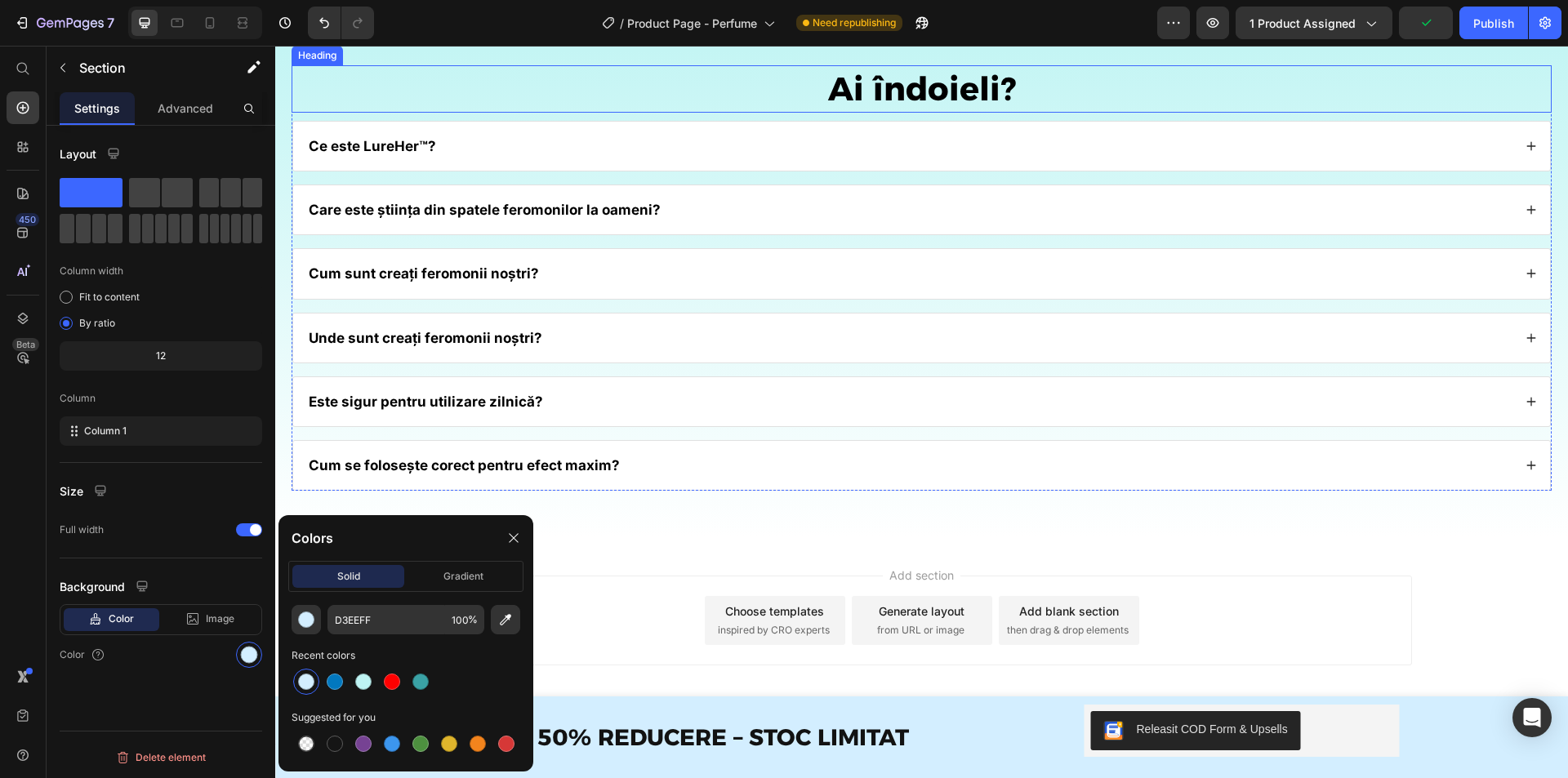 scroll, scrollTop: 8572, scrollLeft: 0, axis: vertical 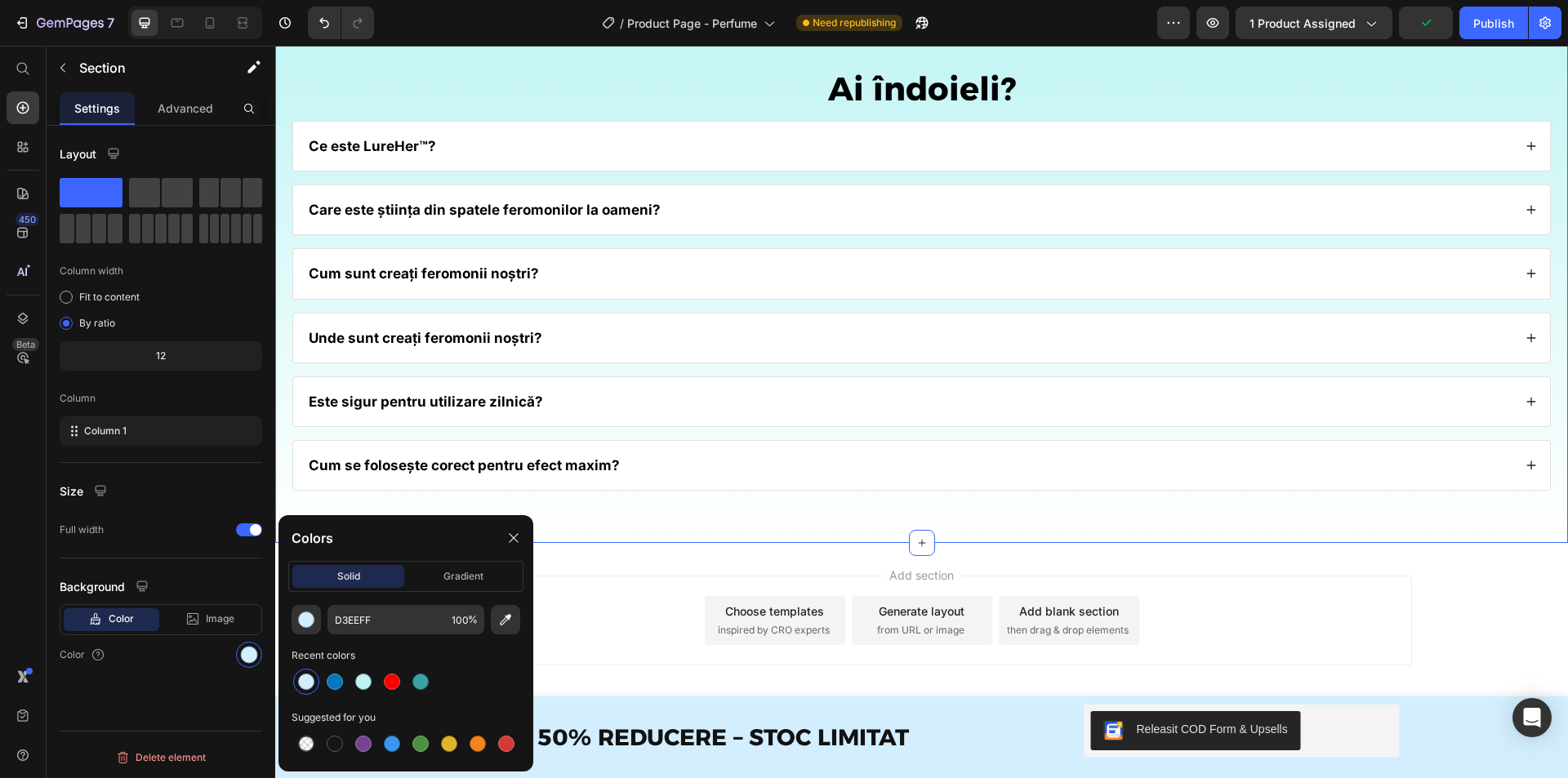 click on "Ai îndoieli? Heading
Ce este LureHer™?
Care este știința din spatele feromonilor la oameni?
Cum sunt creați feromonii noștri?
Unde sunt creați feromonii noștri?
Este sigur pentru utilizare zilnică?
Cum se folosește corect pentru efect maxim? Accordion Row Section 14" at bounding box center [921, 271] 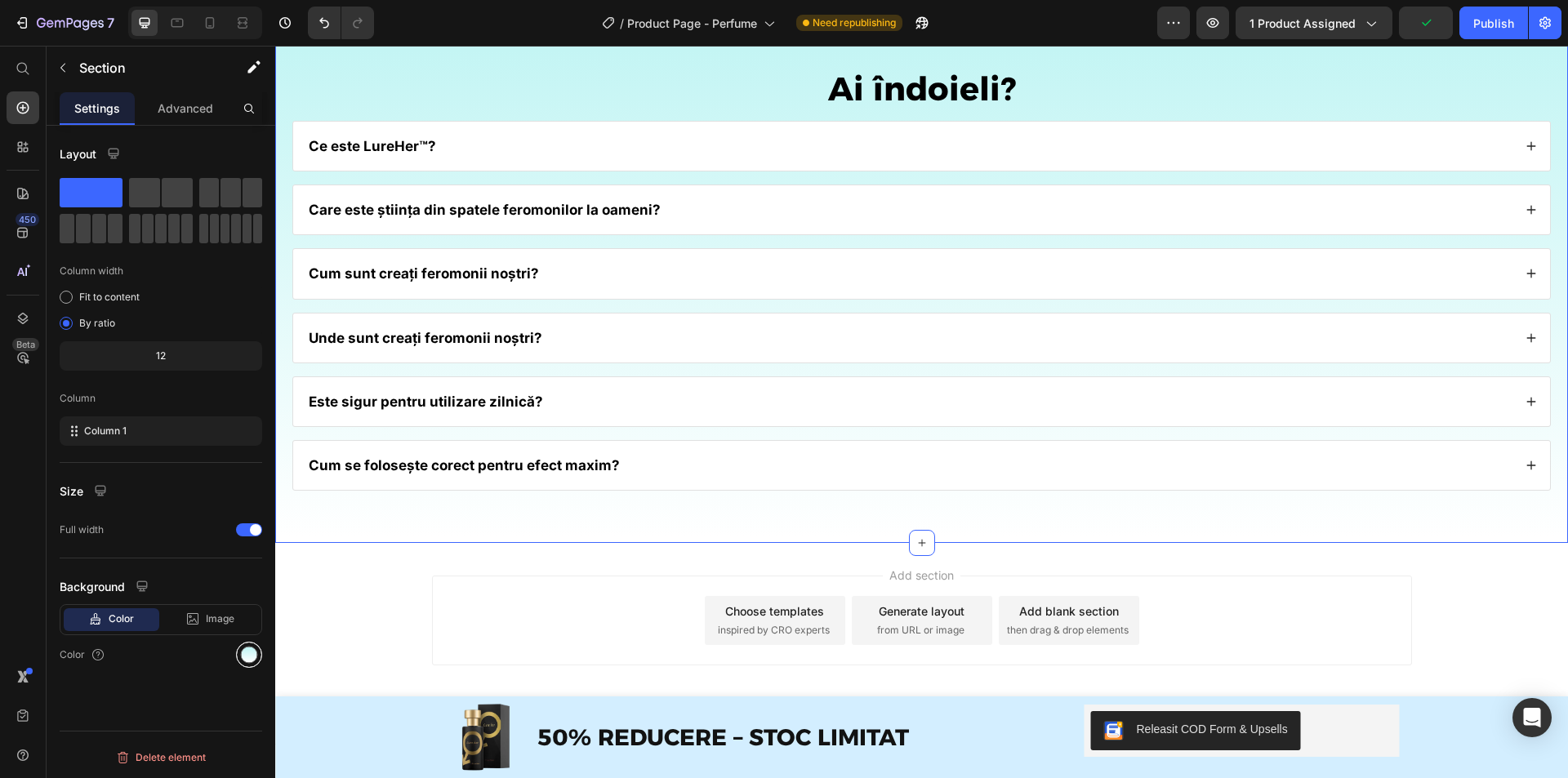 click at bounding box center (249, 655) 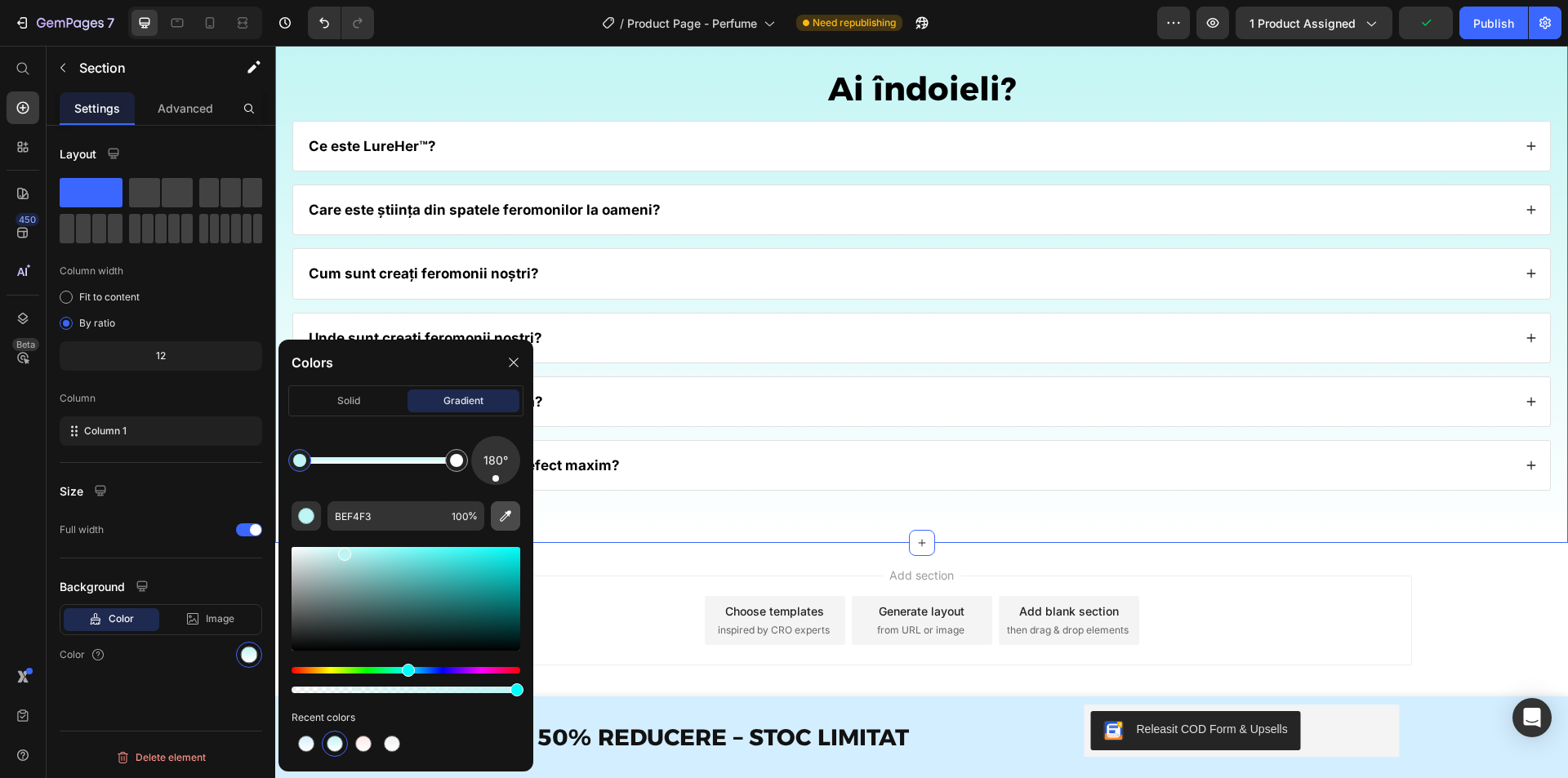 click 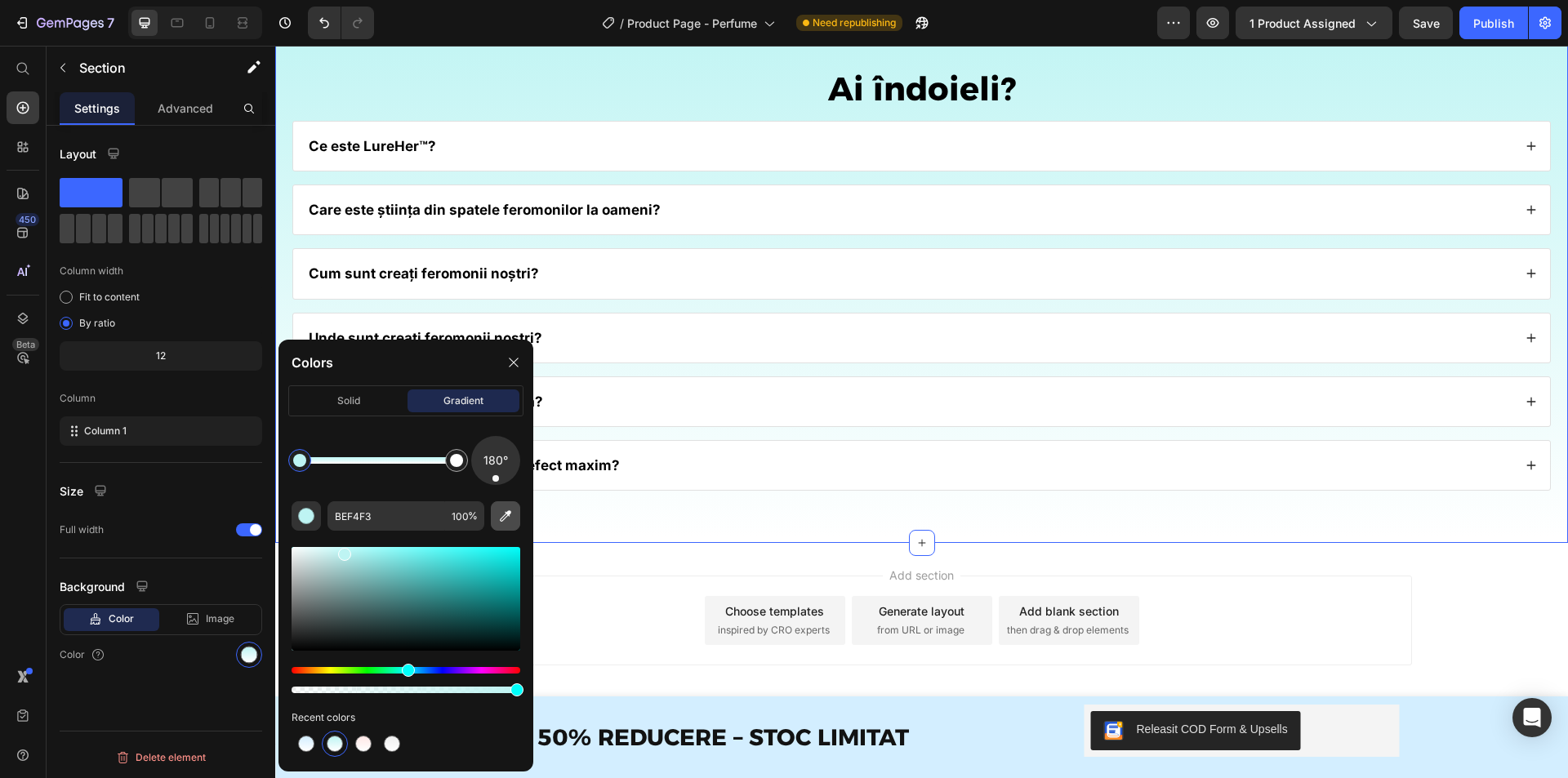type on "D3EEFF" 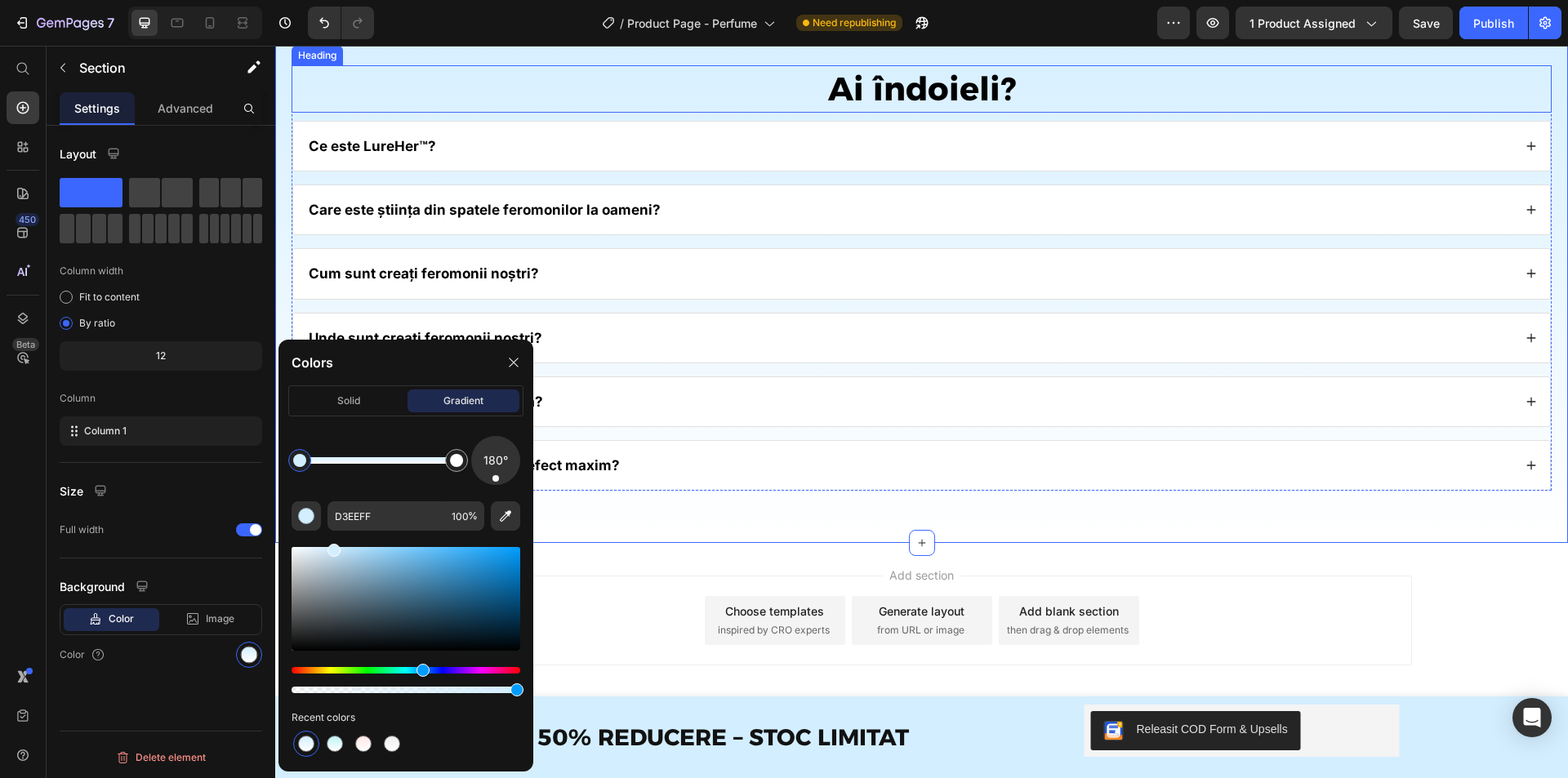 click on "Ai îndoieli?" at bounding box center [921, 89] 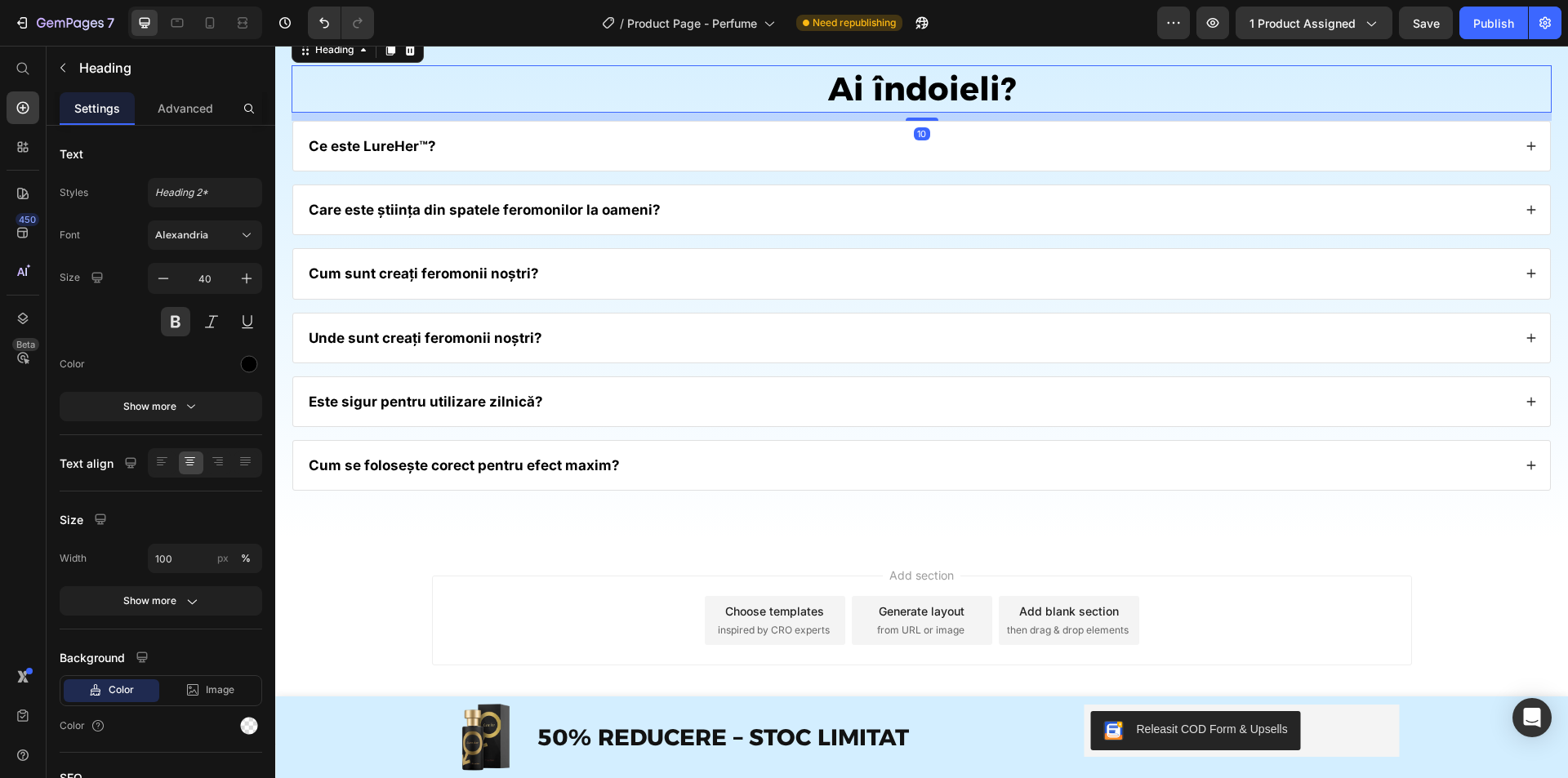 click on "Ai îndoieli? Heading   10
Ce este LureHer™?
Care este știința din spatele feromonilor la oameni?
Cum sunt creați feromonii noștri?
Unde sunt creați feromonii noștri?
Este sigur pentru utilizare zilnică?
Cum se folosește corect pentru efect maxim? Accordion Row Section 14" at bounding box center [921, 271] 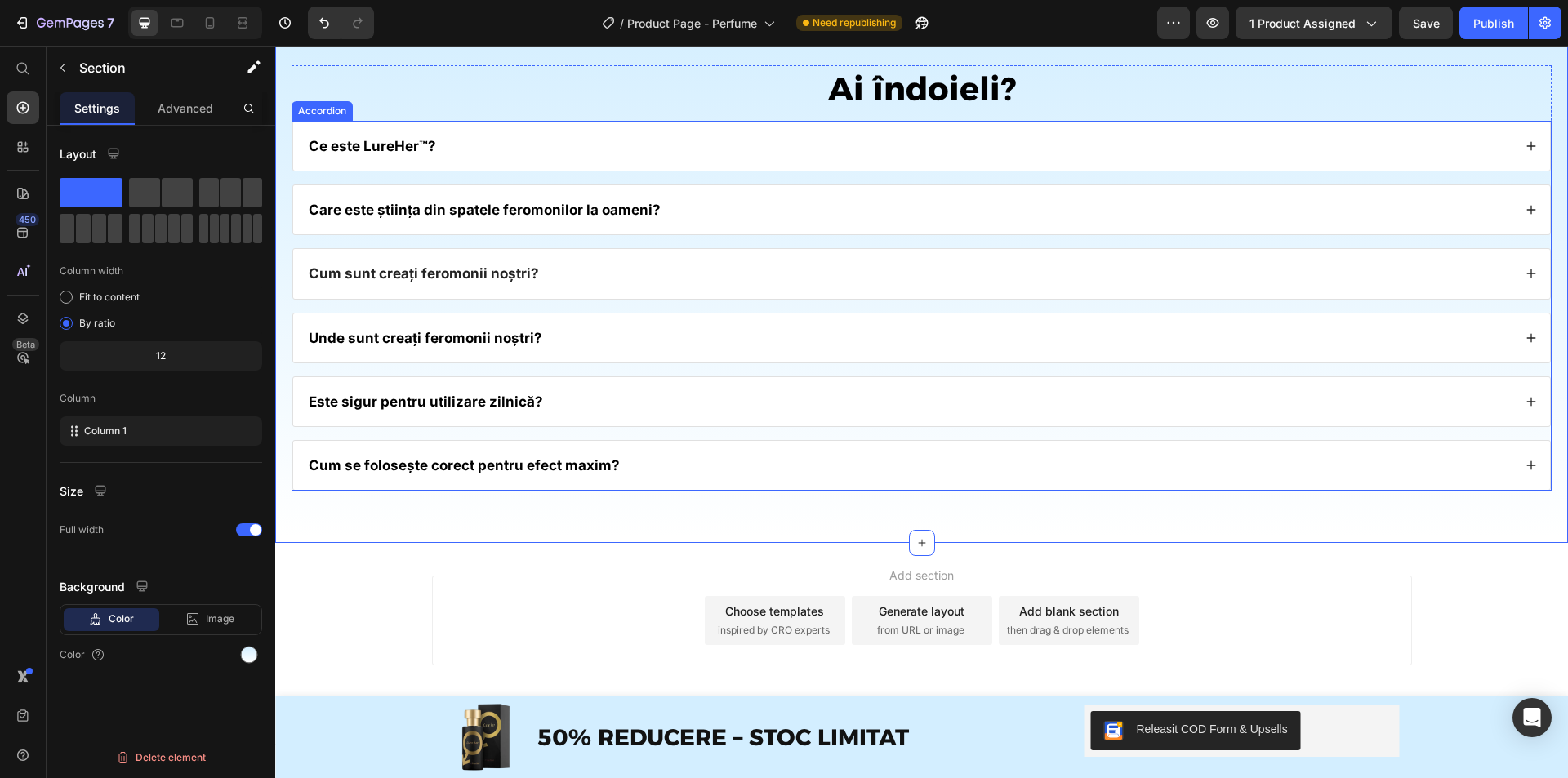 scroll, scrollTop: 8763, scrollLeft: 0, axis: vertical 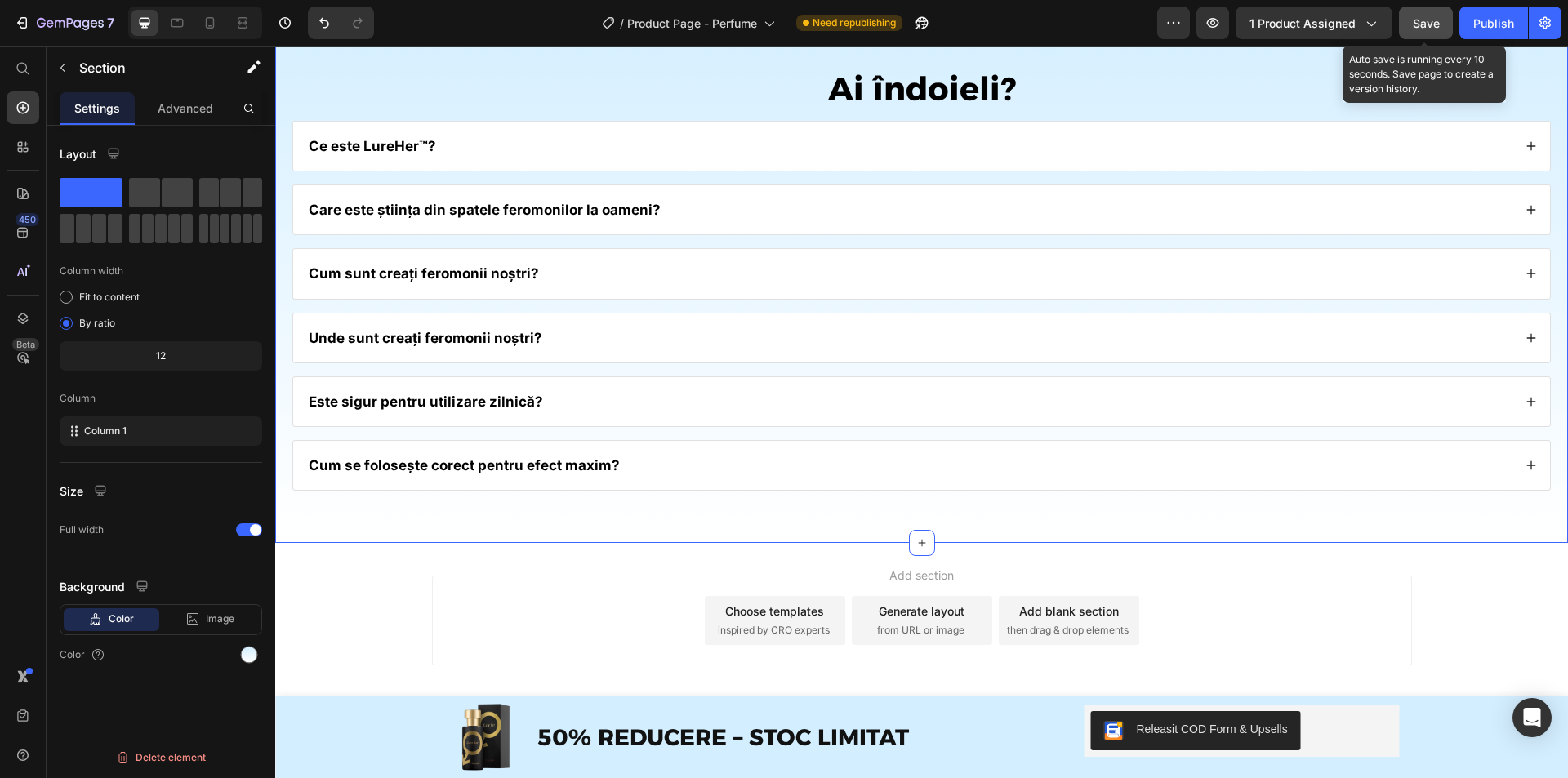drag, startPoint x: 1414, startPoint y: 20, endPoint x: 1129, endPoint y: 121, distance: 302.36733 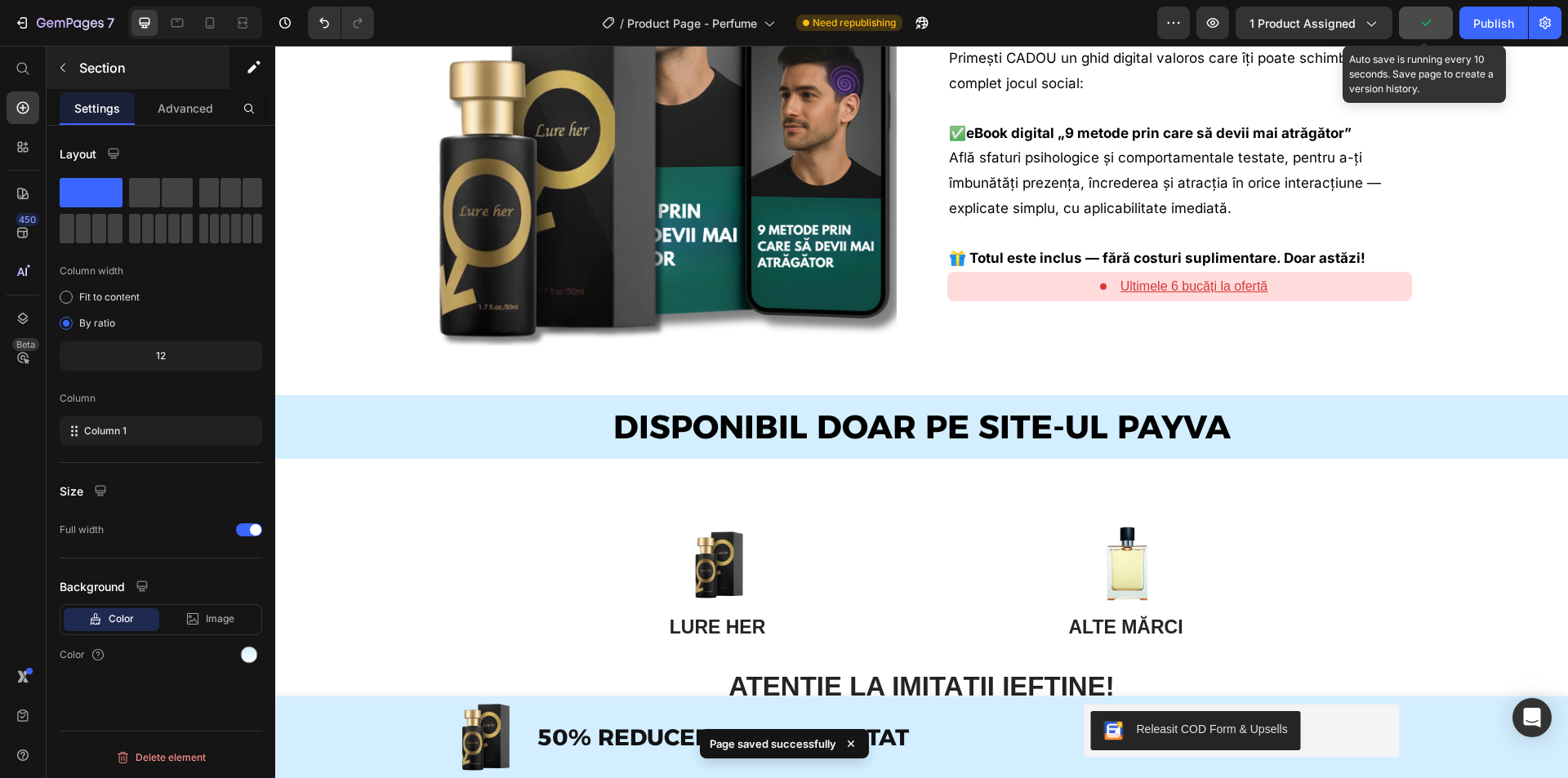 scroll, scrollTop: 5579, scrollLeft: 0, axis: vertical 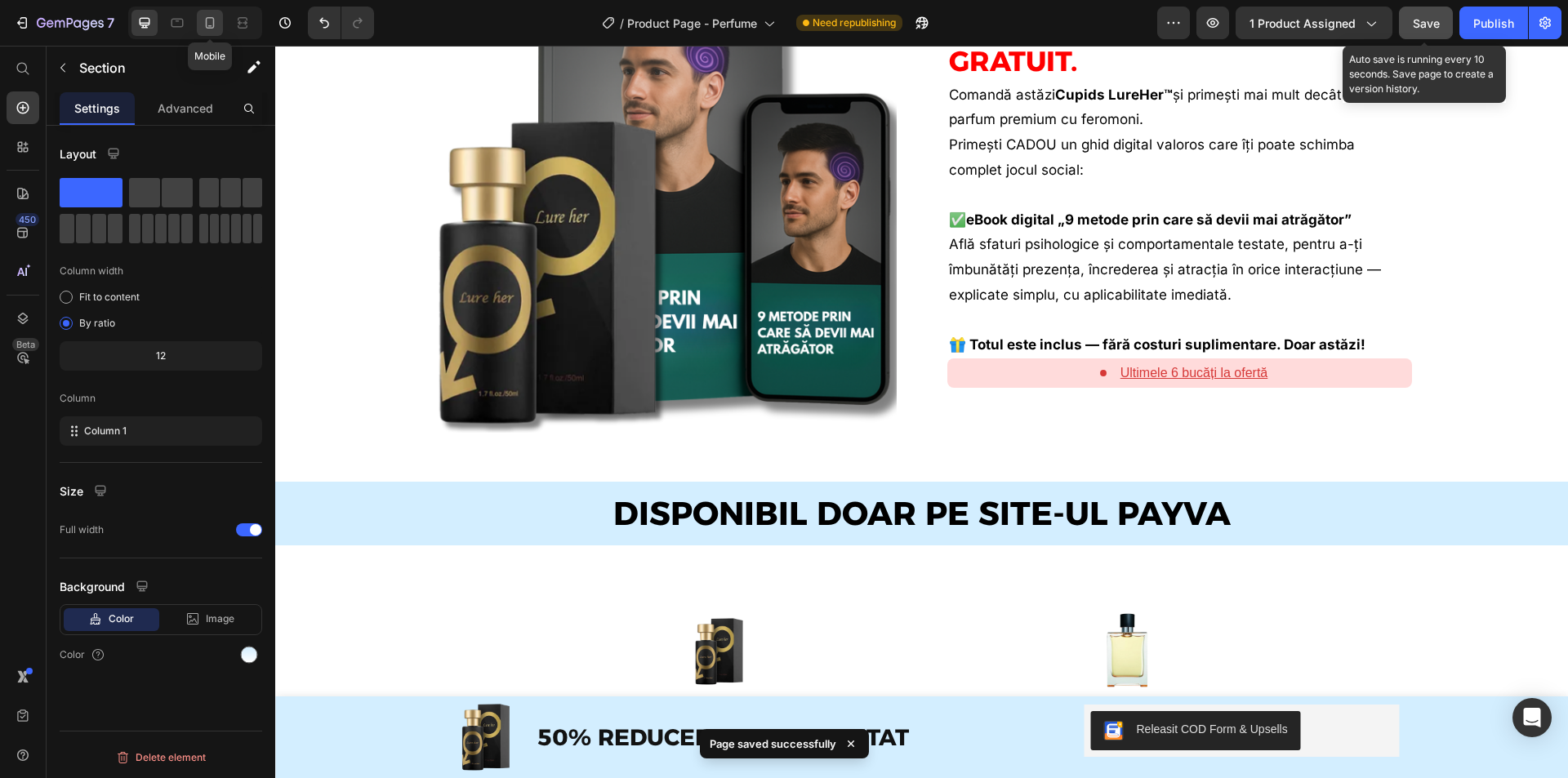 click 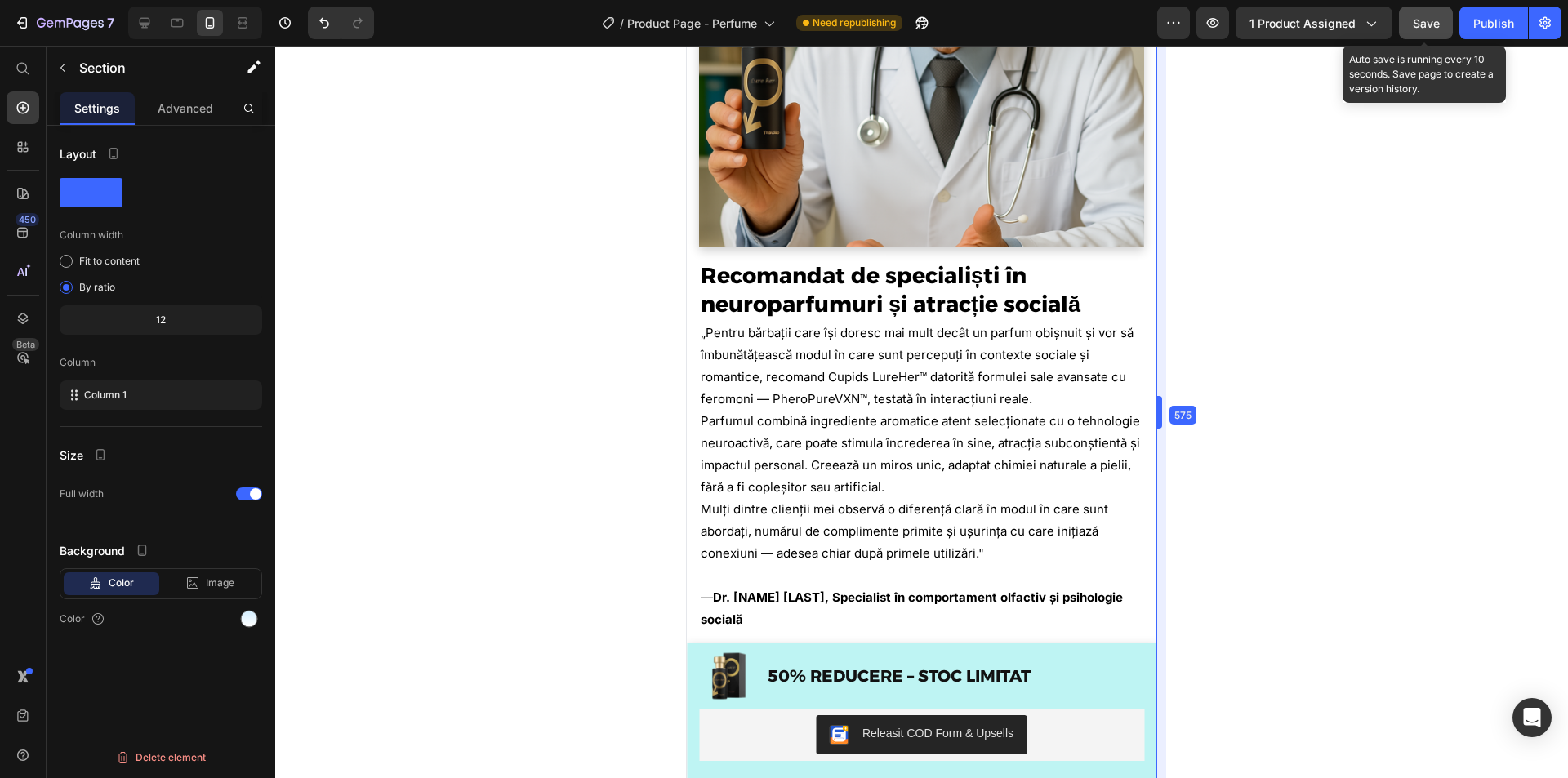 drag, startPoint x: 1166, startPoint y: 277, endPoint x: 1118, endPoint y: 278, distance: 48.010416 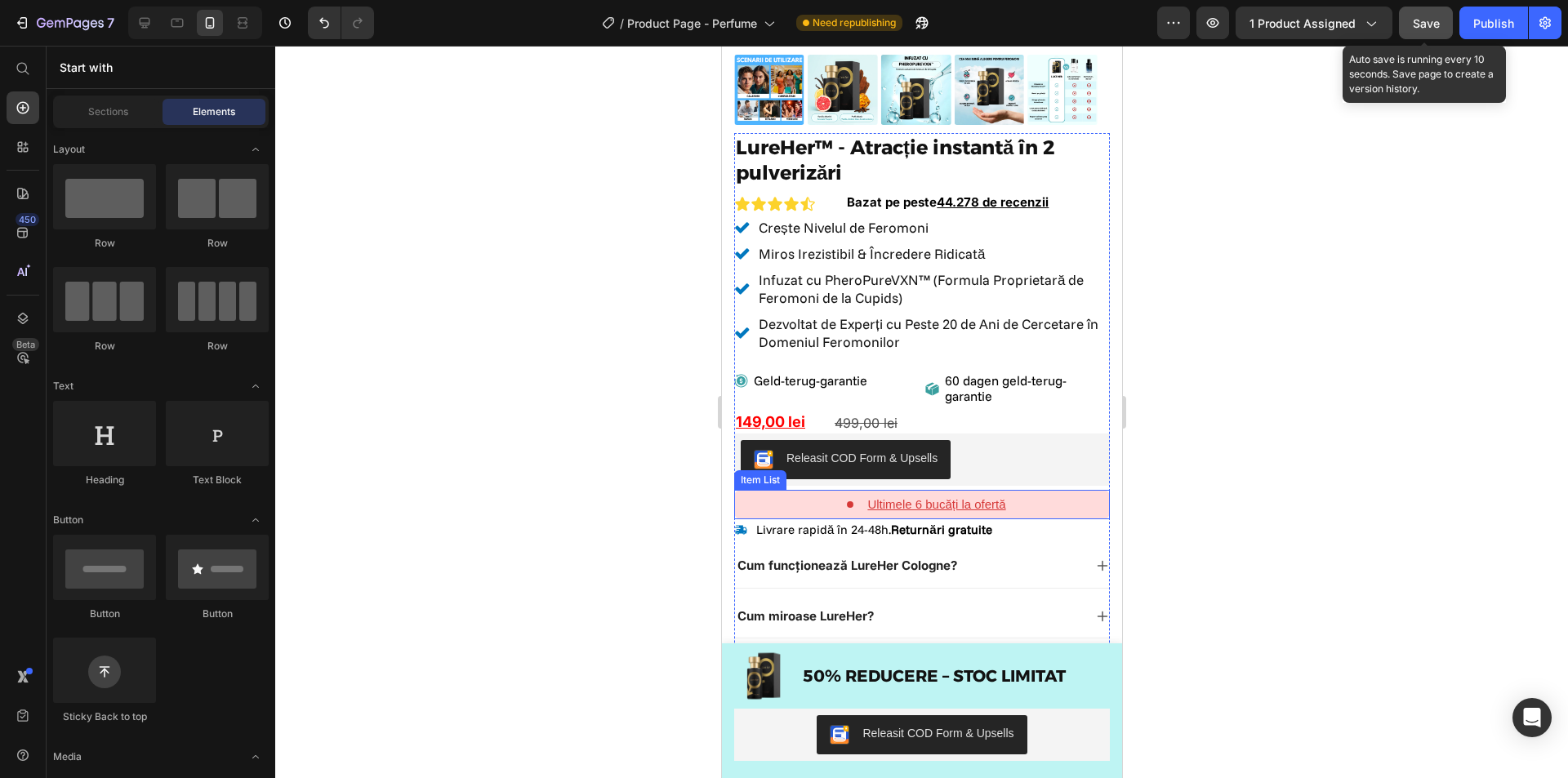 scroll, scrollTop: 490, scrollLeft: 0, axis: vertical 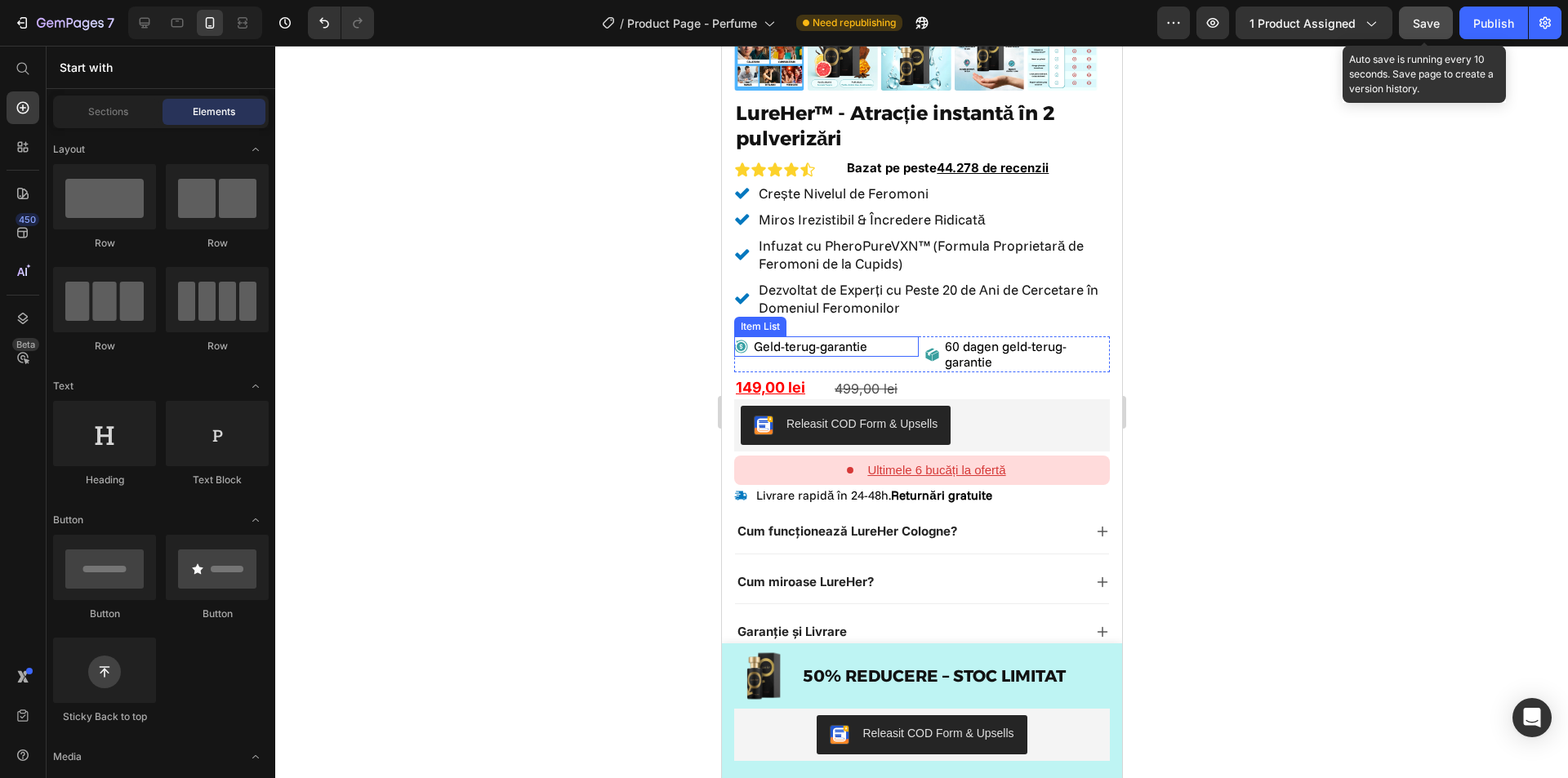 click 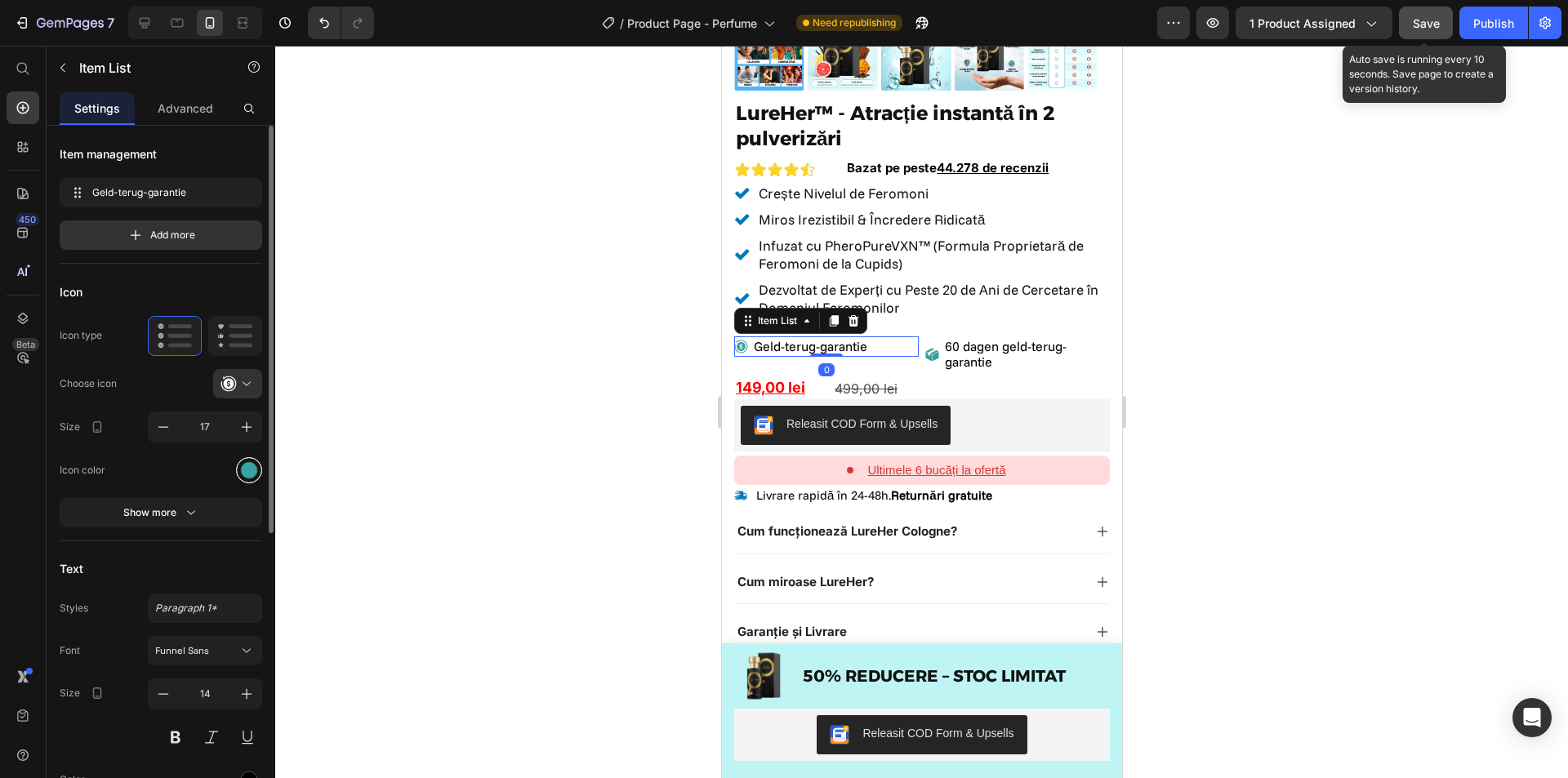 click at bounding box center [249, 470] 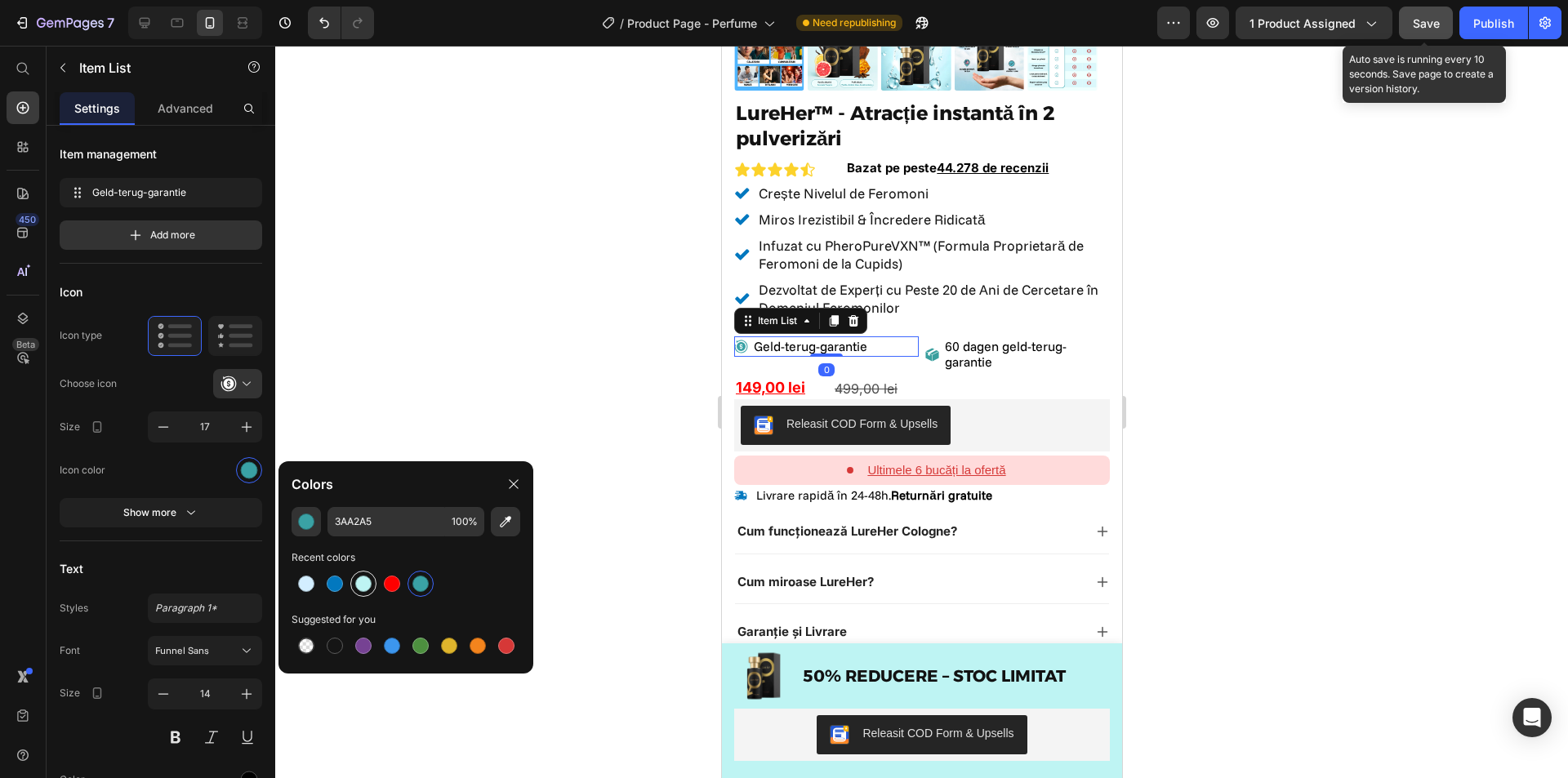 click at bounding box center [335, 584] 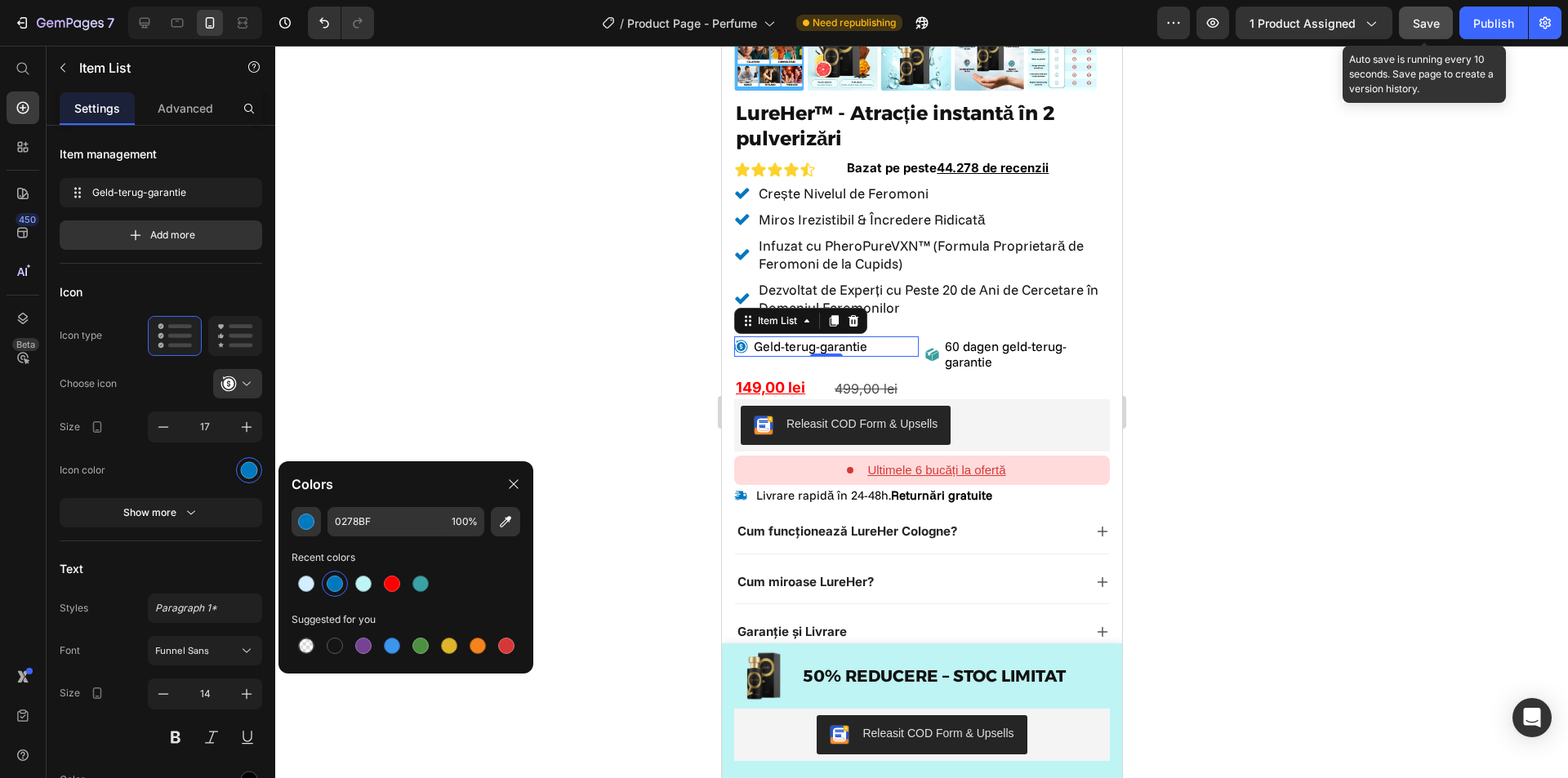 click 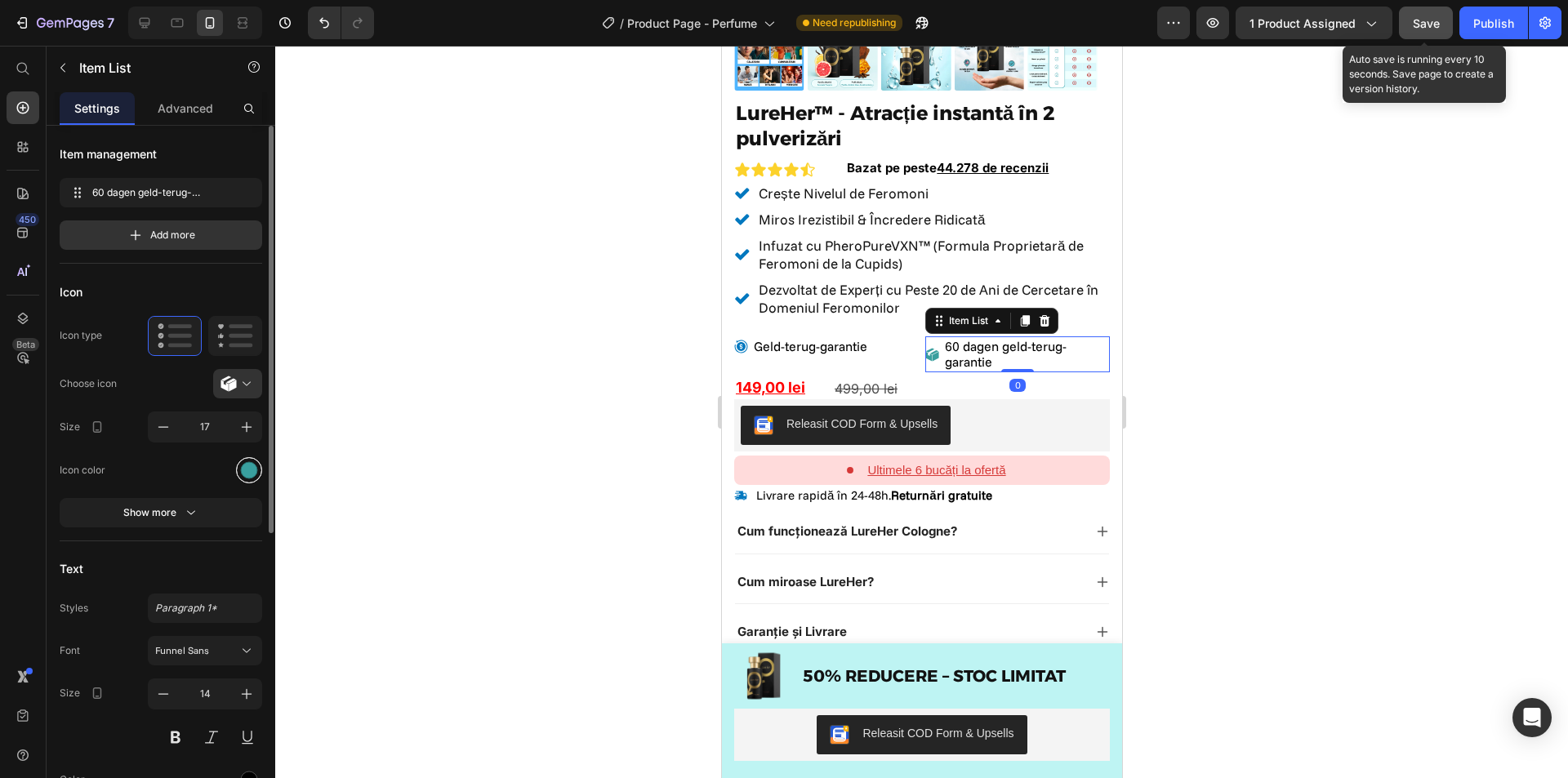 click at bounding box center [249, 470] 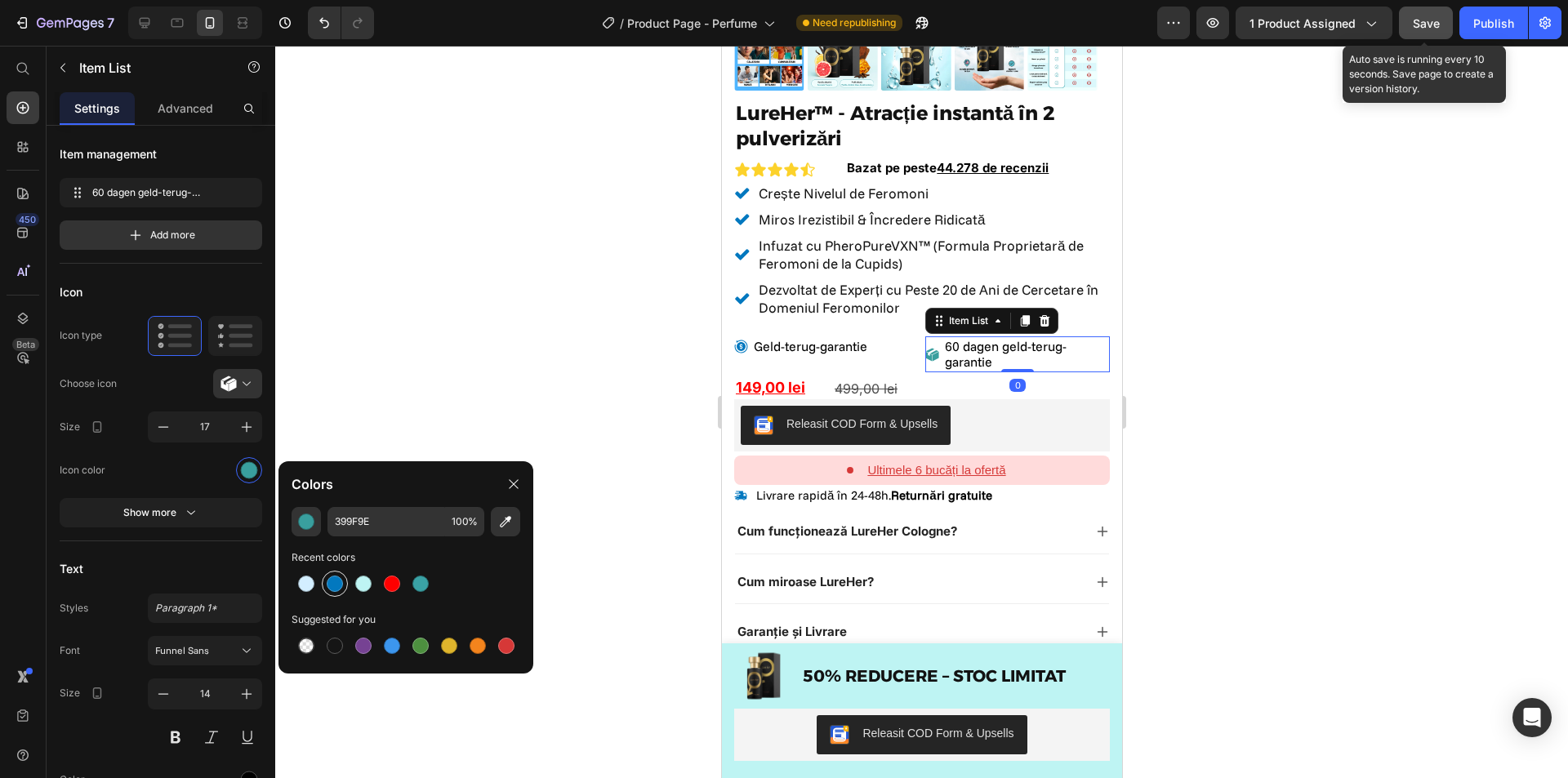 click at bounding box center (335, 584) 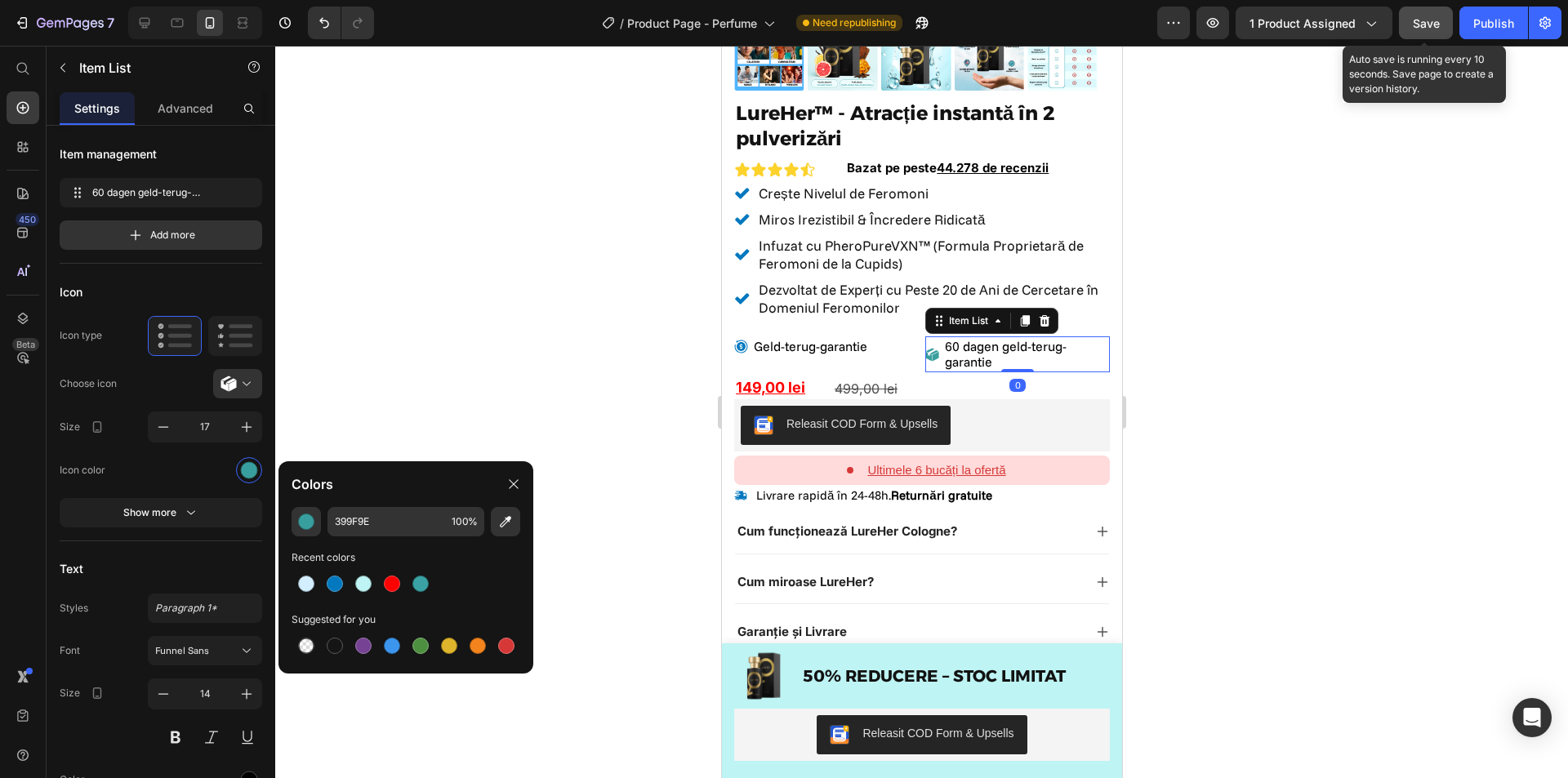 type on "0278BF" 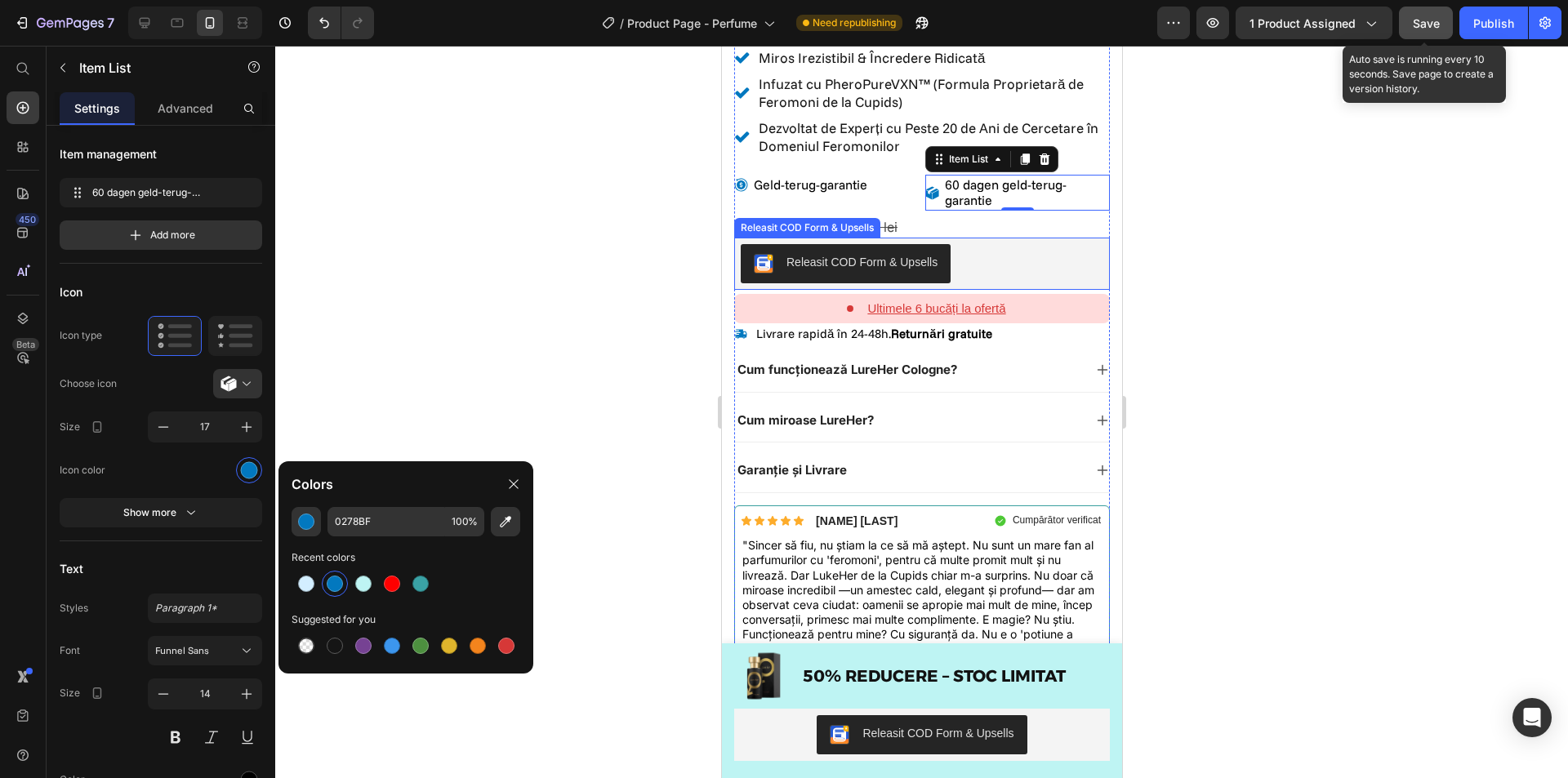 scroll, scrollTop: 735, scrollLeft: 0, axis: vertical 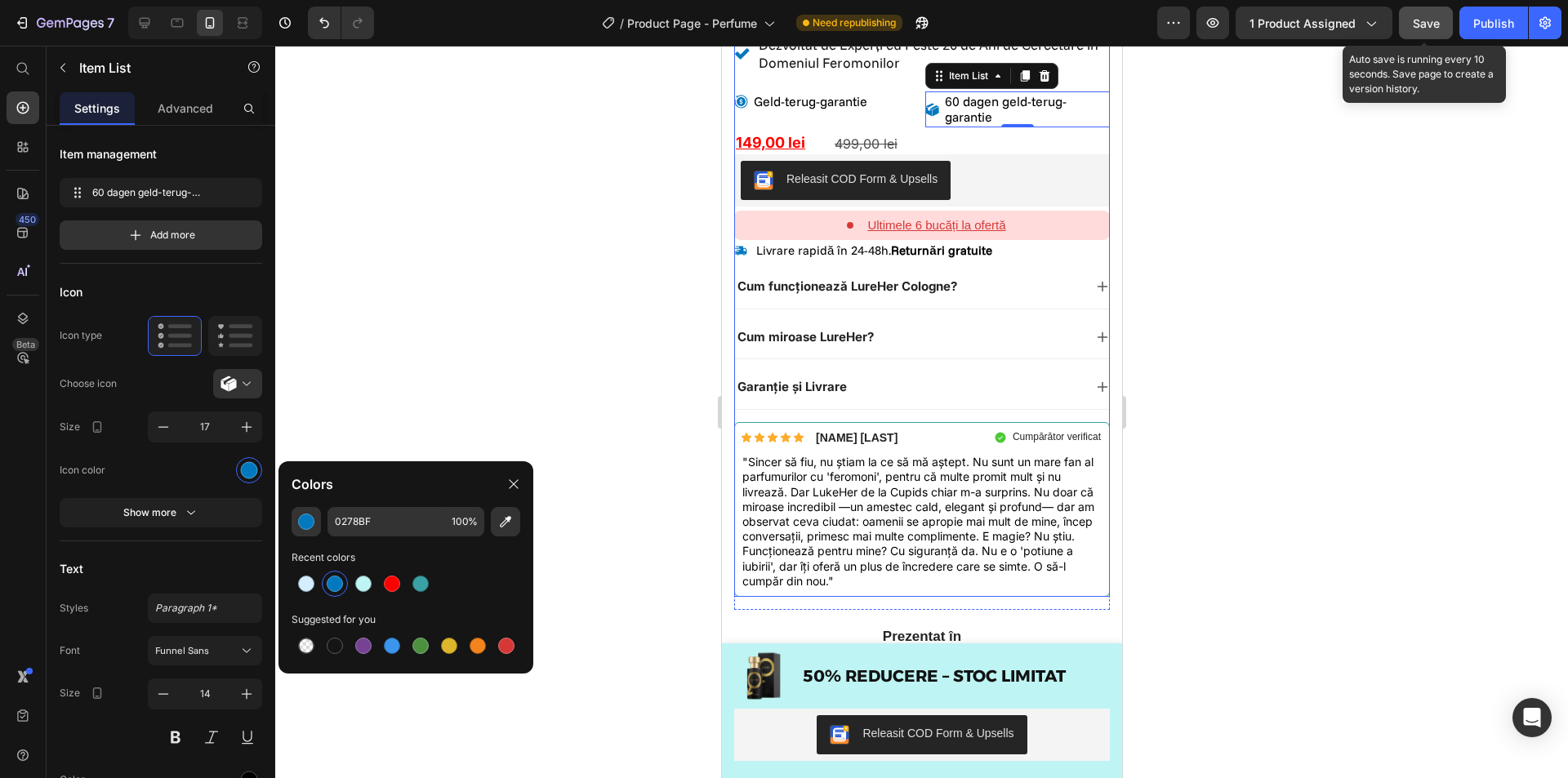 click on "Icon Icon Icon Icon Icon Icon List Radu I. Text Block Row Cumpărător verificat Item List Row "Sincer să fiu, nu știam la ce să mă aștept. Nu sunt un mare fan al parfumurilor cu 'feromoni', pentru că multe promit mult și nu livrează. Dar LukeHer de la Cupids chiar m-a surprins. Nu doar că miroase incredibil —un amestec cald, elegant și profund— dar am observat ceva ciudat: oamenii se apropie mai mult de mine, încep conversații, primesc mai multe complimente. E magie? Nu știu. Funcționează pentru mine? Cu siguranță da. Nu e o 'potiune a iubirii', dar îți oferă un plus de încredere care se simte. O să-l cumpăr din nou." Text Block Row" at bounding box center [921, 509] 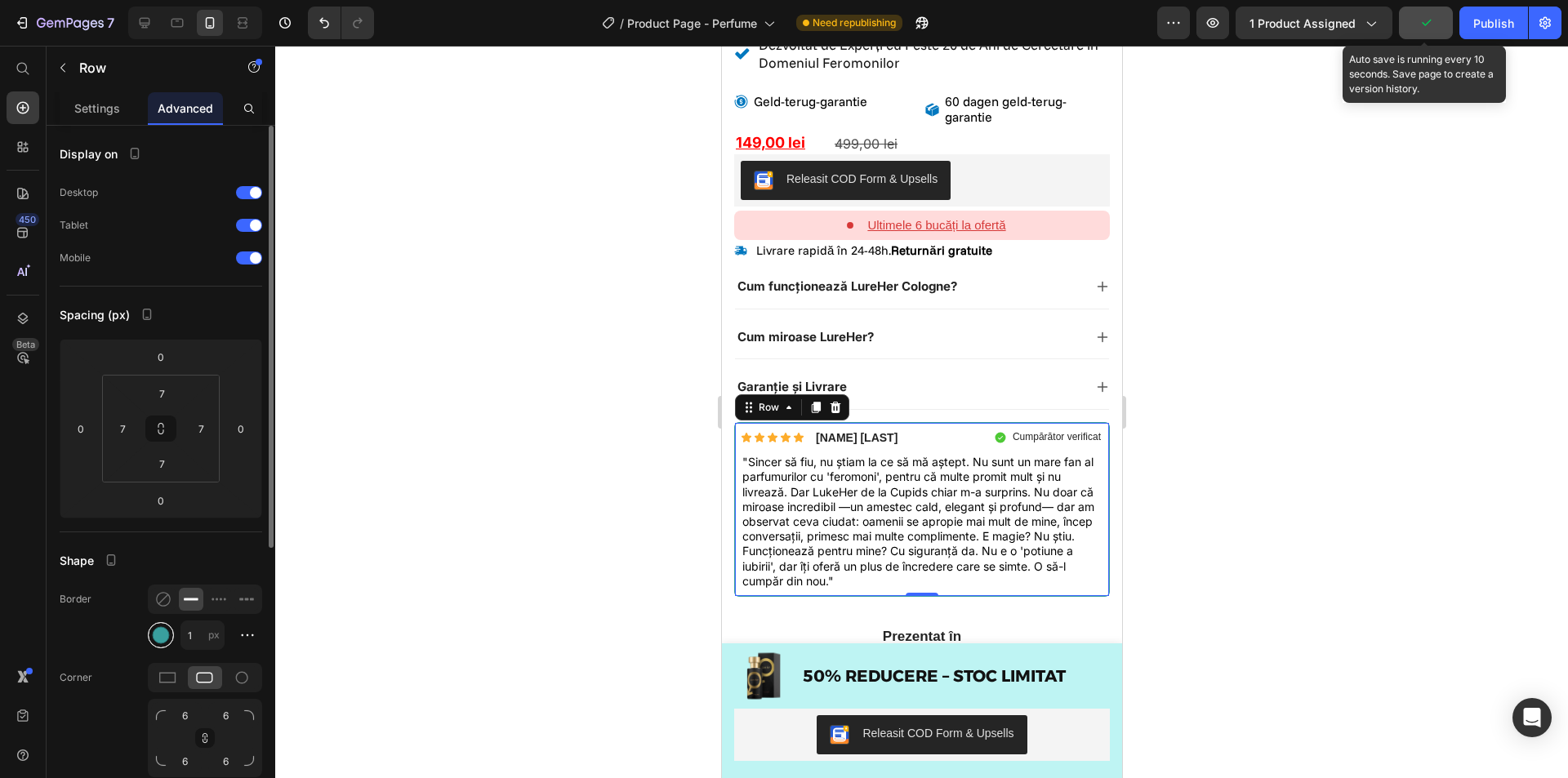 click at bounding box center (161, 635) 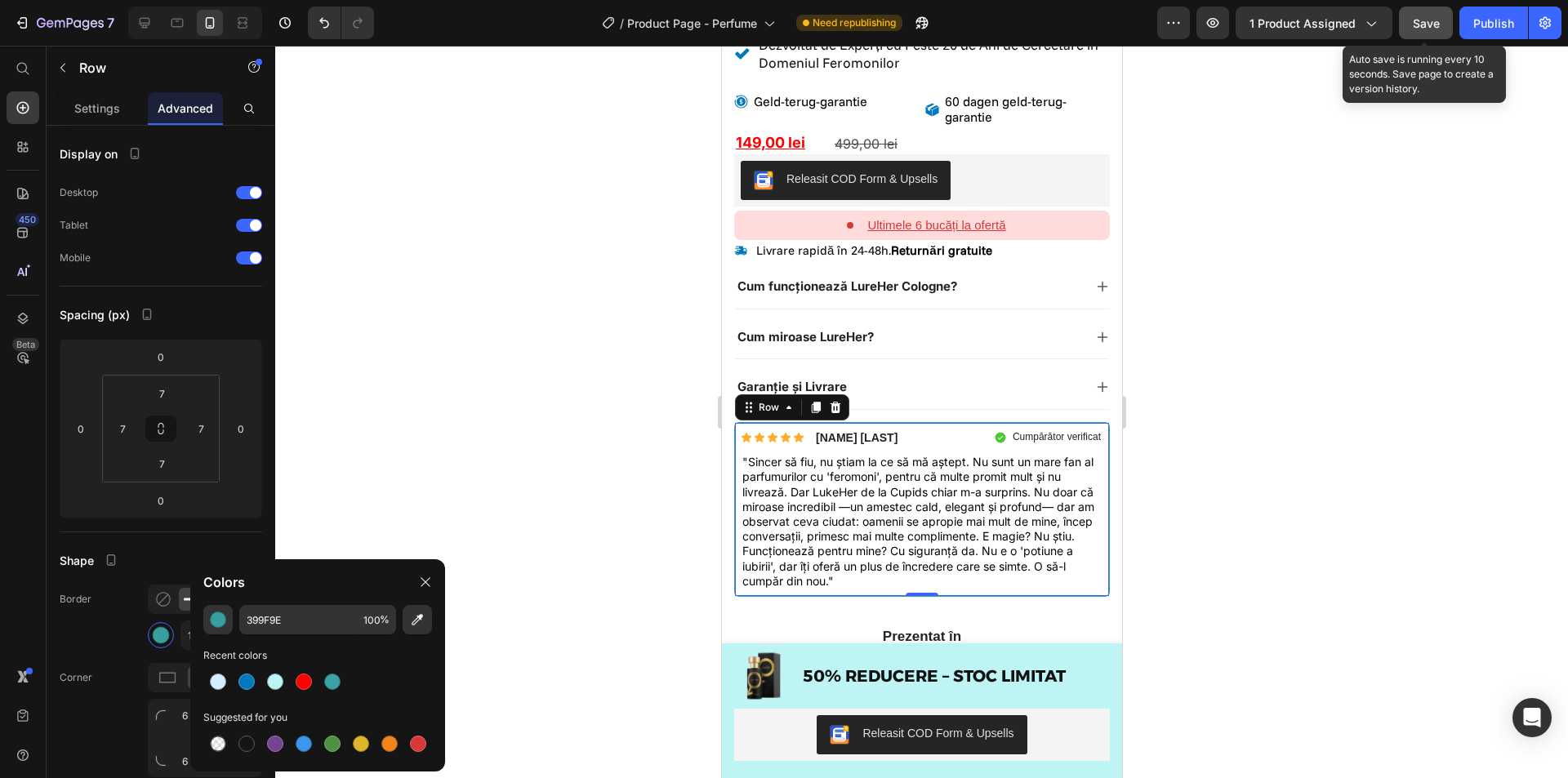 click at bounding box center [247, 682] 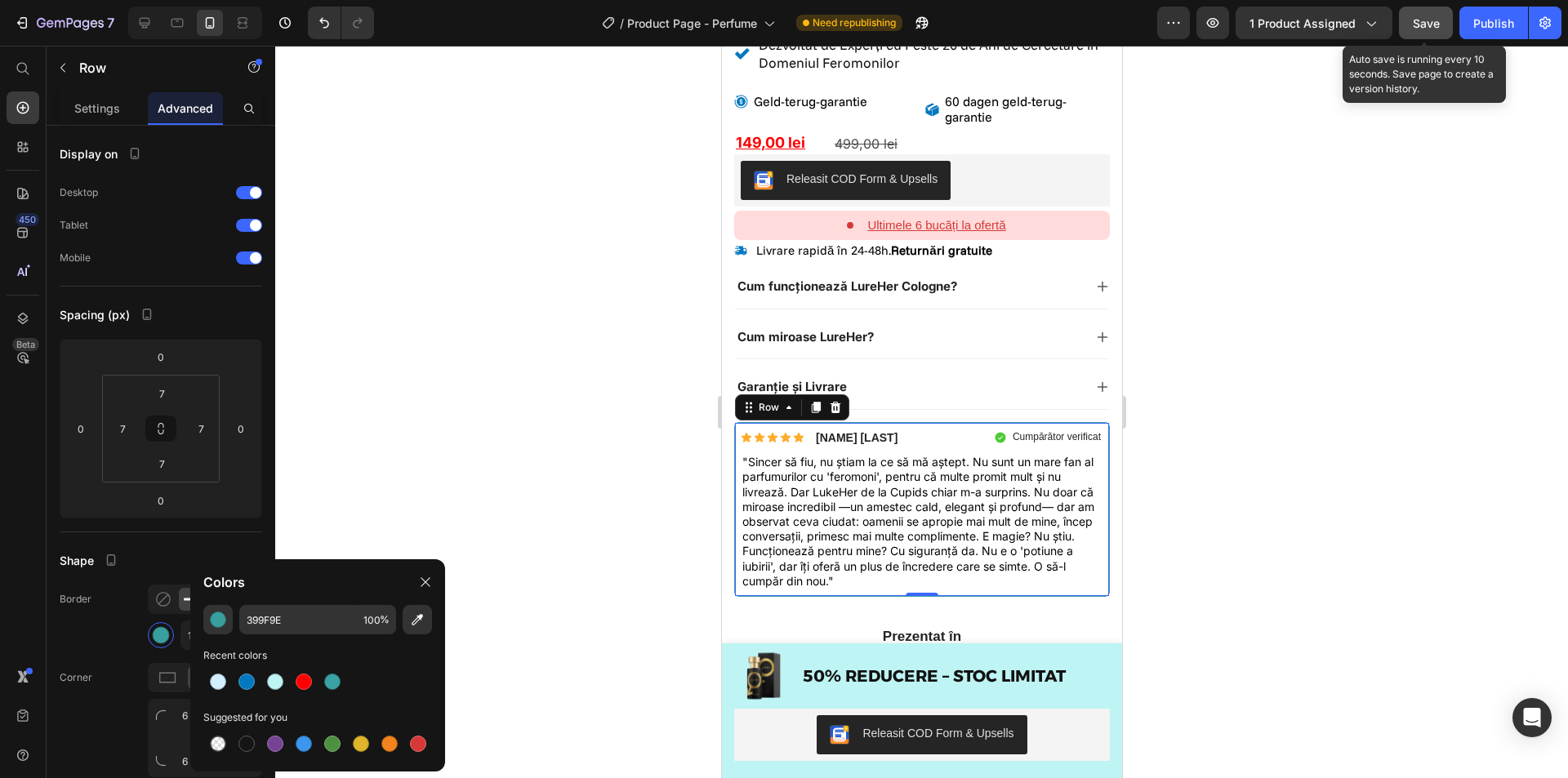 type on "0278BF" 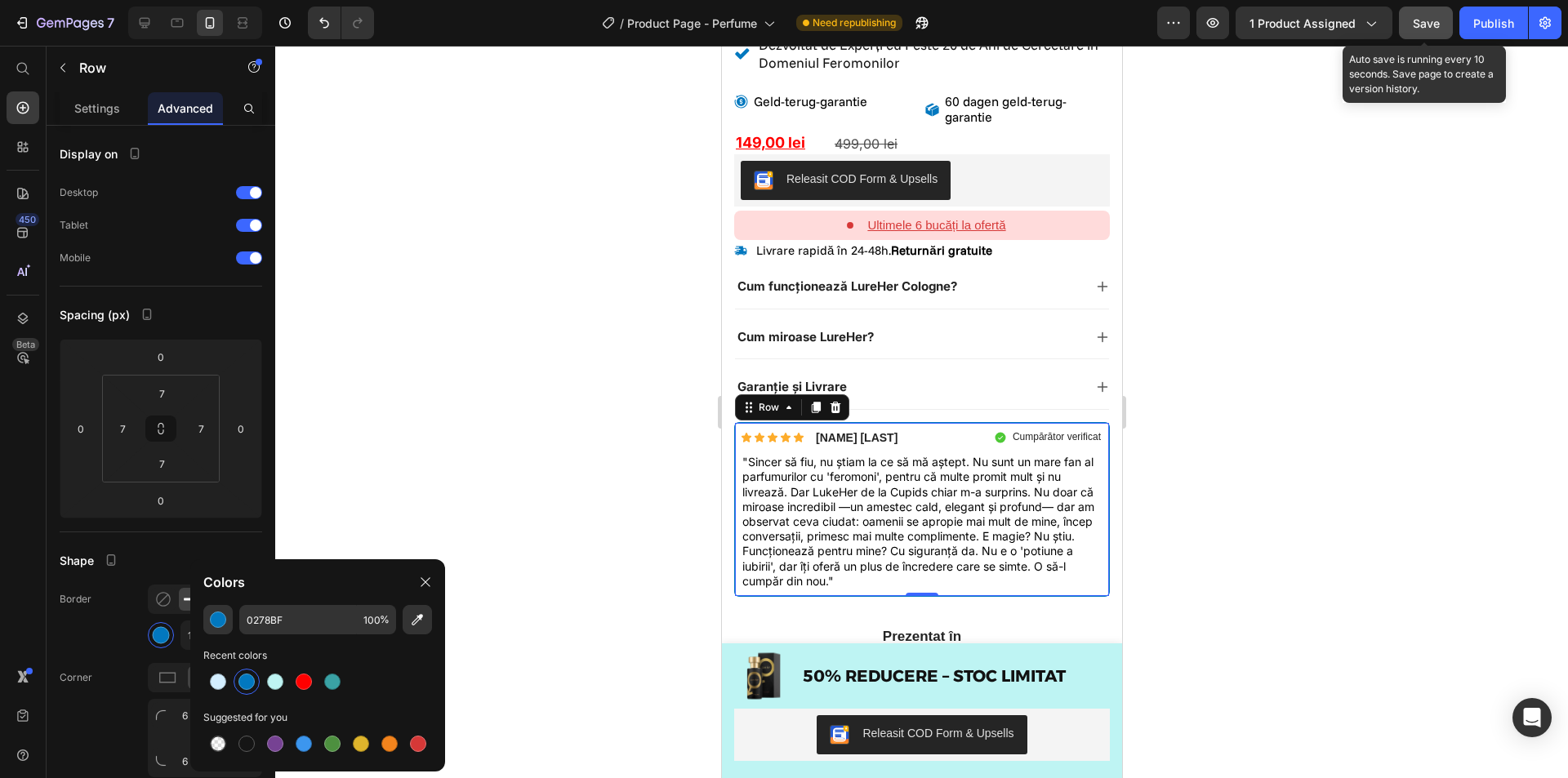 click 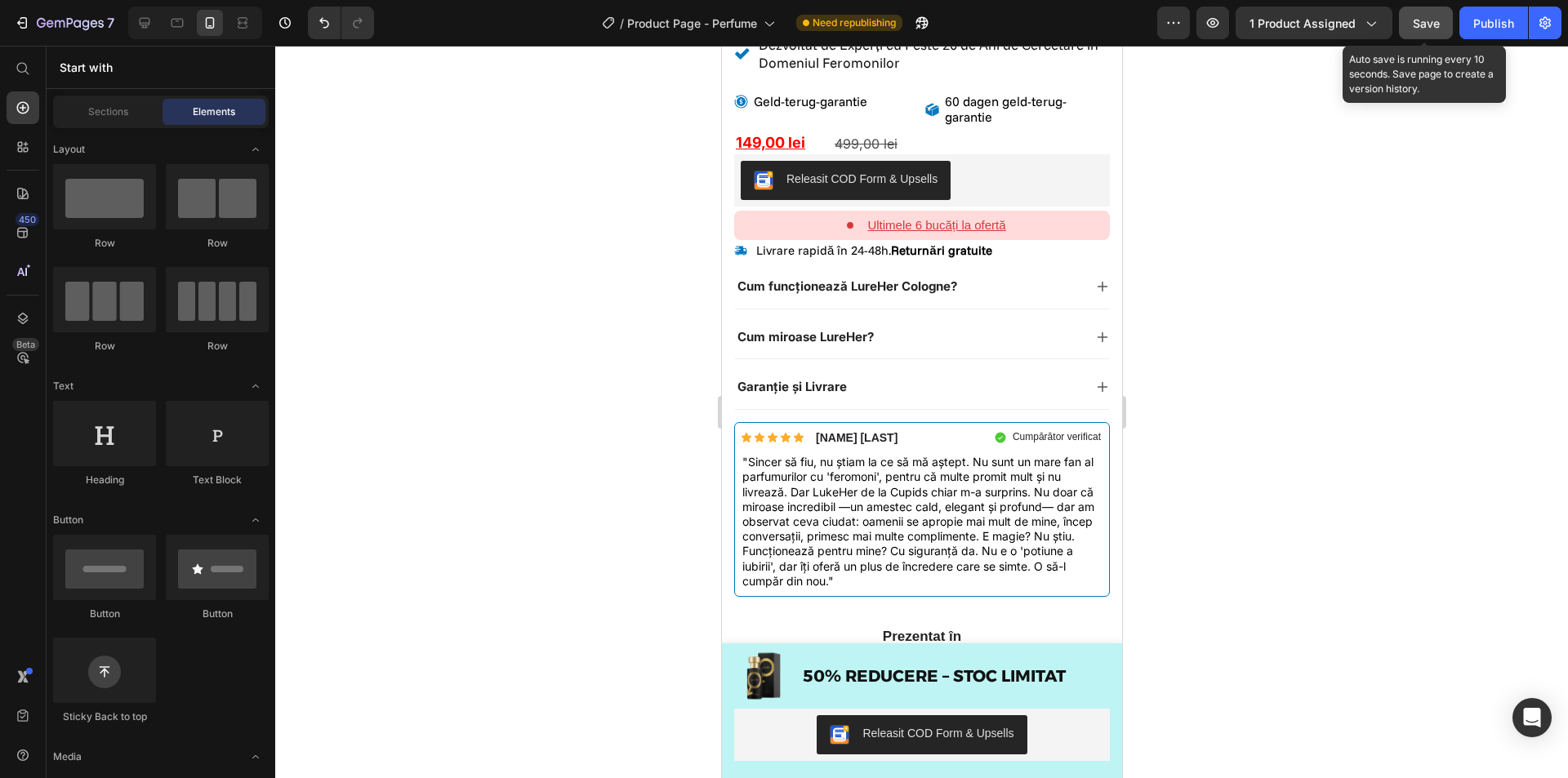 click 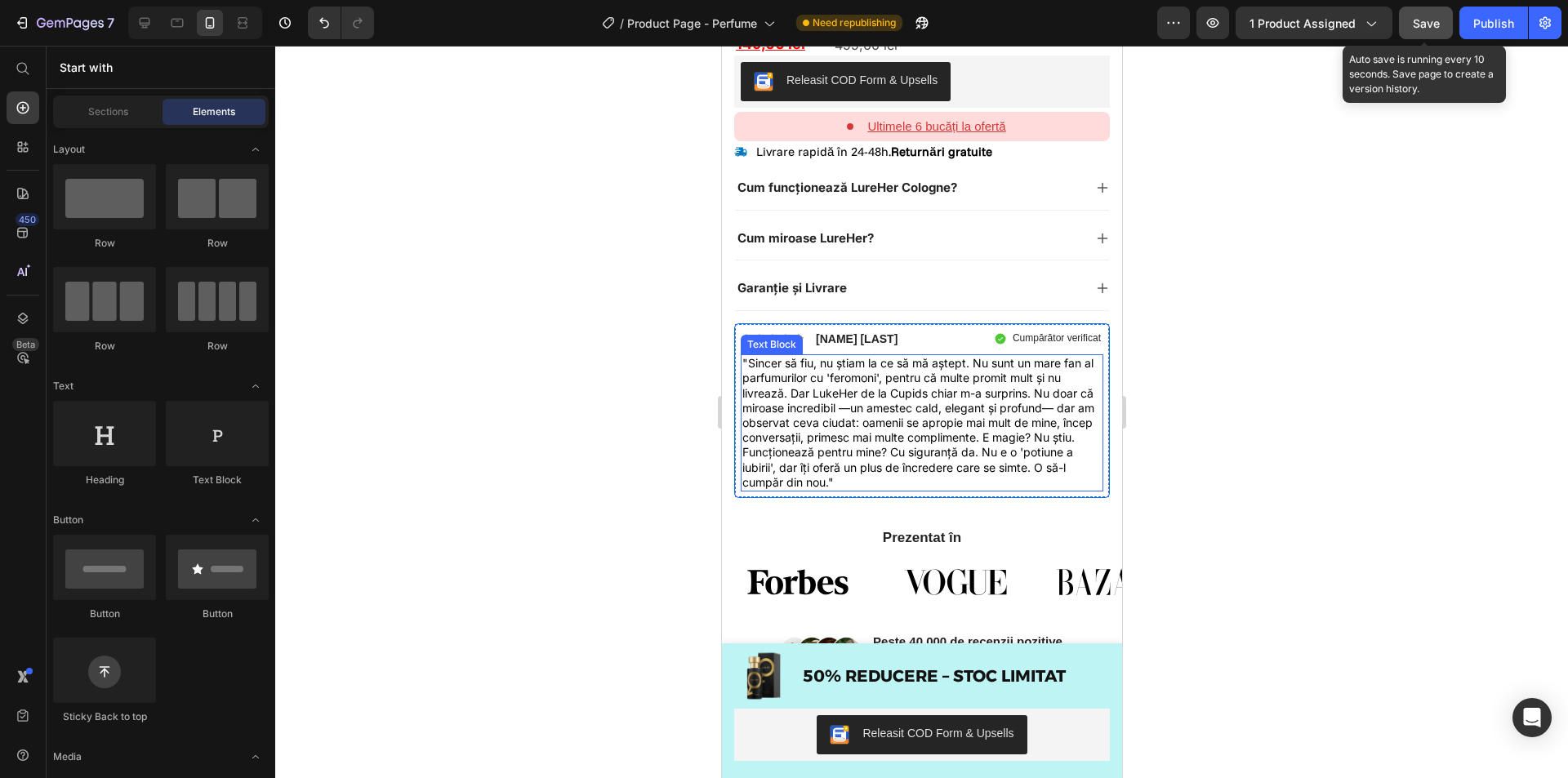 scroll, scrollTop: 898, scrollLeft: 0, axis: vertical 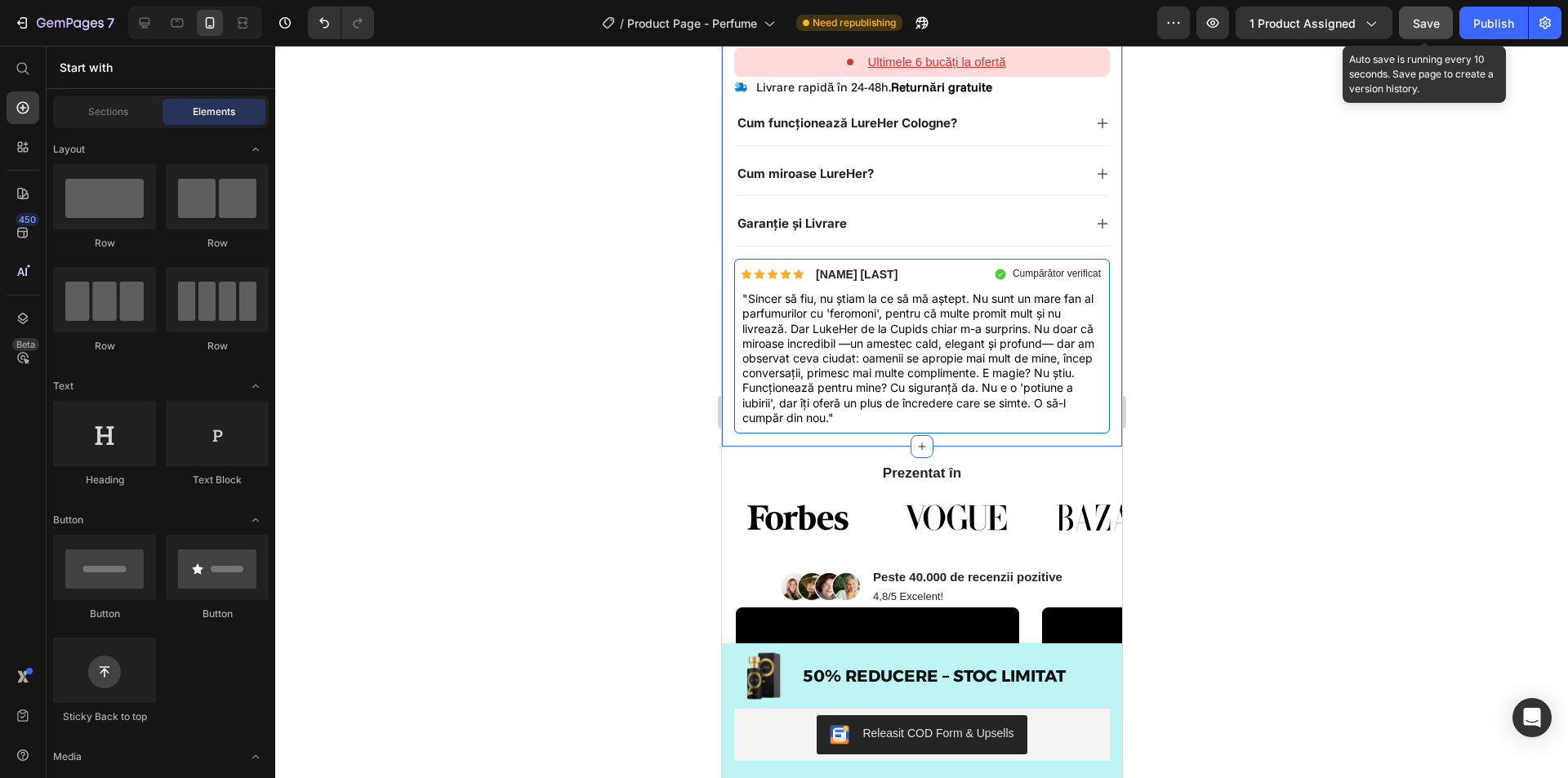 click on "Product Images LureHer™ - Atracție instantă în 2 pulverizări Product Title Icon Icon Icon Icon Icon Icon List Bazat pe peste  44.278 de recenzii Text Block Row
Crește Nivelul de Feromoni
Miros Irezistibil & Încredere Ridicată
Infuzat cu PheroPureVXN™ (Formula Proprietară de Feromoni de la Cupids)
Dezvoltat de Experți cu Peste 20 de Ani de Cercetare în Domeniul Feromonilor Item List
Geld-terug-garantie Item List
60 dagen geld-terug-garantie Item List Row
Garanție de returnare a banilor Item List
Garanție de returnare a banilor în 60 de zile Item List Row 149,00 lei Product Price 499,00 lei Product Price Row Releasit COD Form & Upsells Releasit COD Form & Upsells
Ultimele 6 bucăți la ofertă Item List
Livrare rapidă în 24-48h.  Returnări gratuite Item List
Cum funcționează LureHer Cologne?" at bounding box center (921, -166) 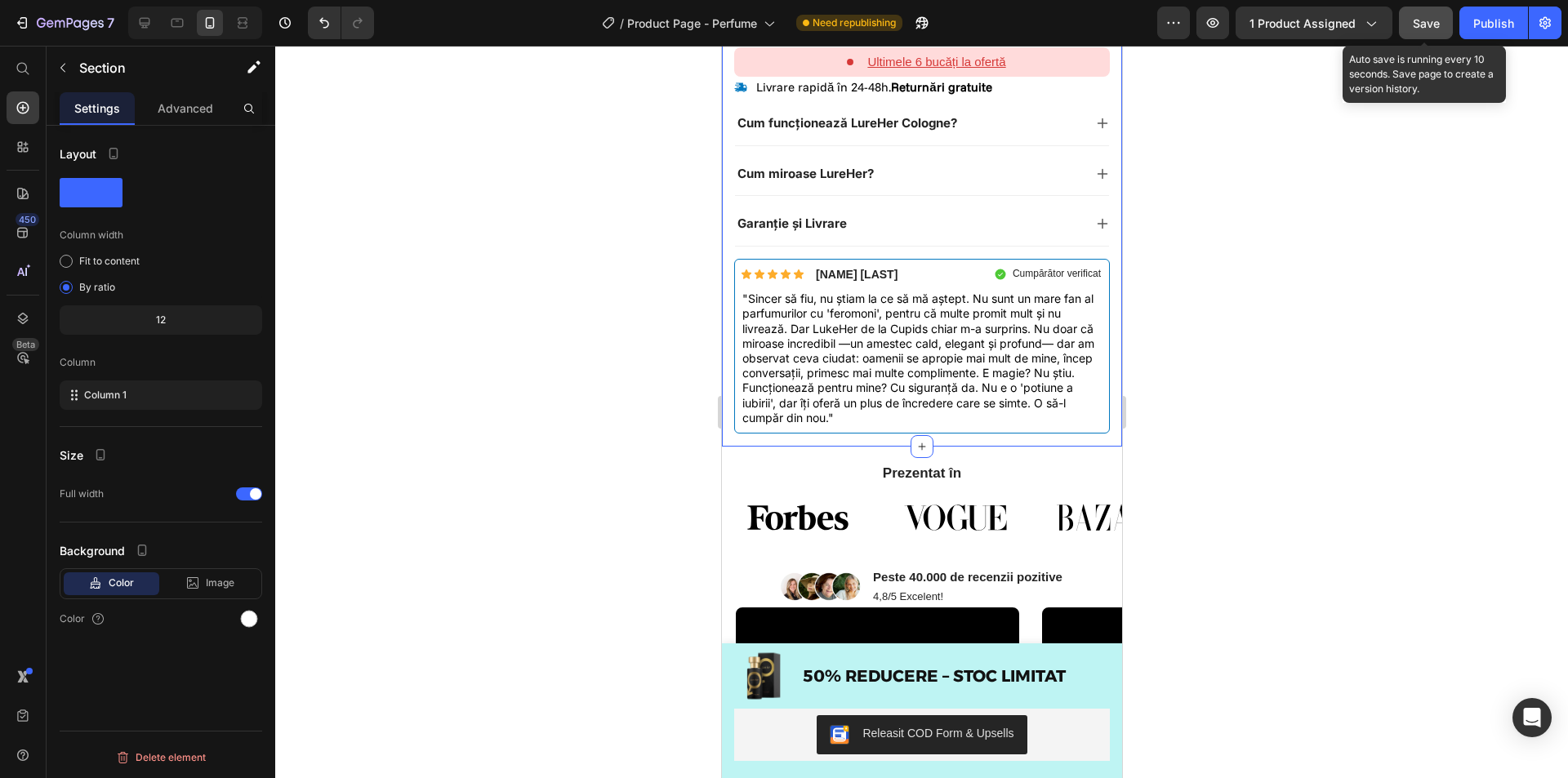 click on "Product Images LureHer™ - Atracție instantă în 2 pulverizări Product Title Icon Icon Icon Icon Icon Icon List Bazat pe peste  44.278 de recenzii Text Block Row
Crește Nivelul de Feromoni
Miros Irezistibil & Încredere Ridicată
Infuzat cu PheroPureVXN™ (Formula Proprietară de Feromoni de la Cupids)
Dezvoltat de Experți cu Peste 20 de Ani de Cercetare în Domeniul Feromonilor Item List
Geld-terug-garantie Item List
60 dagen geld-terug-garantie Item List Row
Garanție de returnare a banilor Item List
Garanție de returnare a banilor în 60 de zile Item List Row 149,00 lei Product Price 499,00 lei Product Price Row Releasit COD Form & Upsells Releasit COD Form & Upsells
Ultimele 6 bucăți la ofertă Item List
Livrare rapidă în 24-48h.  Returnări gratuite Item List
Cum funcționează LureHer Cologne?" at bounding box center (921, -166) 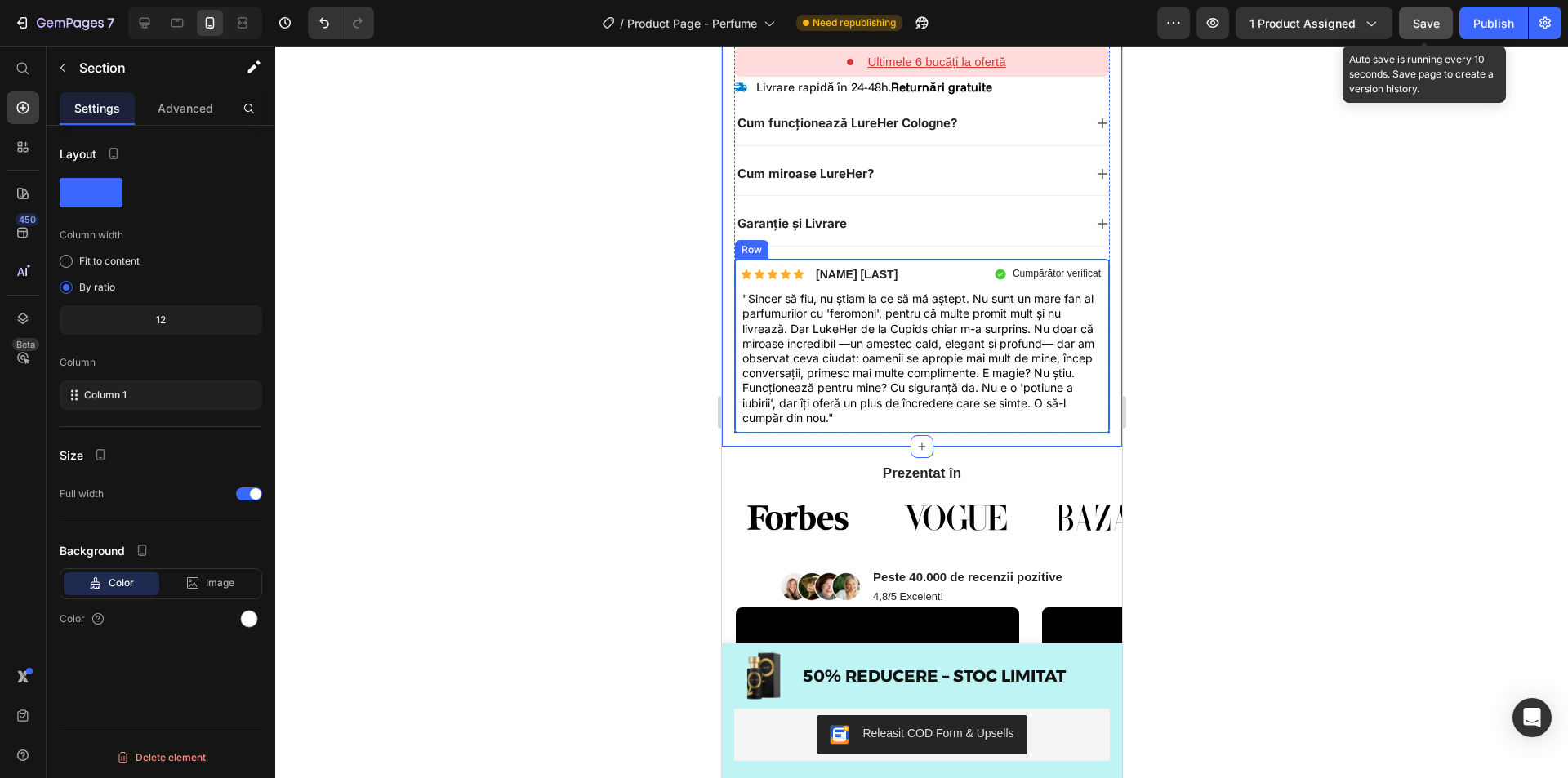 click on "Icon Icon Icon Icon Icon Icon List Radu I. Text Block Row Cumpărător verificat Item List Row "Sincer să fiu, nu știam la ce să mă aștept. Nu sunt un mare fan al parfumurilor cu 'feromoni', pentru că multe promit mult și nu livrează. Dar LukeHer de la Cupids chiar m-a surprins. Nu doar că miroase incredibil —un amestec cald, elegant și profund— dar am observat ceva ciudat: oamenii se apropie mai mult de mine, încep conversații, primesc mai multe complimente. E magie? Nu știu. Funcționează pentru mine? Cu siguranță da. Nu e o 'potiune a iubirii', dar îți oferă un plus de încredere care se simte. O să-l cumpăr din nou." Text Block Row" at bounding box center [921, 346] 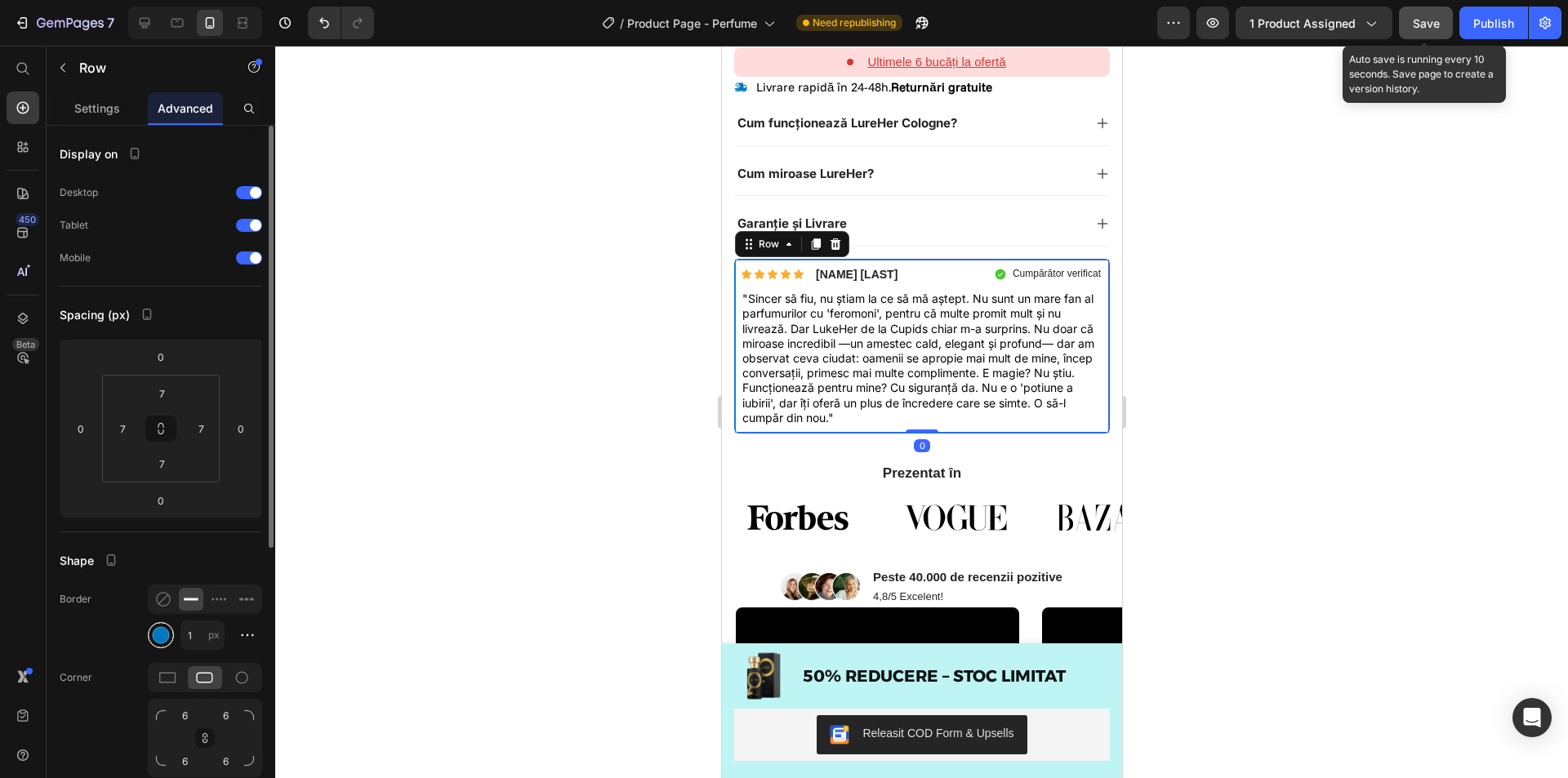click at bounding box center [161, 635] 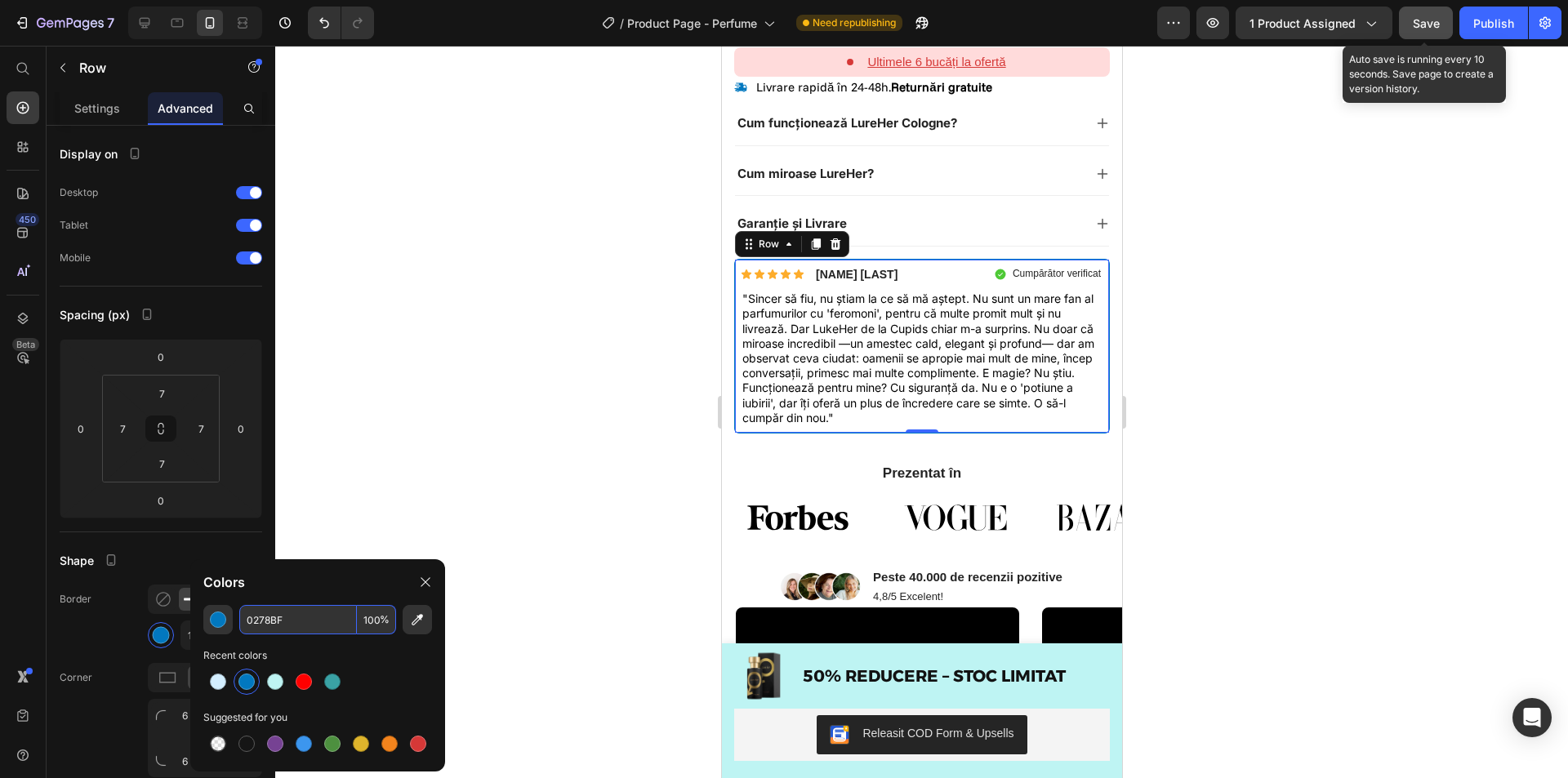 click on "0278BF" at bounding box center [298, 620] 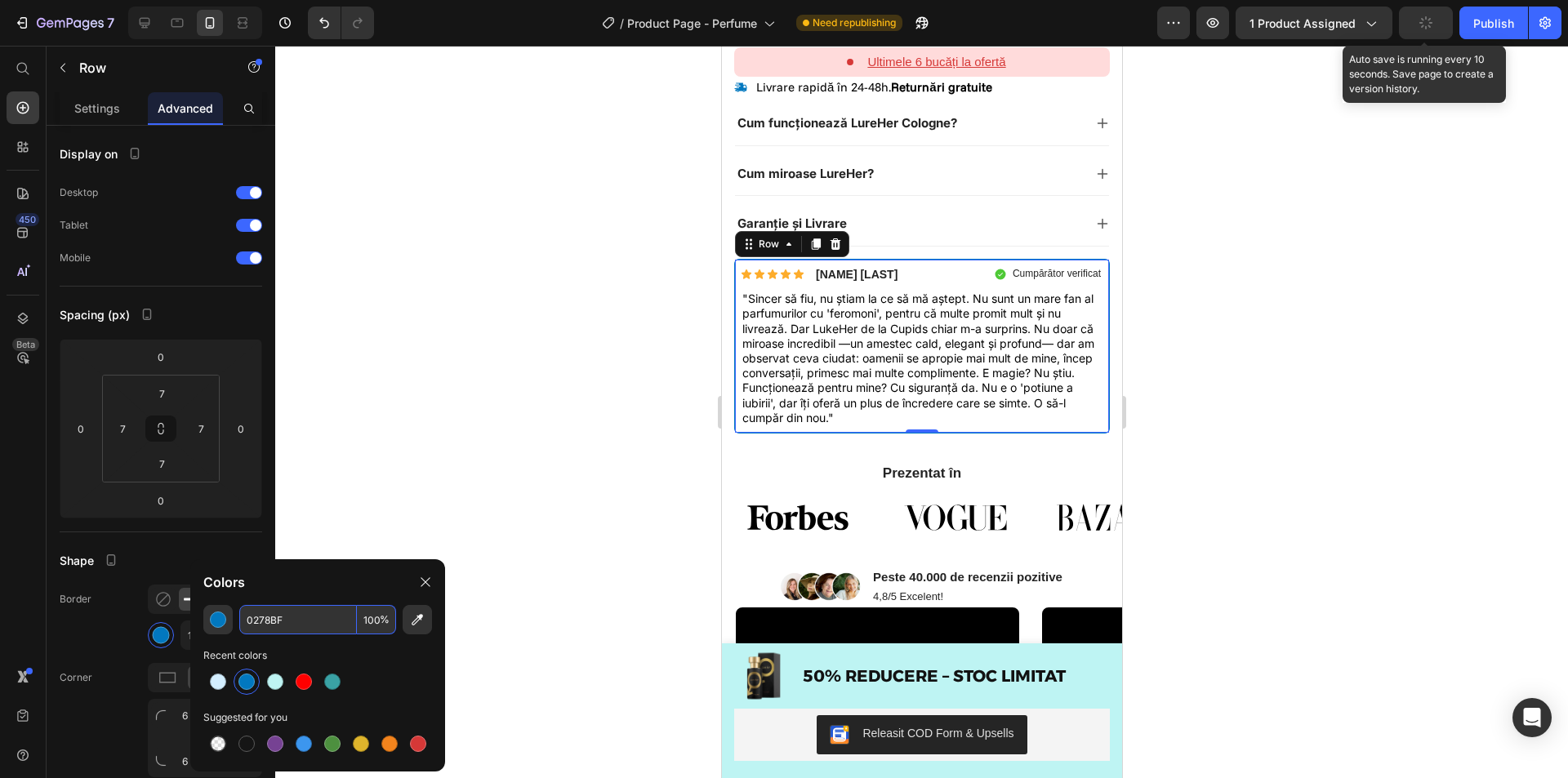 click on "0278BF" at bounding box center [298, 620] 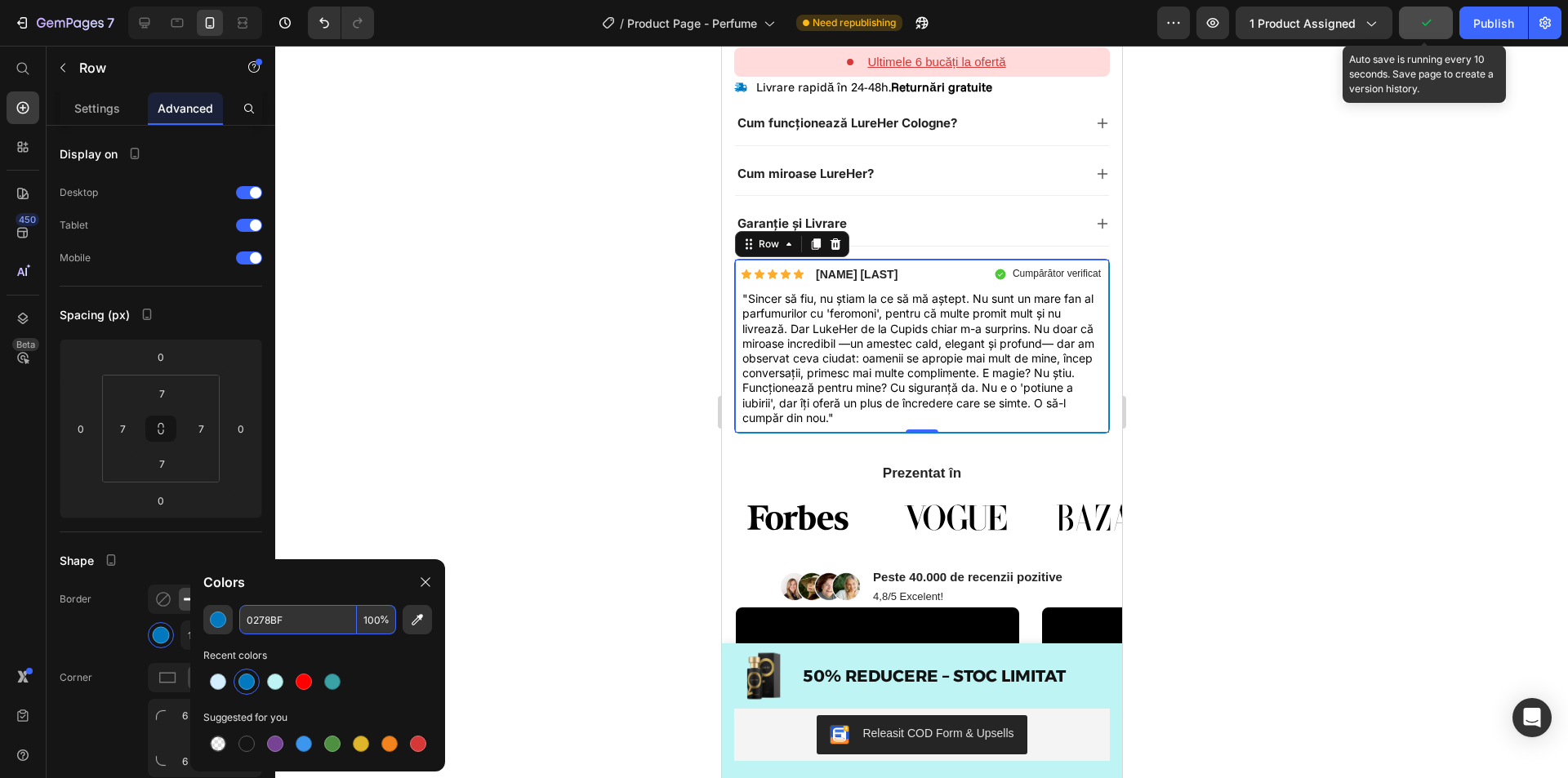 click on "0278BF" at bounding box center (298, 620) 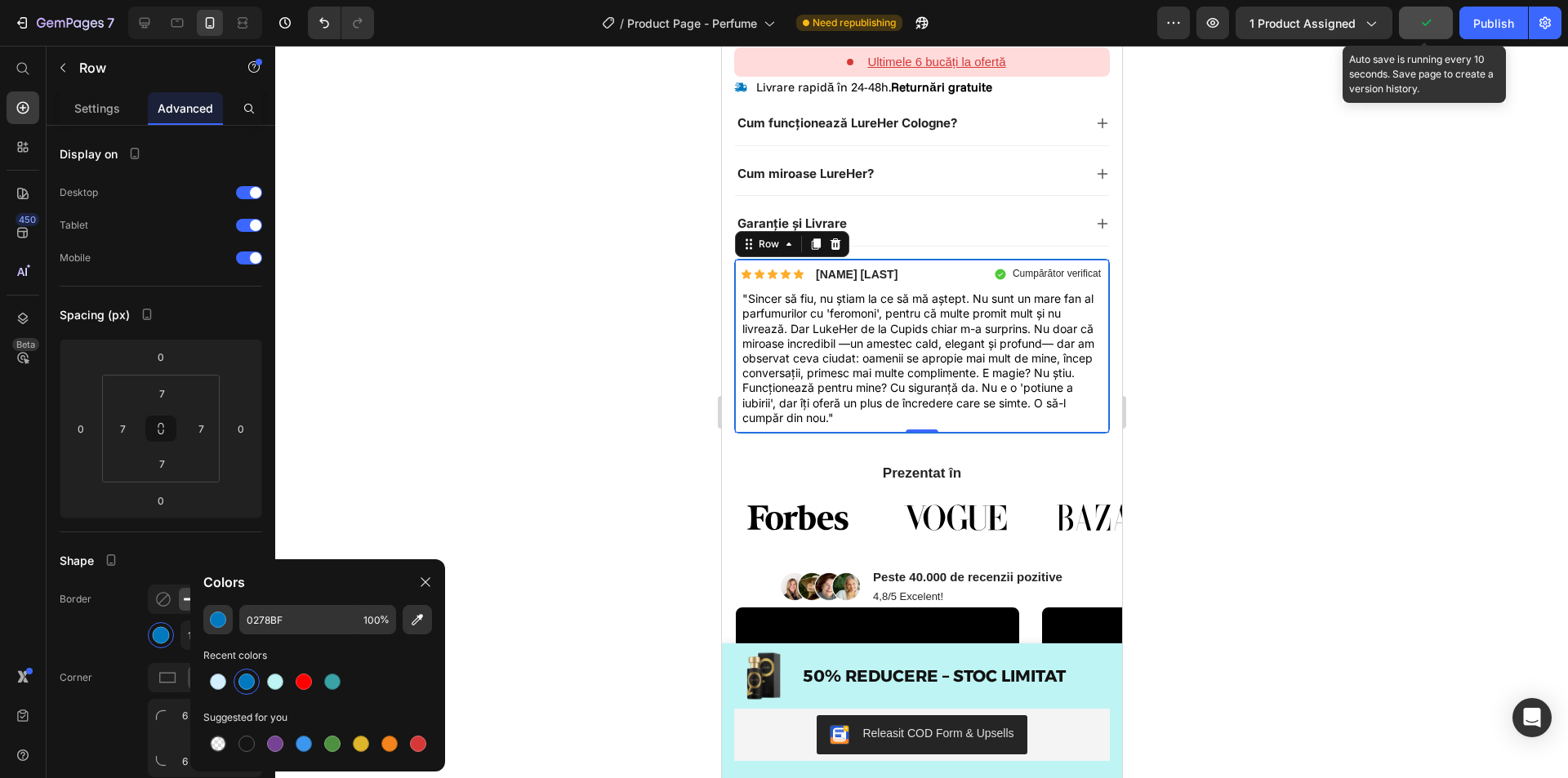 click at bounding box center (318, 682) 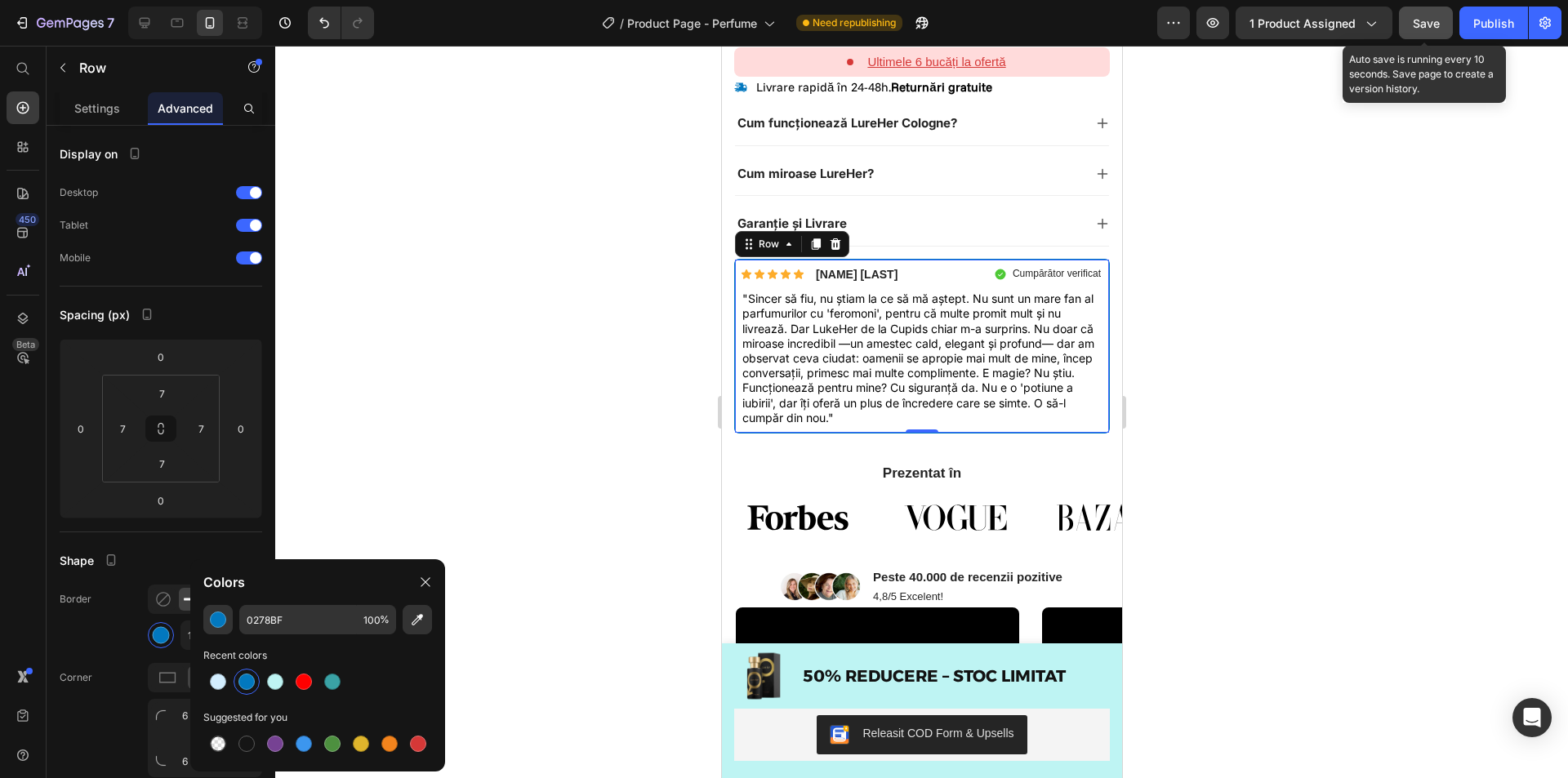click 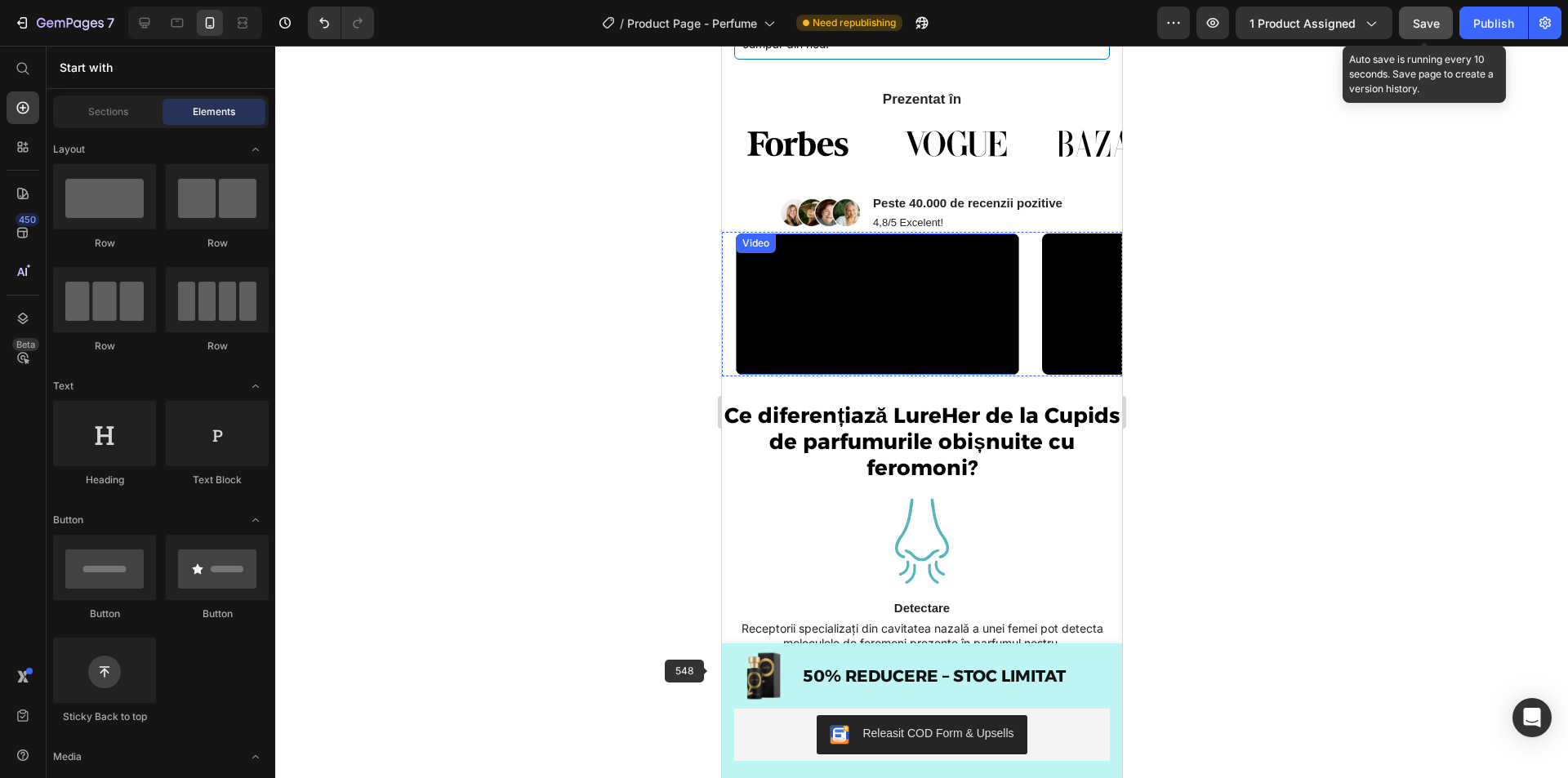scroll, scrollTop: 1388, scrollLeft: 0, axis: vertical 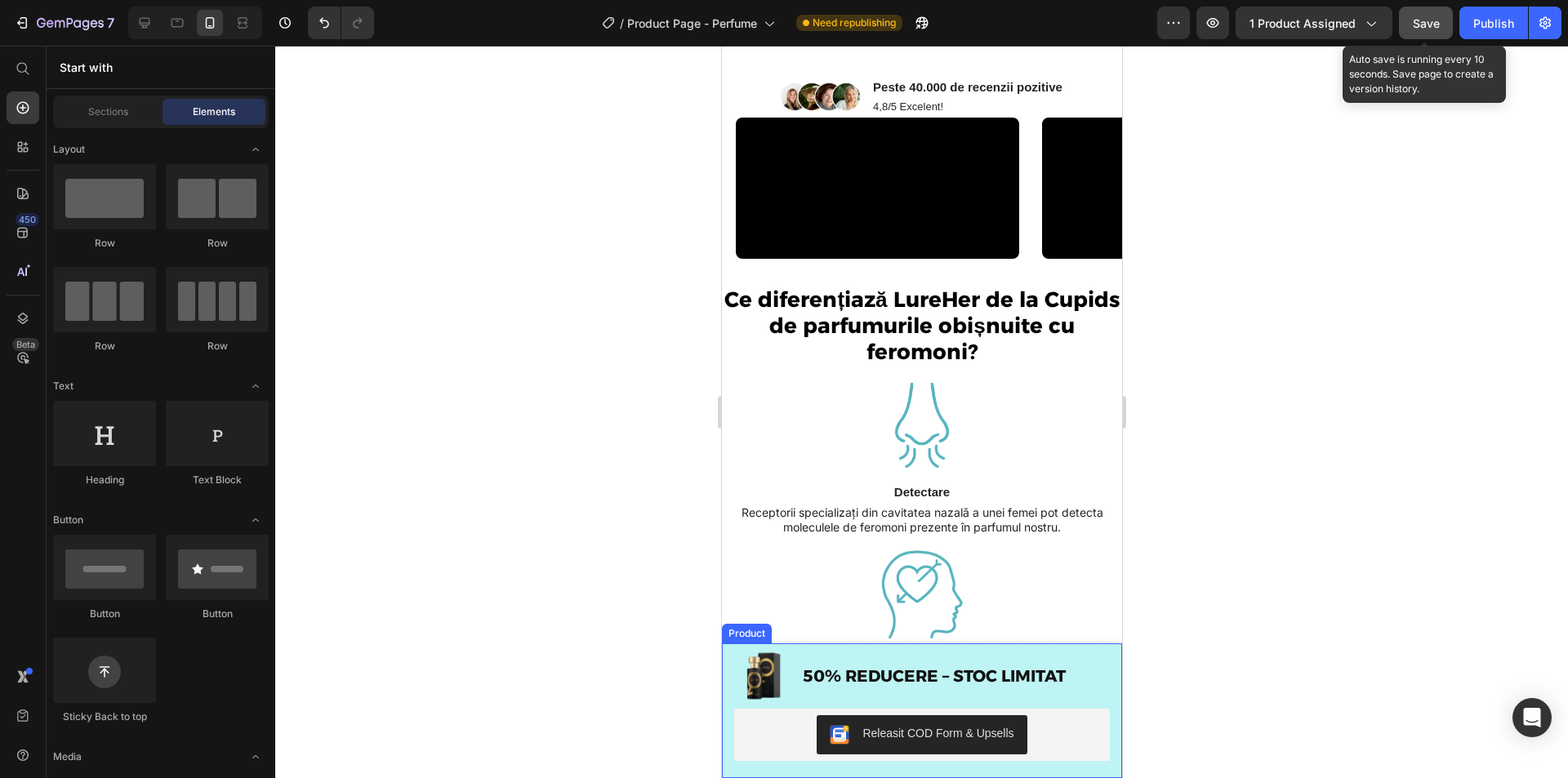 click on "Image 50% REDUCERE – STOC LIMITAT Text Block Row Releasit COD Form & Upsells Releasit COD Form & Upsells Row Product" at bounding box center [921, 710] 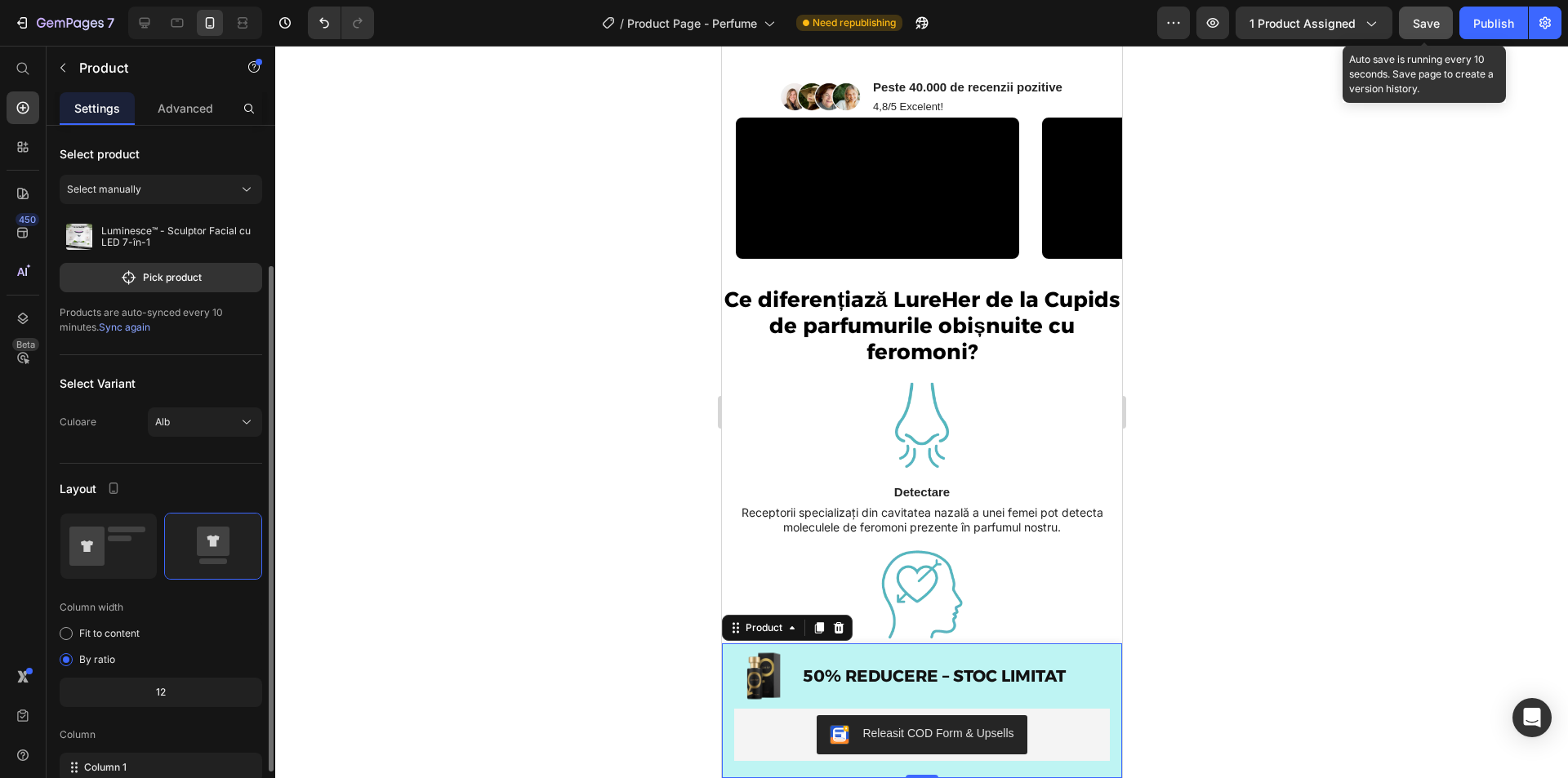 scroll, scrollTop: 163, scrollLeft: 0, axis: vertical 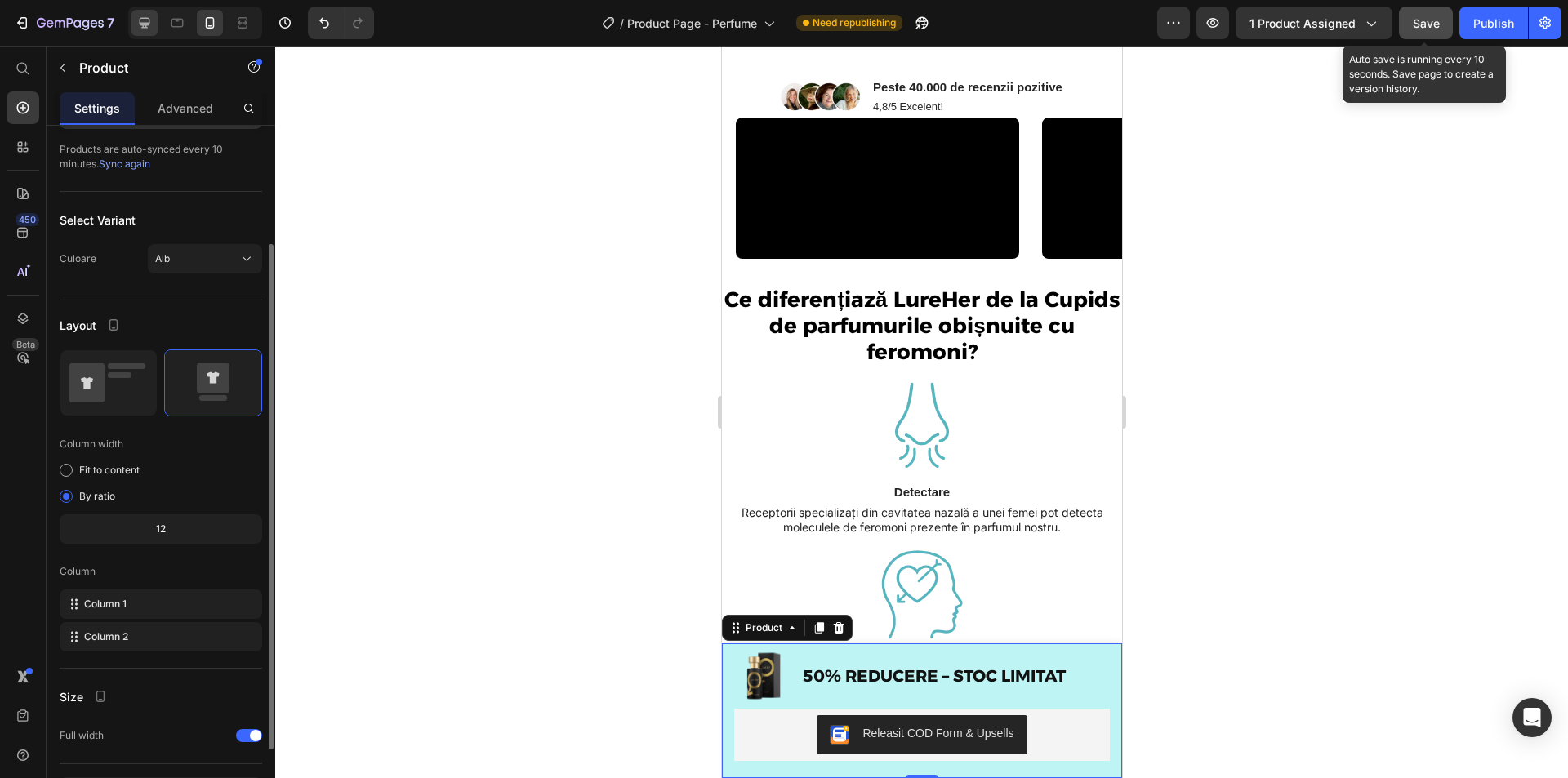 click 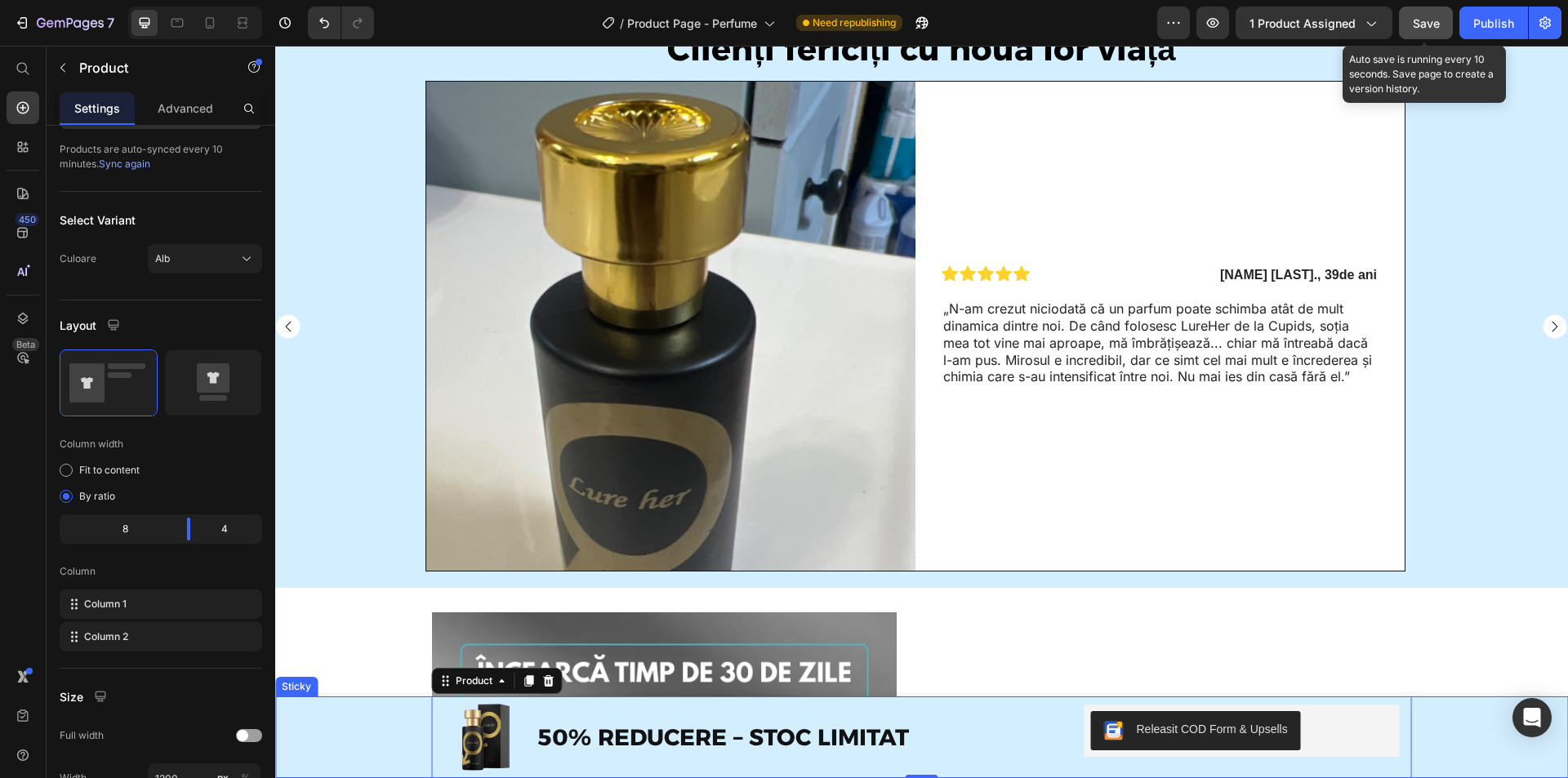 scroll, scrollTop: 2022, scrollLeft: 0, axis: vertical 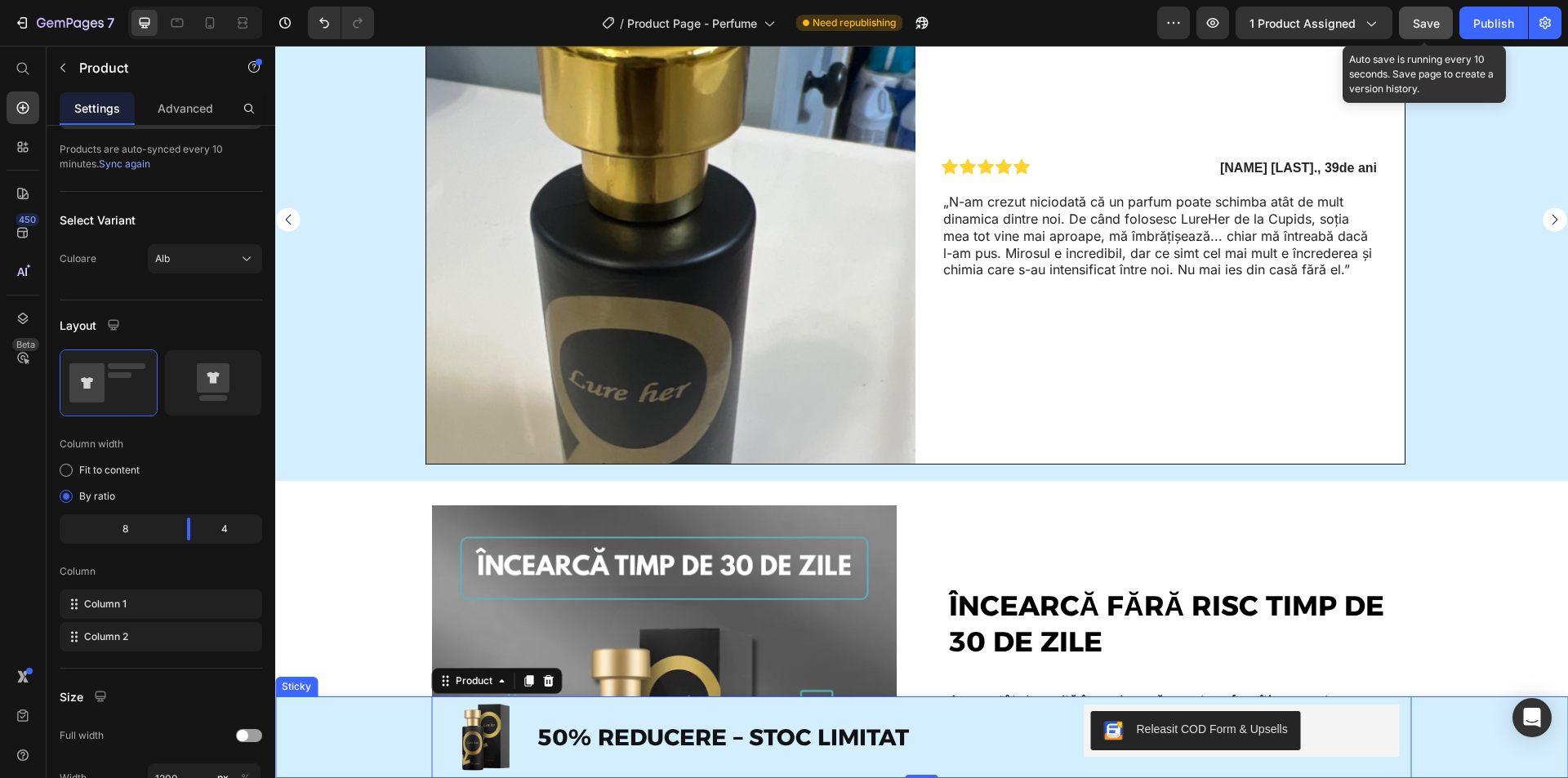 click on "Image 50% REDUCERE – STOC LIMITAT Text Block Row Releasit COD Form & Upsells Releasit COD Form & Upsells Row Product   0" at bounding box center [921, 737] 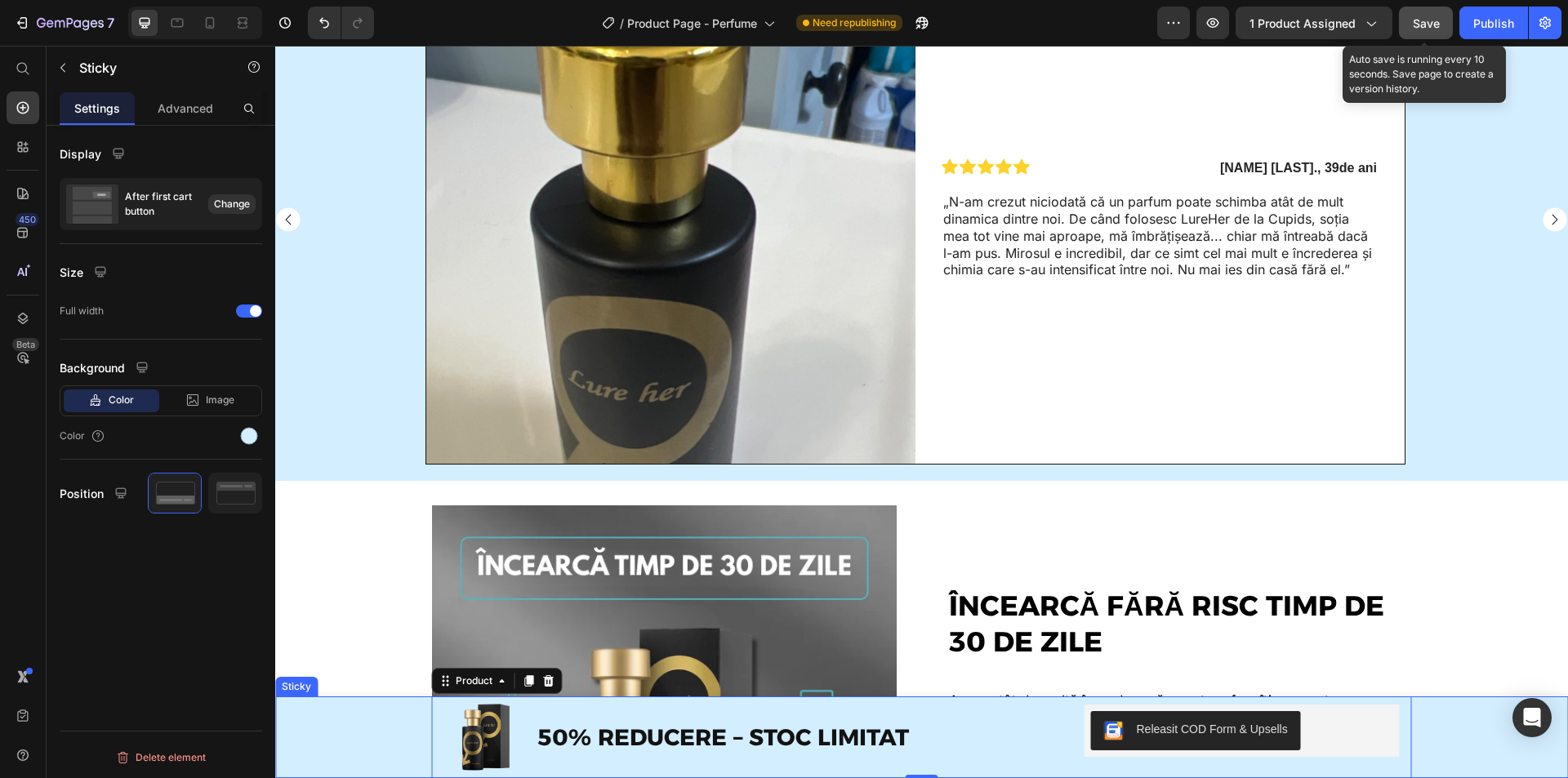 scroll, scrollTop: 0, scrollLeft: 0, axis: both 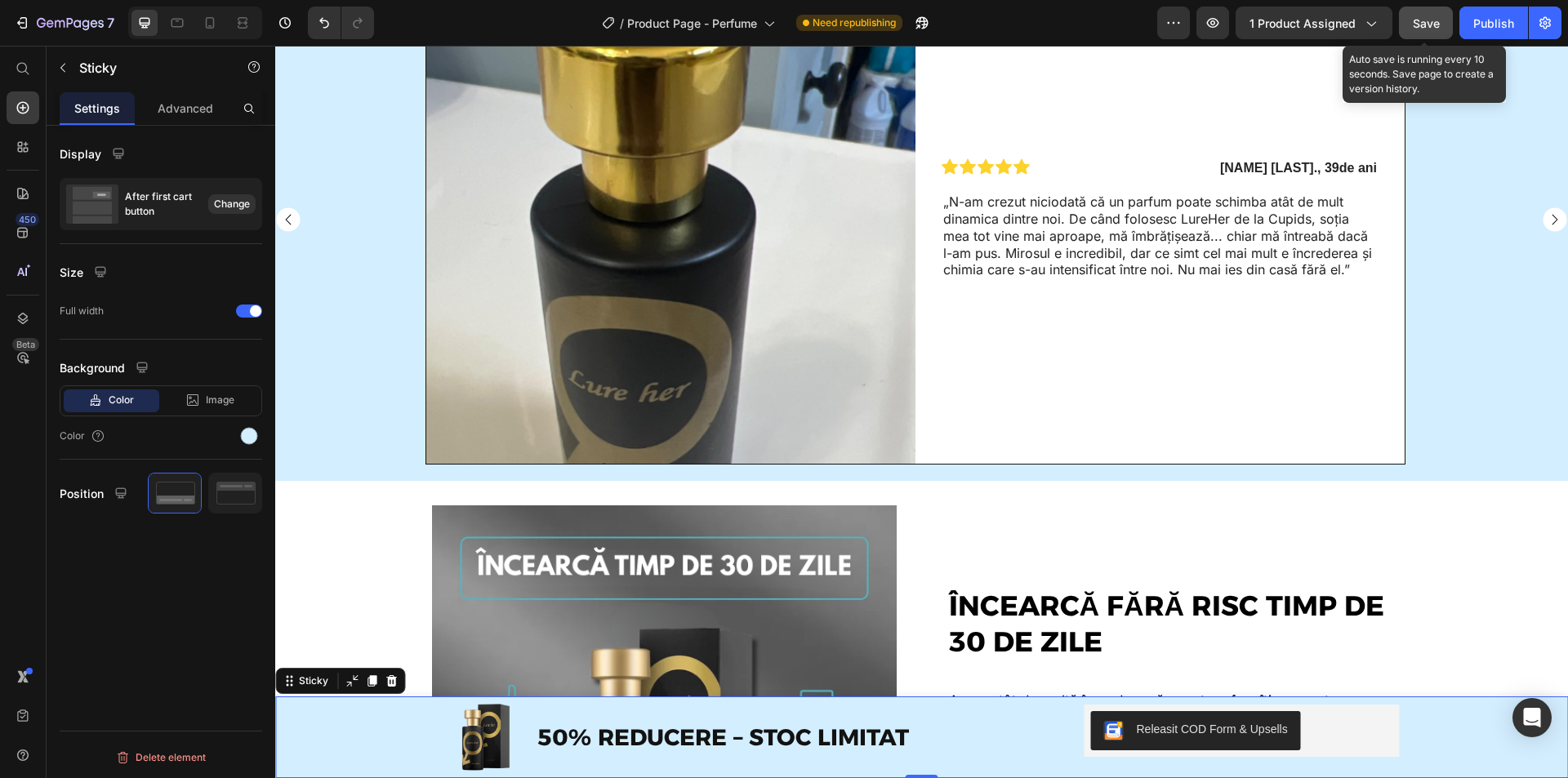 click on "Color" at bounding box center [161, 436] 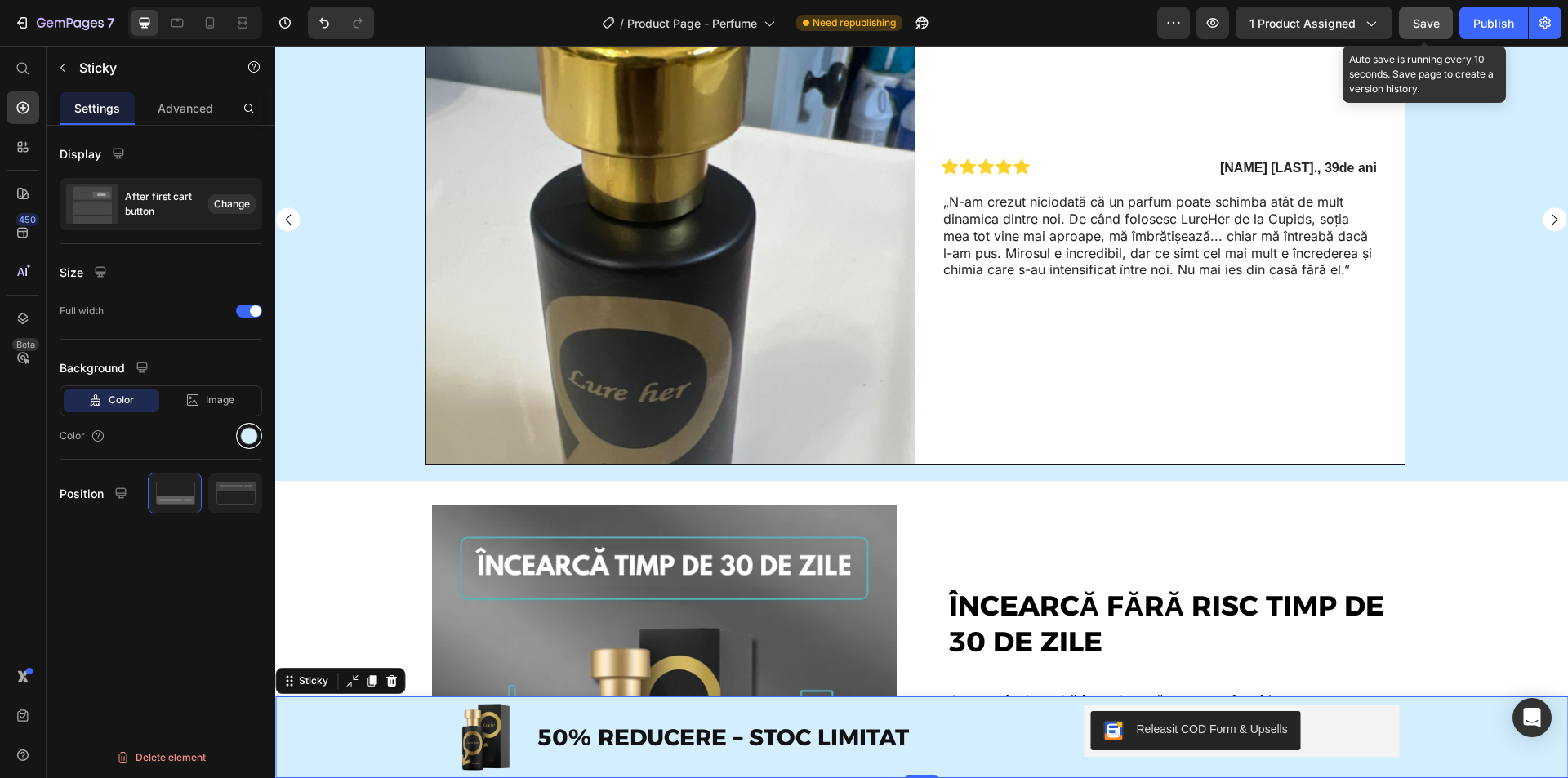 click at bounding box center (249, 436) 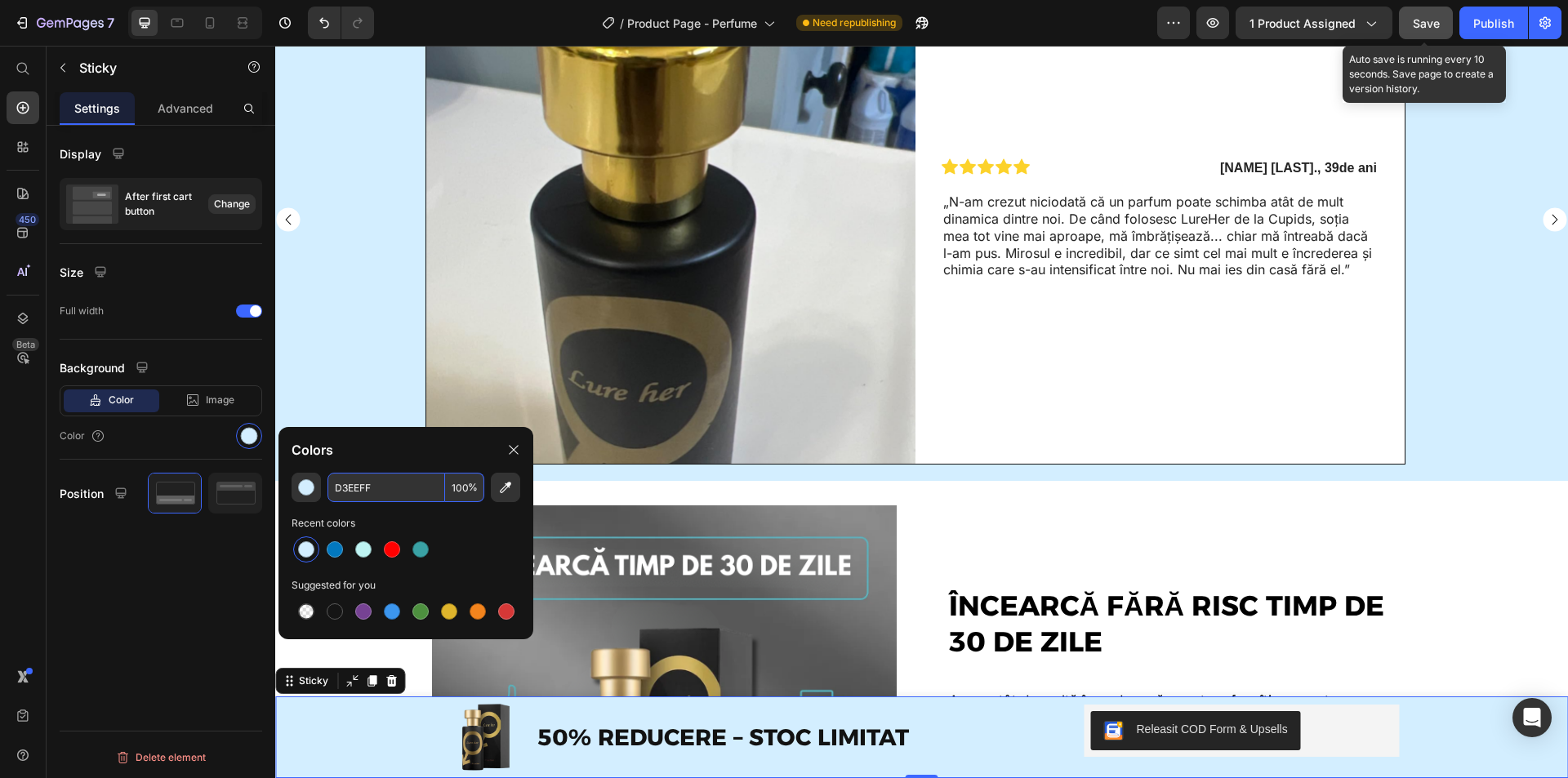 click on "D3EEFF" at bounding box center (386, 487) 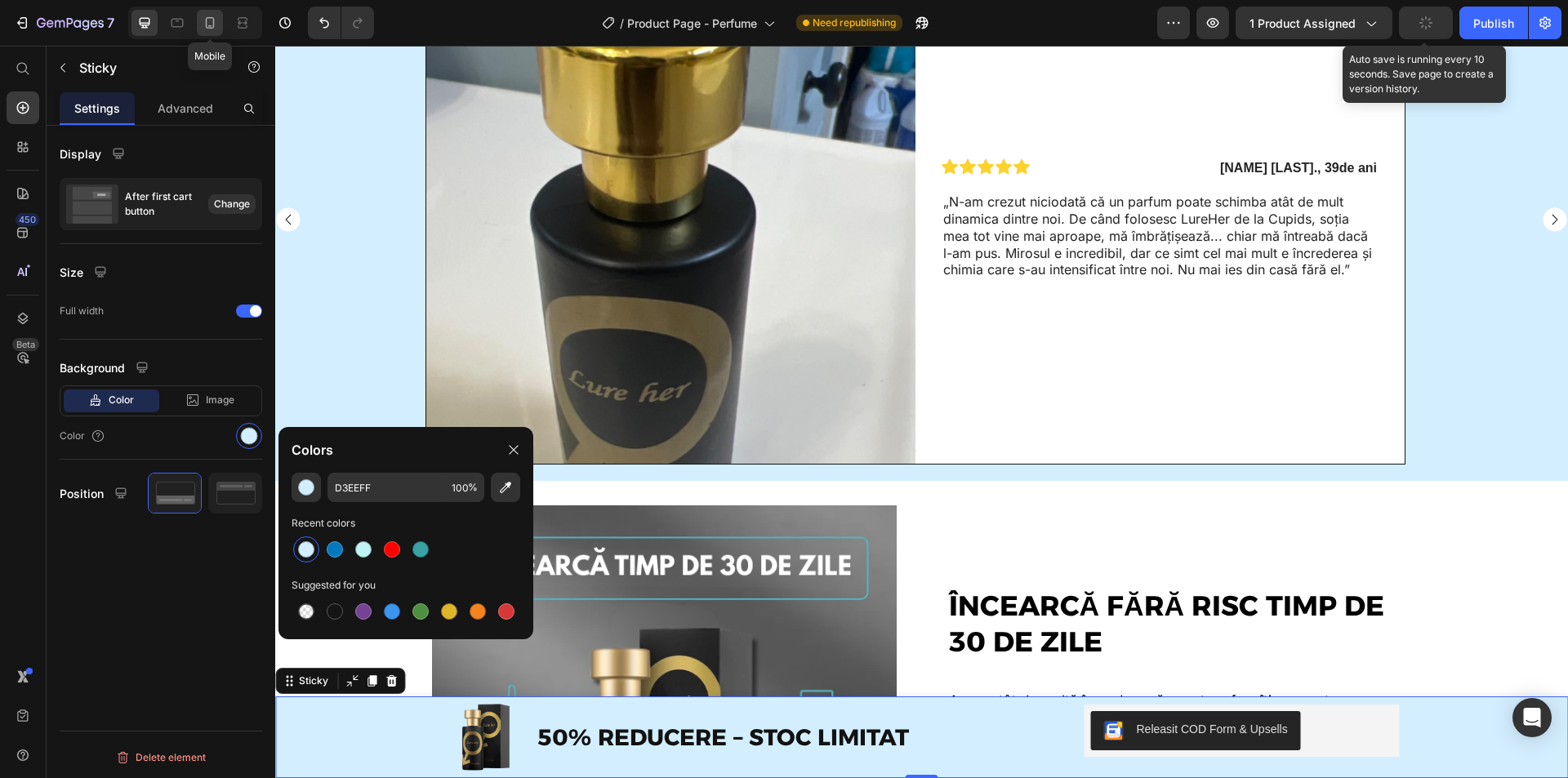 click 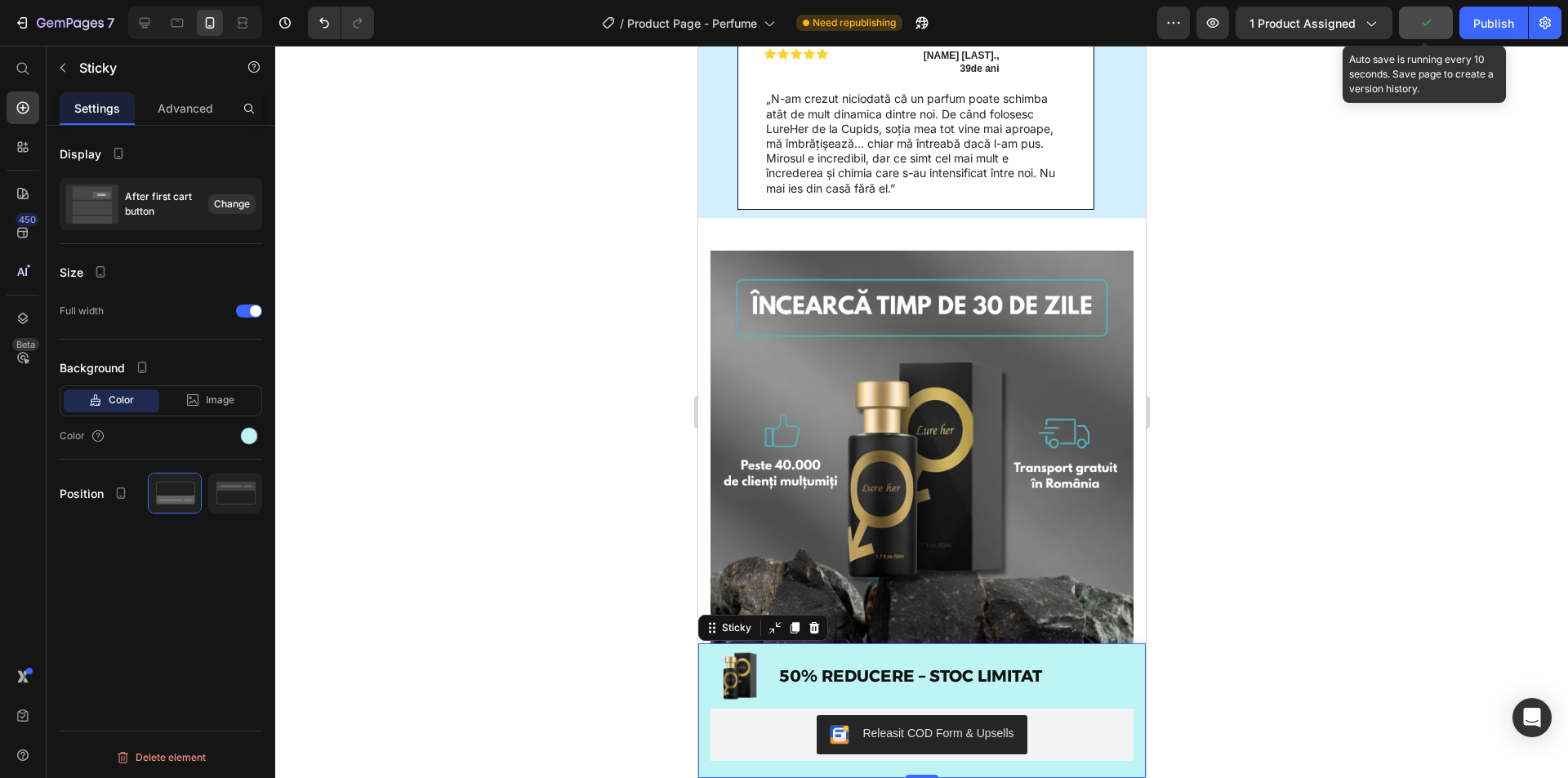 scroll, scrollTop: 2563, scrollLeft: 0, axis: vertical 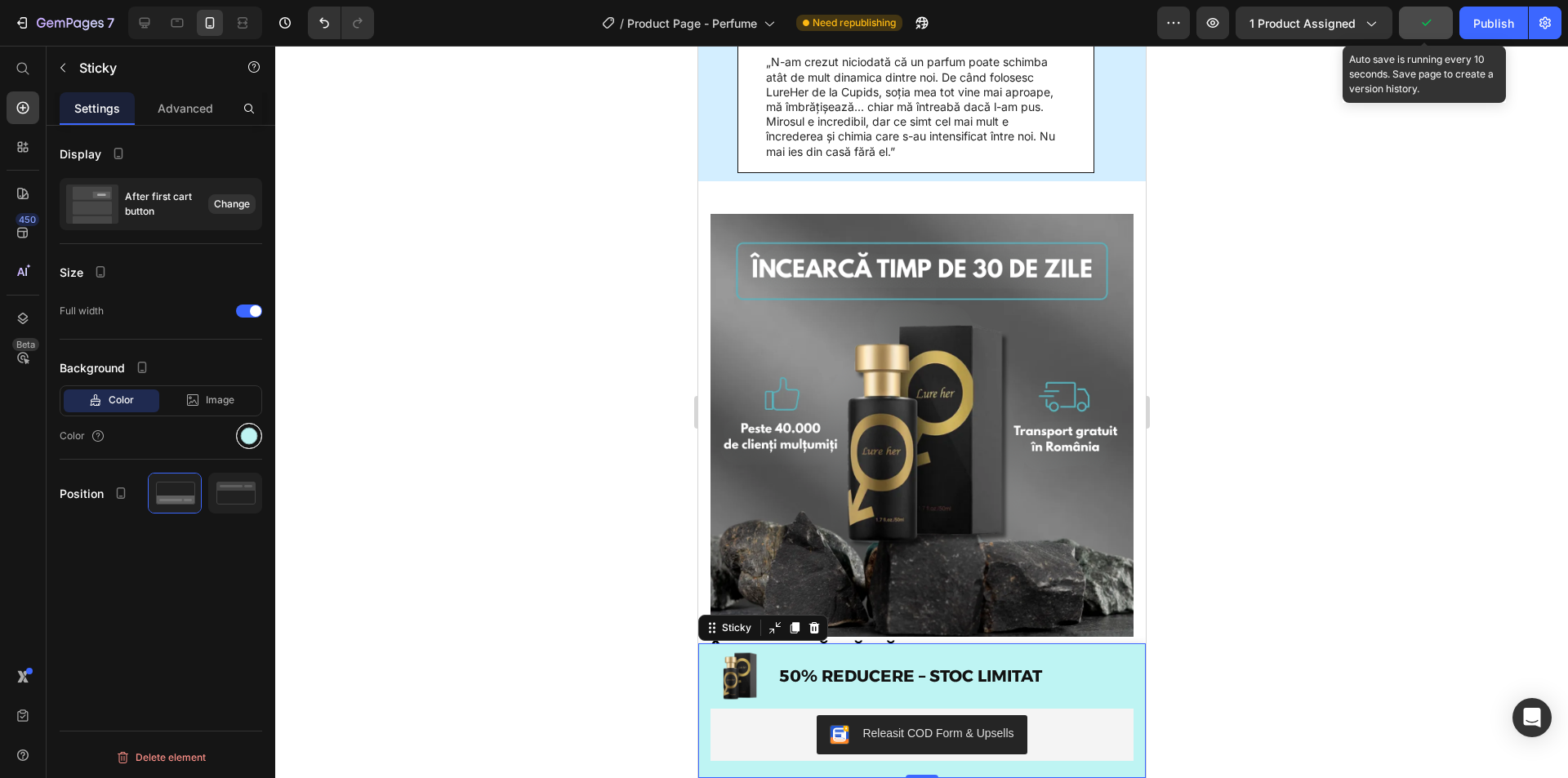 click at bounding box center [249, 436] 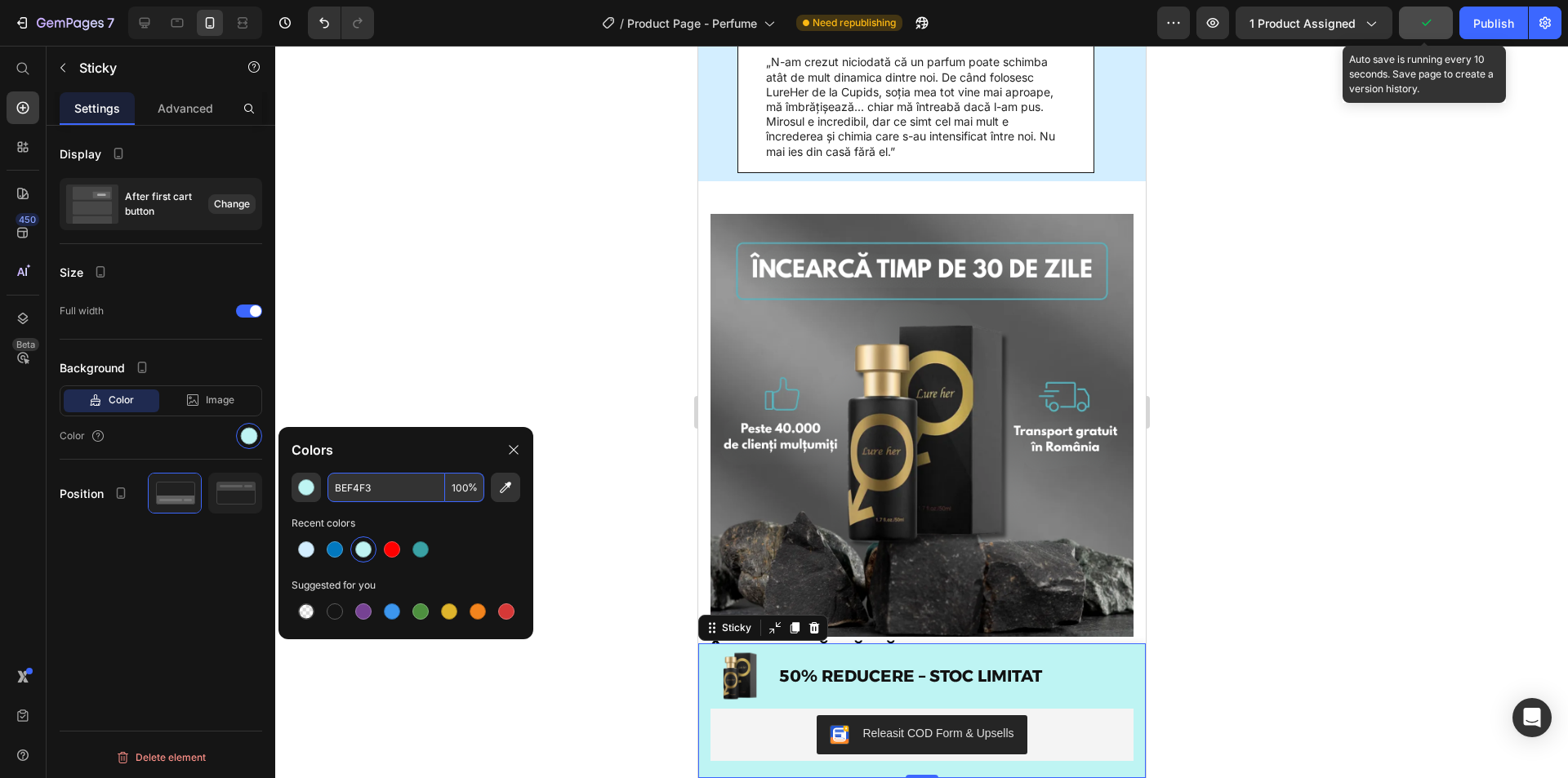 click on "BEF4F3" at bounding box center [386, 487] 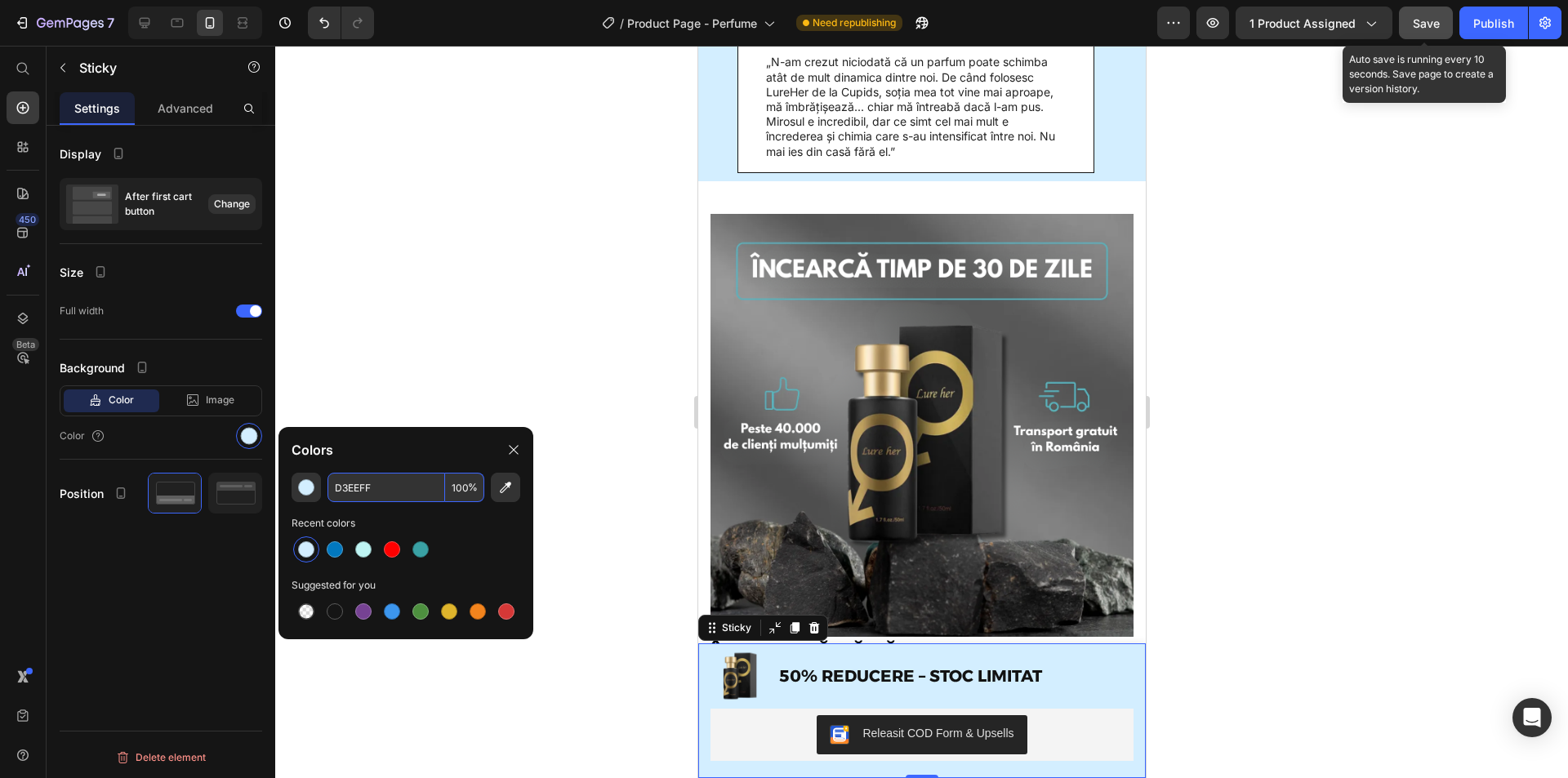 type on "D3EEFF" 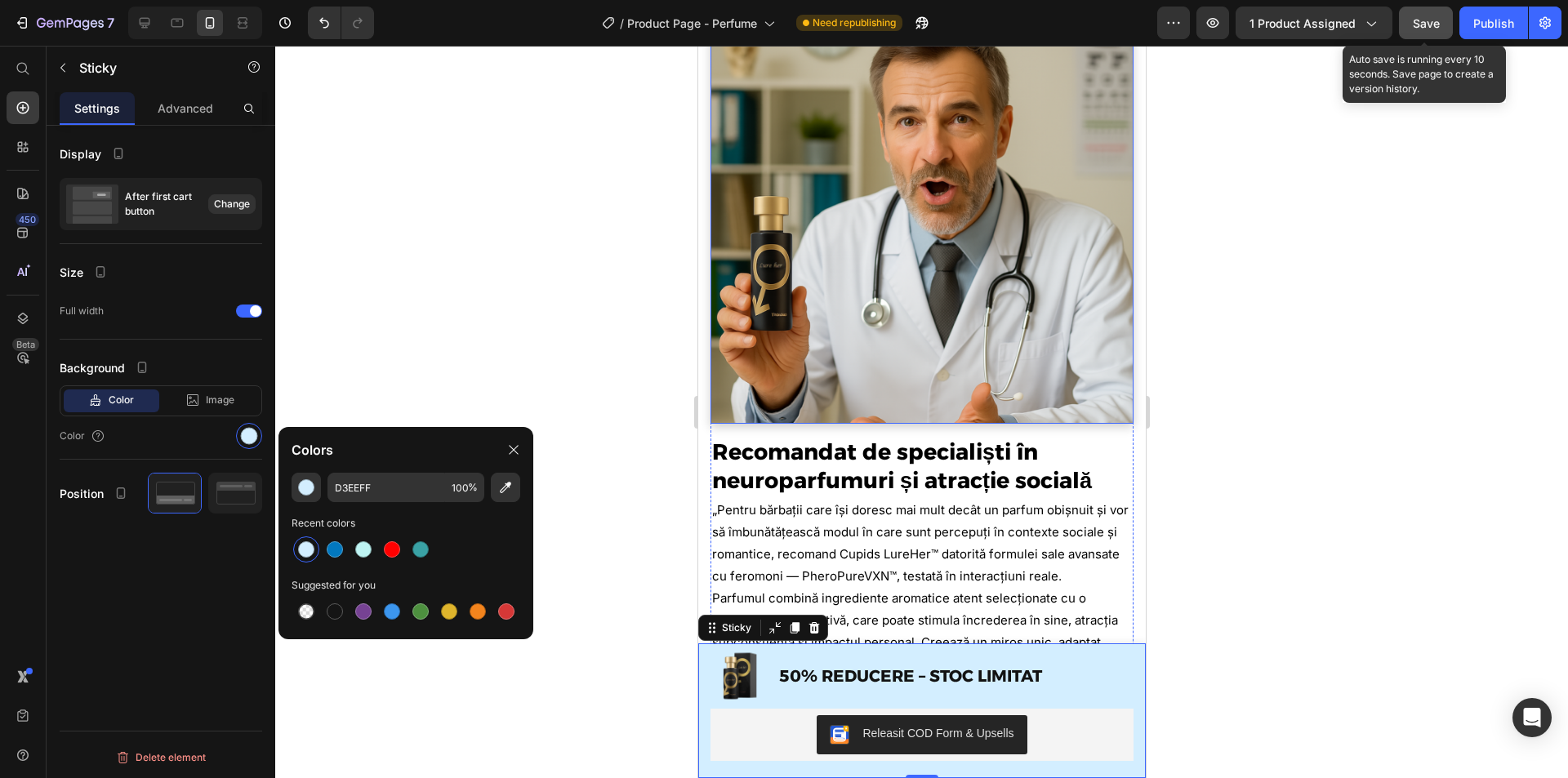 scroll, scrollTop: 6155, scrollLeft: 0, axis: vertical 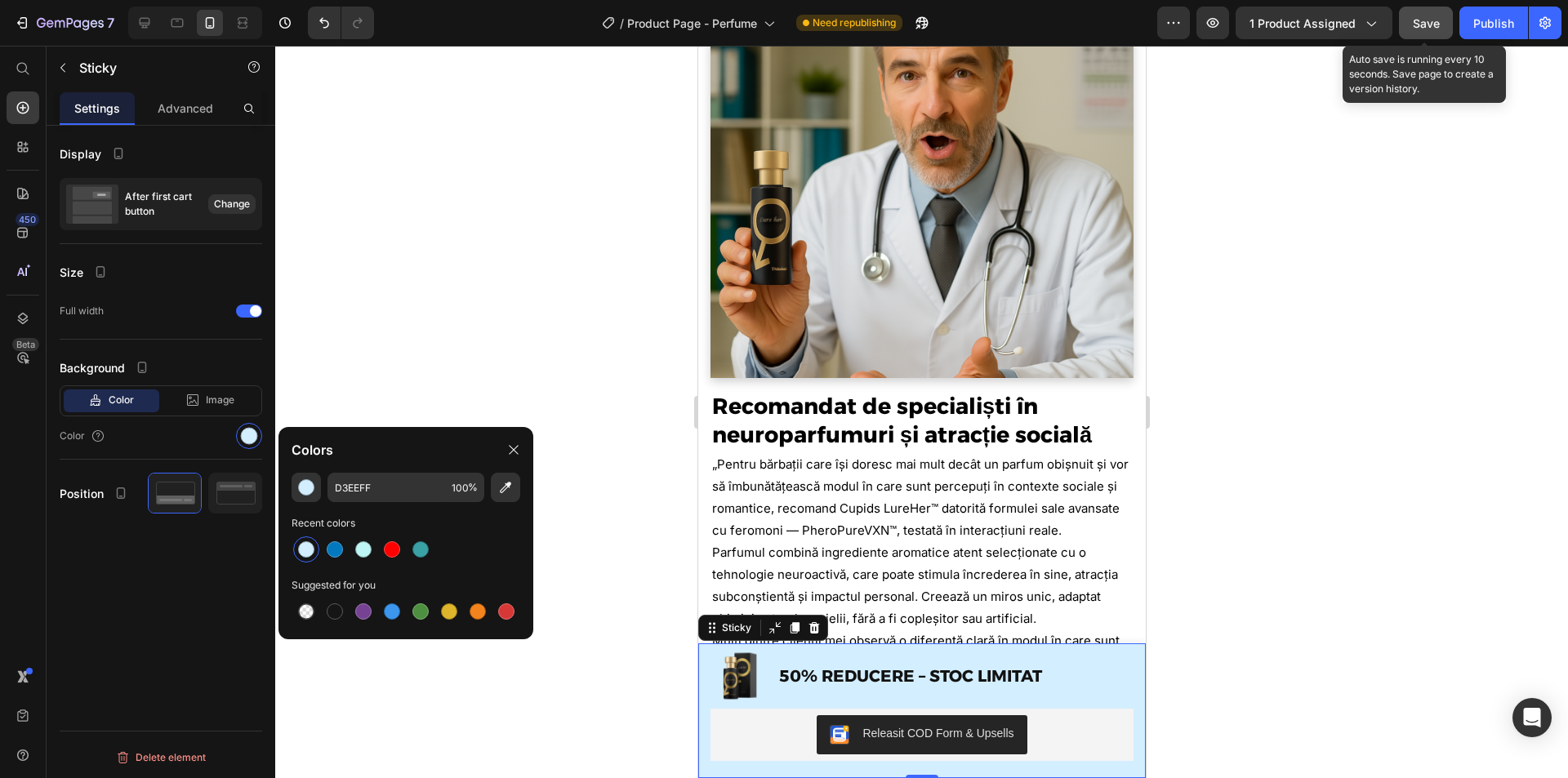 click on "Save" at bounding box center (1426, 23) 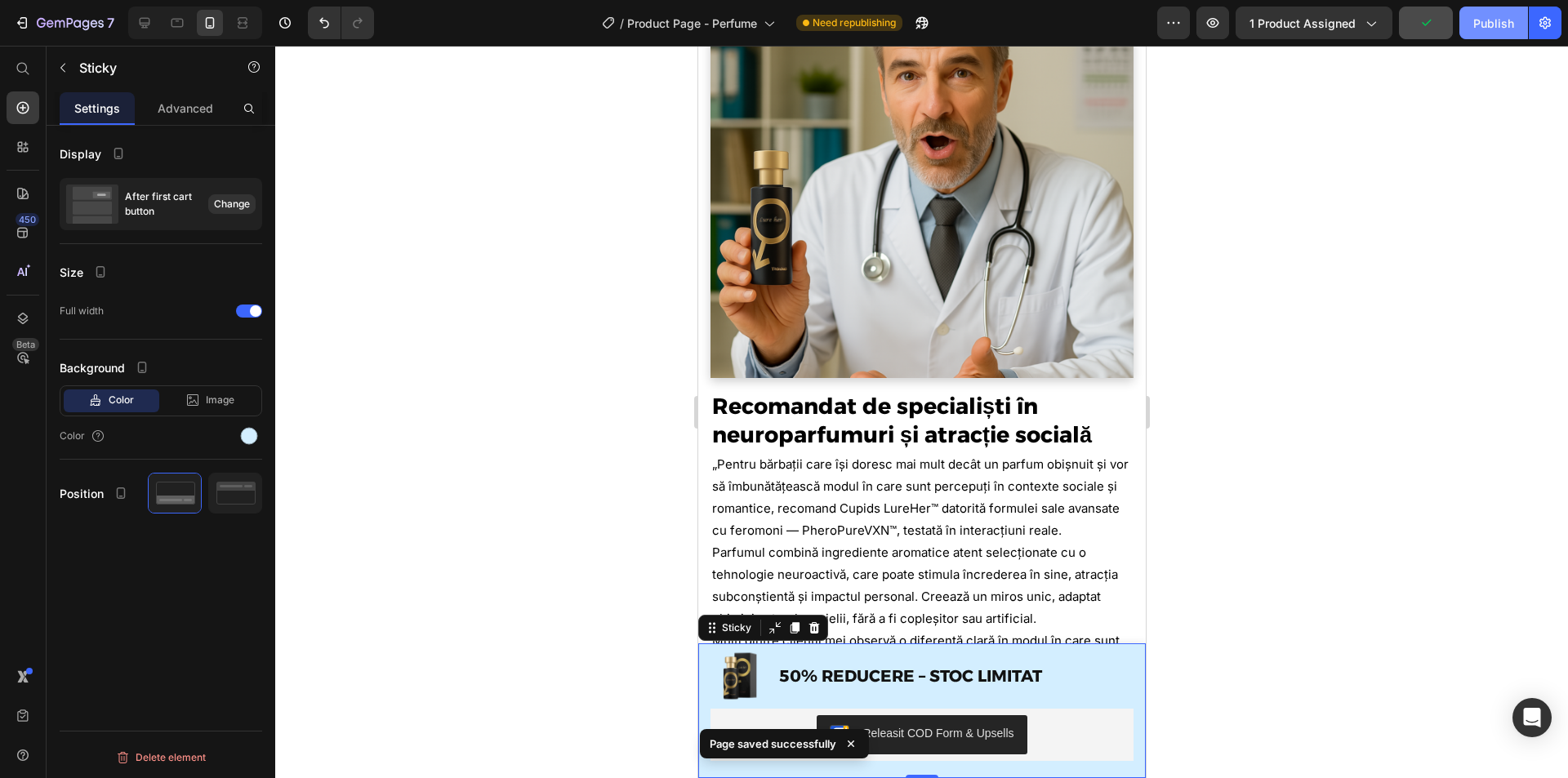 click on "Publish" at bounding box center (1494, 23) 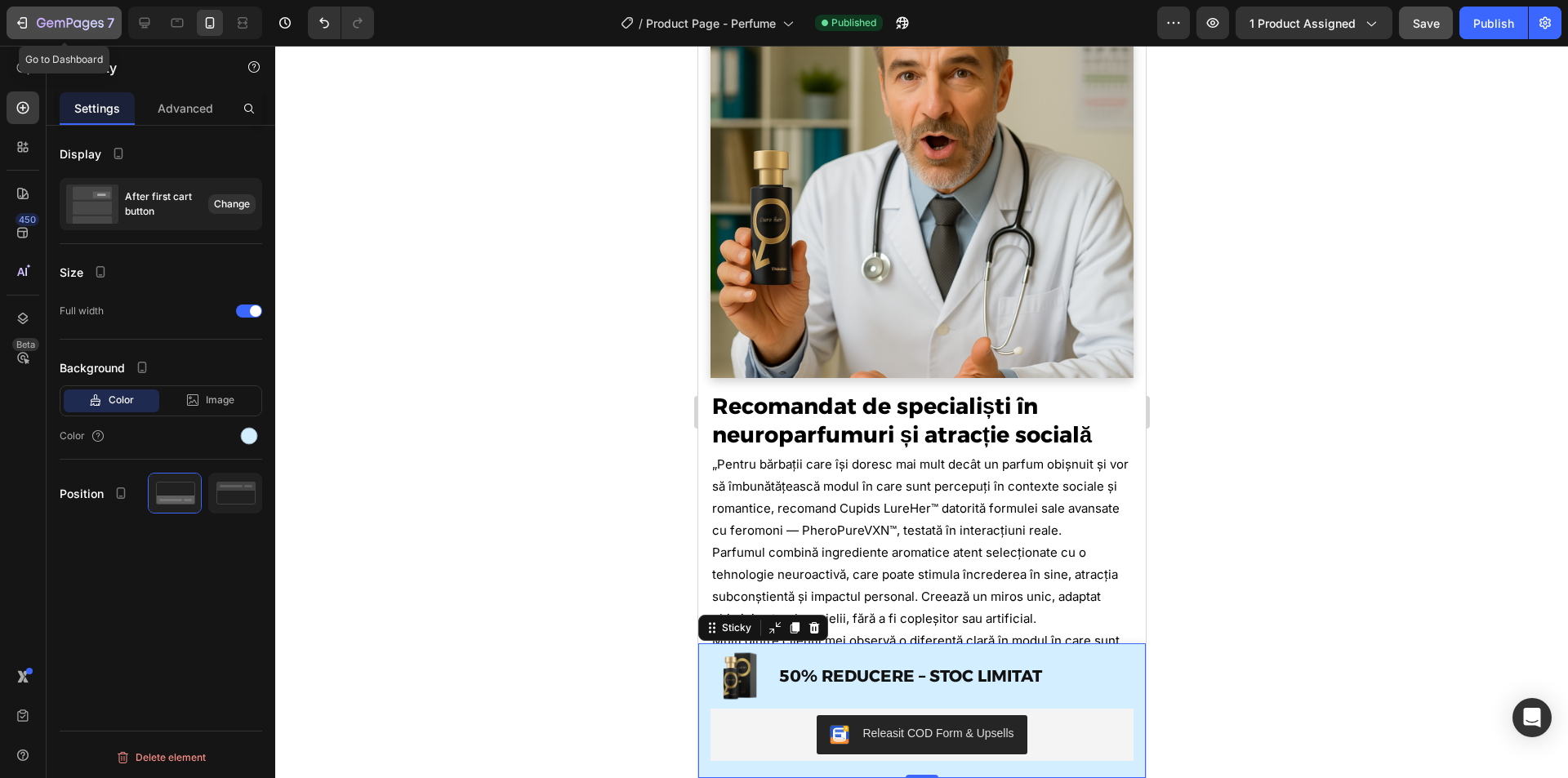 click 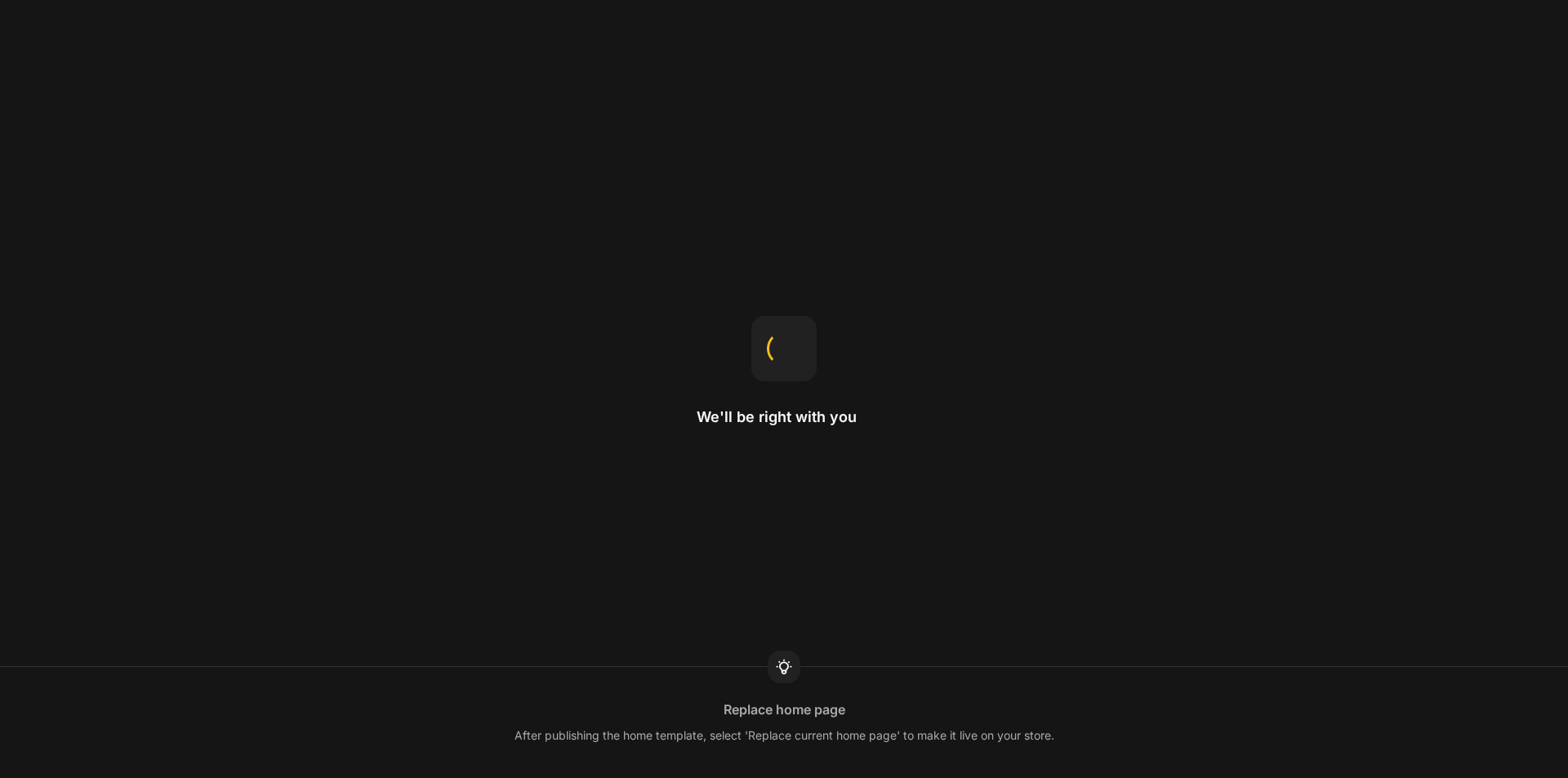 scroll, scrollTop: 0, scrollLeft: 0, axis: both 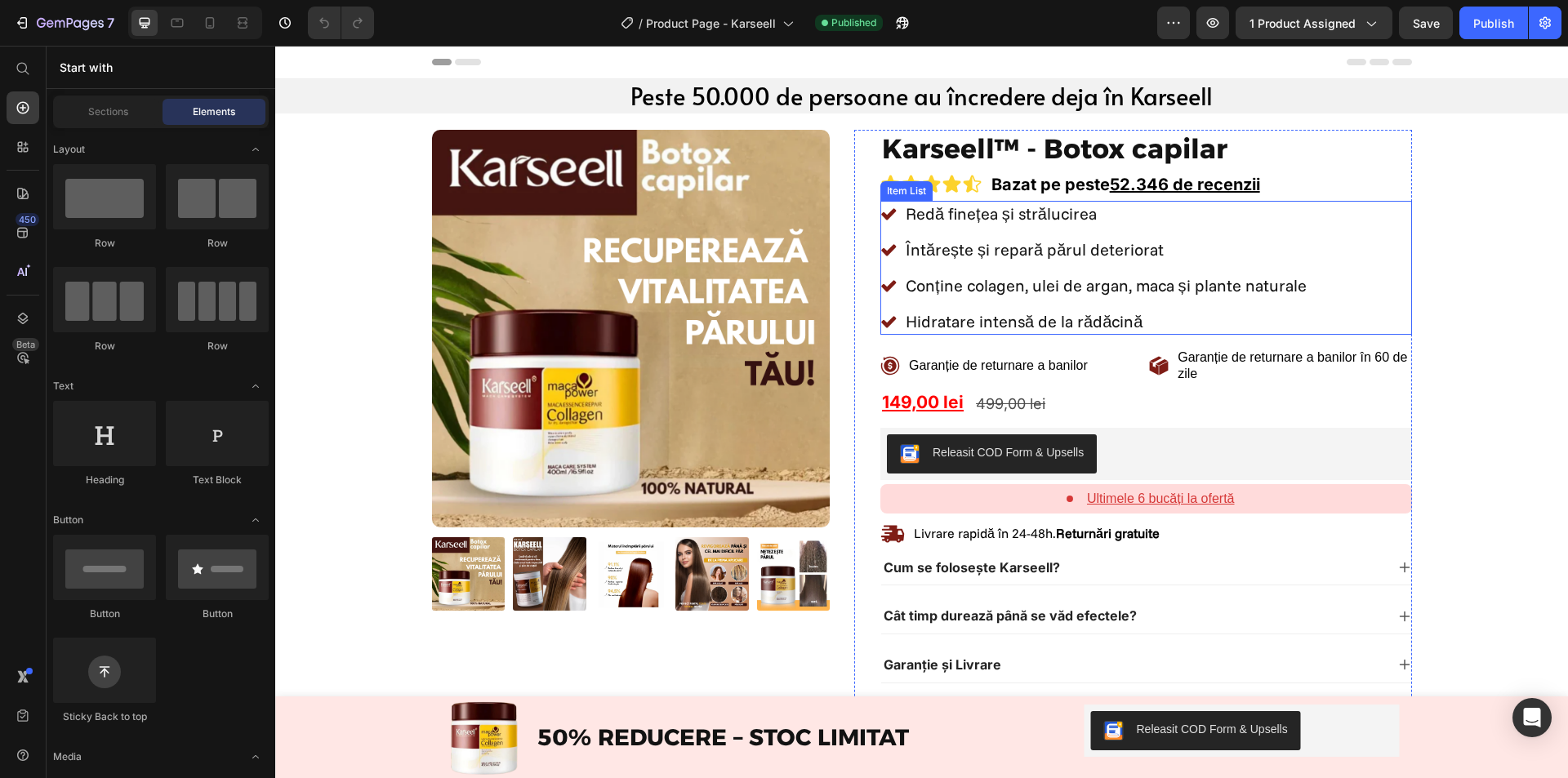 click on "Redă finețea și strălucirea" at bounding box center [1094, 214] 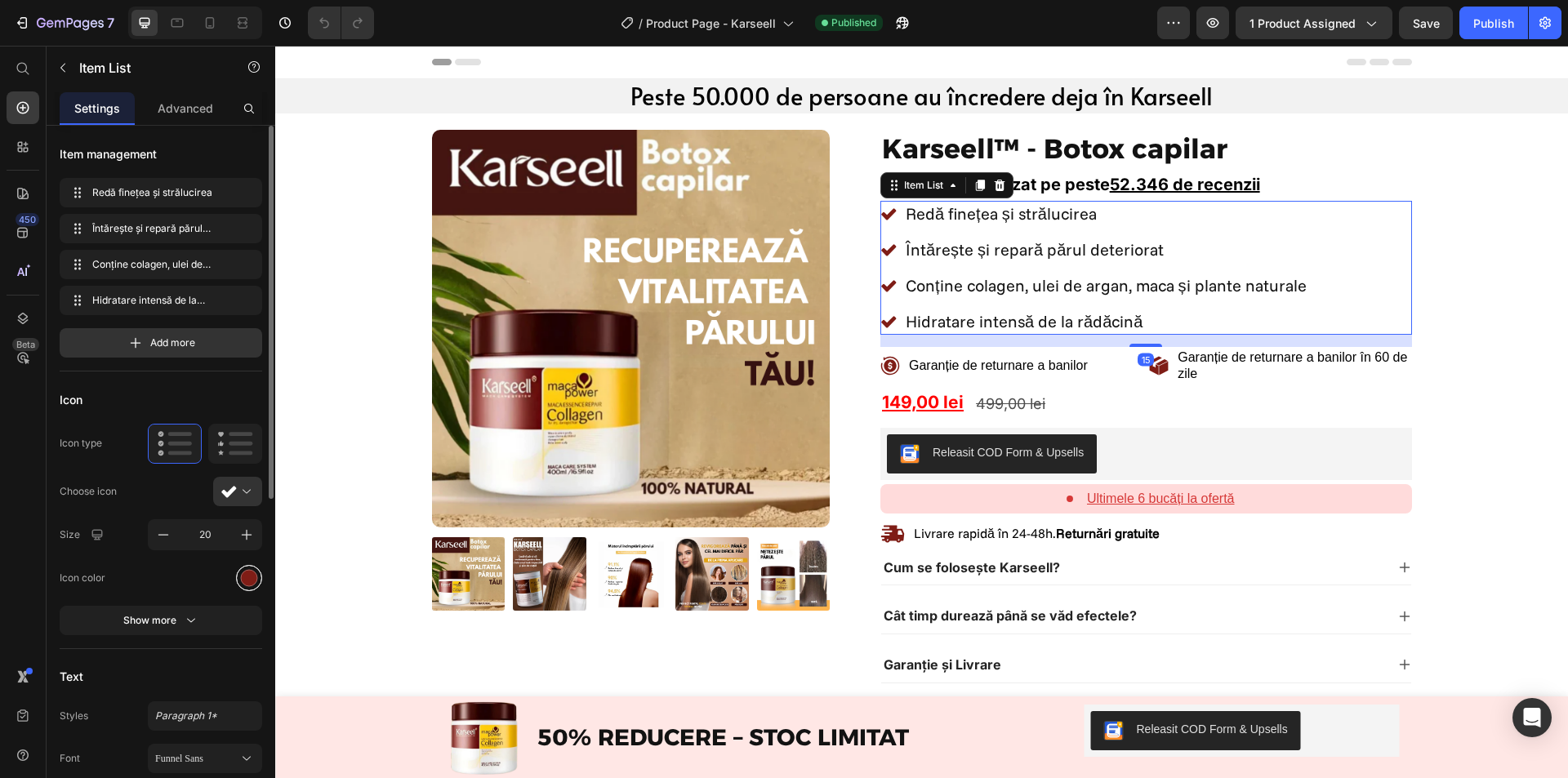 click at bounding box center (249, 577) 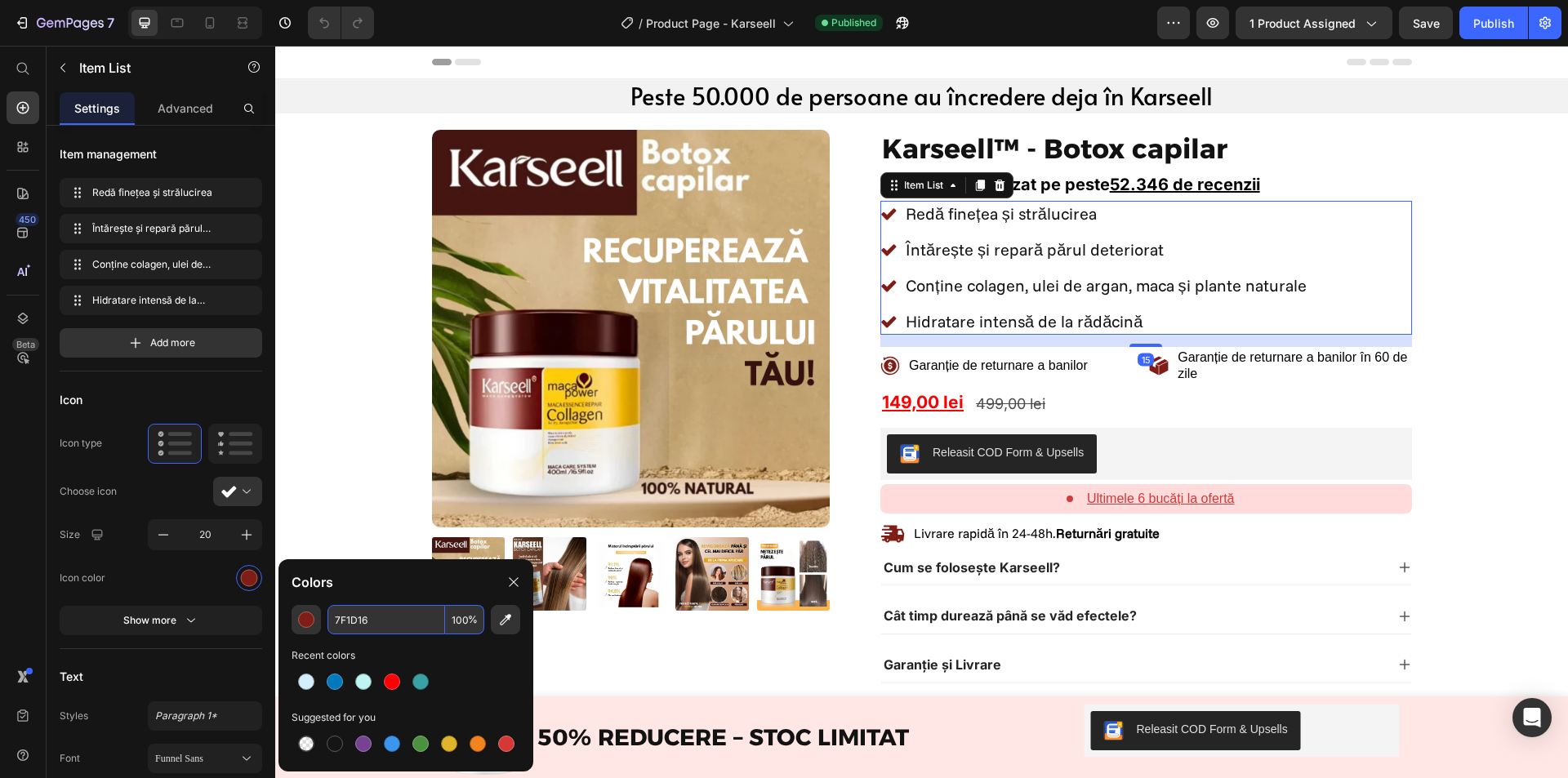 click on "7F1D16" at bounding box center (386, 620) 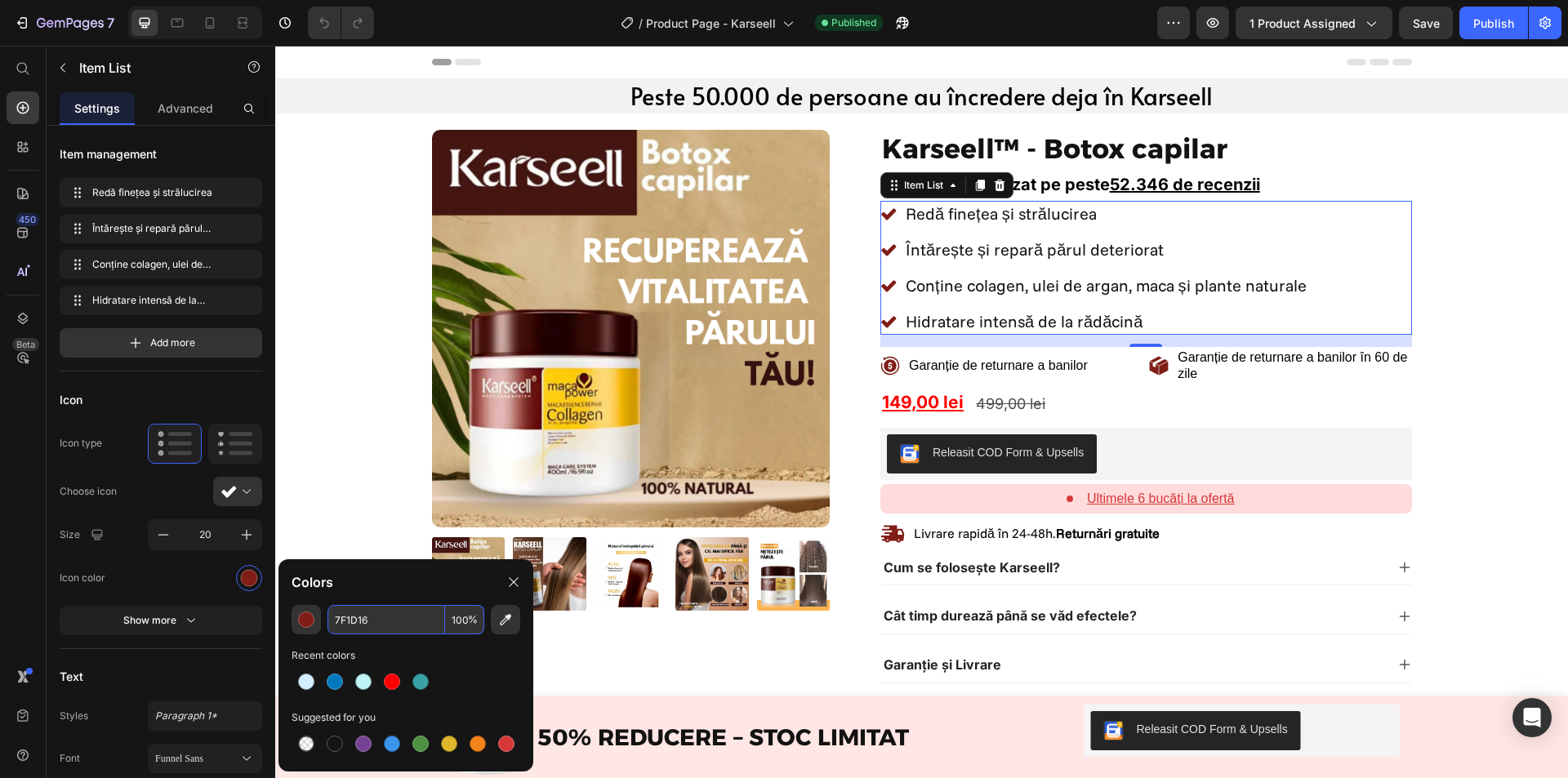 paste on "0278BF" 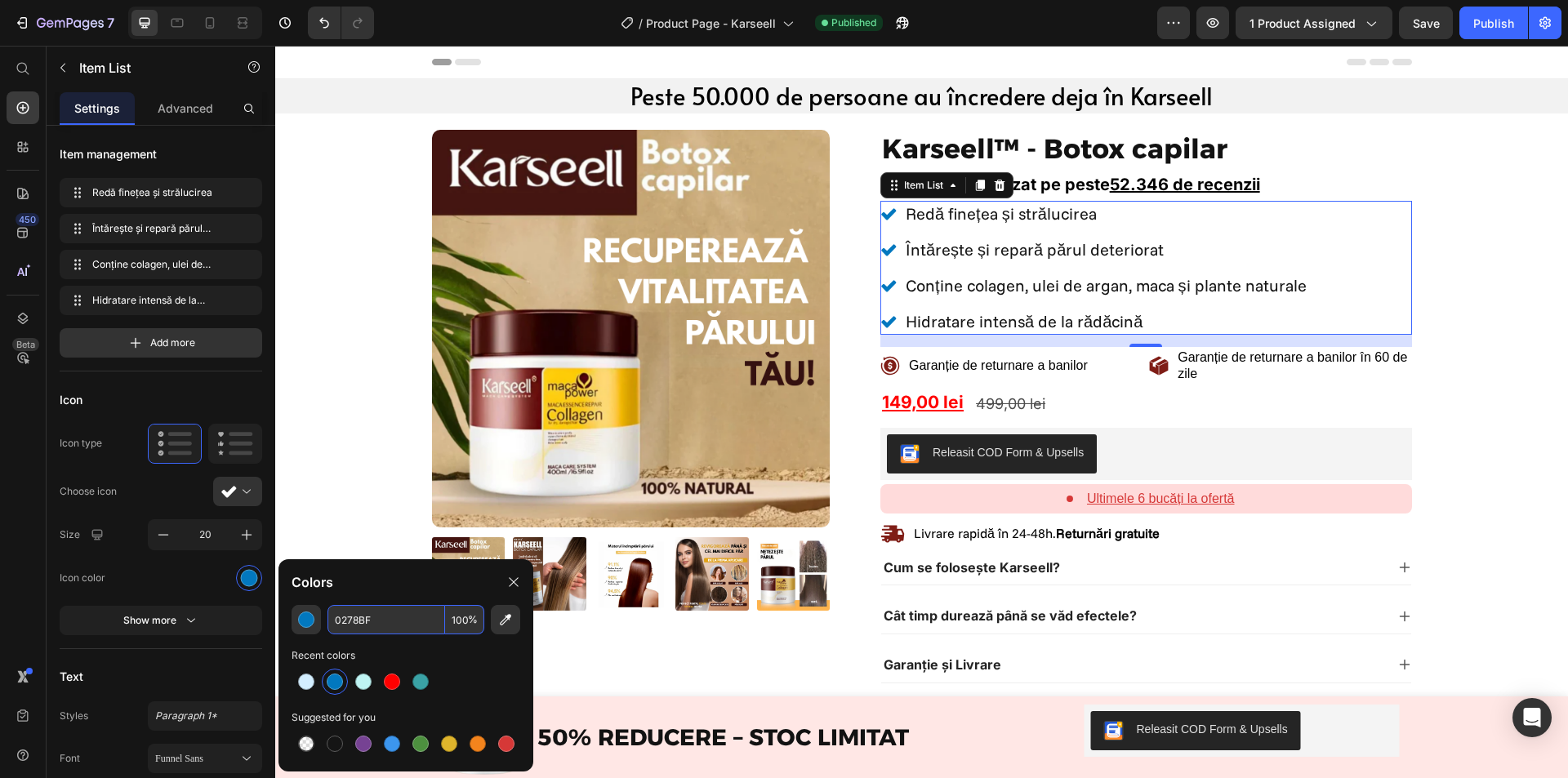 type on "0278BF" 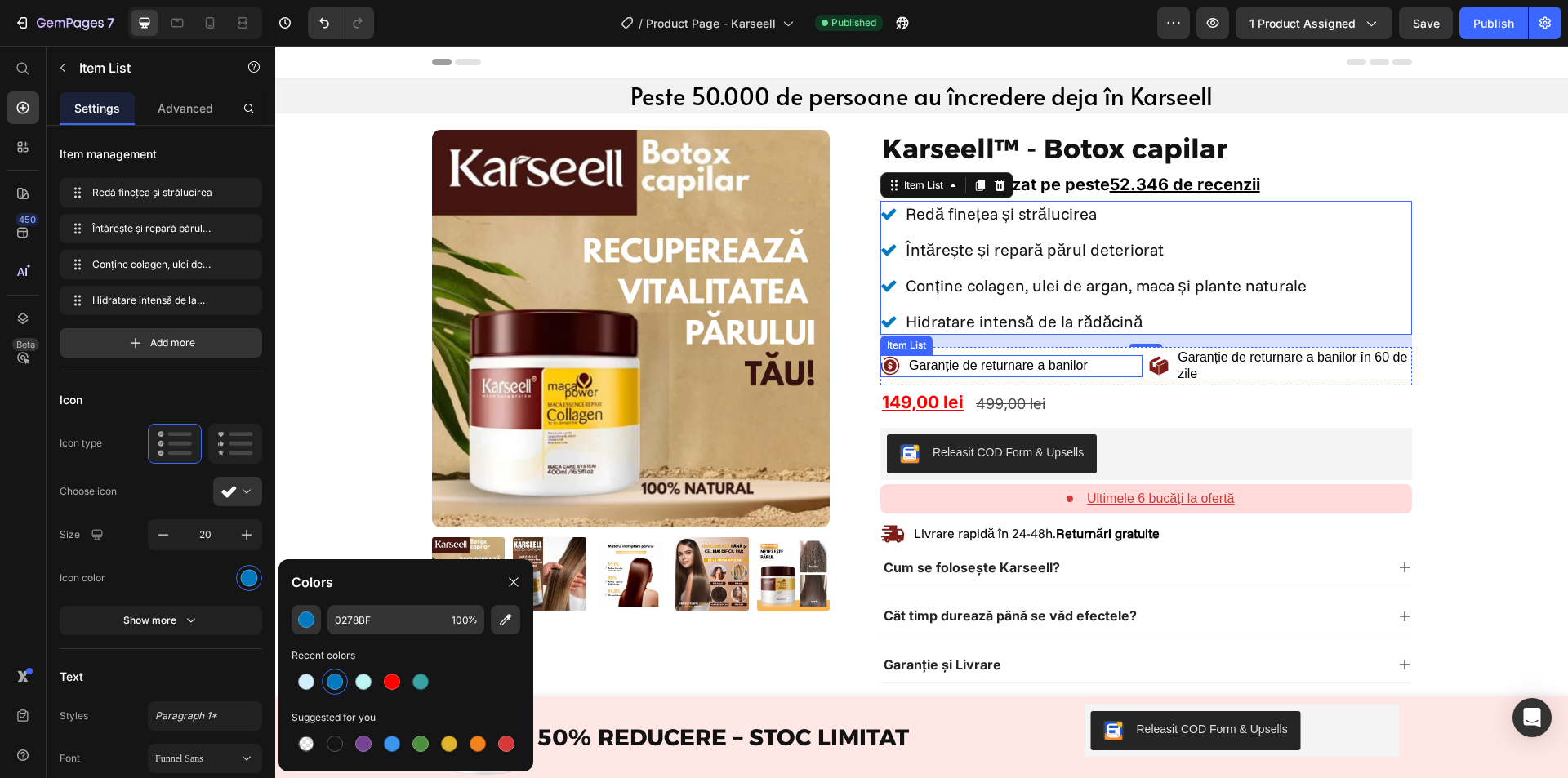 click 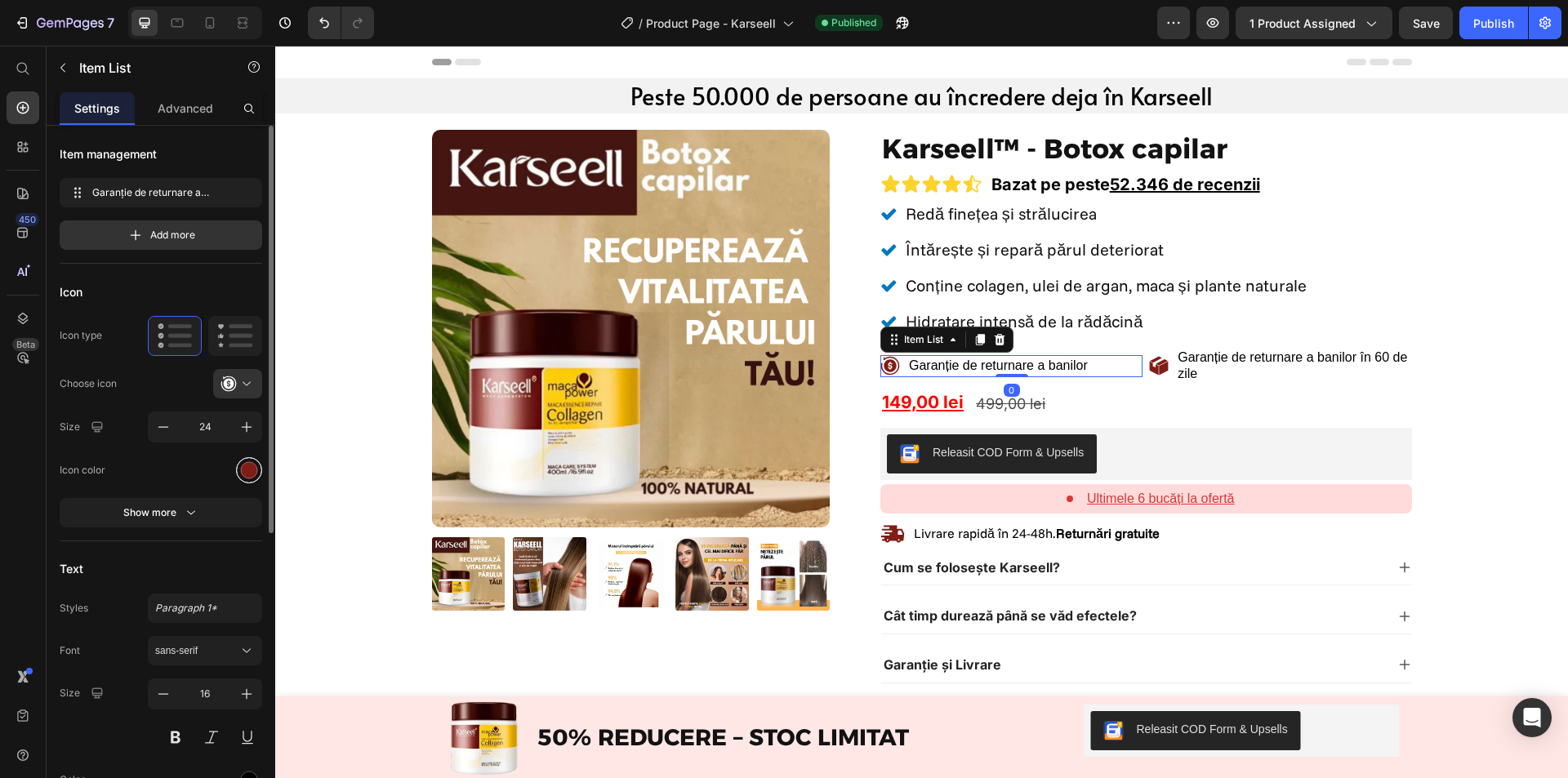 click at bounding box center (249, 469) 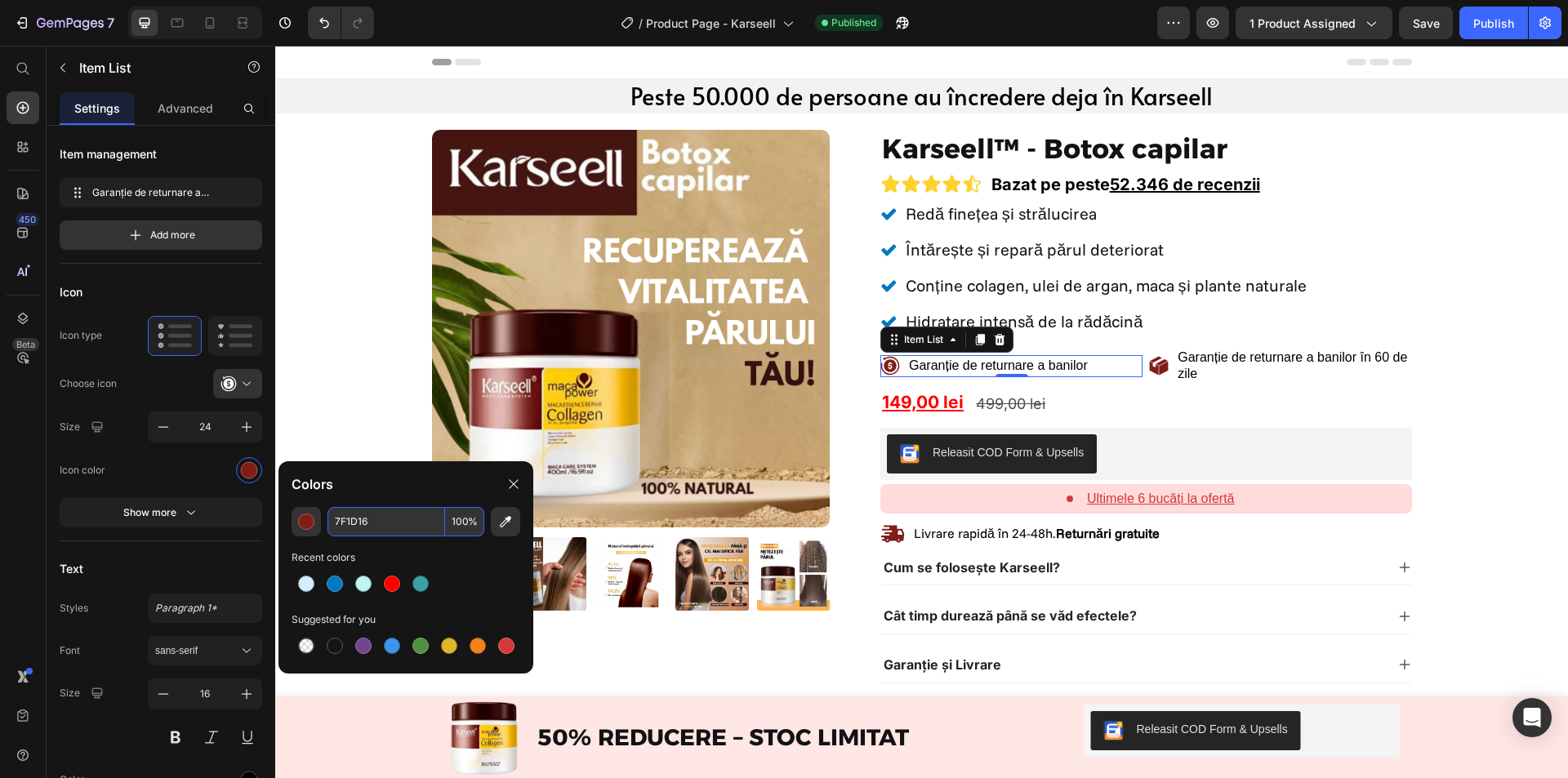 paste on "0278BF" 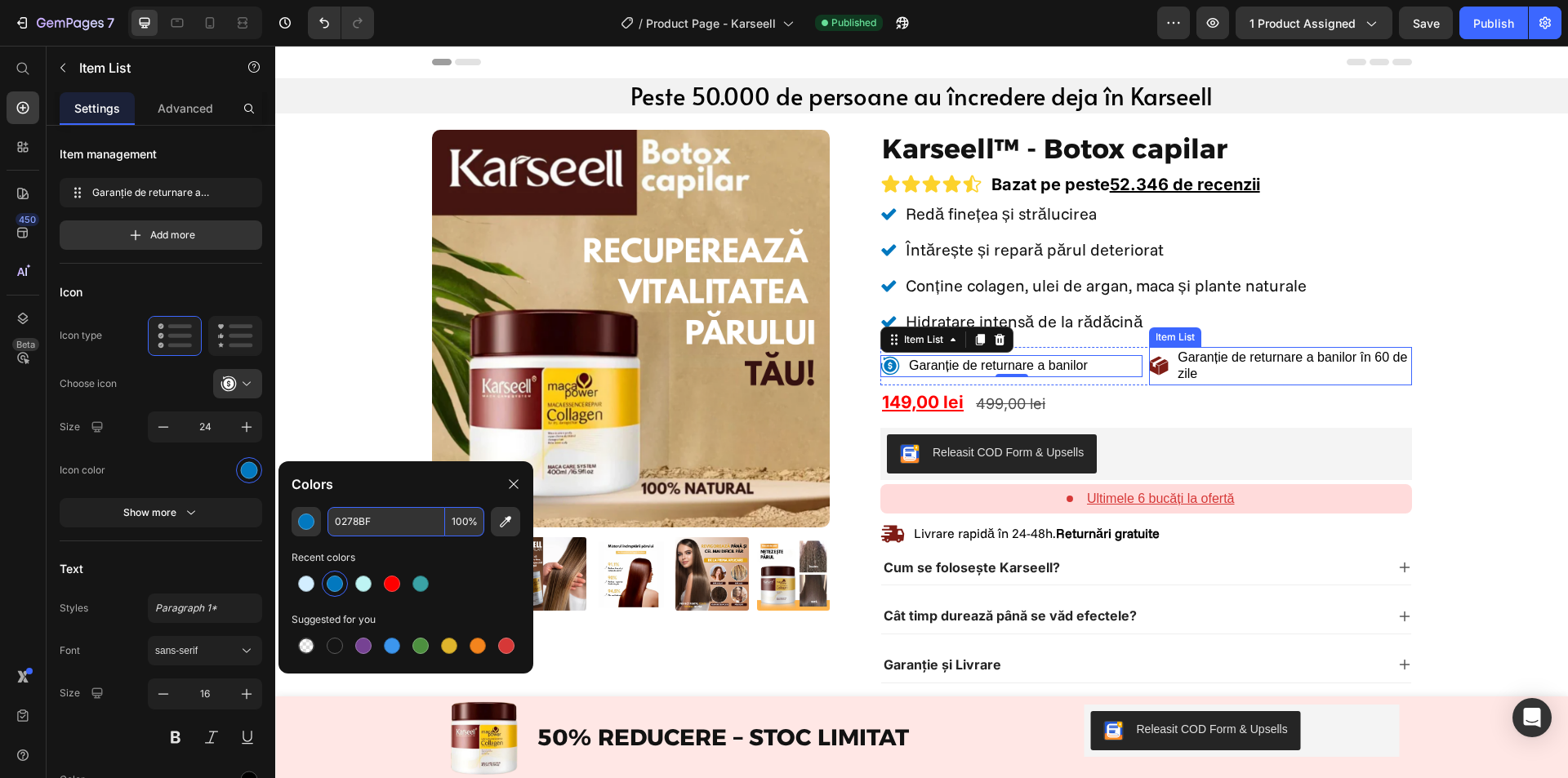 click 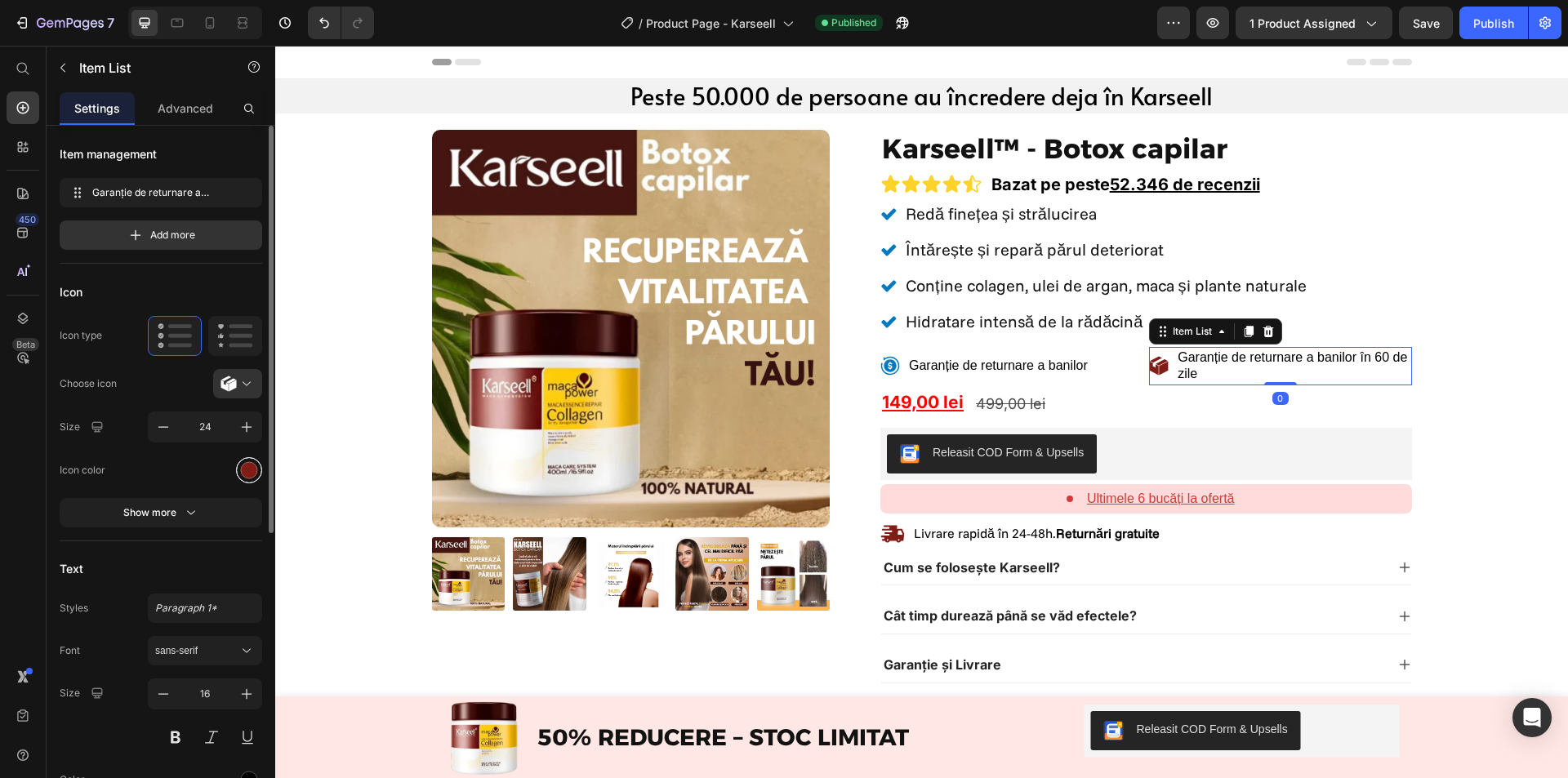 click at bounding box center [249, 470] 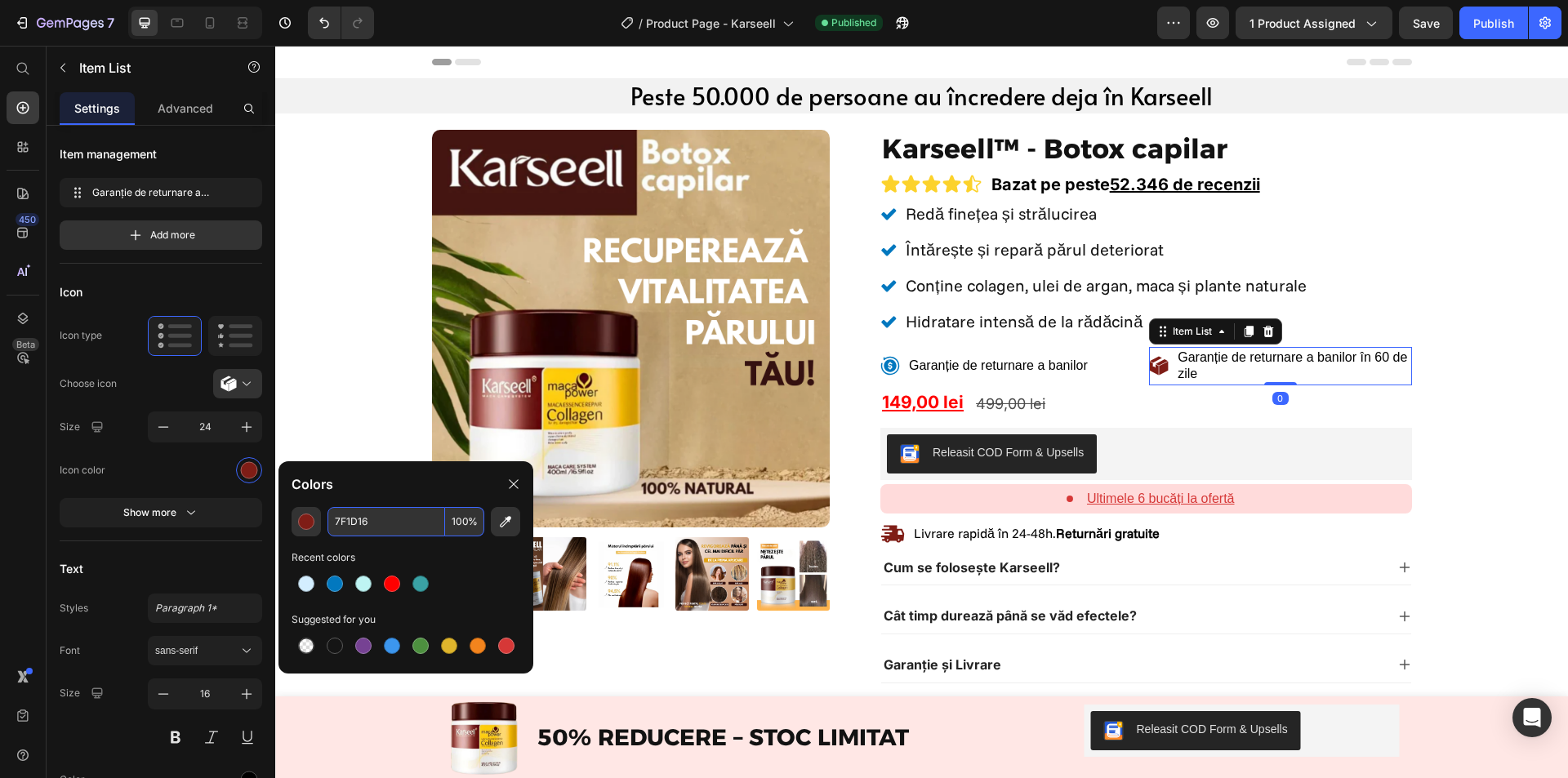 click on "7F1D16" at bounding box center (386, 522) 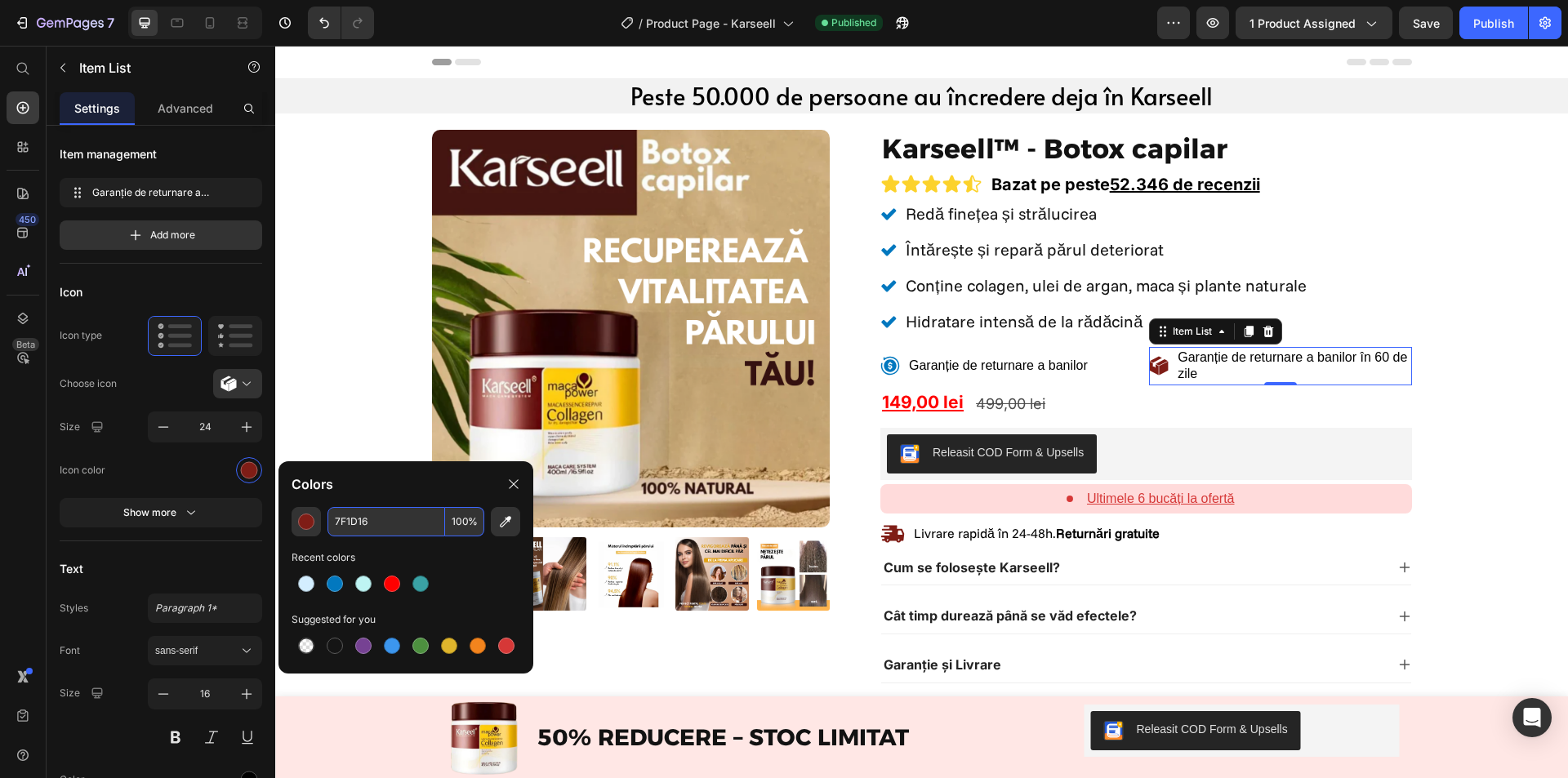 paste on "0278BF" 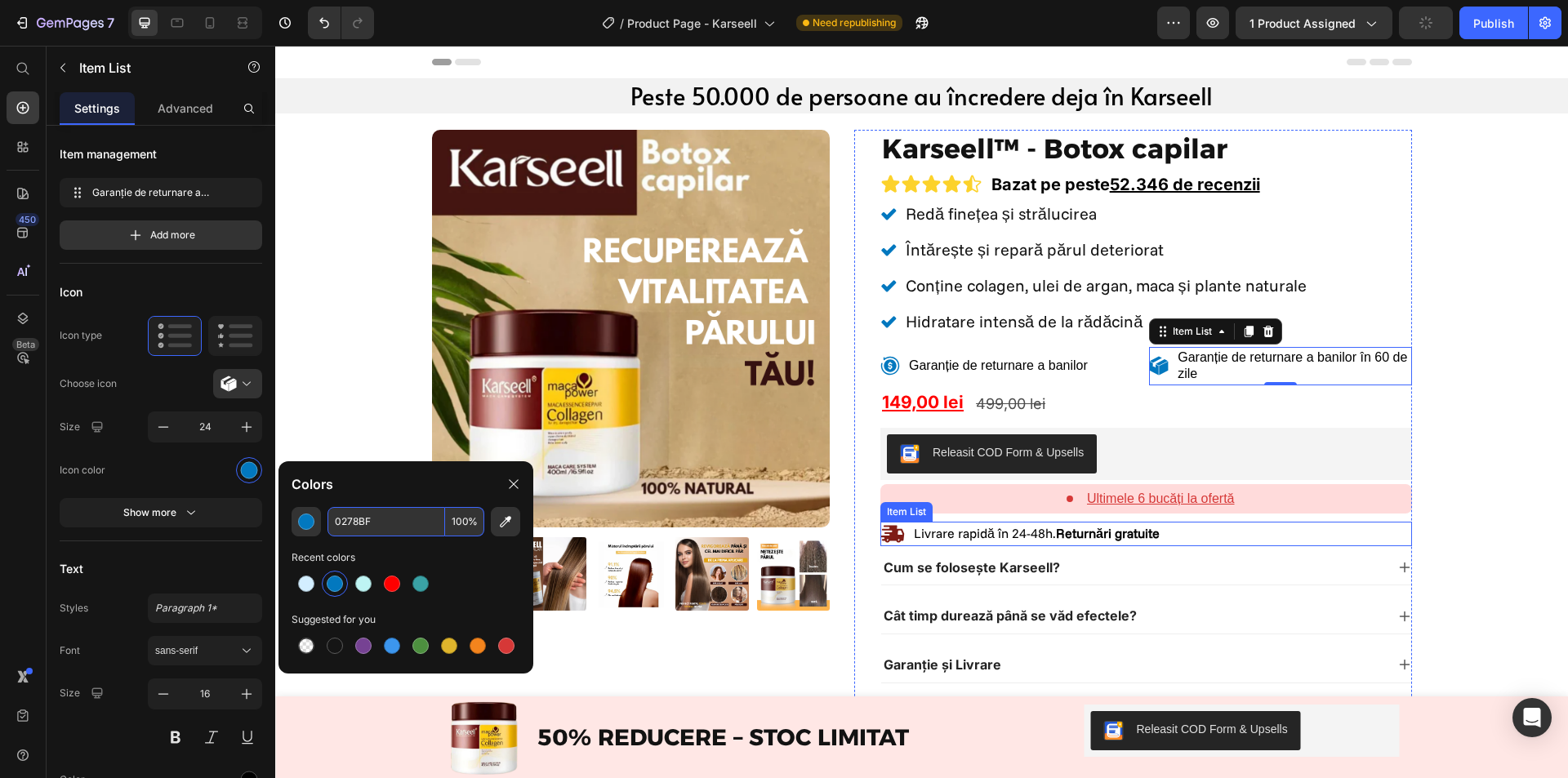 click 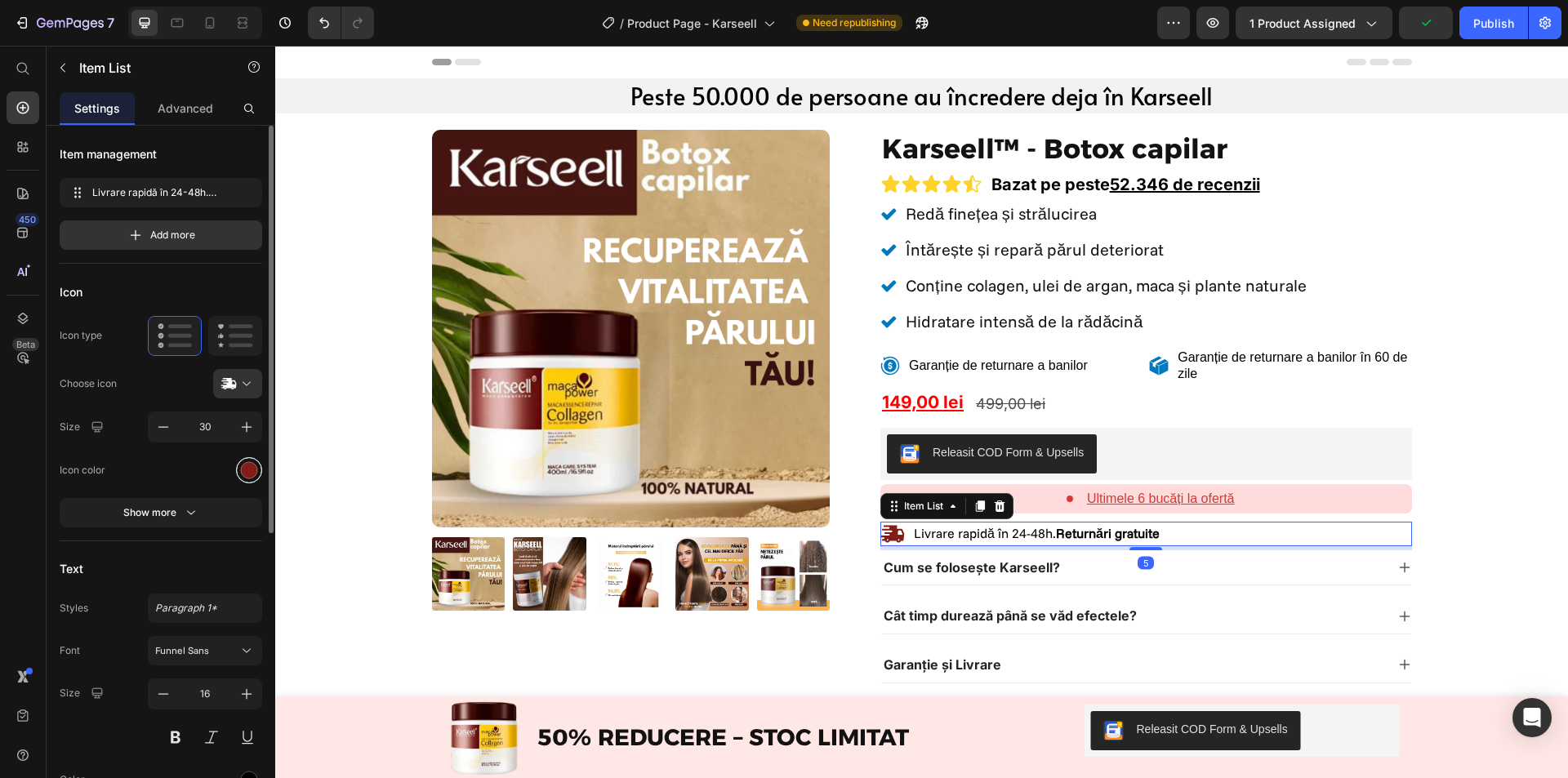 drag, startPoint x: 256, startPoint y: 469, endPoint x: 262, endPoint y: 479, distance: 11.661904 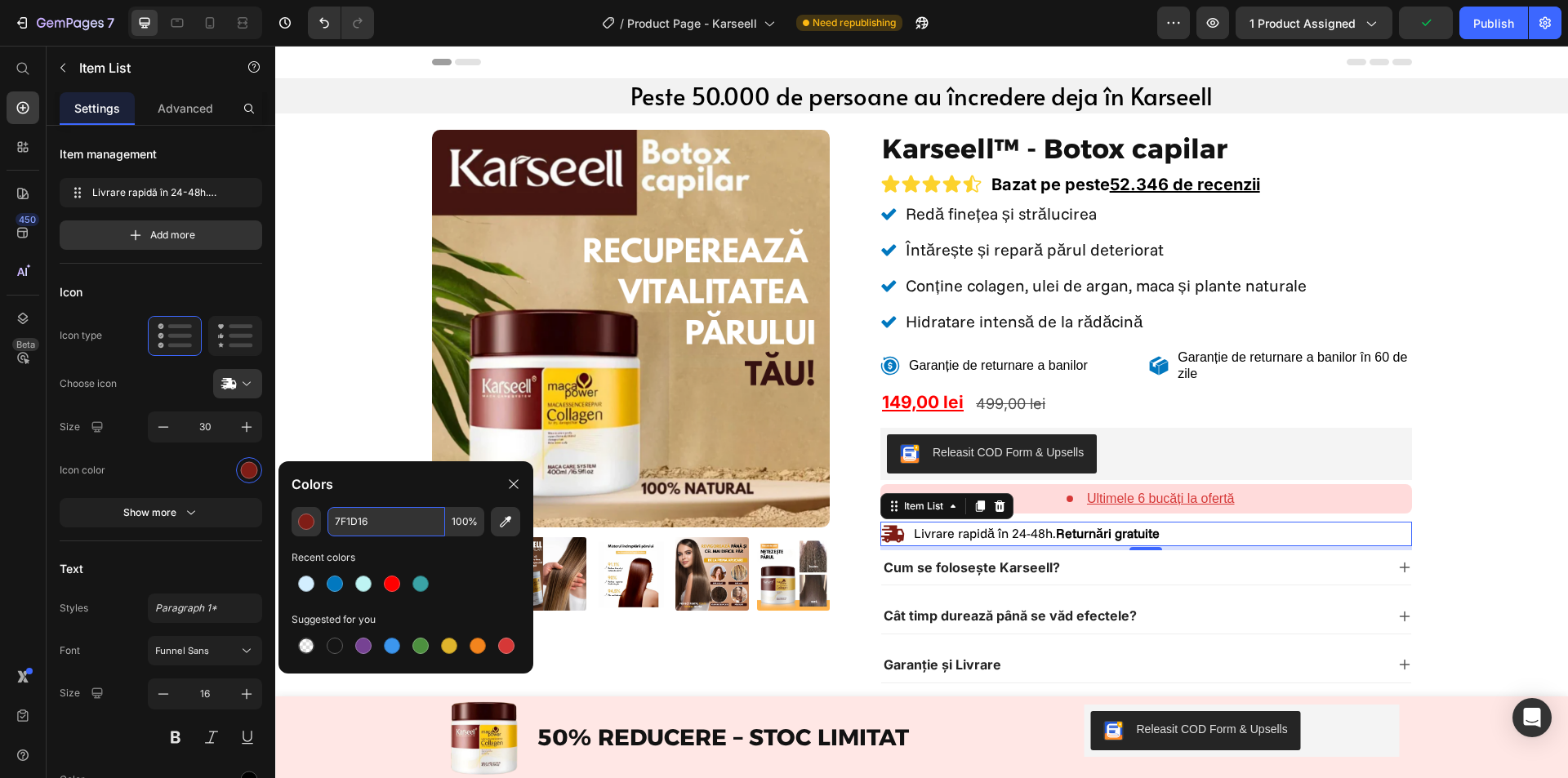 click on "7F1D16" at bounding box center [386, 522] 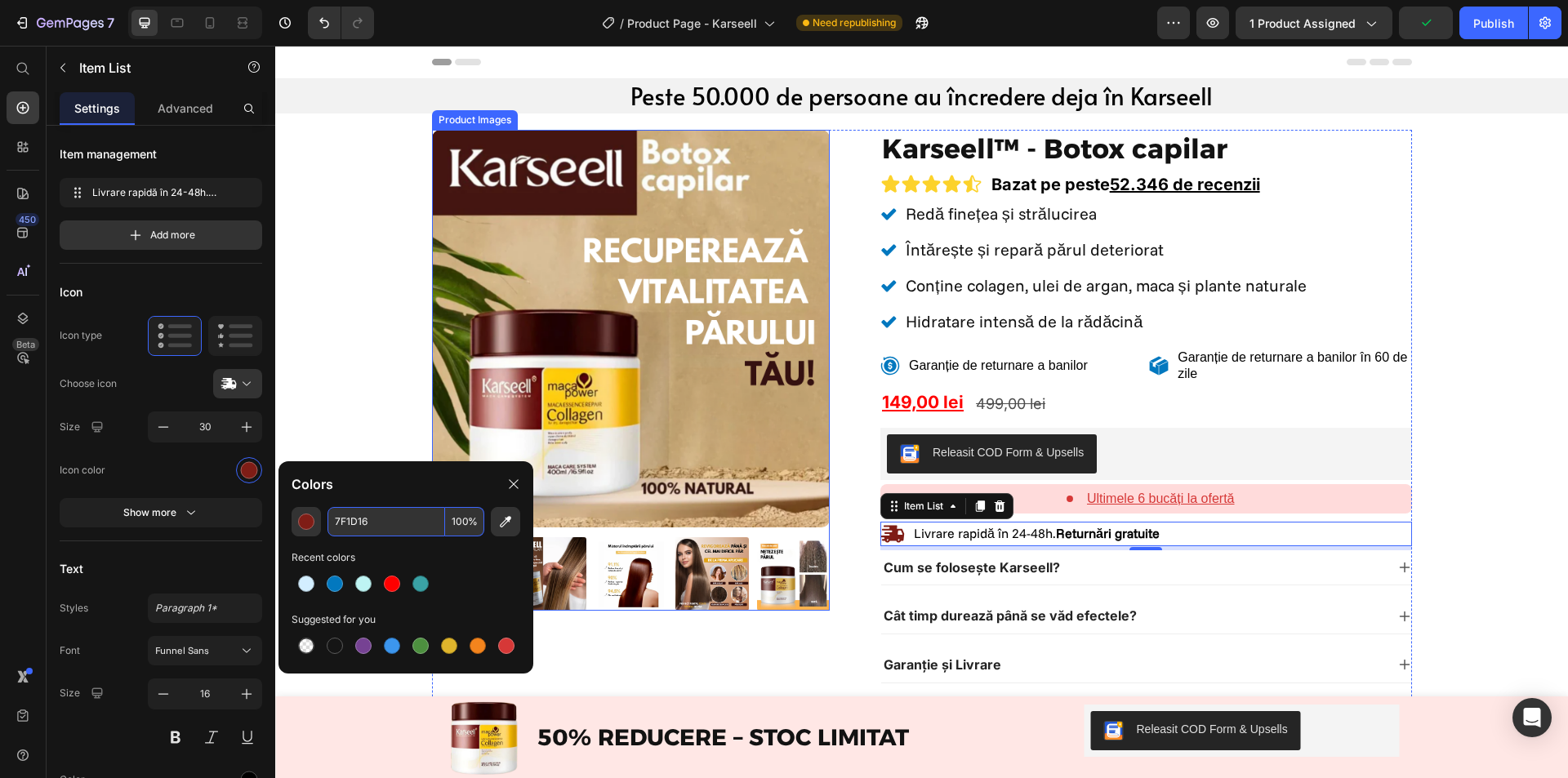 paste on "0278BF" 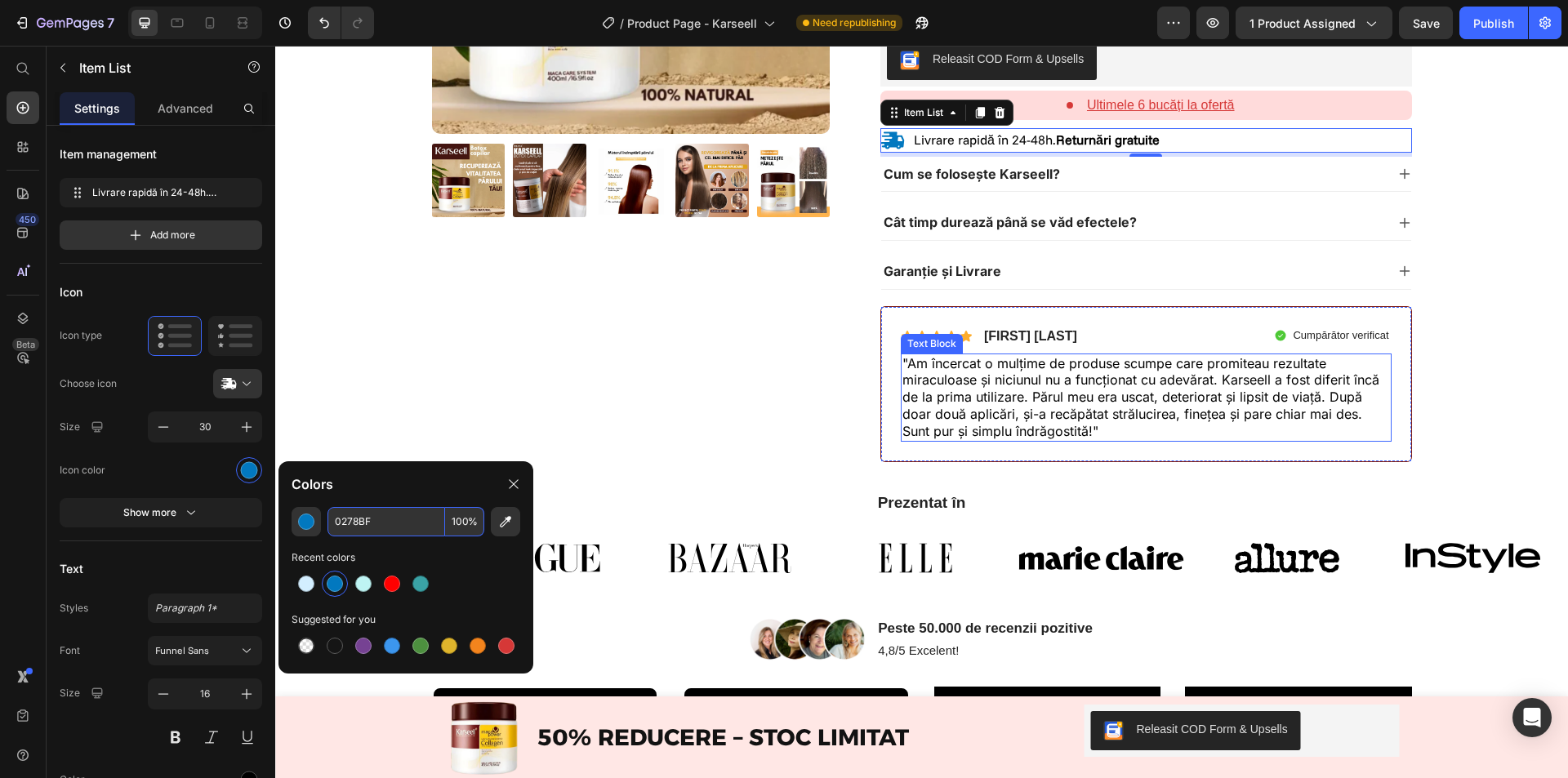 scroll, scrollTop: 408, scrollLeft: 0, axis: vertical 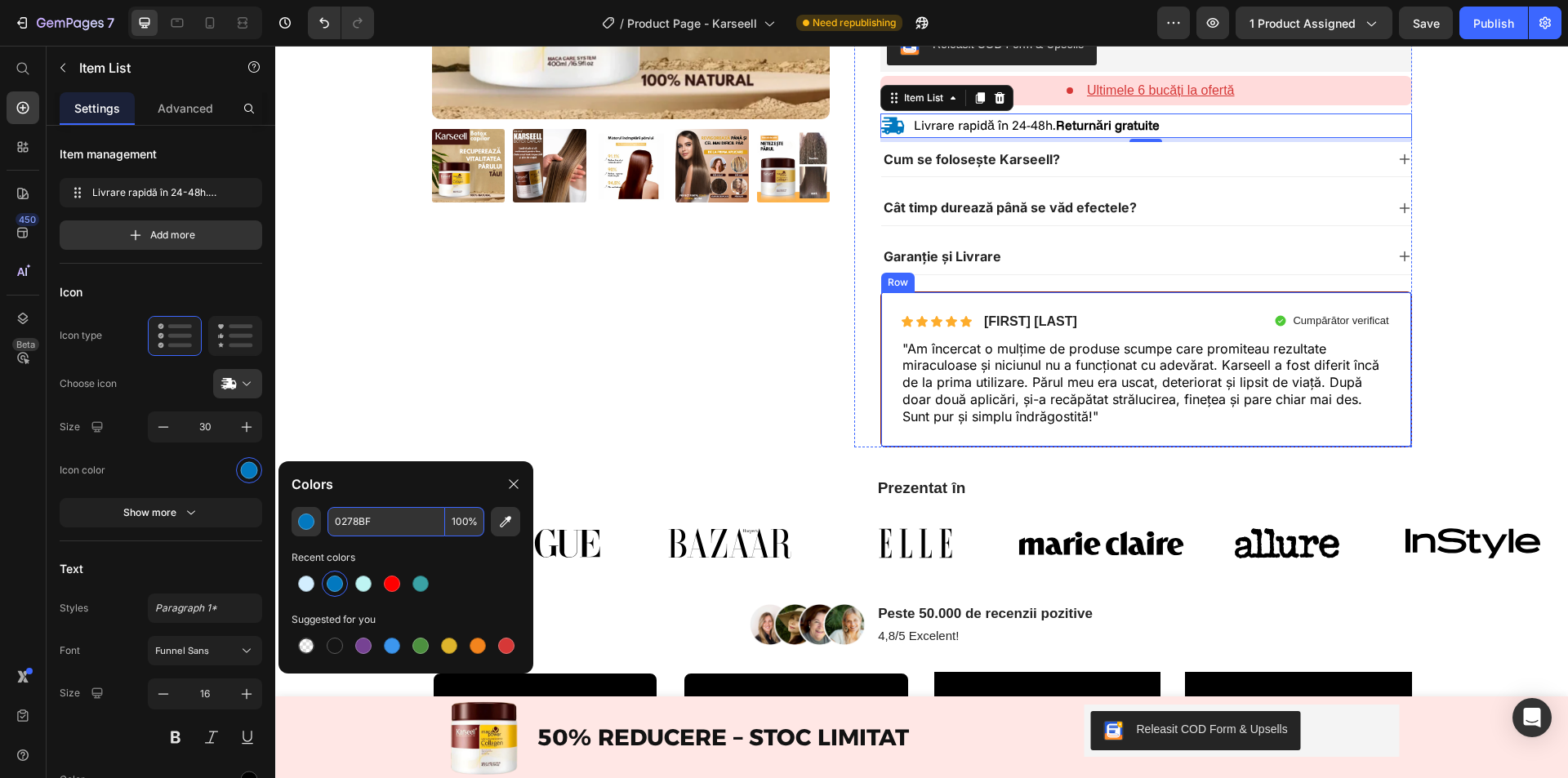 click on "Icon Icon Icon Icon Icon Icon List Andreea P. Text Block Row Cumpărător verificat Item List Row "Am încercat o mulțime de produse scumpe care promiteau rezultate miraculoase și niciunul nu a funcționat cu adevărat. Karseell a fost diferit încă de la prima utilizare. Părul meu era uscat, deteriorat și lipsit de viață. După doar două aplicări, și-a recăpătat strălucirea, finețea și pare chiar mai des. Sunt pur și simplu îndrăgostită!" Text Block Row" at bounding box center (1146, 369) 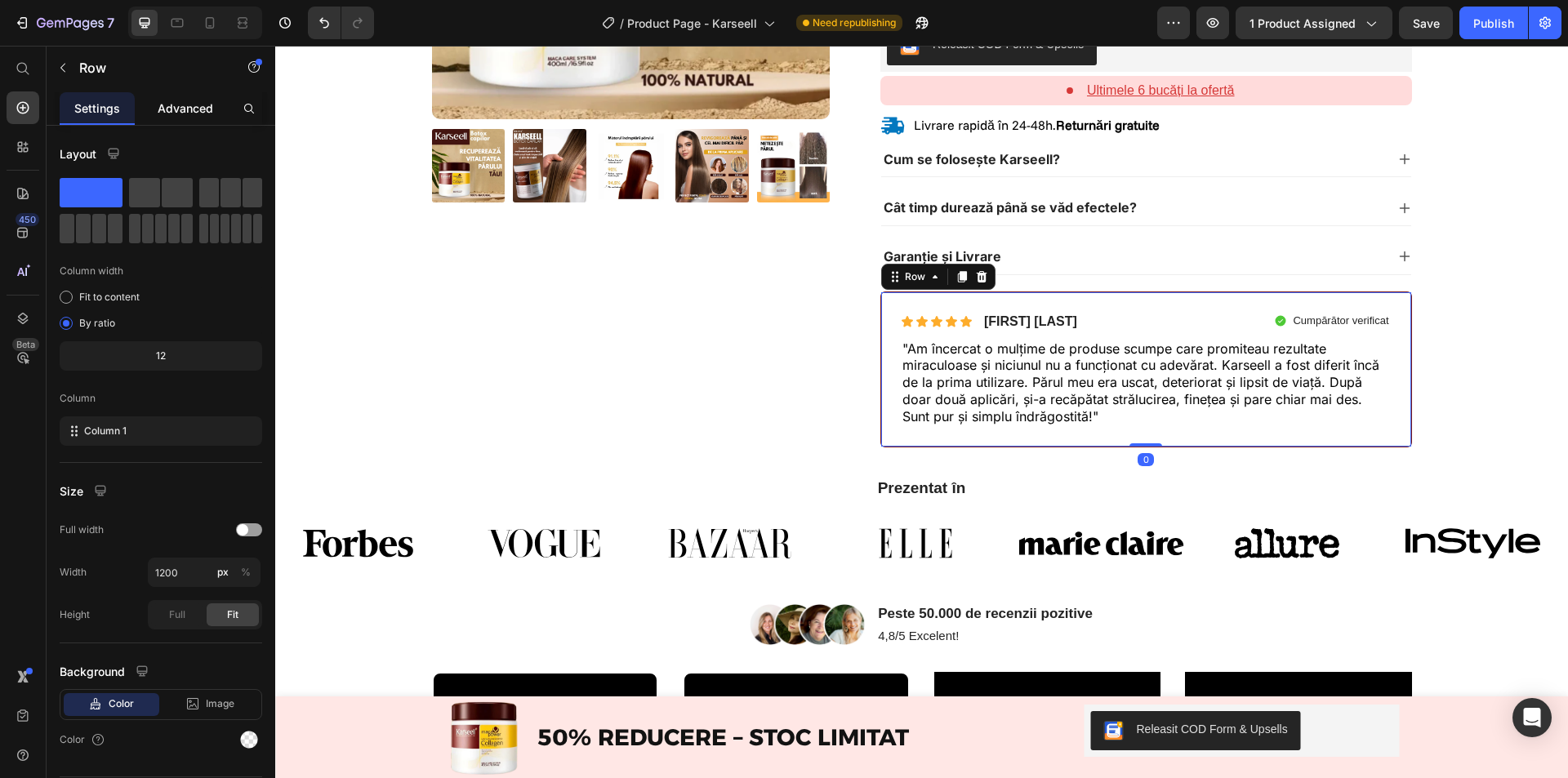 click on "Advanced" at bounding box center (185, 108) 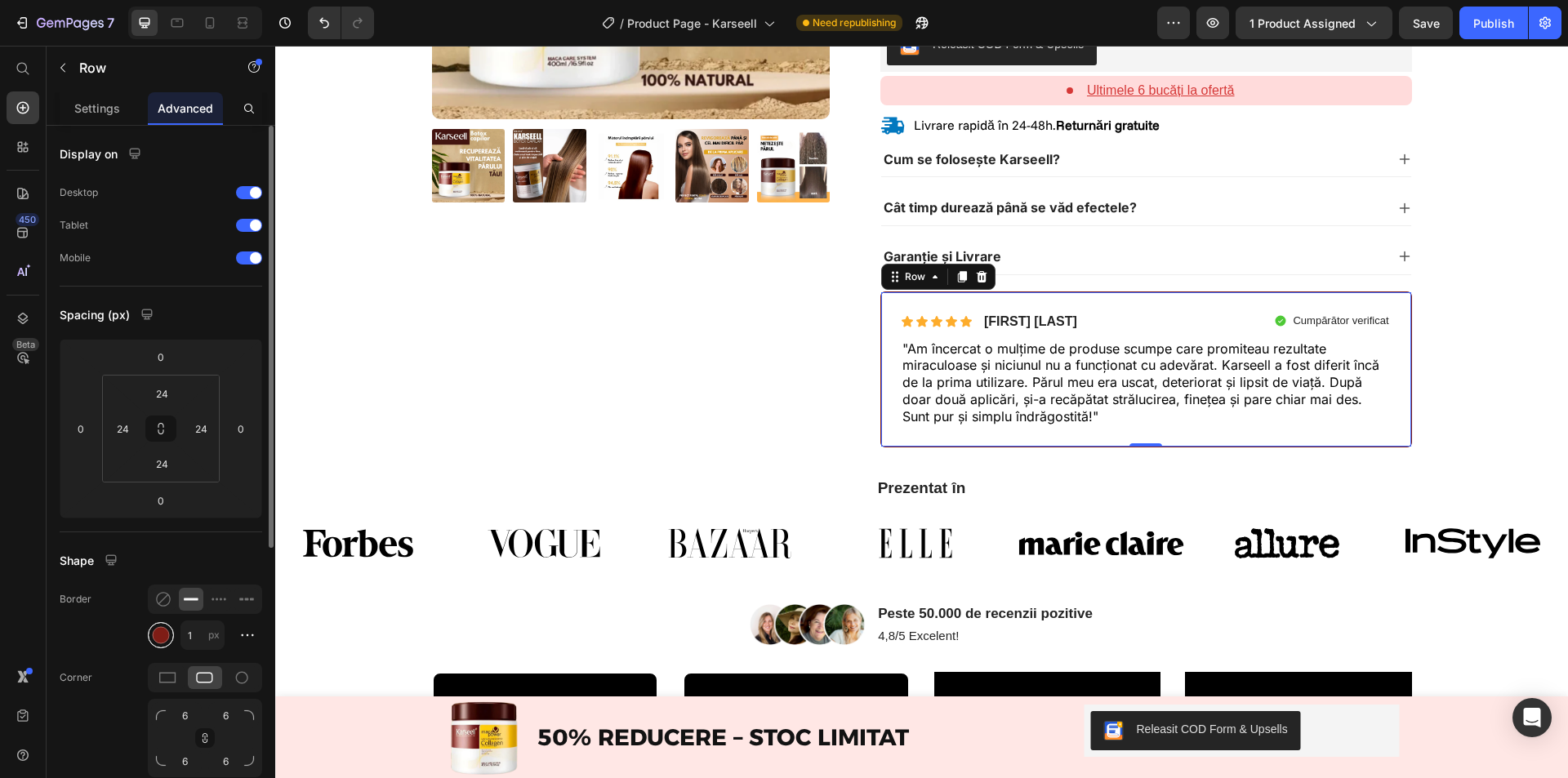click at bounding box center (161, 635) 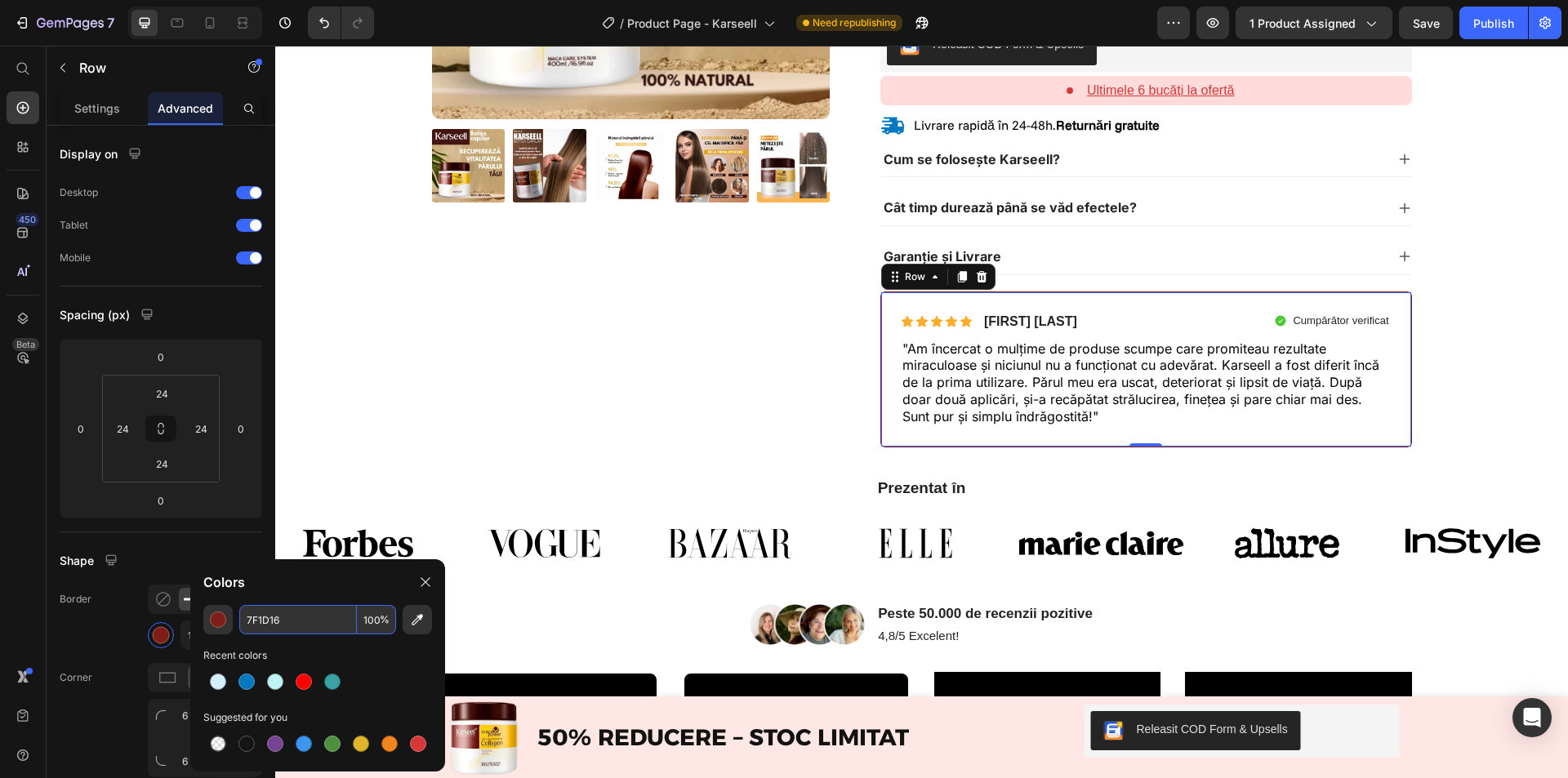 click on "7F1D16" at bounding box center [298, 620] 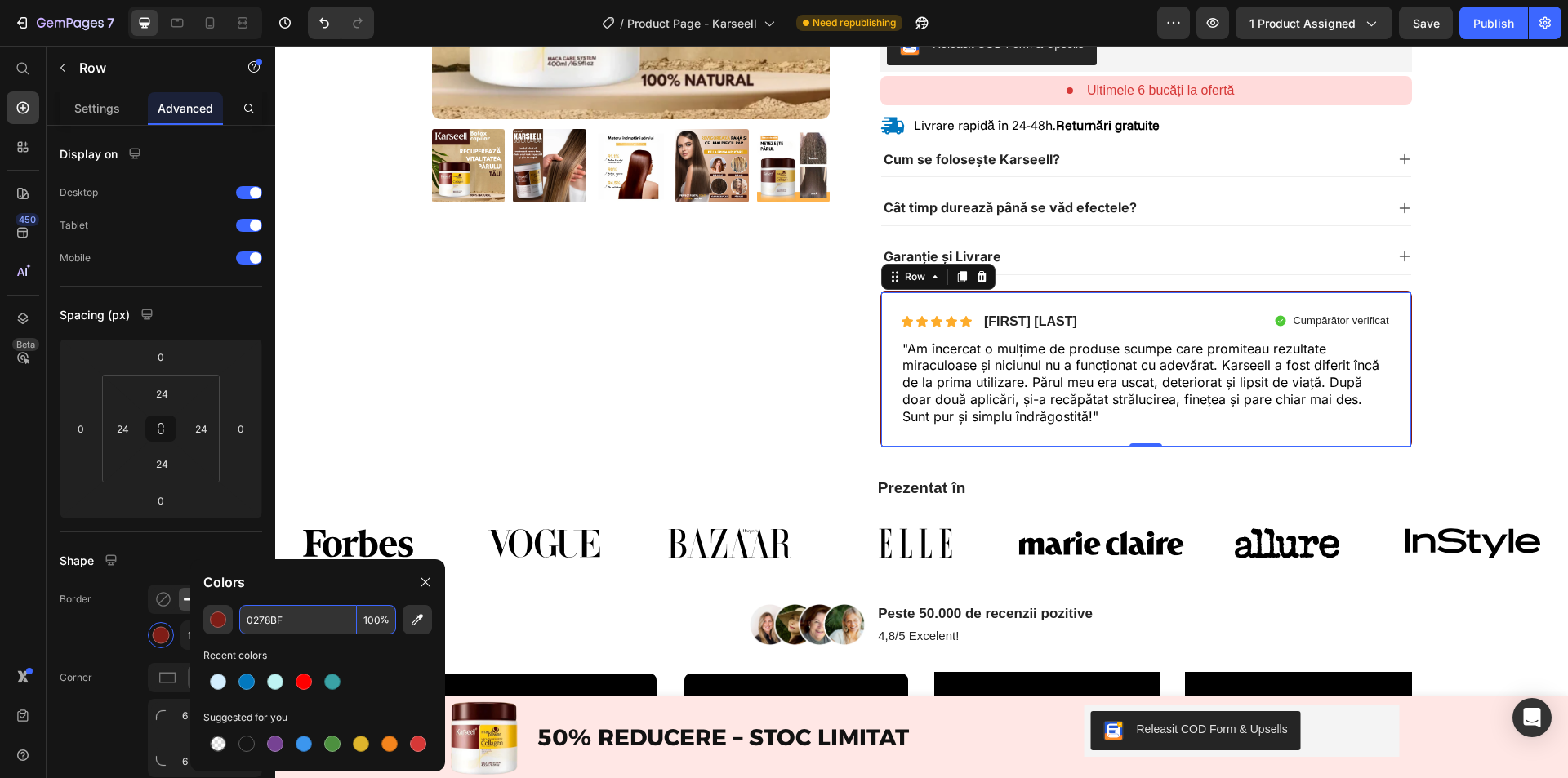 type on "0278BF" 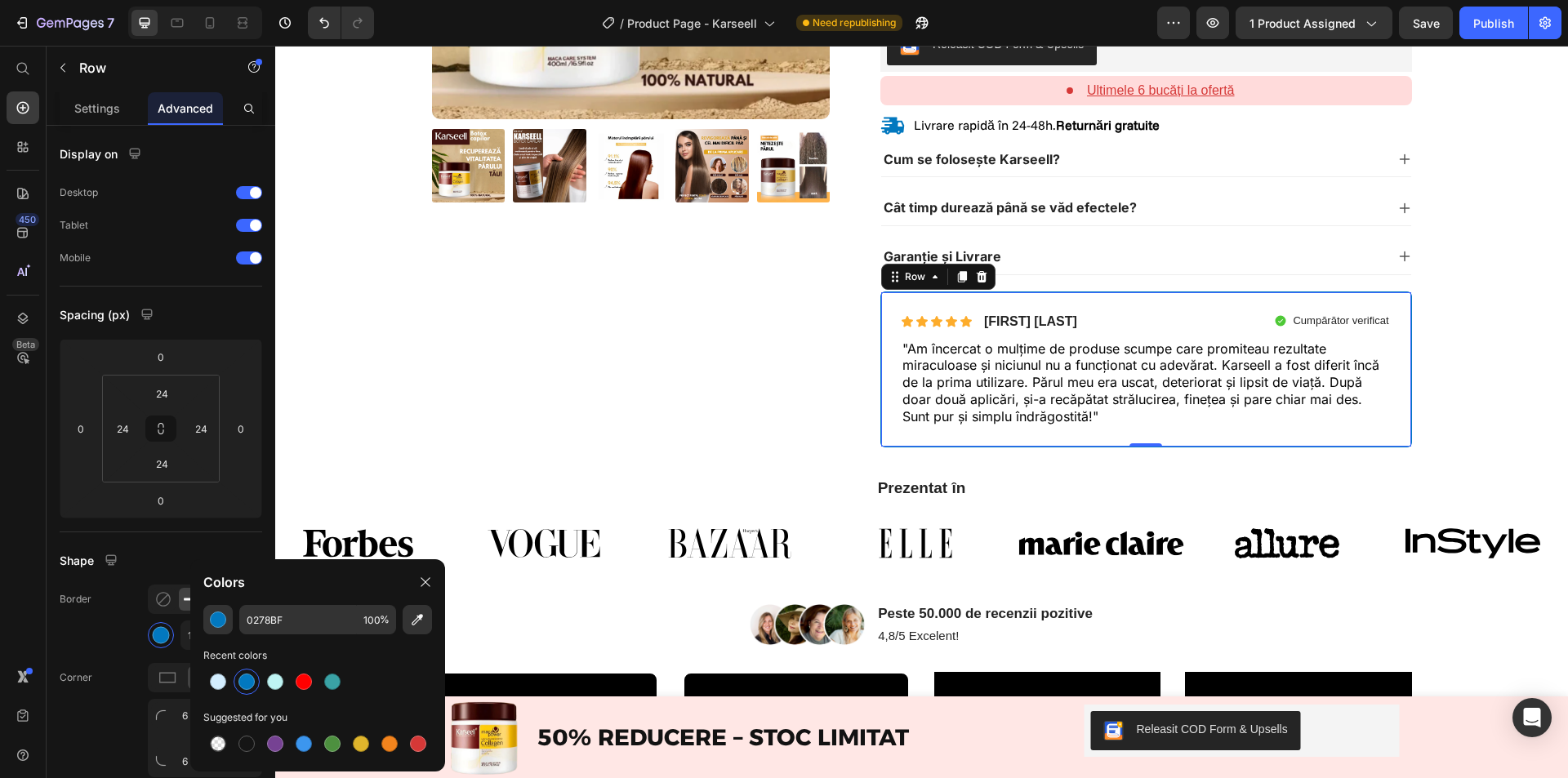 click on "Recent colors" at bounding box center [318, 656] 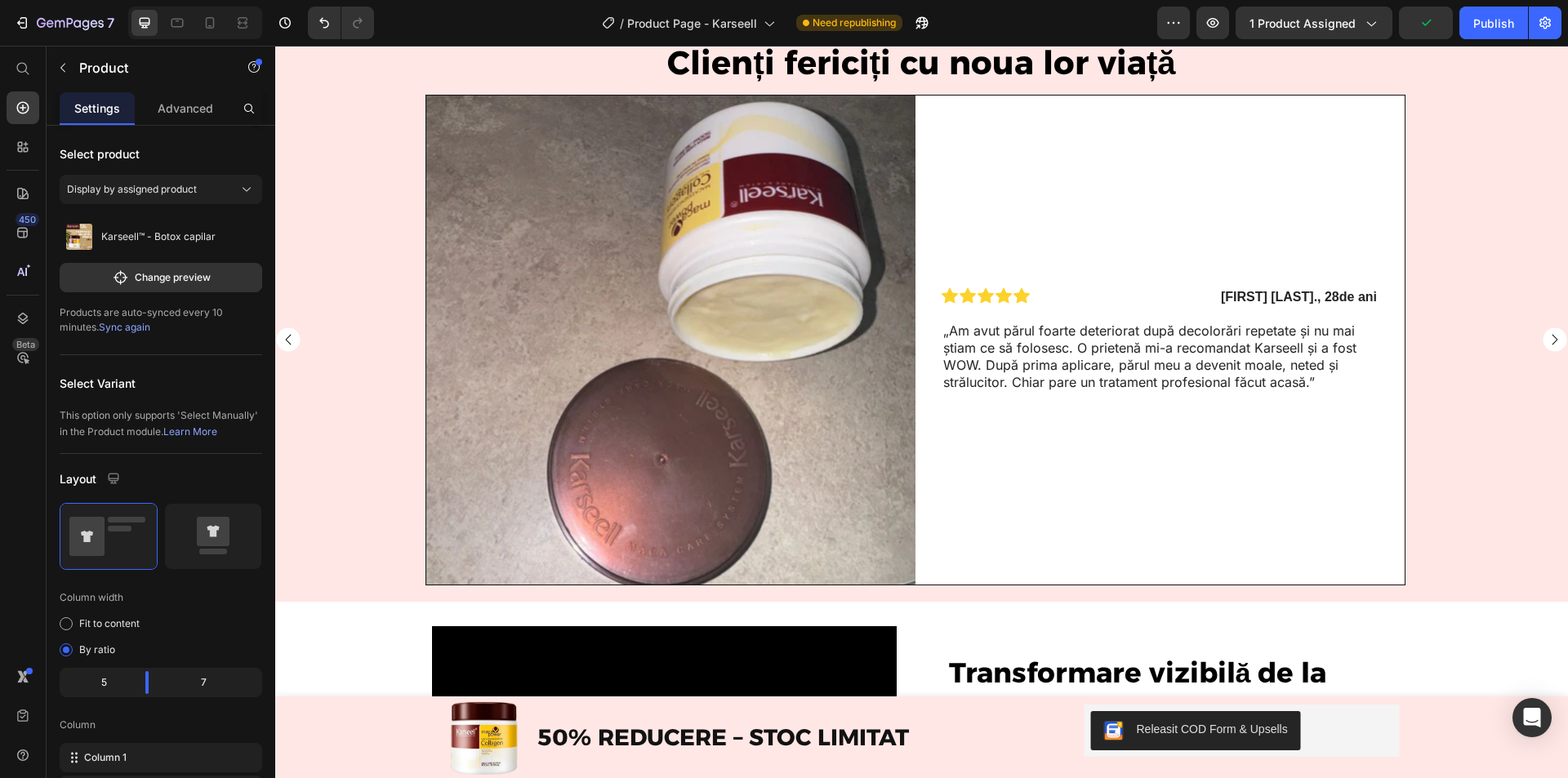 scroll, scrollTop: 1469, scrollLeft: 0, axis: vertical 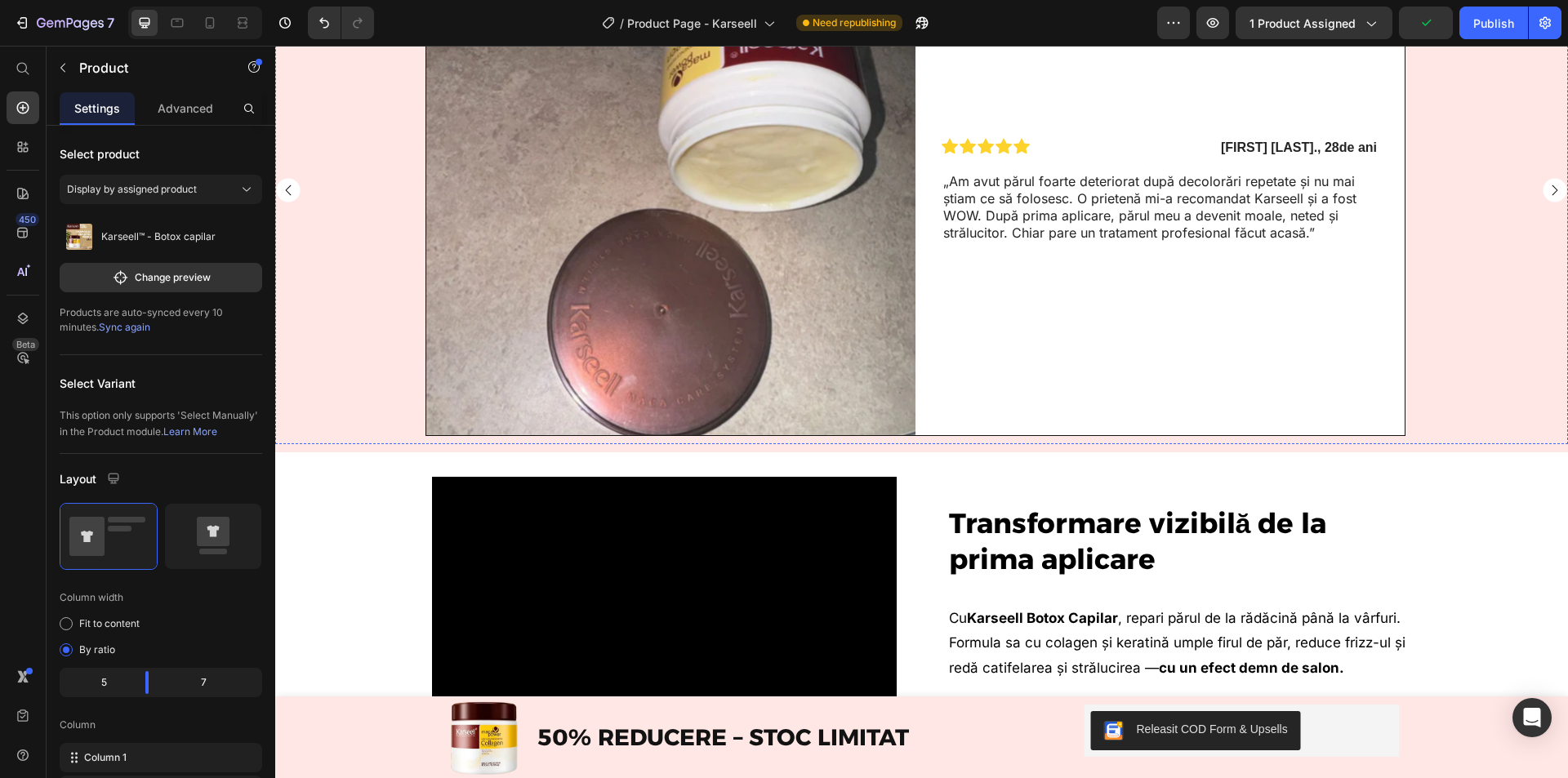 click on "Clienți fericiți cu noua lor viață Heading
Image Row Icon Icon Icon Icon Icon Icon List Ioana R ., 28  de ani Text Block Row „Am avut părul foarte deteriorat după decolorări repetate și nu mai știam ce să folosesc. O prietenă mi-a recomandat Karseell și a fost WOW. După prima aplicare, părul meu a devenit moale, neted și strălucitor. Chiar pare un tratament profesional făcut acasă.” Text Block Row Row Image Row Icon Icon Icon Icon Icon Icon List Elena D., 33 de ani Text Block Row „Am fost sceptică la început, dar acum îl ador. Se aplică ușor, miroase minunat și nu încarcă deloc părul. După câteva utilizări, am observat mai puține fire despicate și părul este mai ușor de aranjat. Recomand din suflet!” Text Block Row Row Image Row Icon Icon Icon Icon Icon Icon List Cristina S., 27 de ani Text Block Row Text Block Row Row
Carousel Row Section 7" at bounding box center [921, 162] 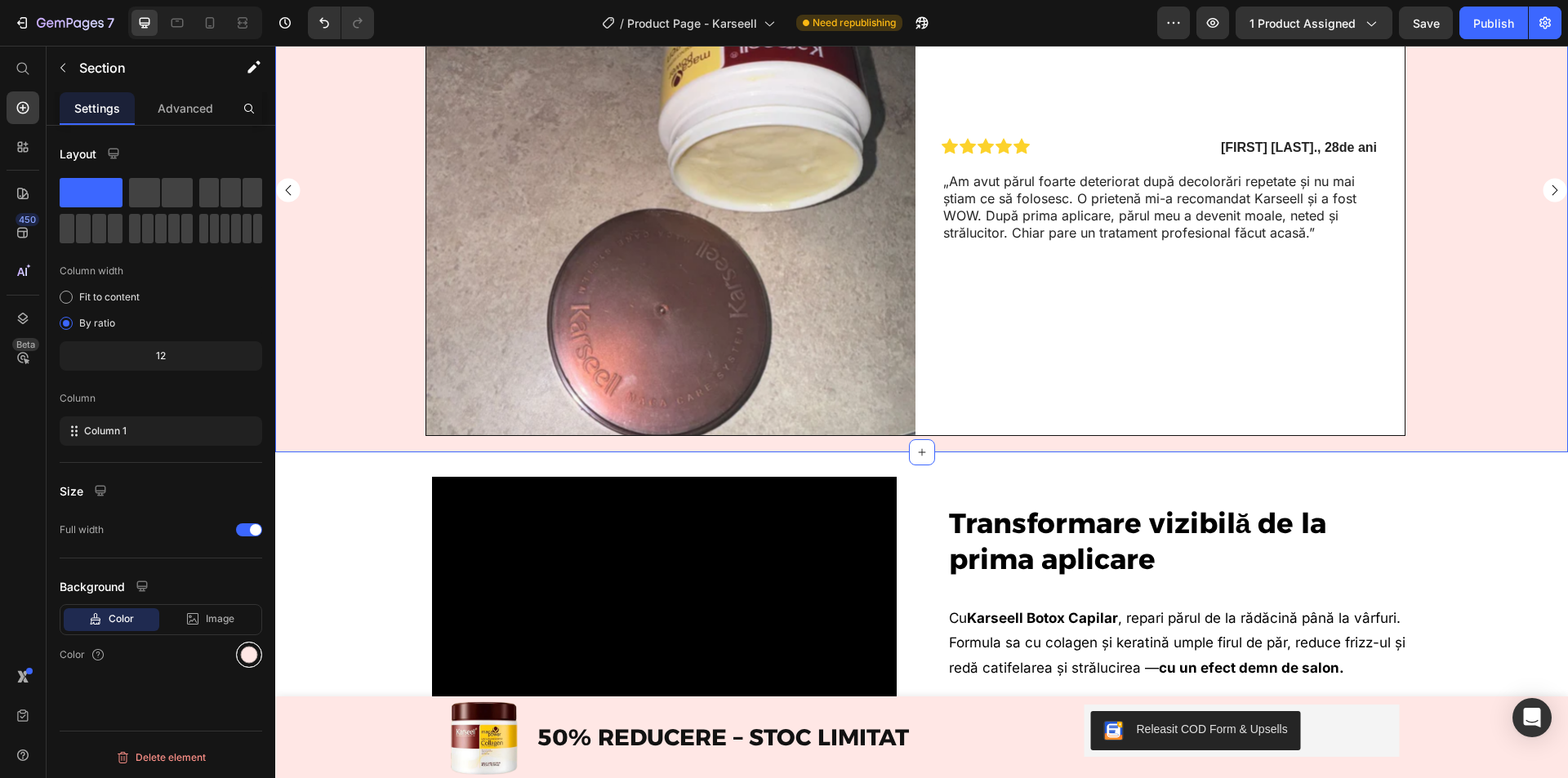 click at bounding box center (249, 655) 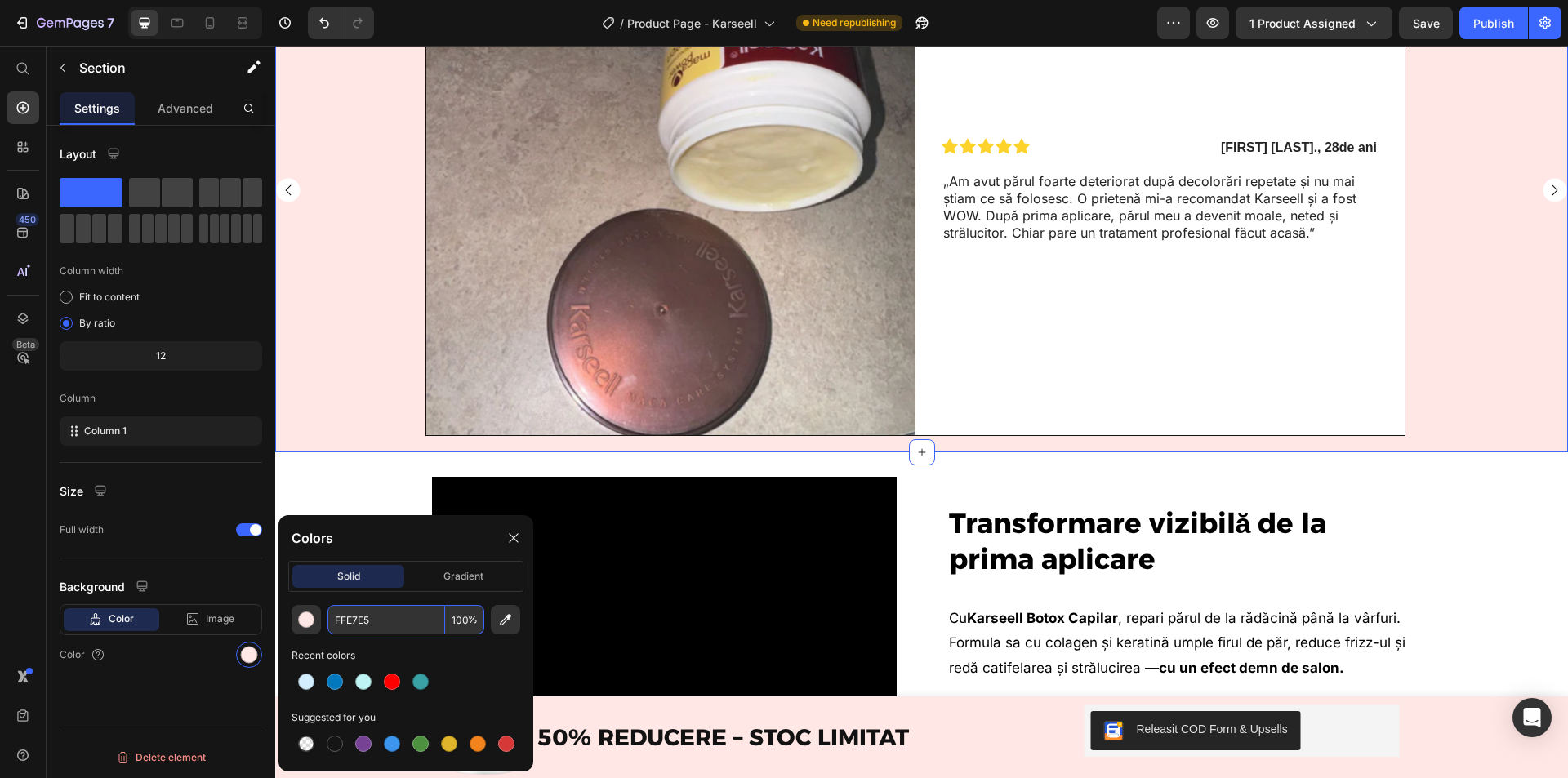click on "FFE7E5" at bounding box center (386, 620) 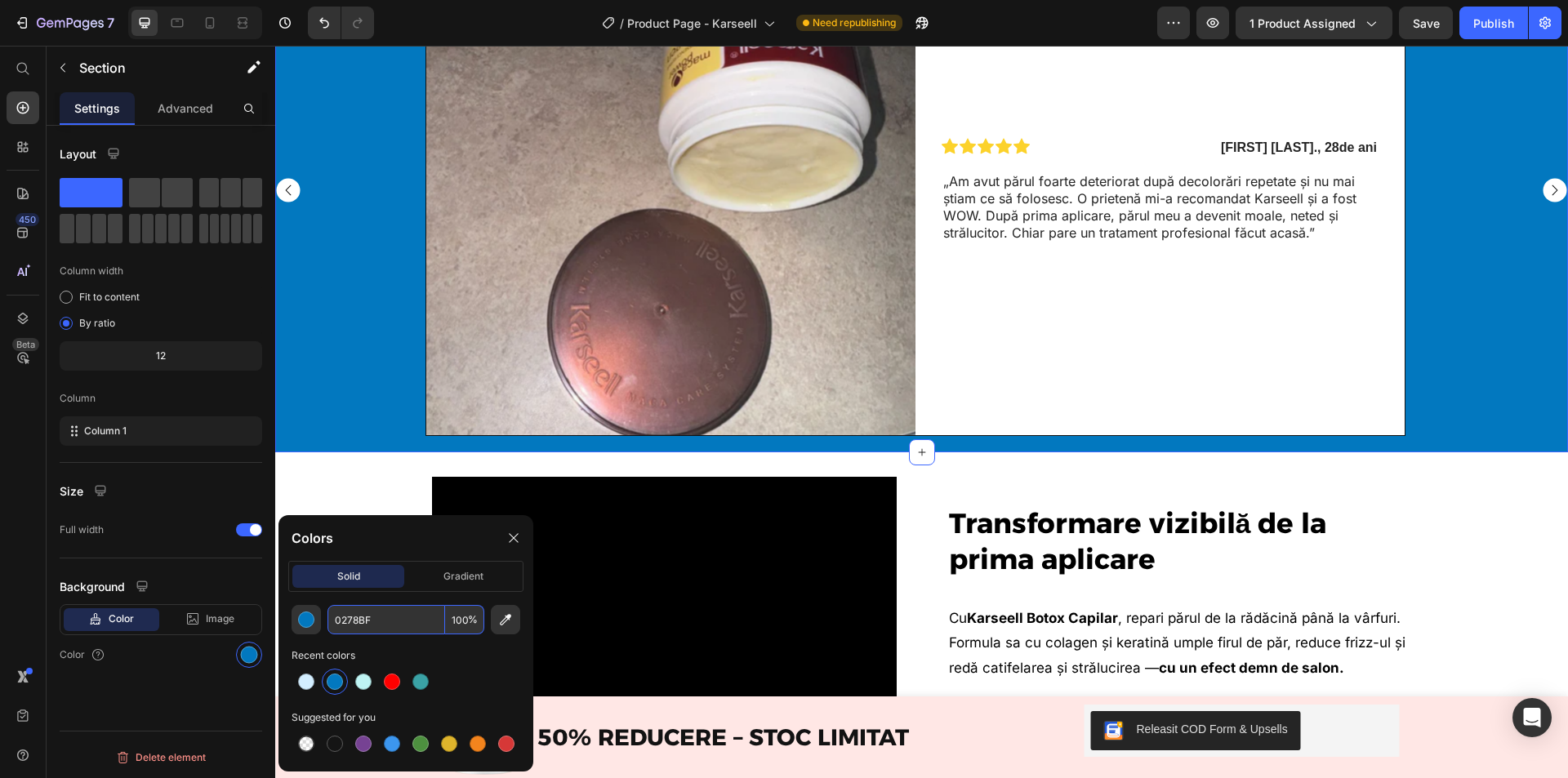 click at bounding box center [406, 682] 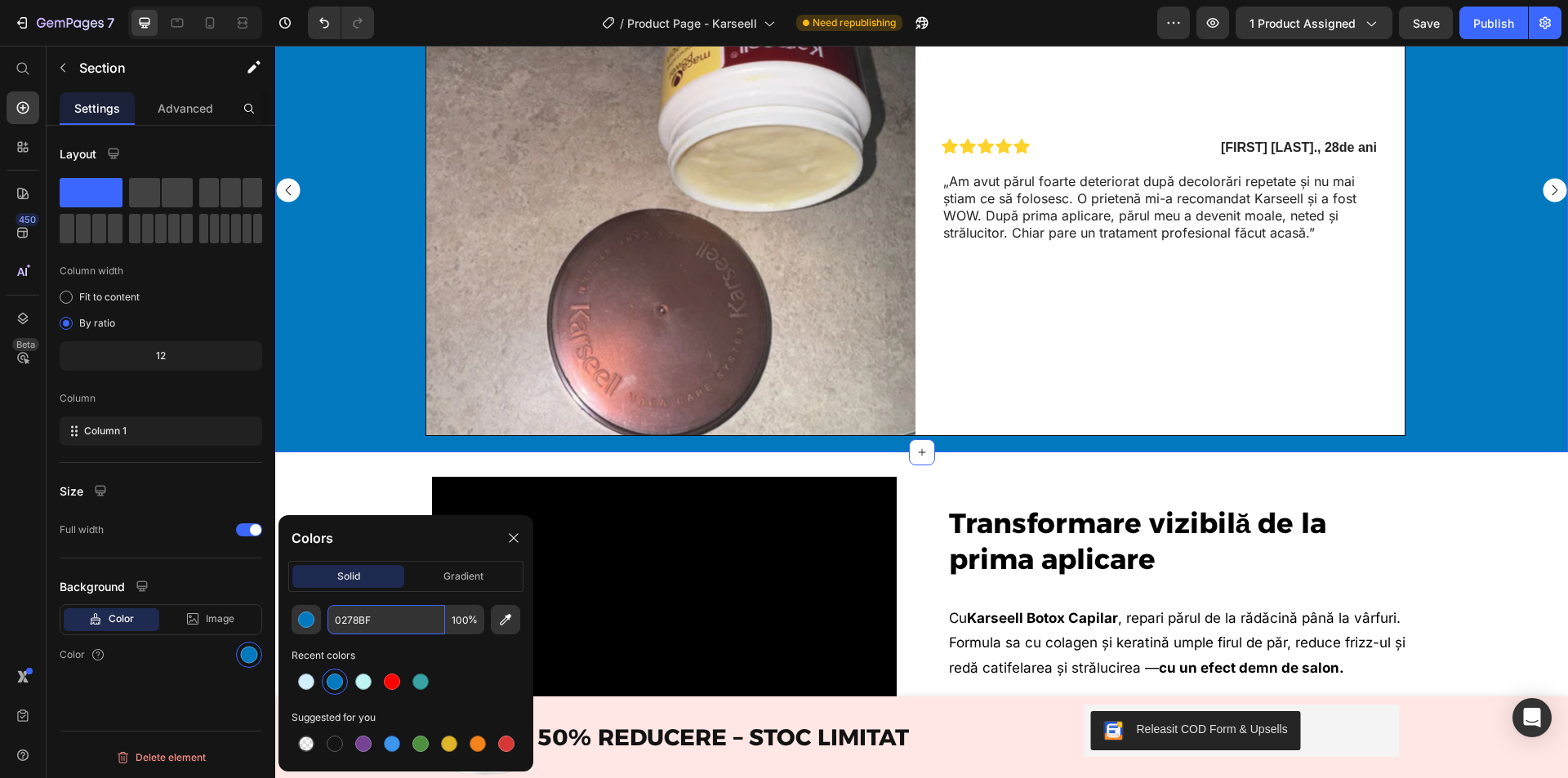 click on "0278BF" at bounding box center (386, 620) 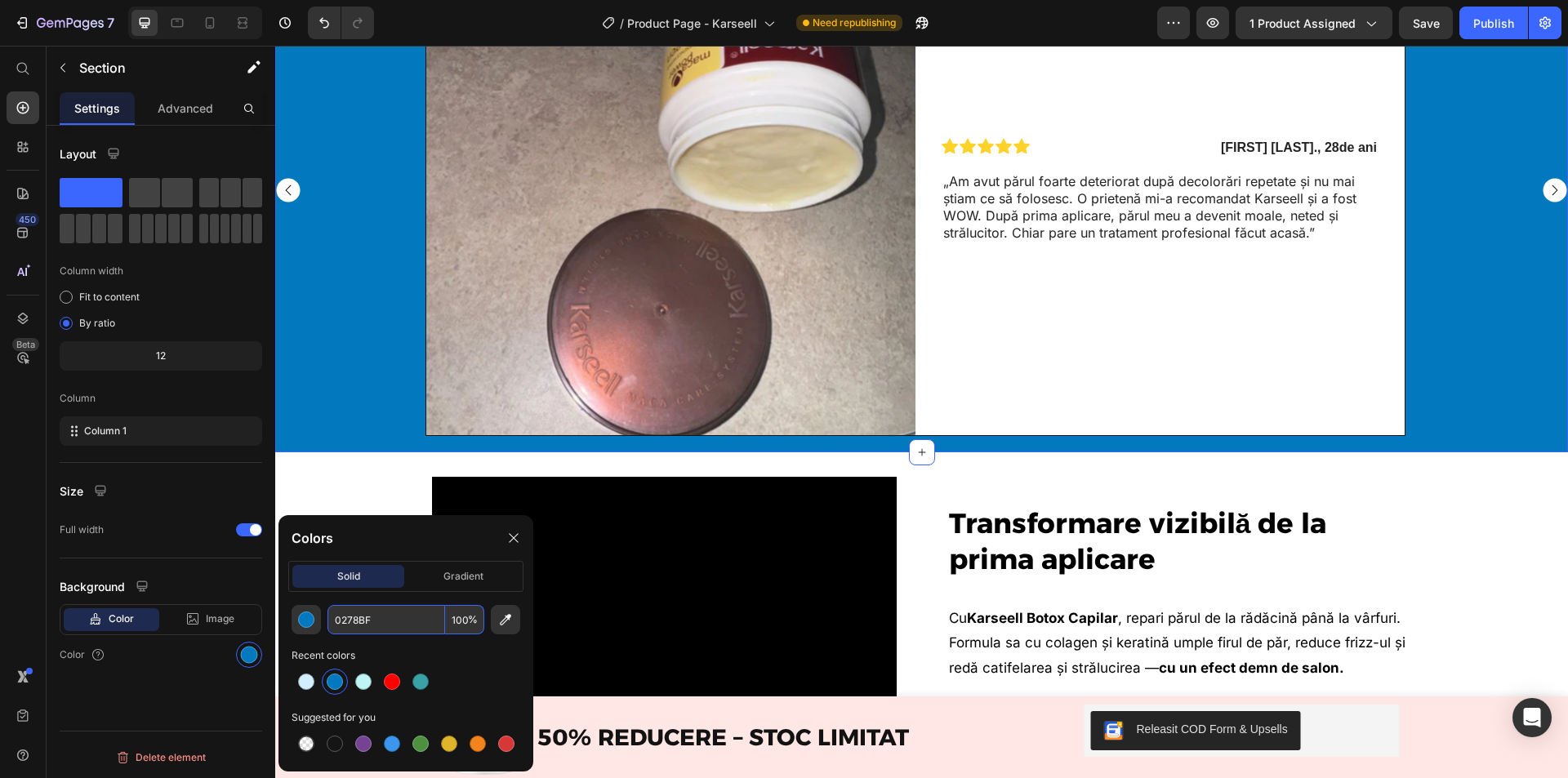 click on "0278BF" at bounding box center (386, 620) 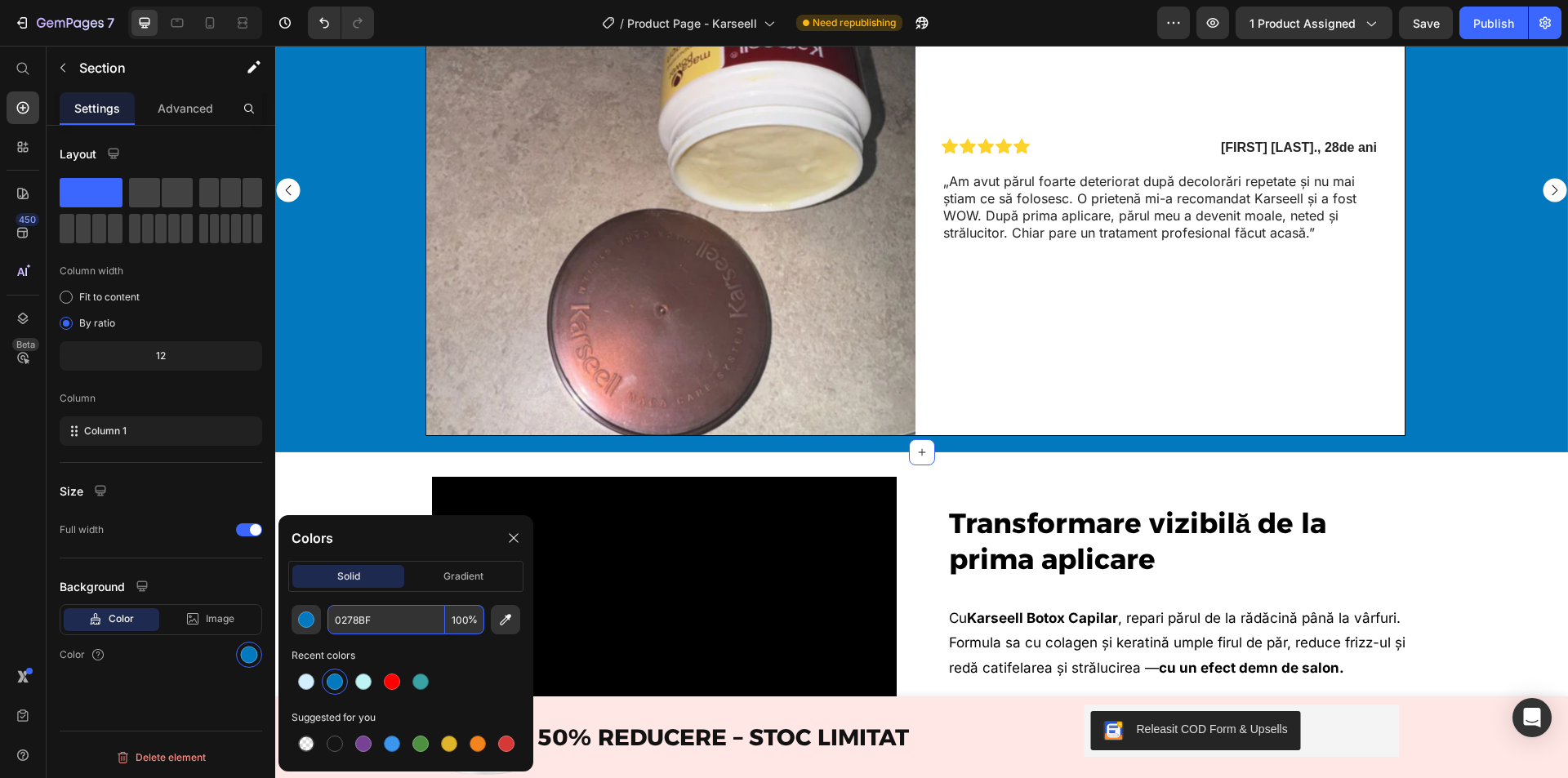 paste on "D3EEF" 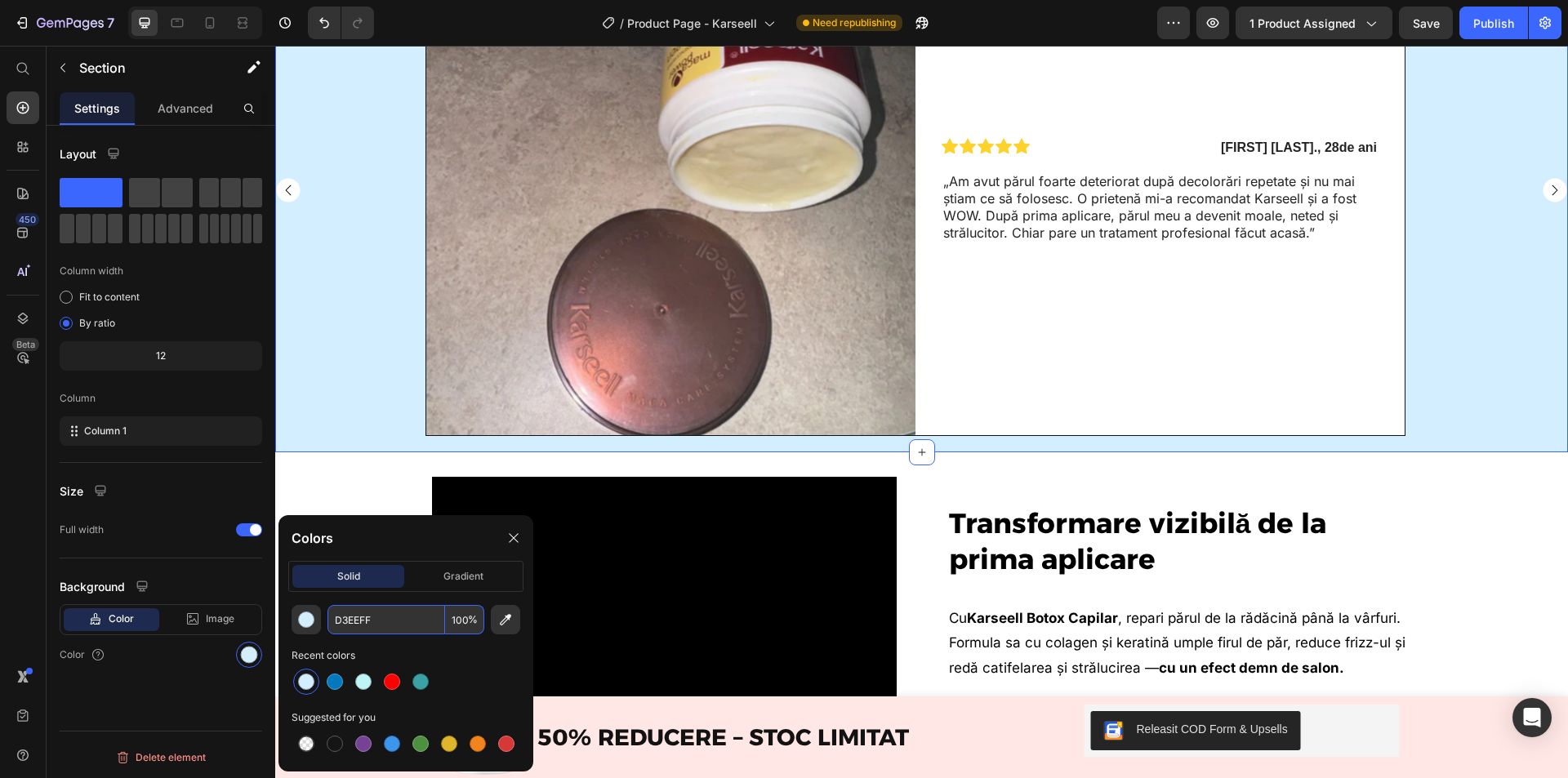 type on "D3EEFF" 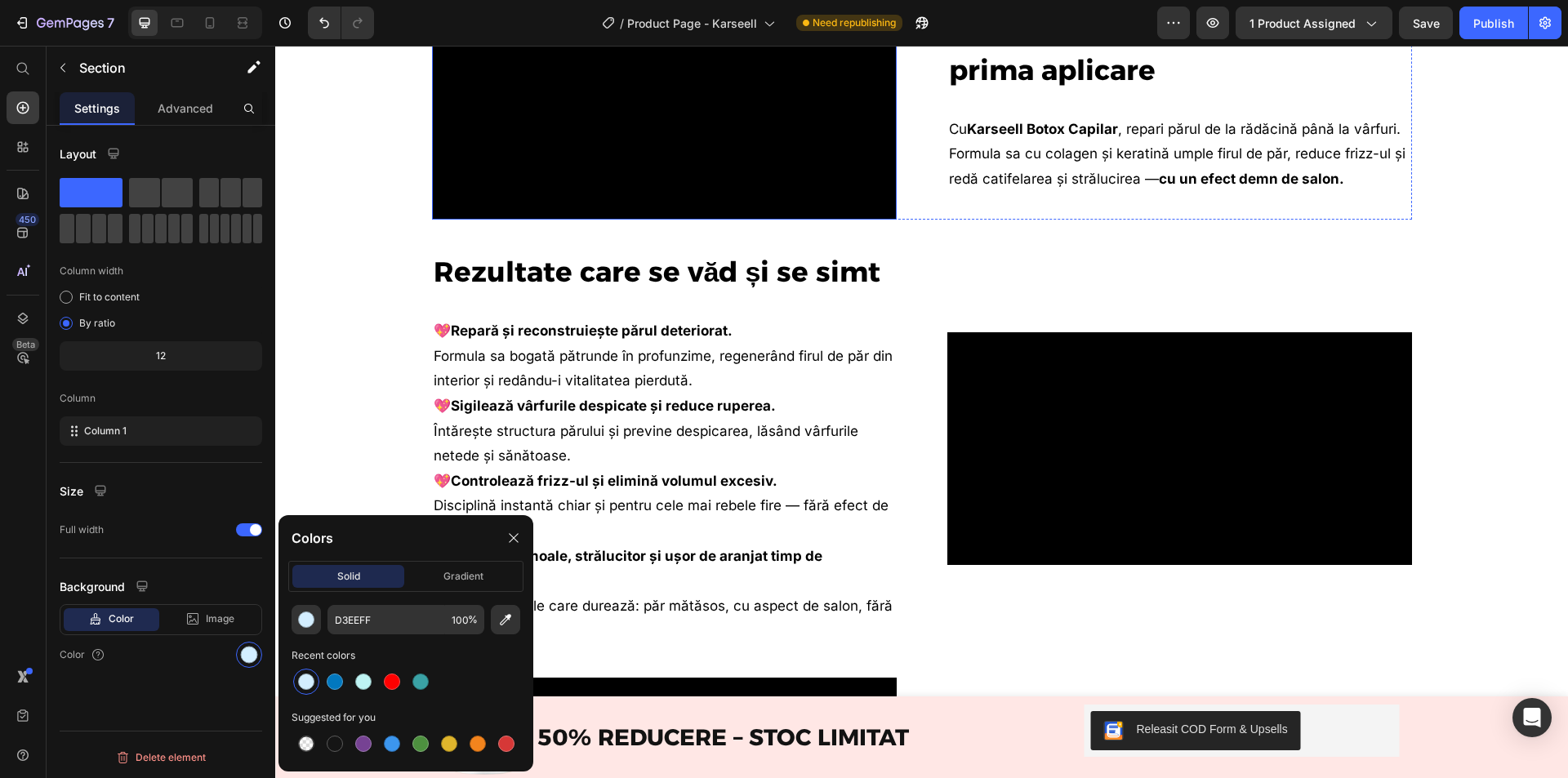 scroll, scrollTop: 1959, scrollLeft: 0, axis: vertical 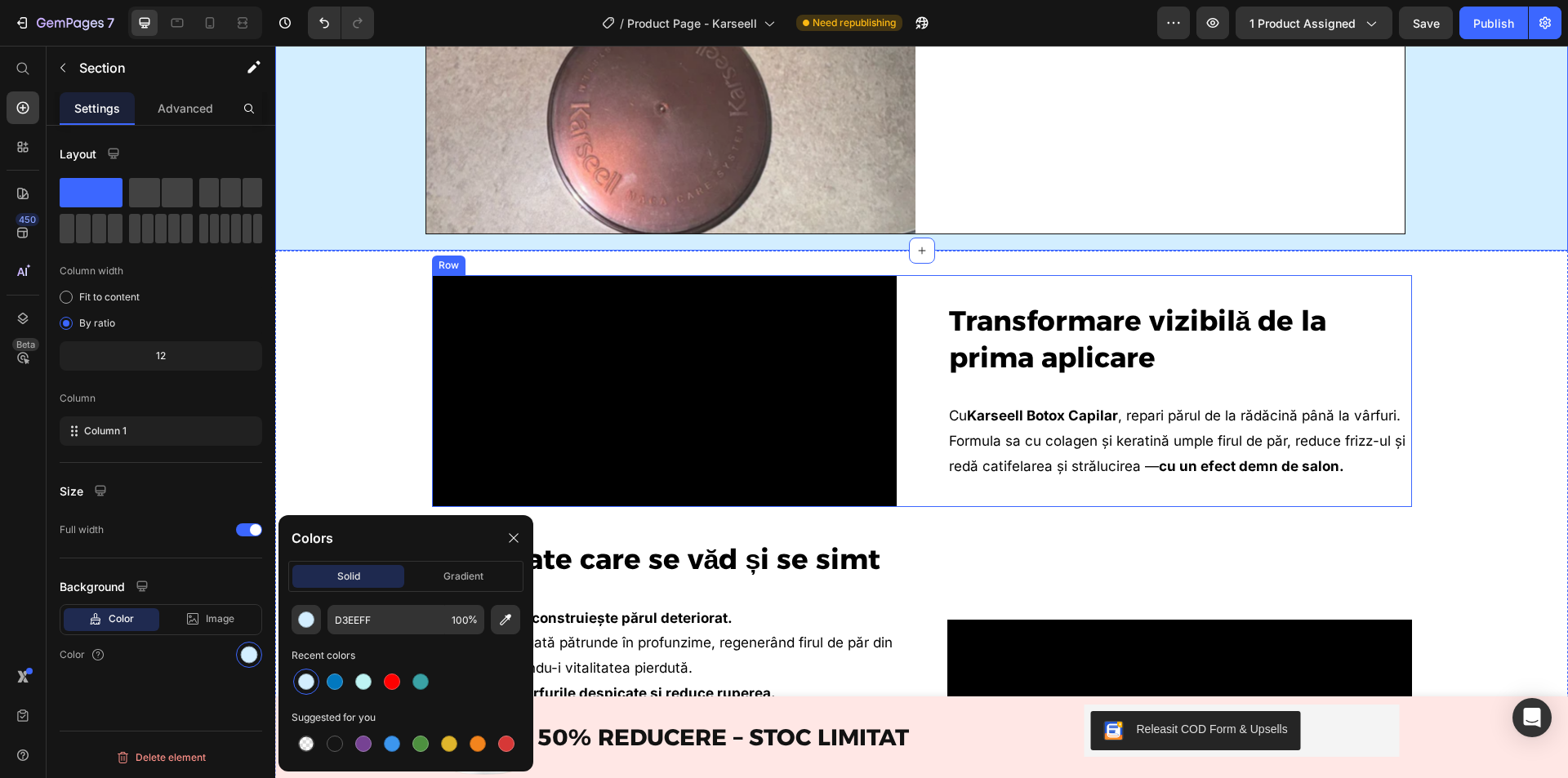 click on "Image 50% REDUCERE – STOC LIMITAT Text Block Row" at bounding box center [760, 737] 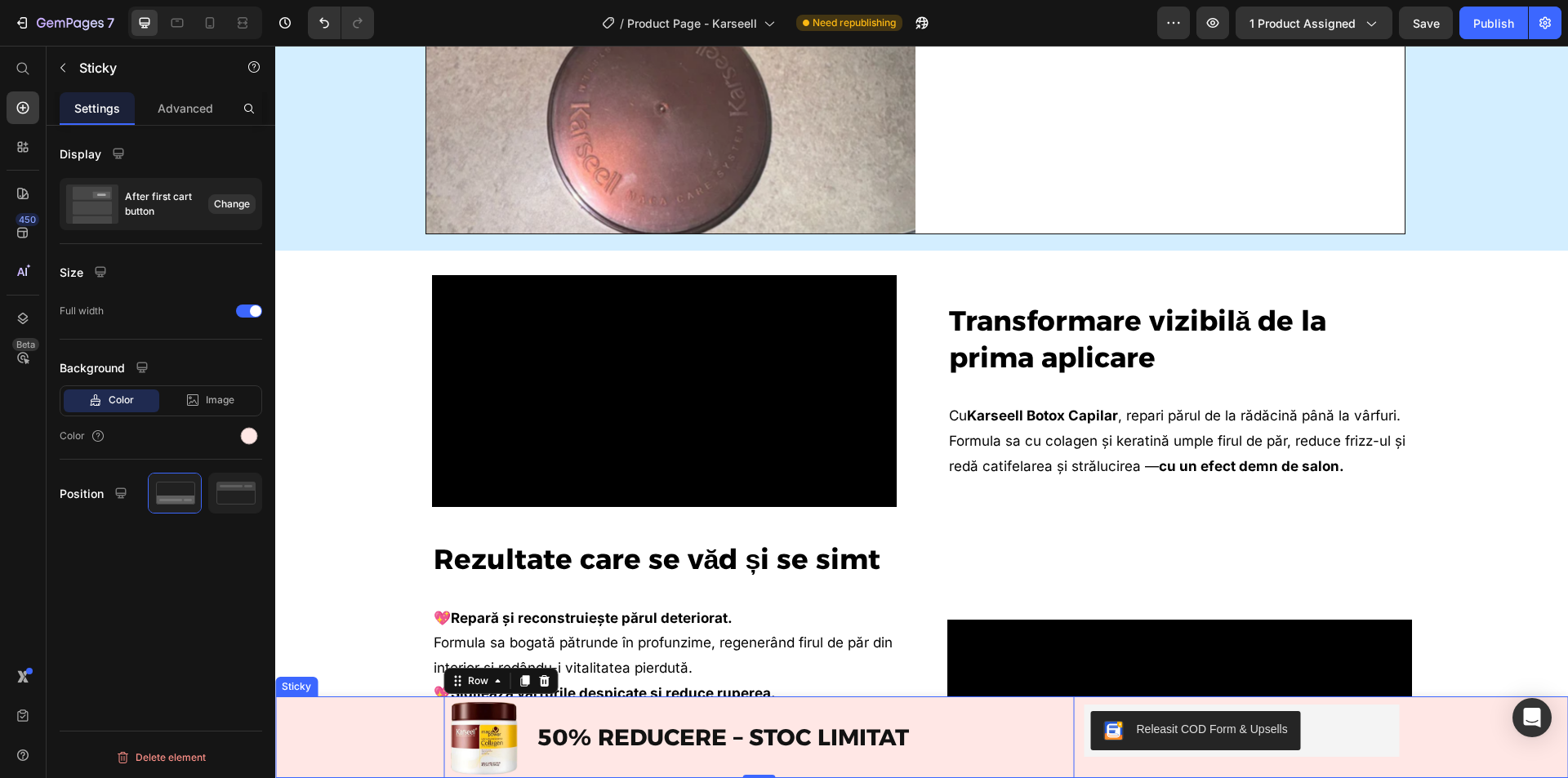 click on "Image 50% REDUCERE – STOC LIMITAT Text Block Row   0 Releasit COD Form & Upsells Releasit COD Form & Upsells Row Product" at bounding box center [921, 737] 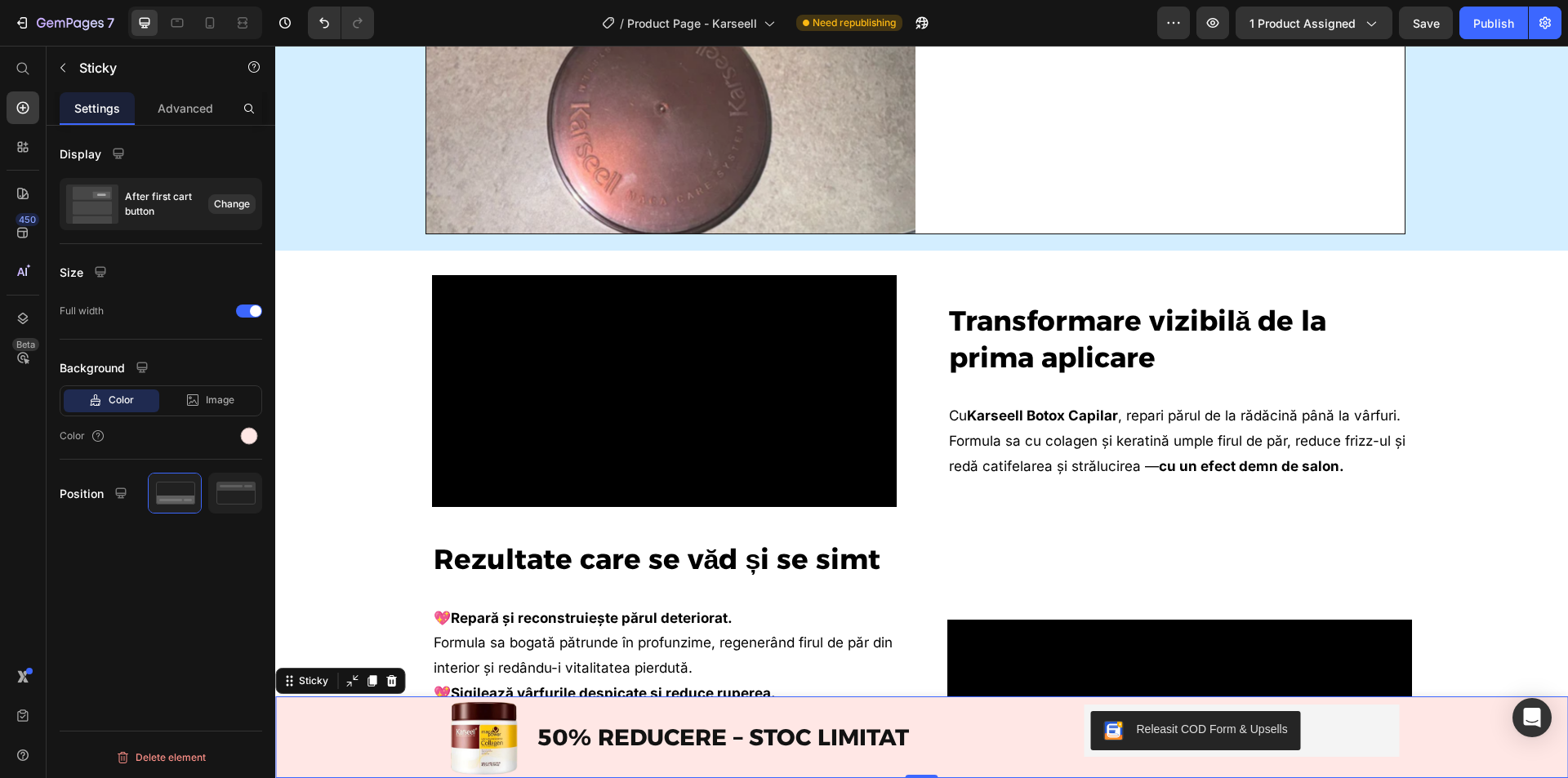 click on "Color" at bounding box center [161, 436] 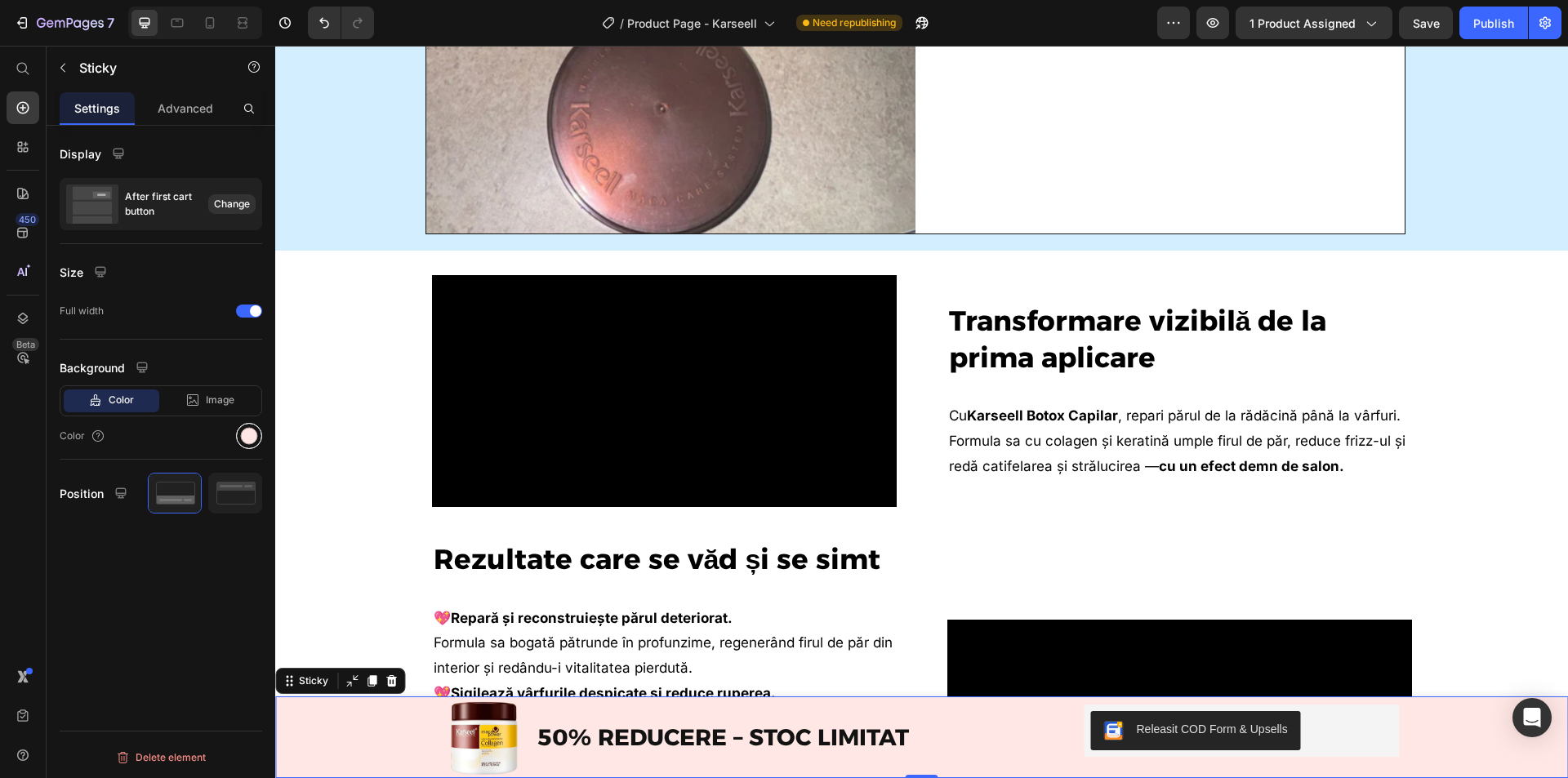 click at bounding box center (249, 436) 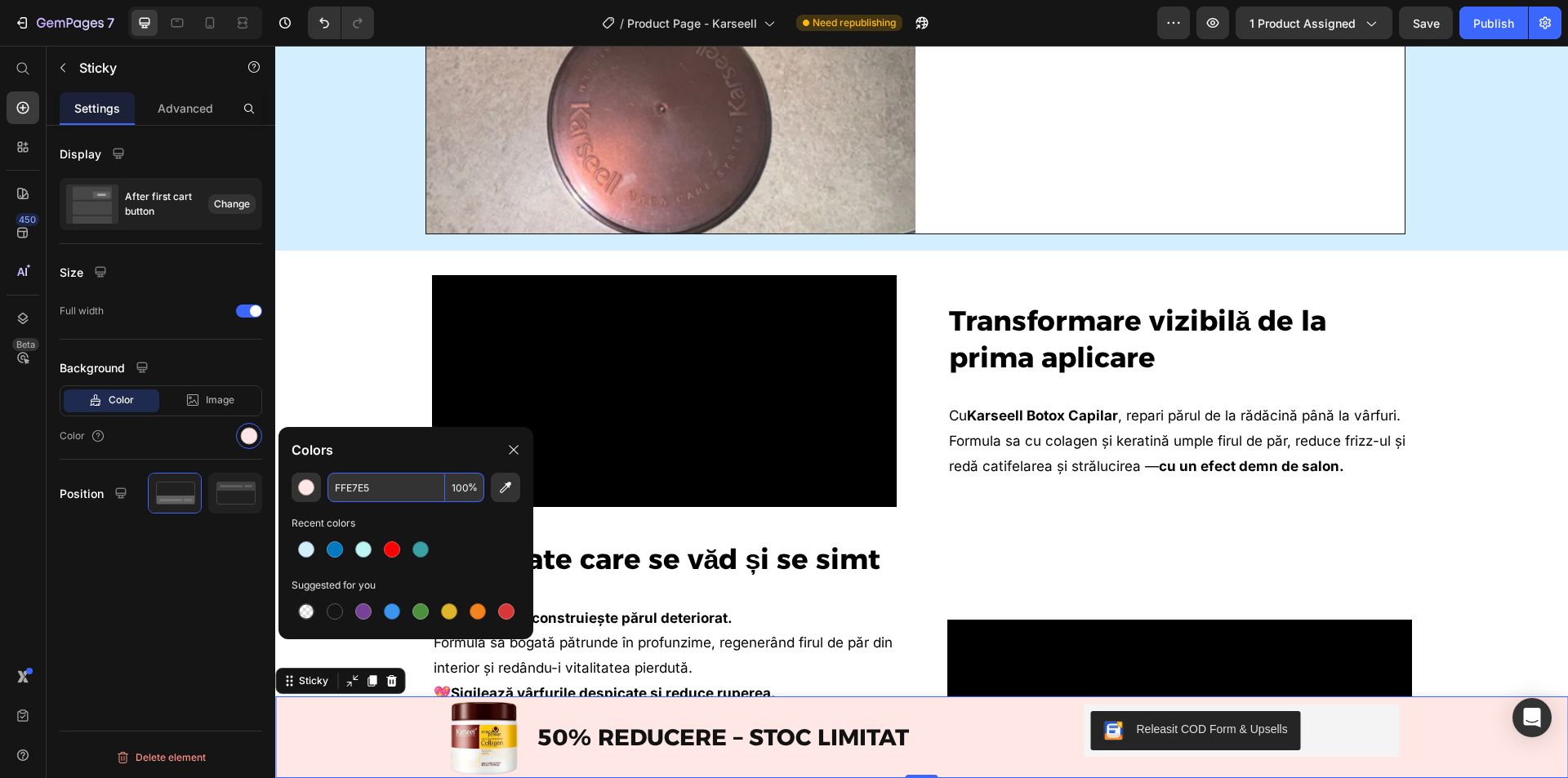 click on "FFE7E5" at bounding box center (386, 487) 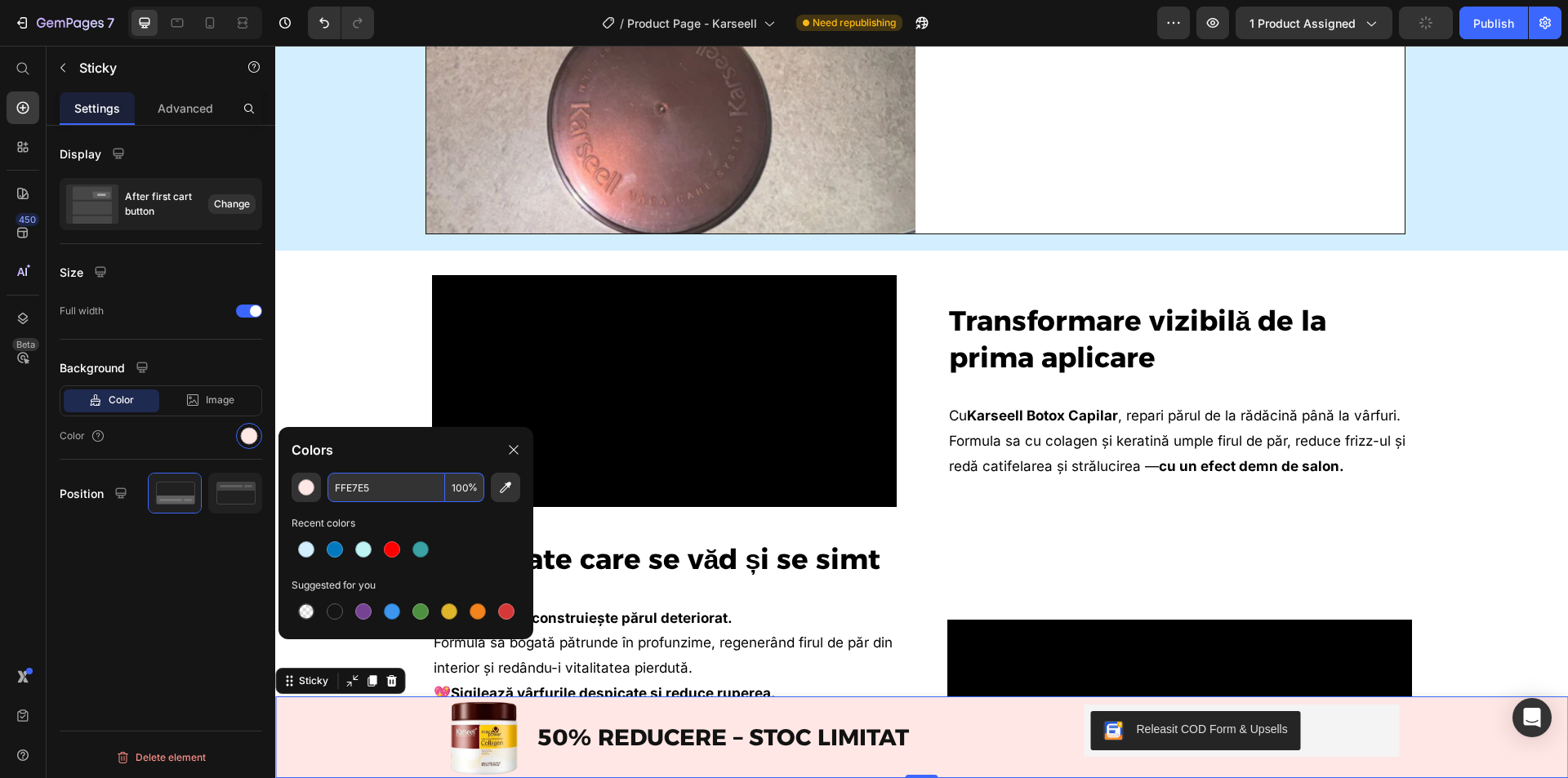 paste on "D3EEFF" 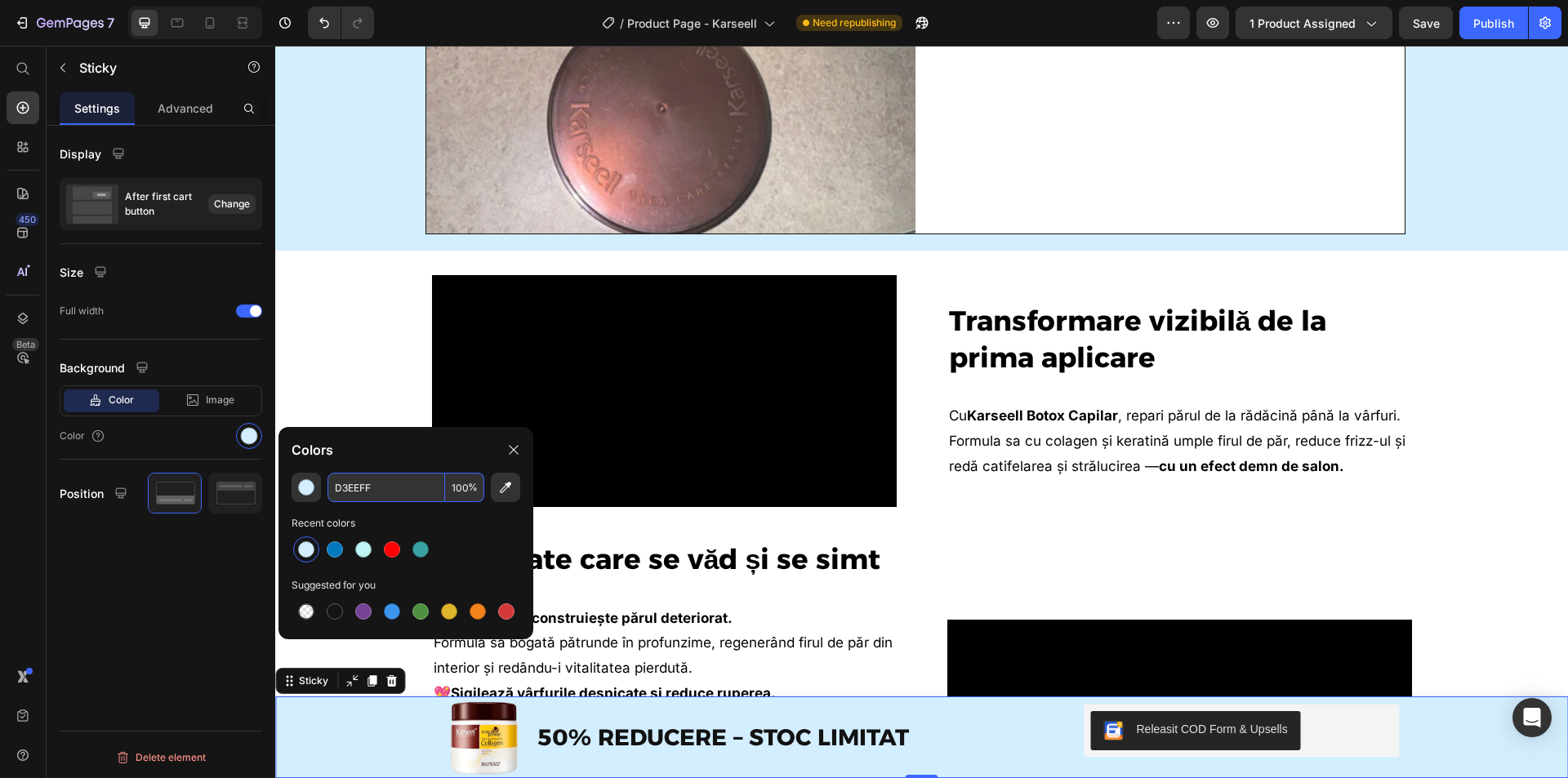 type on "D3EEFF" 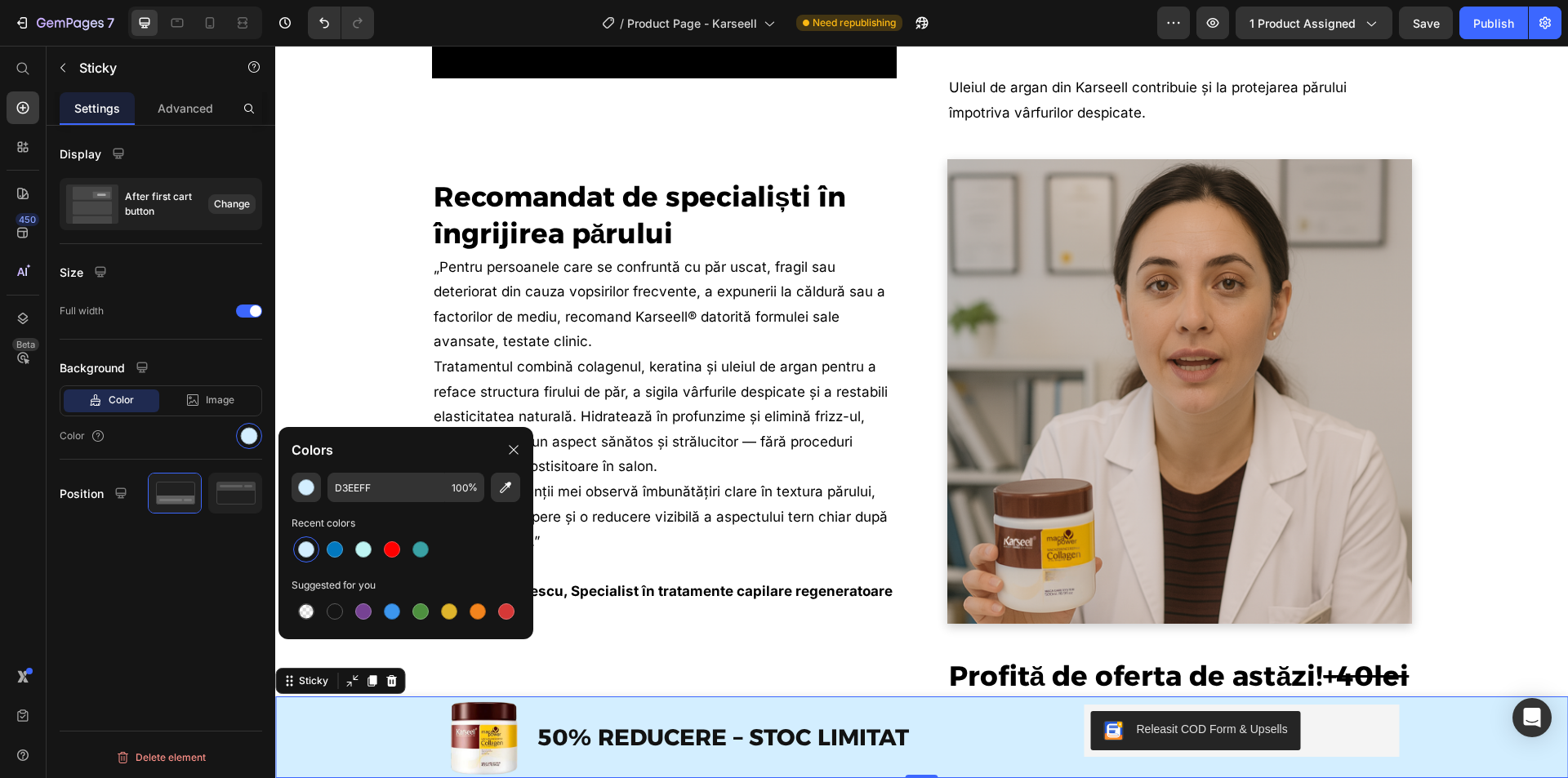 scroll, scrollTop: 3837, scrollLeft: 0, axis: vertical 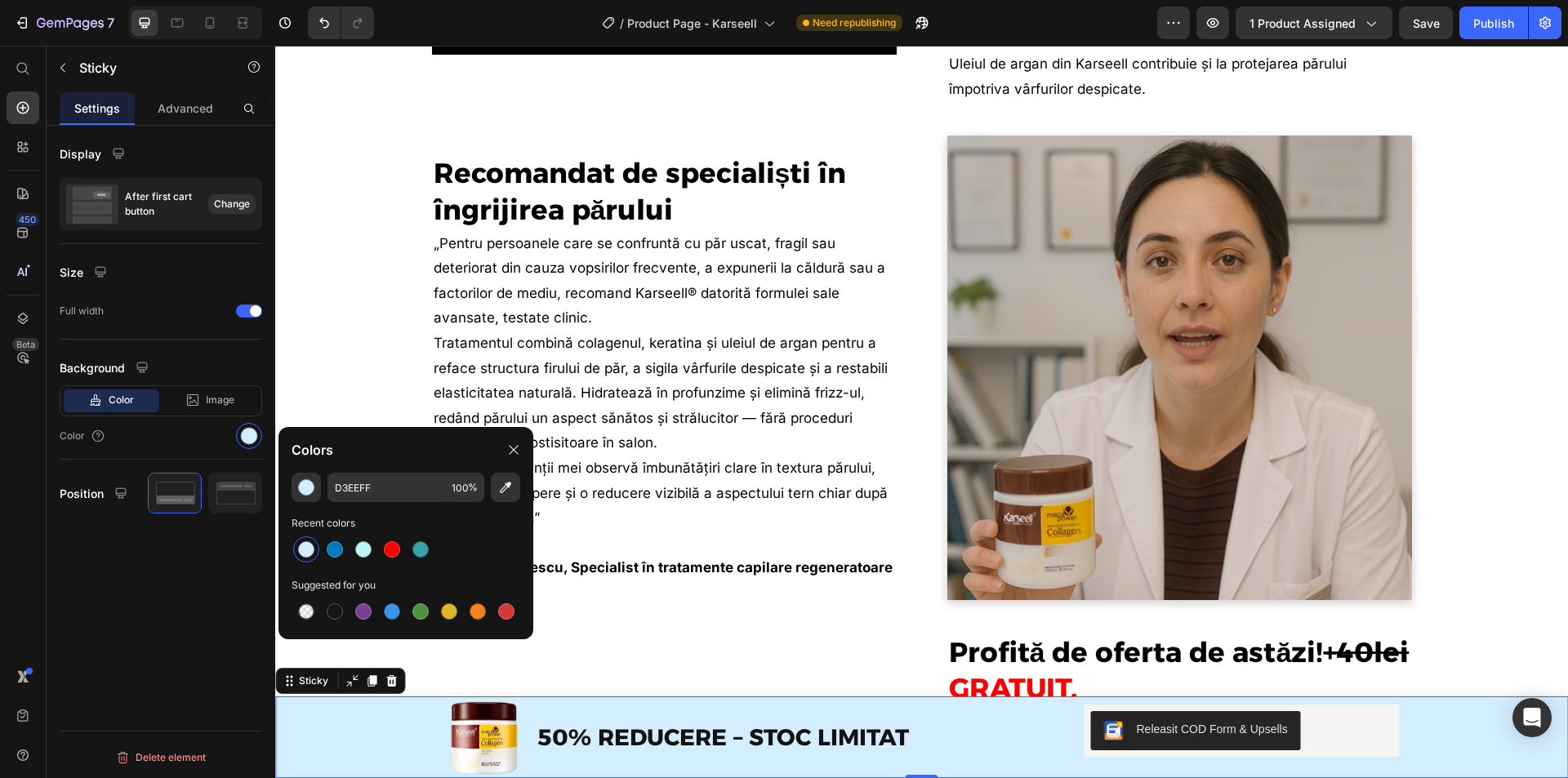 click on "Image Garanție de returnare a banilor în 60 de zile – Încearcă fără niciun risc! Heading Avem atât de multă încredere în  Karseell™  încât îți oferim posibilitatea de a-l testa timp de două luni întregi, fără nicio obligație.   Vrem să-l porți, să-l testezi cu adevărat și să plătești doar dacă funcționează cu adevărat pentru tine. De aceea,  oferim o garanție de satisfacție de 60 de zile : dacă nu vezi rezultate, îți returnăm banii. Atât de simplu.   Pe scurt: tu decizi dacă merită. Noi ne asumăm riscul. Text Block Row" at bounding box center (921, -333) 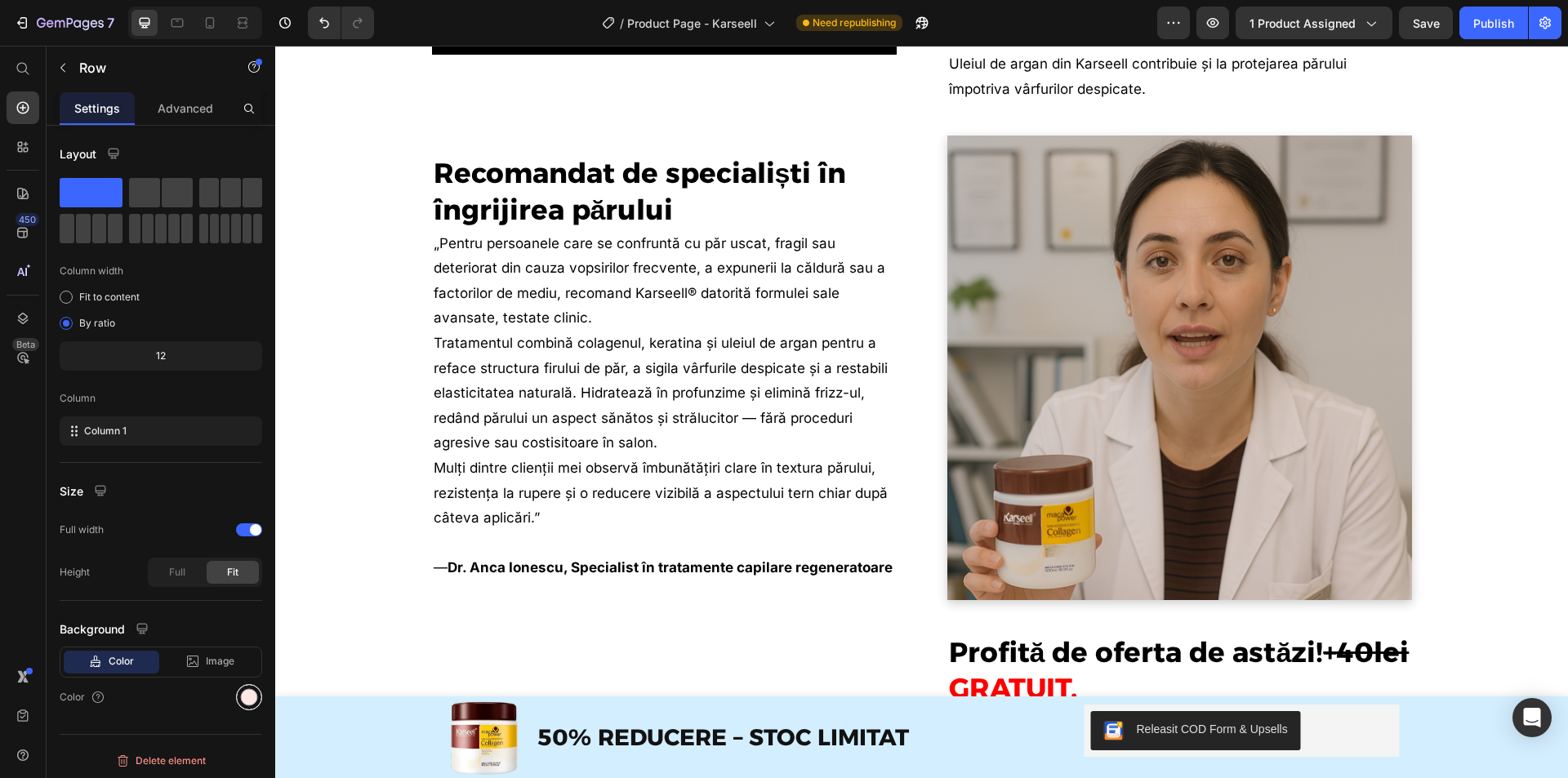 click at bounding box center [249, 697] 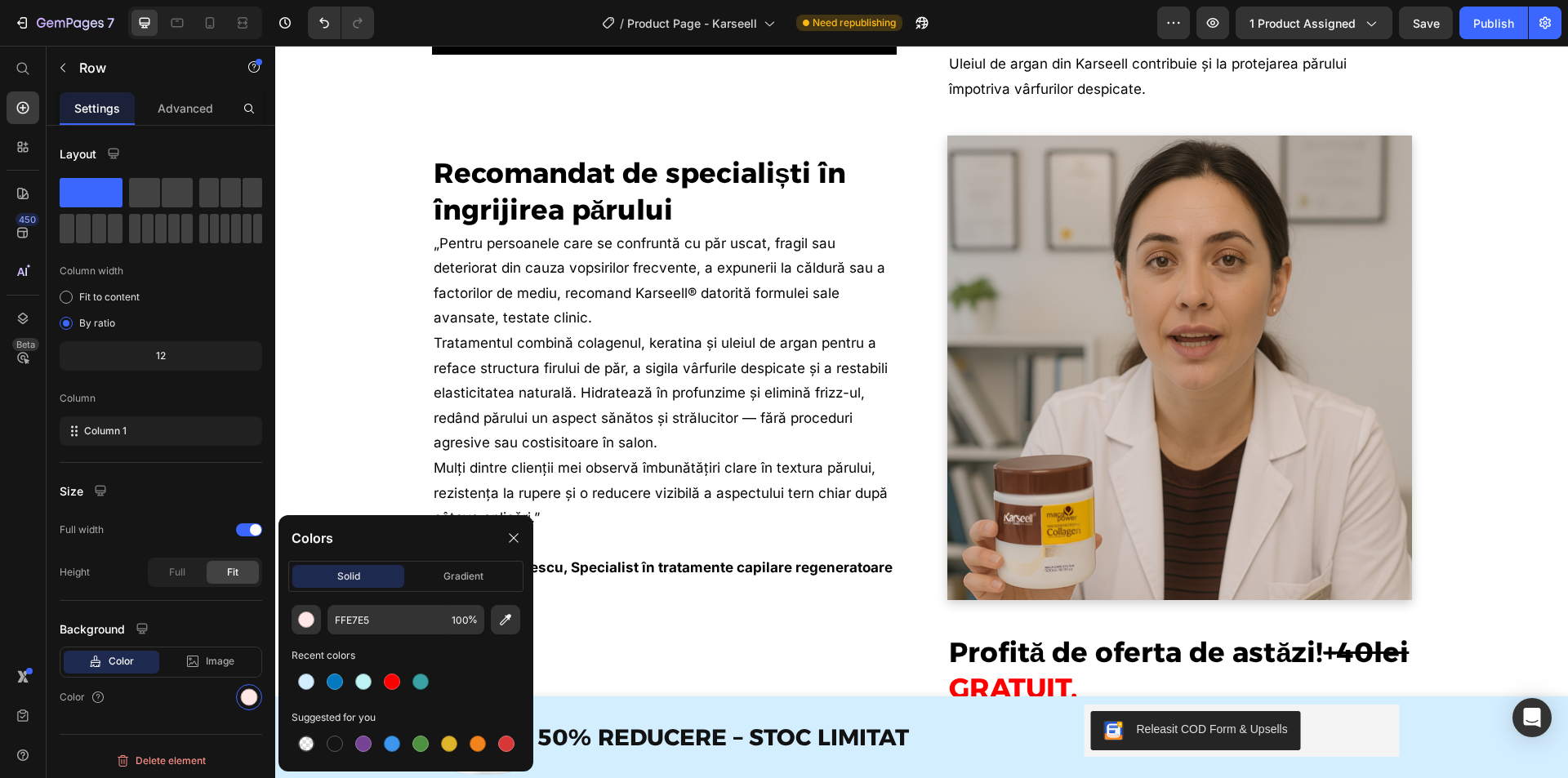 click on "FFE7E5 100 % Recent colors Suggested for you" 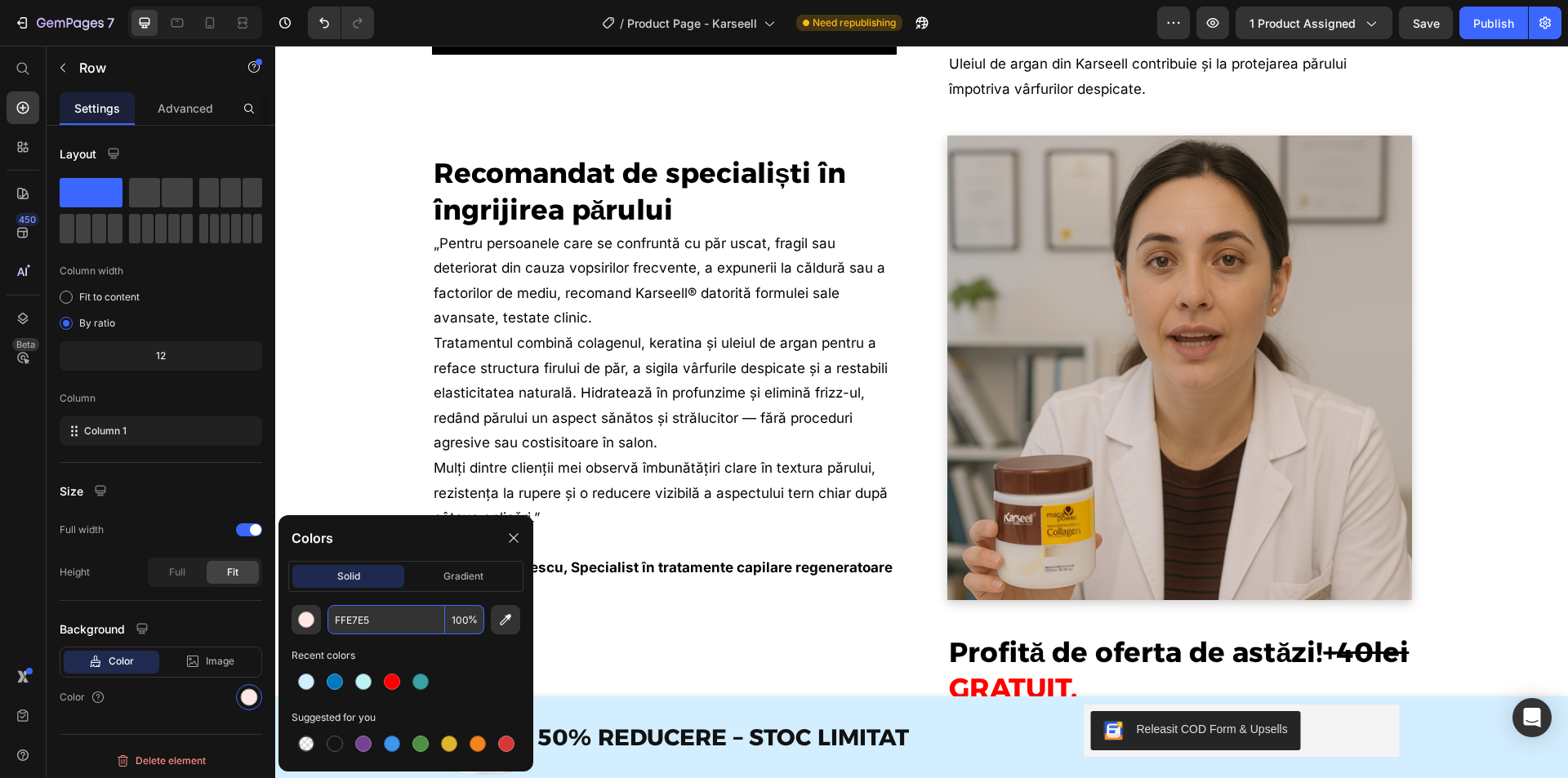 click on "FFE7E5" at bounding box center [386, 620] 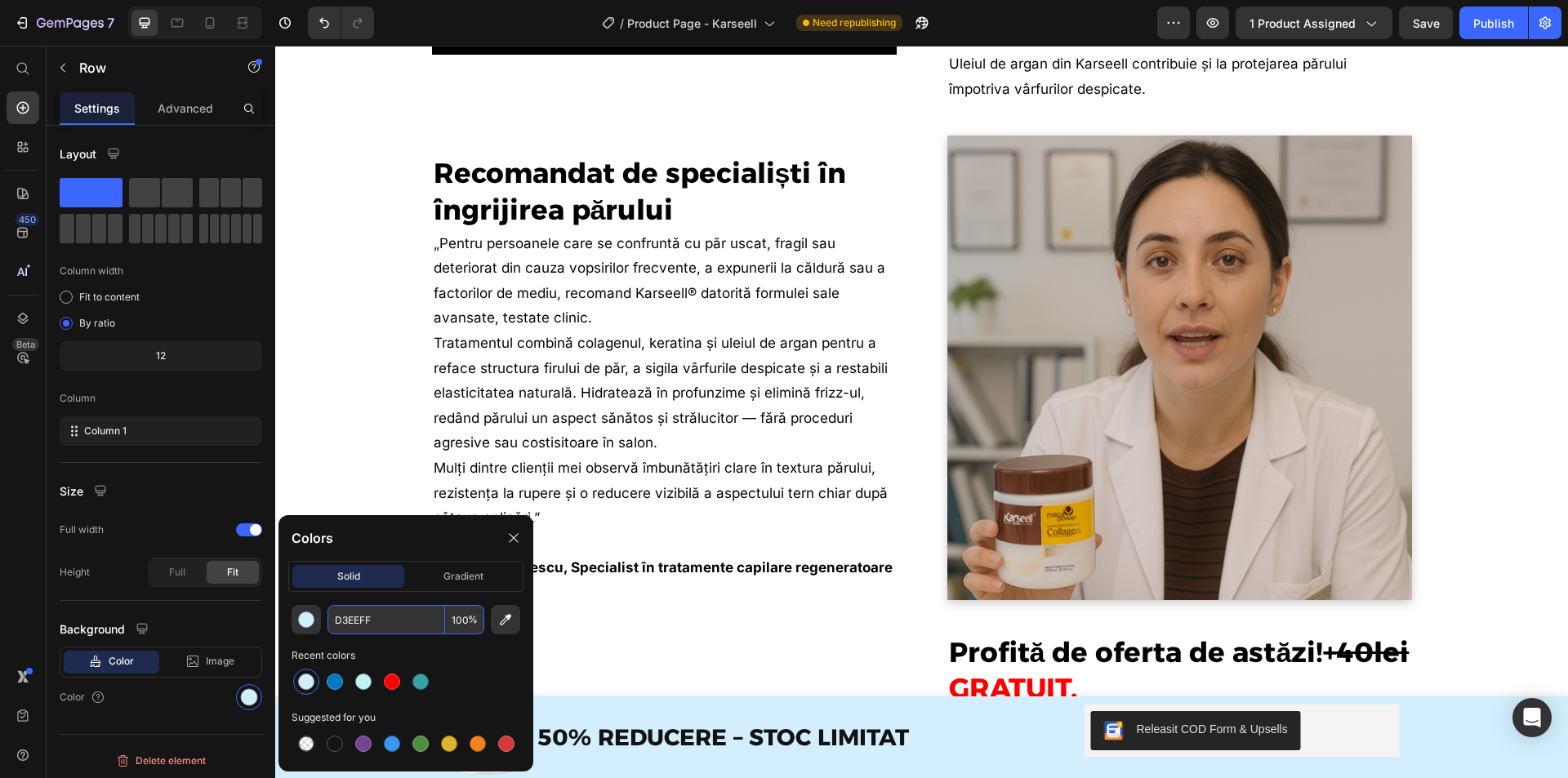 type on "D3EEFF" 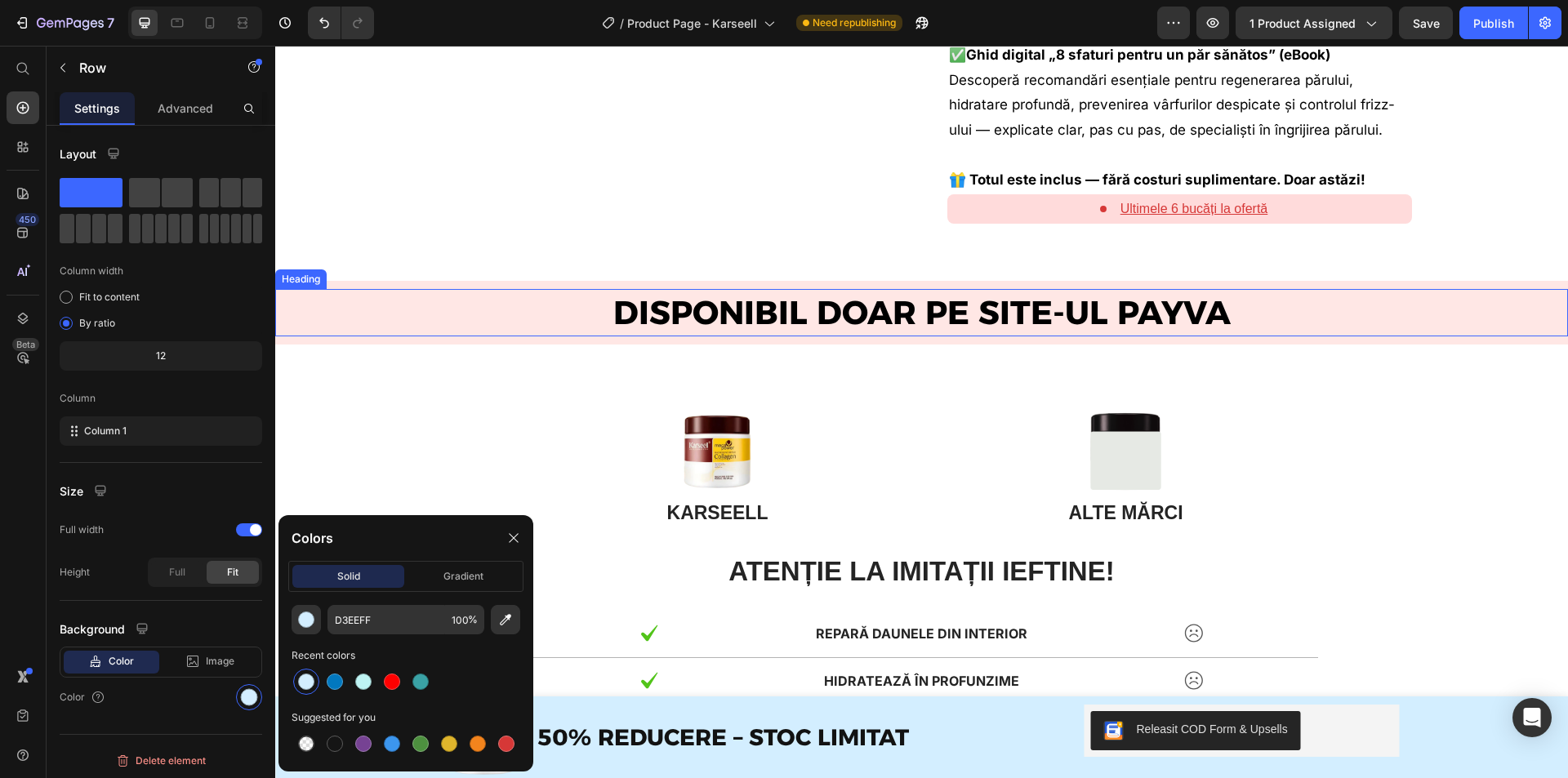 scroll, scrollTop: 5633, scrollLeft: 0, axis: vertical 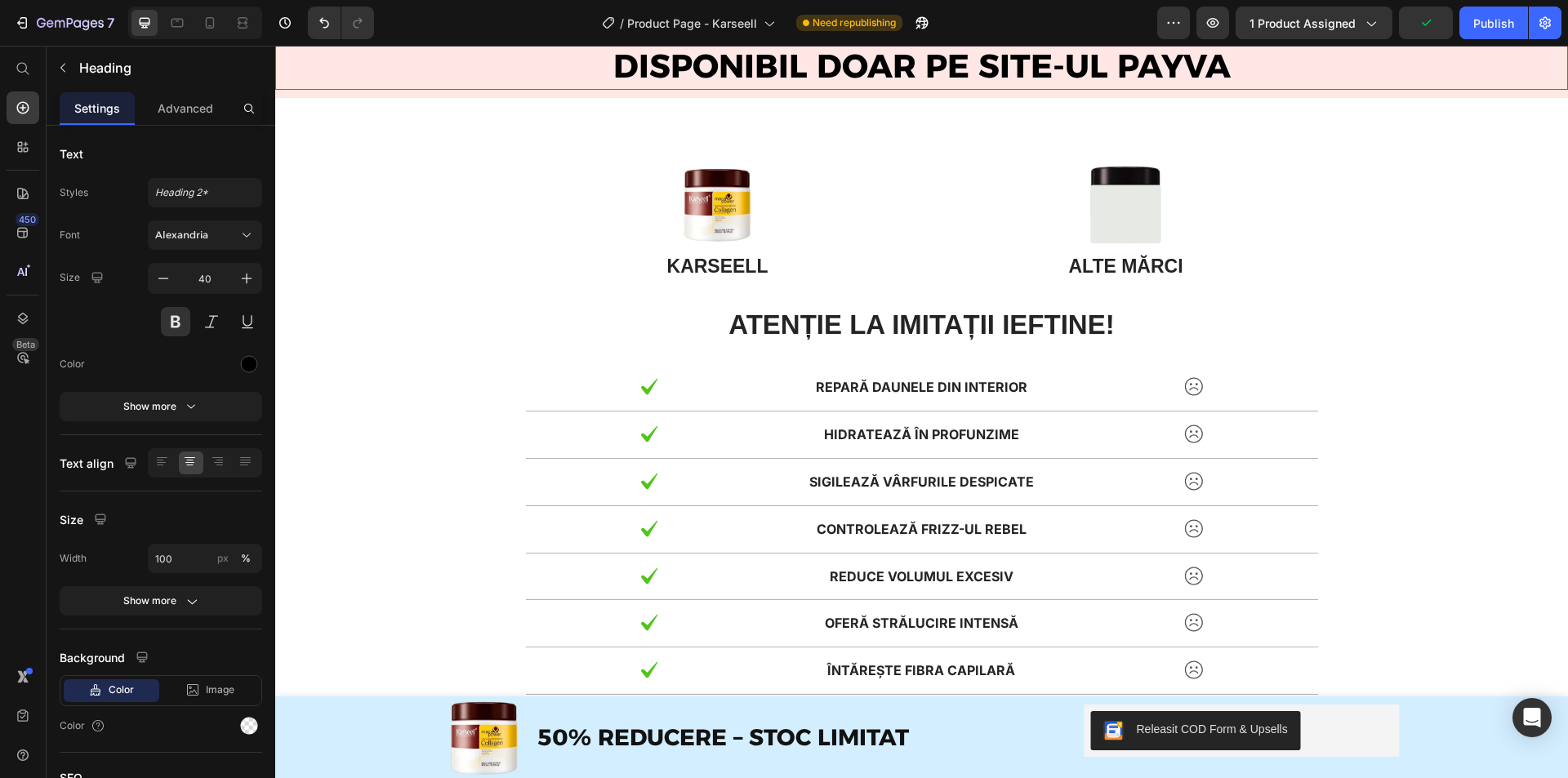 click on "DISPONIBIL DOAR PE SITE-UL PAYVA" at bounding box center (921, 66) 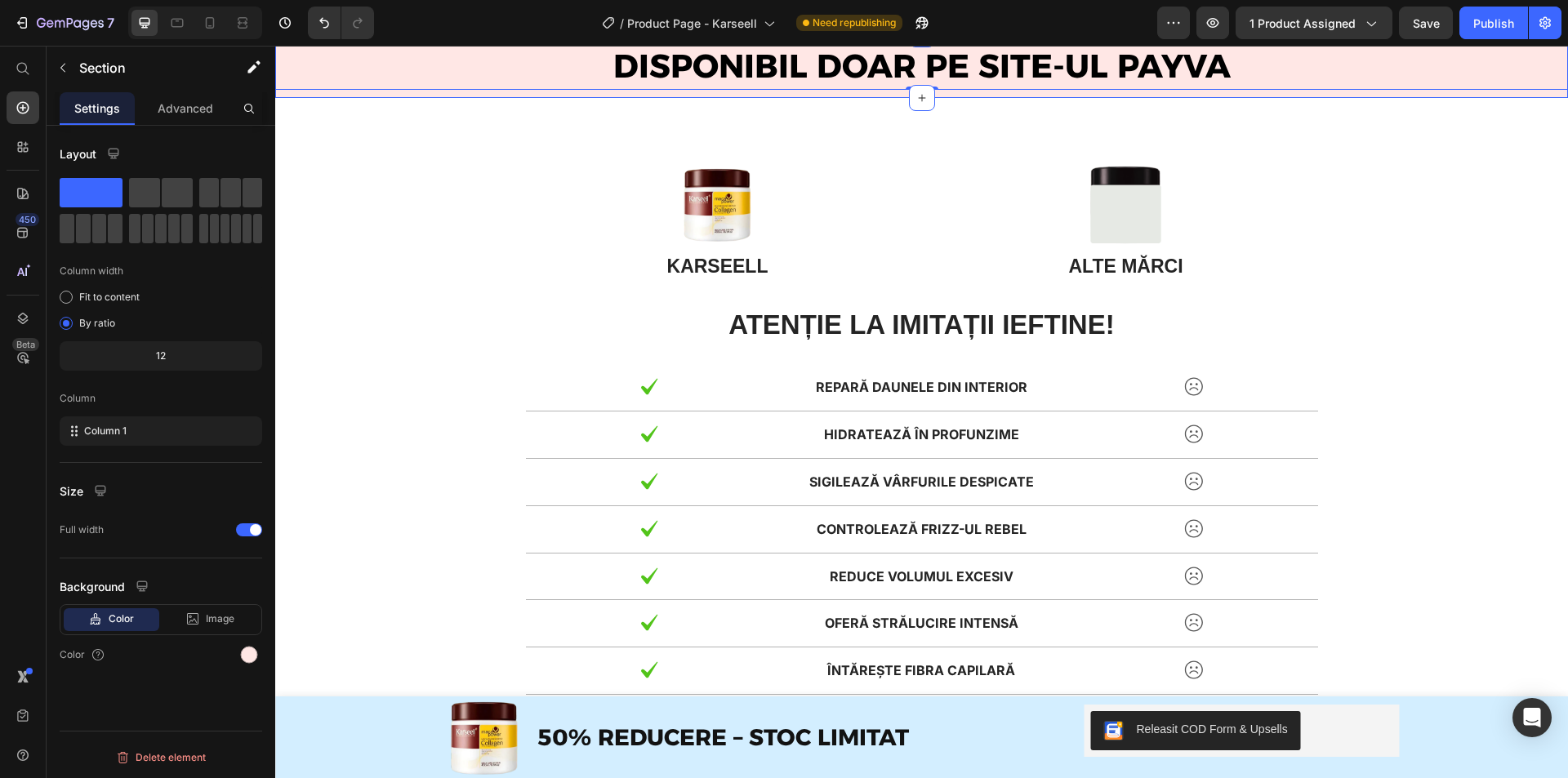 click on "DISPONIBIL DOAR PE SITE-UL PAYVA Heading   0 Row Section 11" at bounding box center [921, 66] 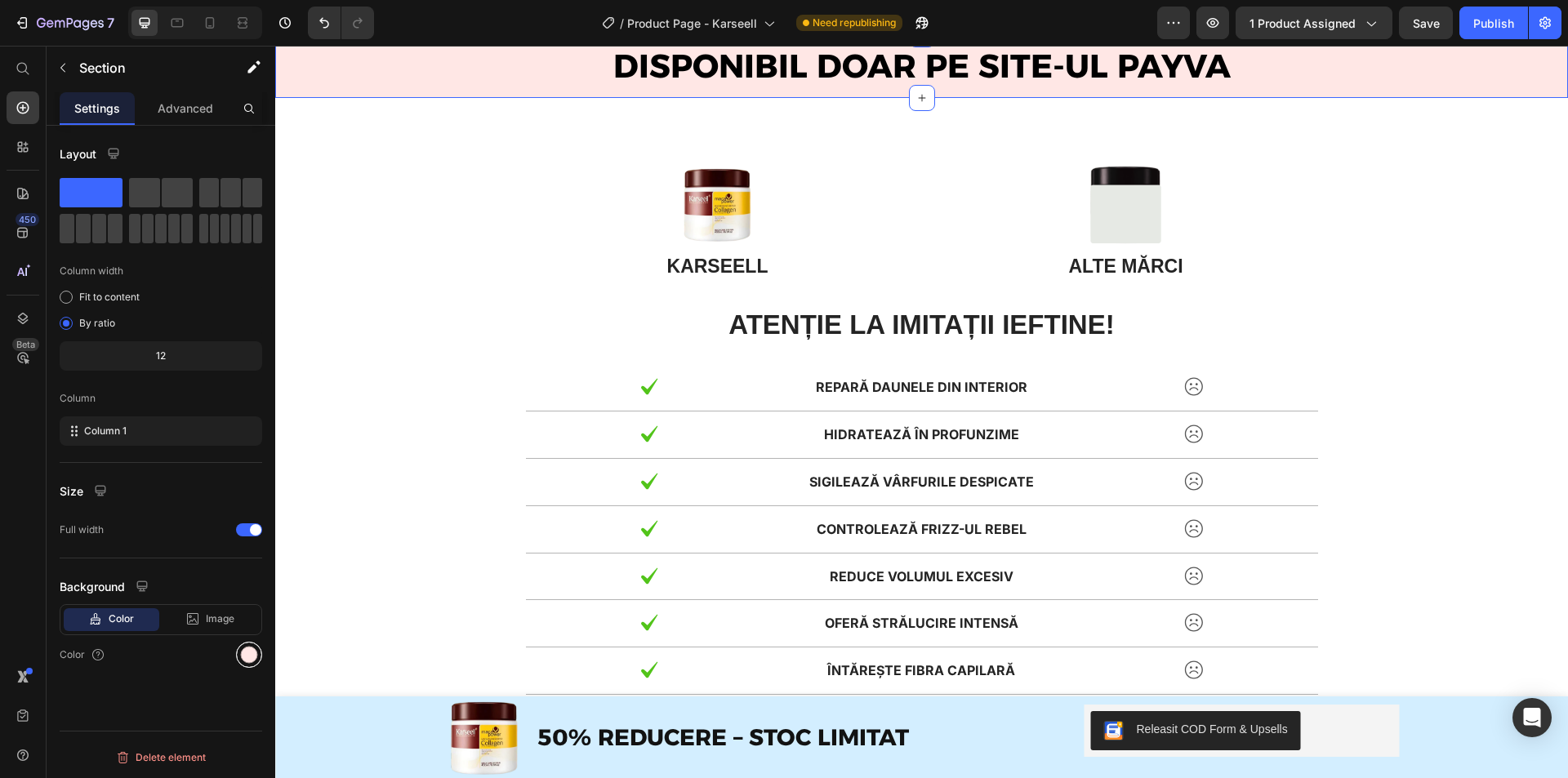 click at bounding box center [249, 655] 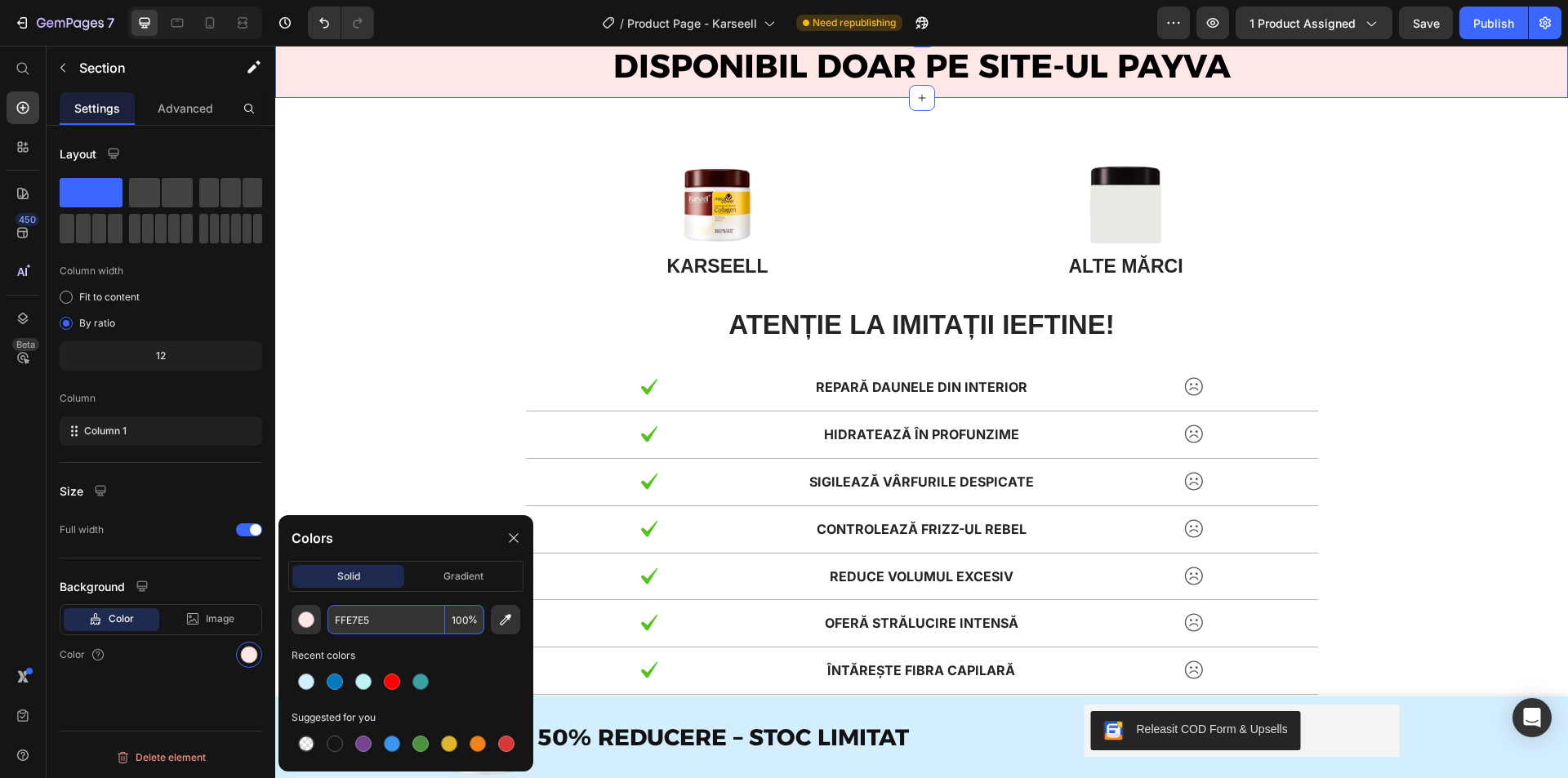click on "Colors solid gradient FFE7E5 100 % Recent colors Suggested for you" 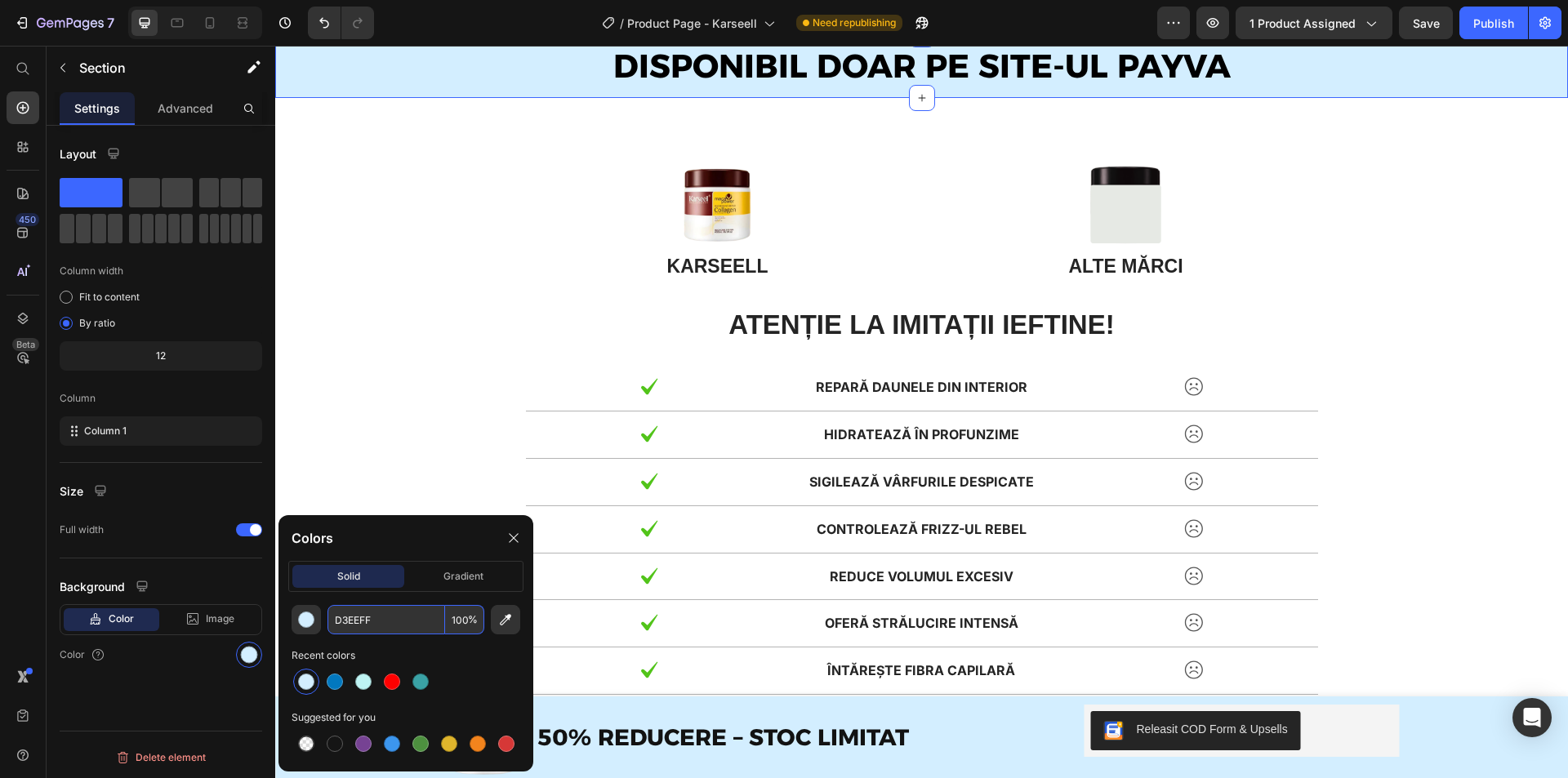 type on "D3EEFF" 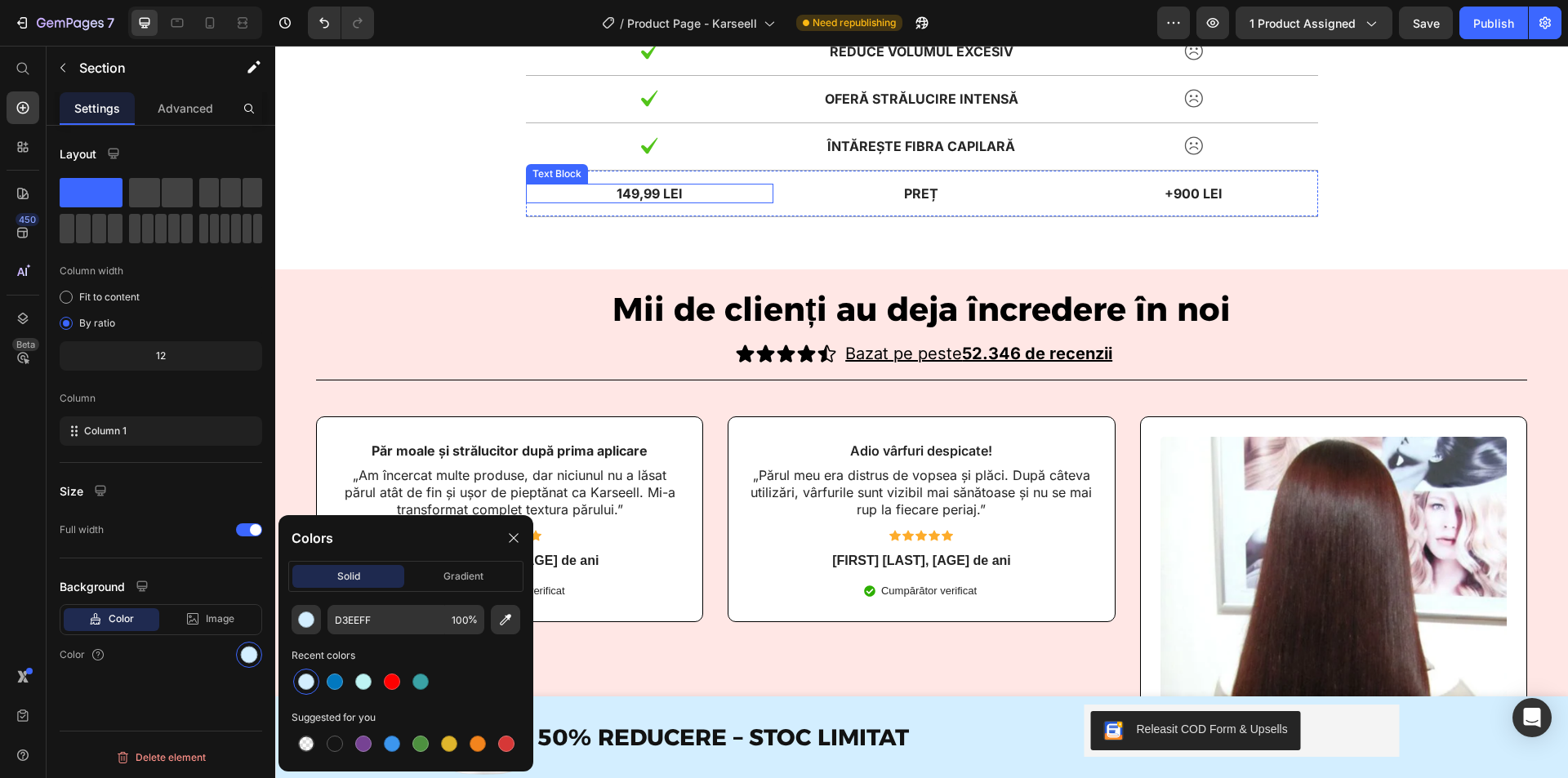 scroll, scrollTop: 6368, scrollLeft: 0, axis: vertical 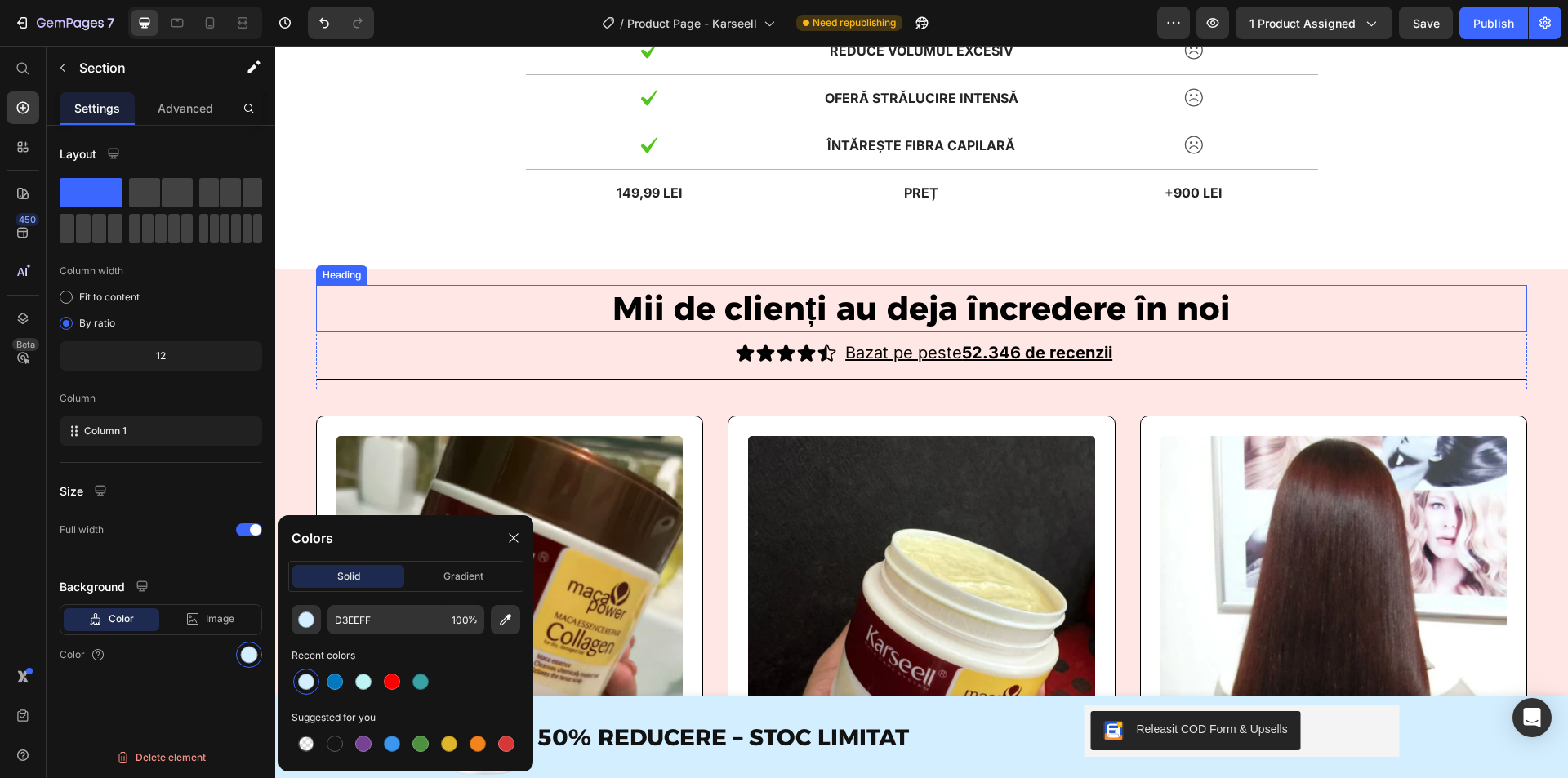 click on "Mii de clienți au deja încredere în noi" at bounding box center (921, 309) 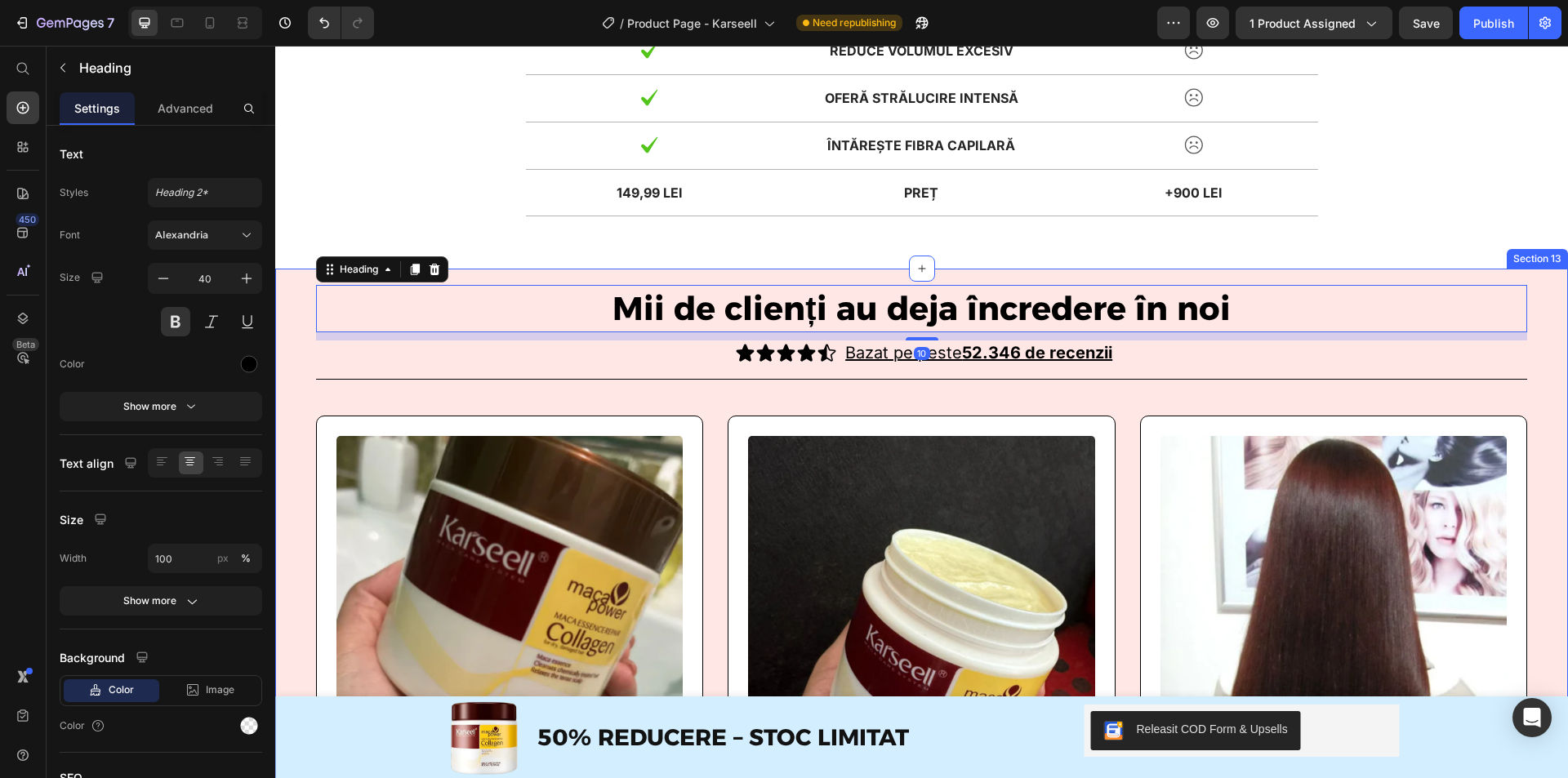 click on "Mii de clienți au deja încredere în noi Heading   10 Icon Icon Icon Icon Icon Icon List Bazat pe peste  52.346 de recenzii Text Block Row                Title Line Row Image Păr moale și strălucitor după prima aplicare Text Block „Am încercat multe produse, dar niciunul nu a lăsat părul atât de fin și ușor de pieptănat ca Karseell. Mi-a transformat complet textura părului.” Text Block Icon Icon Icon Icon Icon Icon List Andreea C., 29 de ani Text Block Cumpărător verificat Item List Row Image Adio vârfuri despicate! Text Block „Părul meu era distrus de vopsea și plăci. După câteva utilizări, vârfurile sunt vizibil mai sănătoase și nu se mai rup la fiecare periaj.” Text Block Icon Icon Icon Icon Icon Icon List Cristina M., 35 de ani Text Block Cumpărător verificat Item List Row Image Tratament ca la salon, dar acasă Text Block „Folosesc Karseell o dată pe săptămână și pare că tocmai ies de la salon. Nu mai am nevoie de produse scumpe.” Text Block Icon Icon Icon" at bounding box center (921, 1016) 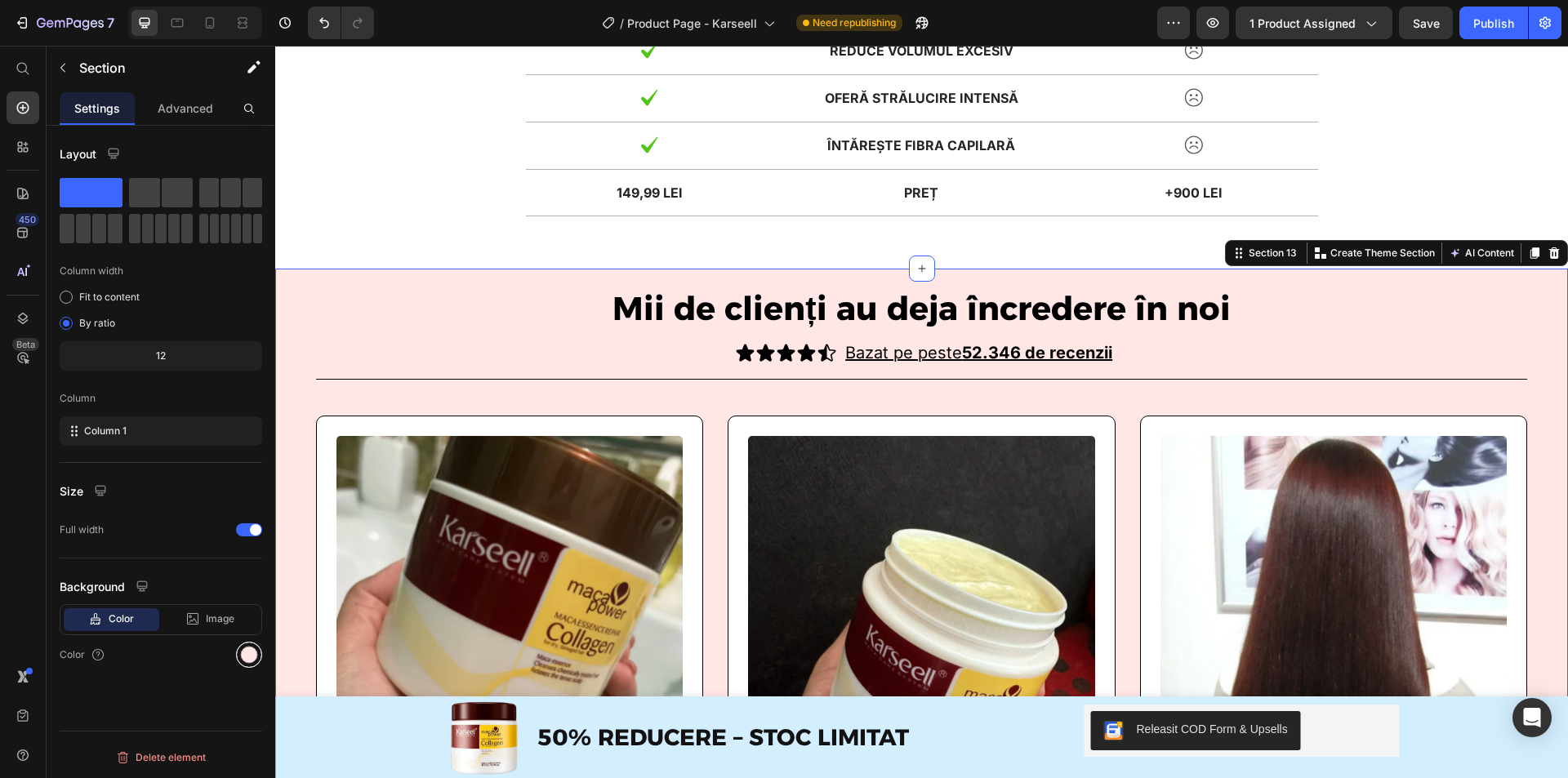 click at bounding box center (249, 655) 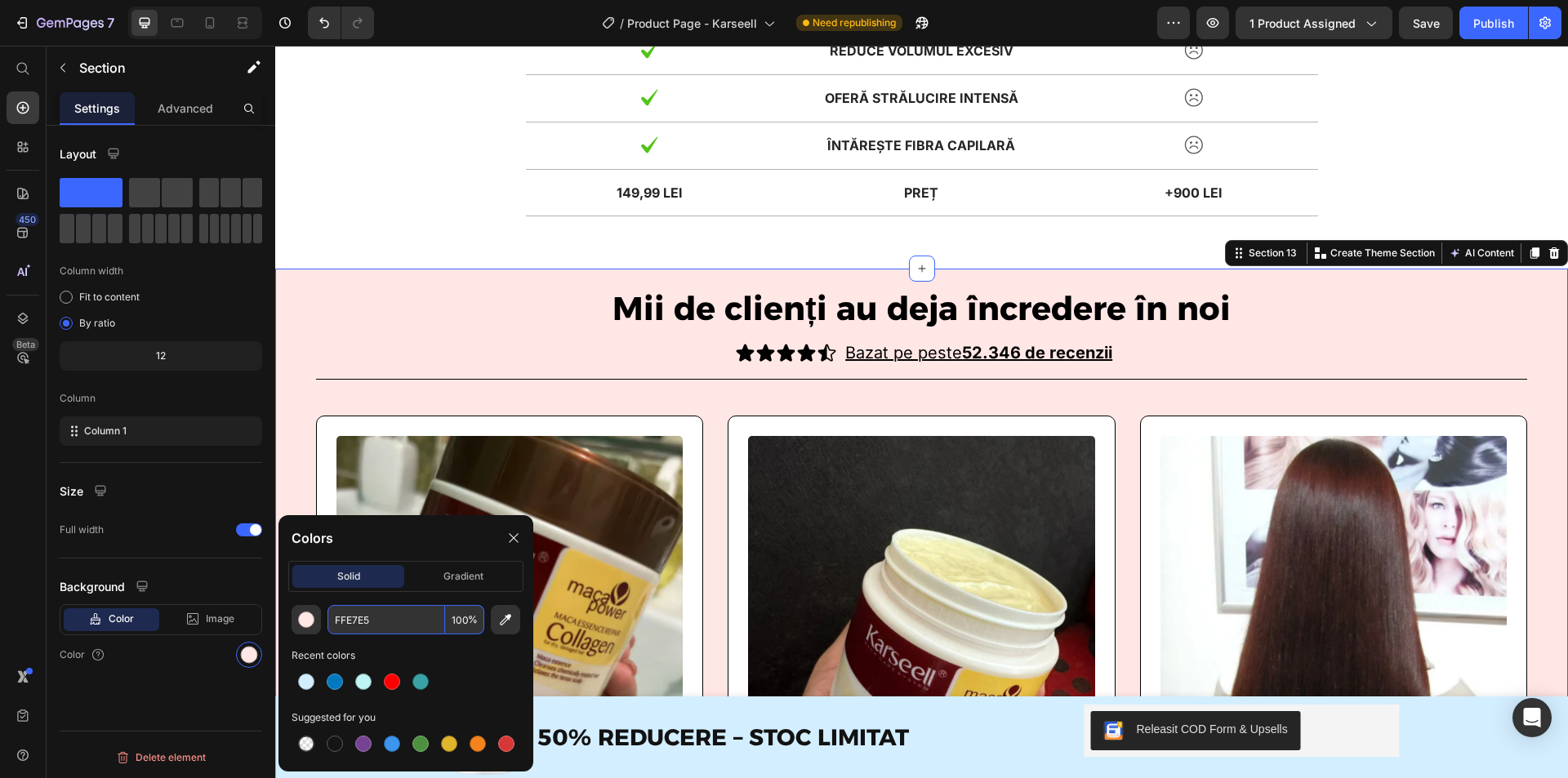 click on "FFE7E5" at bounding box center [386, 620] 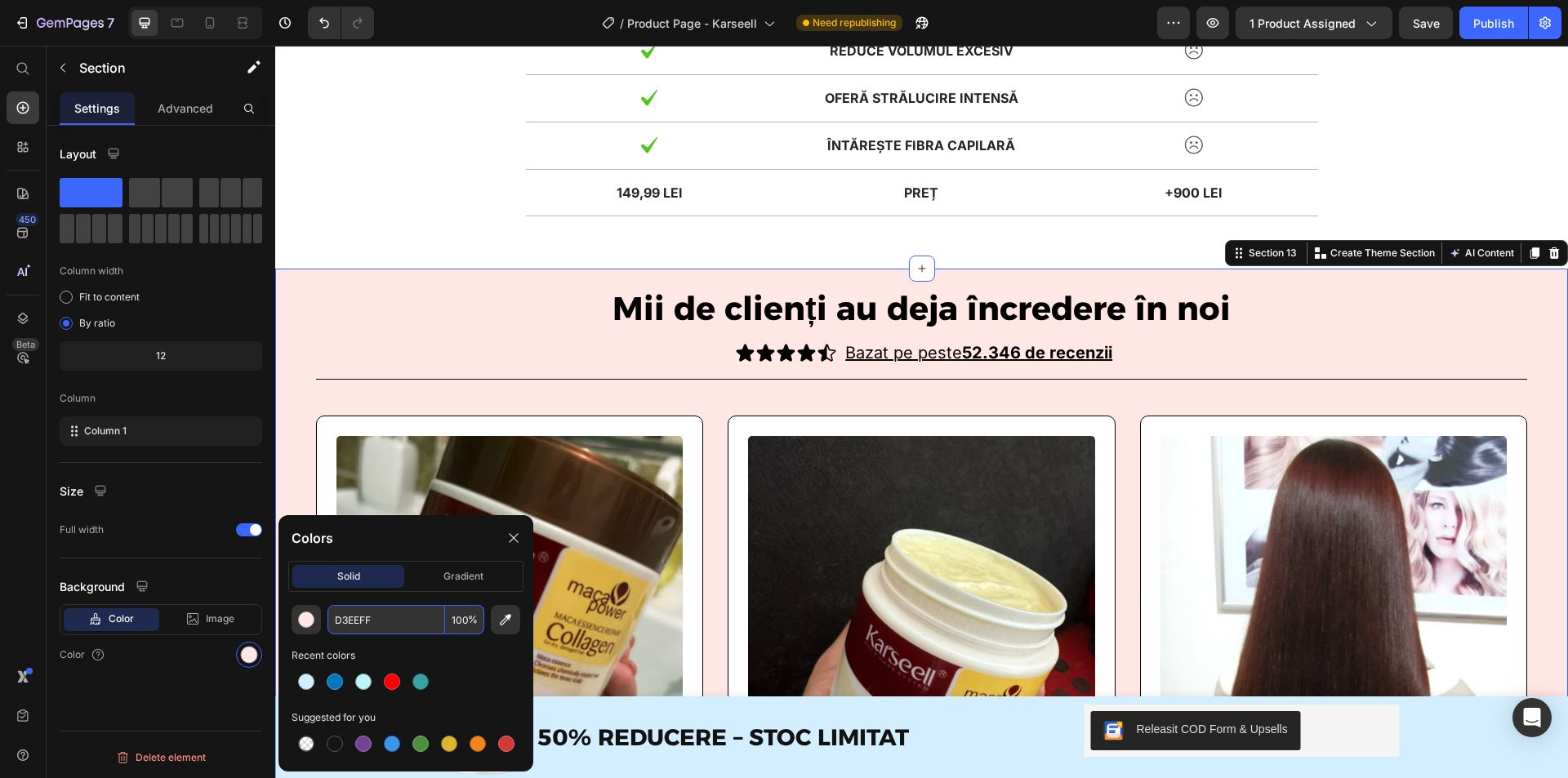 type on "D3EEFF" 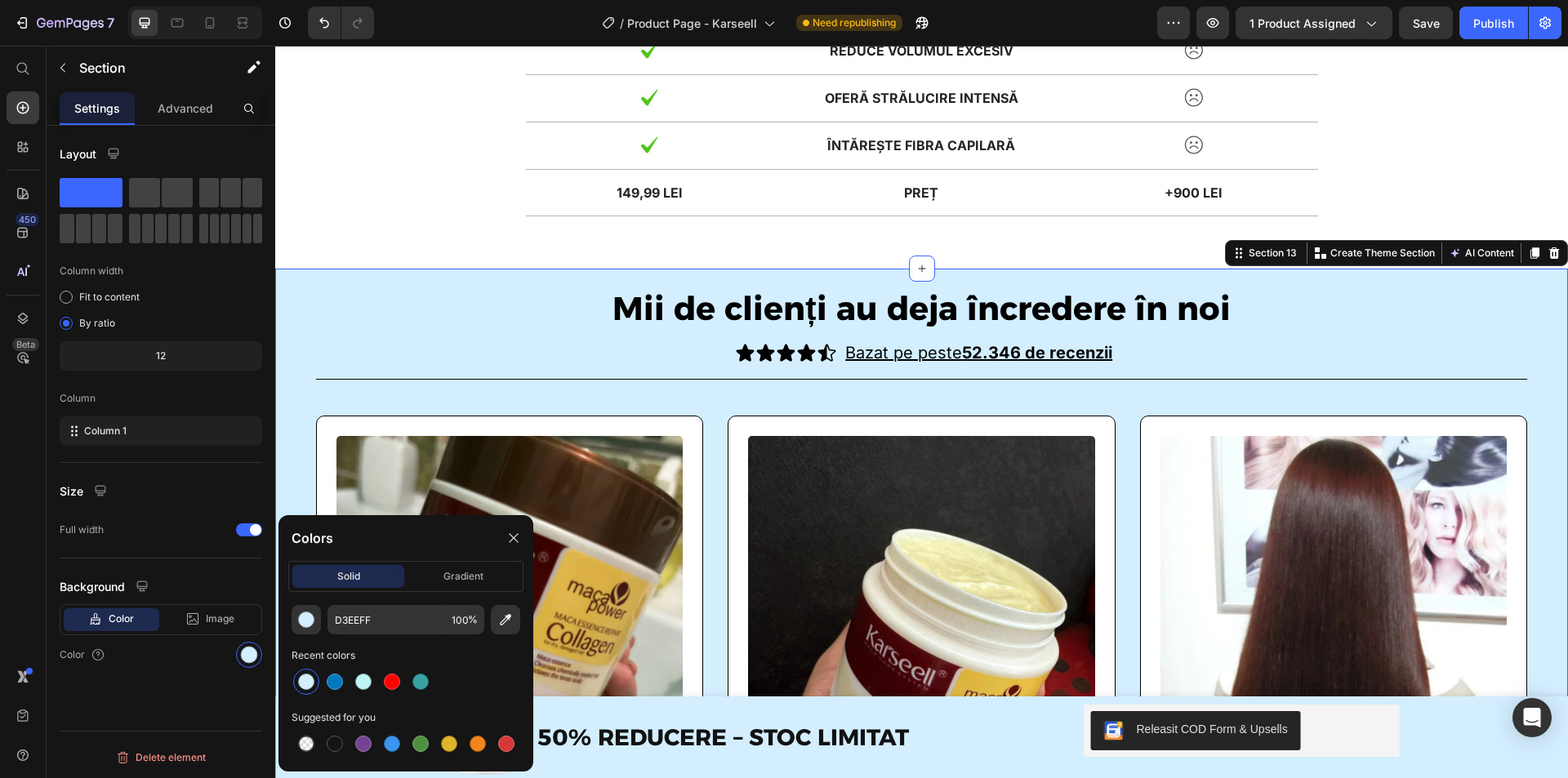 click at bounding box center (406, 682) 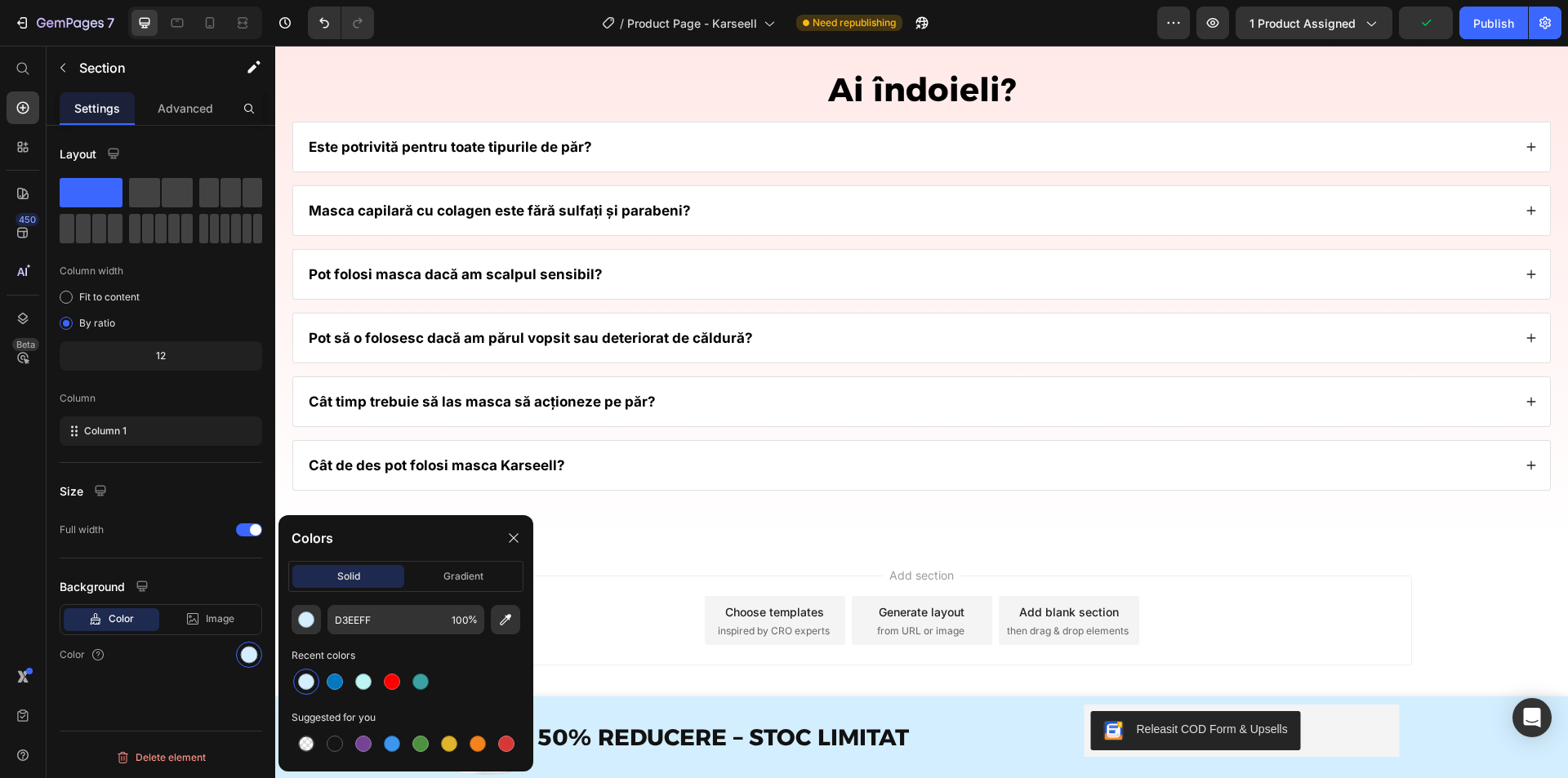 scroll, scrollTop: 8164, scrollLeft: 0, axis: vertical 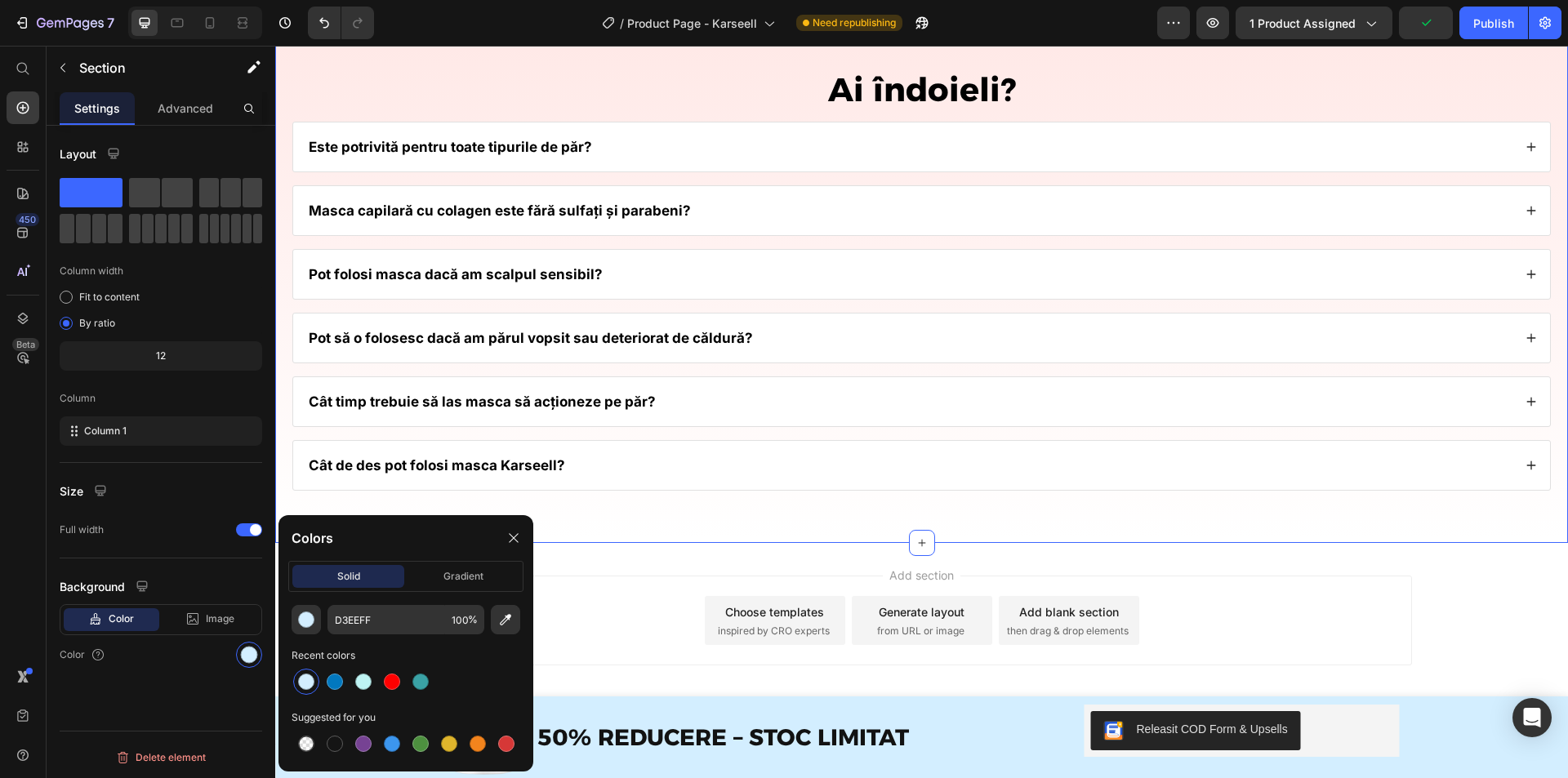 click on "Ai îndoieli? Heading
Este potrivită pentru toate tipurile de păr?
Masca capilară cu colagen este fără sulfați și parabeni?
Pot folosi masca dacă am scalpul sensibil?
Pot să o folosesc dacă am părul vopsit sau deteriorat de căldură?
Cât timp trebuie să las masca să acționeze pe păr?
Cât de des pot folosi masca Karseell? Accordion Row Section 14   You can create reusable sections Create Theme Section AI Content Write with GemAI What would you like to describe here? Tone and Voice Persuasive Product Show more Generate" at bounding box center [921, 272] 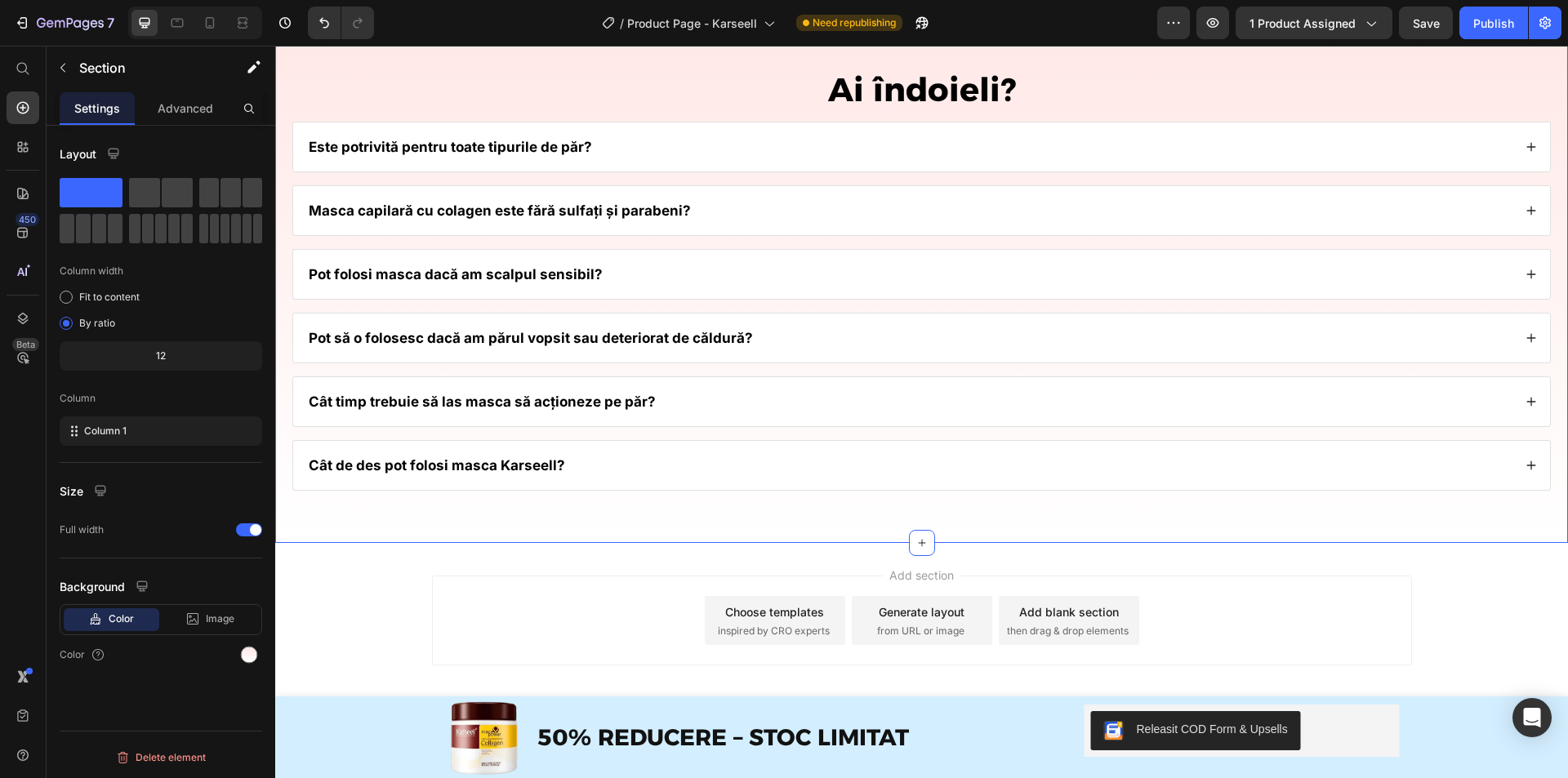 click on "Ai îndoieli? Heading
Este potrivită pentru toate tipurile de păr?
Masca capilară cu colagen este fără sulfați și parabeni?
Pot folosi masca dacă am scalpul sensibil?
Pot să o folosesc dacă am părul vopsit sau deteriorat de căldură?
Cât timp trebuie să las masca să acționeze pe păr?
Cât de des pot folosi masca Karseell? Accordion Row Section 14   You can create reusable sections Create Theme Section AI Content Write with GemAI What would you like to describe here? Tone and Voice Persuasive Product Luminesce™ - Sculptor Facial cu LED 7-în-1 Show more Generate" at bounding box center (921, 272) 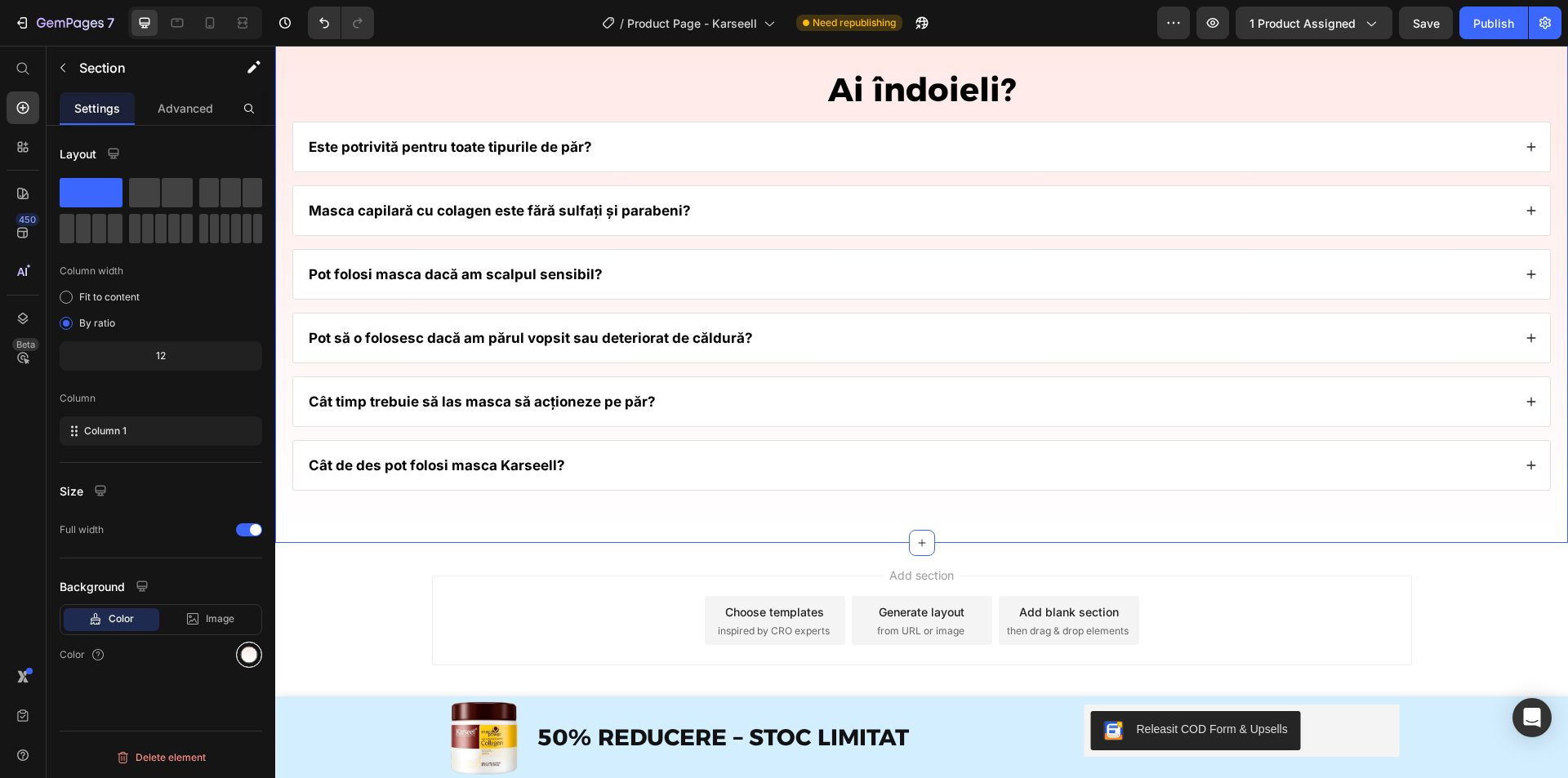 click at bounding box center (249, 655) 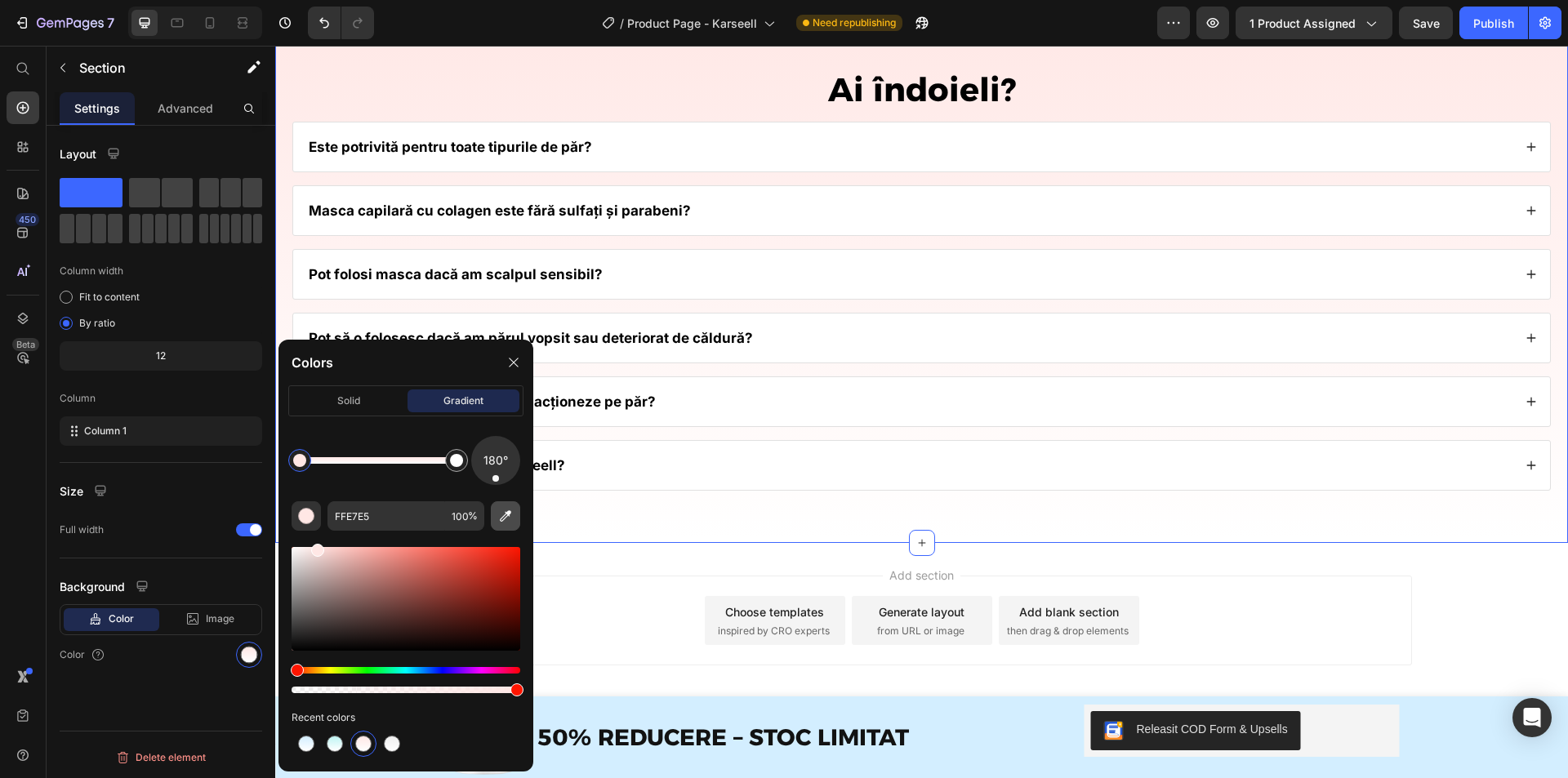 click at bounding box center (506, 516) 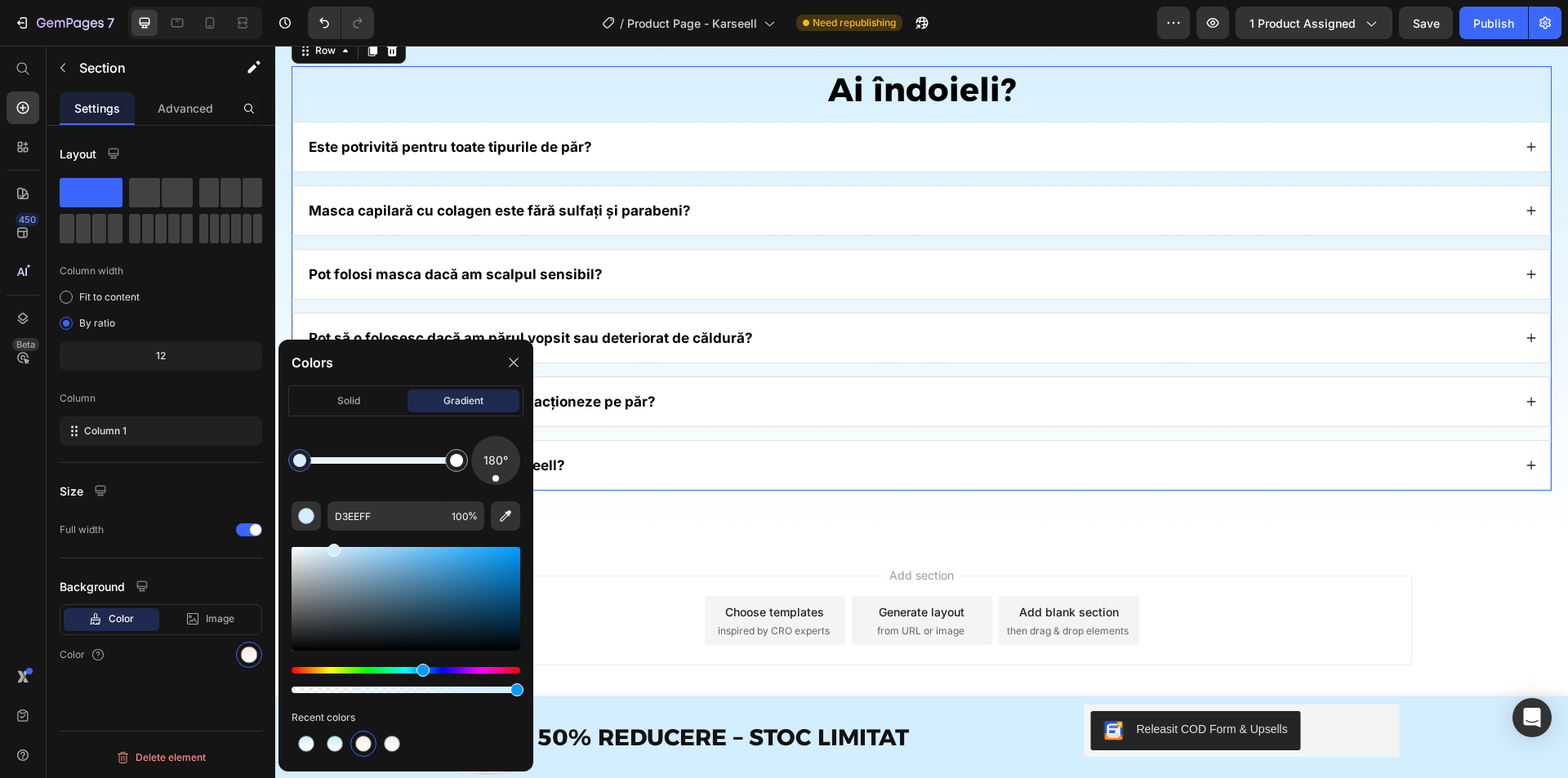 click on "Ai îndoieli? Heading
Este potrivită pentru toate tipurile de păr?
Masca capilară cu colagen este fără sulfați și parabeni?
Pot folosi masca dacă am scalpul sensibil?
Pot să o folosesc dacă am părul vopsit sau deteriorat de căldură?
Cât timp trebuie să las masca să acționeze pe păr?
Cât de des pot folosi masca Karseell? Accordion" at bounding box center [921, 278] 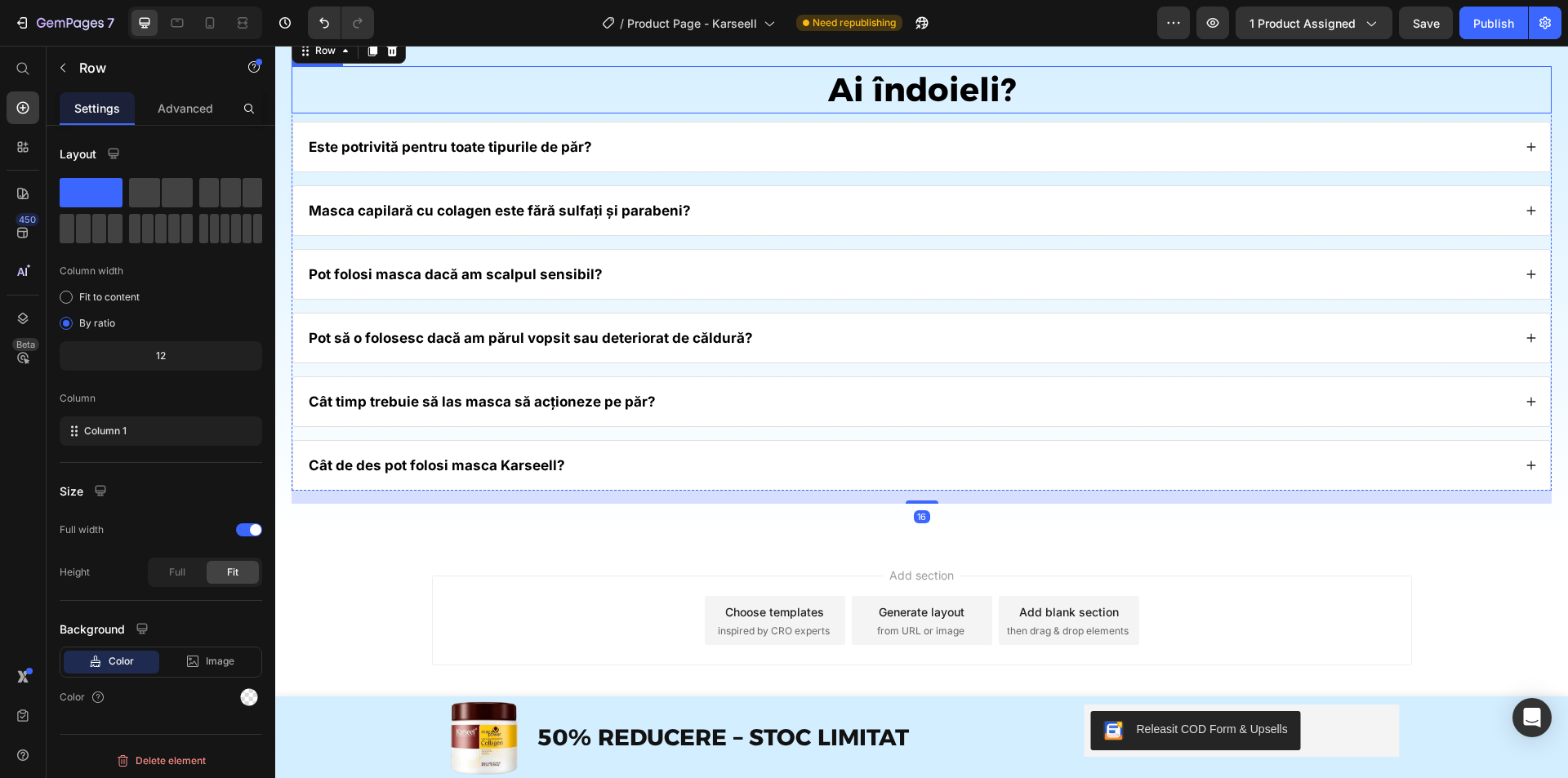 scroll, scrollTop: 8467, scrollLeft: 0, axis: vertical 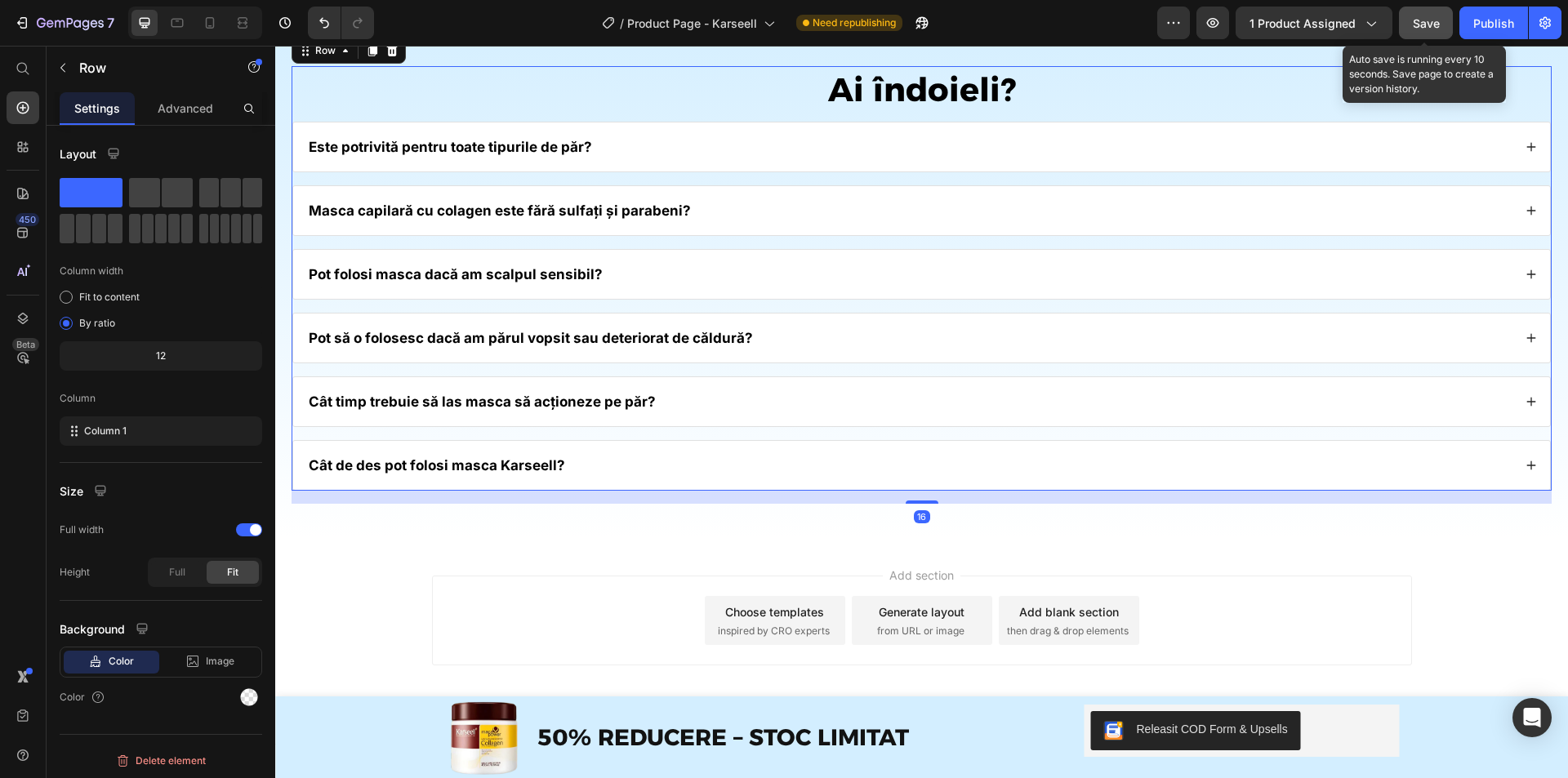 click on "Save" 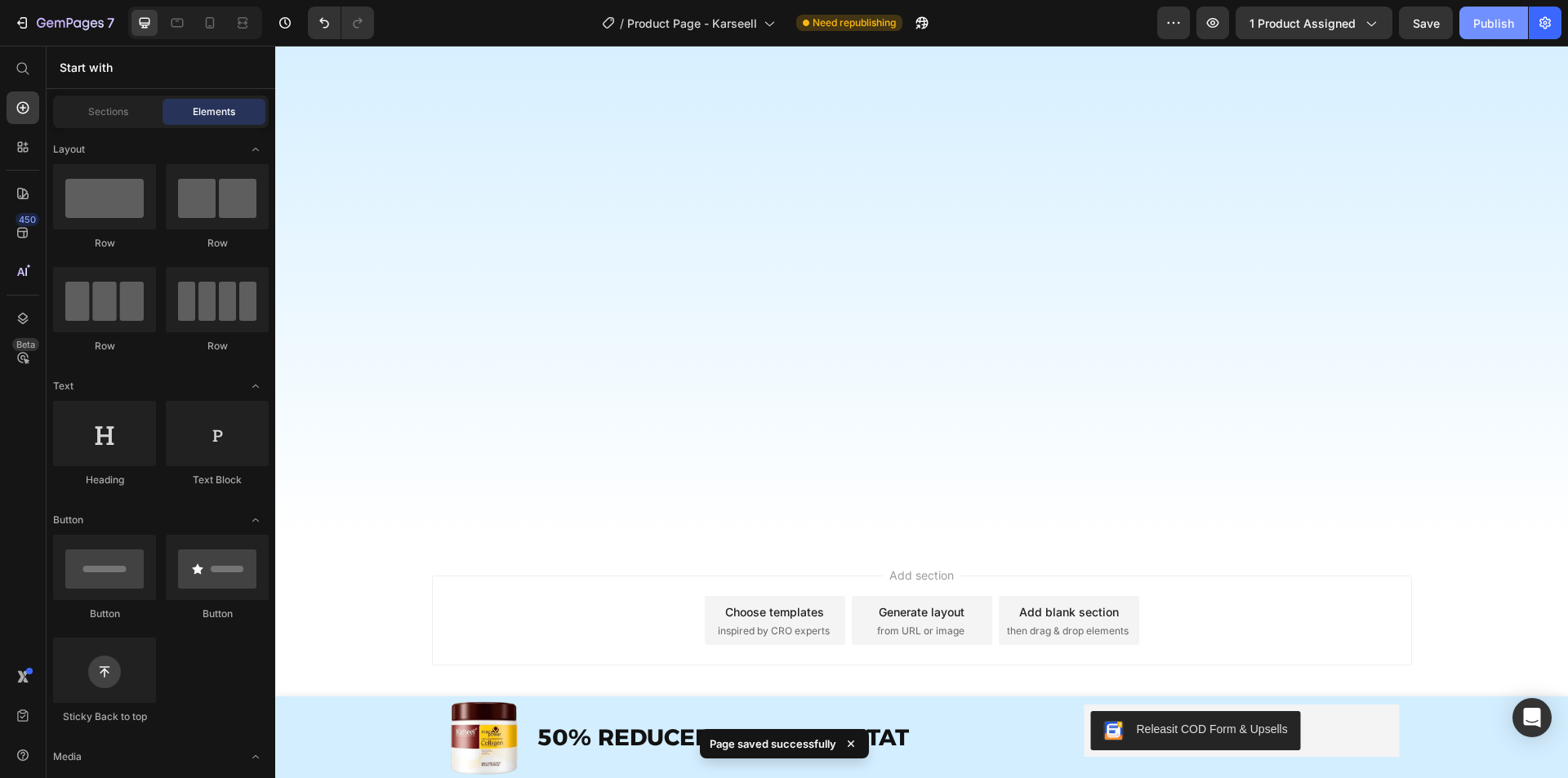 scroll, scrollTop: 0, scrollLeft: 0, axis: both 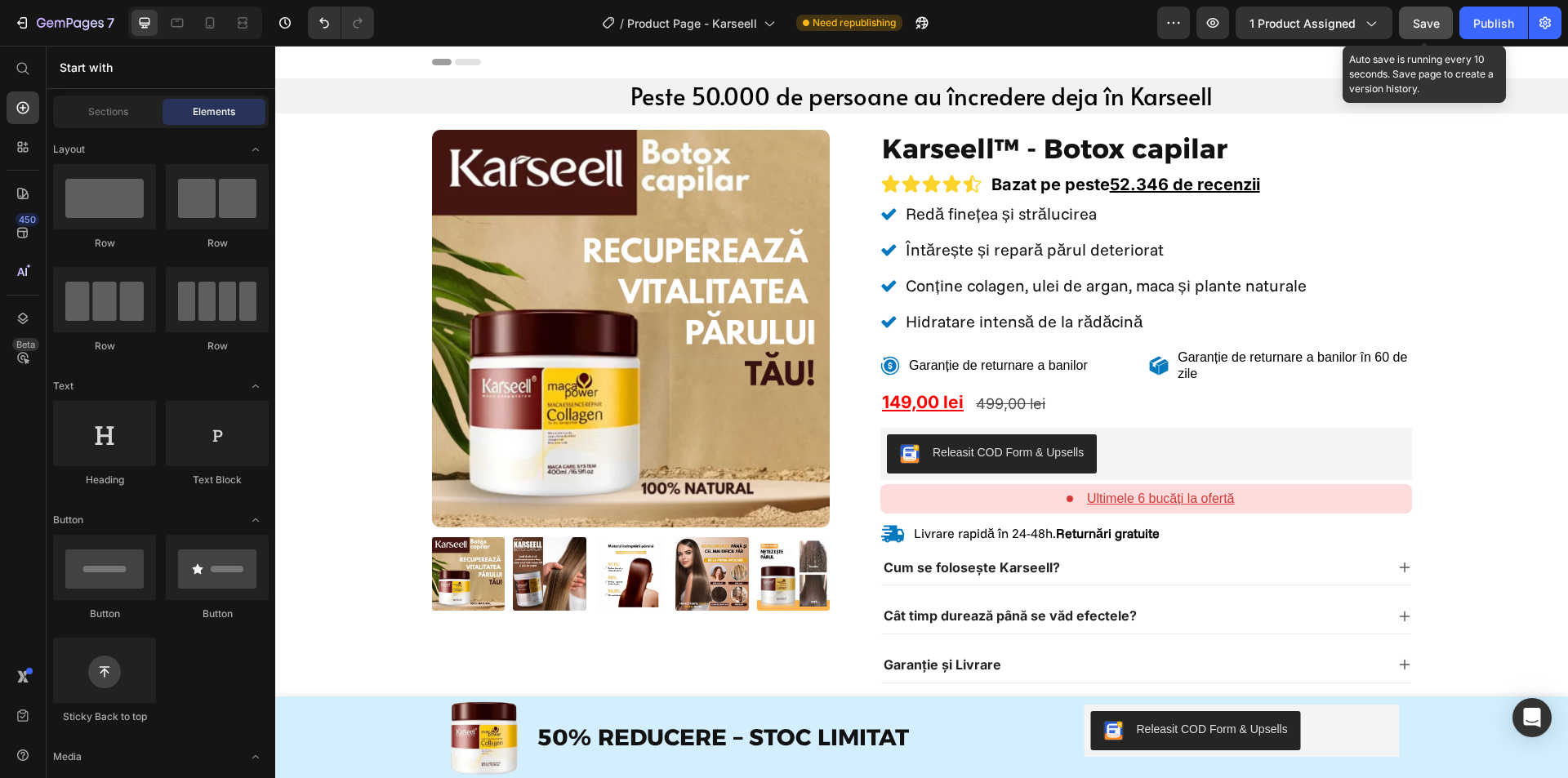 click on "Save" at bounding box center [1426, 23] 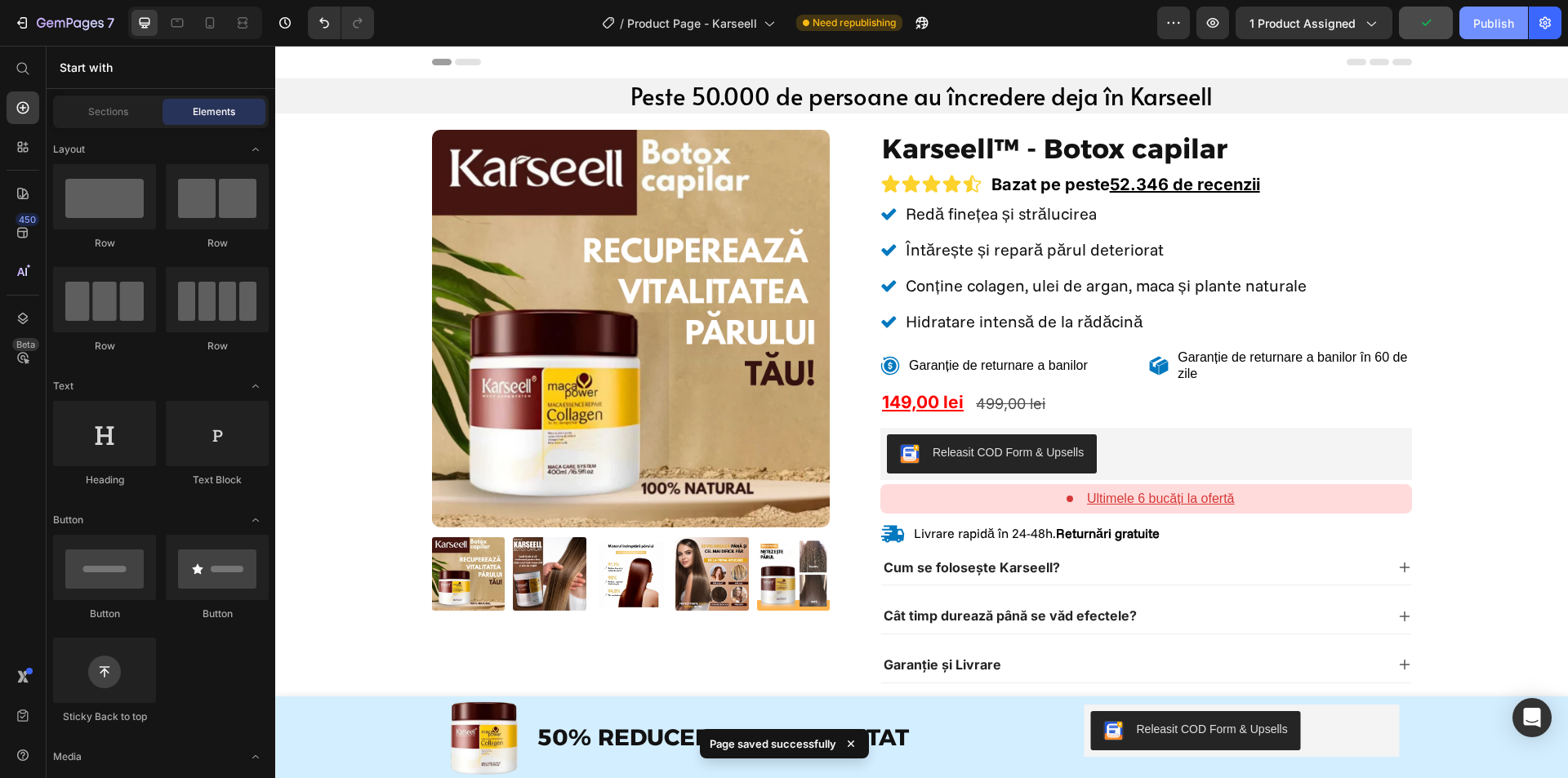 click on "Publish" at bounding box center (1494, 23) 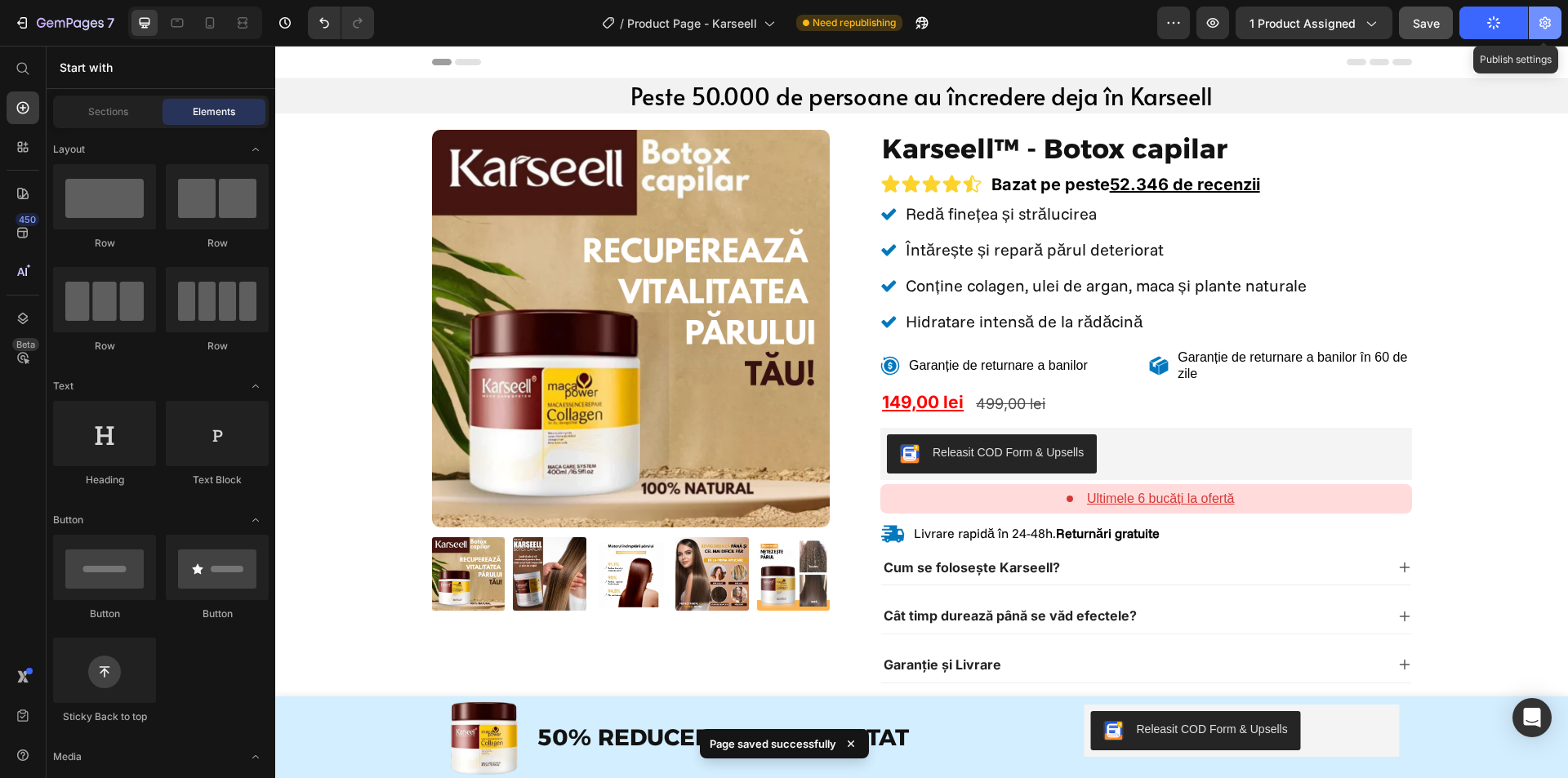 click 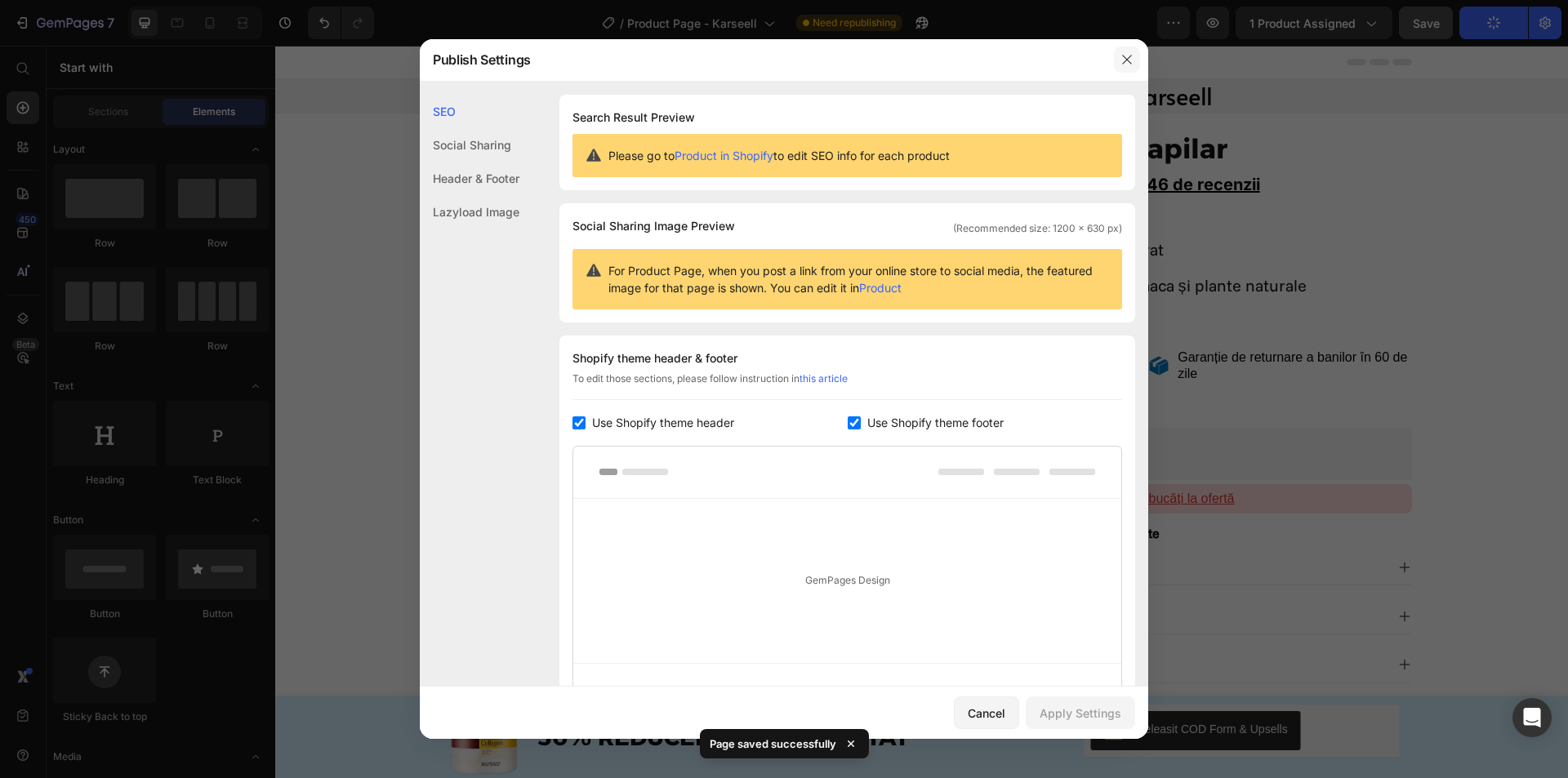 click 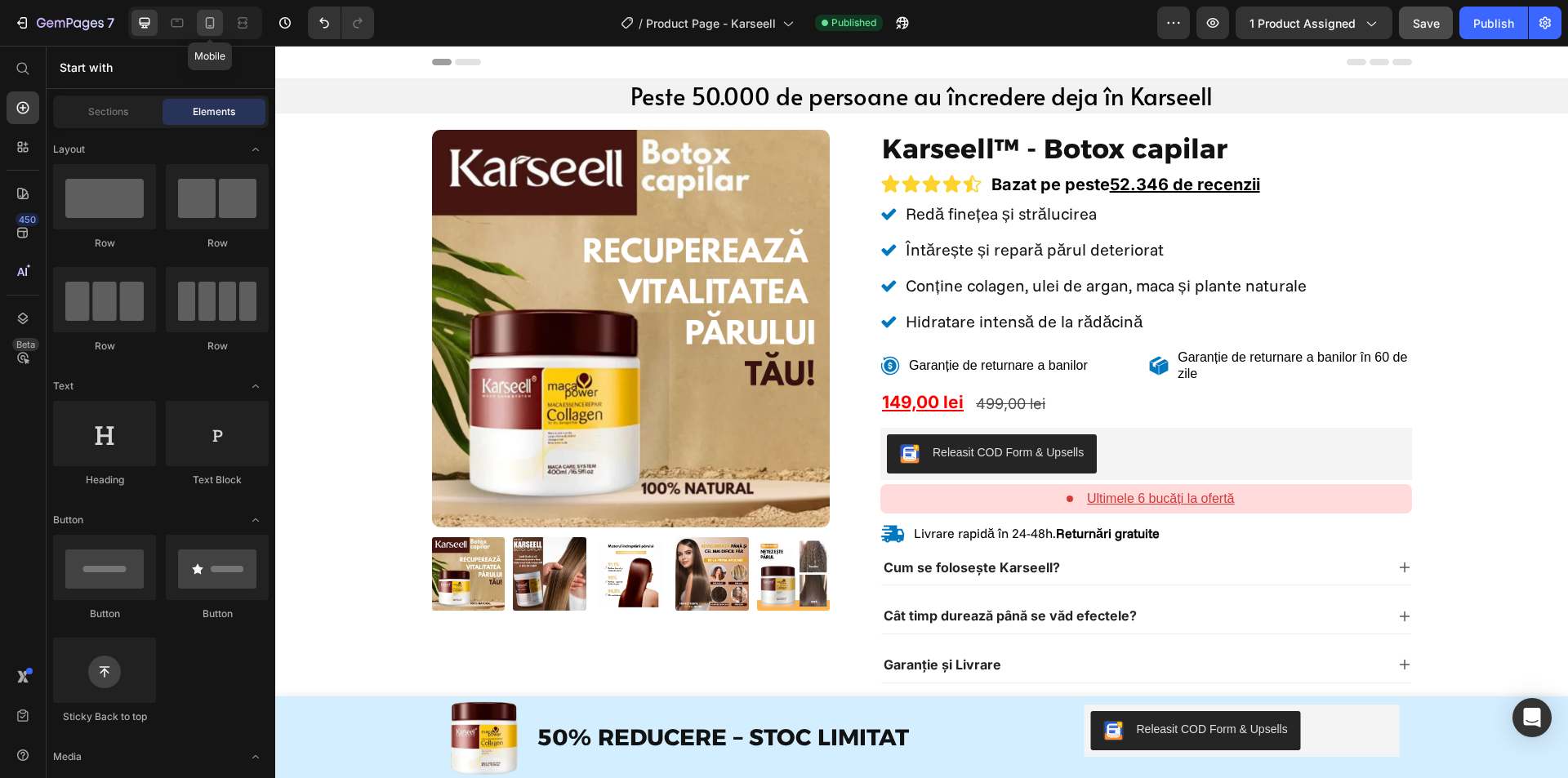 click 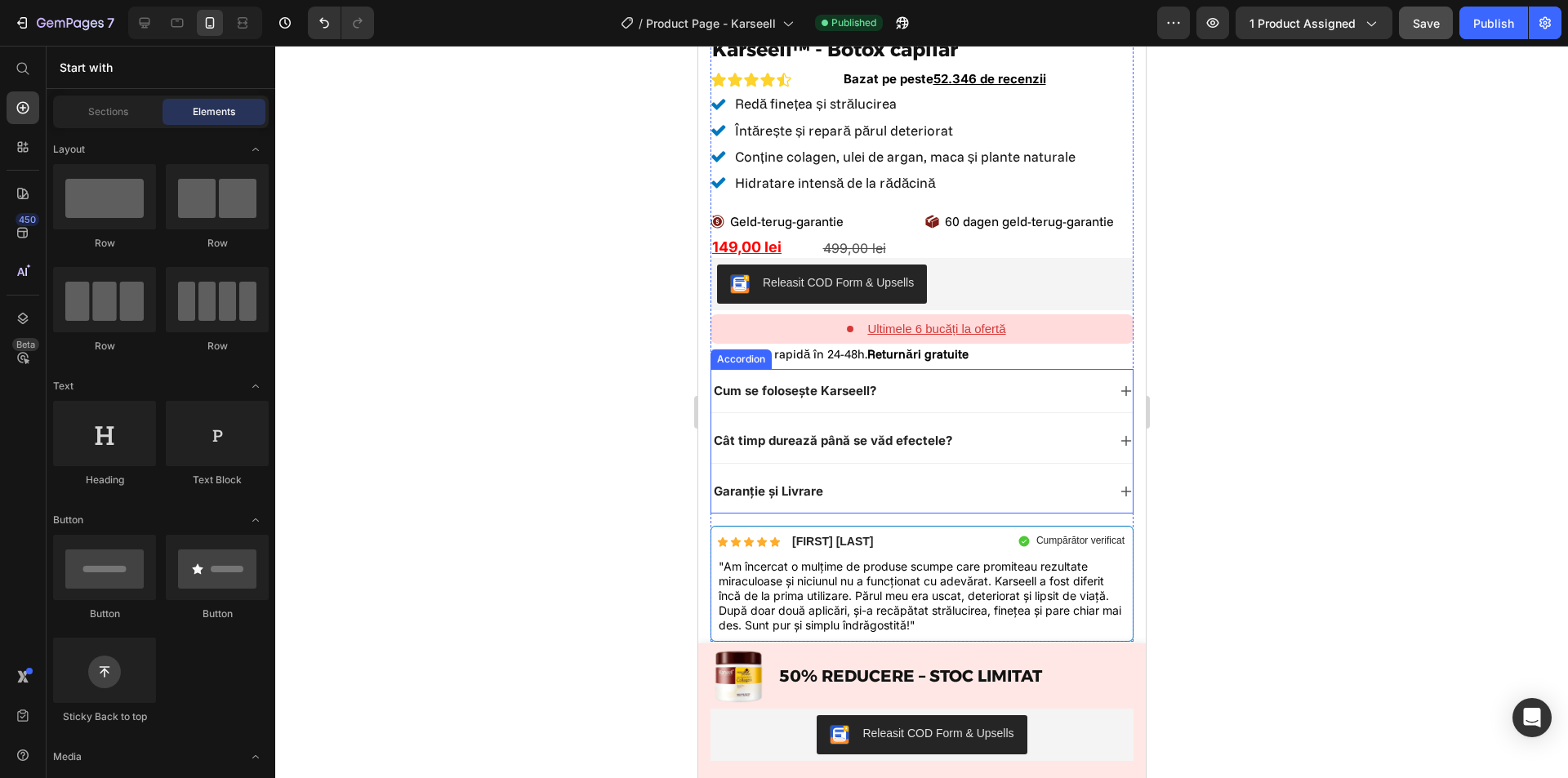 scroll, scrollTop: 653, scrollLeft: 0, axis: vertical 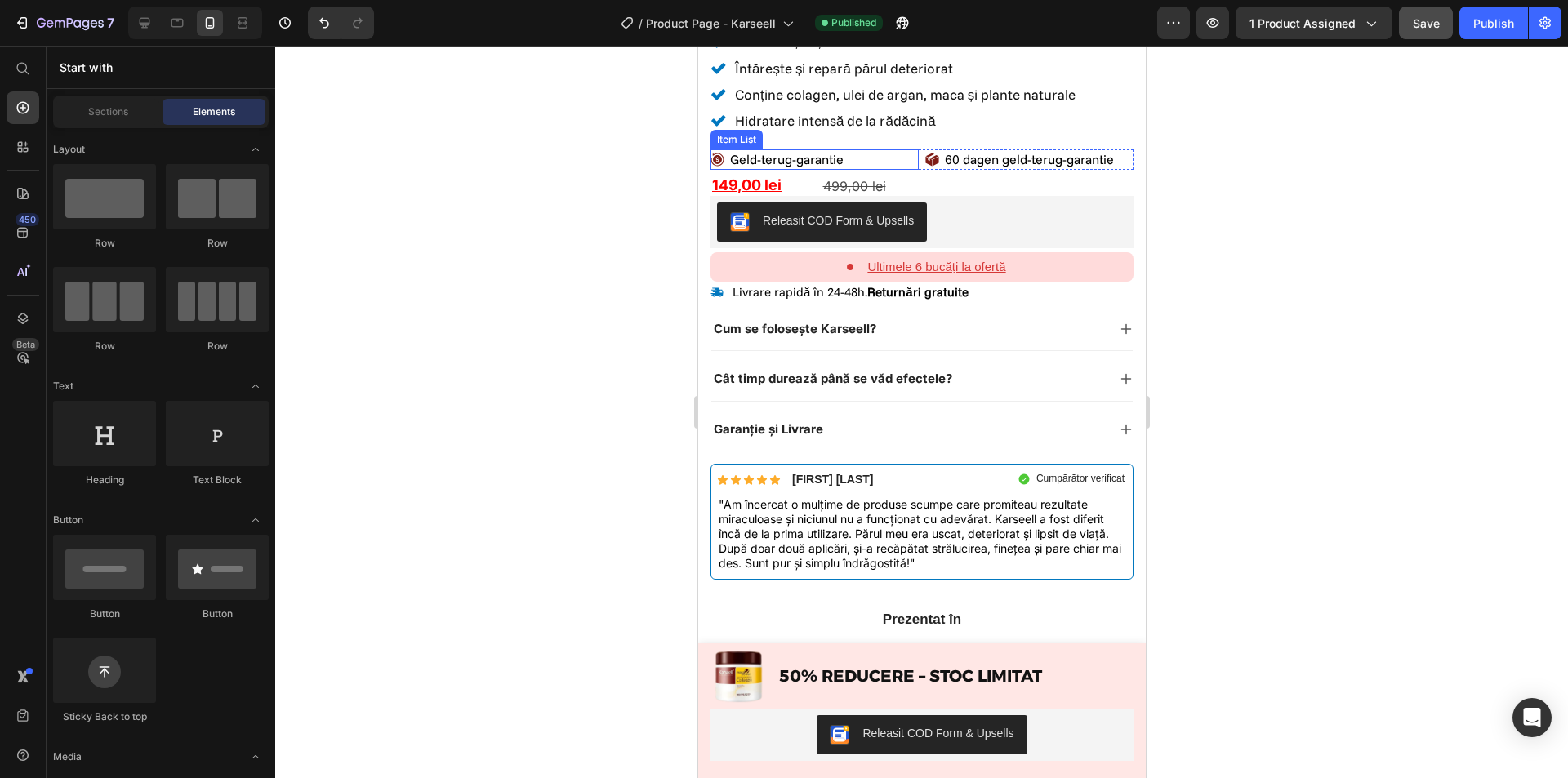 click 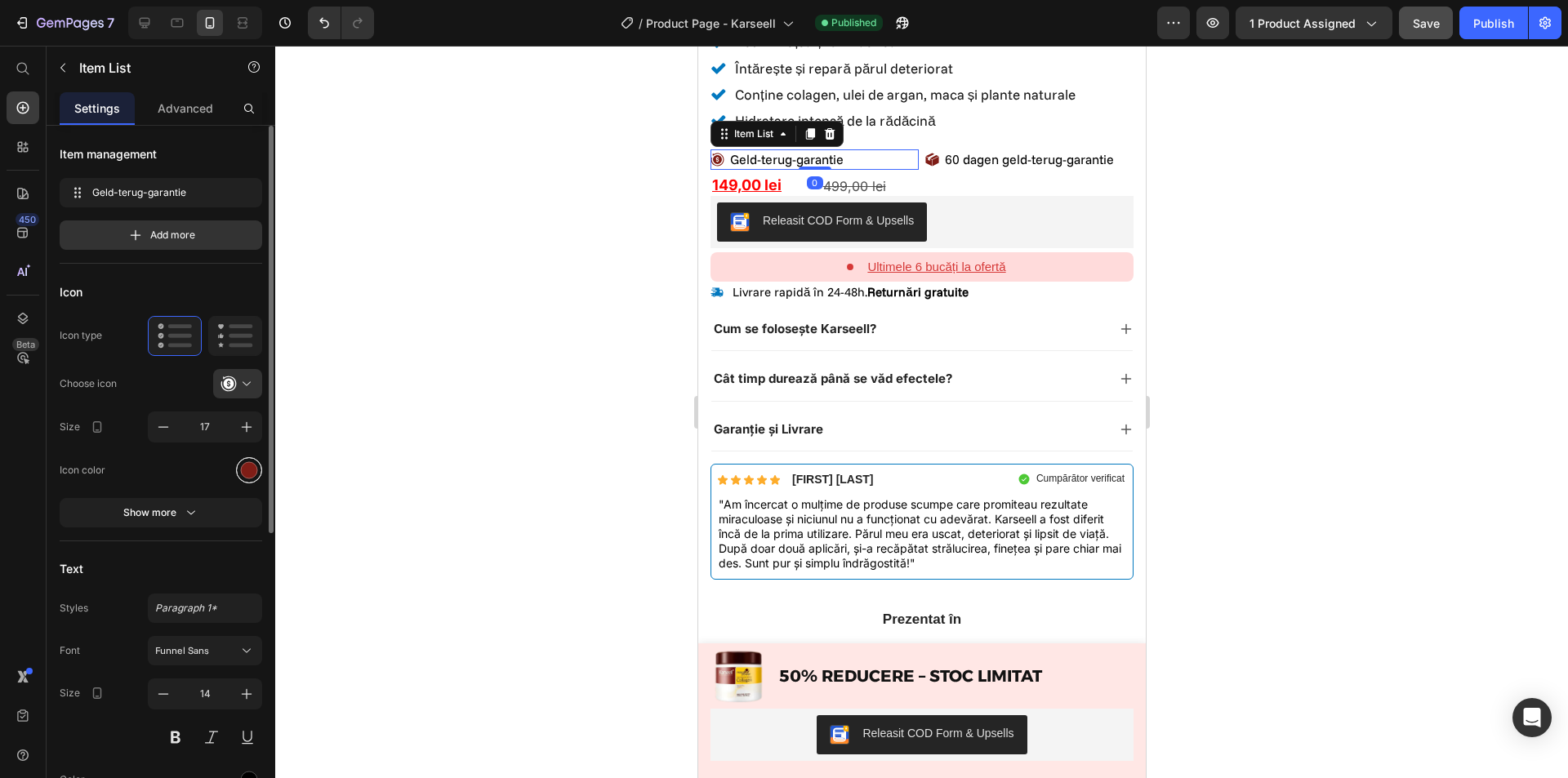 click at bounding box center (249, 469) 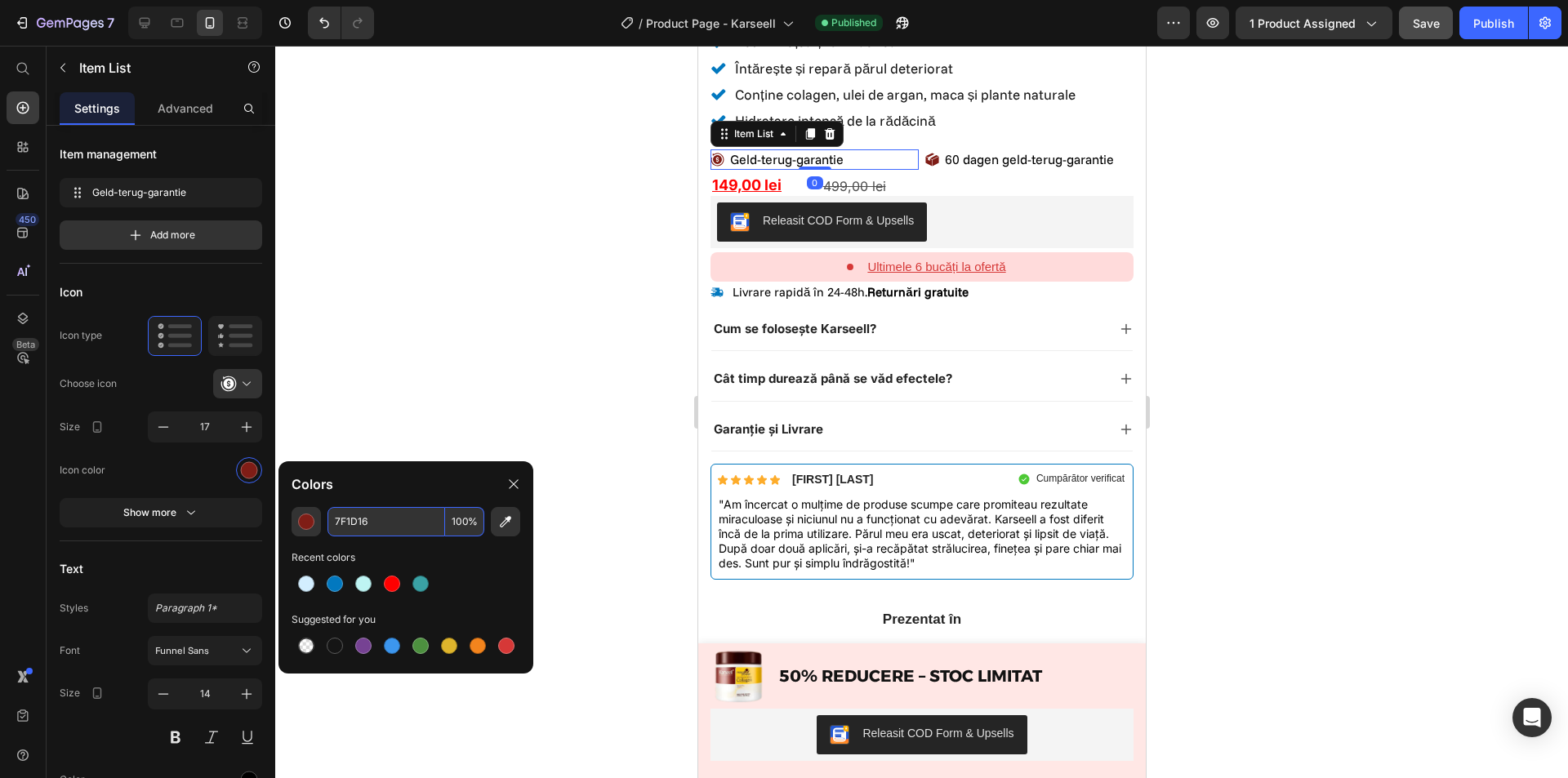 click on "7F1D16" at bounding box center (386, 522) 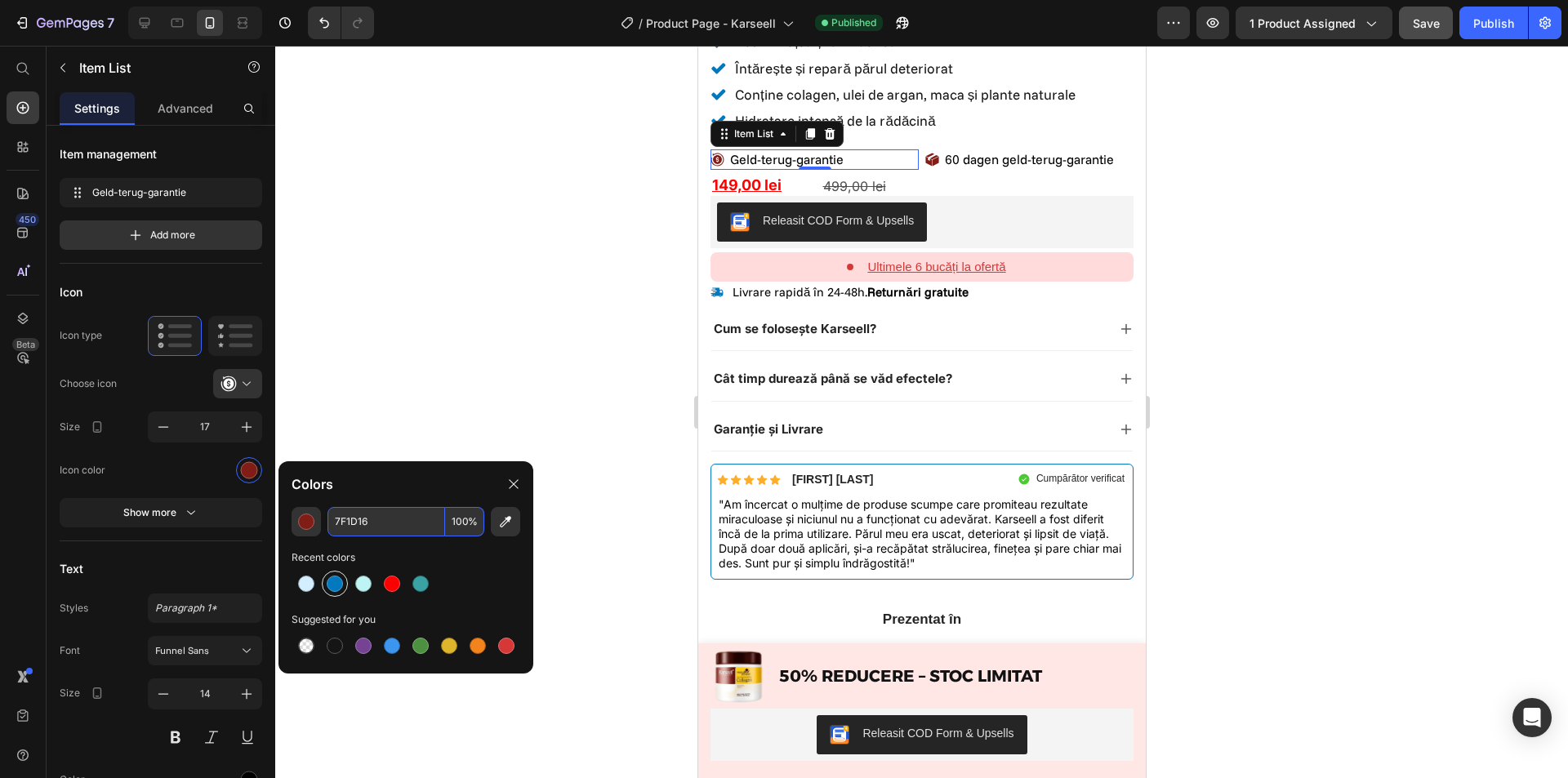 click at bounding box center [335, 584] 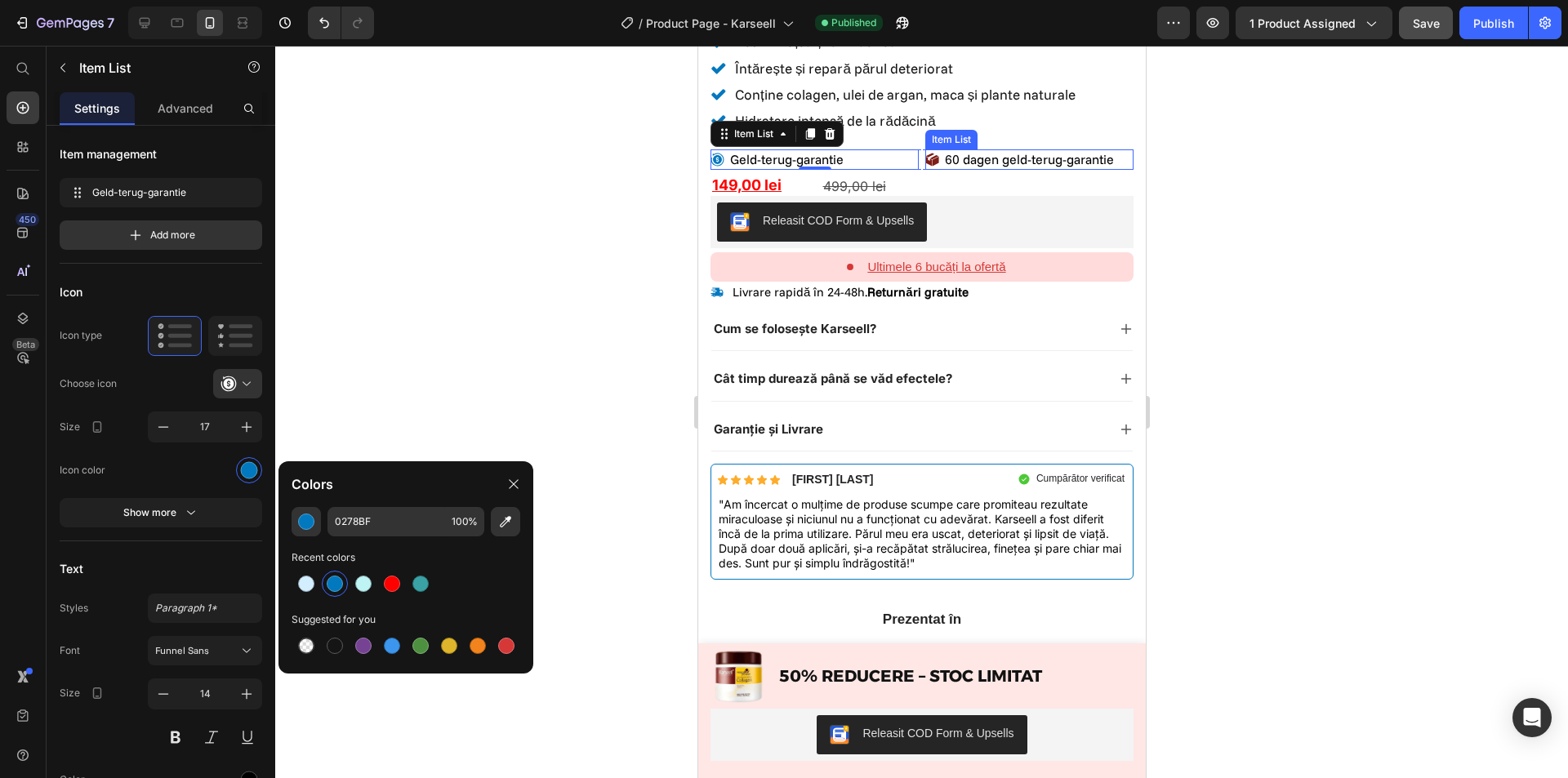 click 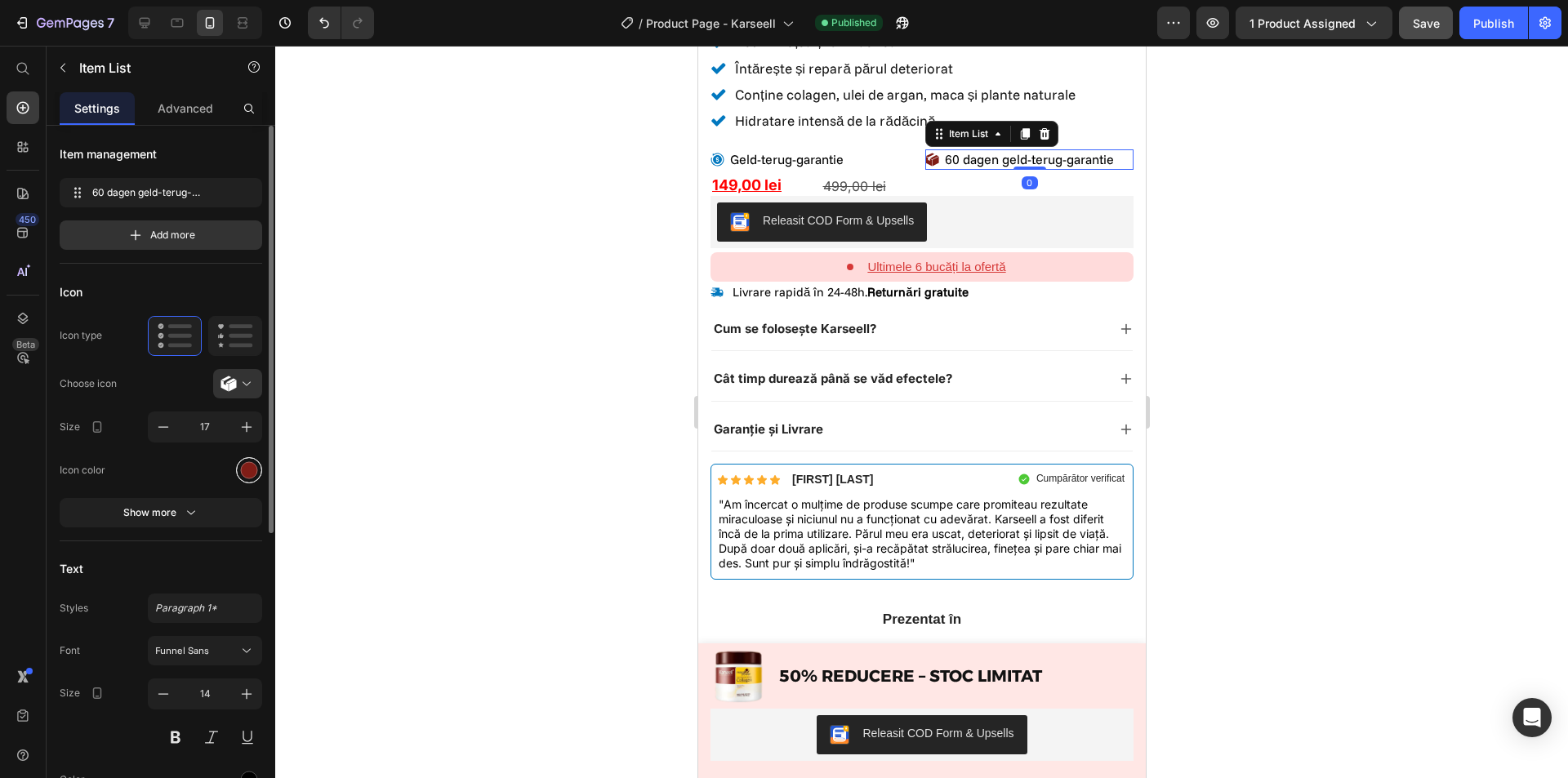 click at bounding box center (249, 469) 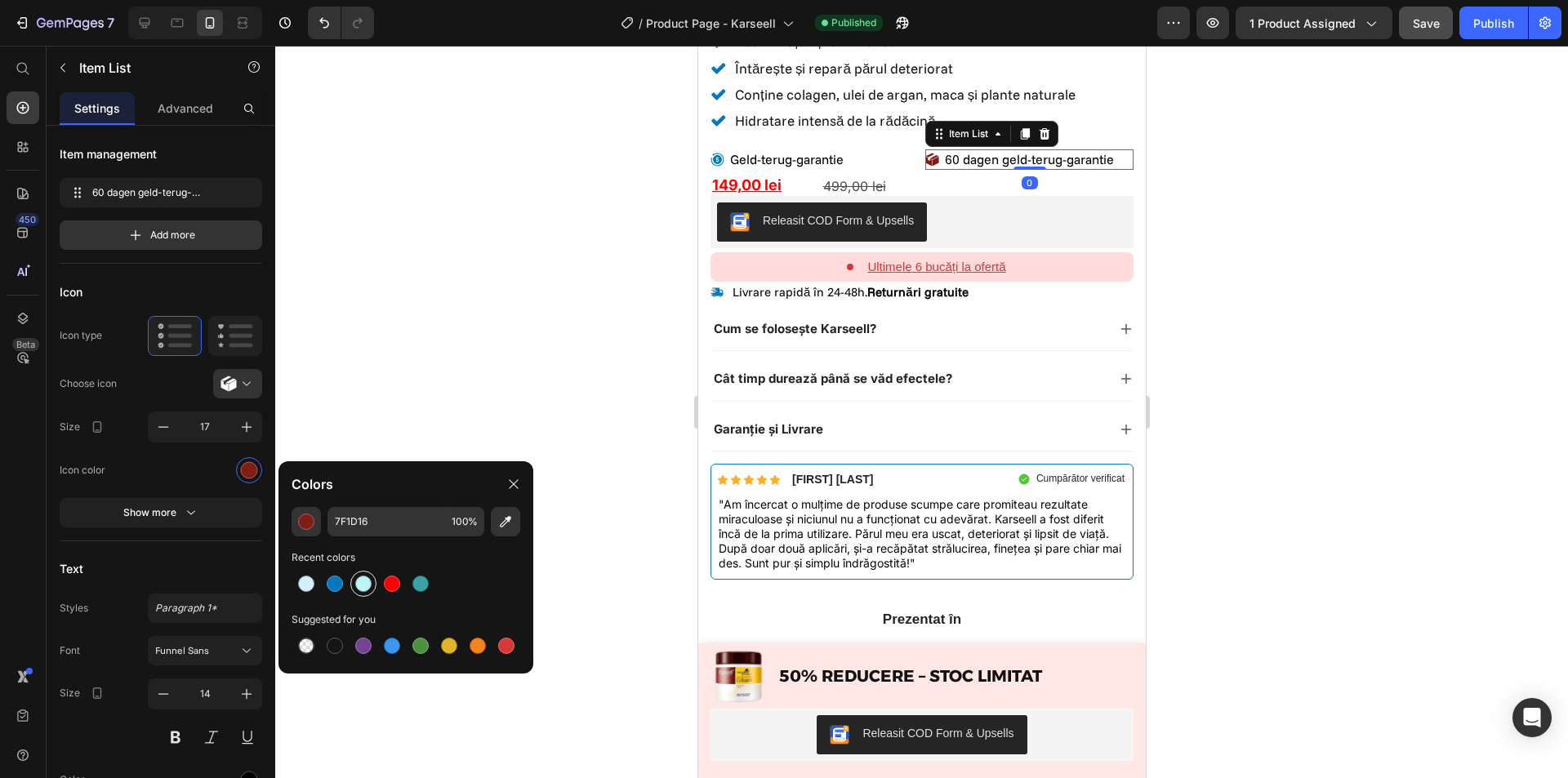 drag, startPoint x: 343, startPoint y: 577, endPoint x: 357, endPoint y: 575, distance: 14.142136 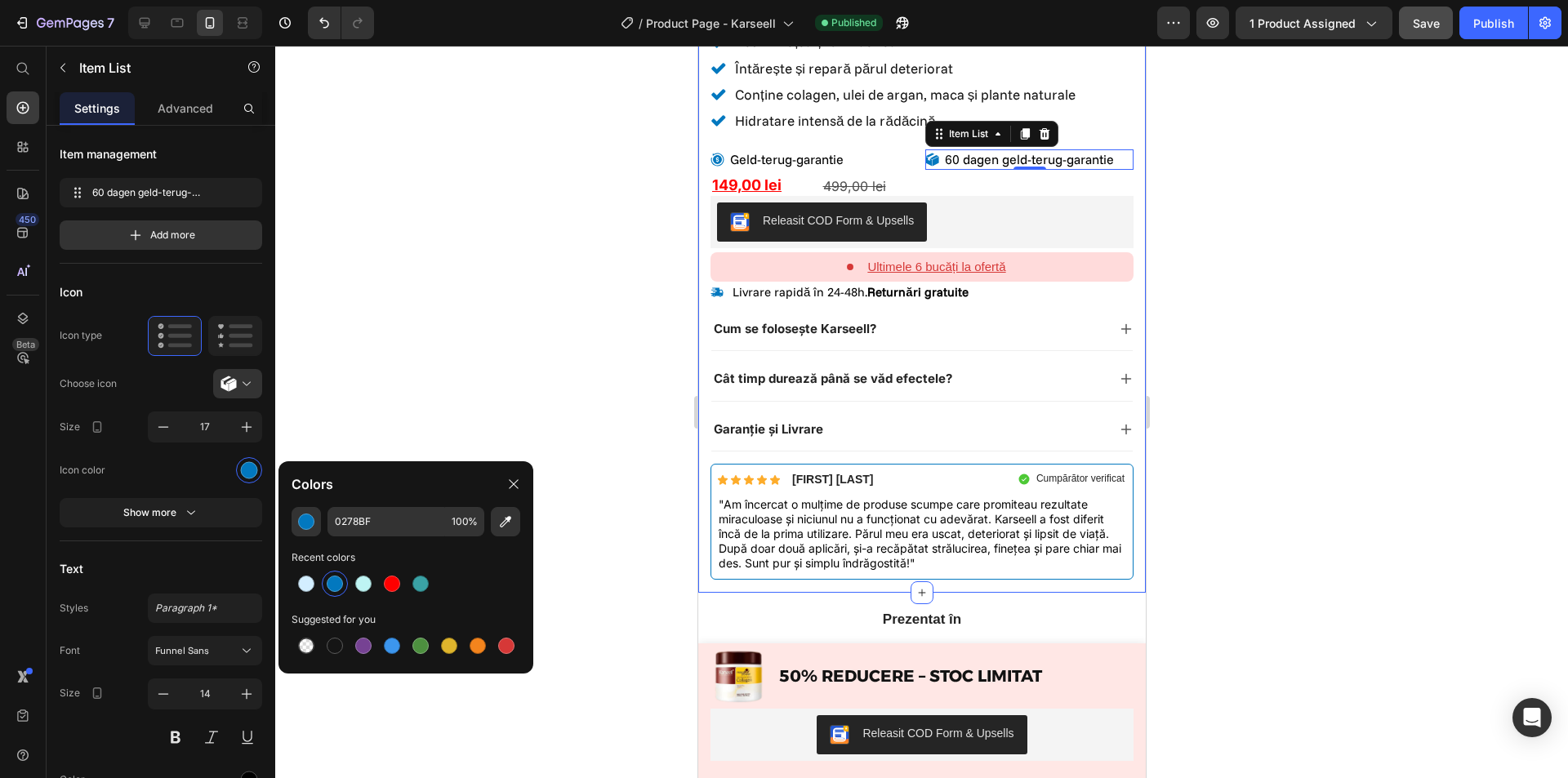 click 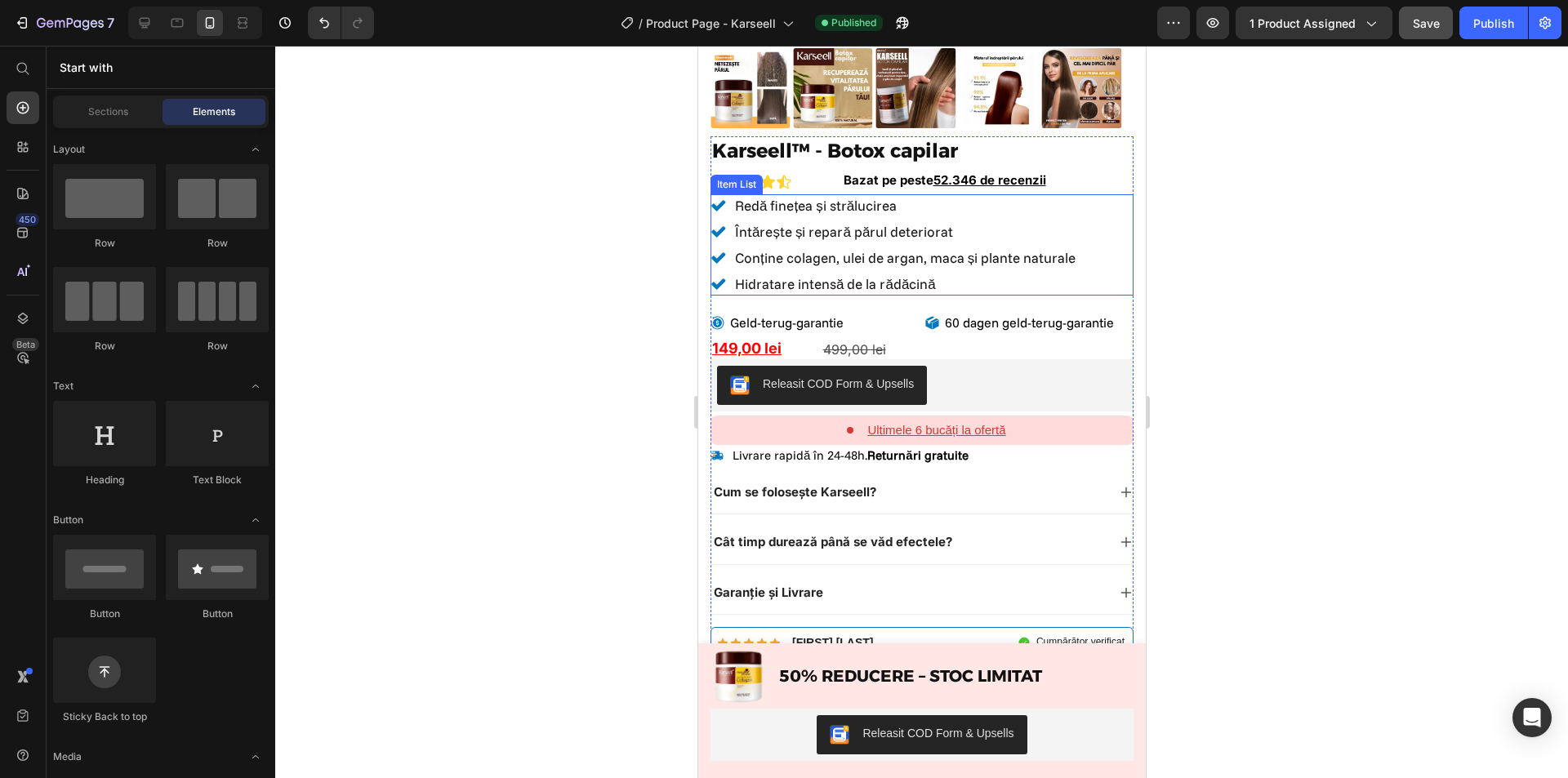 scroll, scrollTop: 0, scrollLeft: 0, axis: both 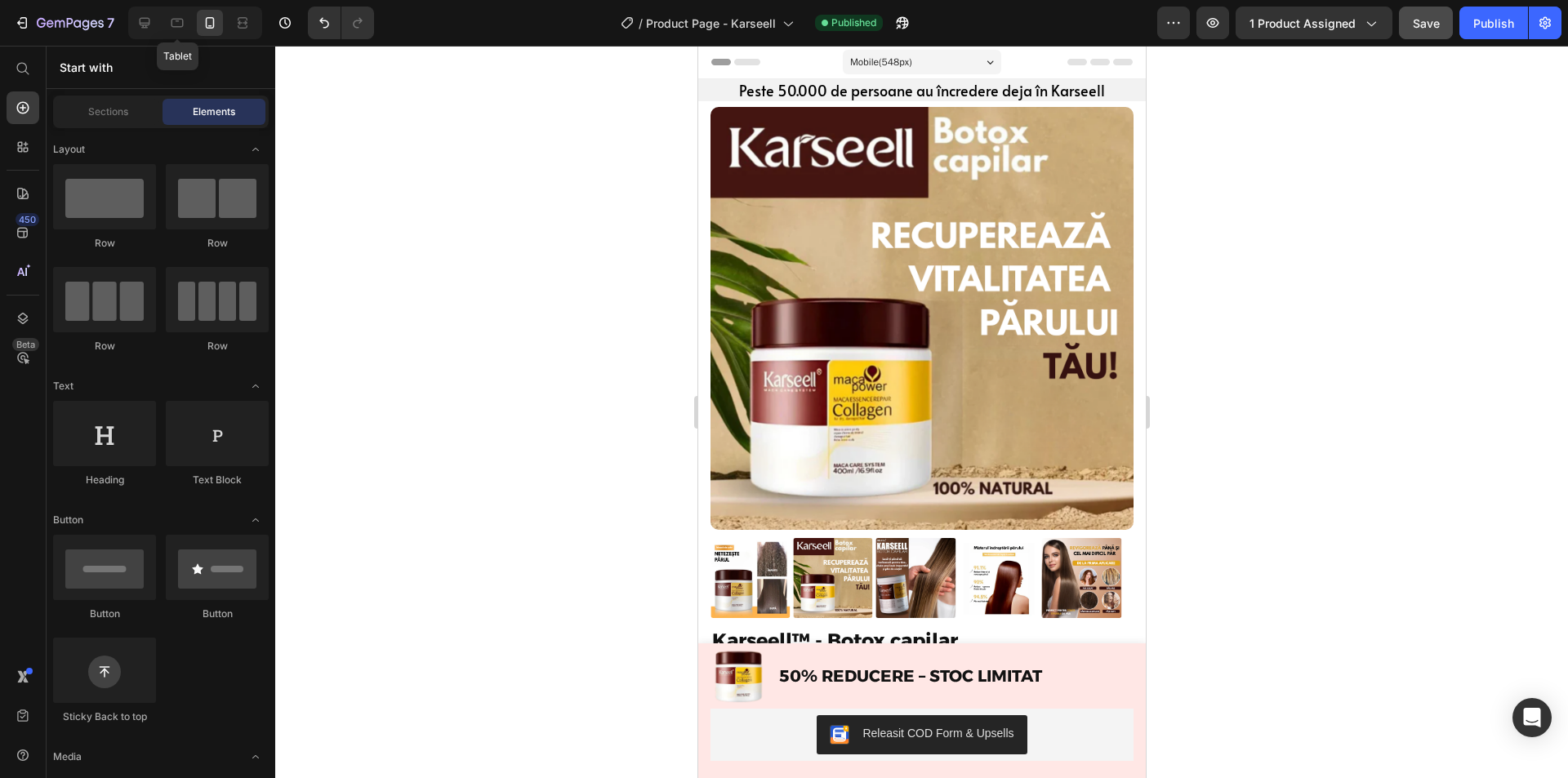 click on "Tablet" at bounding box center (195, 23) 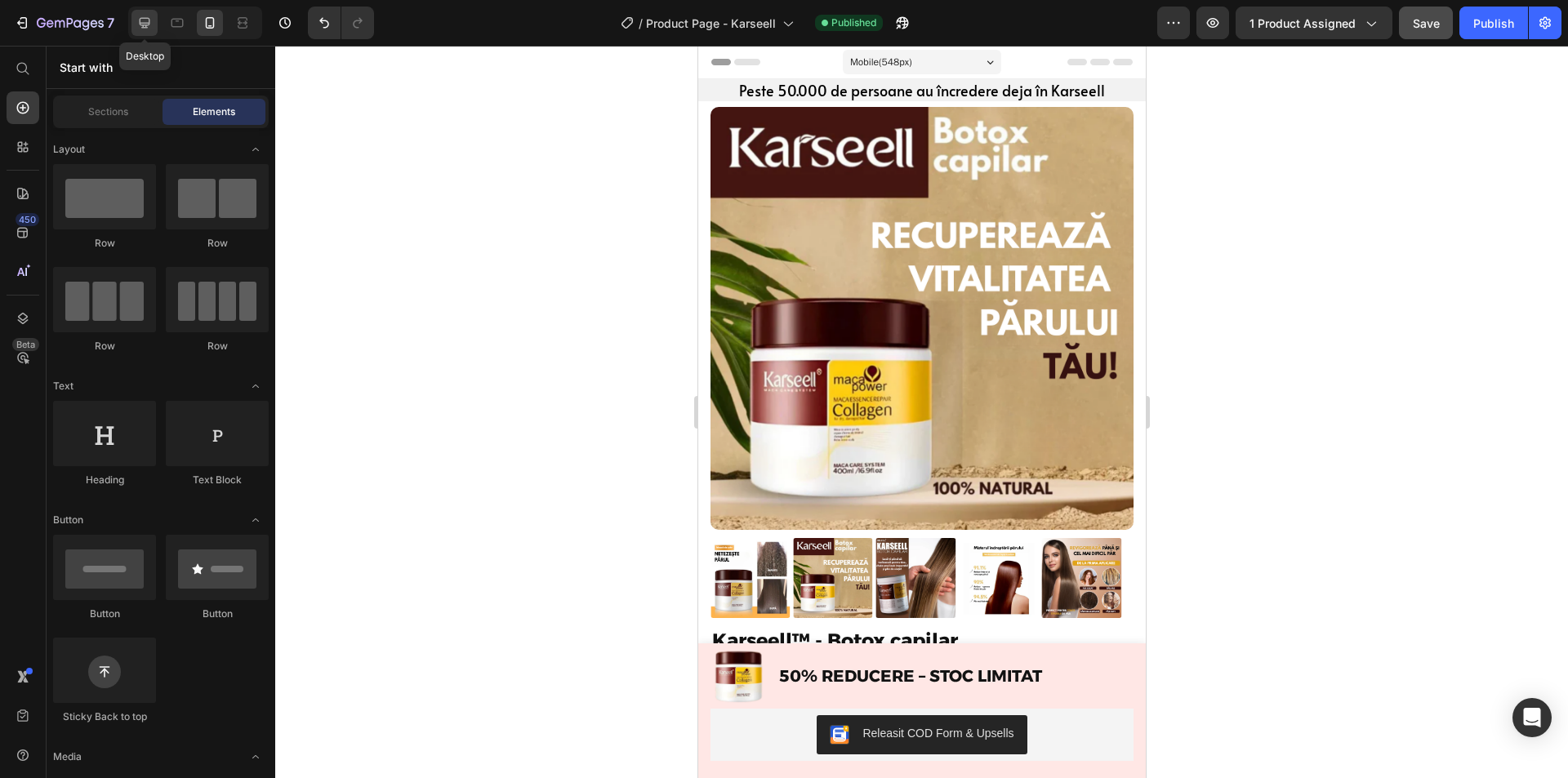 click 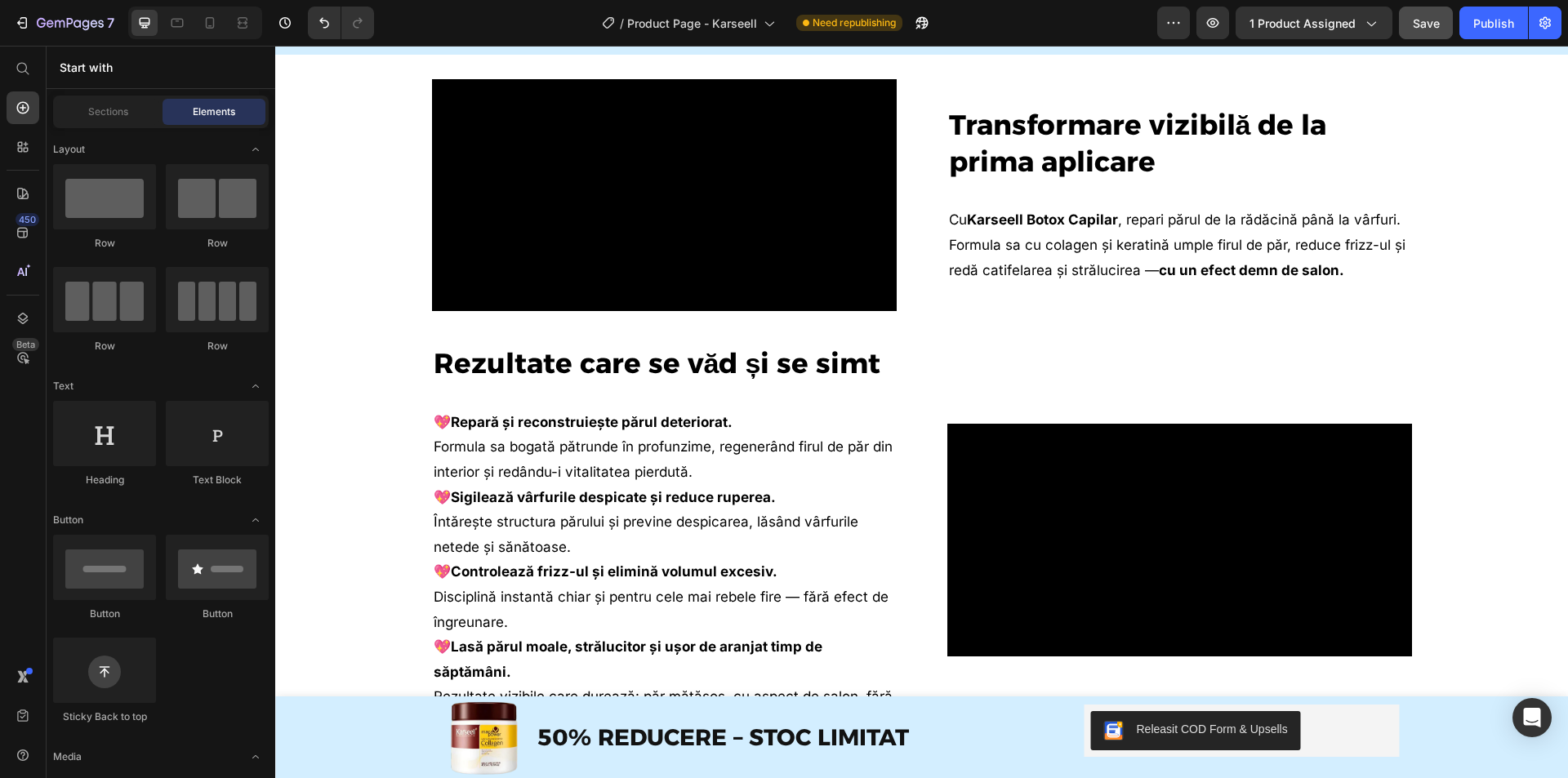 scroll, scrollTop: 2204, scrollLeft: 0, axis: vertical 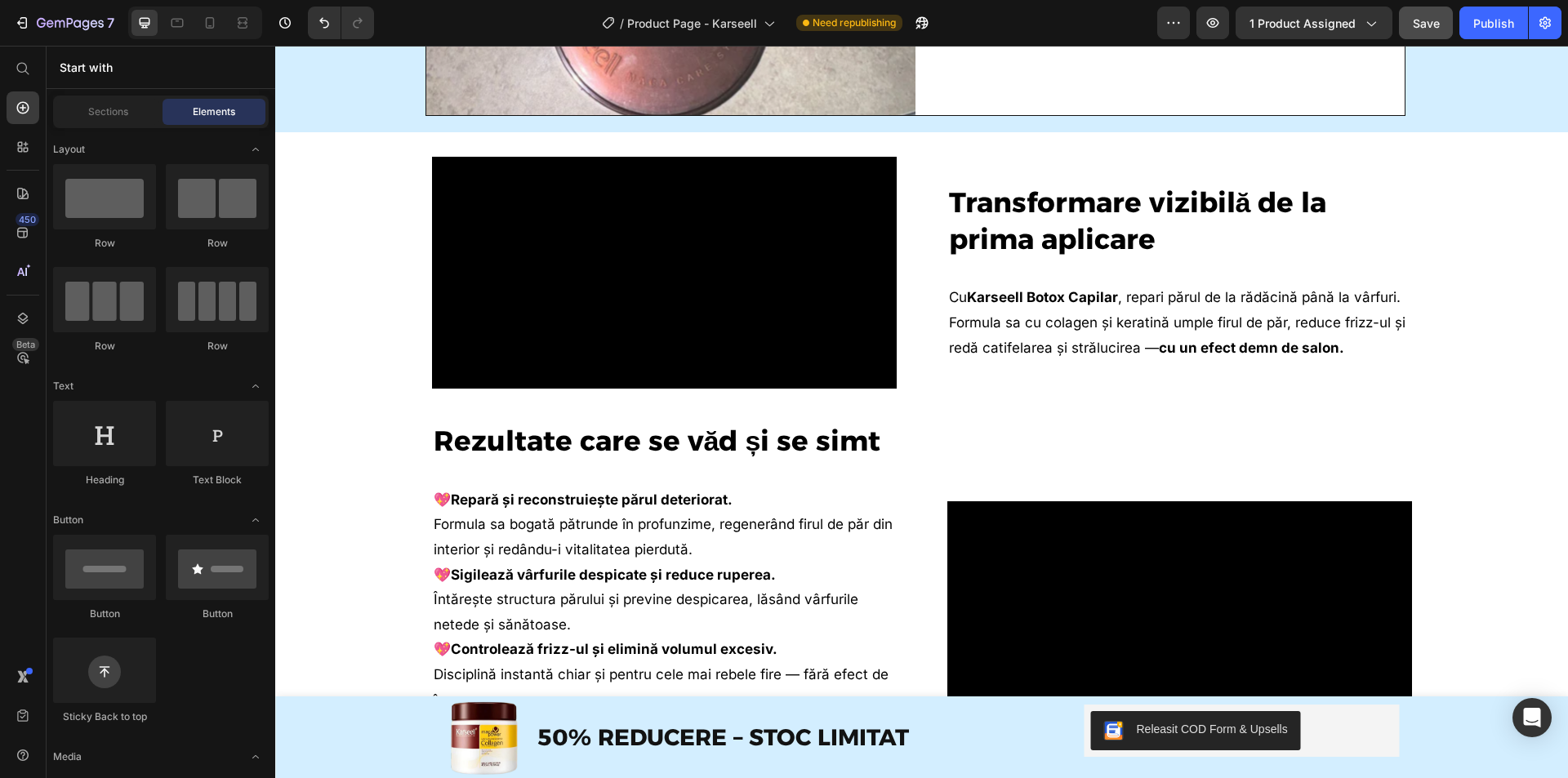 click at bounding box center (195, 23) 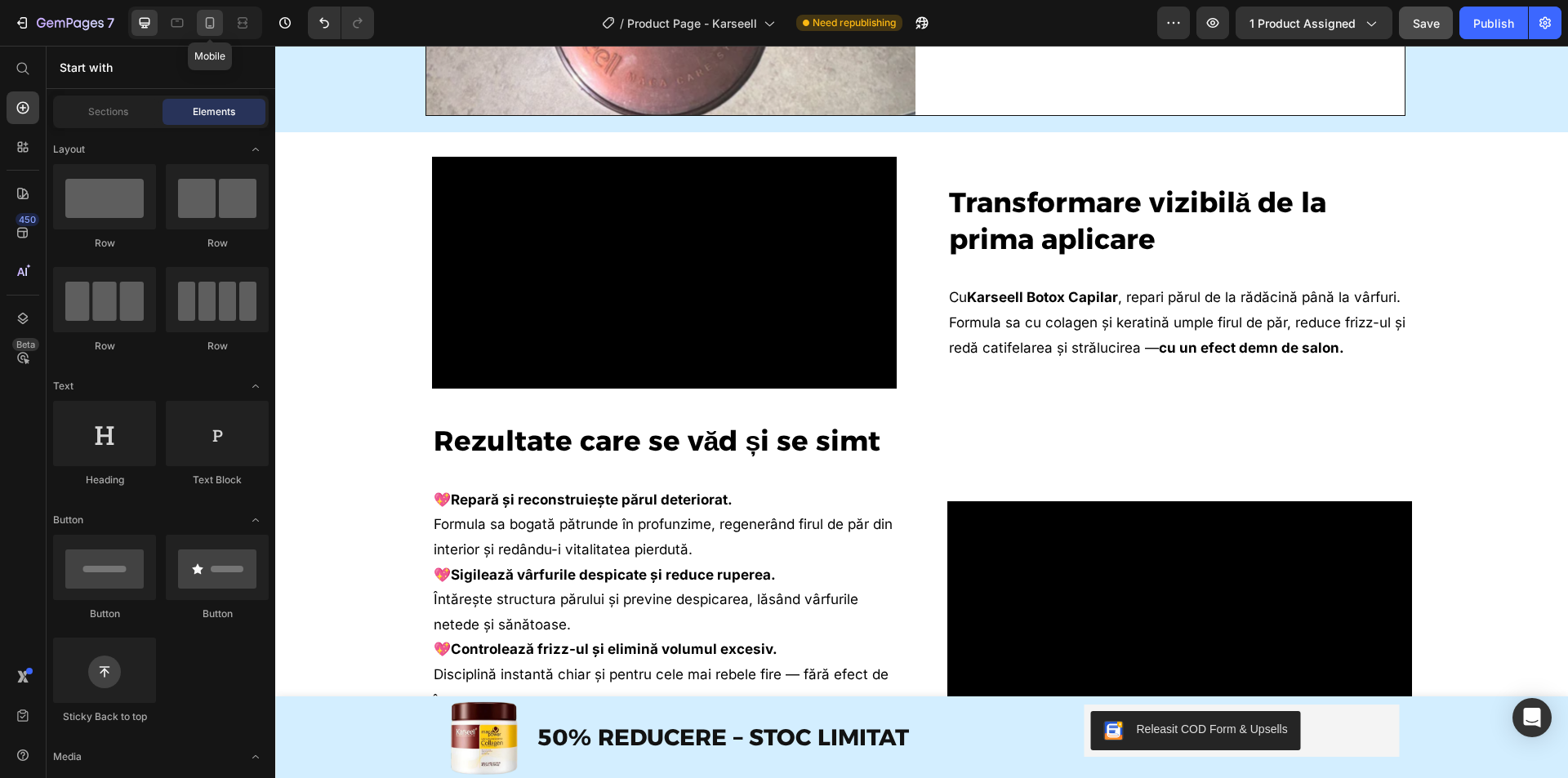 click 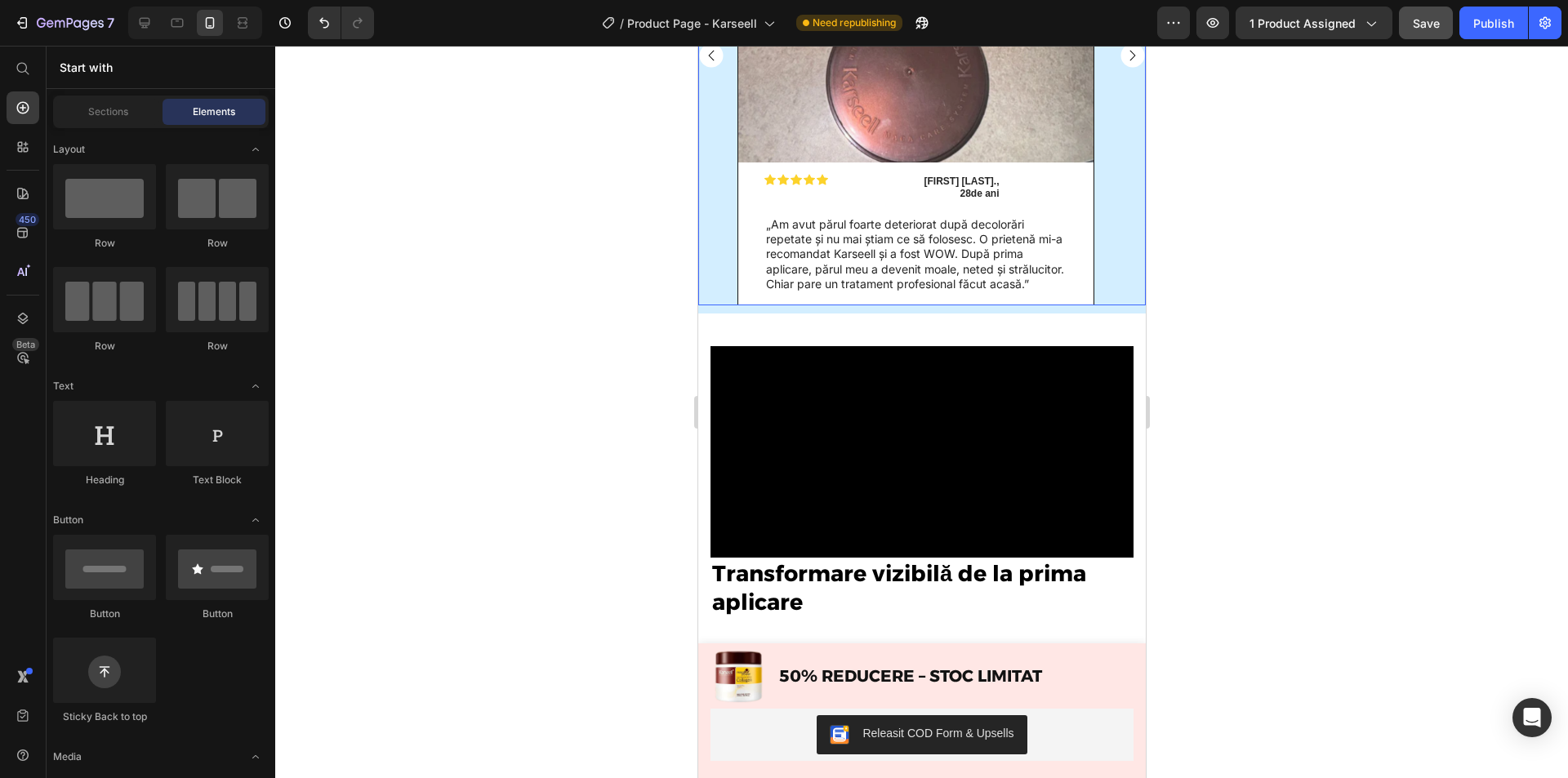 scroll, scrollTop: 2173, scrollLeft: 0, axis: vertical 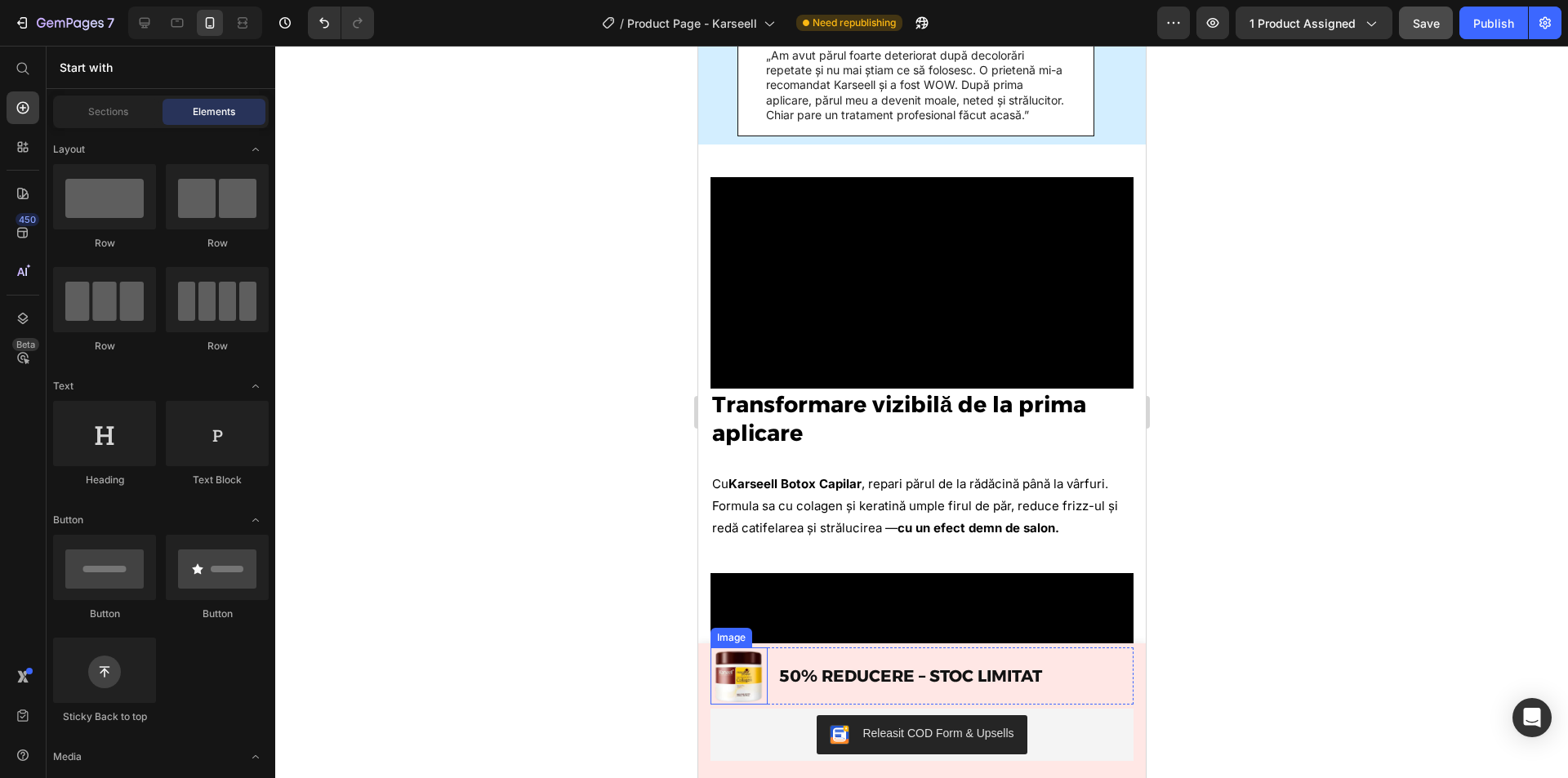 click on "Image 50% REDUCERE – STOC LIMITAT Text Block Row Releasit COD Form & Upsells Releasit COD Form & Upsells Row Product" at bounding box center (921, 710) 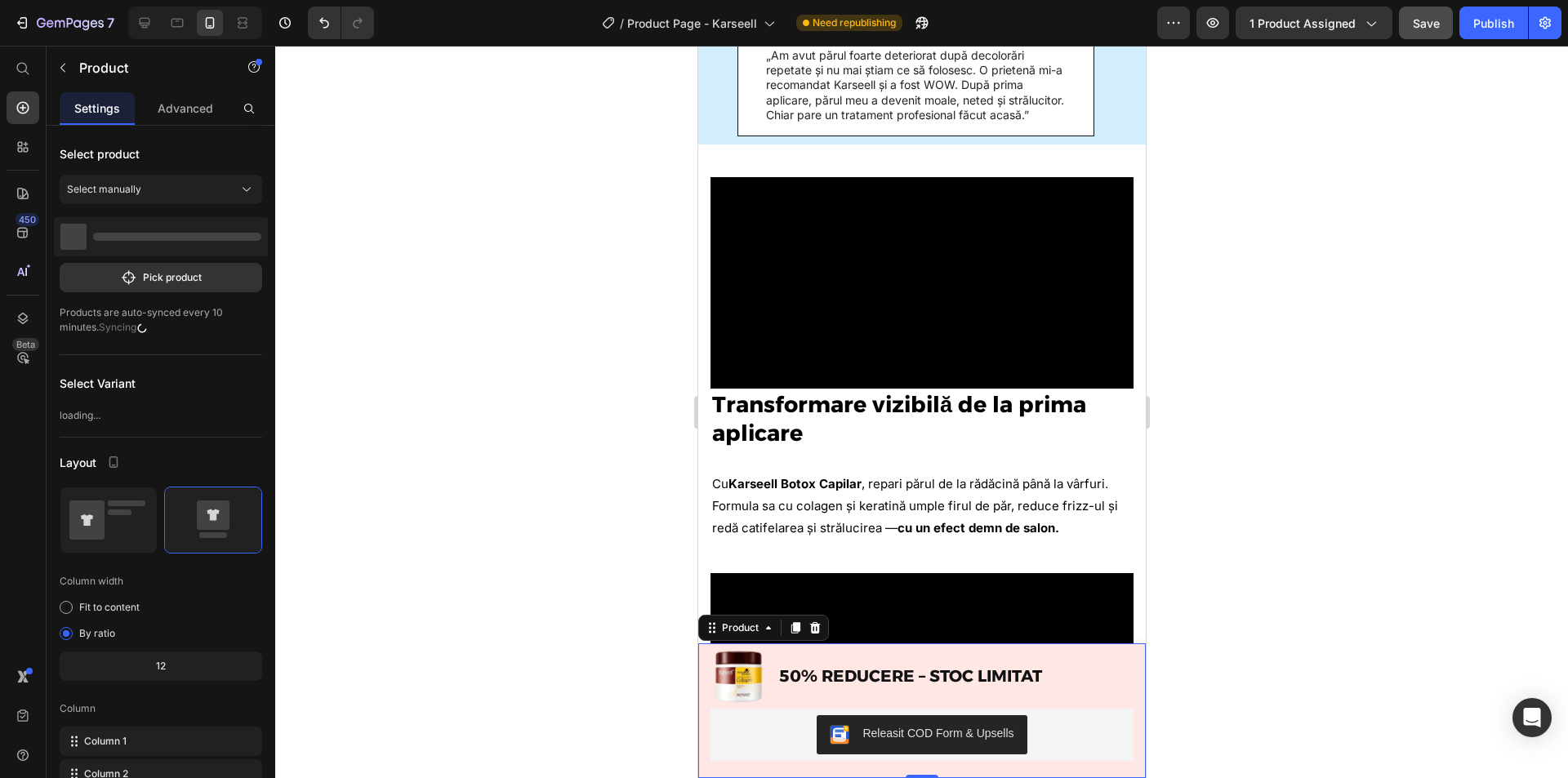 click on "Image 50% REDUCERE – STOC LIMITAT Text Block Row Releasit COD Form & Upsells Releasit COD Form & Upsells Row Product   0" at bounding box center [921, 710] 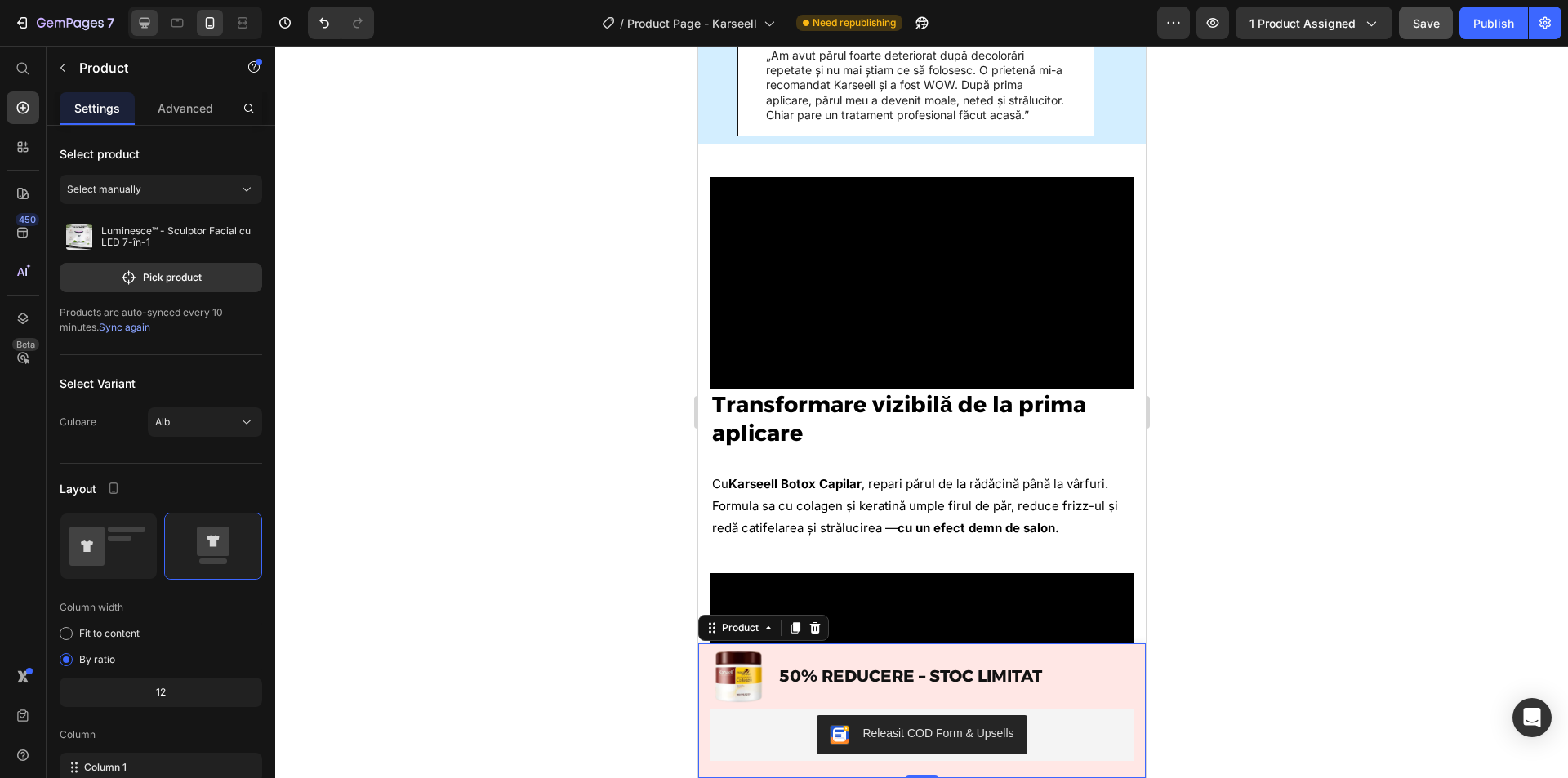 click 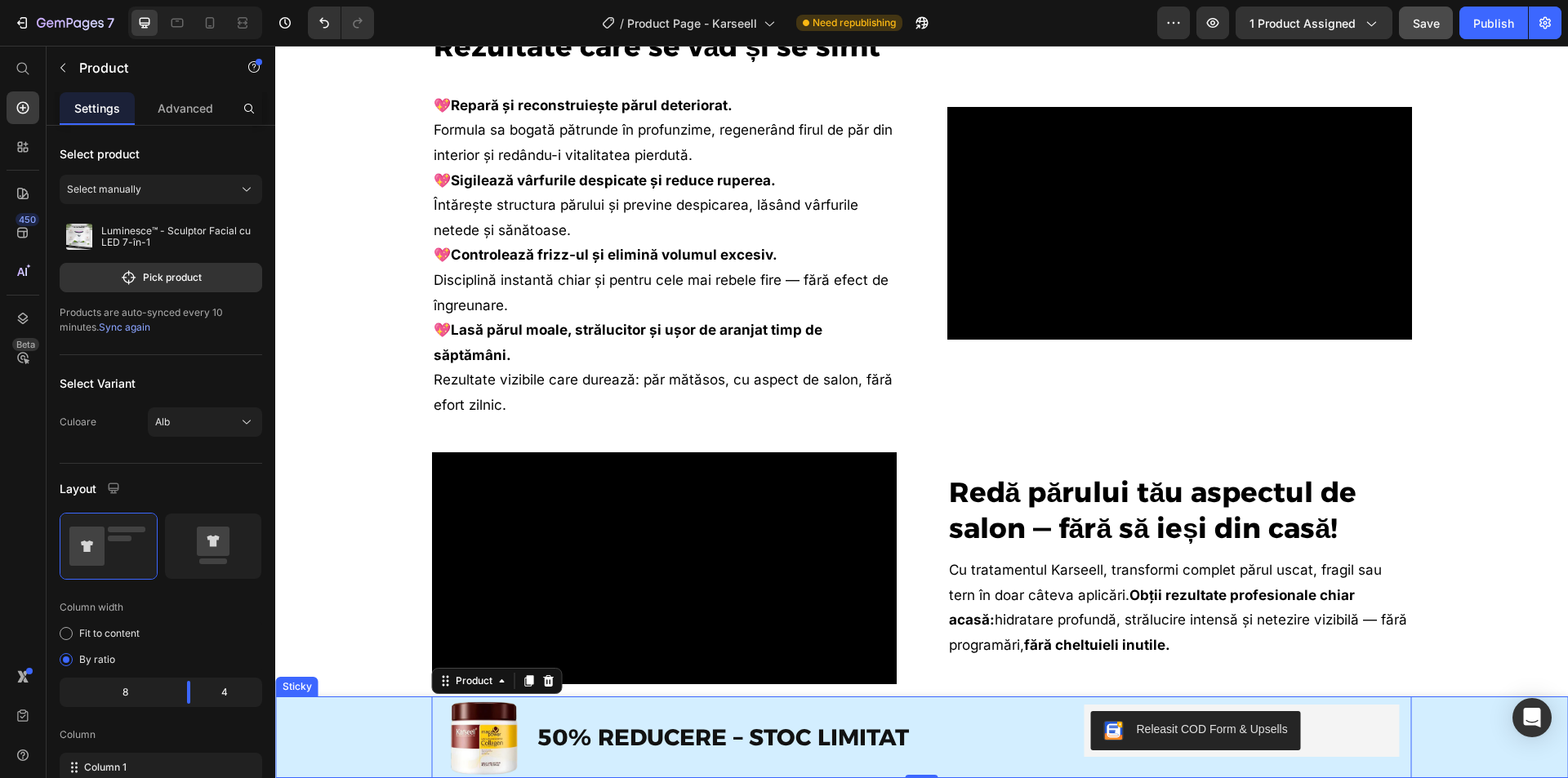 scroll, scrollTop: 2767, scrollLeft: 0, axis: vertical 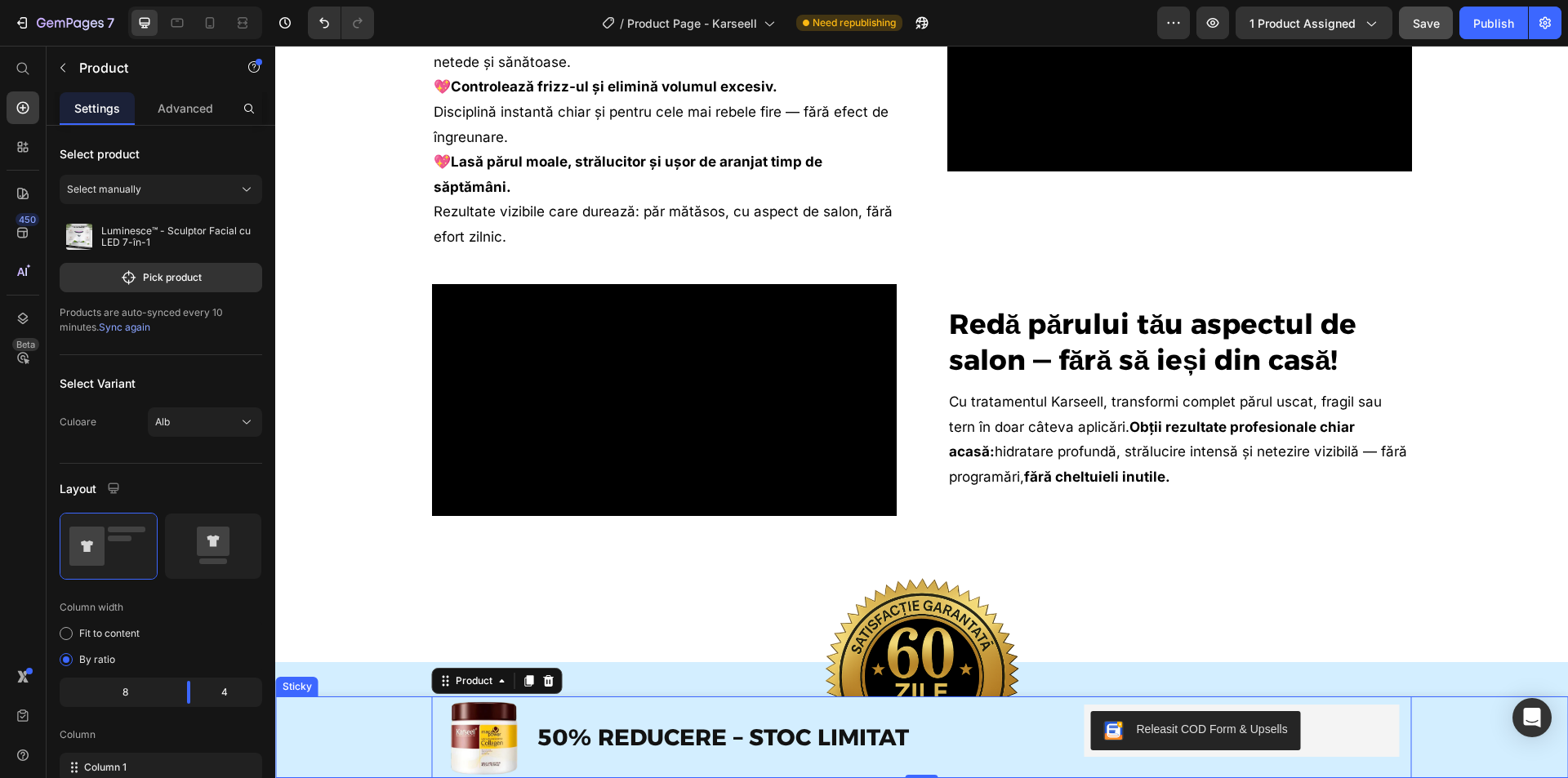 click on "Image 50% REDUCERE – STOC LIMITAT Text Block Row Releasit COD Form & Upsells Releasit COD Form & Upsells Row Product   0" at bounding box center [921, 737] 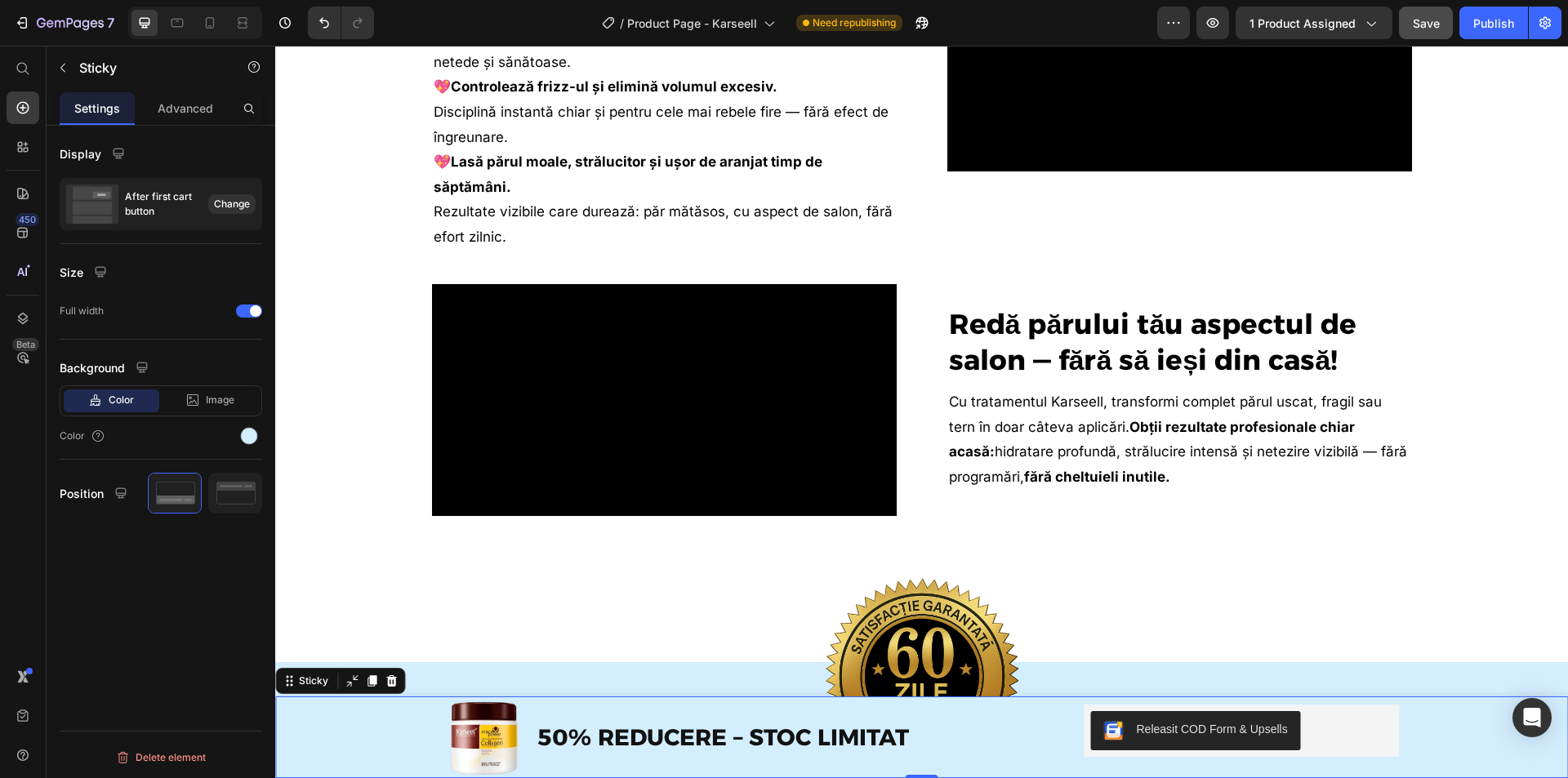 click on "Background Color Image Video  Color" 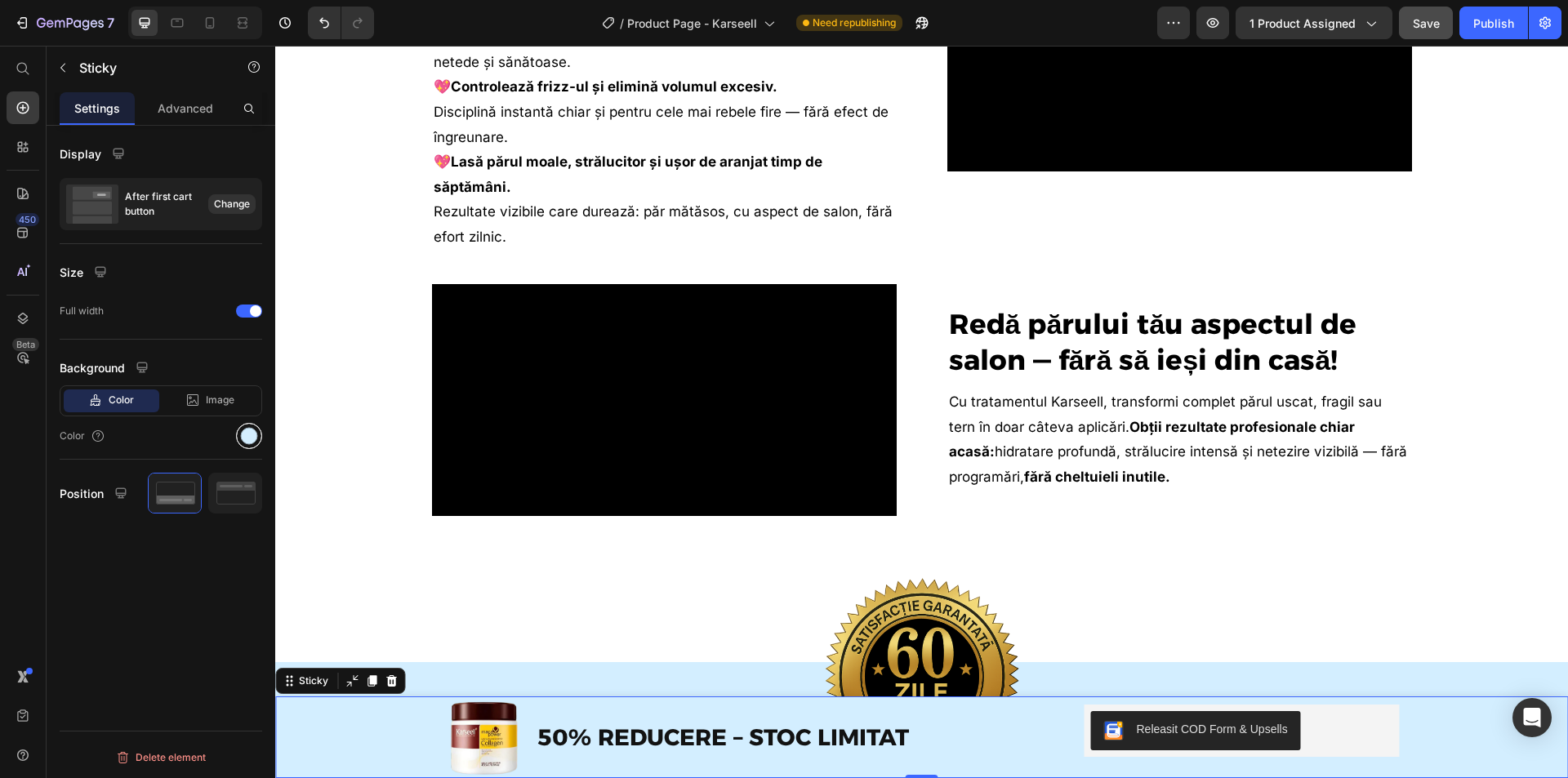 click at bounding box center [249, 436] 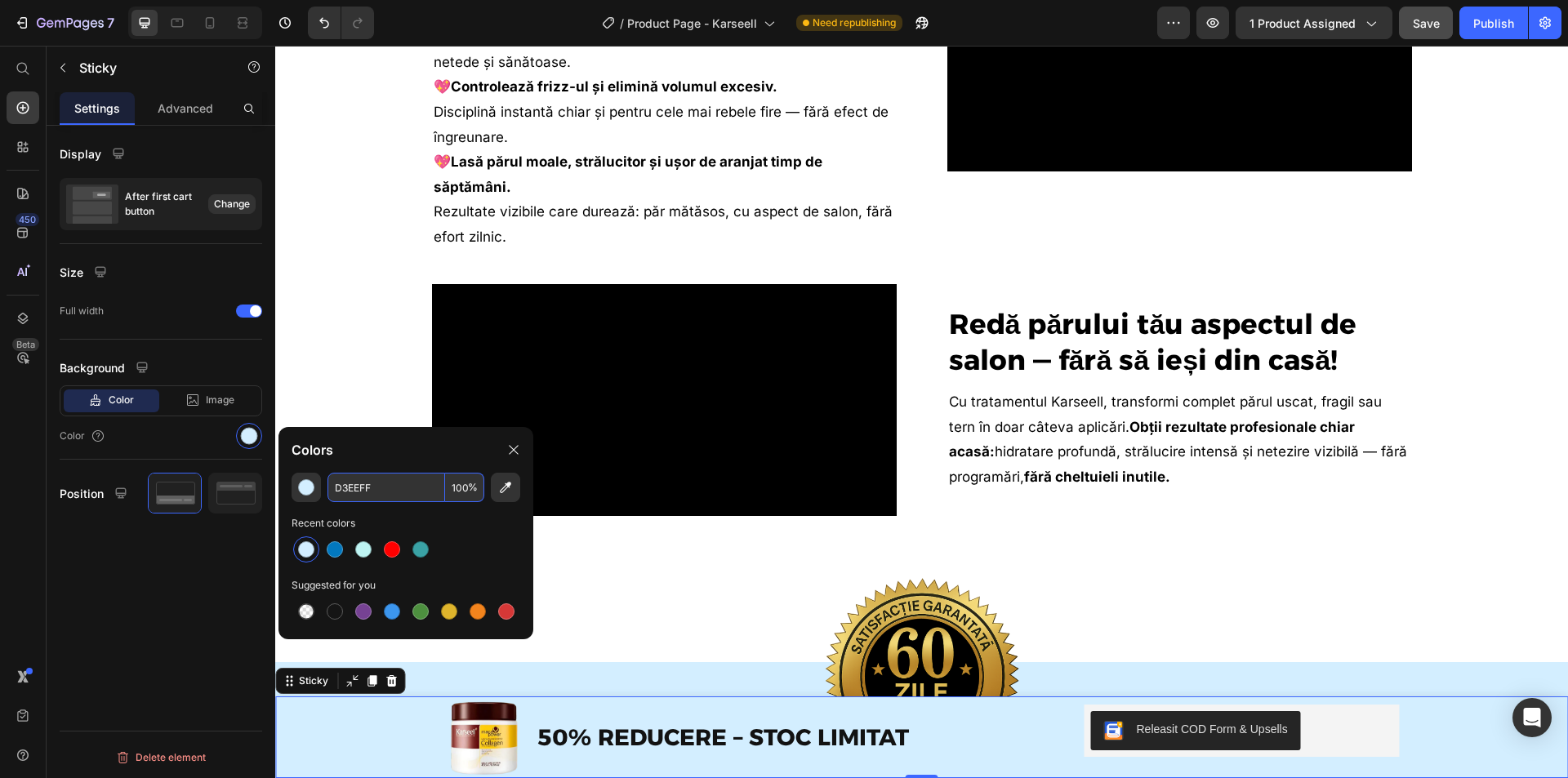 click on "D3EEFF" at bounding box center (386, 487) 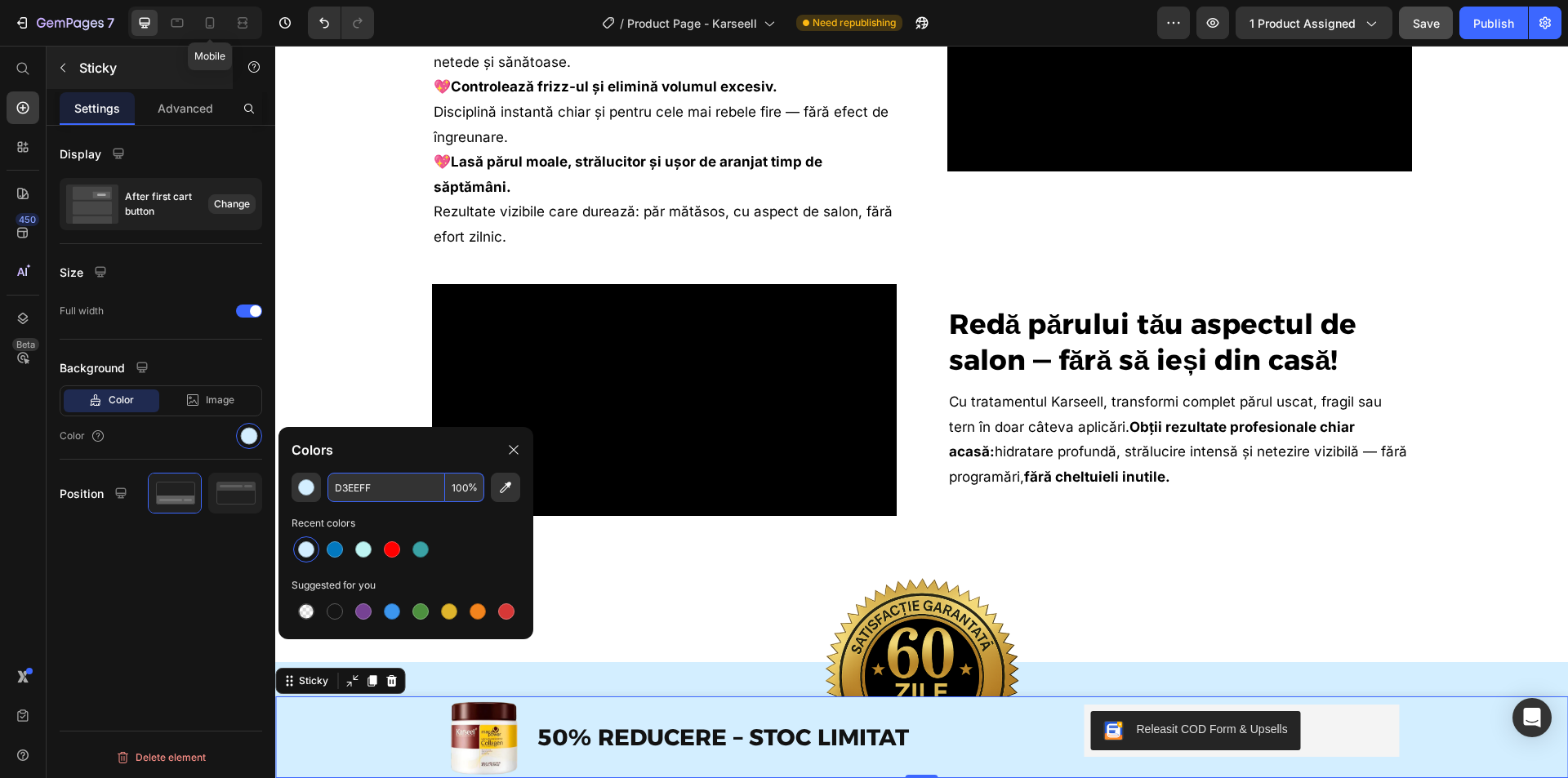 click 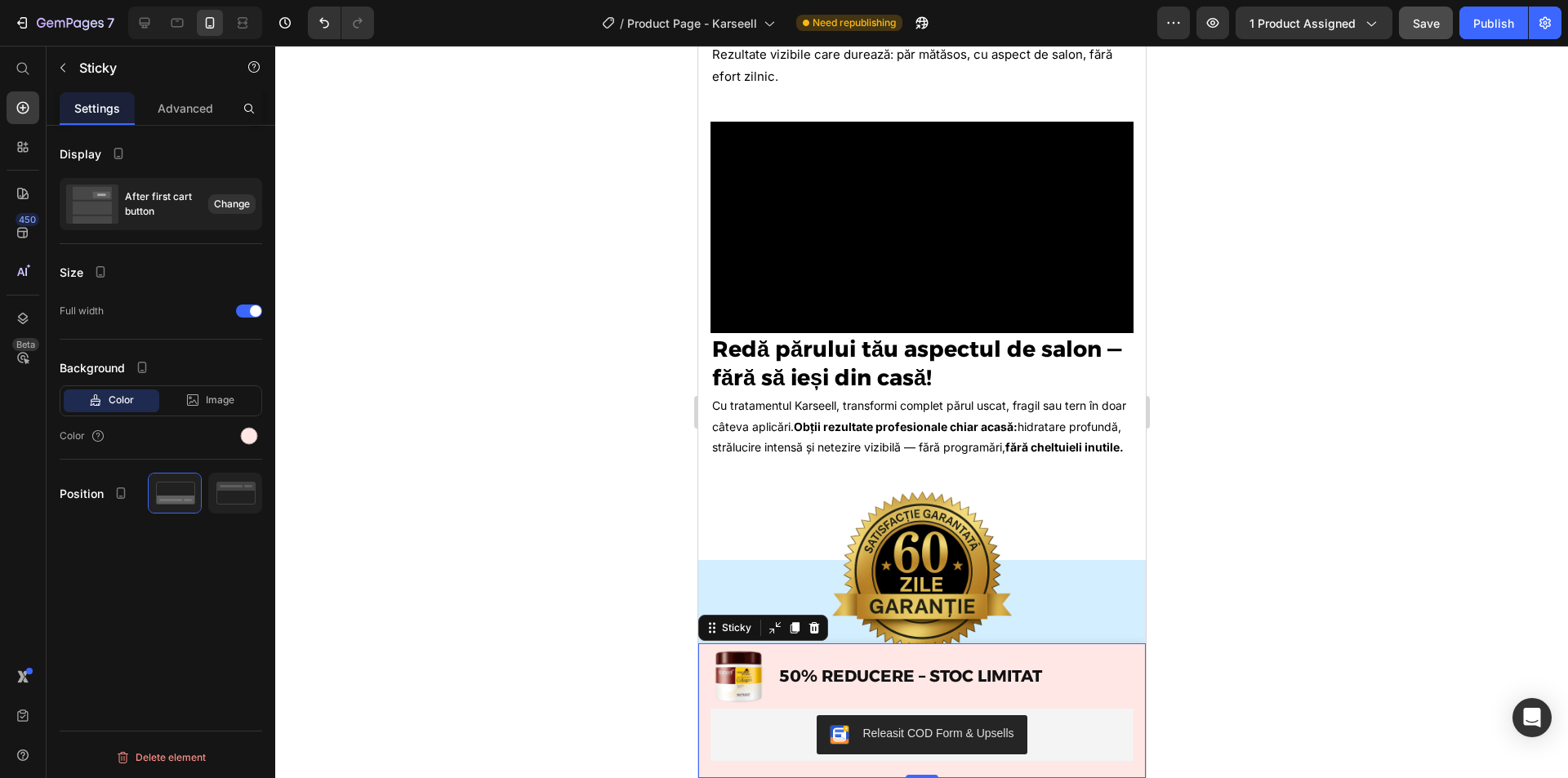 scroll, scrollTop: 3176, scrollLeft: 0, axis: vertical 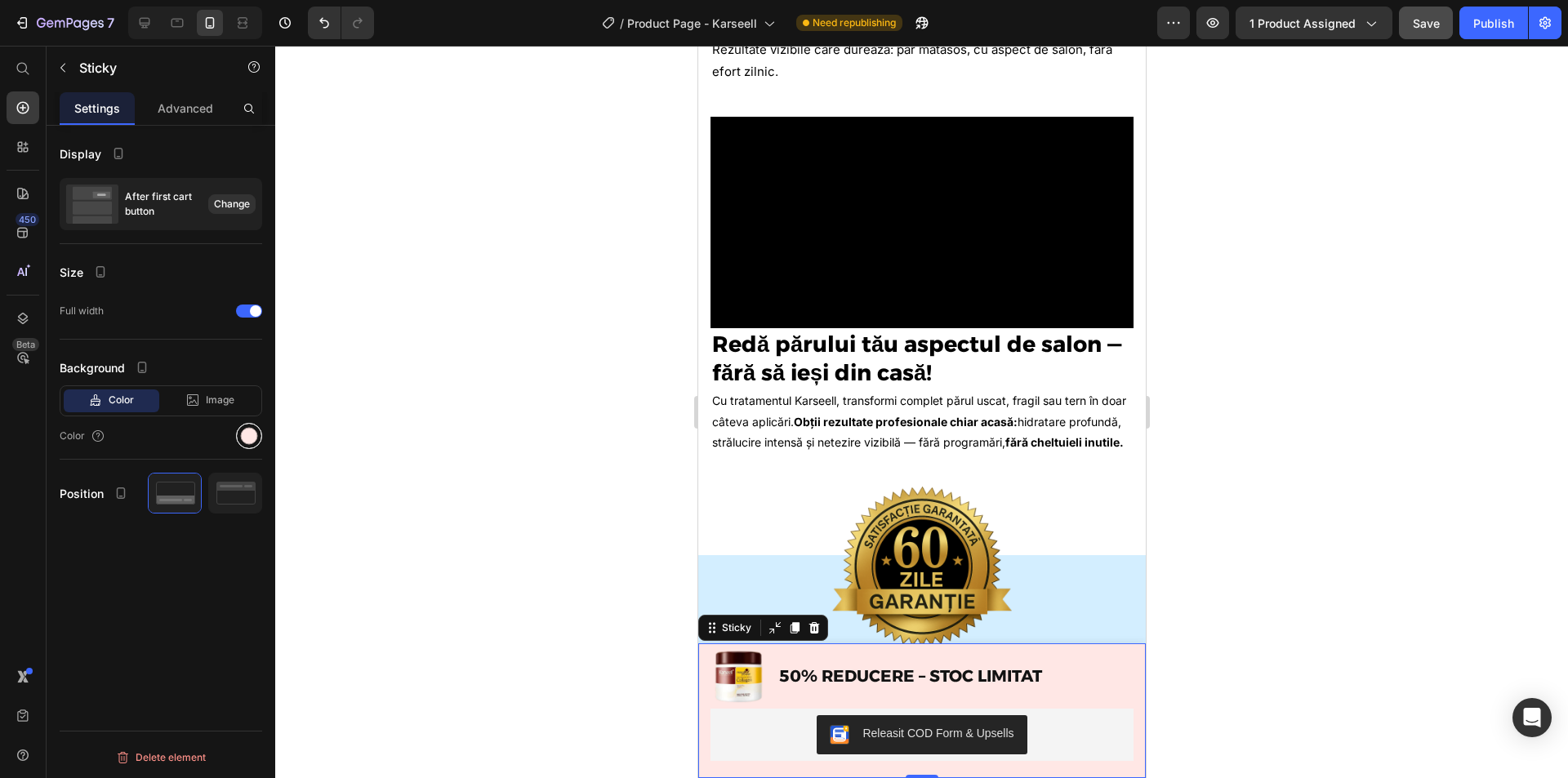 click at bounding box center [249, 436] 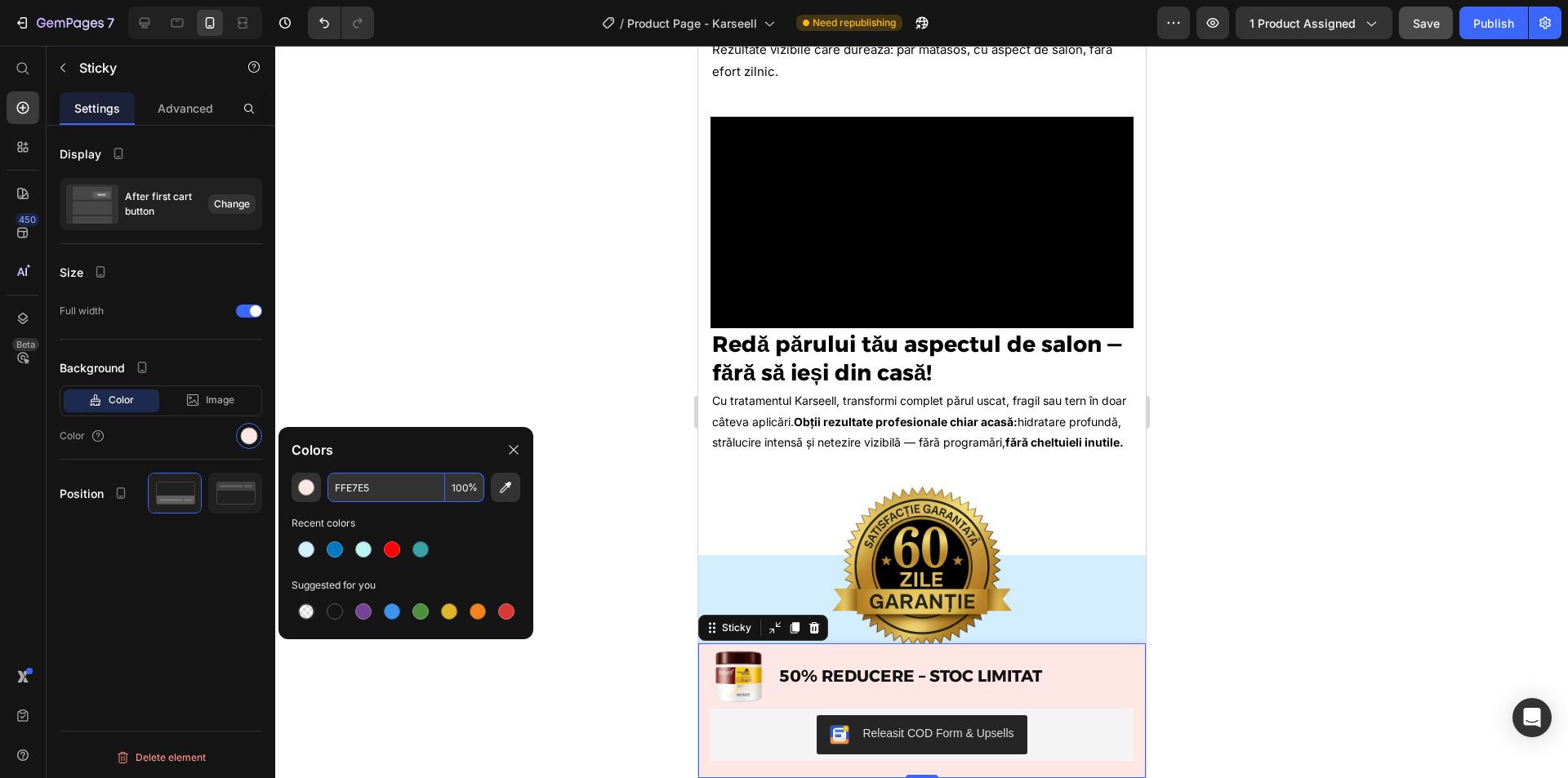 click on "FFE7E5" at bounding box center [386, 487] 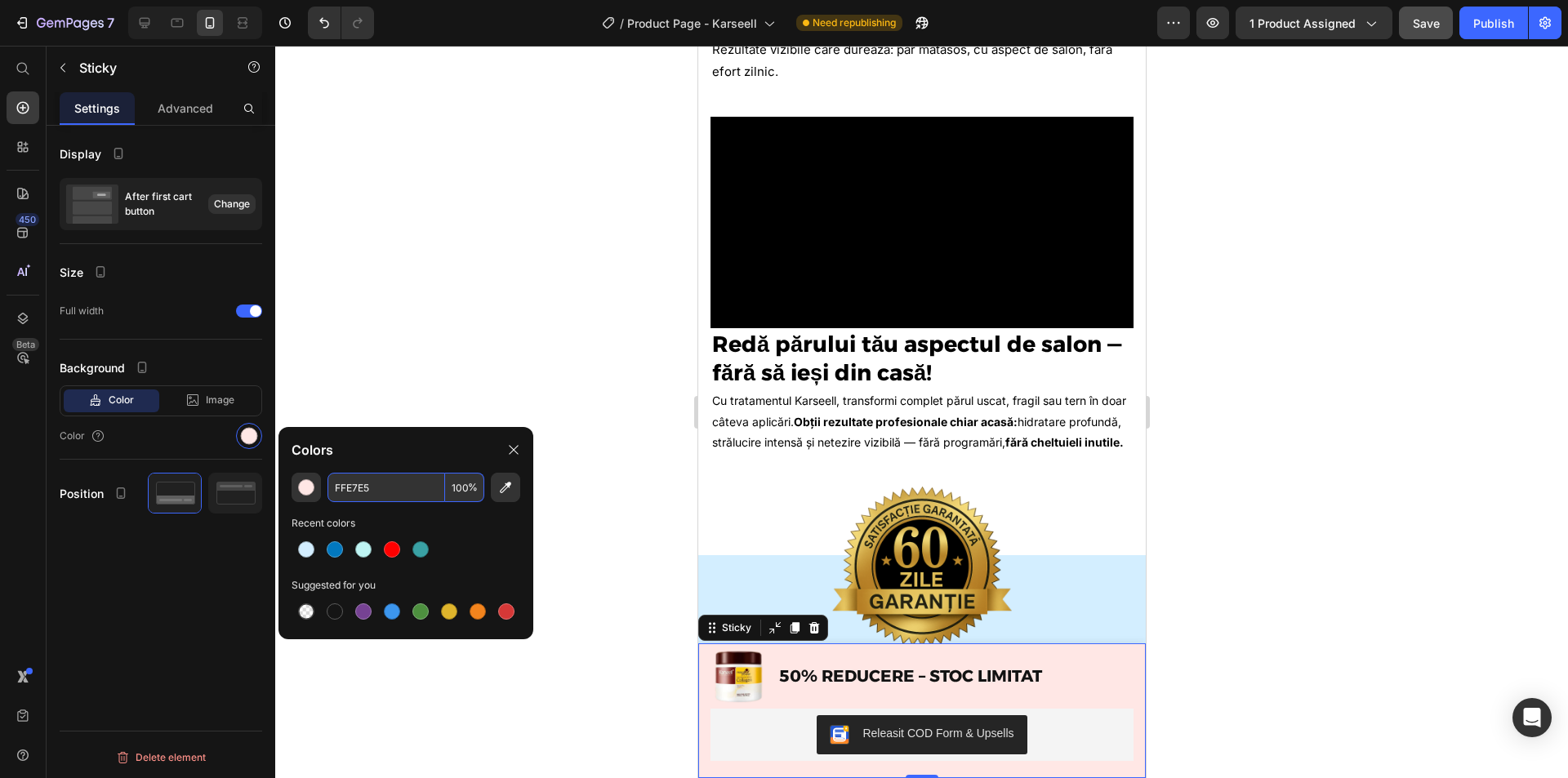paste on "D3EEFF" 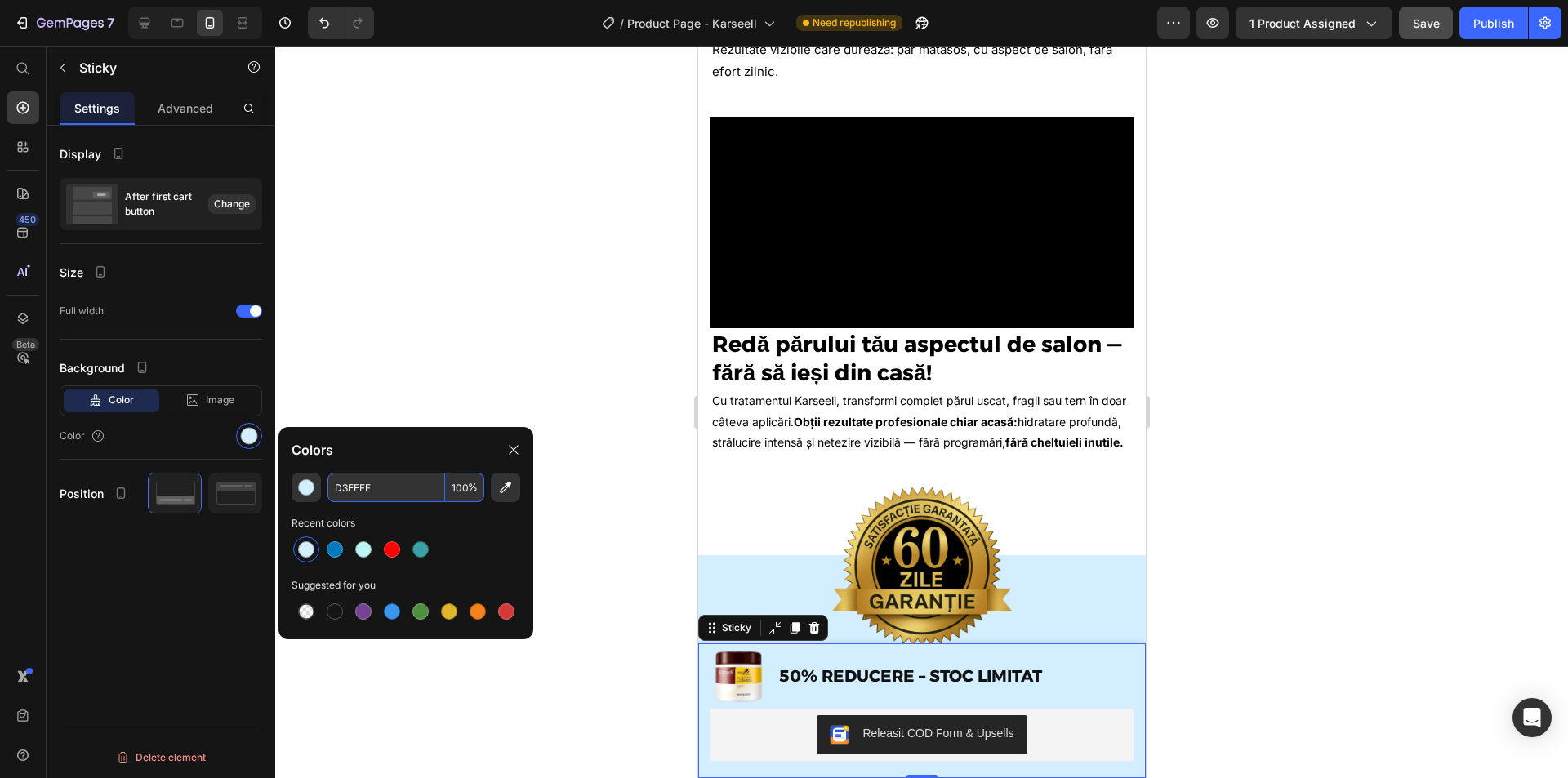 type on "D3EEFF" 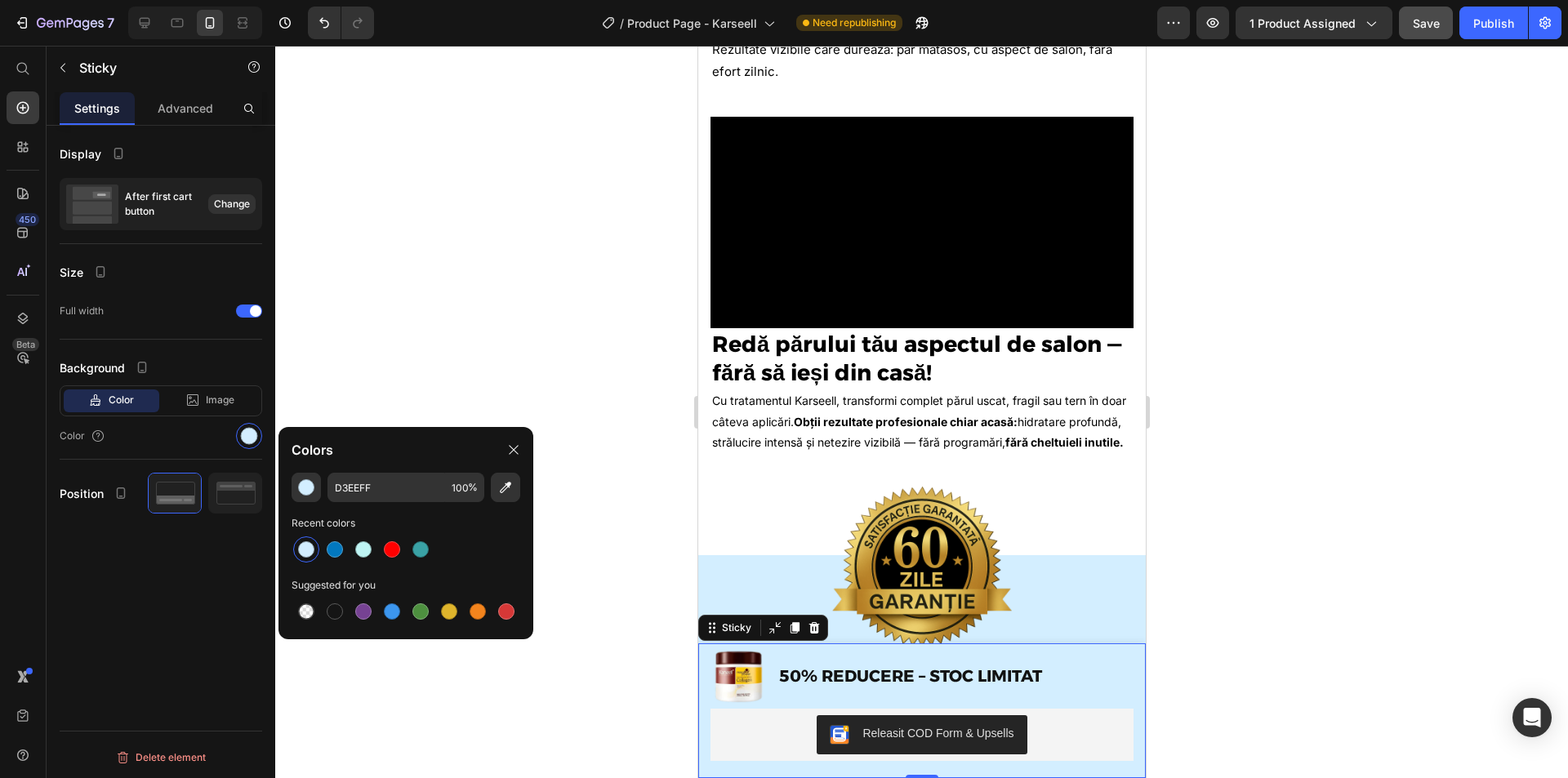 click at bounding box center [406, 549] 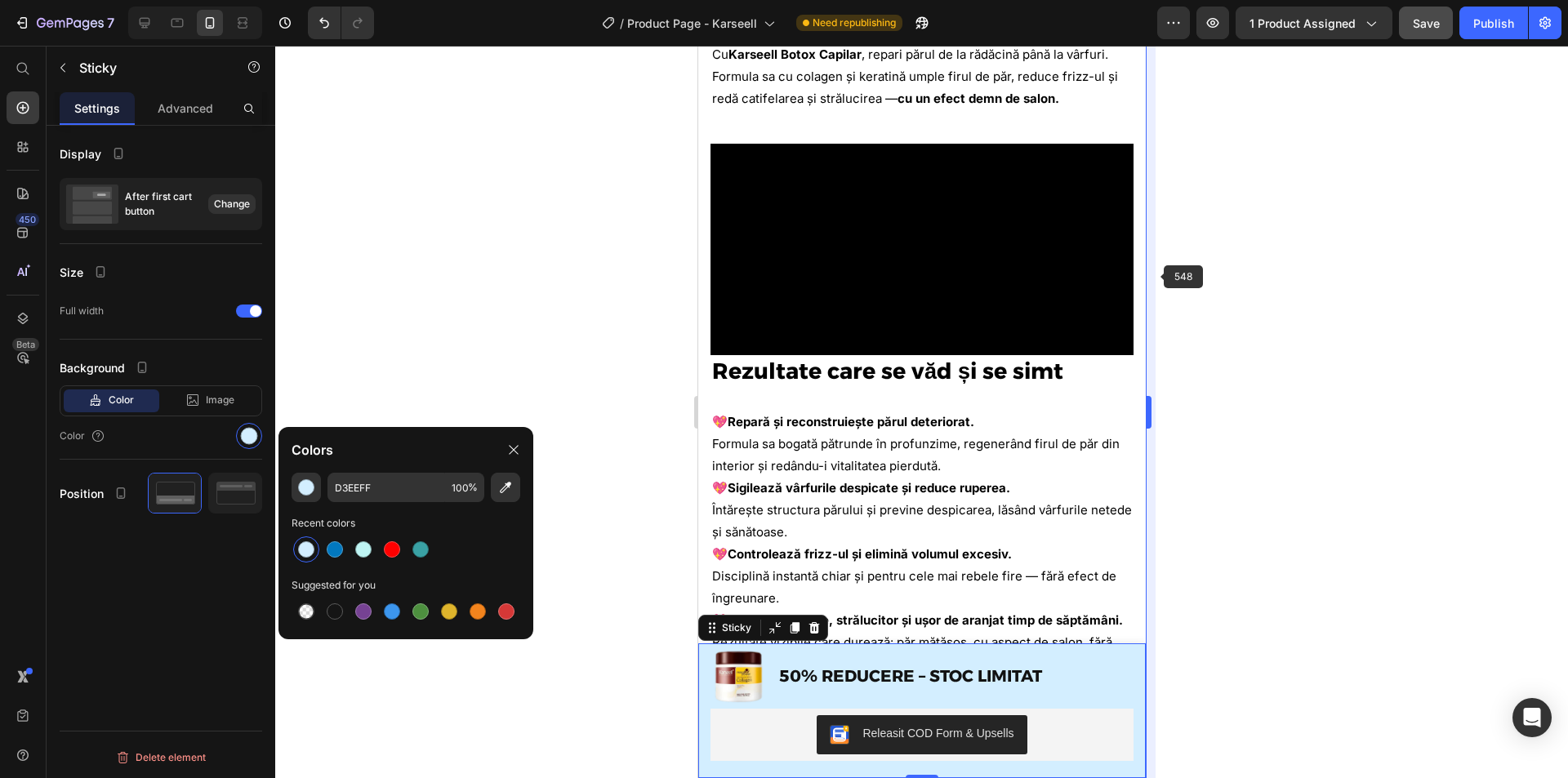 scroll, scrollTop: 2270, scrollLeft: 0, axis: vertical 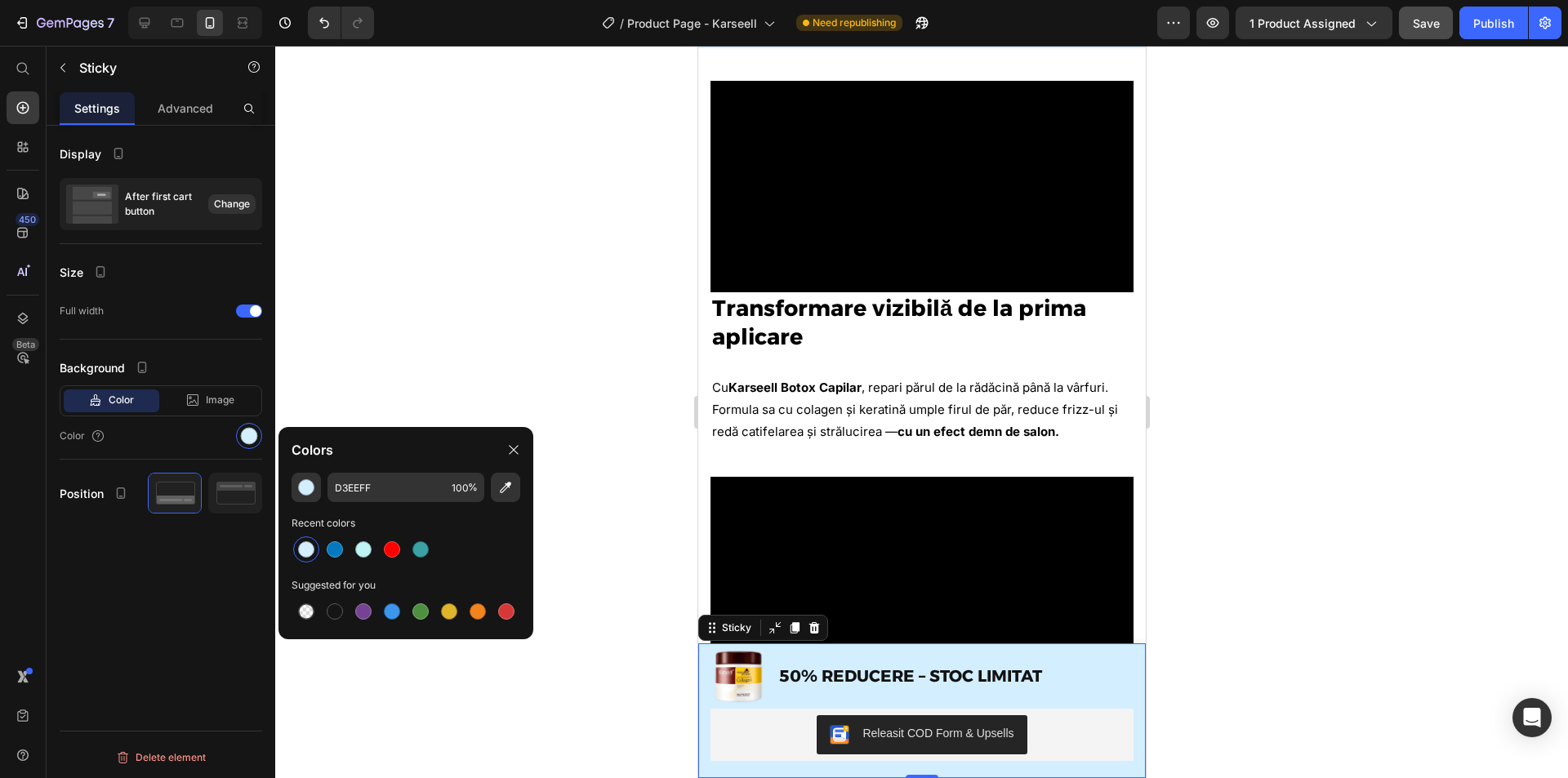 drag, startPoint x: 1134, startPoint y: 247, endPoint x: 1850, endPoint y: 98, distance: 731.3392 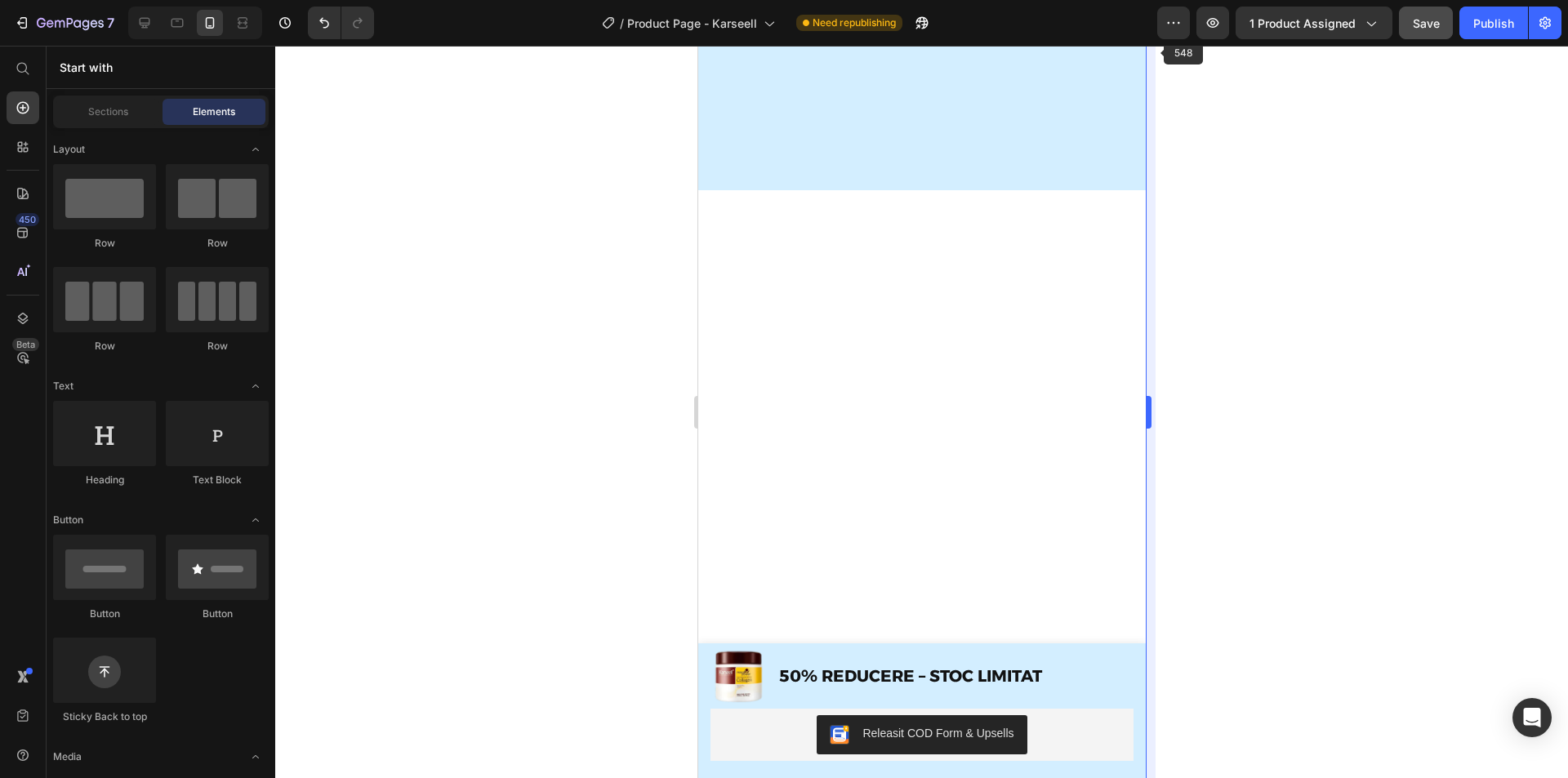 scroll, scrollTop: 0, scrollLeft: 0, axis: both 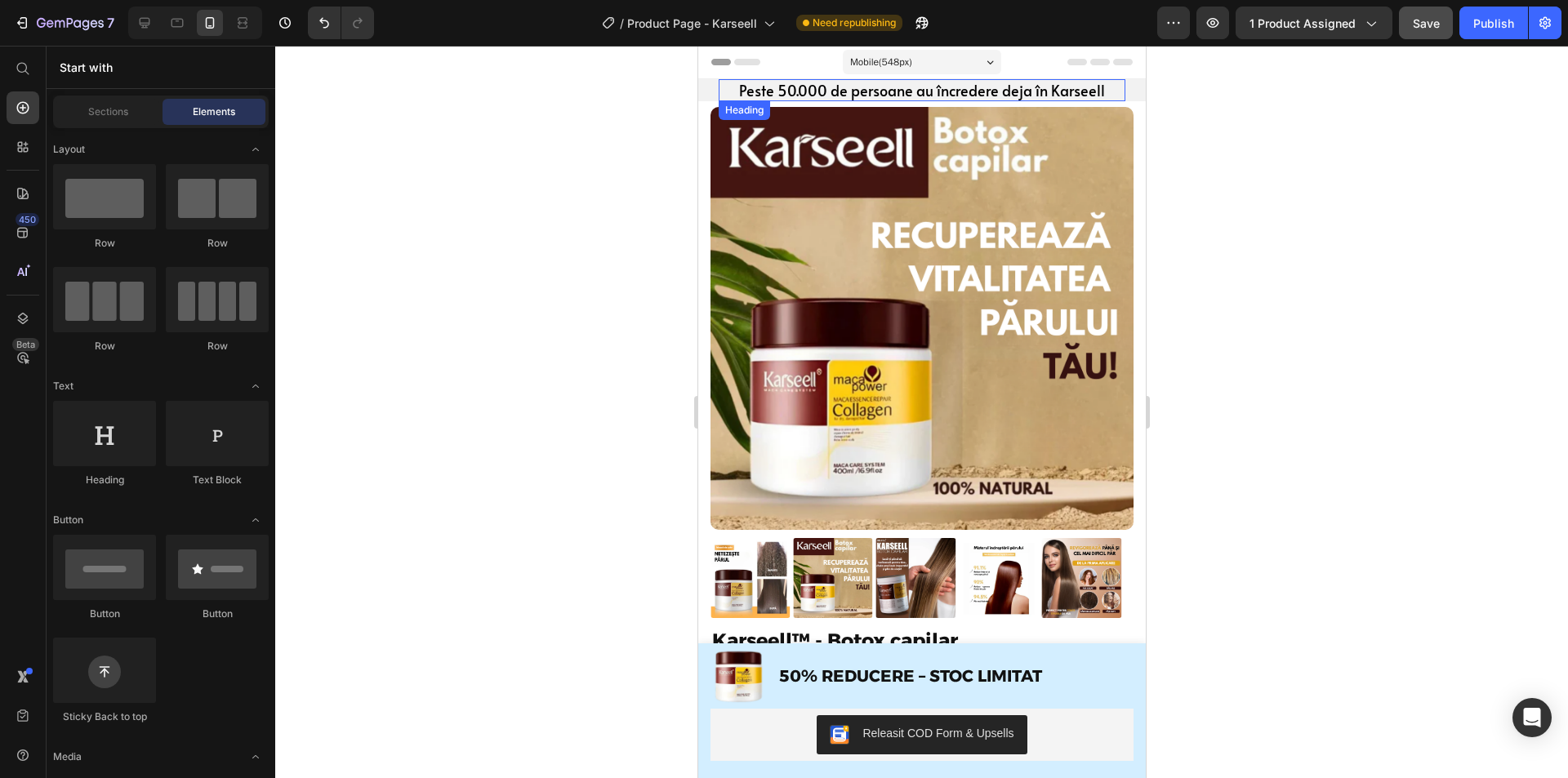 click on "Peste 50.000 de persoane au încredere deja în Karseell" at bounding box center (921, 90) 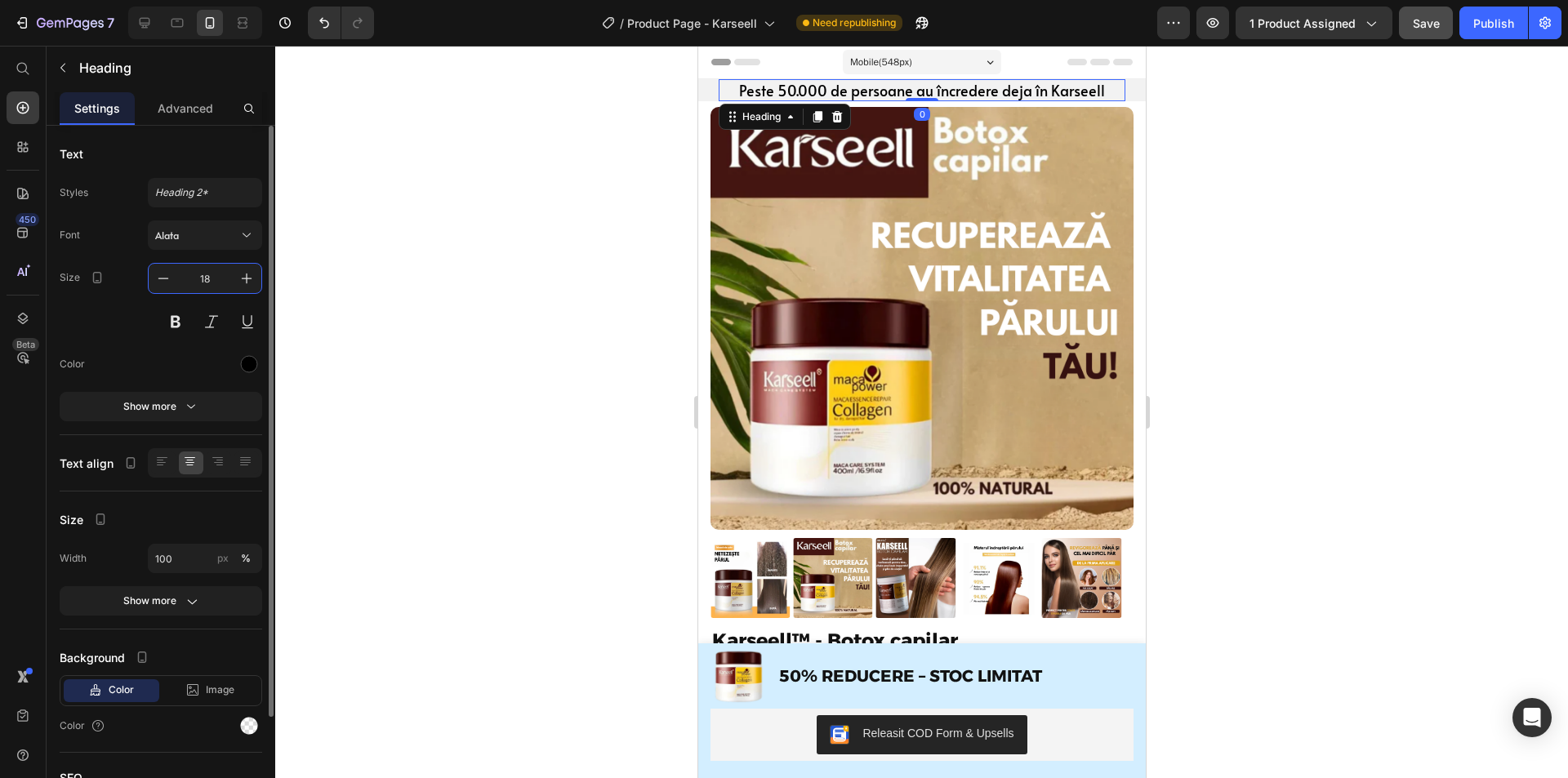 click on "18" at bounding box center [205, 278] 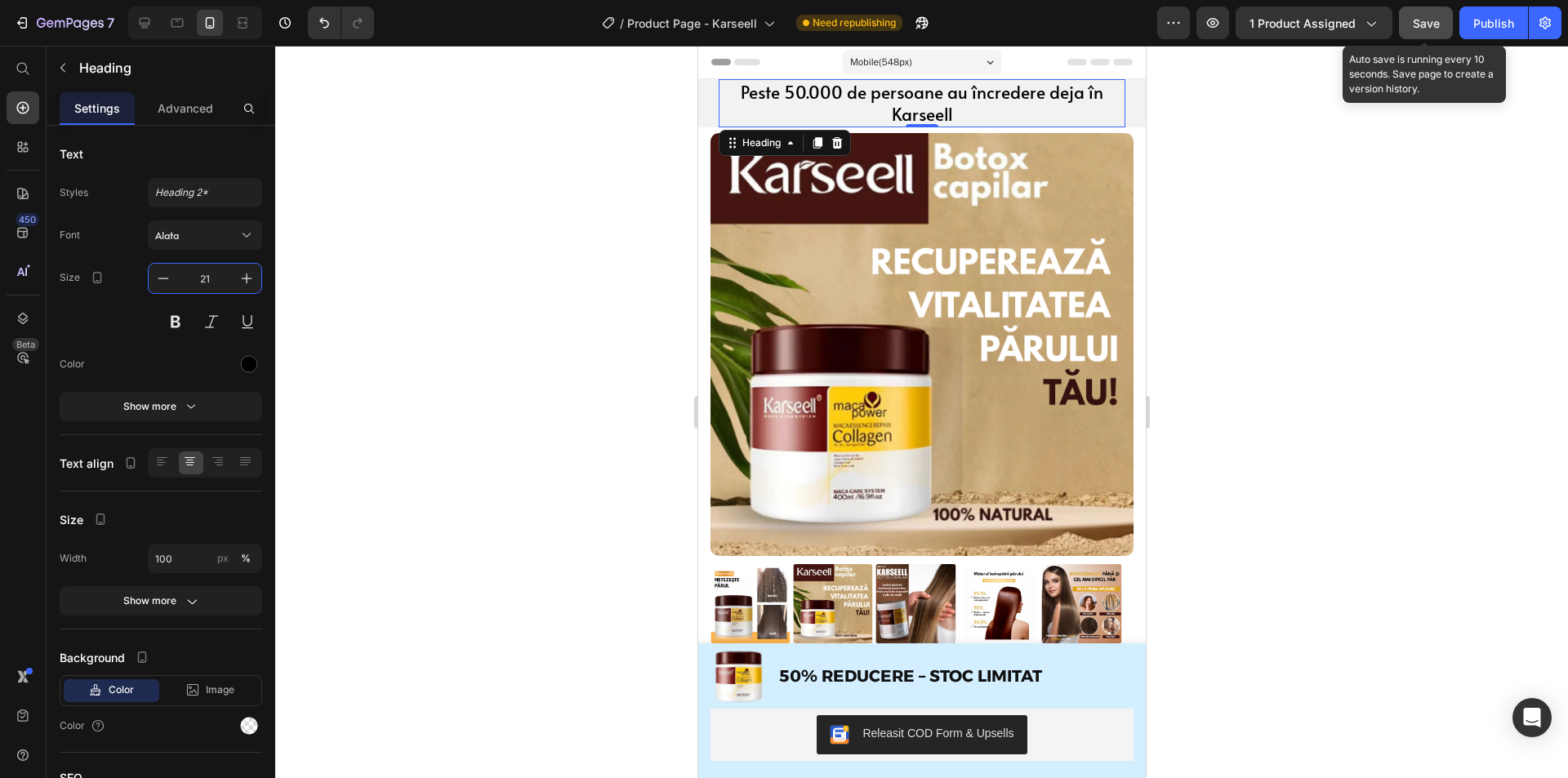 type on "21" 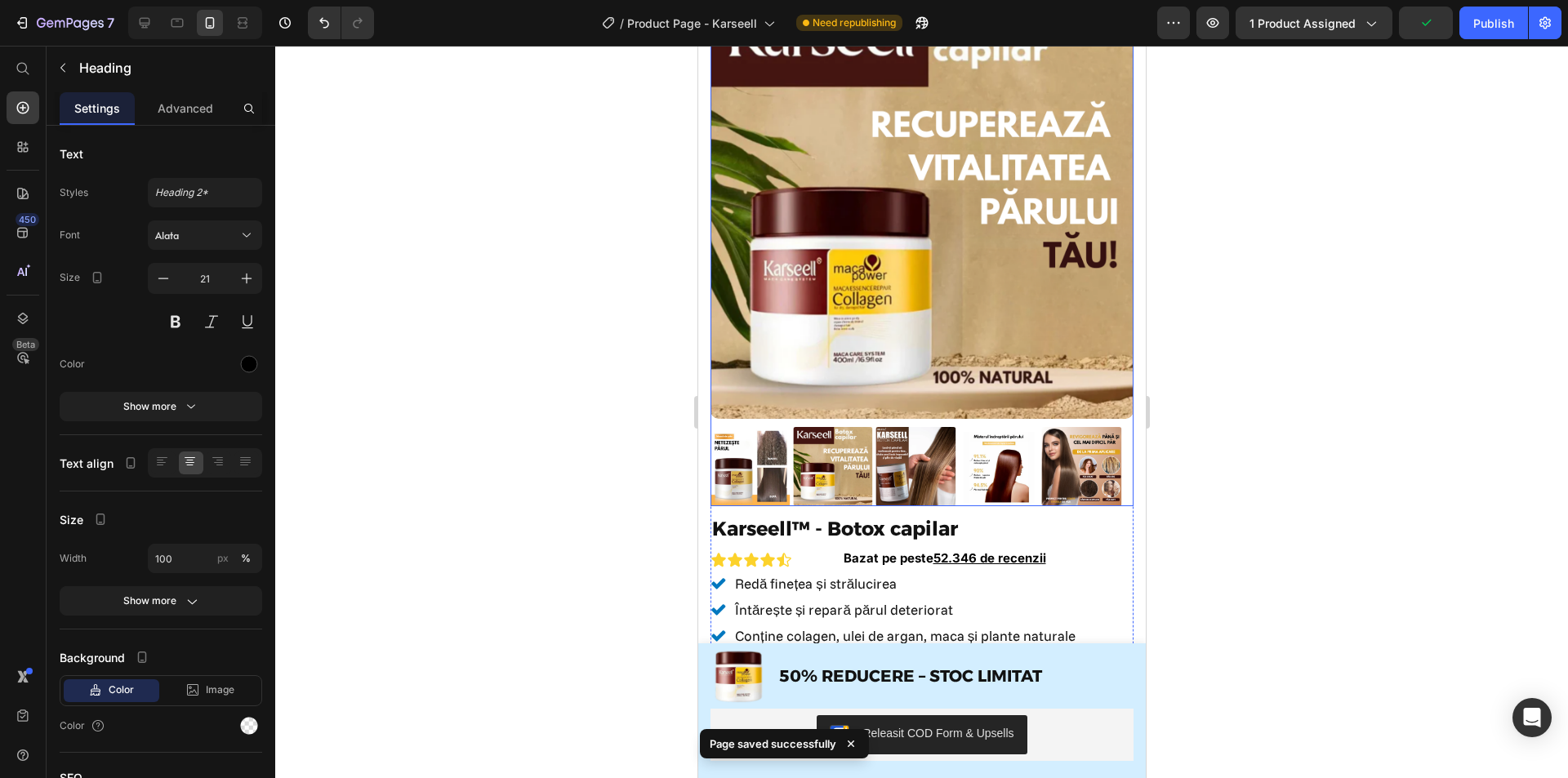 scroll, scrollTop: 327, scrollLeft: 0, axis: vertical 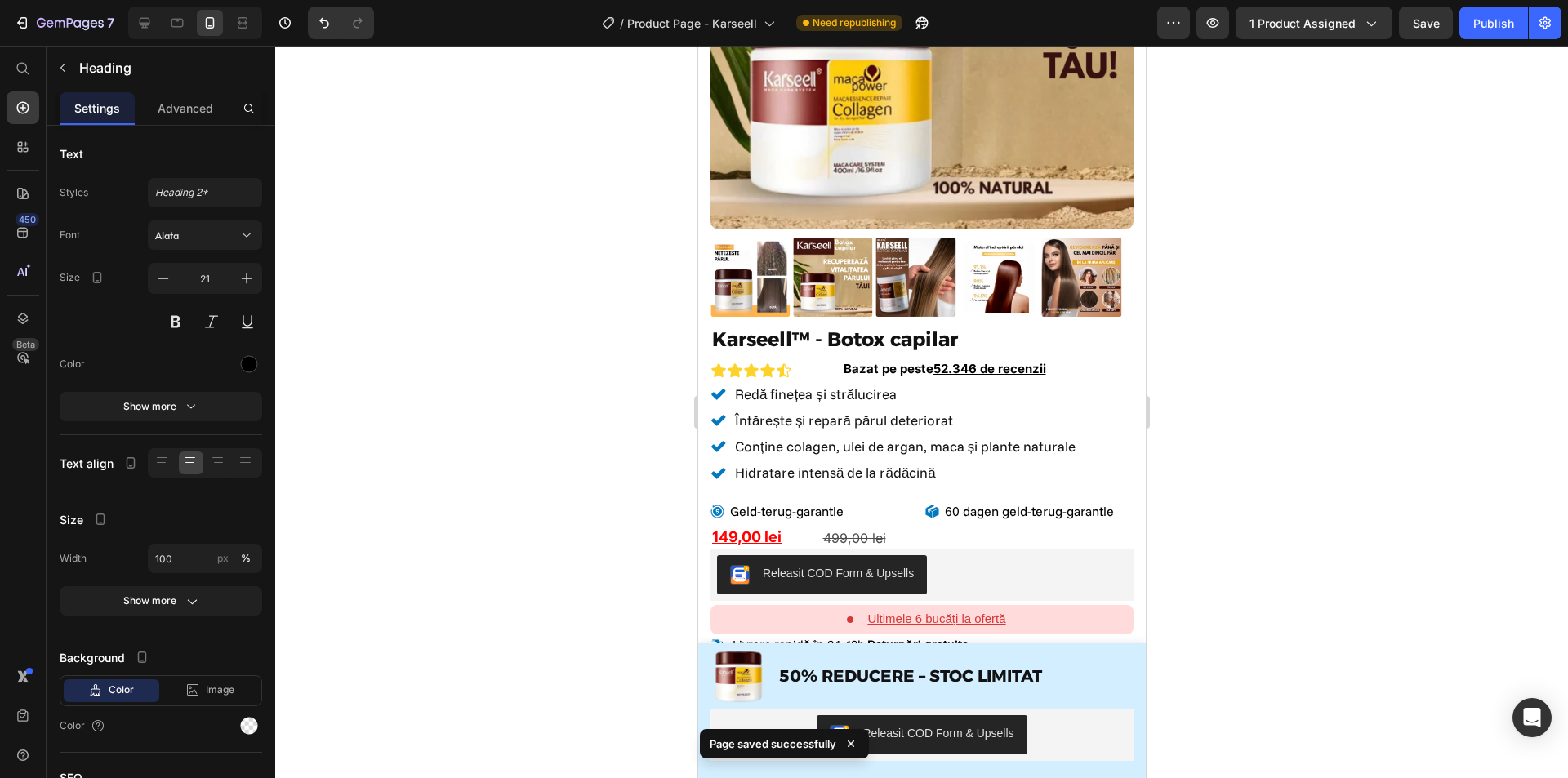 drag, startPoint x: 1887, startPoint y: 462, endPoint x: 924, endPoint y: 466, distance: 963.0083 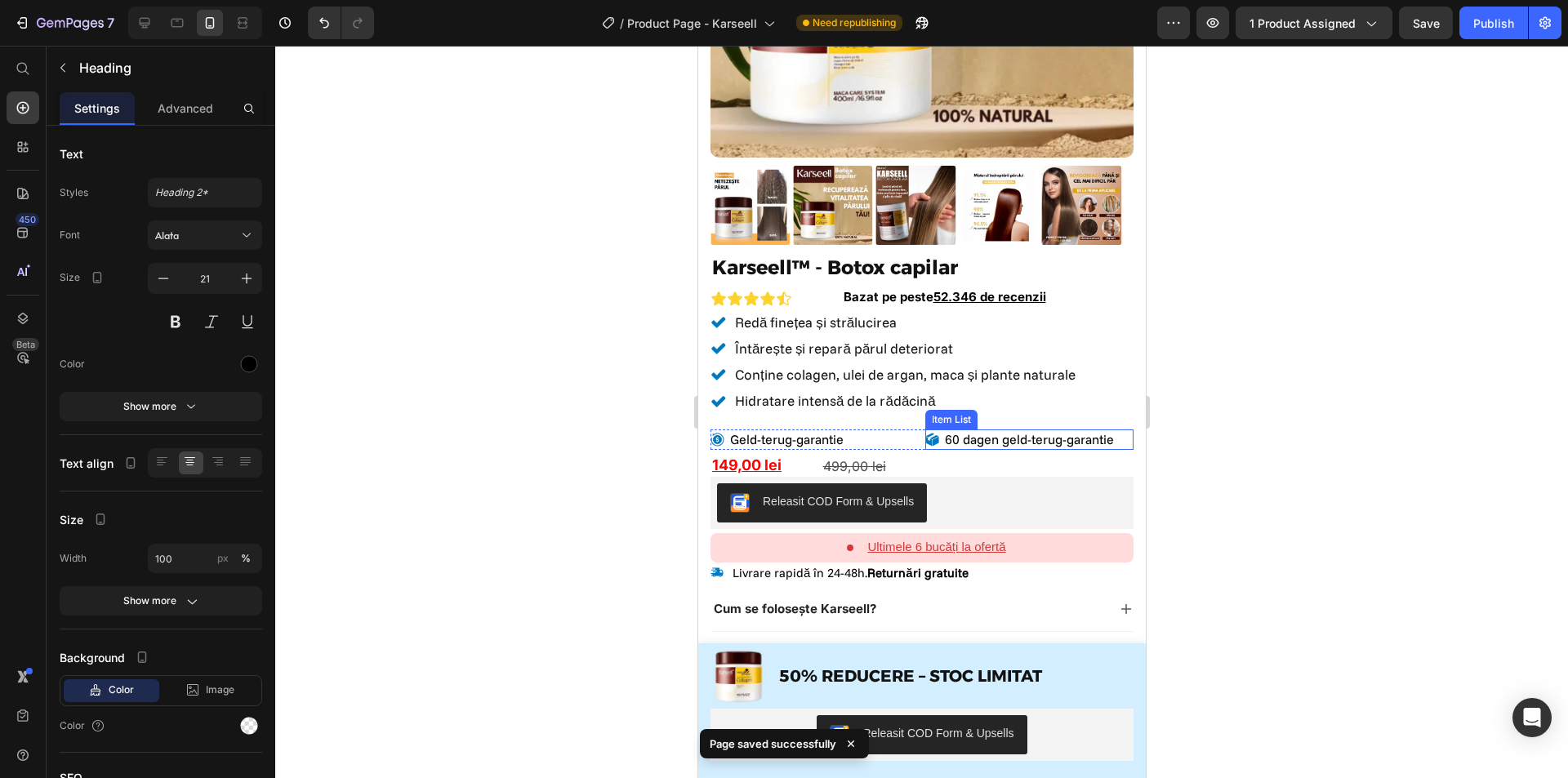 scroll, scrollTop: 408, scrollLeft: 0, axis: vertical 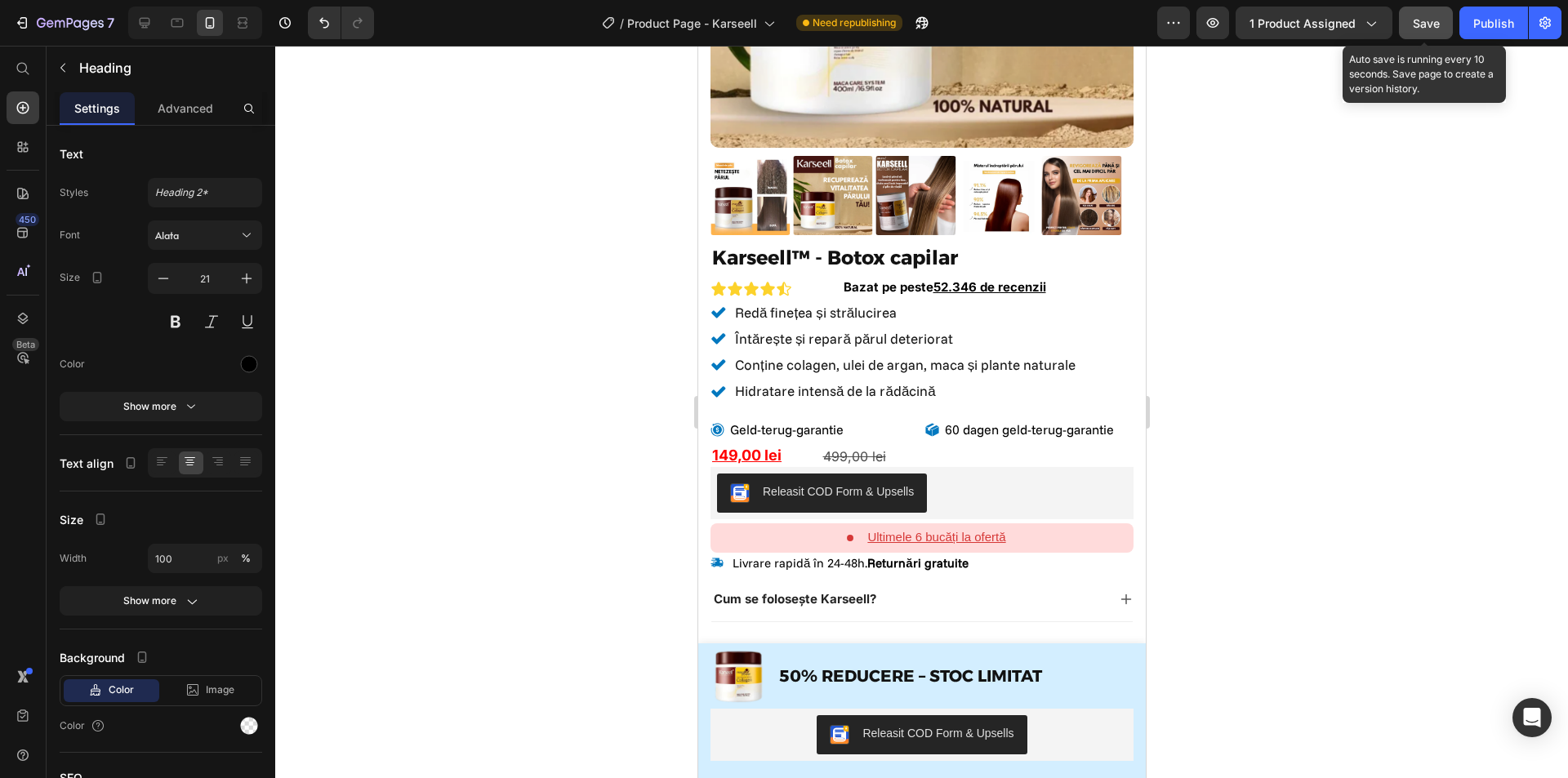 click on "Save" 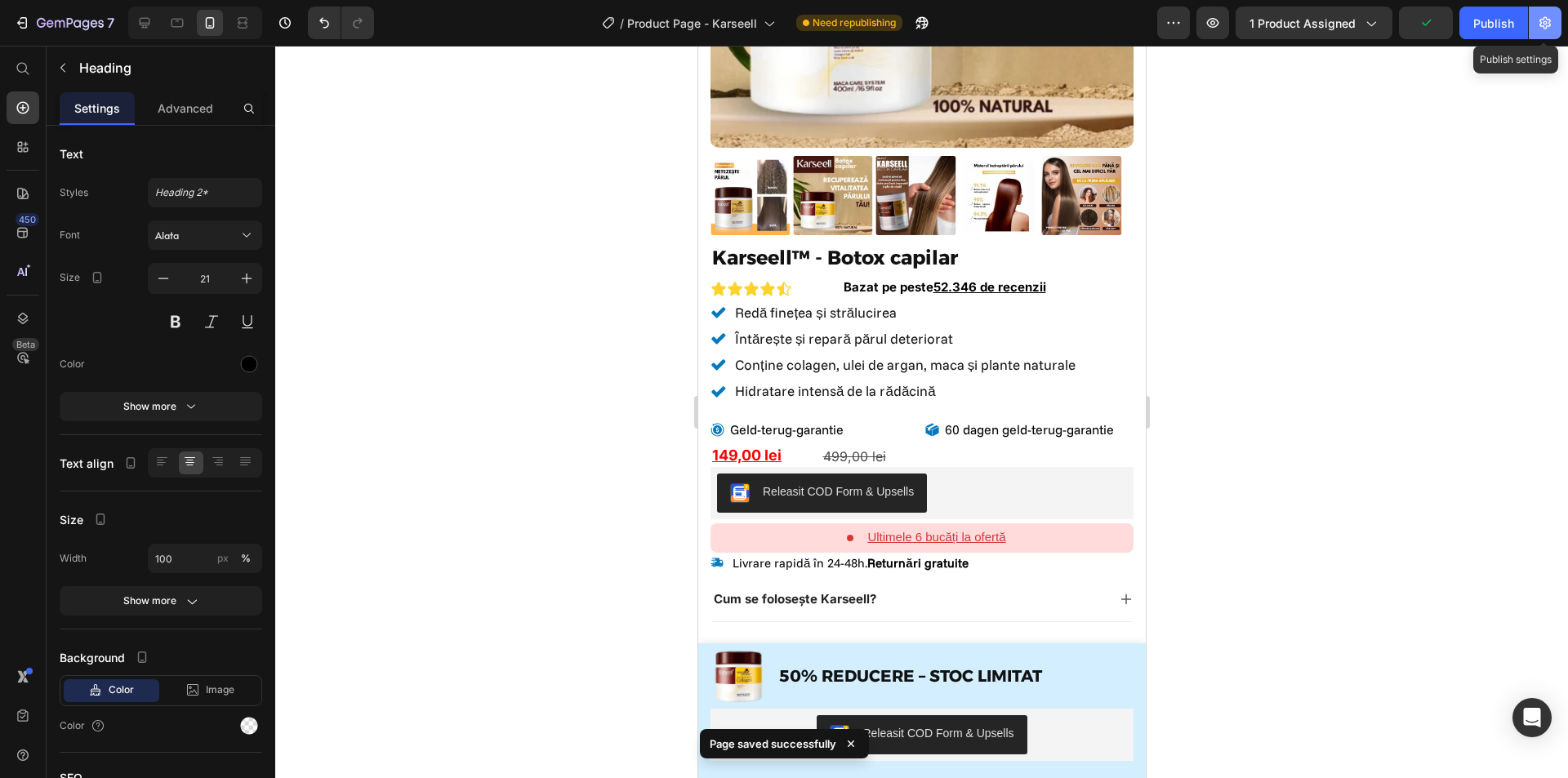 click 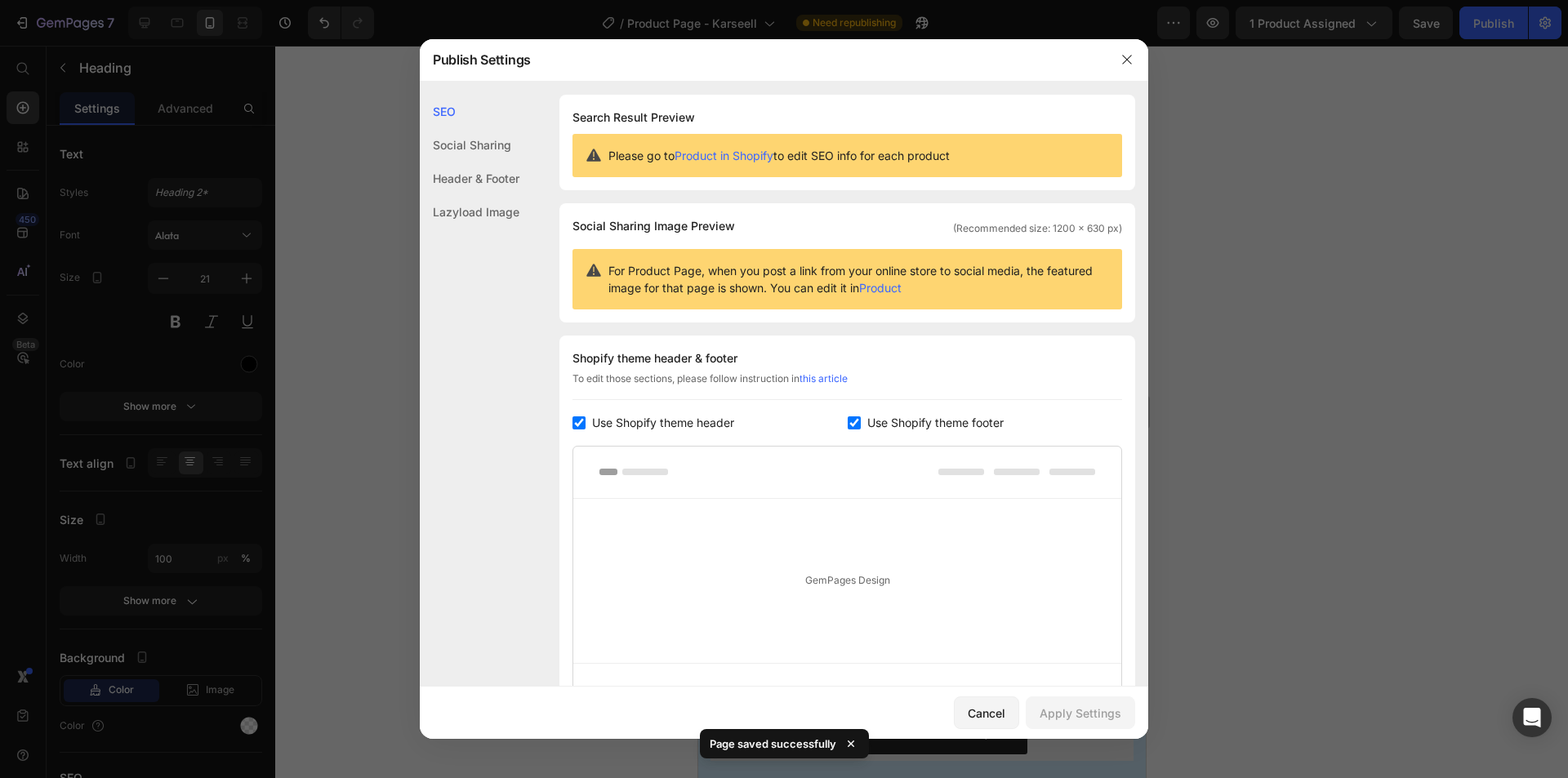 drag, startPoint x: 1136, startPoint y: 75, endPoint x: 435, endPoint y: 16, distance: 703.4785 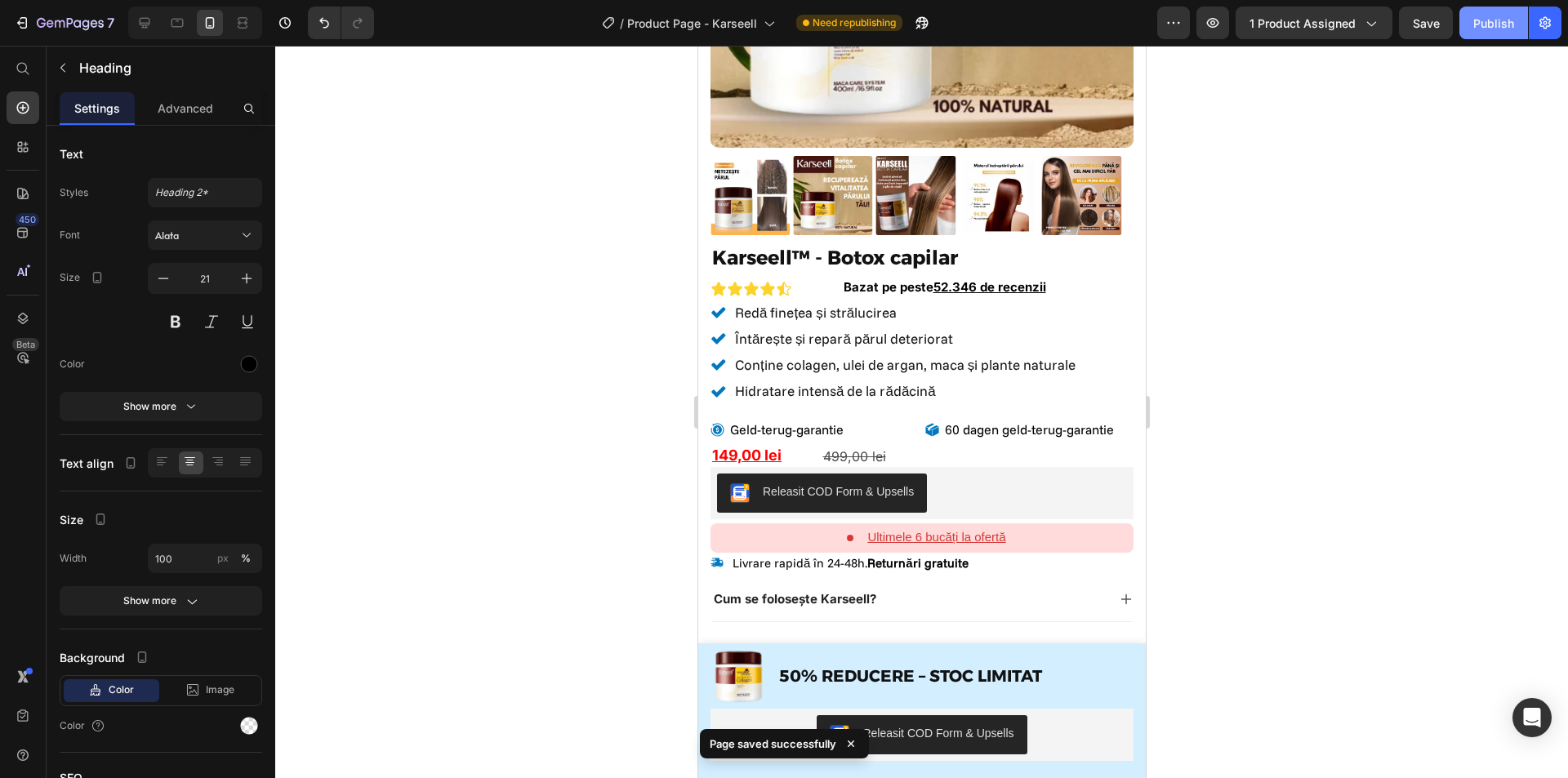 click on "Publish" at bounding box center (1494, 23) 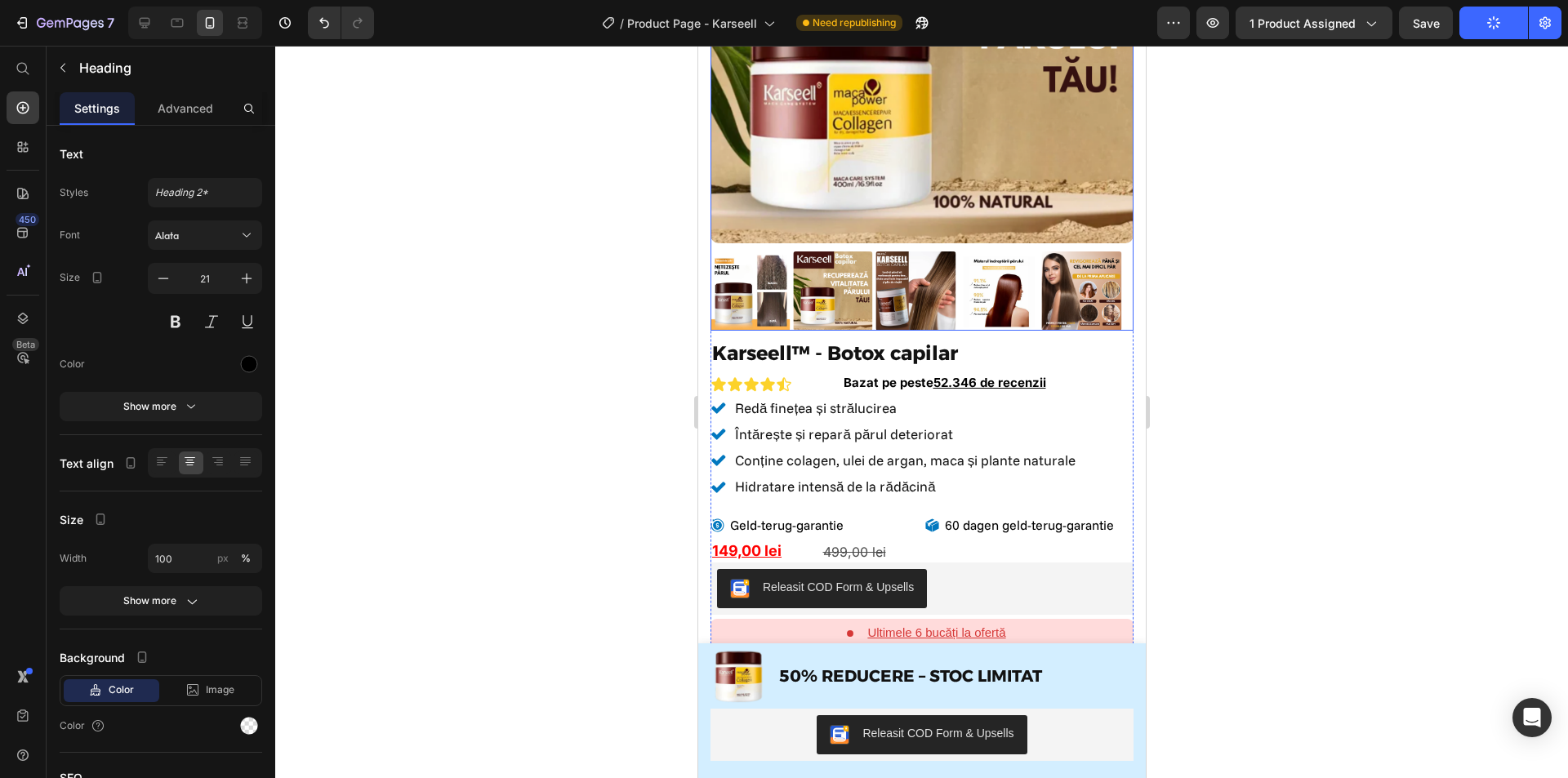 scroll, scrollTop: 0, scrollLeft: 0, axis: both 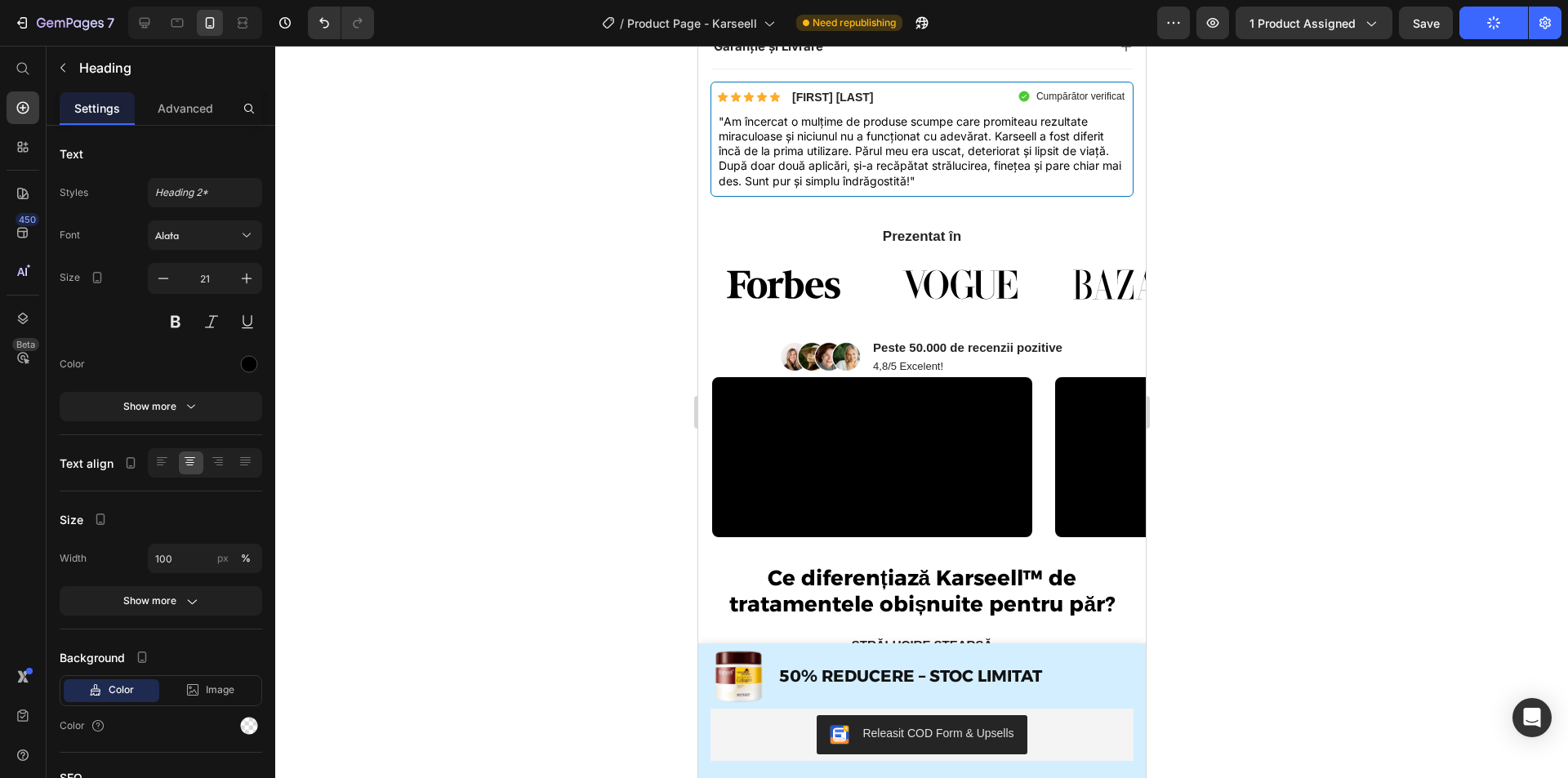 click 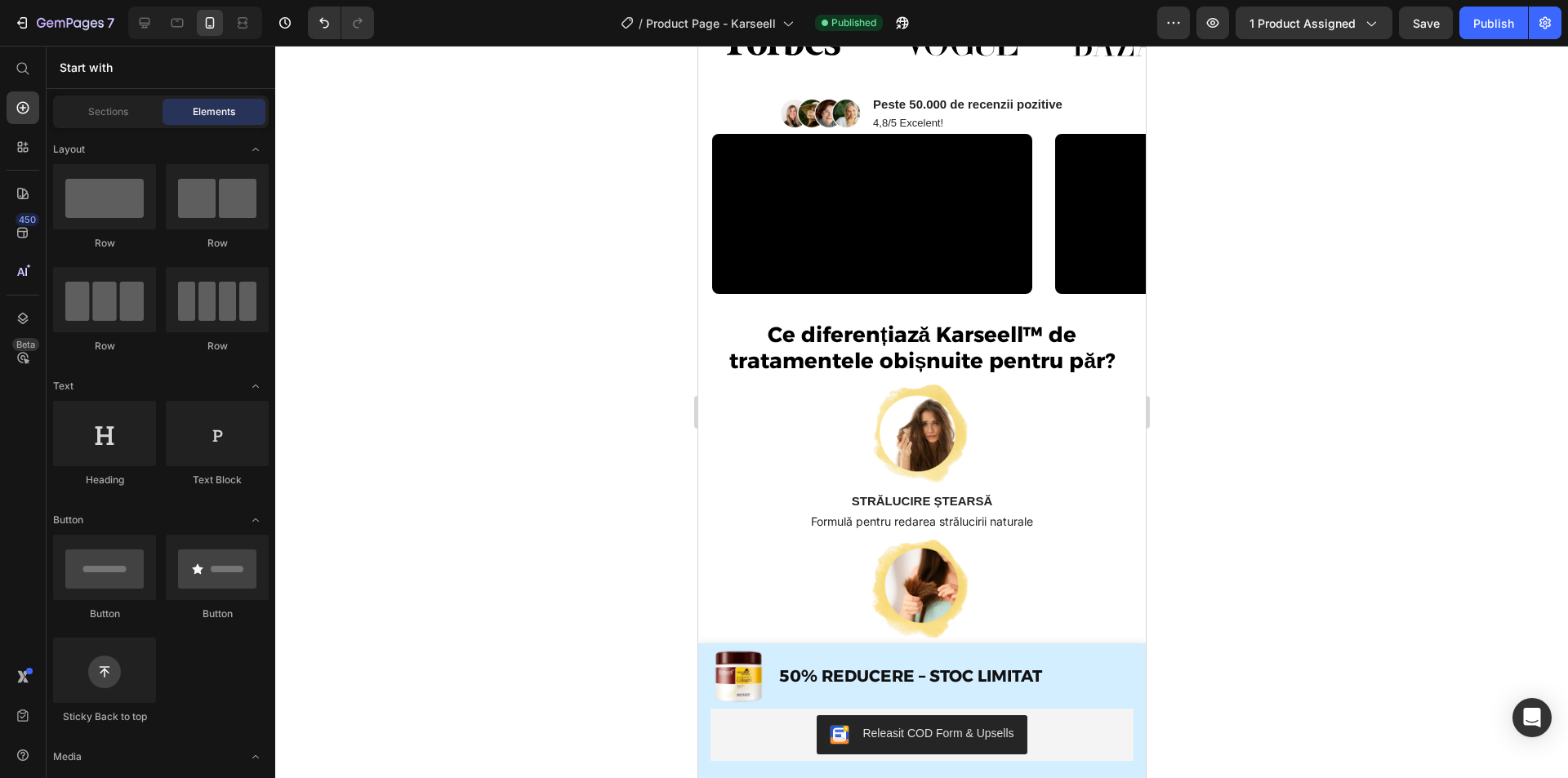 scroll, scrollTop: 1306, scrollLeft: 0, axis: vertical 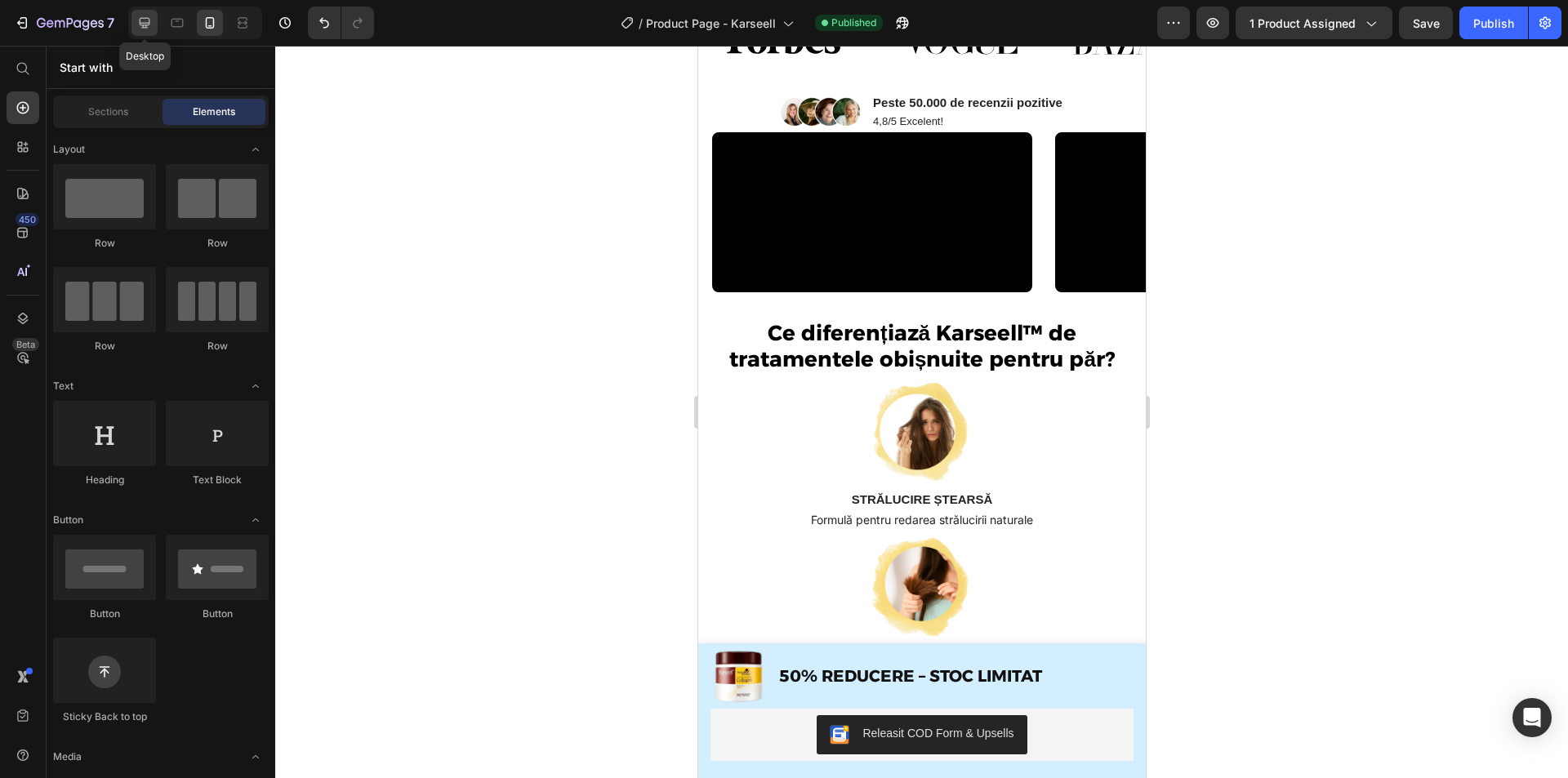 click 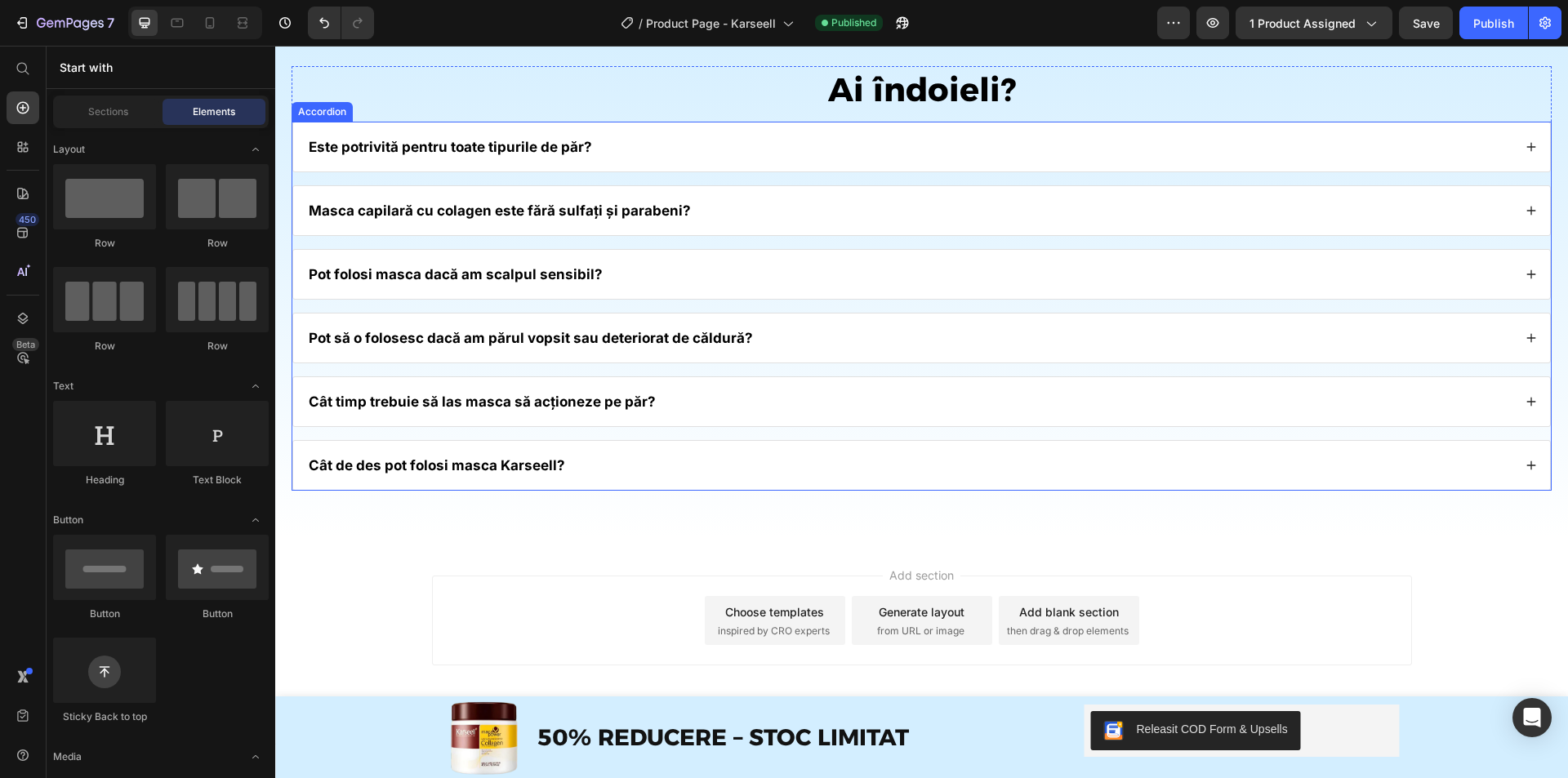 scroll, scrollTop: 8480, scrollLeft: 0, axis: vertical 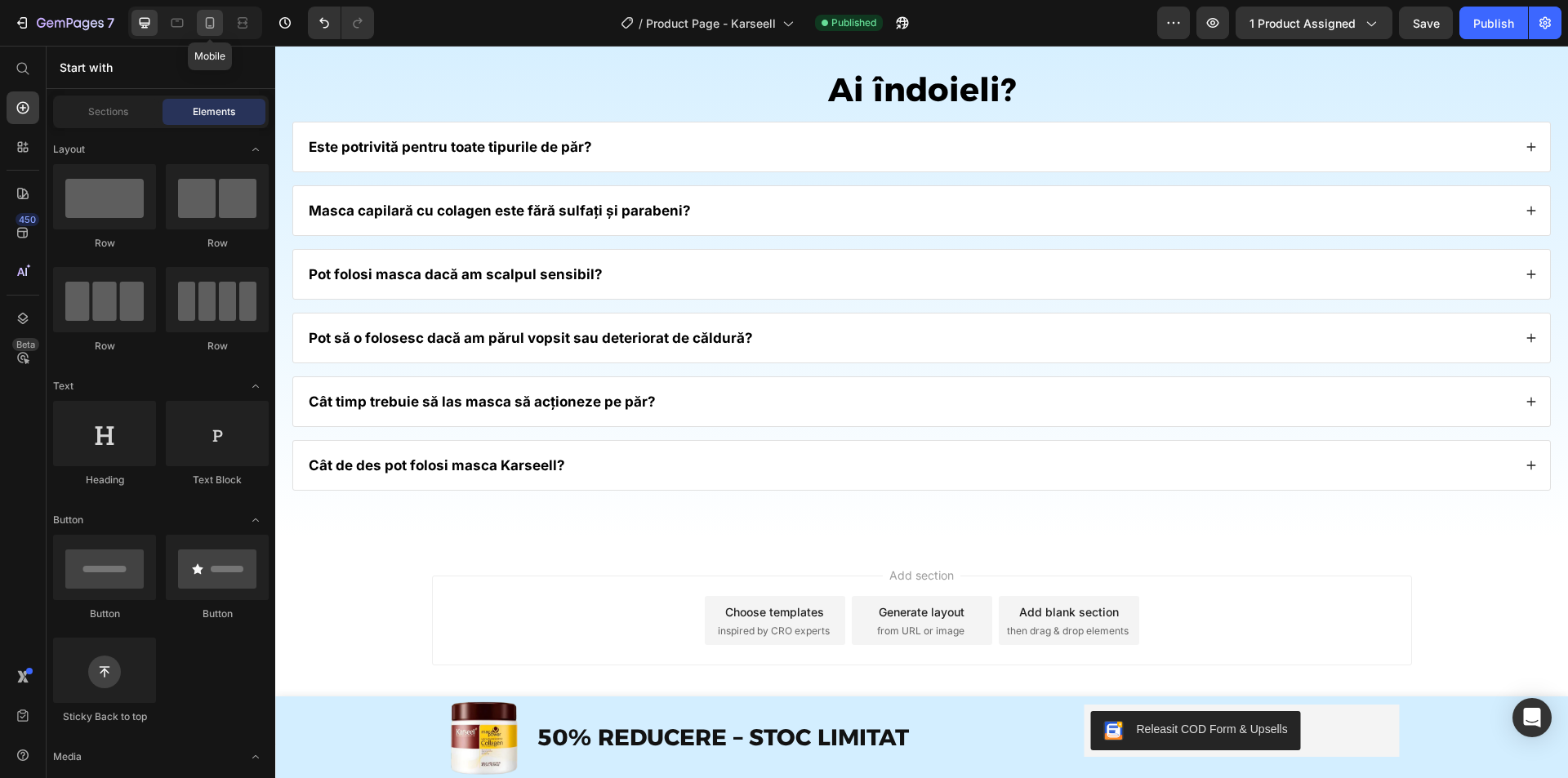 click 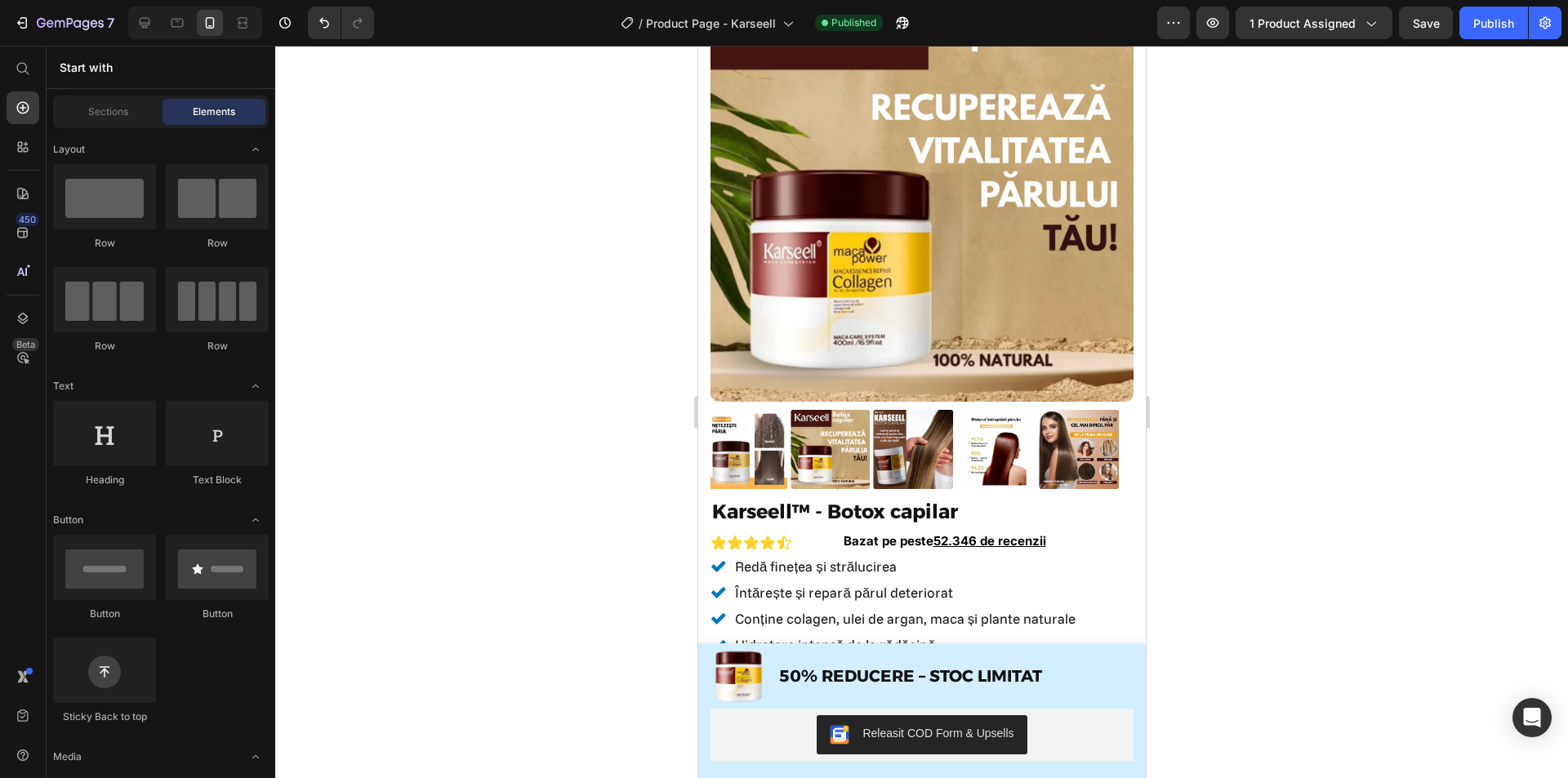 scroll, scrollTop: 0, scrollLeft: 0, axis: both 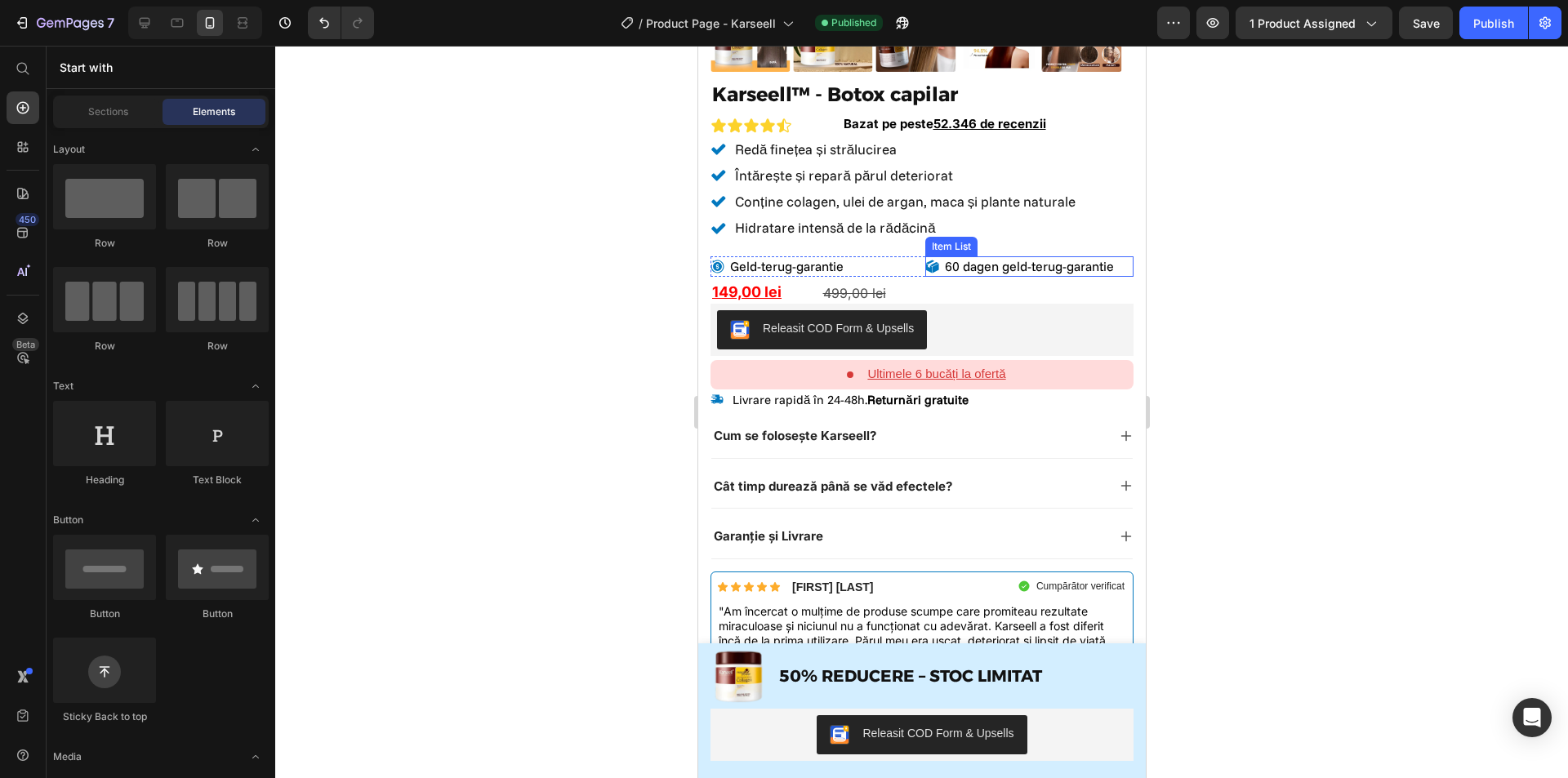 click on "60 dagen geld-terug-garantie" at bounding box center [1028, 266] 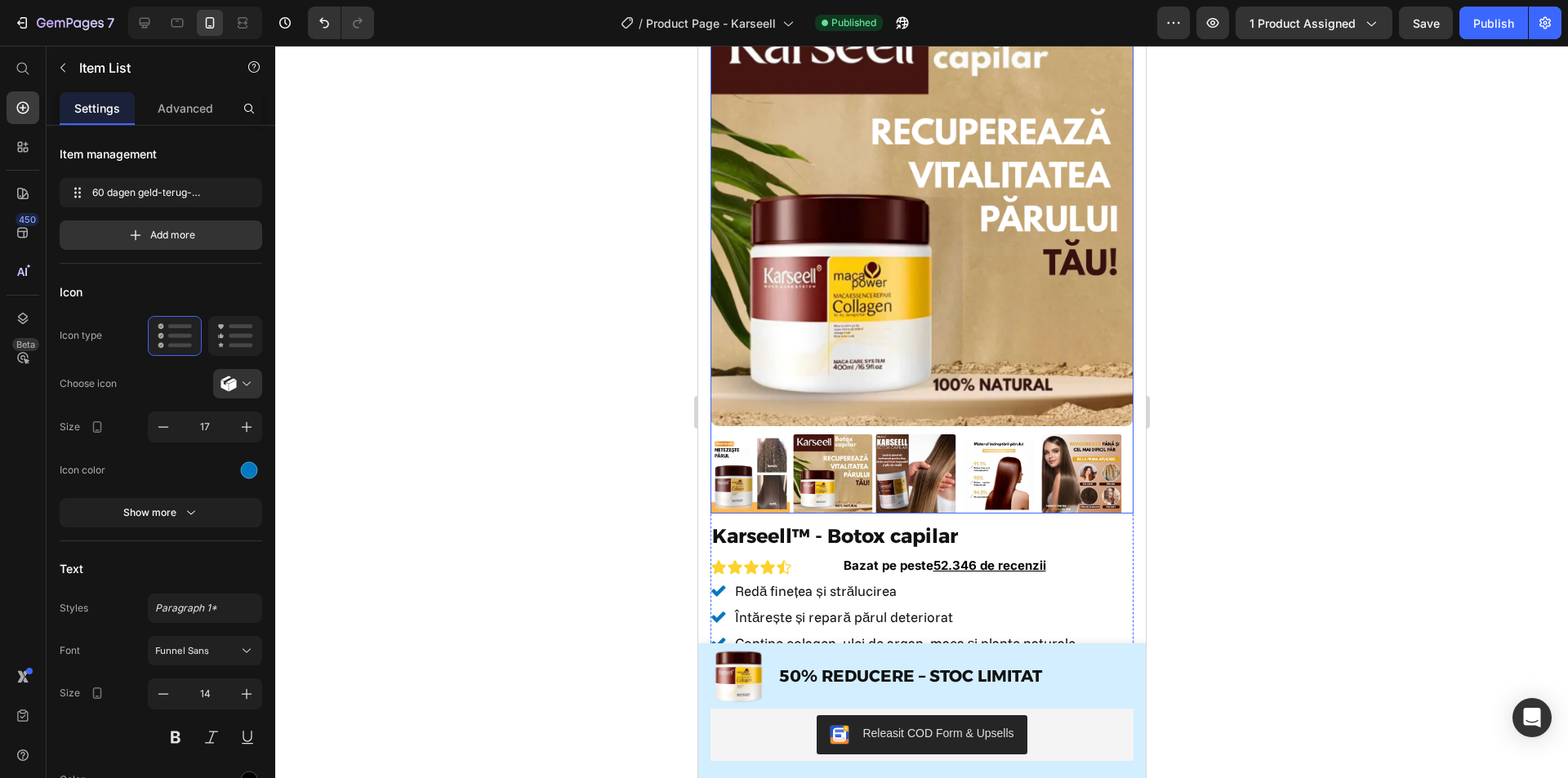 scroll, scrollTop: 0, scrollLeft: 0, axis: both 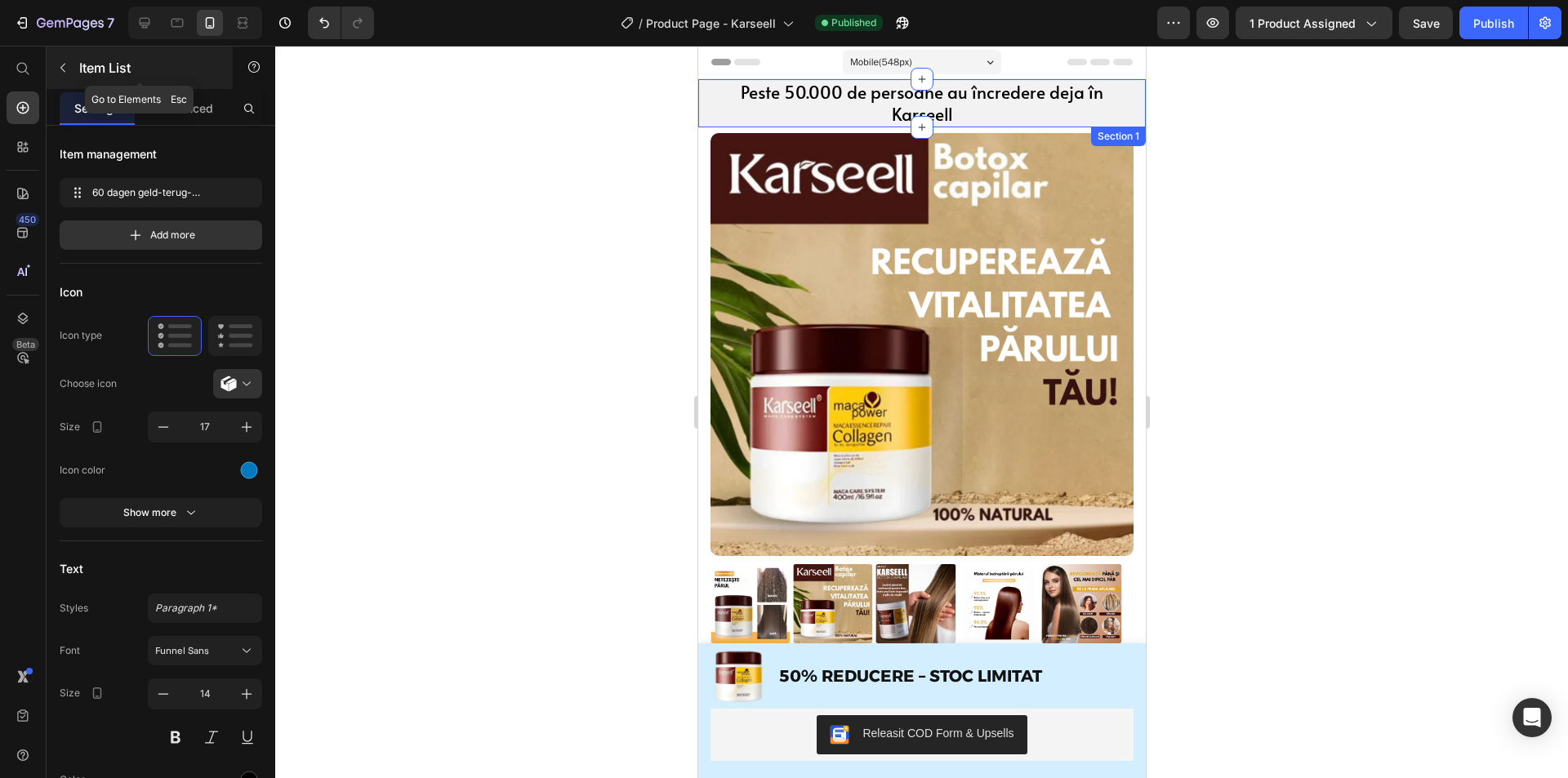 click 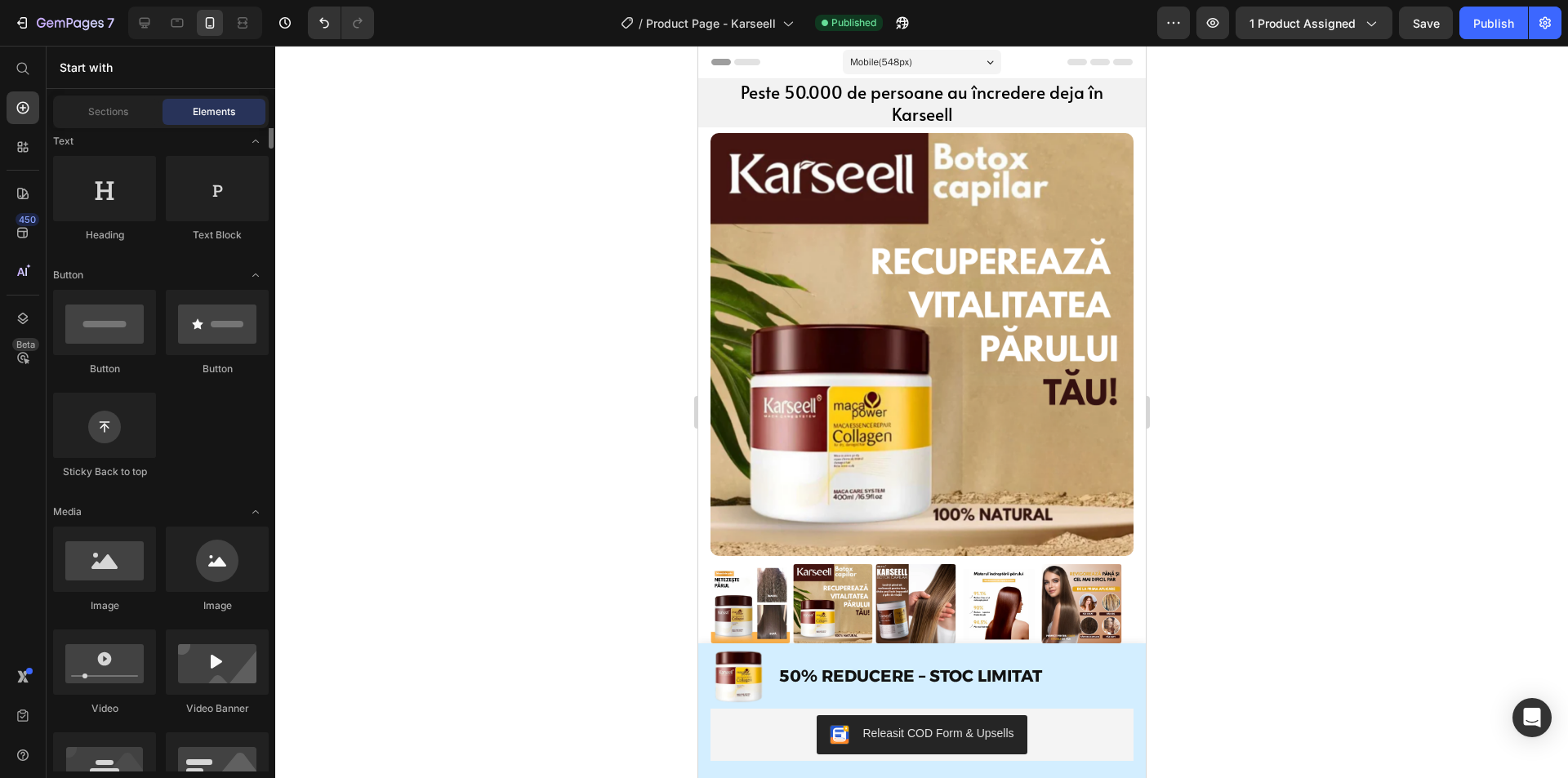 scroll, scrollTop: 327, scrollLeft: 0, axis: vertical 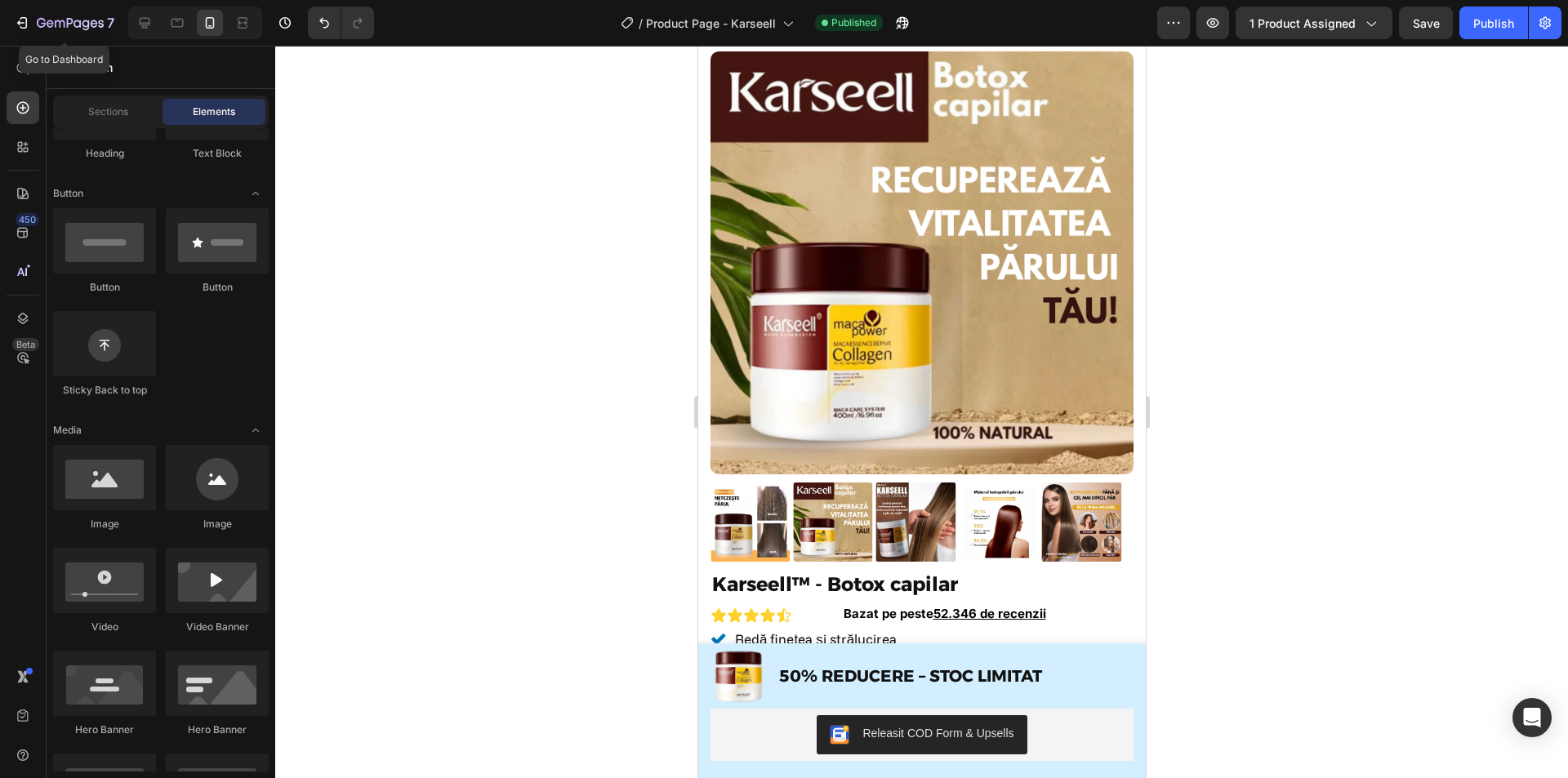 click 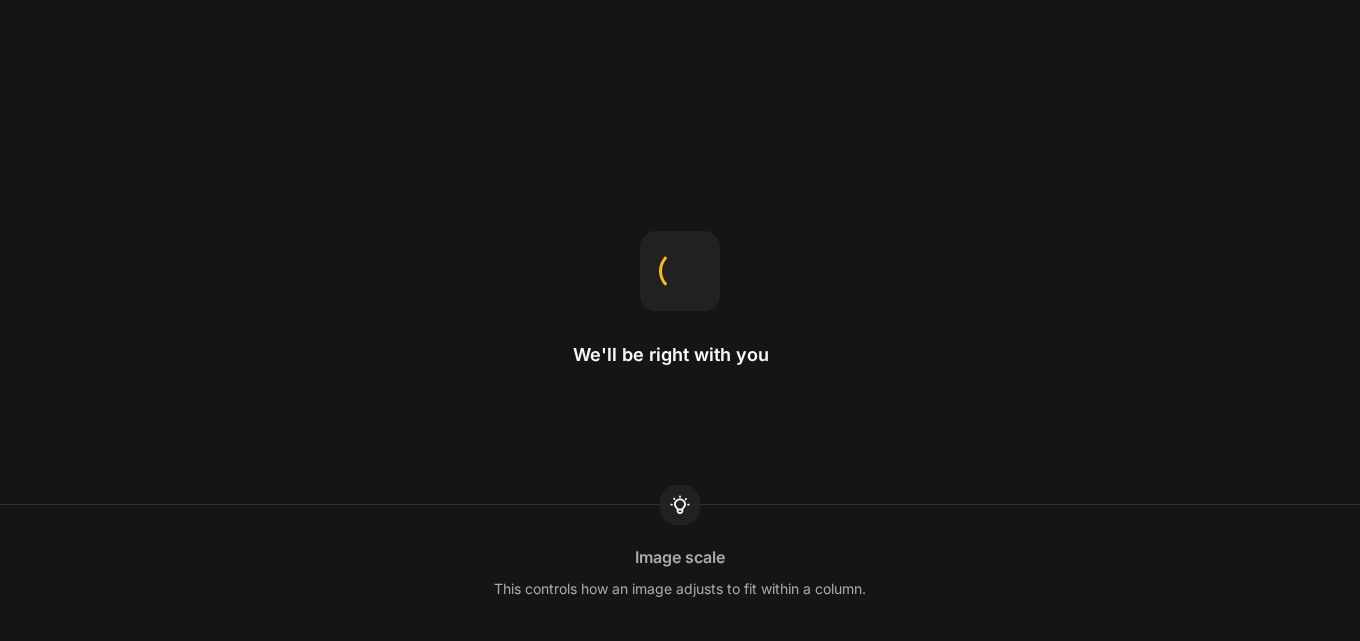 scroll, scrollTop: 0, scrollLeft: 0, axis: both 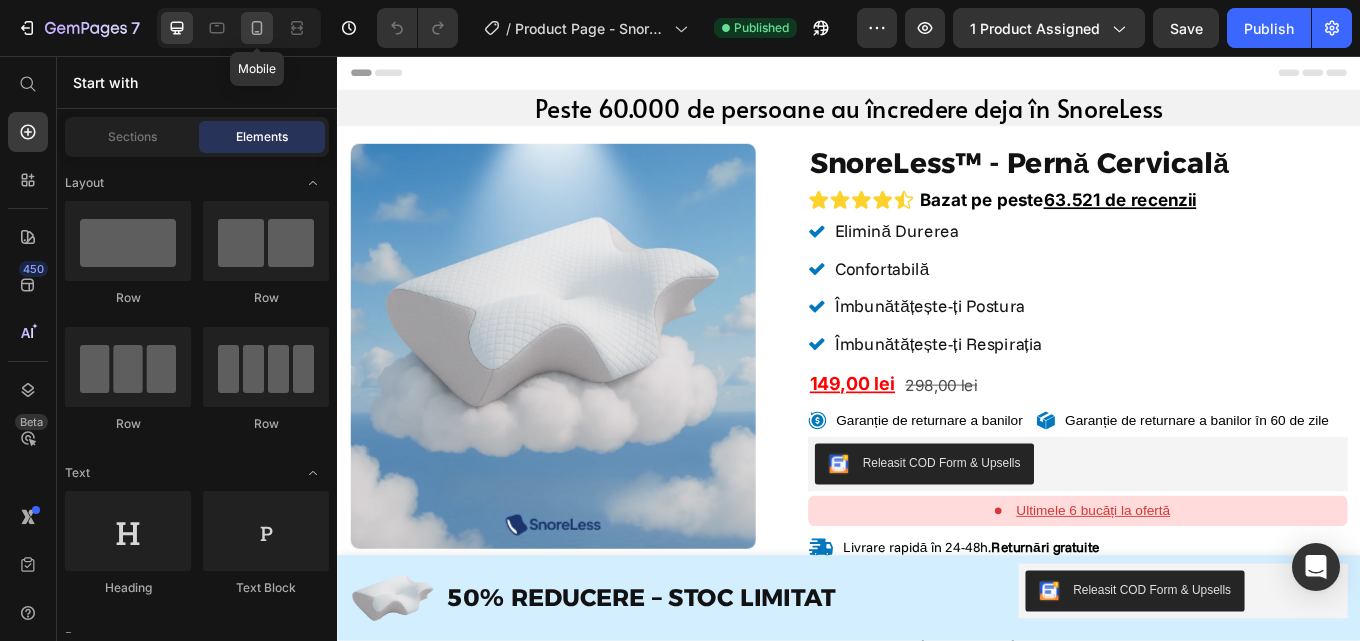 click 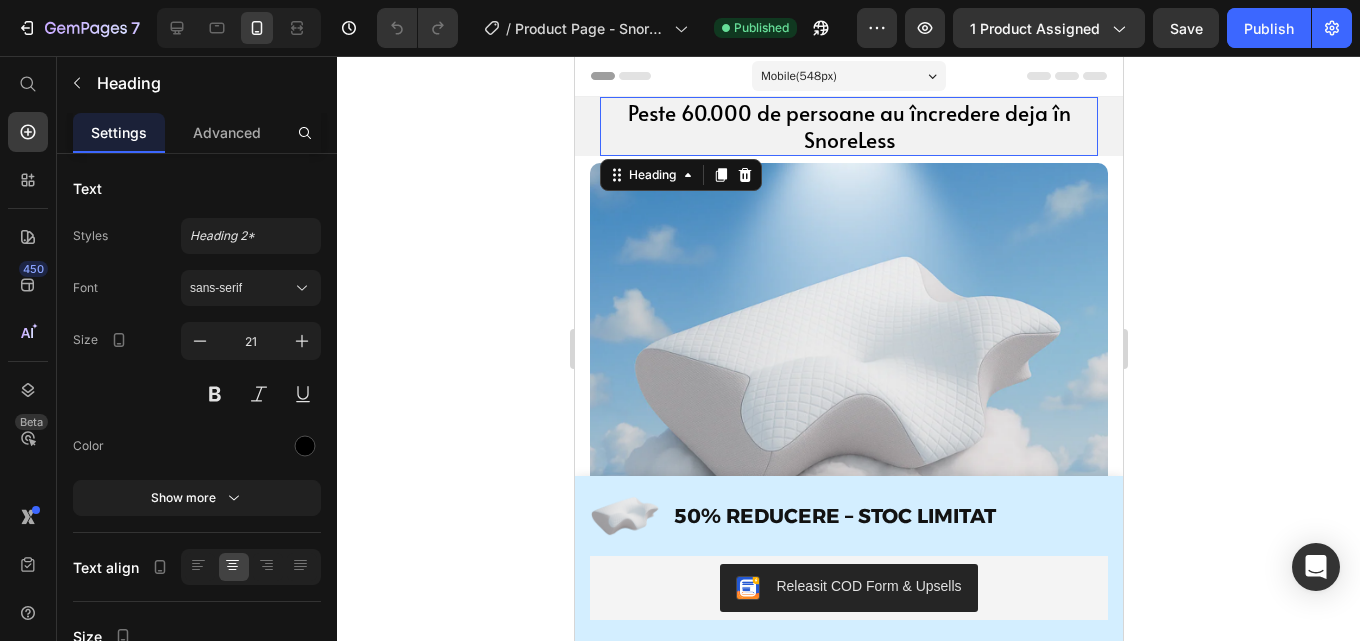 click on "Peste 60.000 de persoane au încredere deja în SnoreLess" at bounding box center [848, 126] 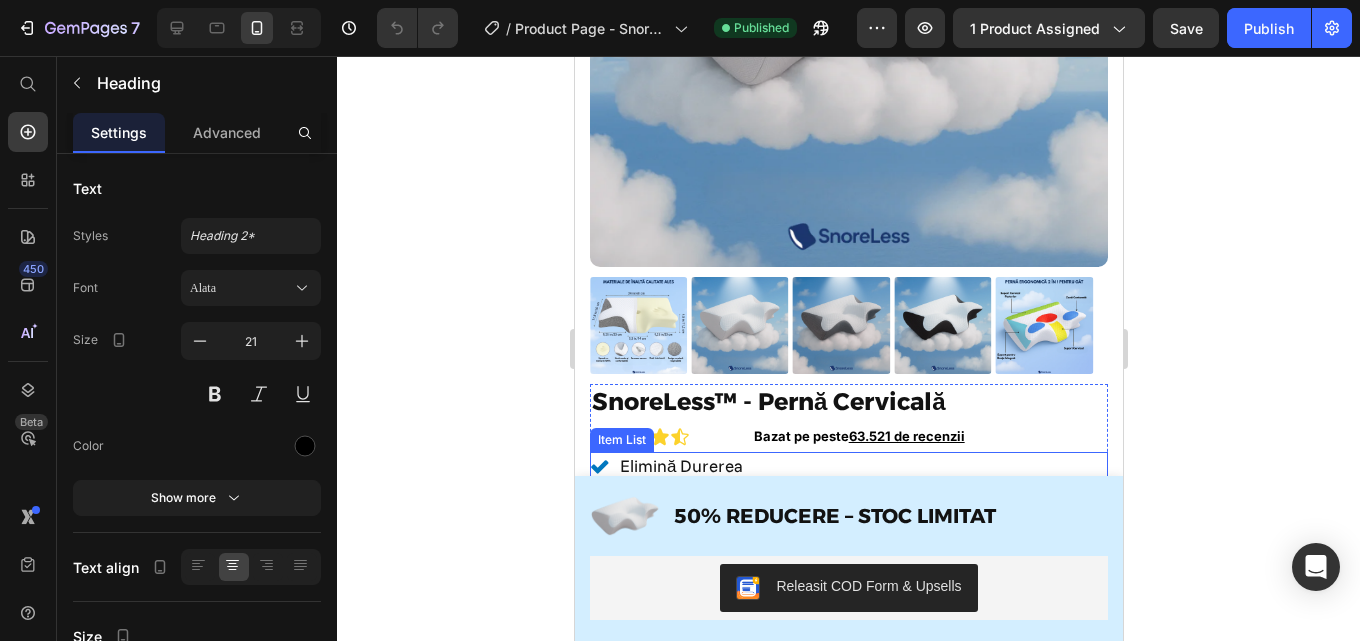 scroll, scrollTop: 700, scrollLeft: 0, axis: vertical 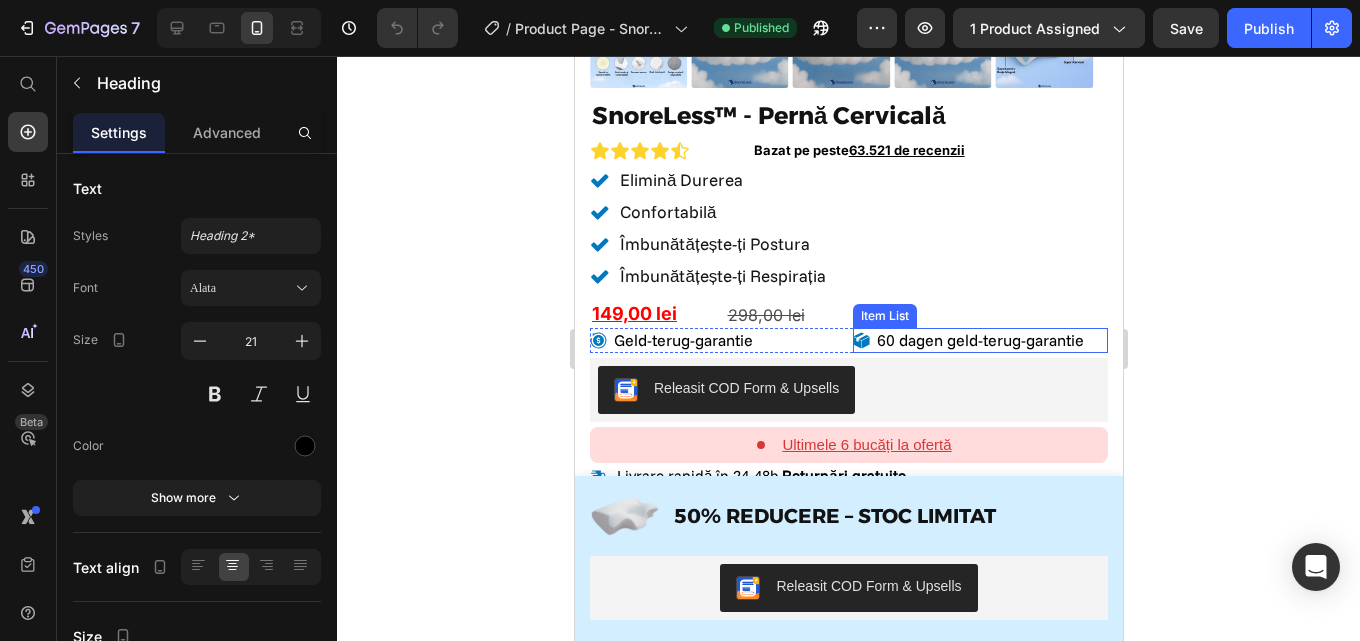 click on "60 dagen geld-terug-garantie" at bounding box center [979, 340] 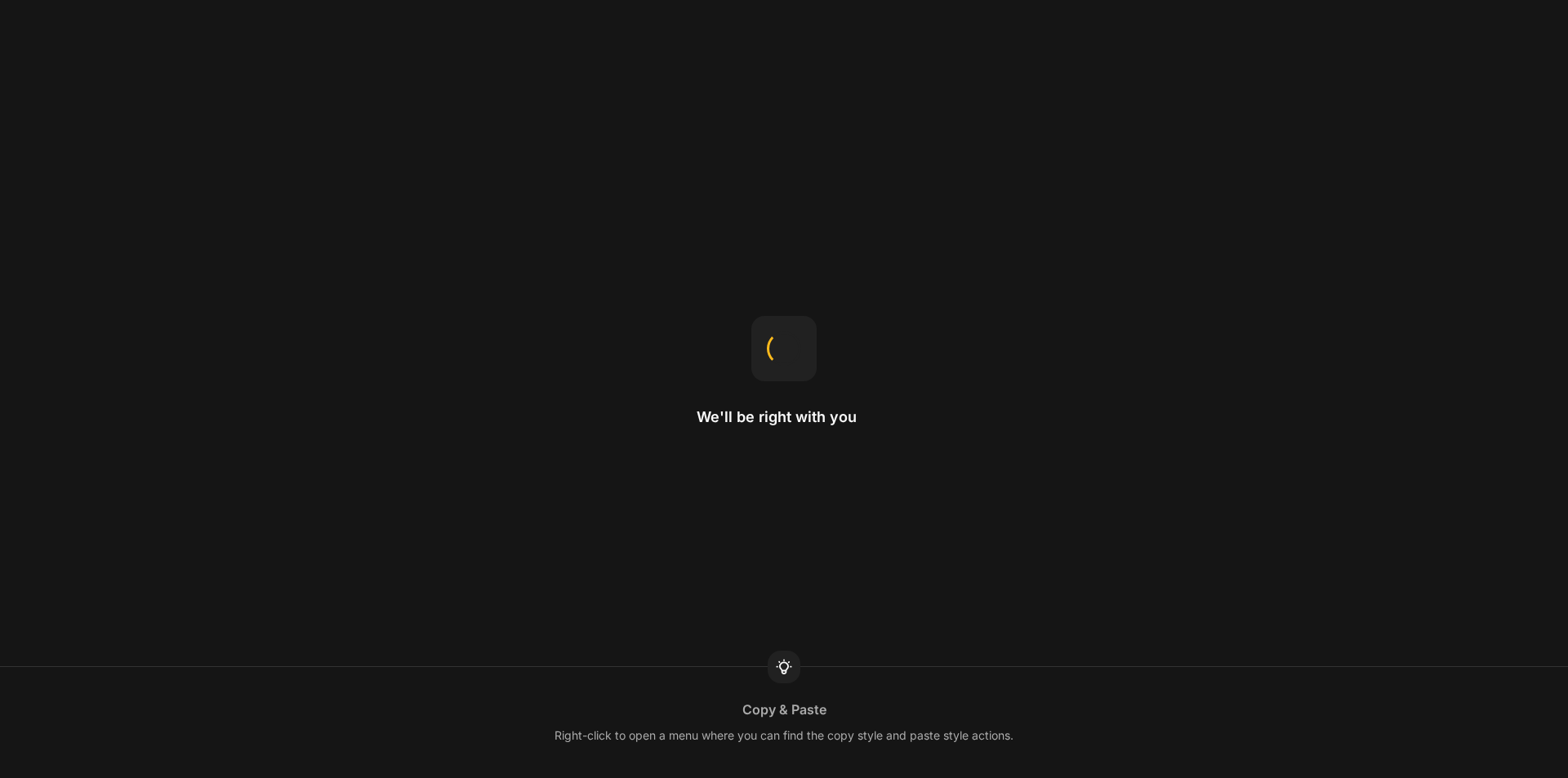 scroll, scrollTop: 0, scrollLeft: 0, axis: both 